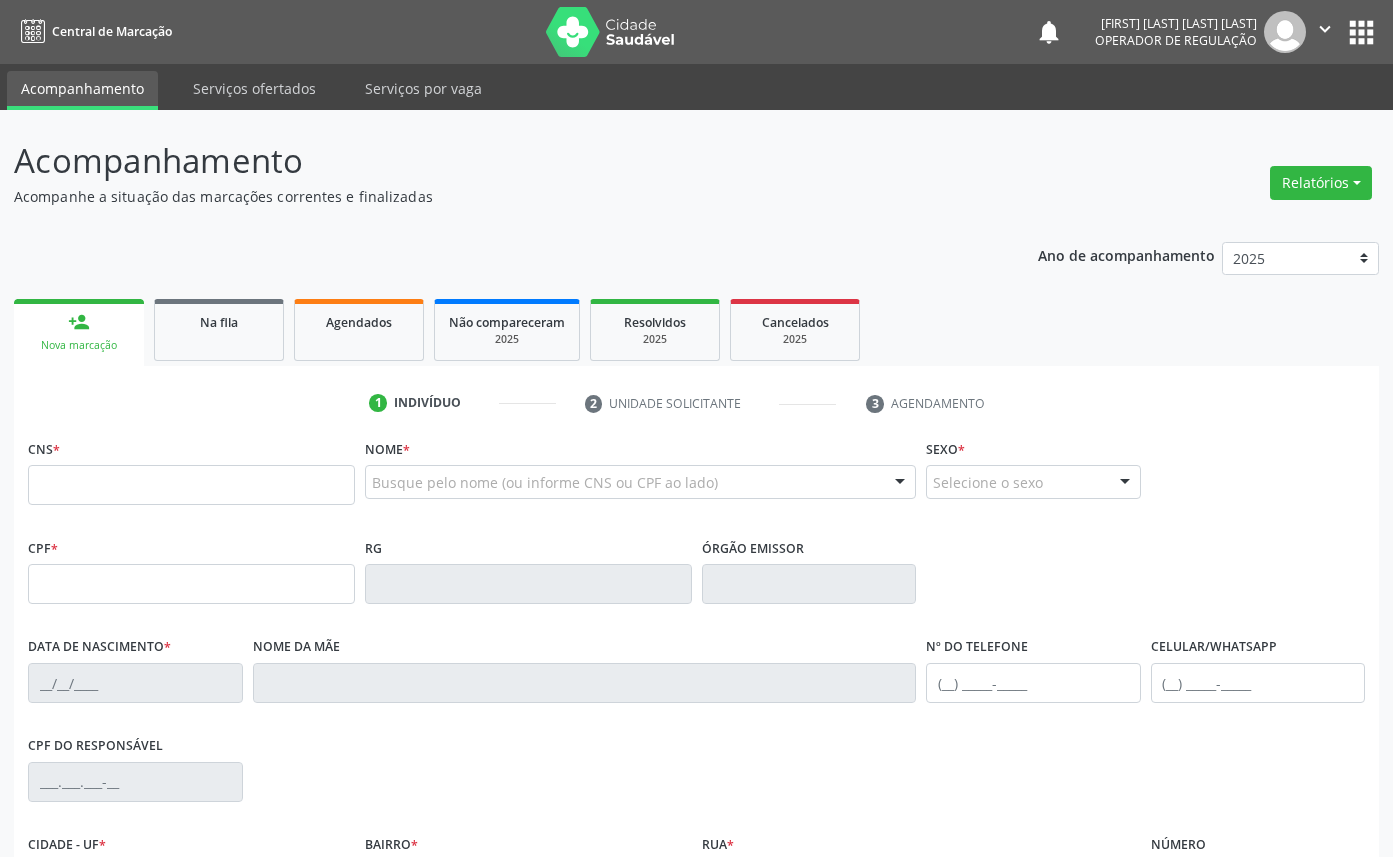 scroll, scrollTop: 0, scrollLeft: 0, axis: both 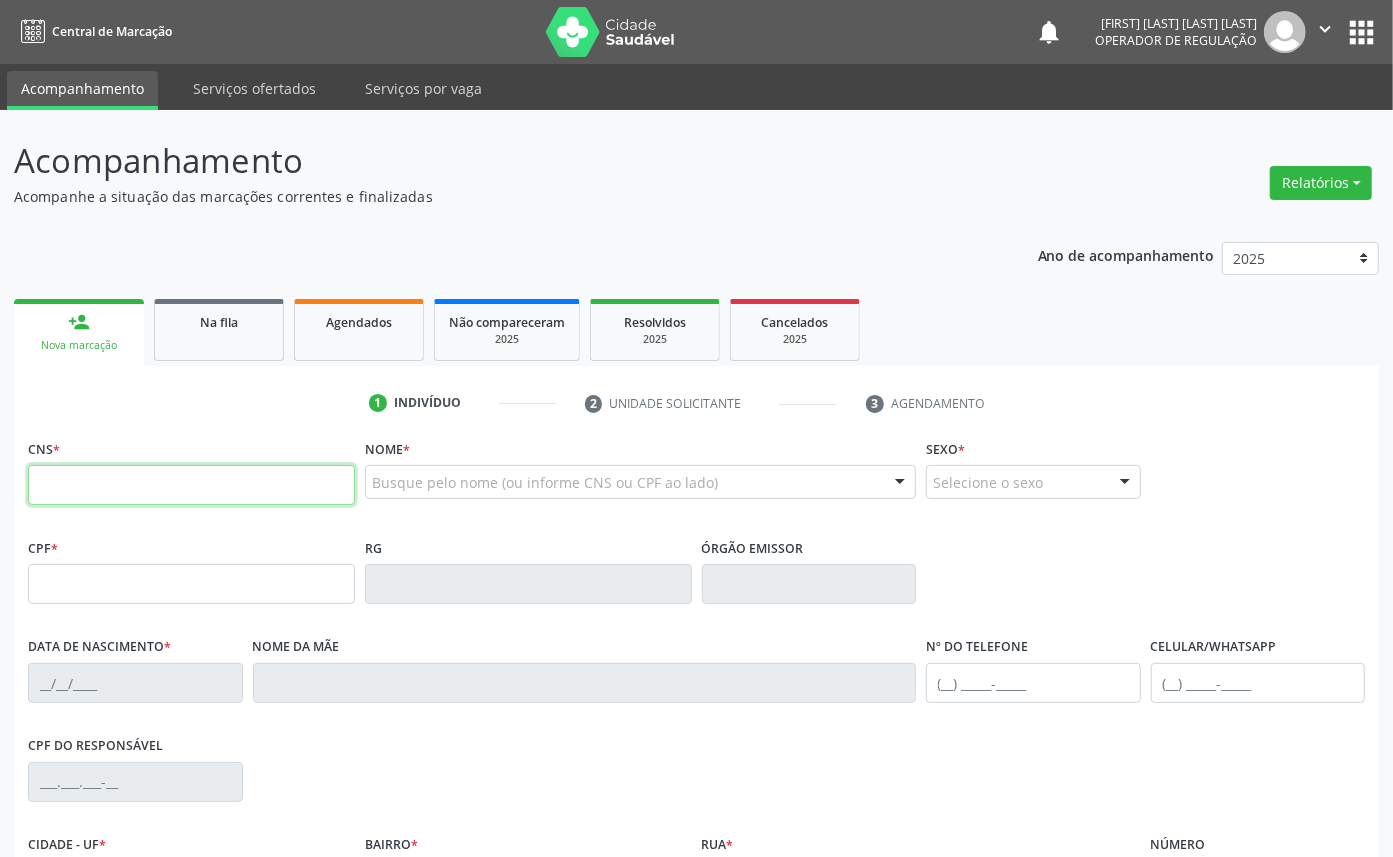 click at bounding box center [191, 485] 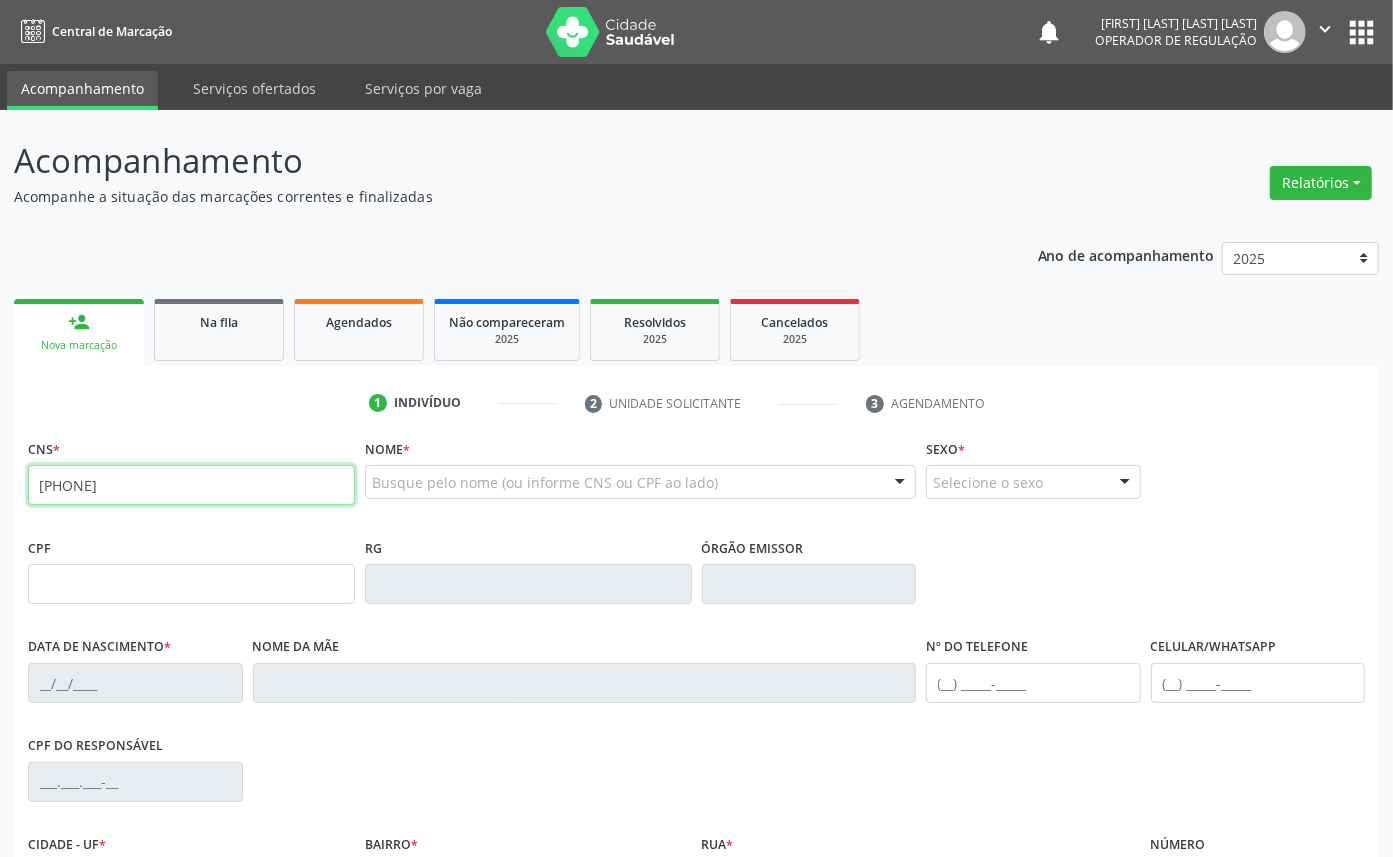 type on "[PHONE]" 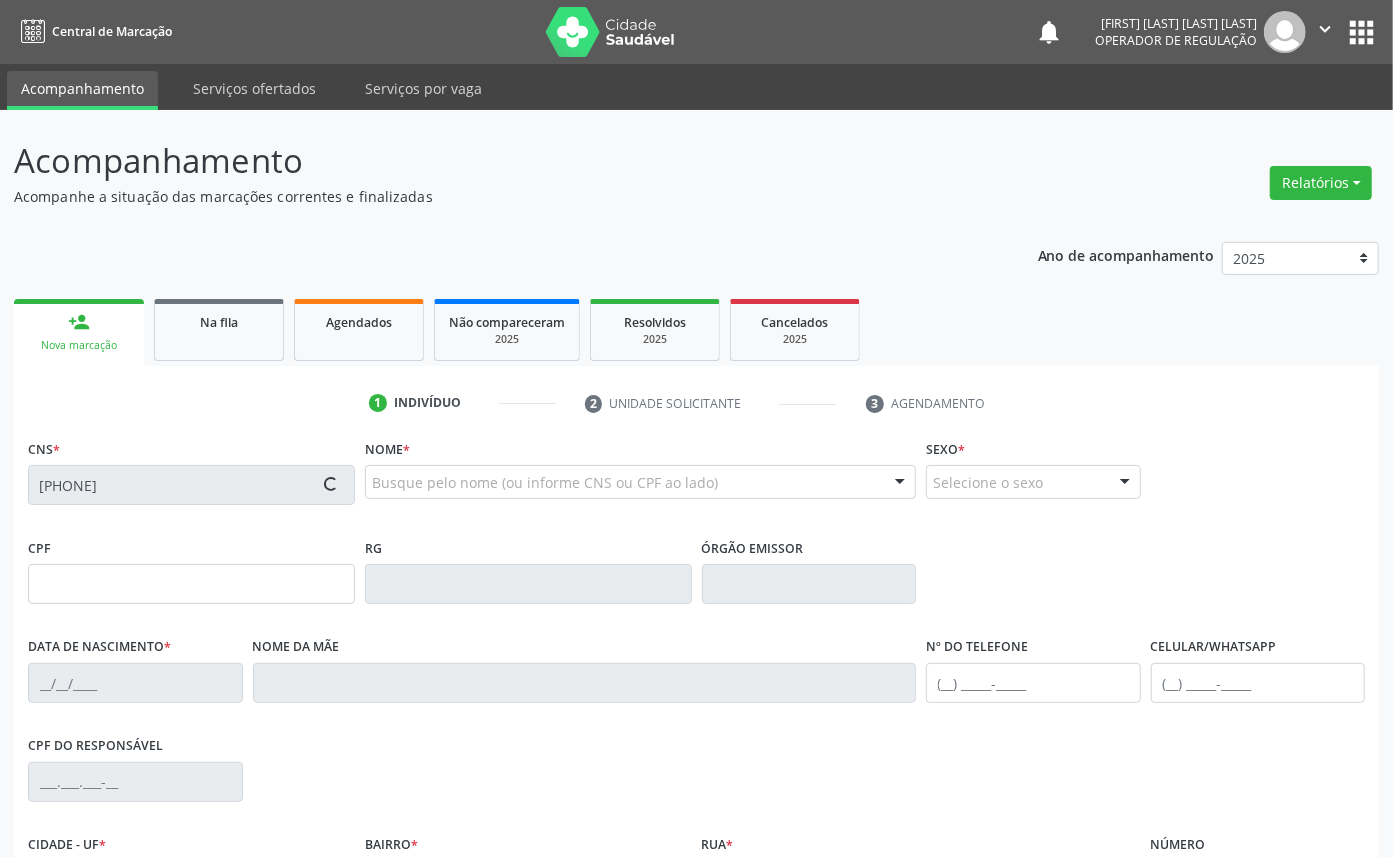 type on "[NUMBER]" 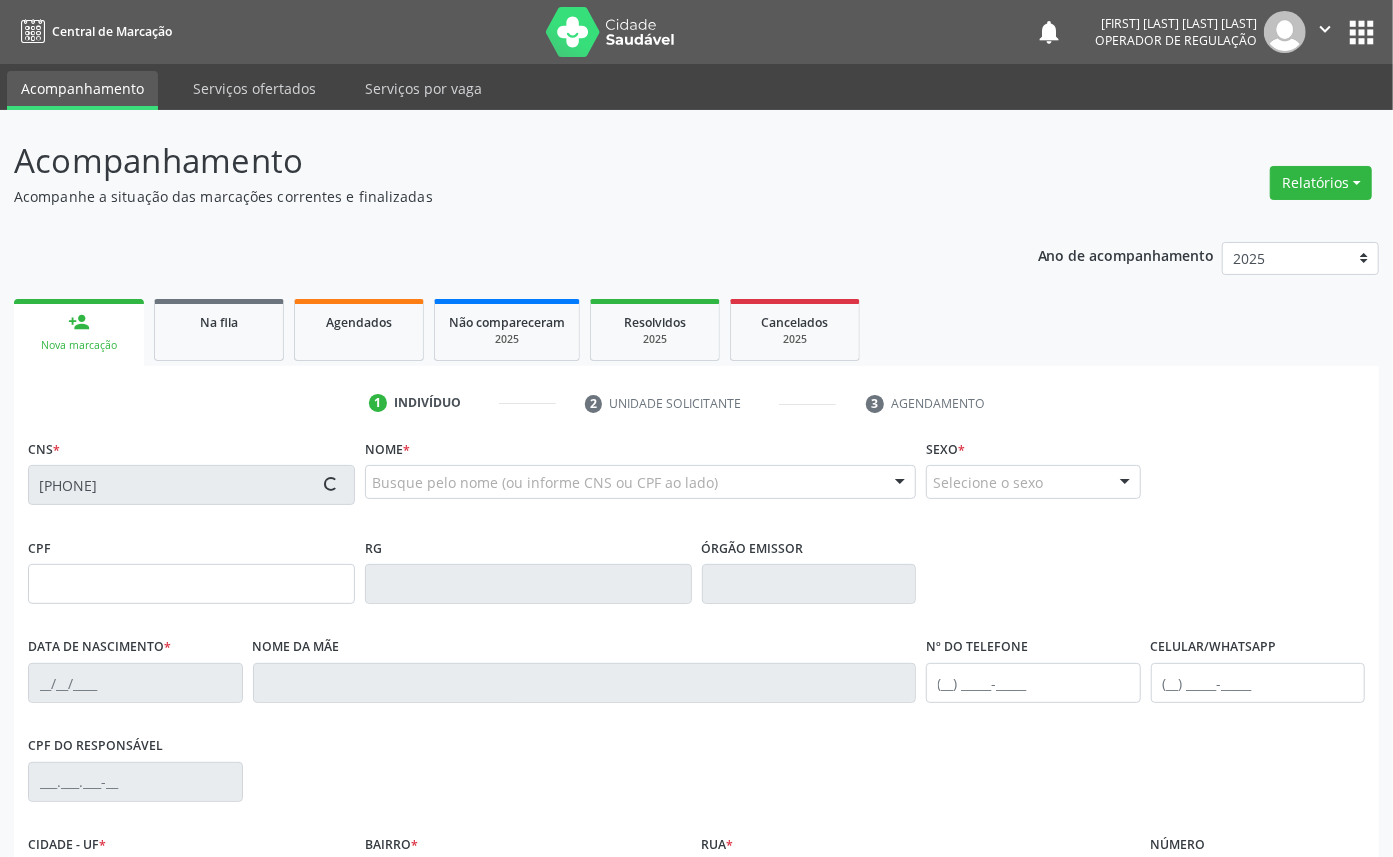 type on "[DATE]" 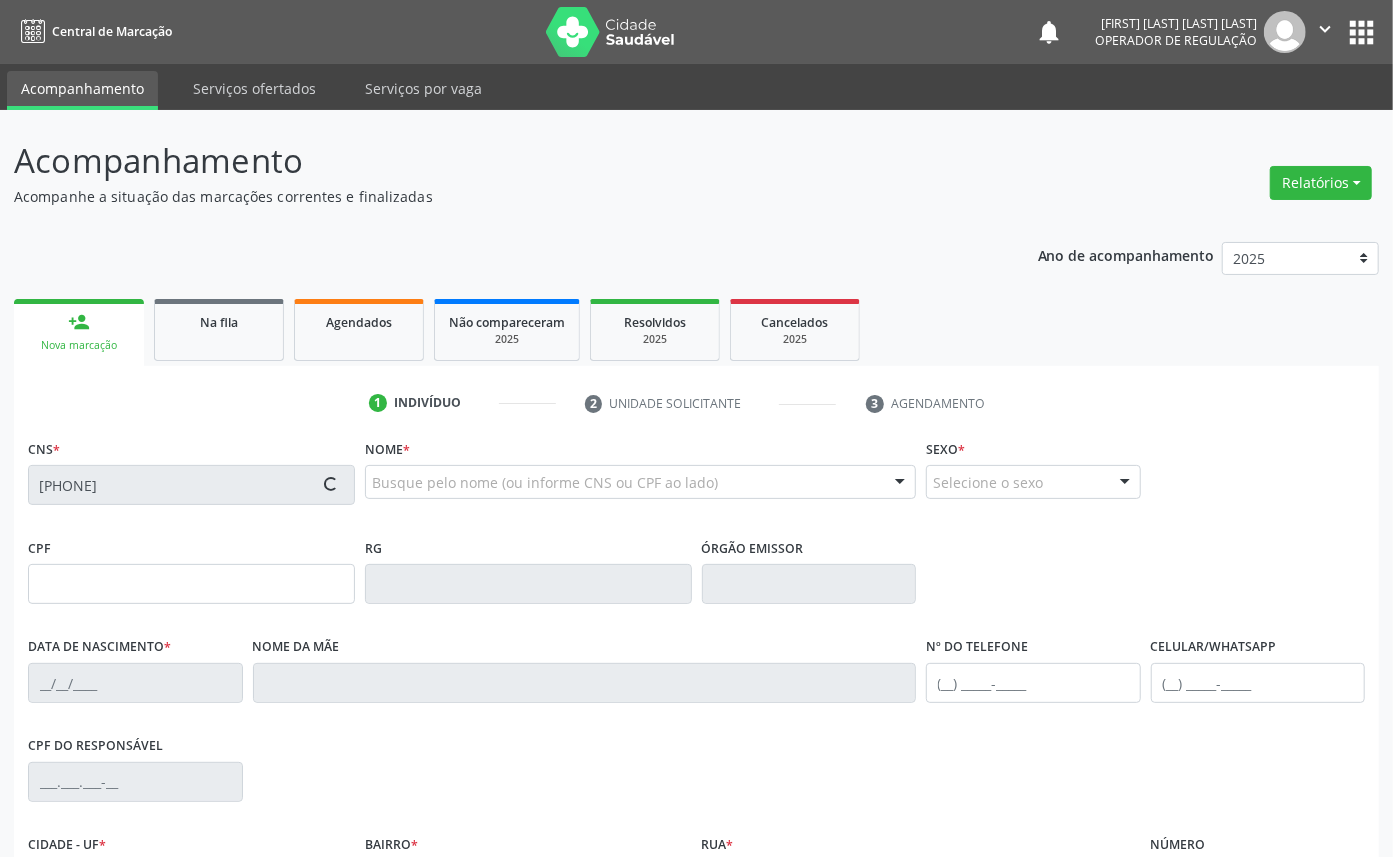 type on "([PHONE]) [PHONE]" 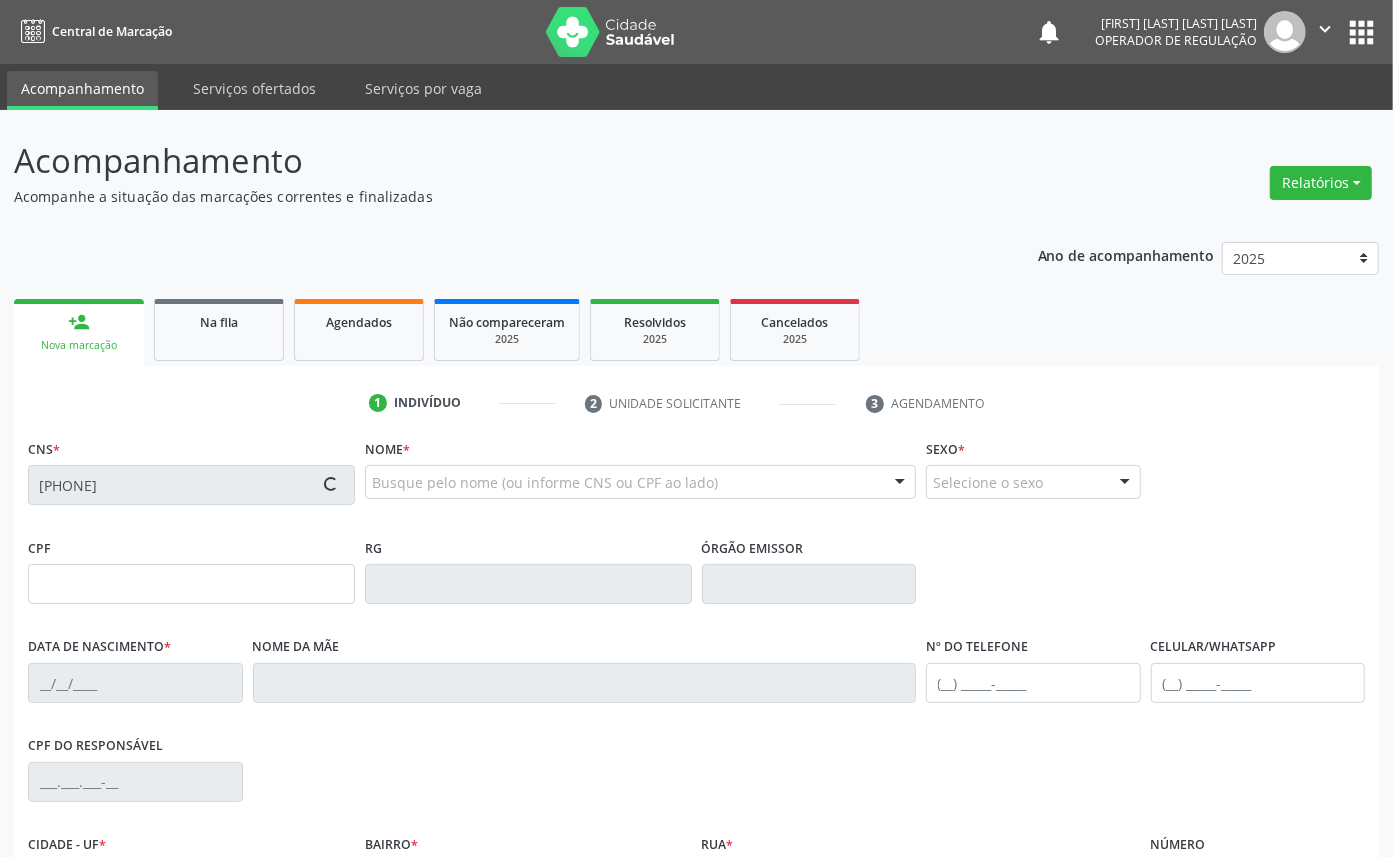 type on "S/N" 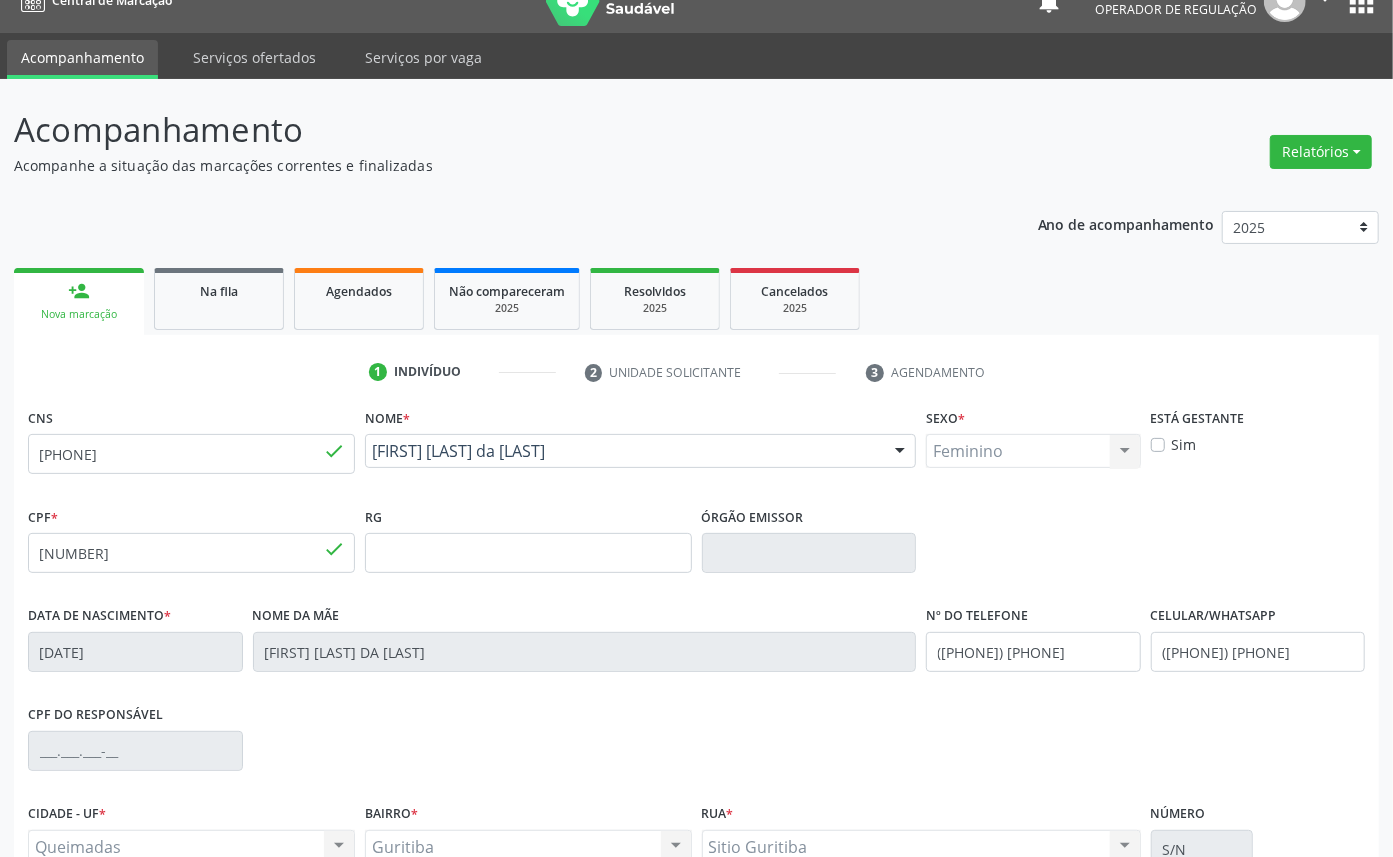 scroll, scrollTop: 225, scrollLeft: 0, axis: vertical 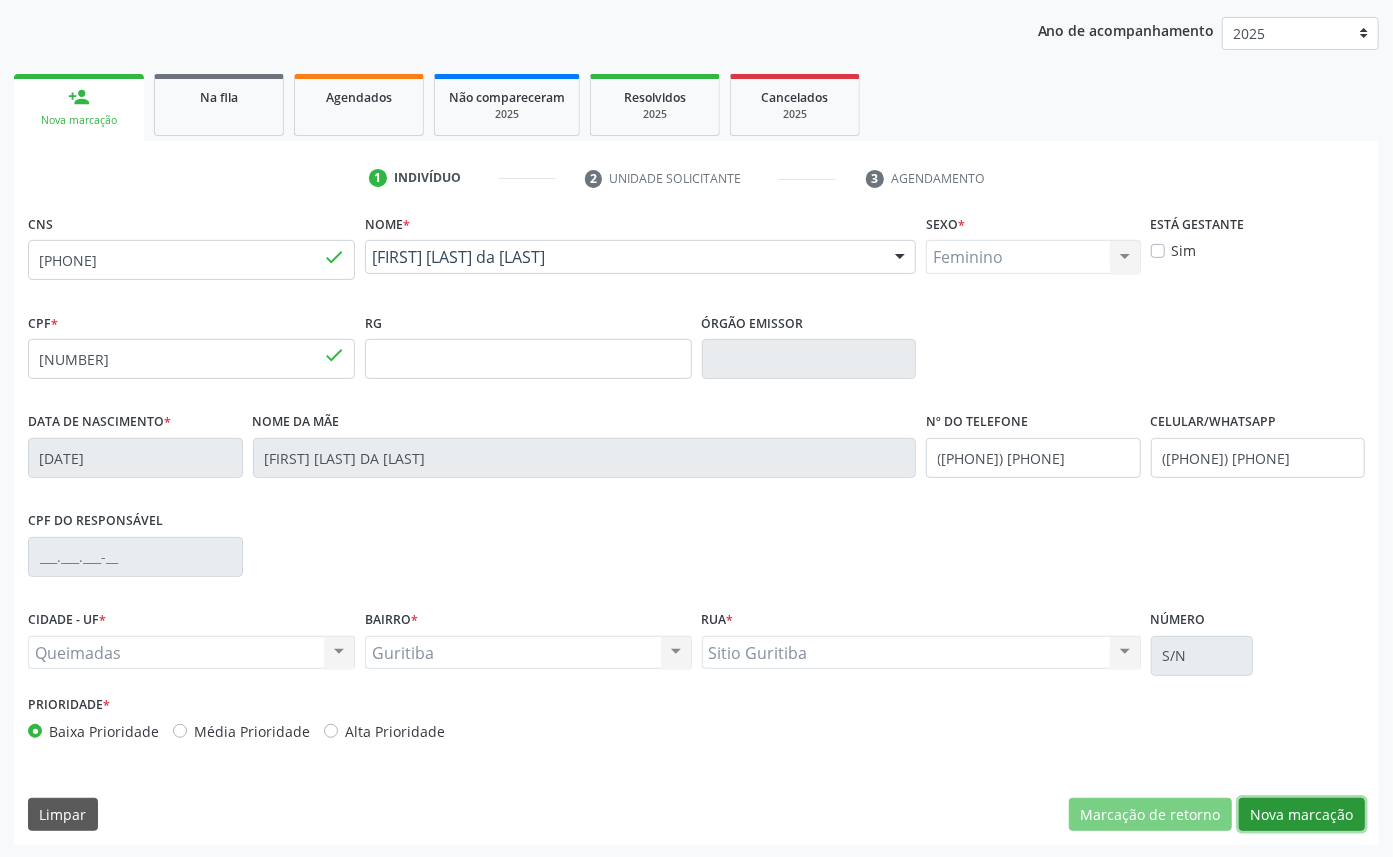 click on "Nova marcação" at bounding box center [1302, 815] 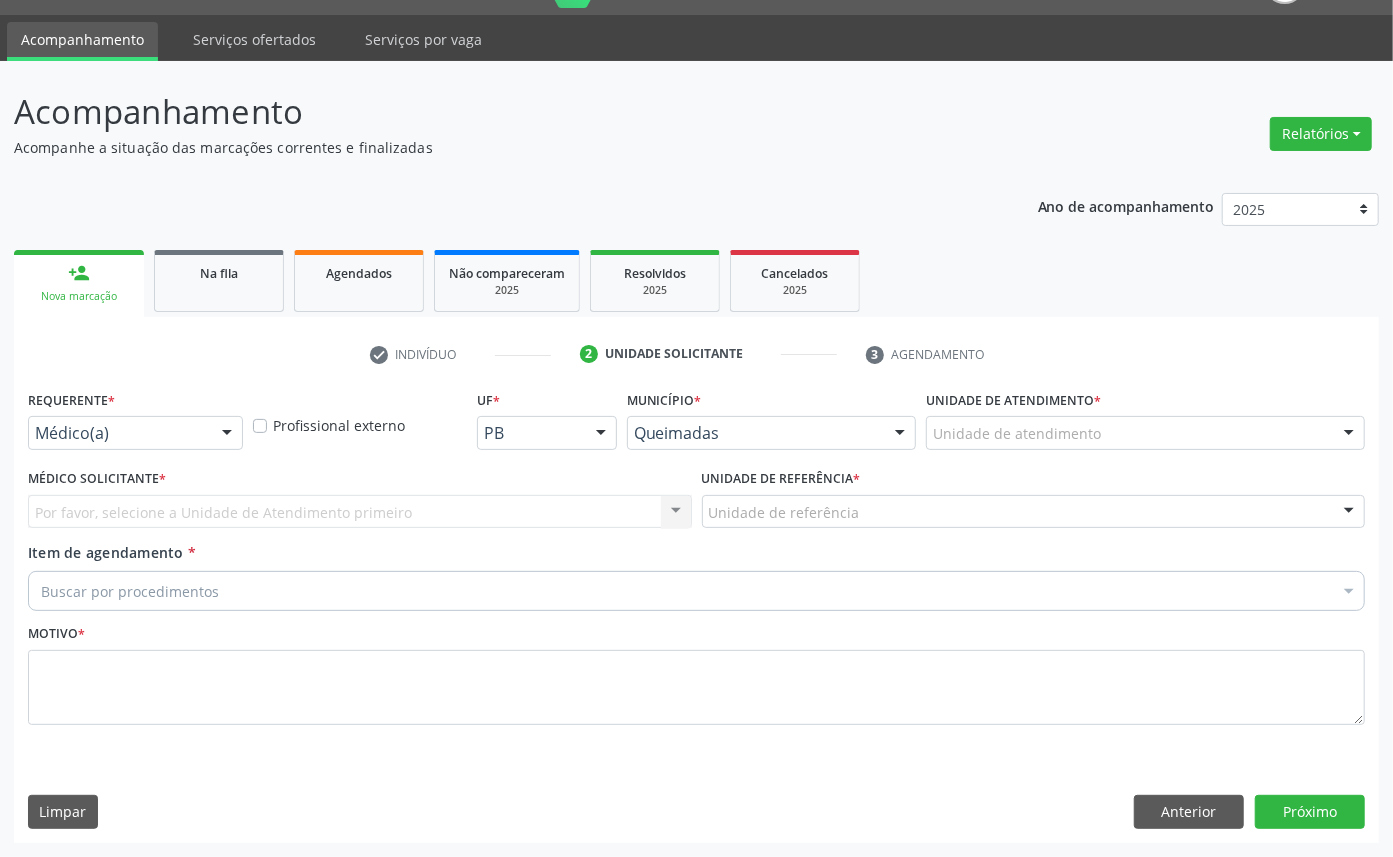 scroll, scrollTop: 47, scrollLeft: 0, axis: vertical 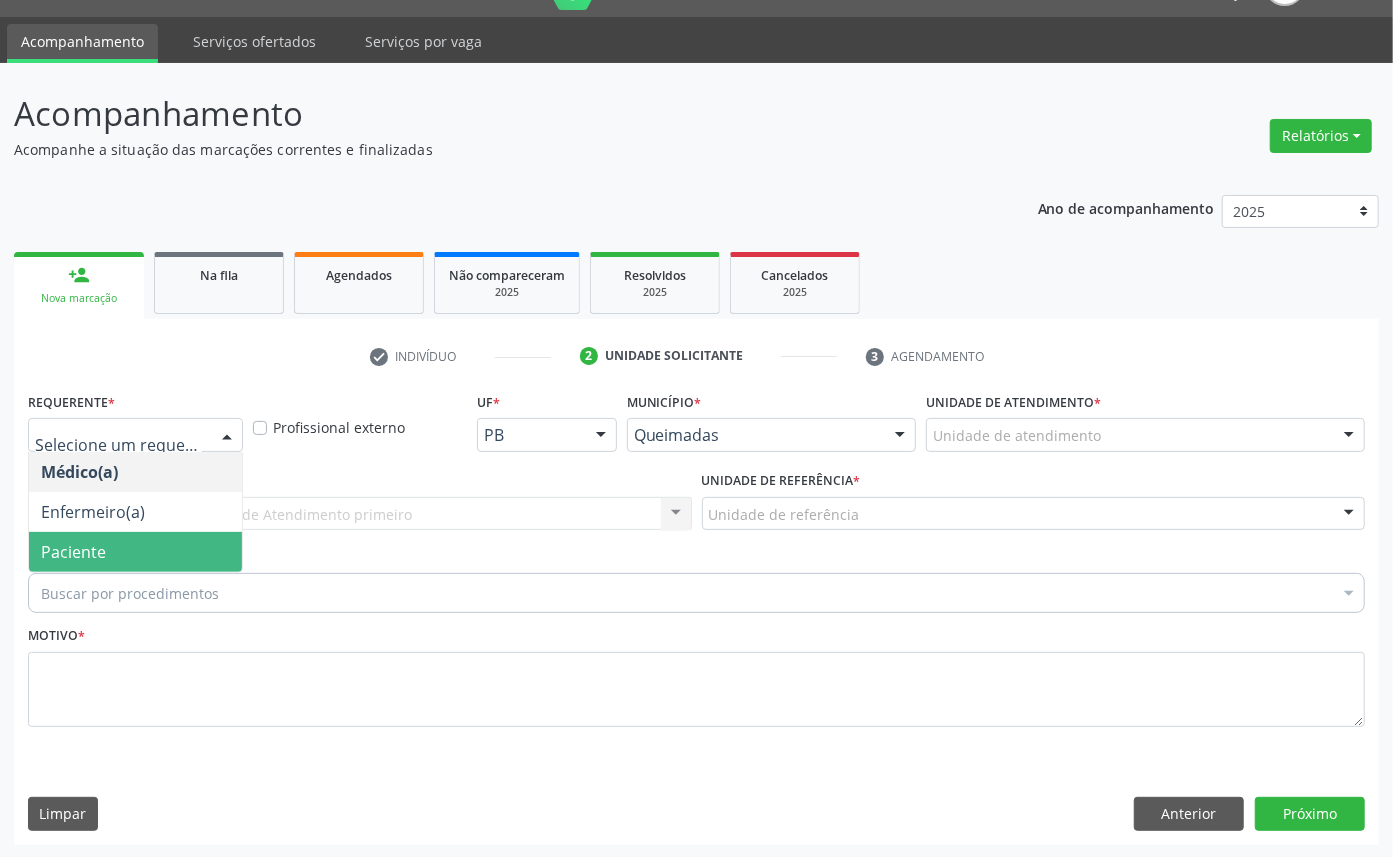 click on "Paciente" at bounding box center (135, 552) 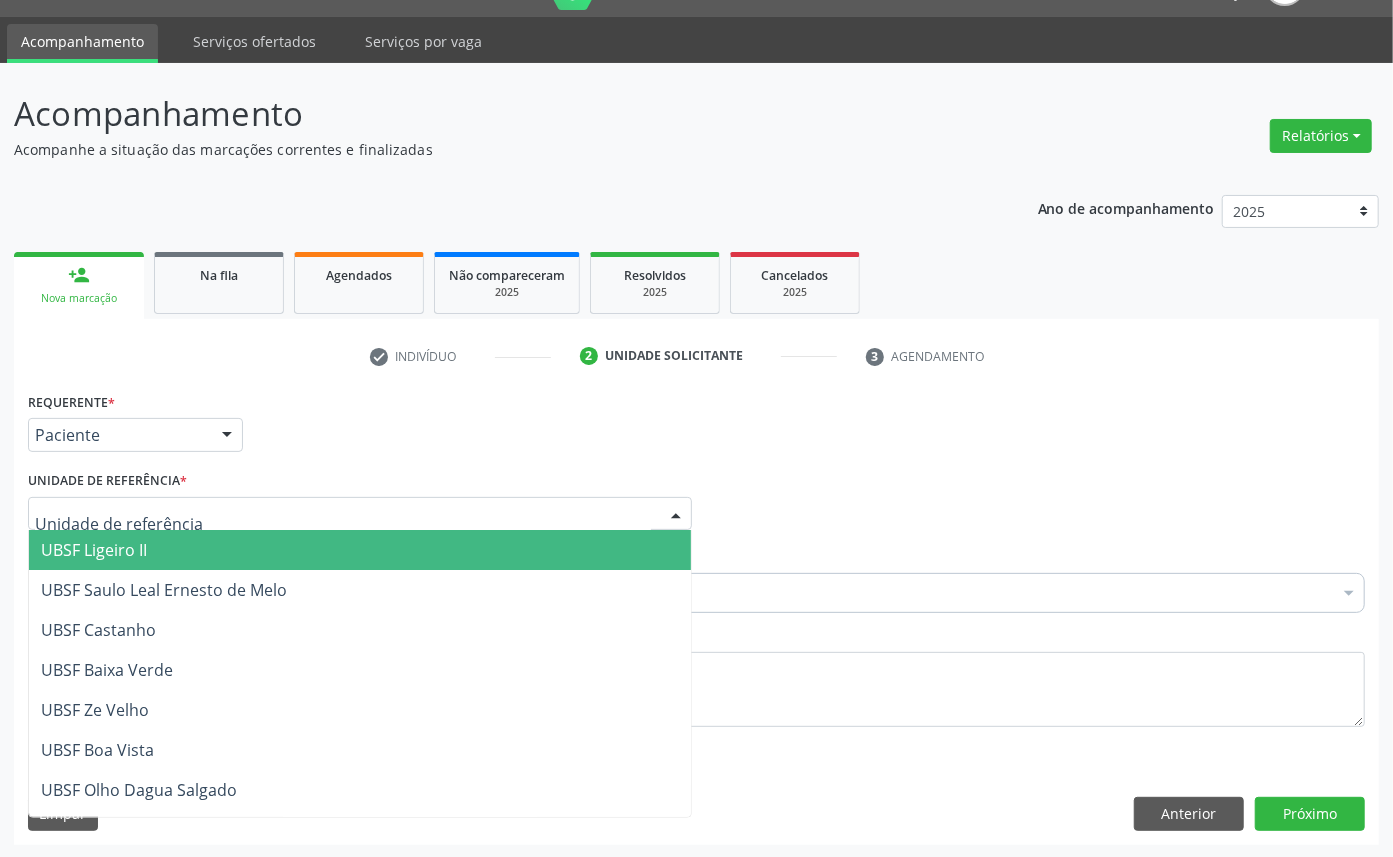 click at bounding box center [360, 514] 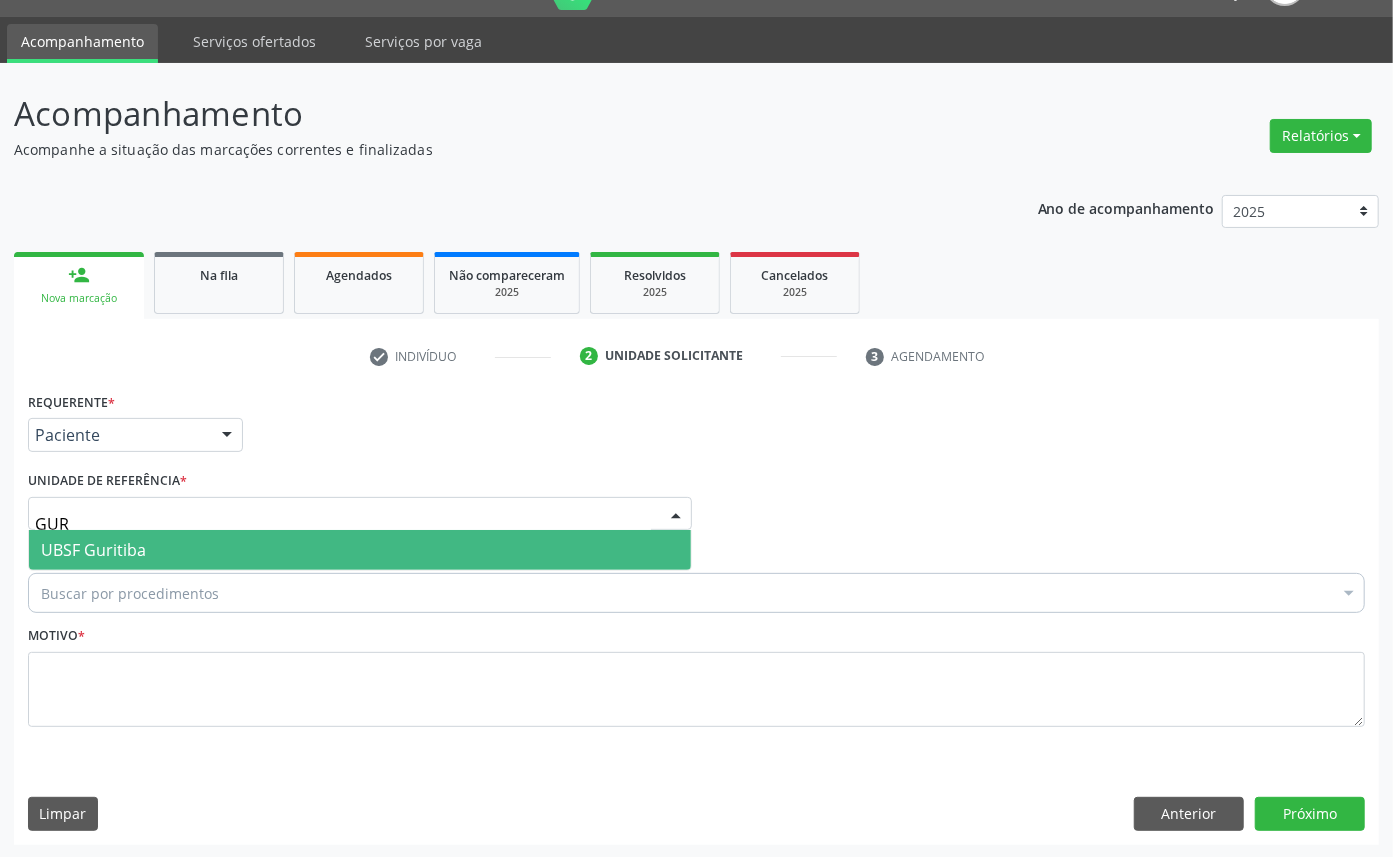 type on "GURI" 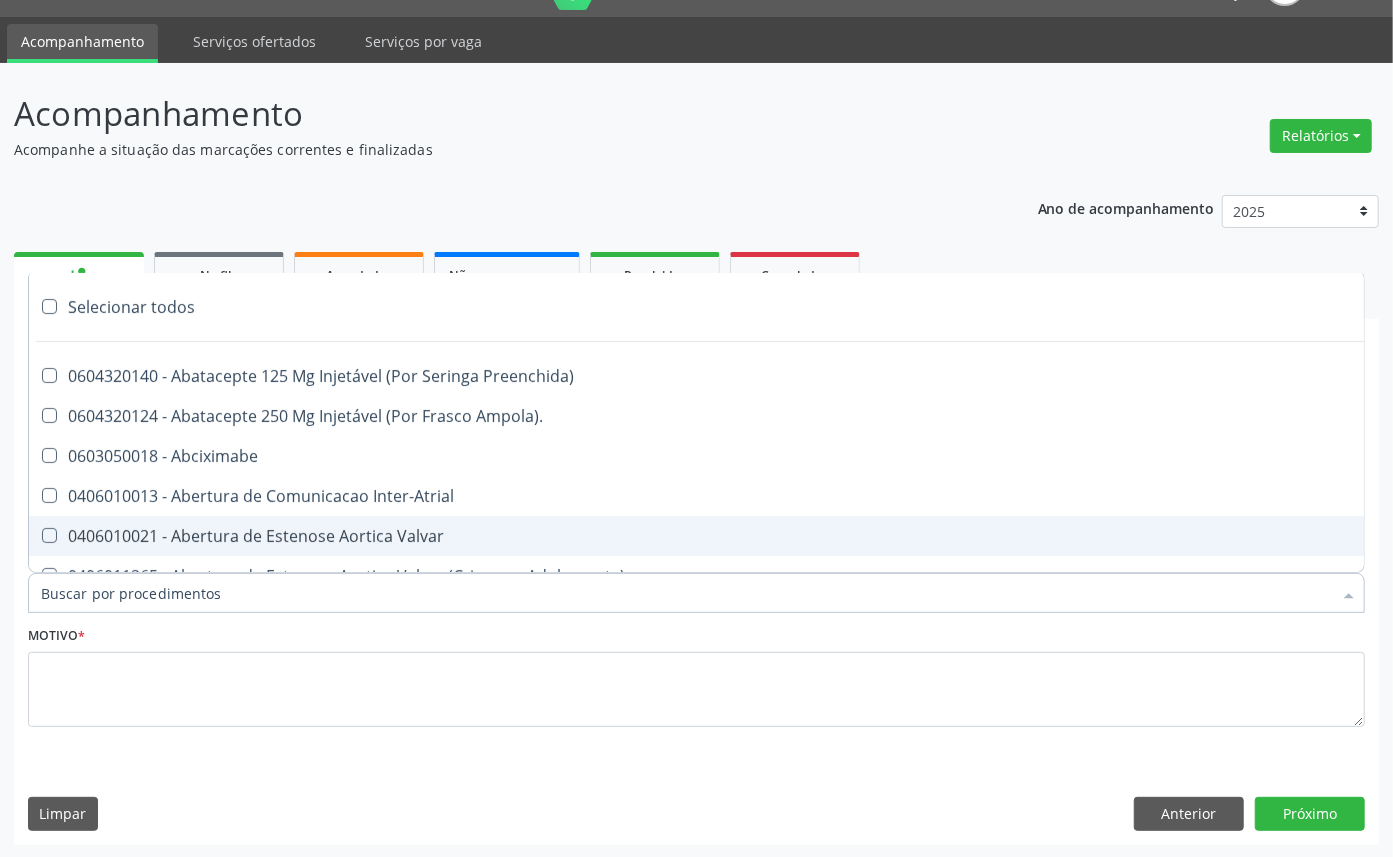 paste on "OFTALMOLOGISTA" 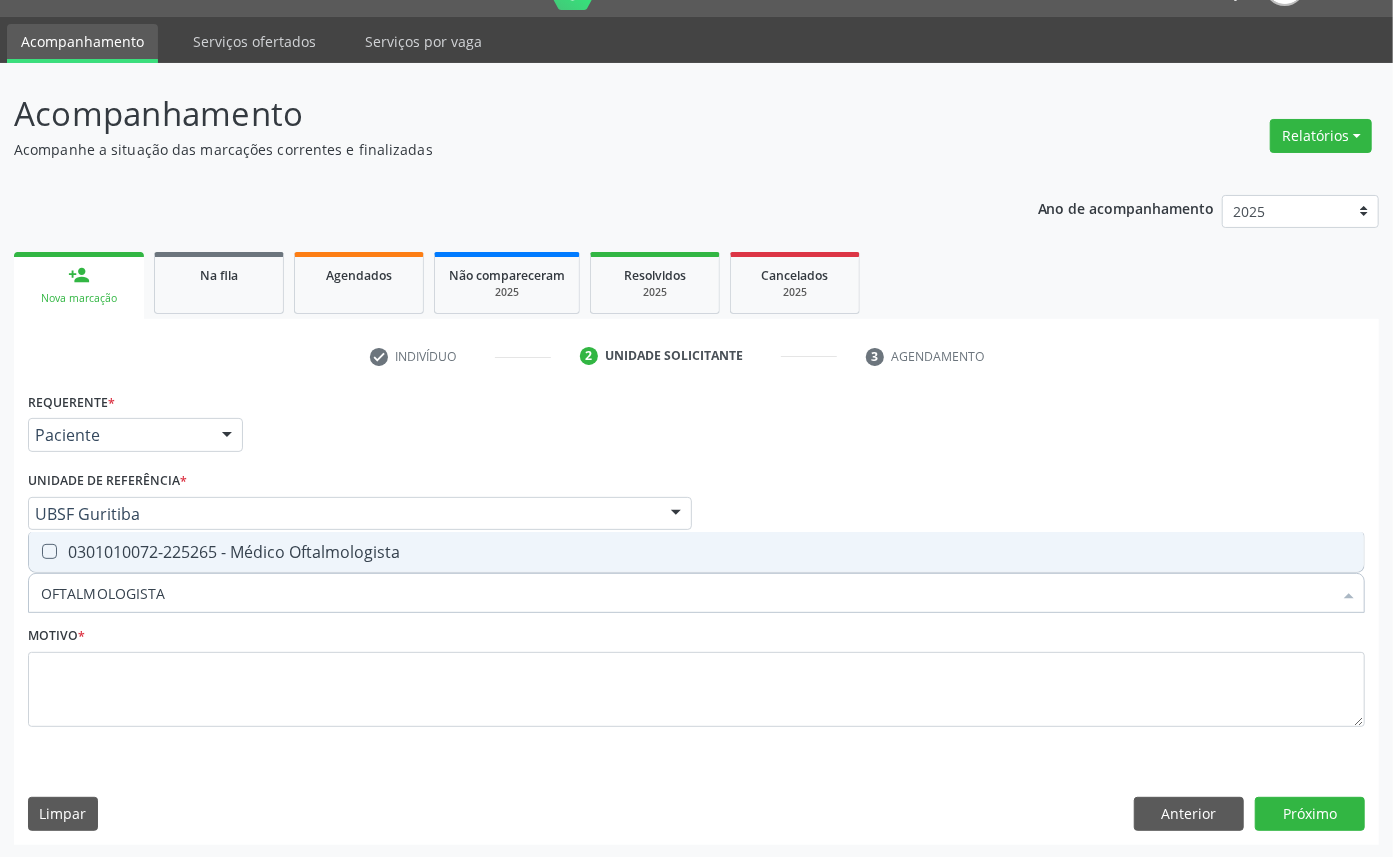 click on "0301010072-225265 - Médico Oftalmologista" at bounding box center (696, 552) 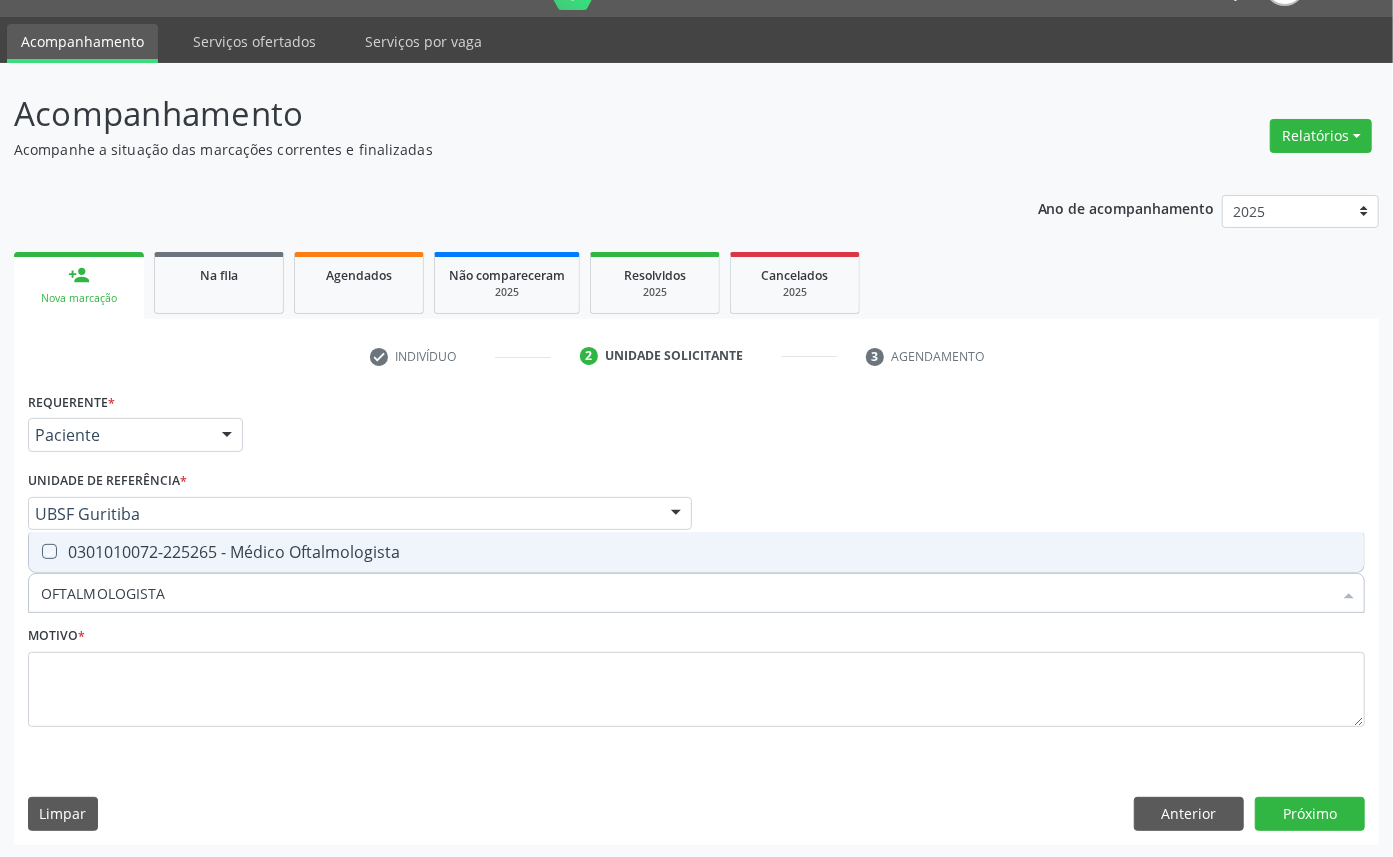 checkbox on "true" 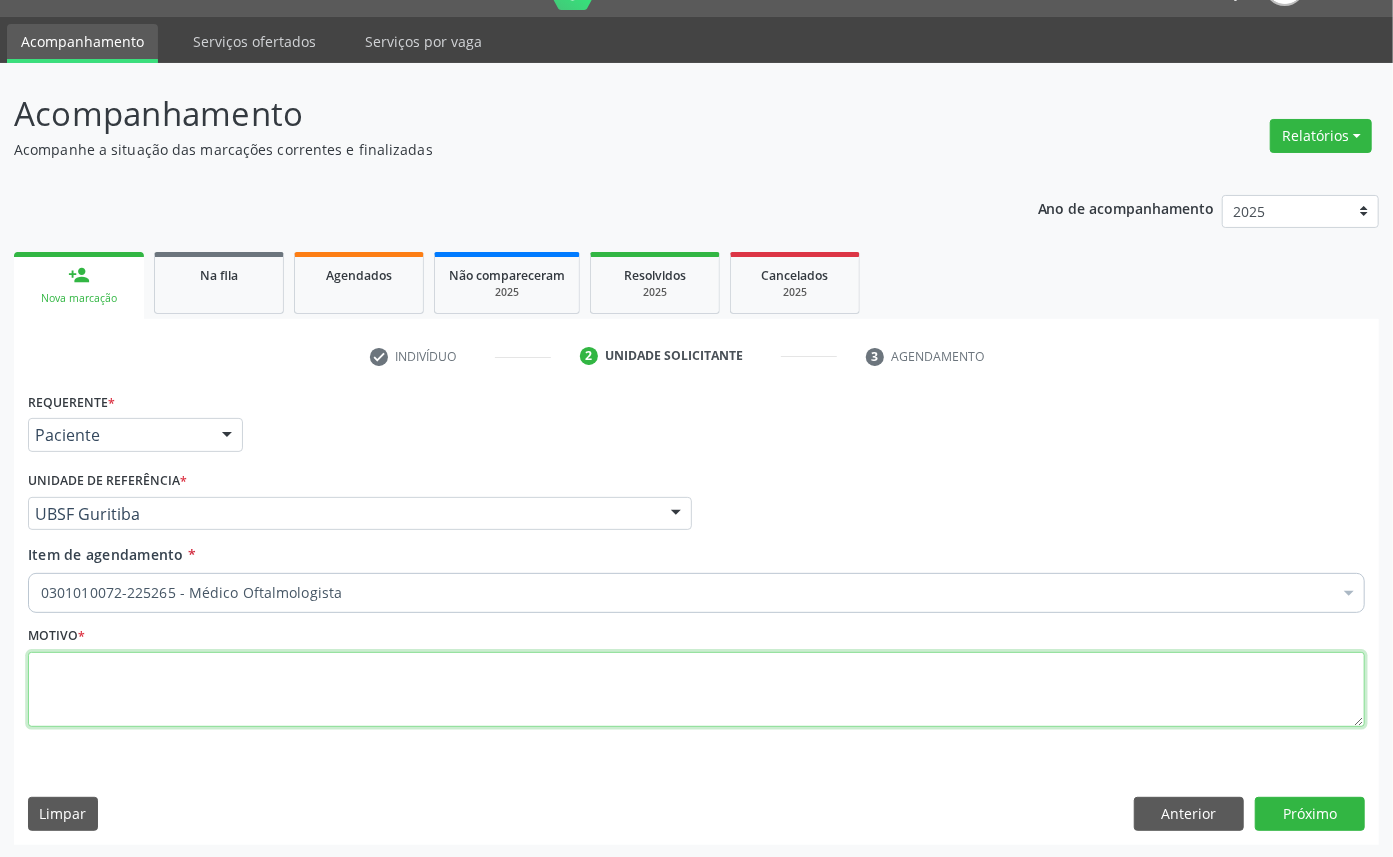 click at bounding box center (696, 690) 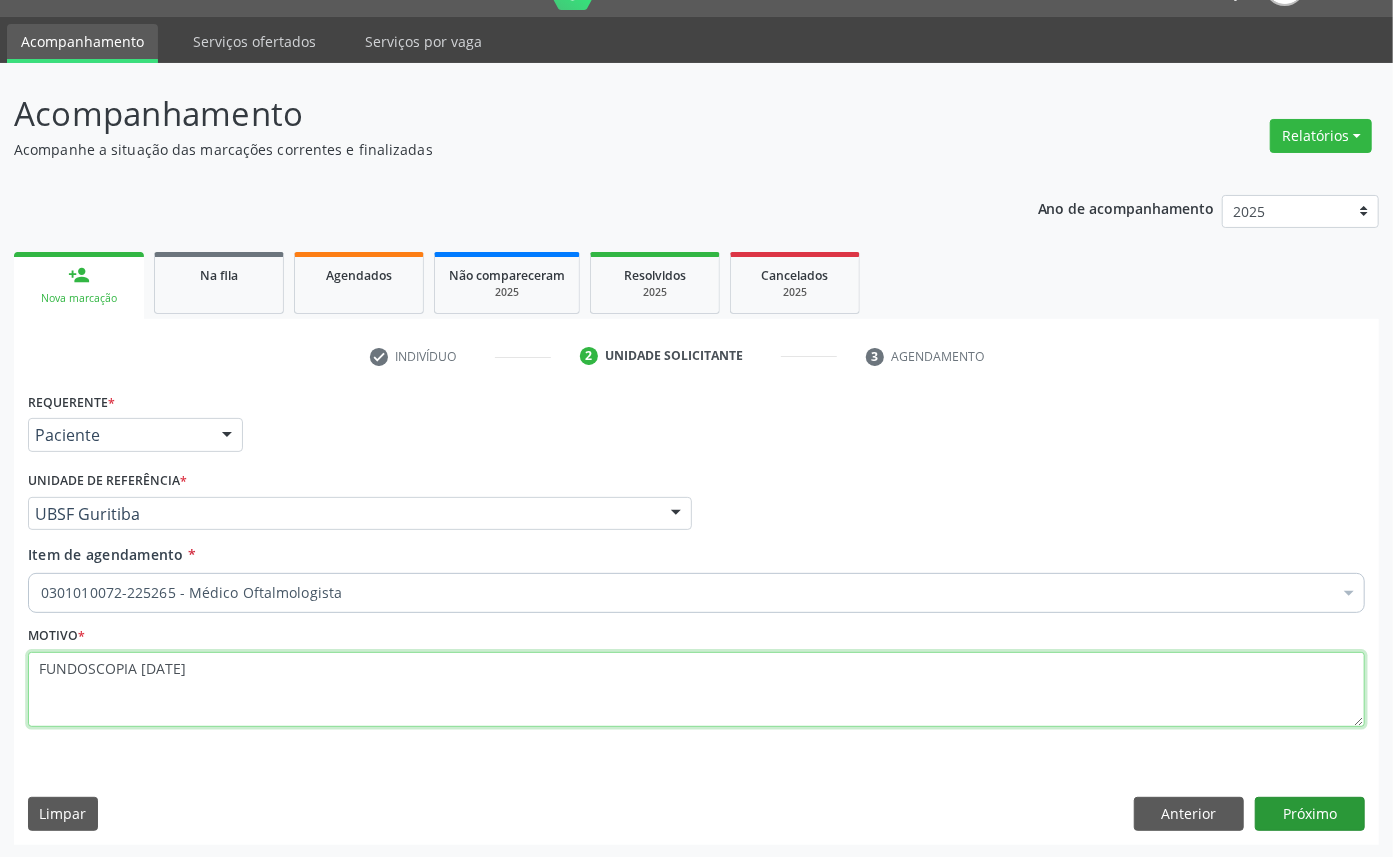 type on "FUNDOSCOPIA [DATE]" 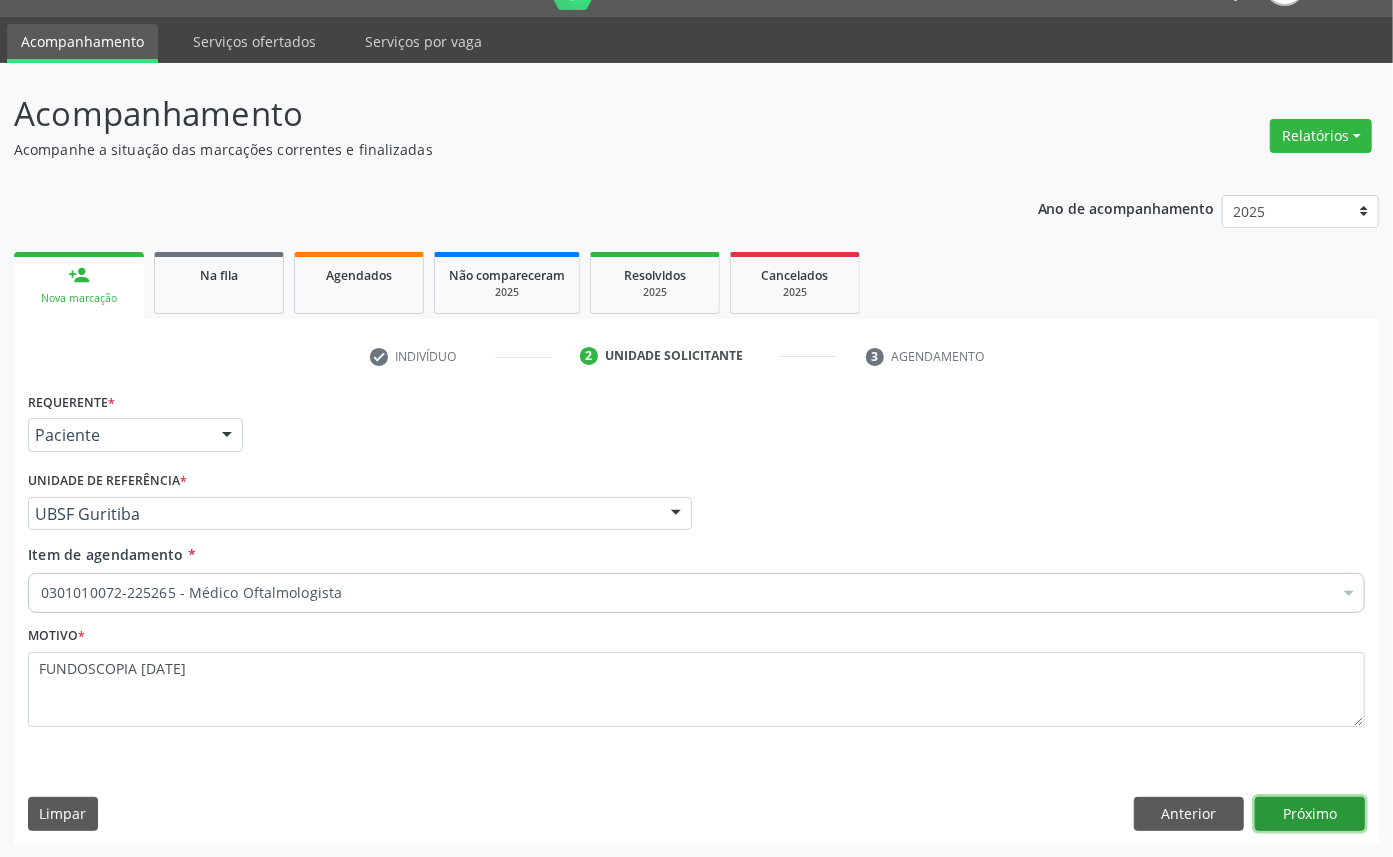 click on "Próximo" at bounding box center (1310, 814) 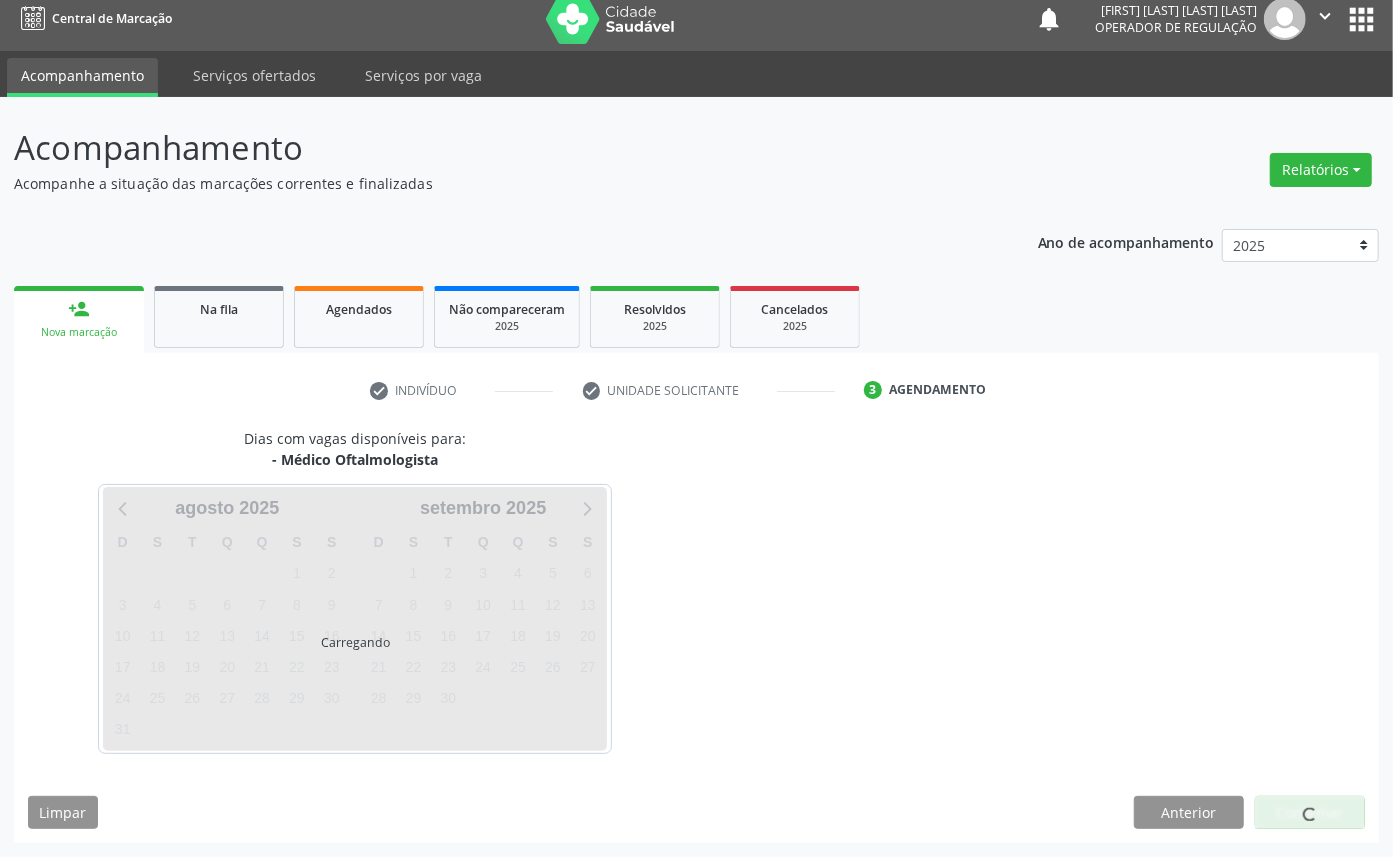 scroll, scrollTop: 12, scrollLeft: 0, axis: vertical 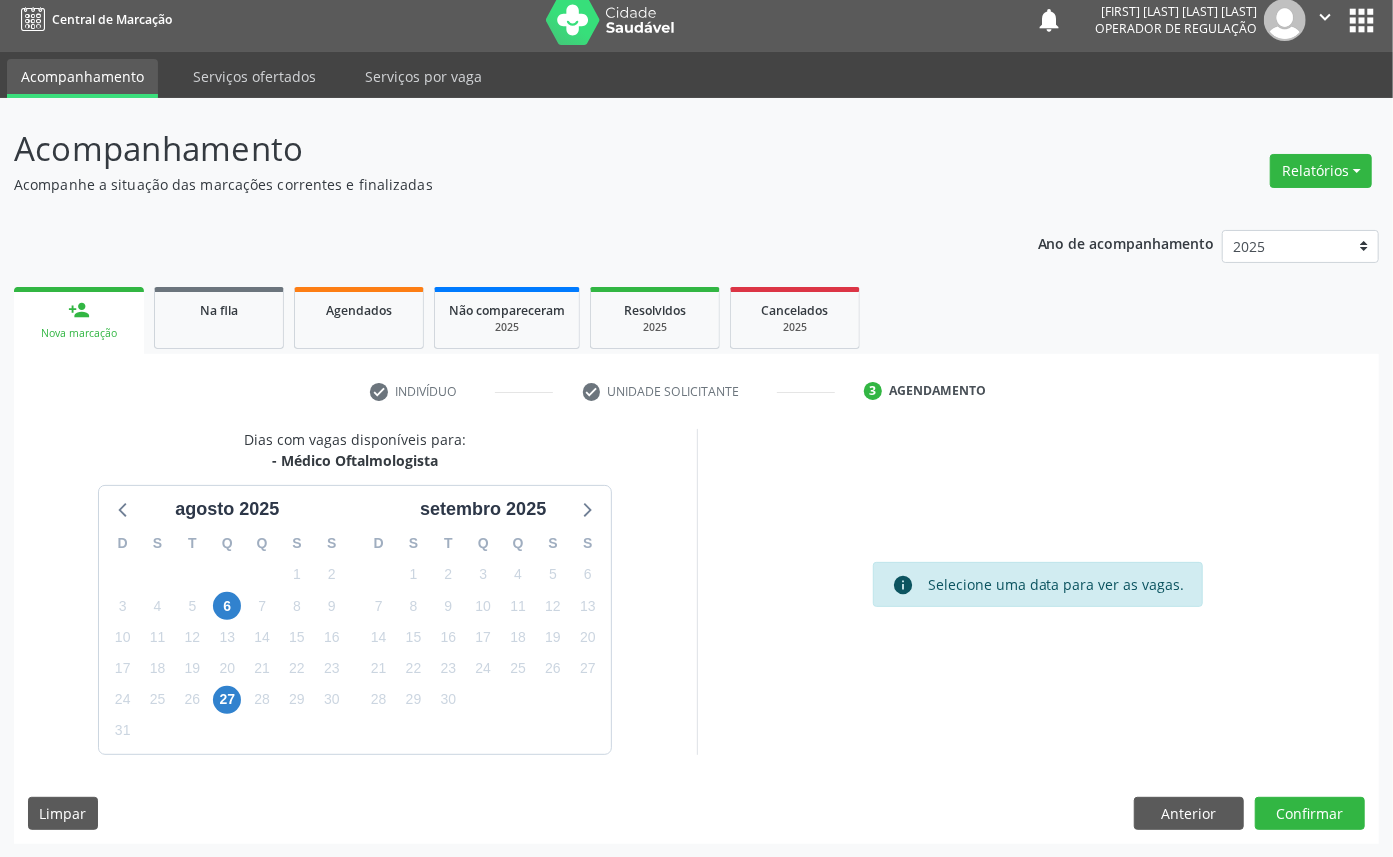 click on "D S T Q Q S S 31 1 2 3 4 5 6 7 8 9 10 11 12 13 14 15 16 17 18 19 20 21 22 23 24 25 26 27 28 29 30 1 2 3 4 5 6 7 8 9 10 11" at bounding box center [483, 638] 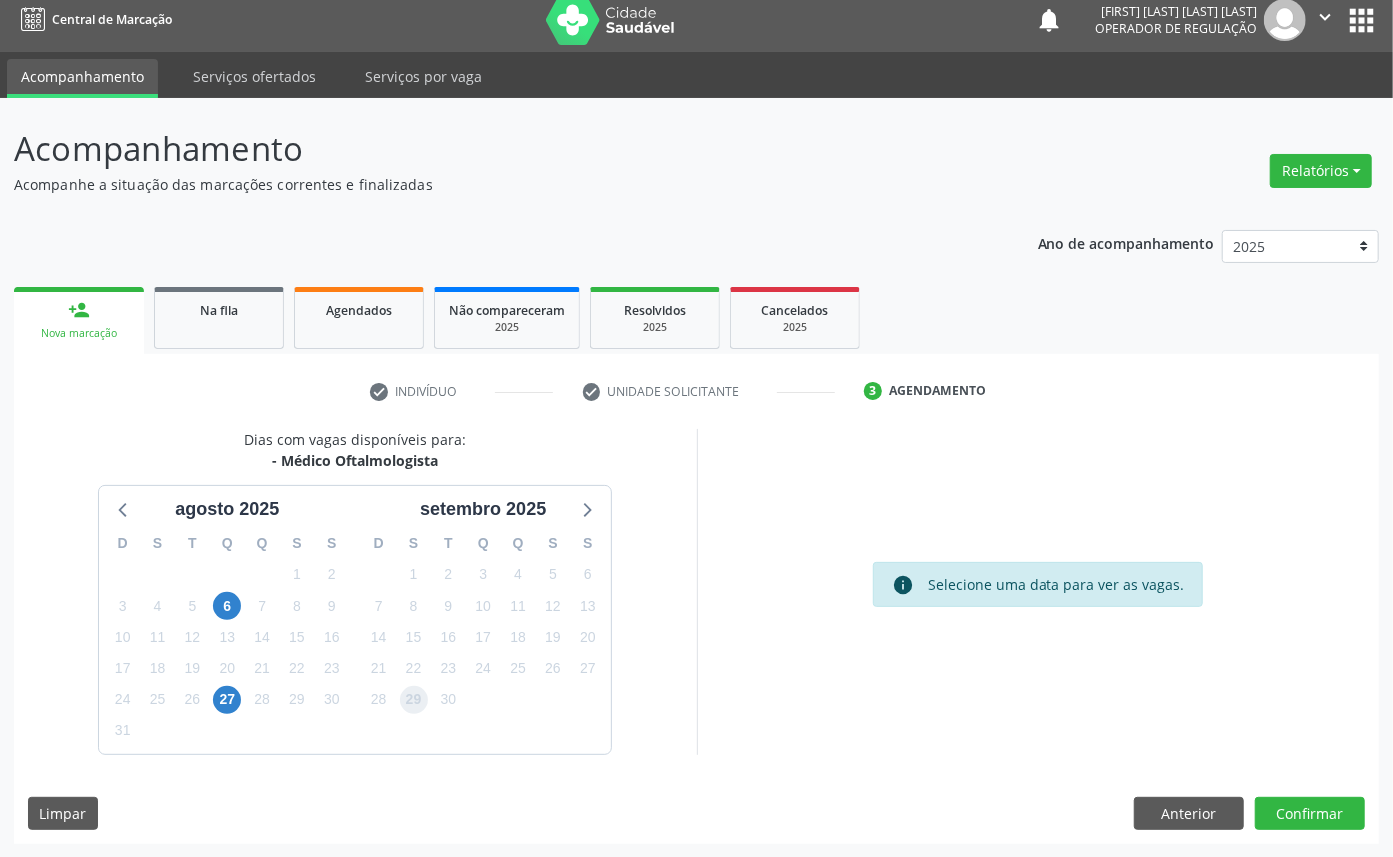 click on "29" at bounding box center [414, 700] 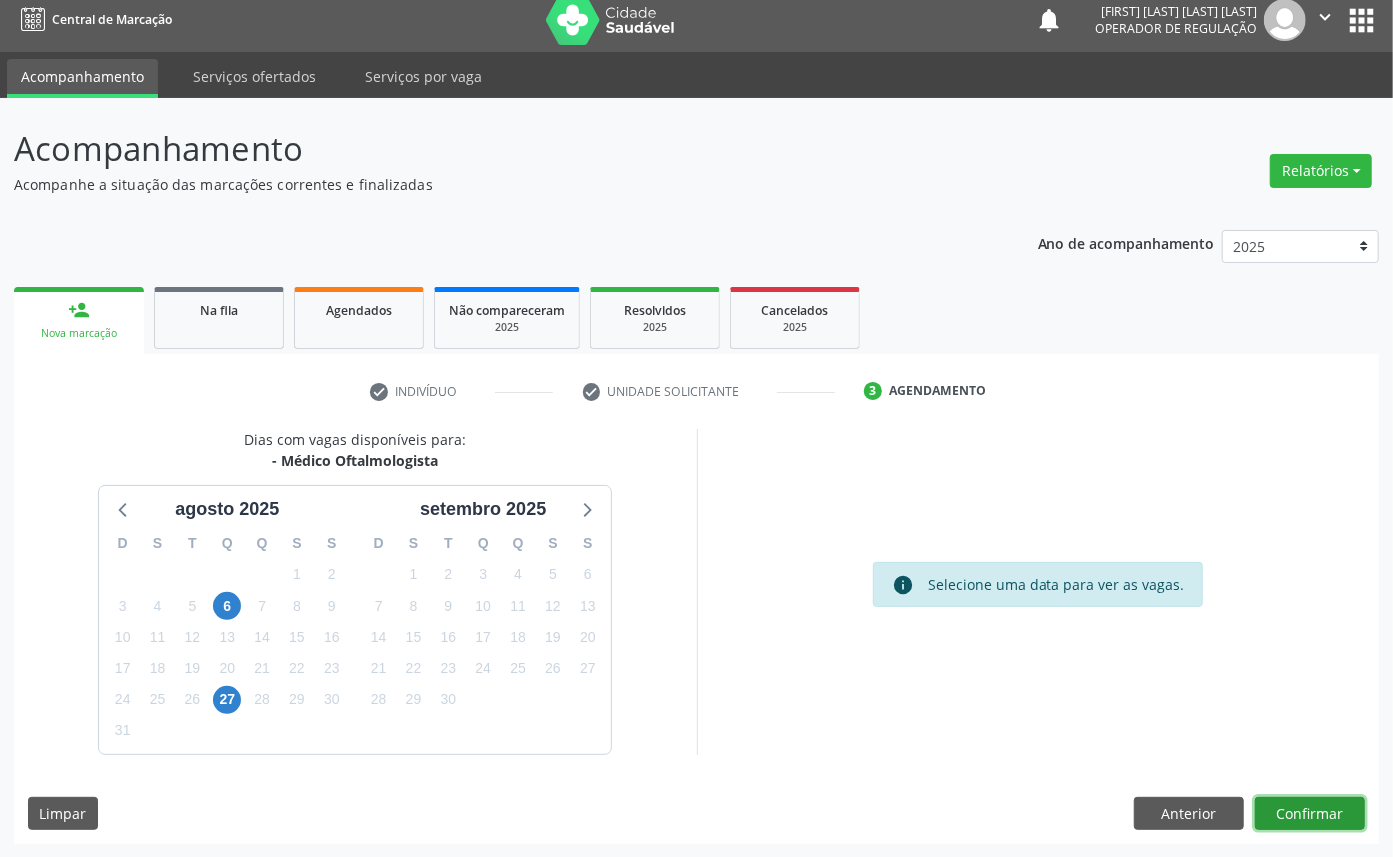 click on "Confirmar" at bounding box center [1310, 814] 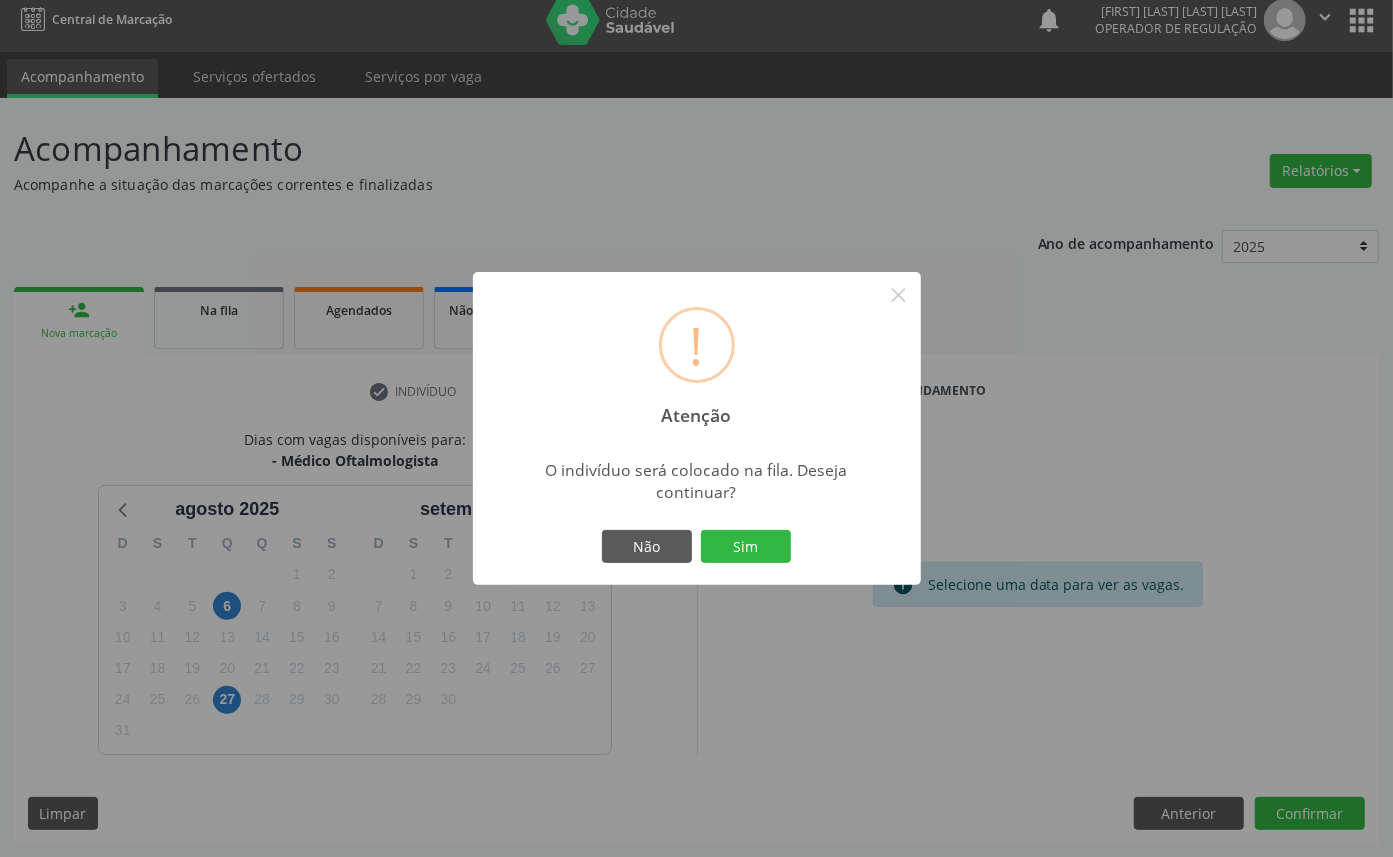 type 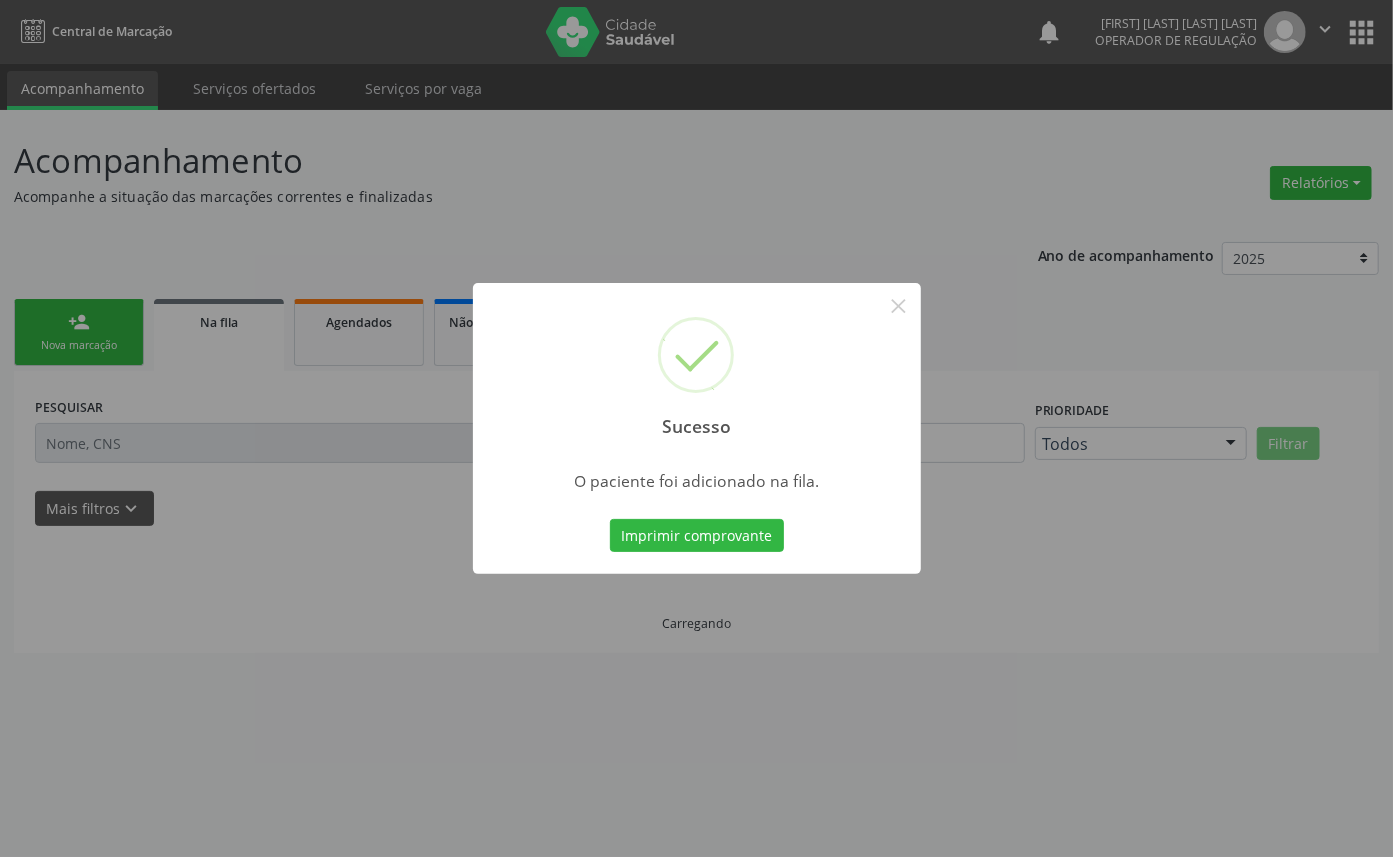scroll, scrollTop: 0, scrollLeft: 0, axis: both 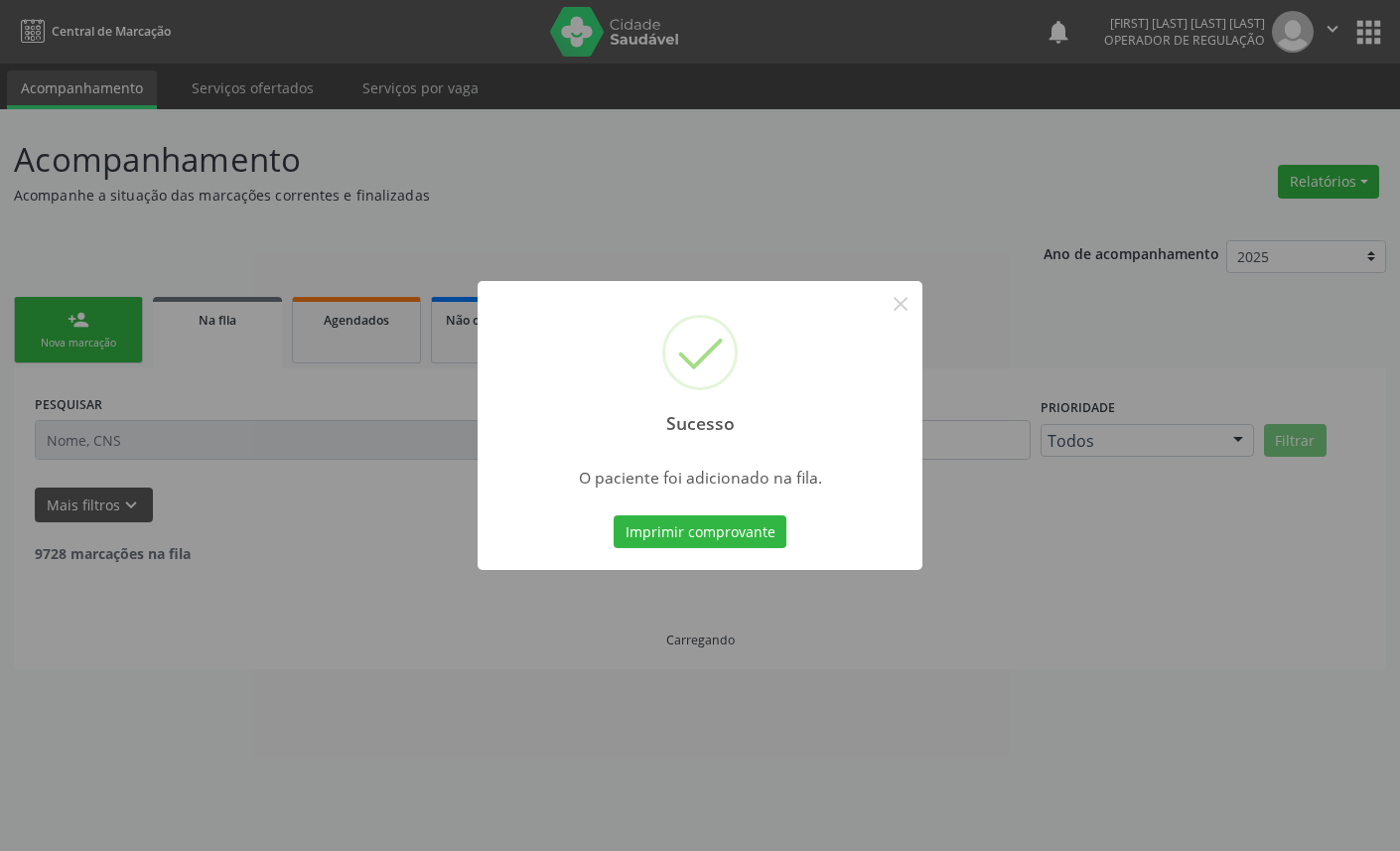 type 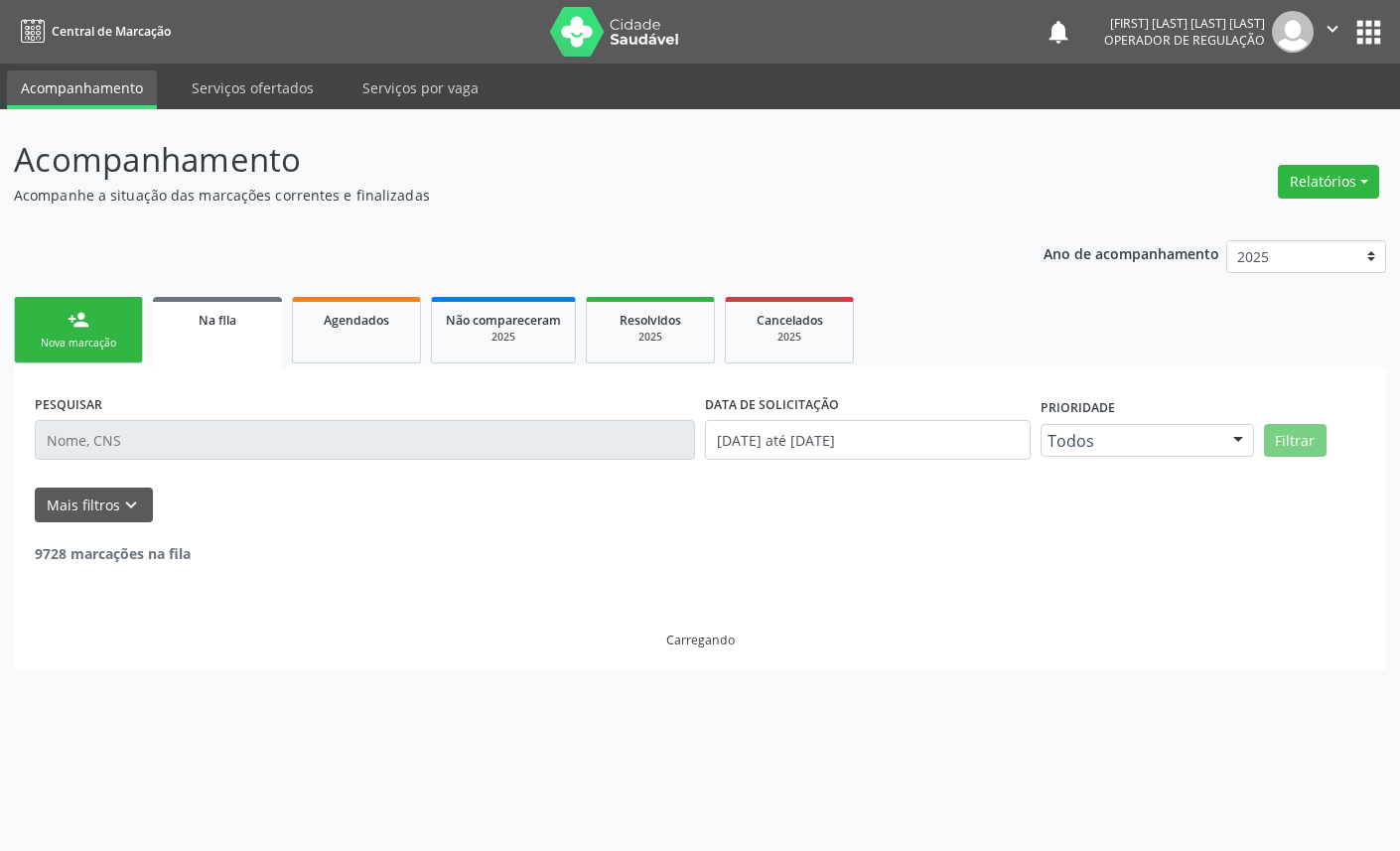 click on "person_add
Nova marcação" at bounding box center (78, 330) 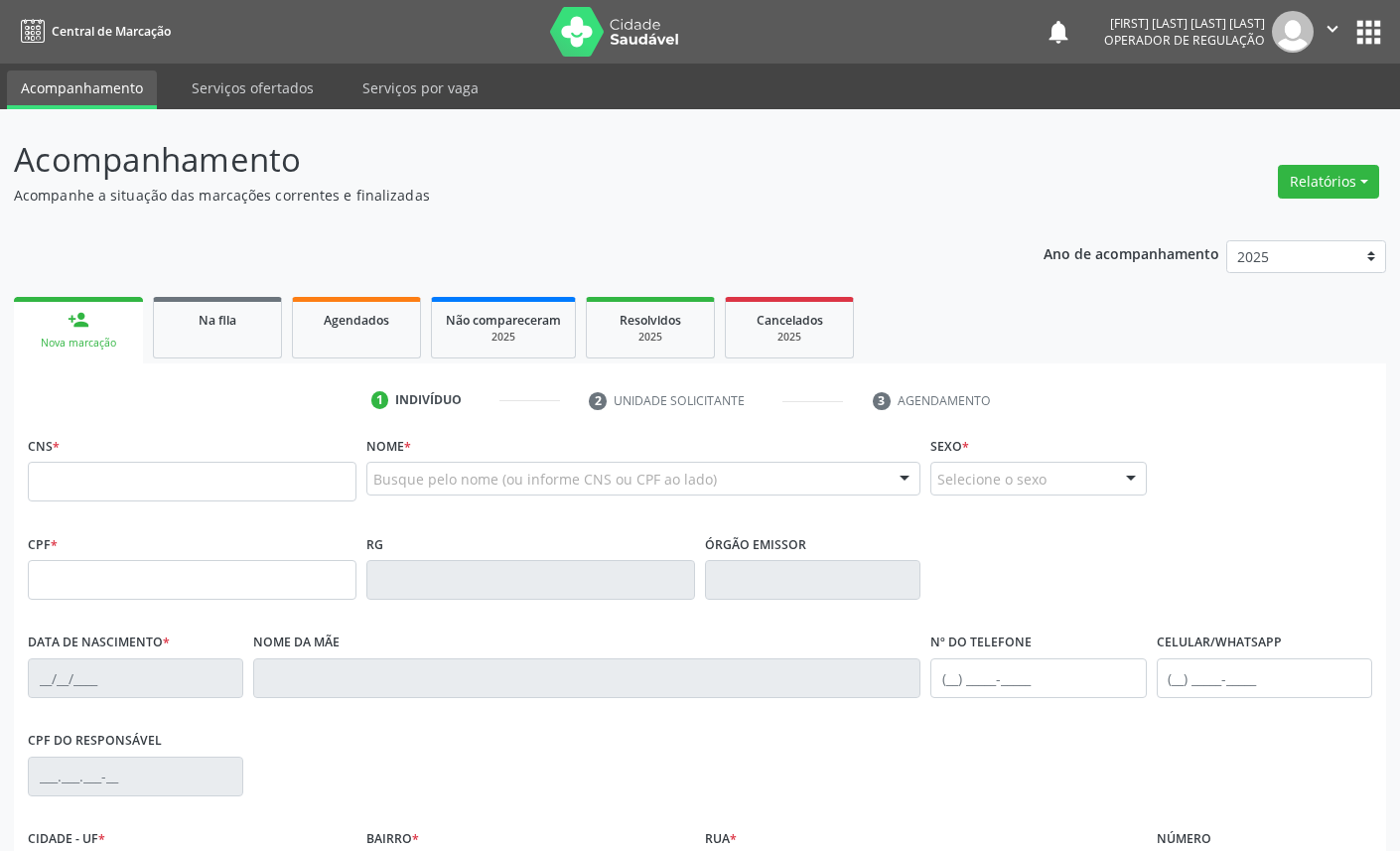 click on "person_add
Nova marcação" at bounding box center [78, 330] 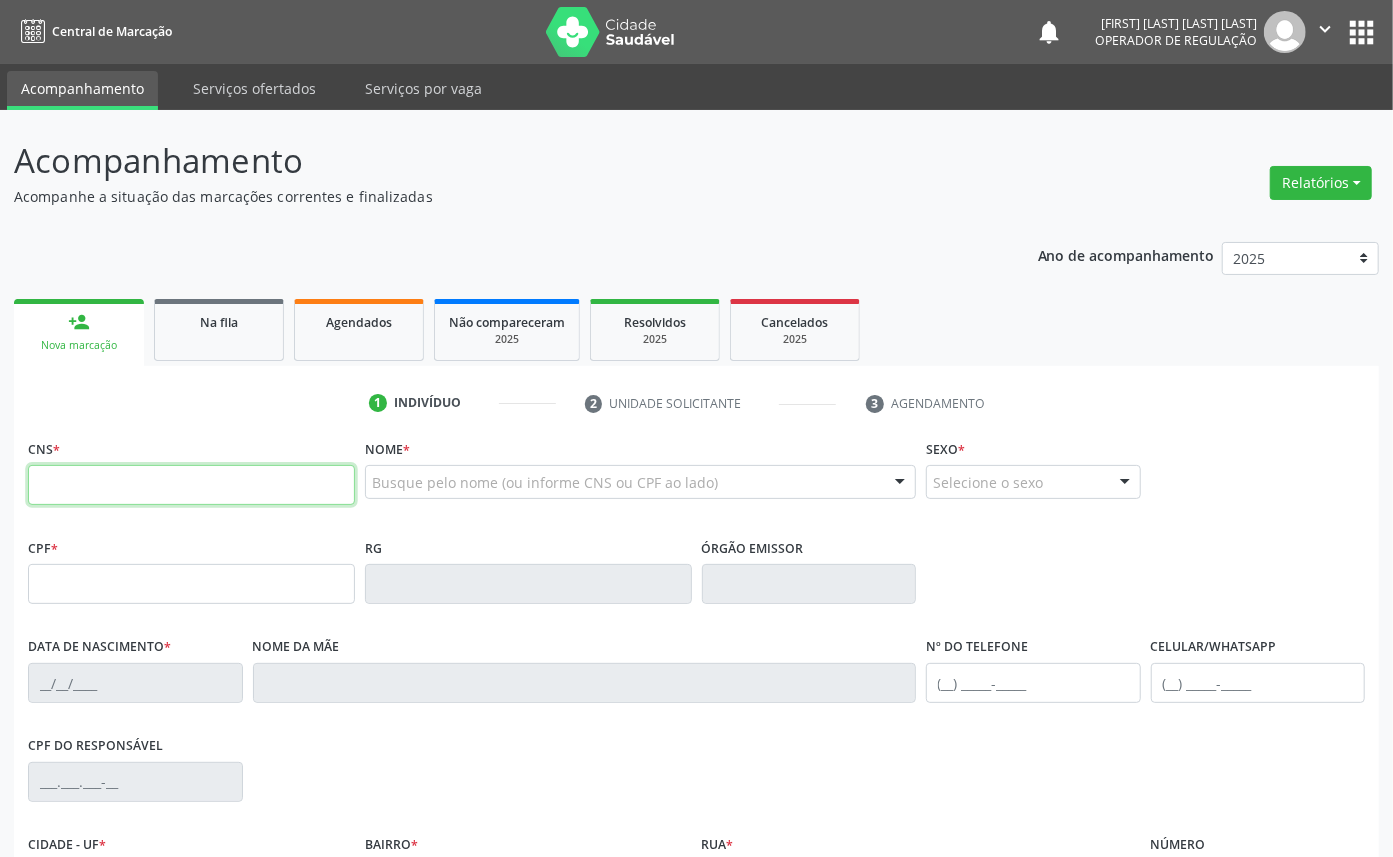 click at bounding box center (191, 485) 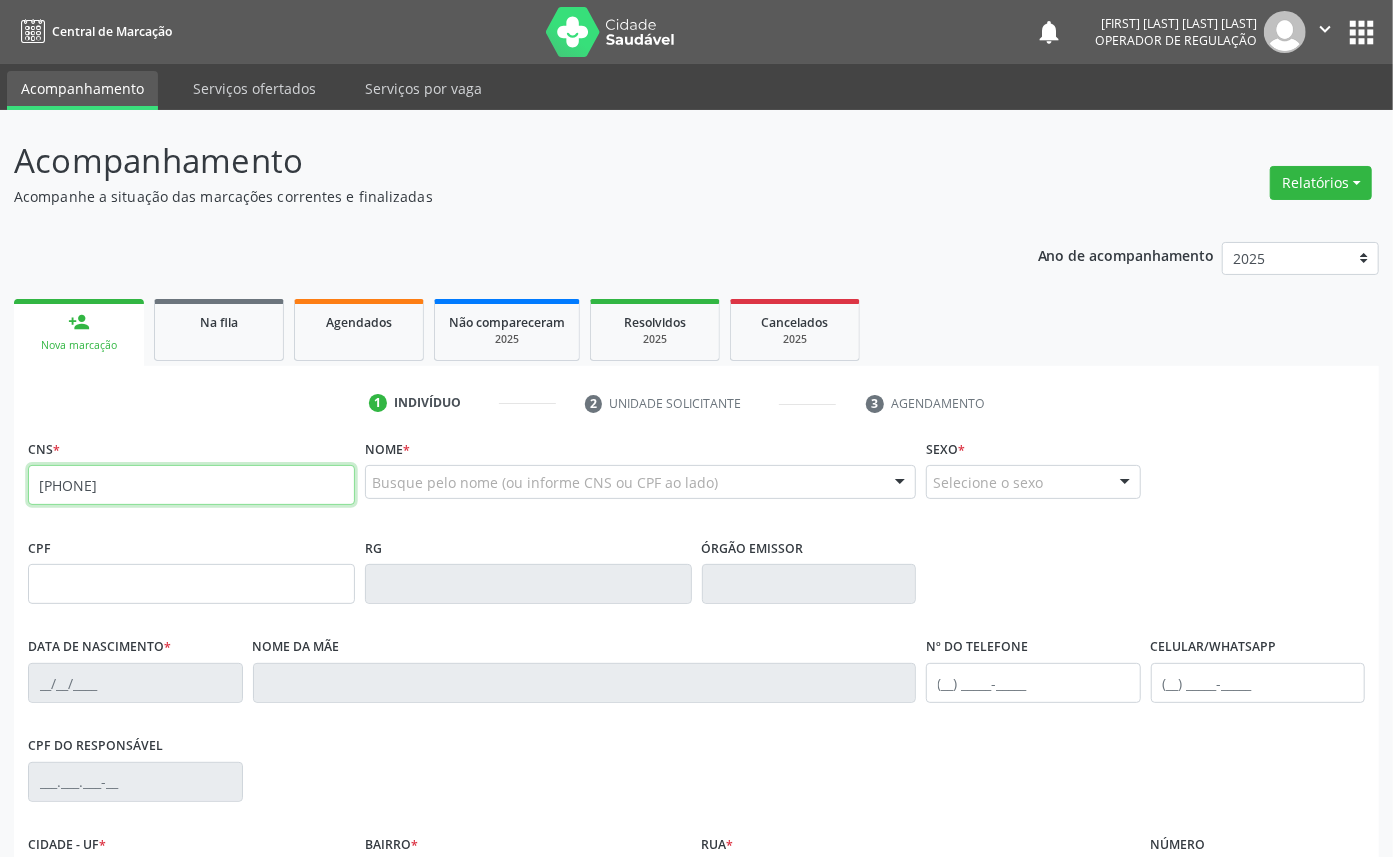 type on "[PHONE]" 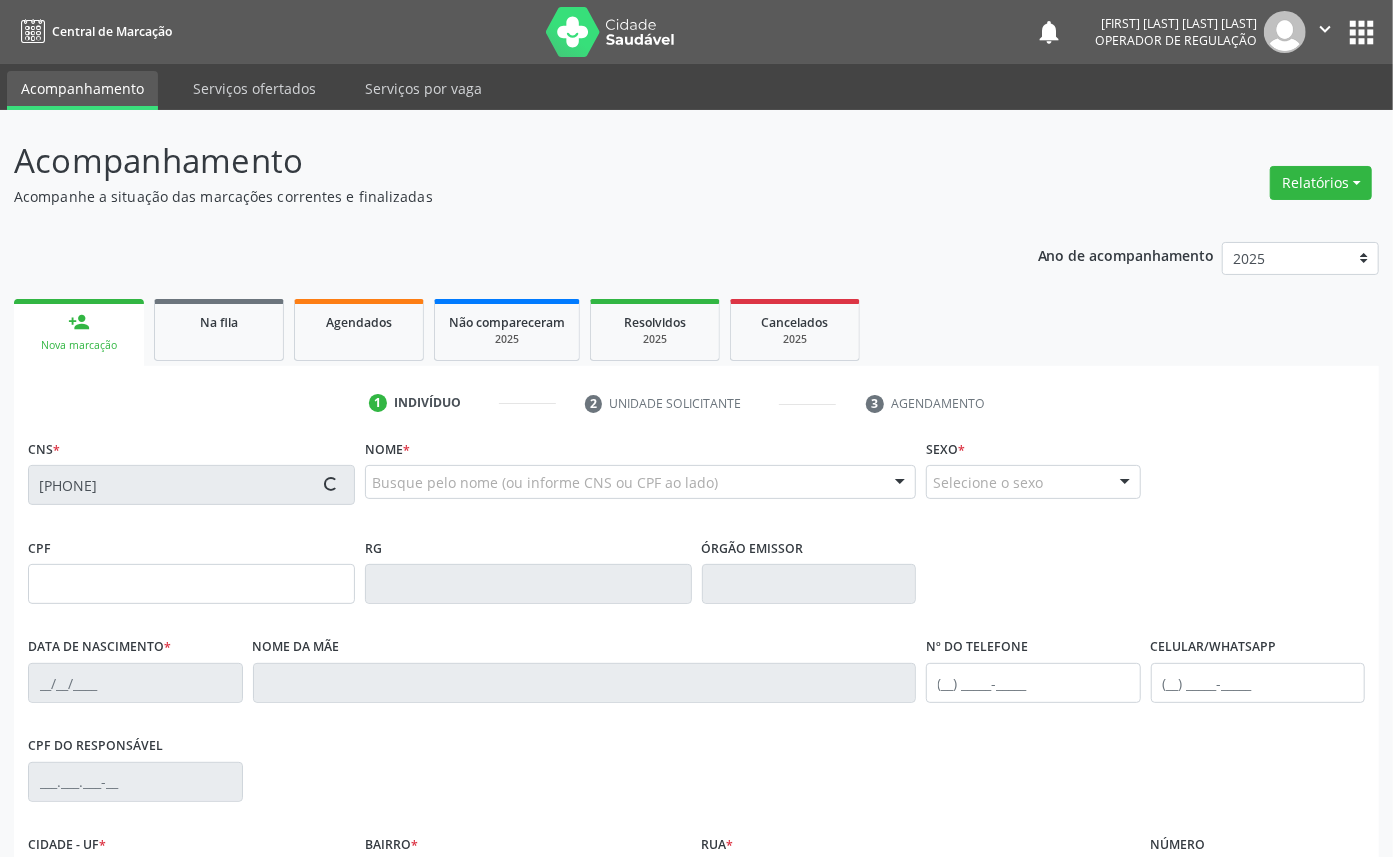 type on "[NUMBER]" 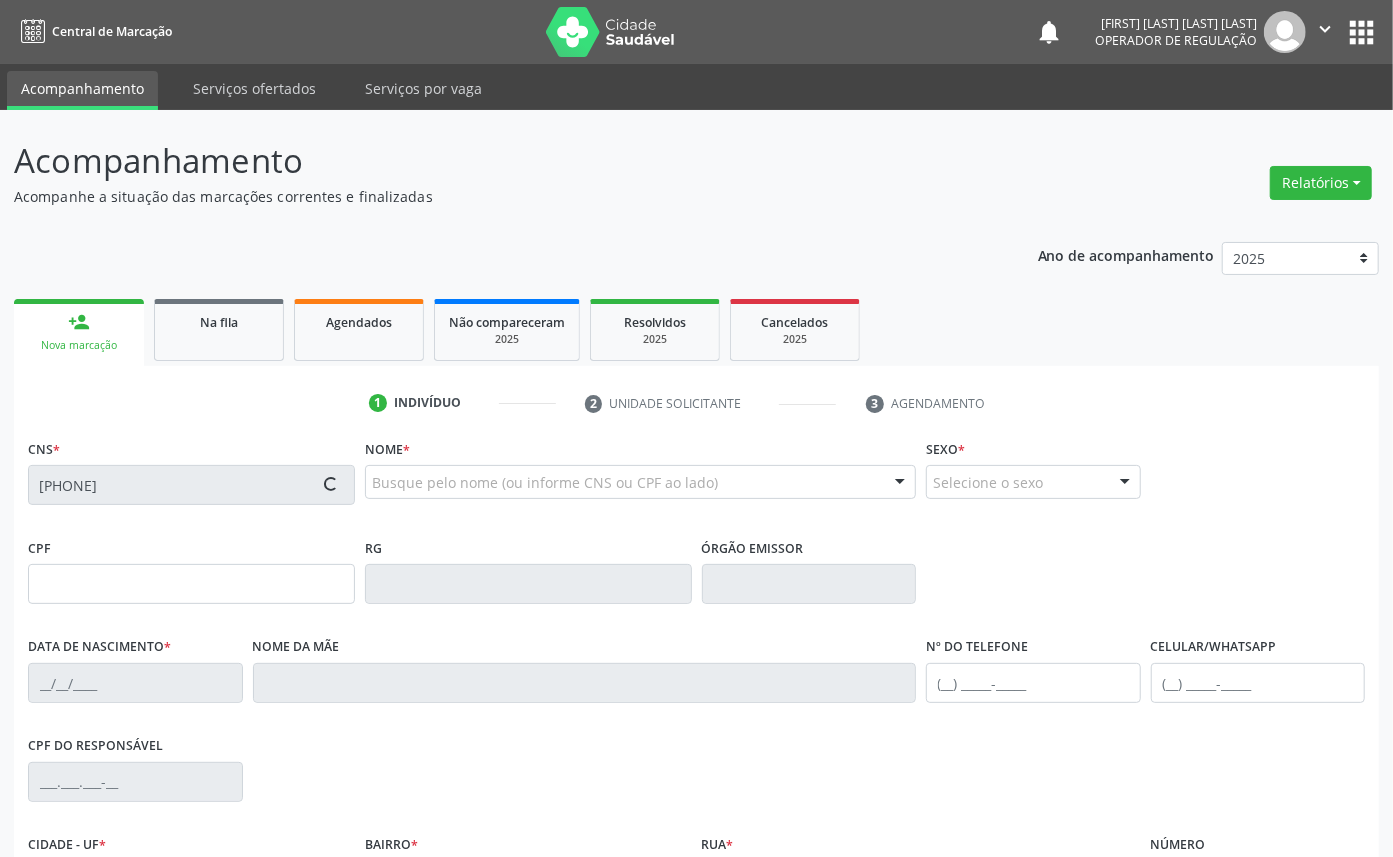 type on "[DATE]" 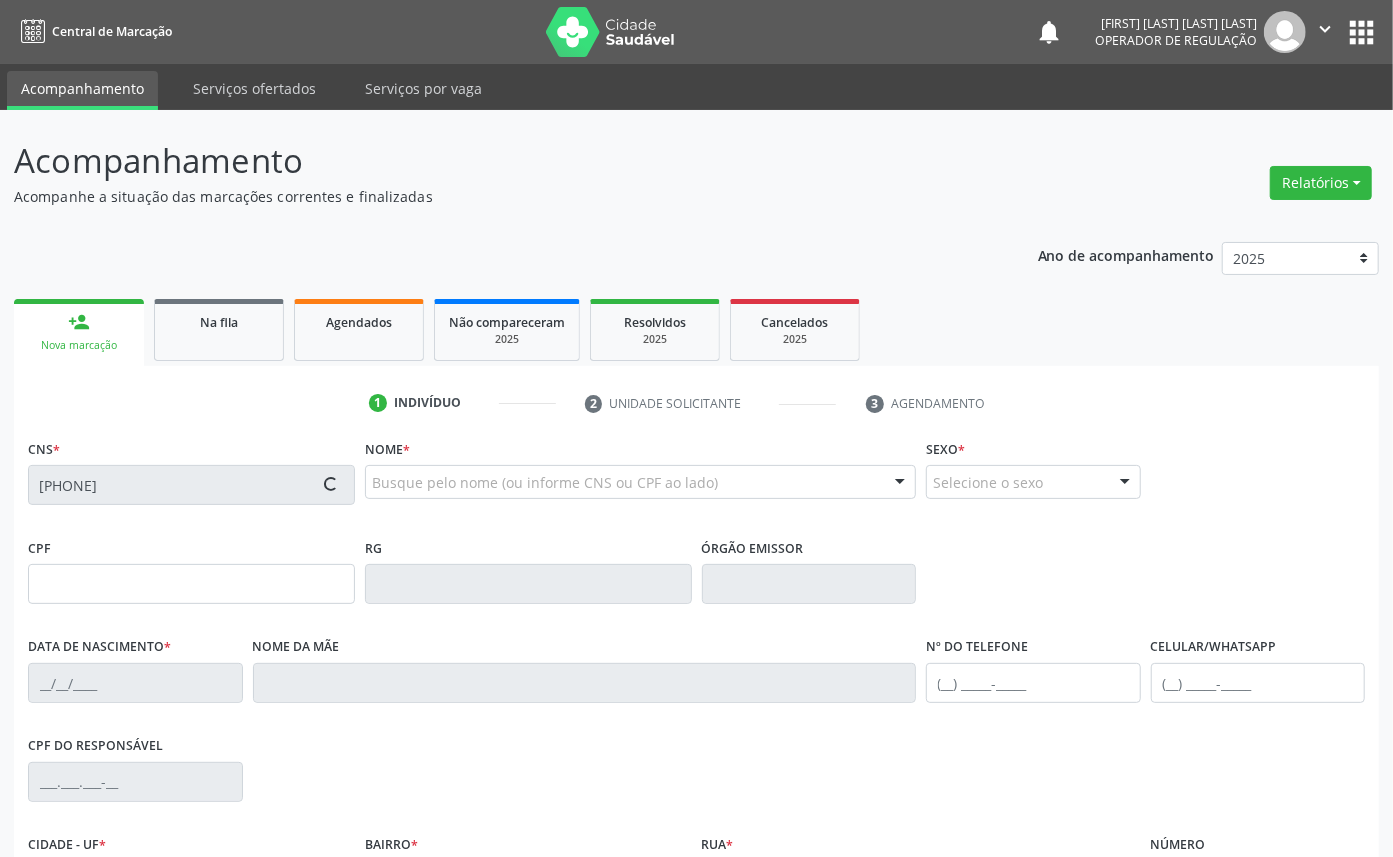 type on "[FIRST] [LAST] de [LAST]" 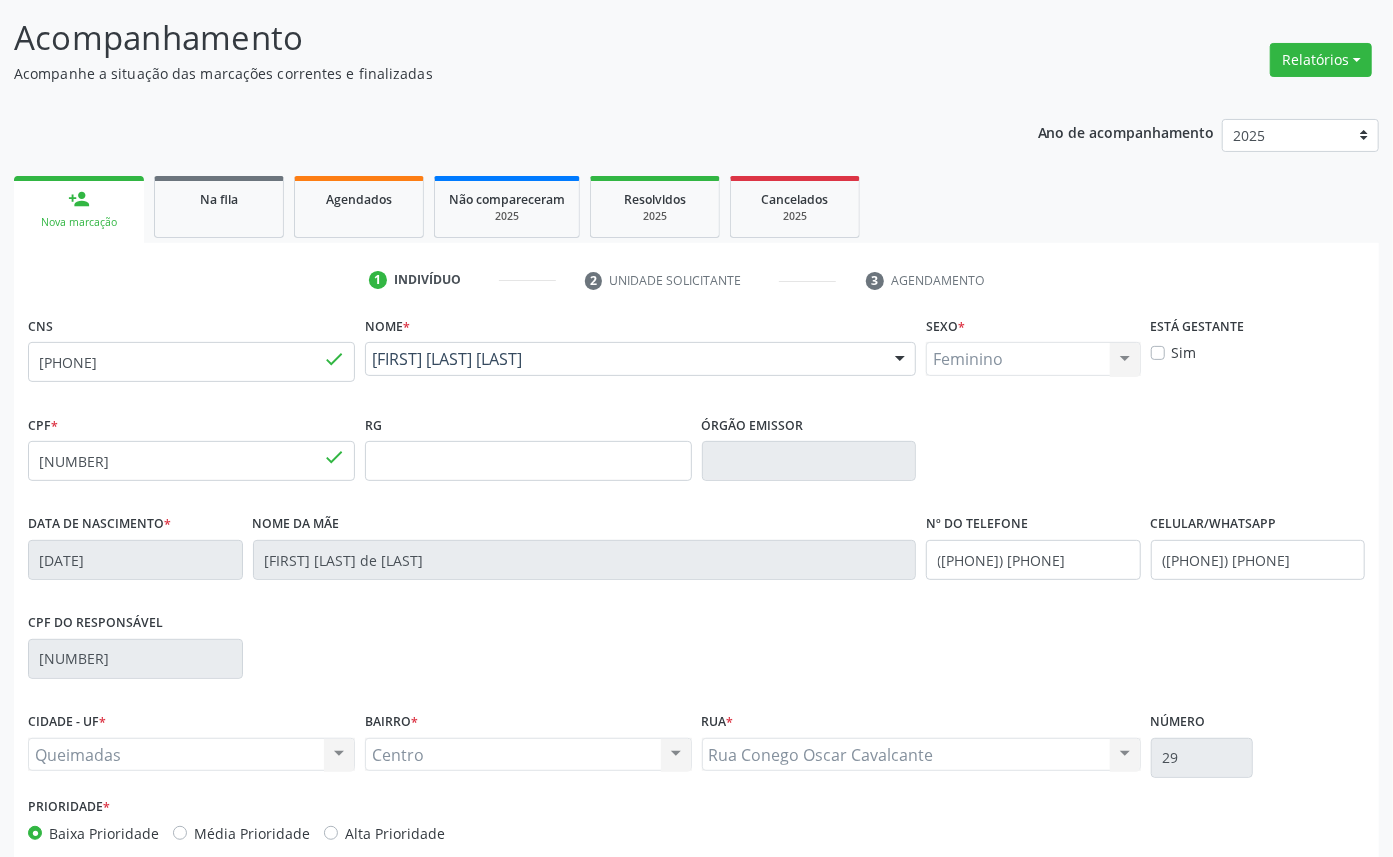 scroll, scrollTop: 225, scrollLeft: 0, axis: vertical 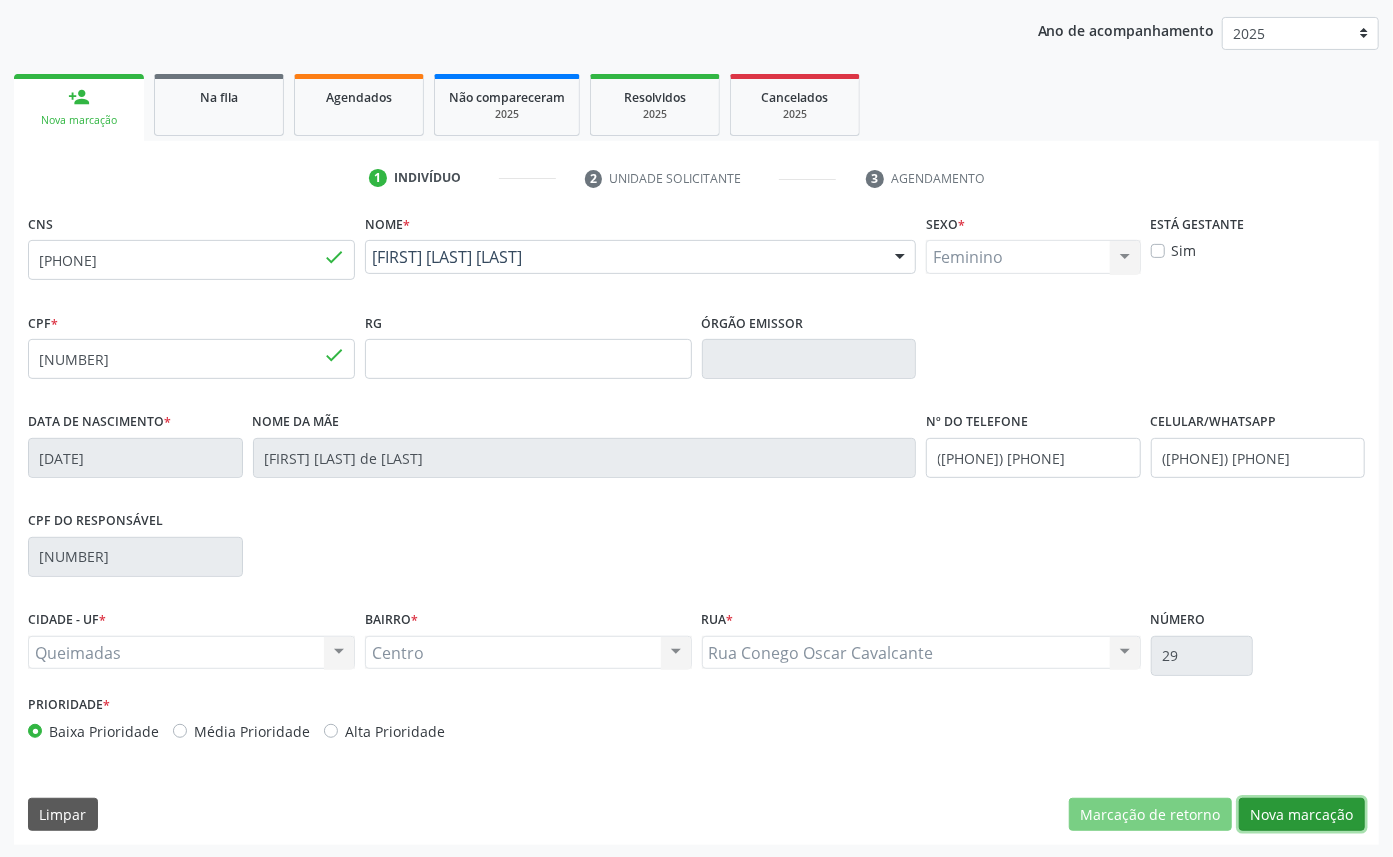 click on "Nova marcação" at bounding box center (1302, 815) 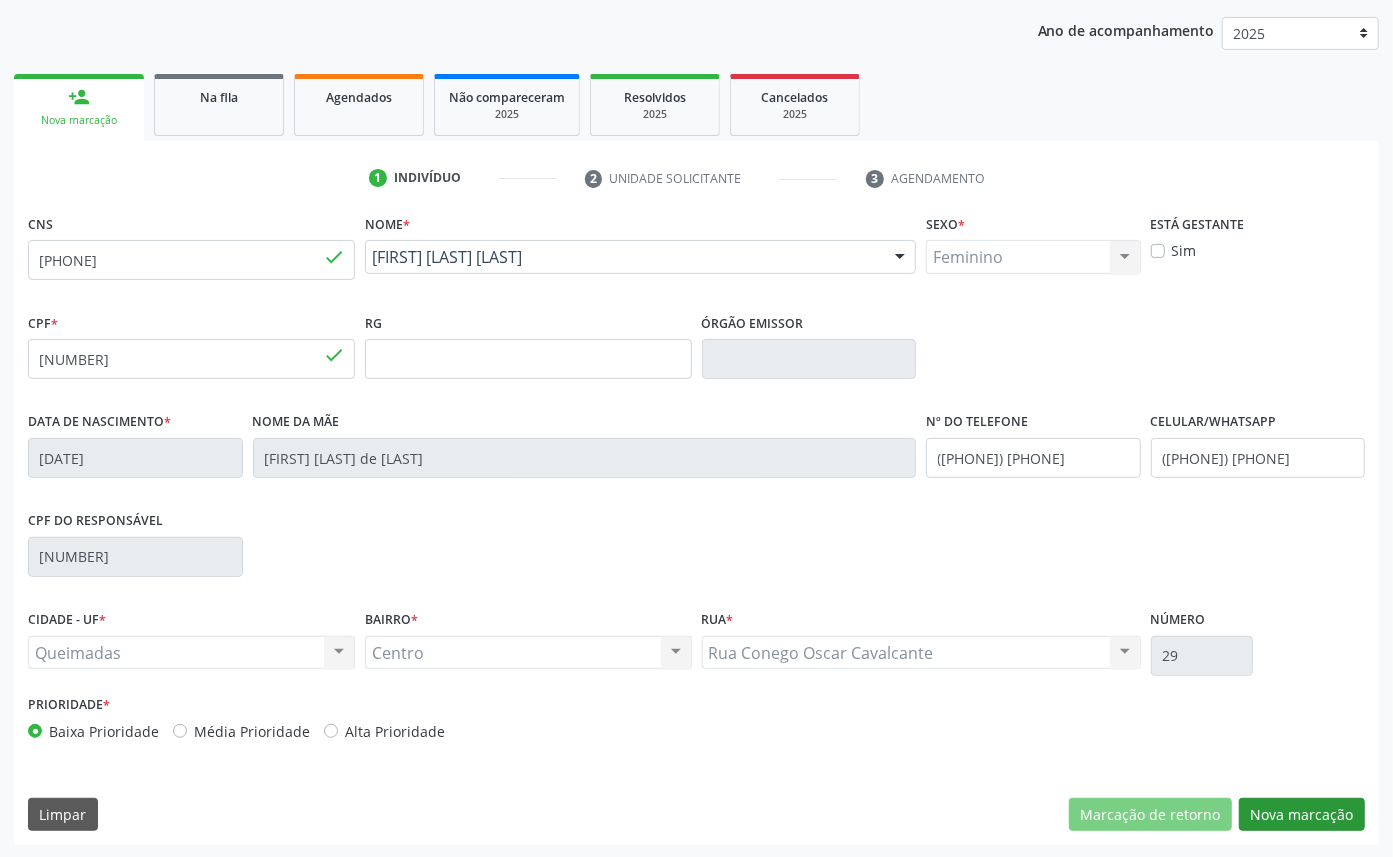scroll, scrollTop: 47, scrollLeft: 0, axis: vertical 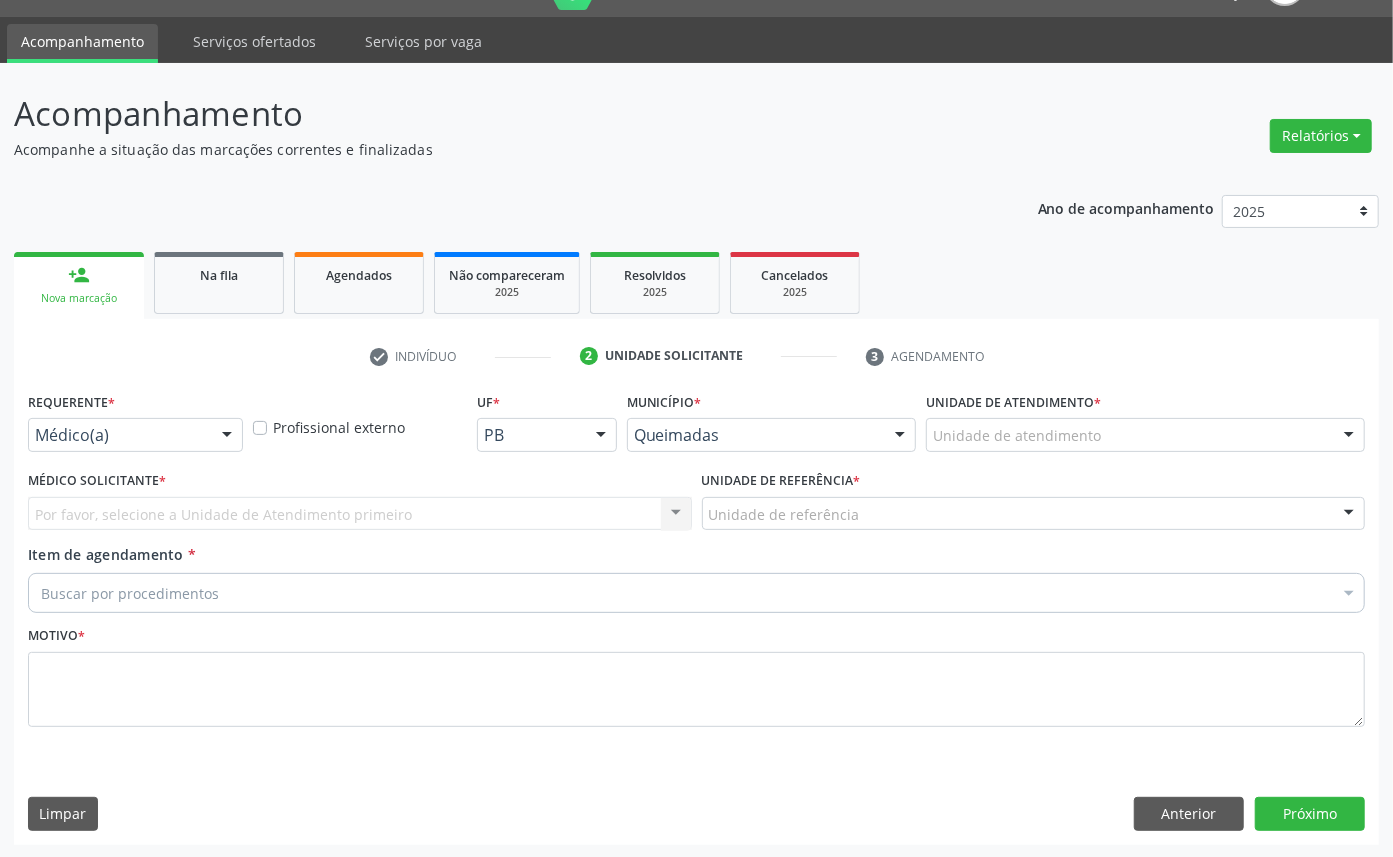 drag, startPoint x: 88, startPoint y: 425, endPoint x: 86, endPoint y: 490, distance: 65.03076 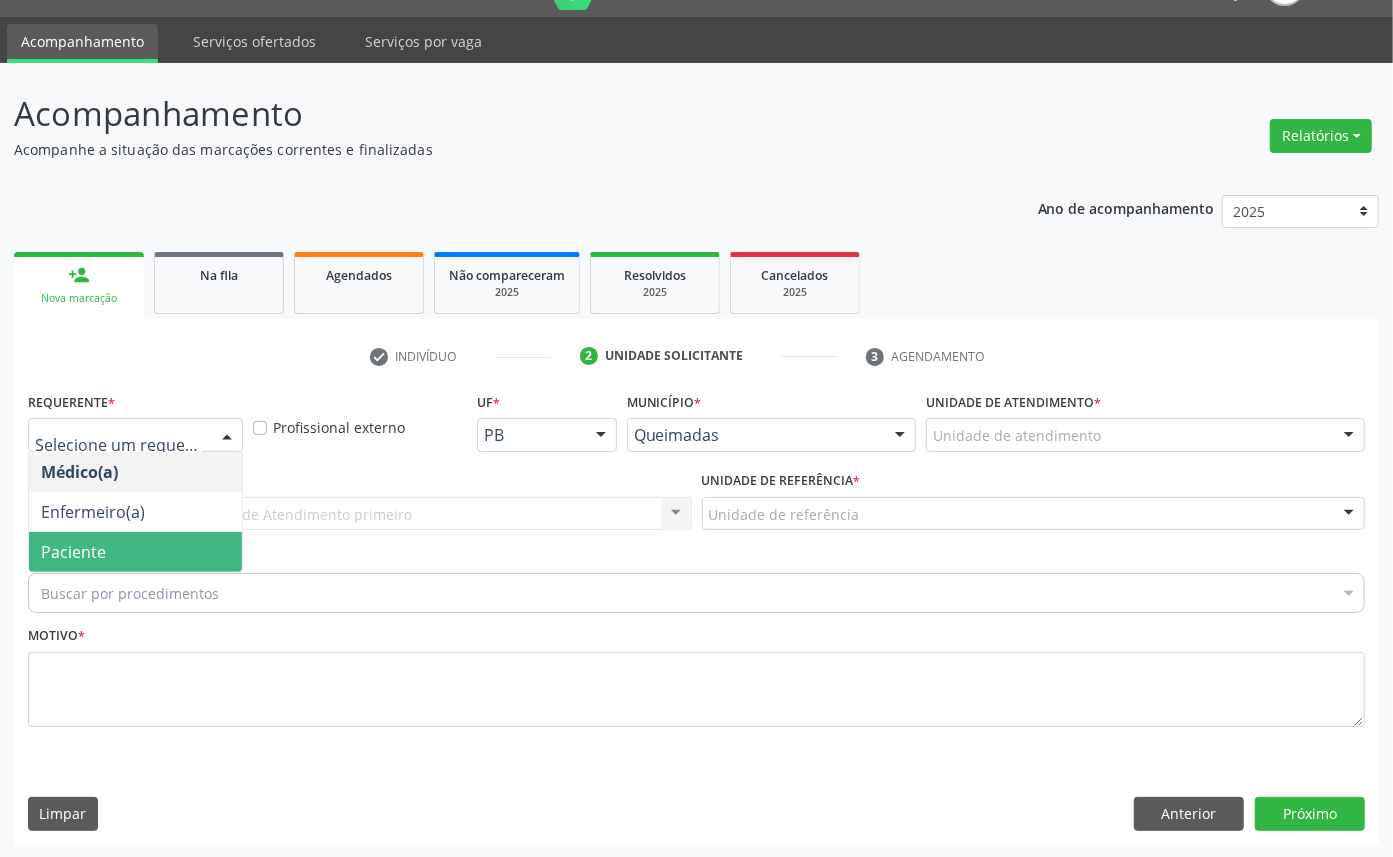 click on "Paciente" at bounding box center (135, 552) 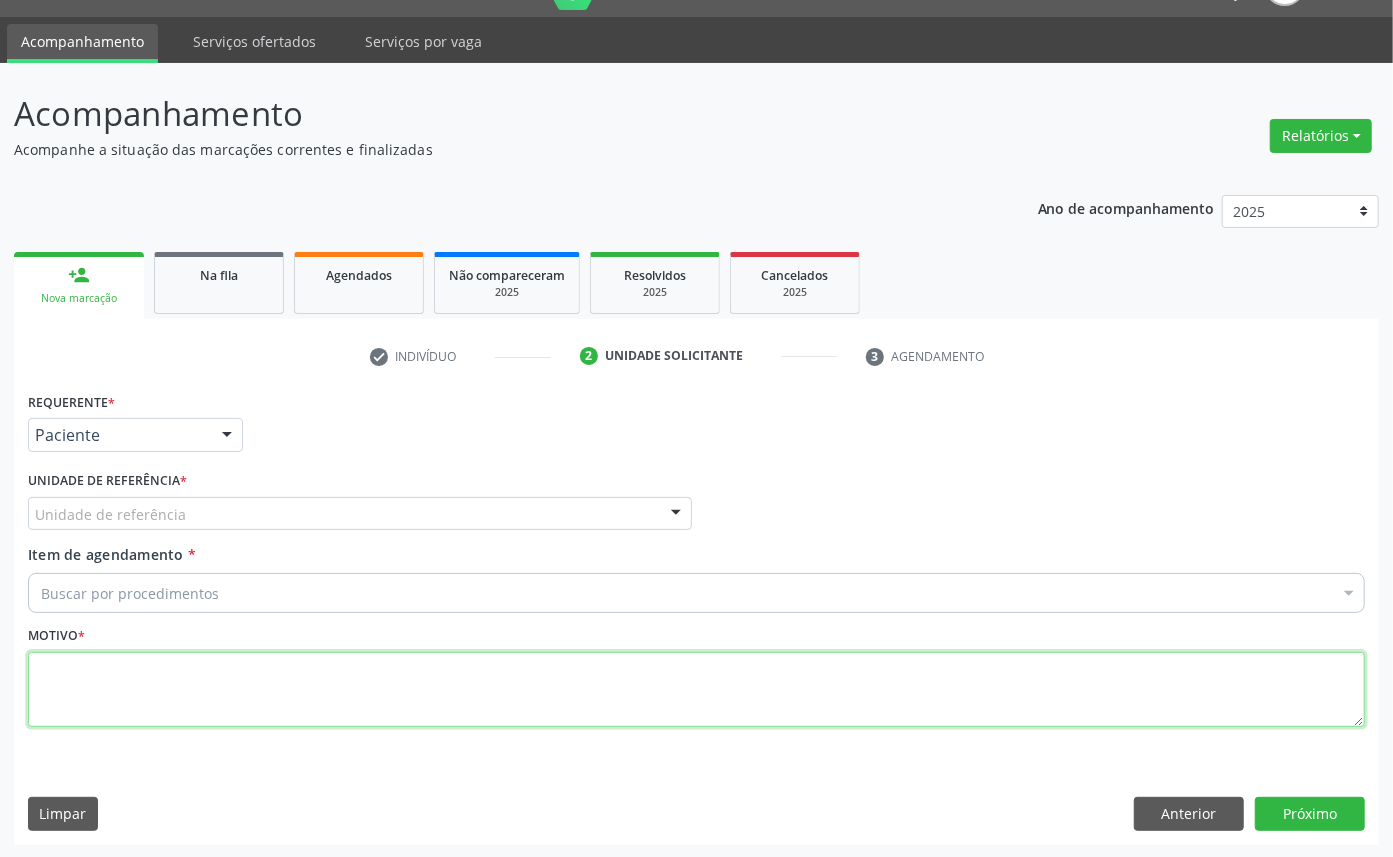 click at bounding box center (696, 690) 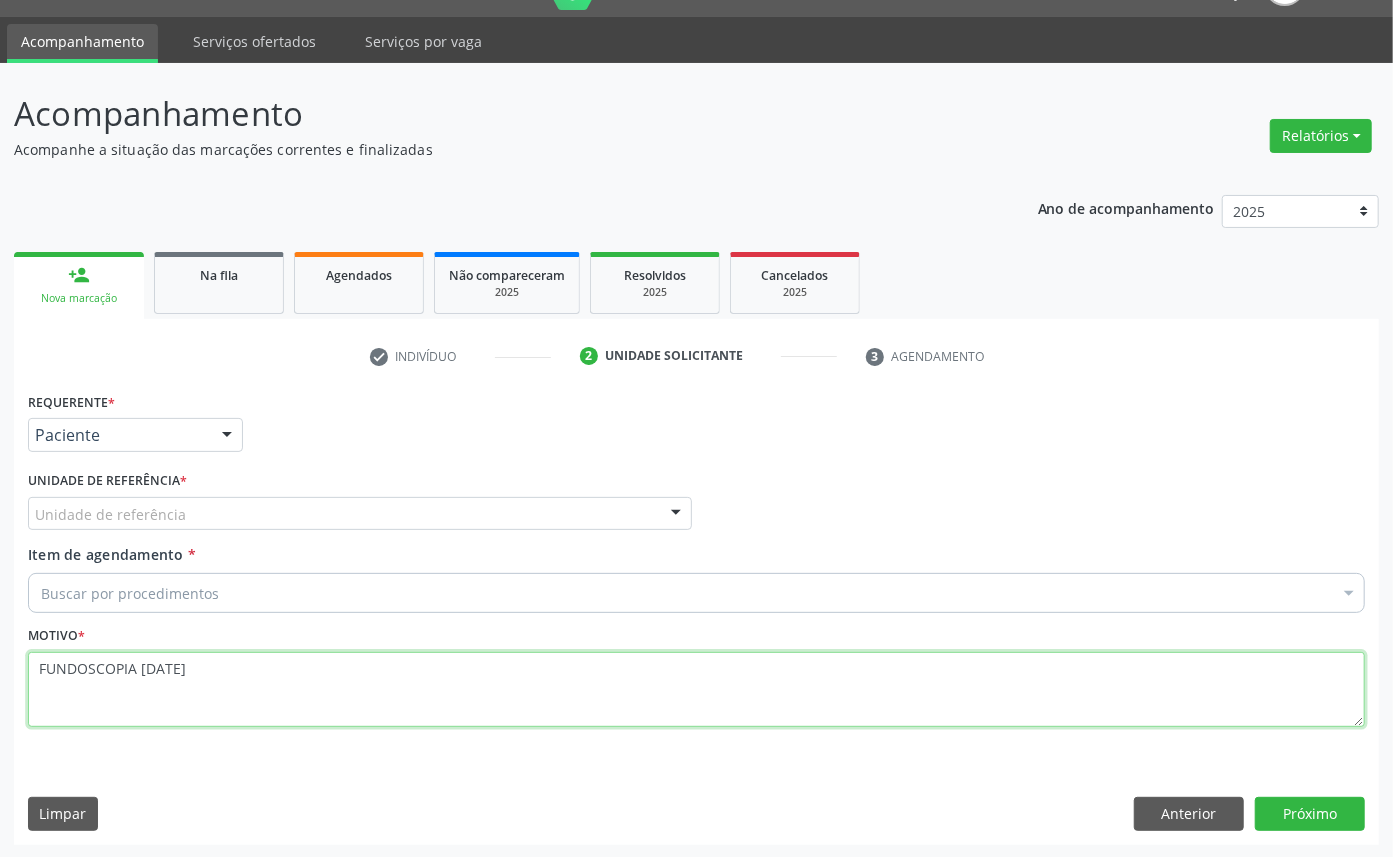 type on "FUNDOSCOPIA [DATE]" 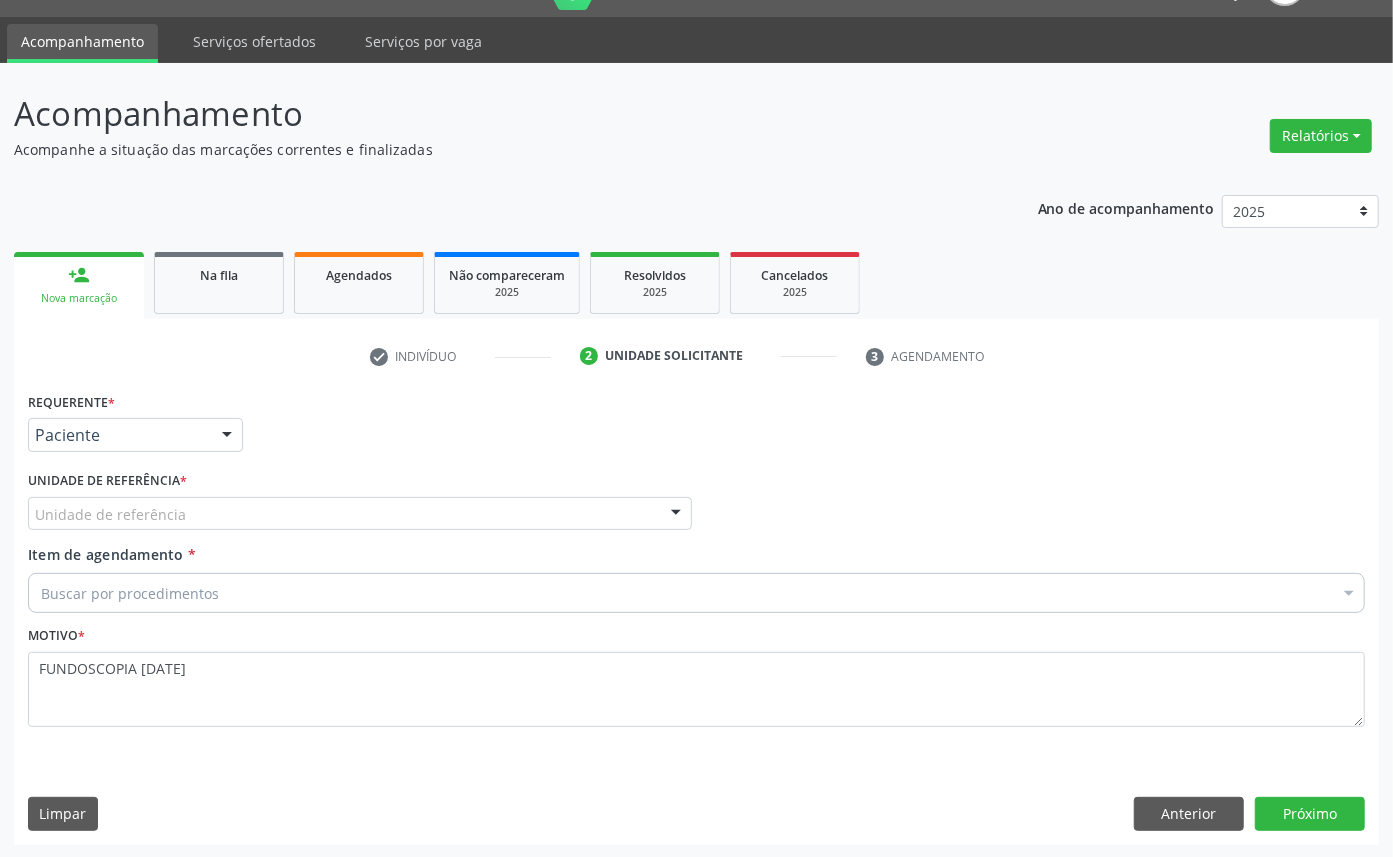 click on "Buscar por procedimentos" at bounding box center [696, 593] 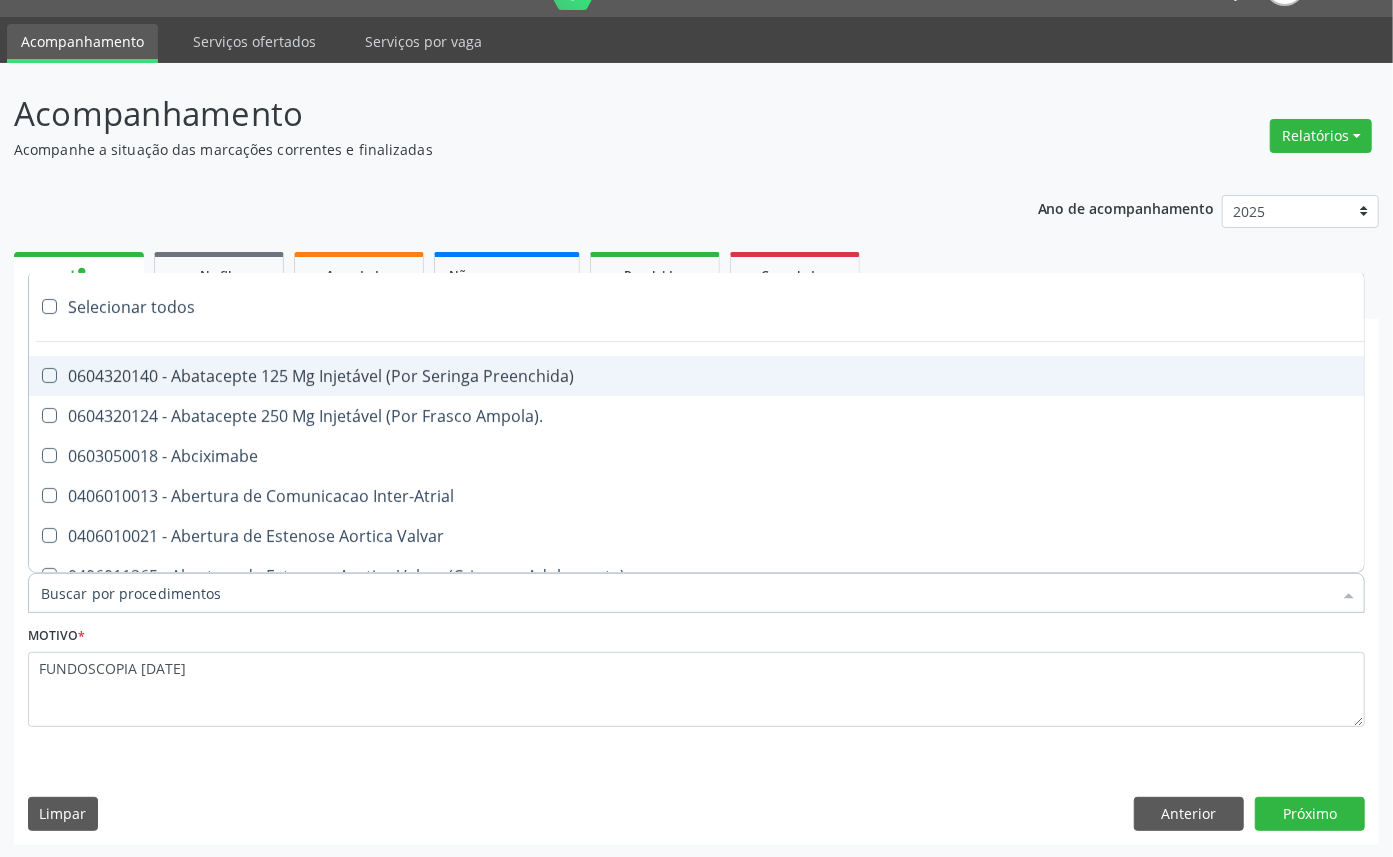 click on "Item de agendamento
*" at bounding box center (686, 593) 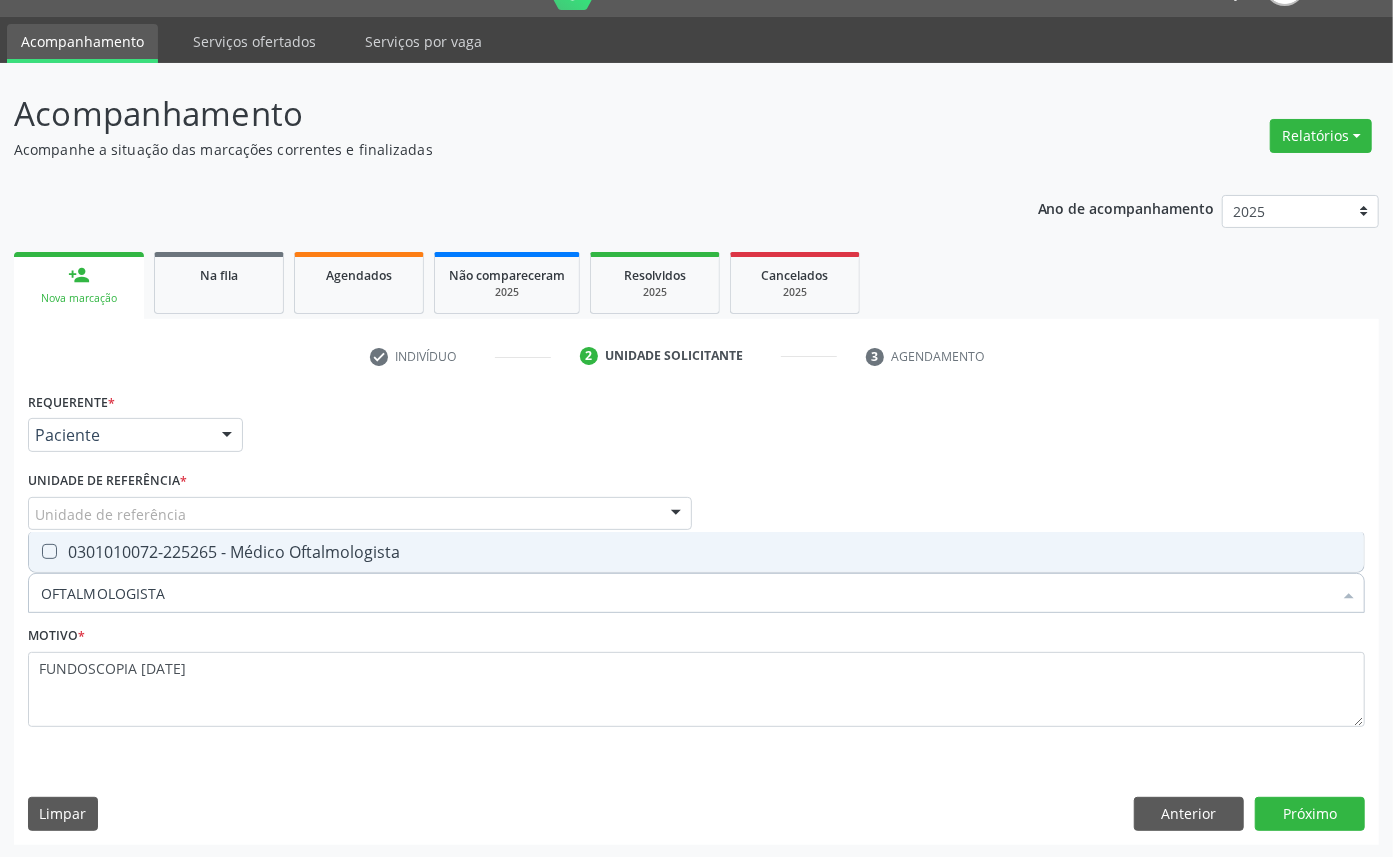 click on "0301010072-225265 - Médico Oftalmologista" at bounding box center [696, 552] 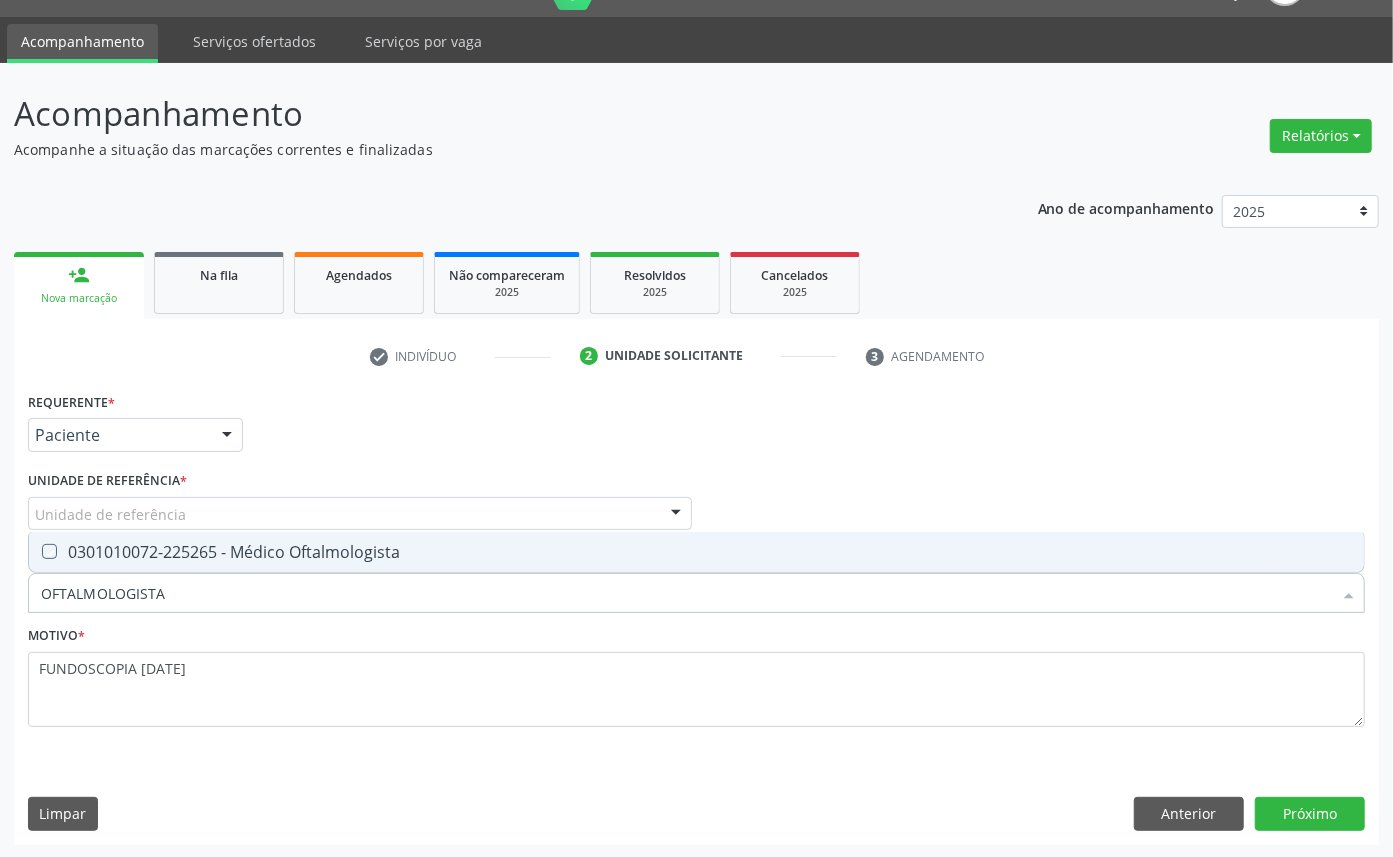 checkbox on "true" 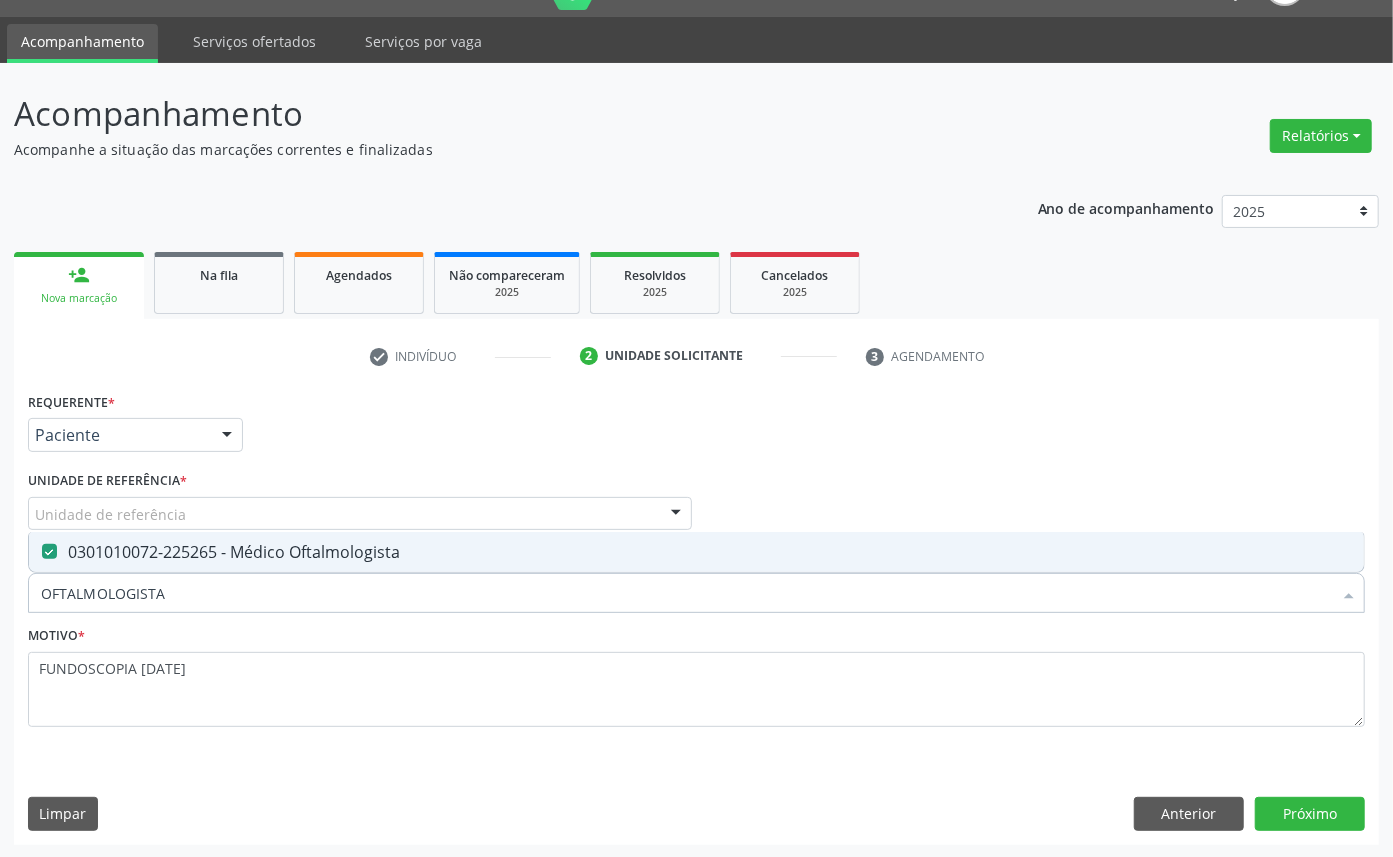 click on "Requerente
*
Paciente         Médico(a)   Enfermeiro(a)   Paciente
Nenhum resultado encontrado para: "   "
Não há nenhuma opção para ser exibida.
UF
PB         PB
Nenhum resultado encontrado para: "   "
Não há nenhuma opção para ser exibida.
Município
Queimadas         Campina Grande   Queimadas
Nenhum resultado encontrado para: "   "
Não há nenhuma opção para ser exibida.
Médico Solicitante
Por favor, selecione a Unidade de Atendimento primeiro
Nenhum resultado encontrado para: "   "
Não há nenhuma opção para ser exibida.
Unidade de referência
*
Unidade de referência
UBSF Ligeiro II   UBSF Saulo Leal Ernesto de Melo   UBSF Castanho   UBSF Baixa Verde   UBSF Ze Velho   UBSF Boa Vista     UBSF Zumbi" at bounding box center [696, 571] 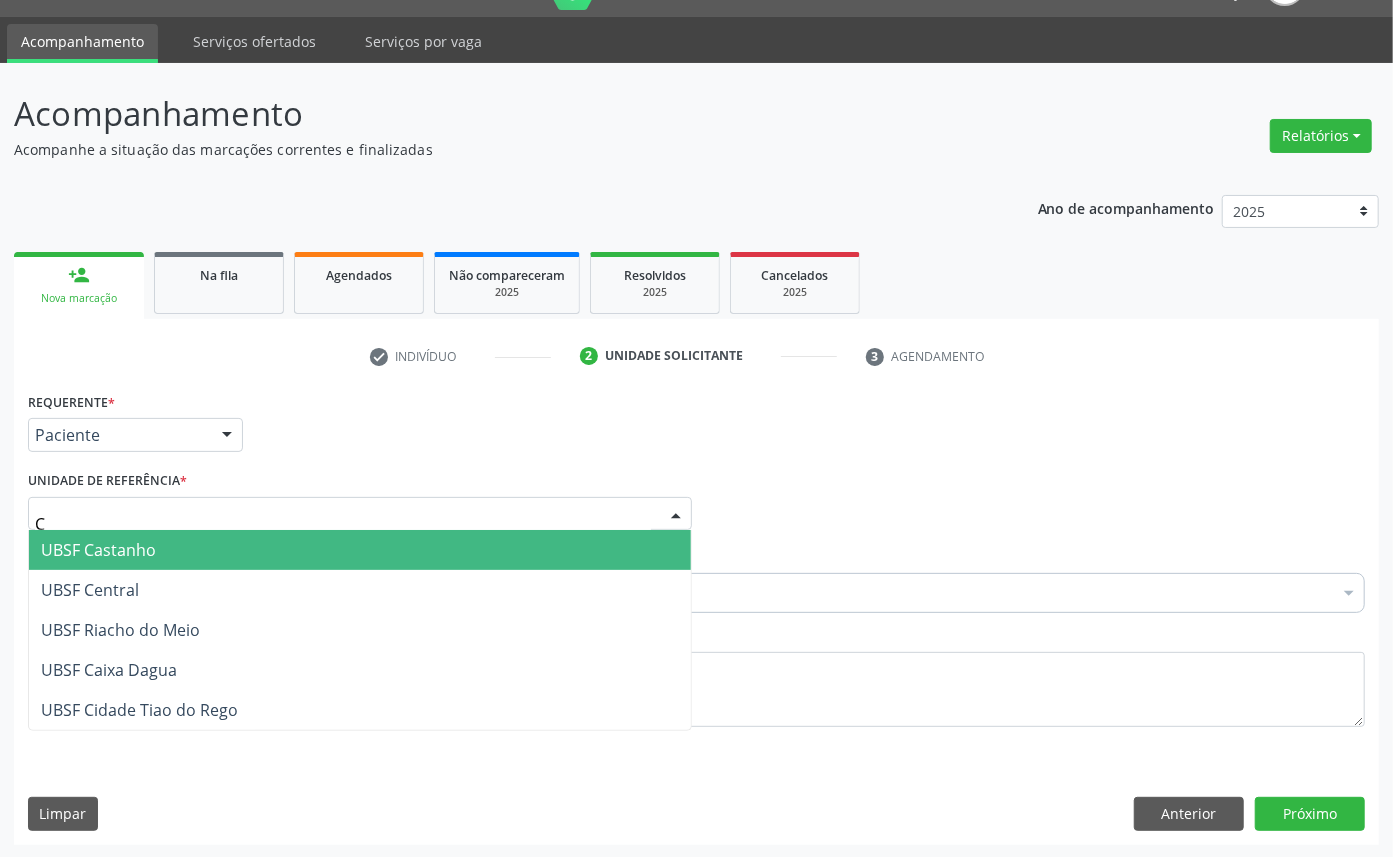 type on "CE" 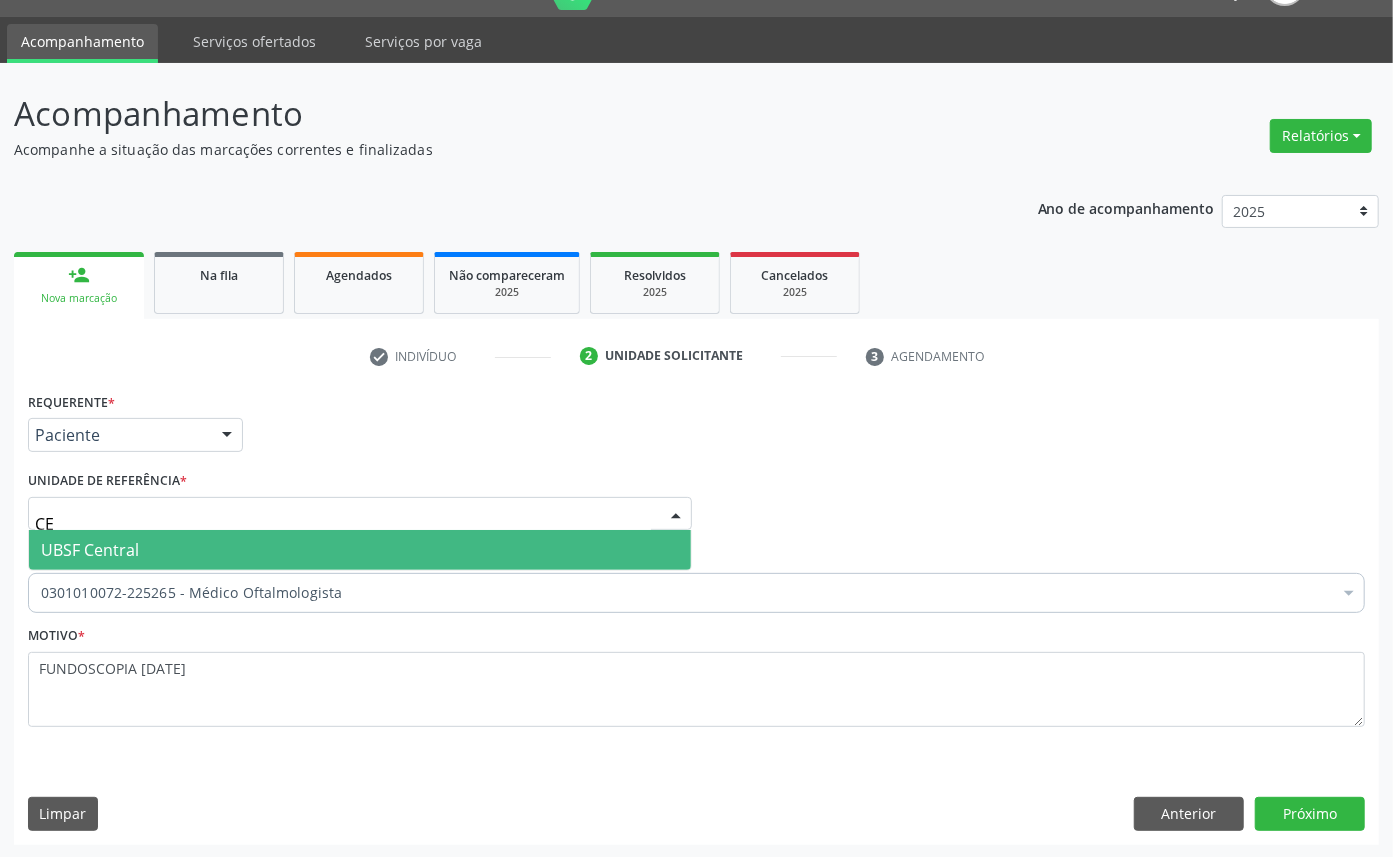 click on "UBSF Central" at bounding box center [360, 550] 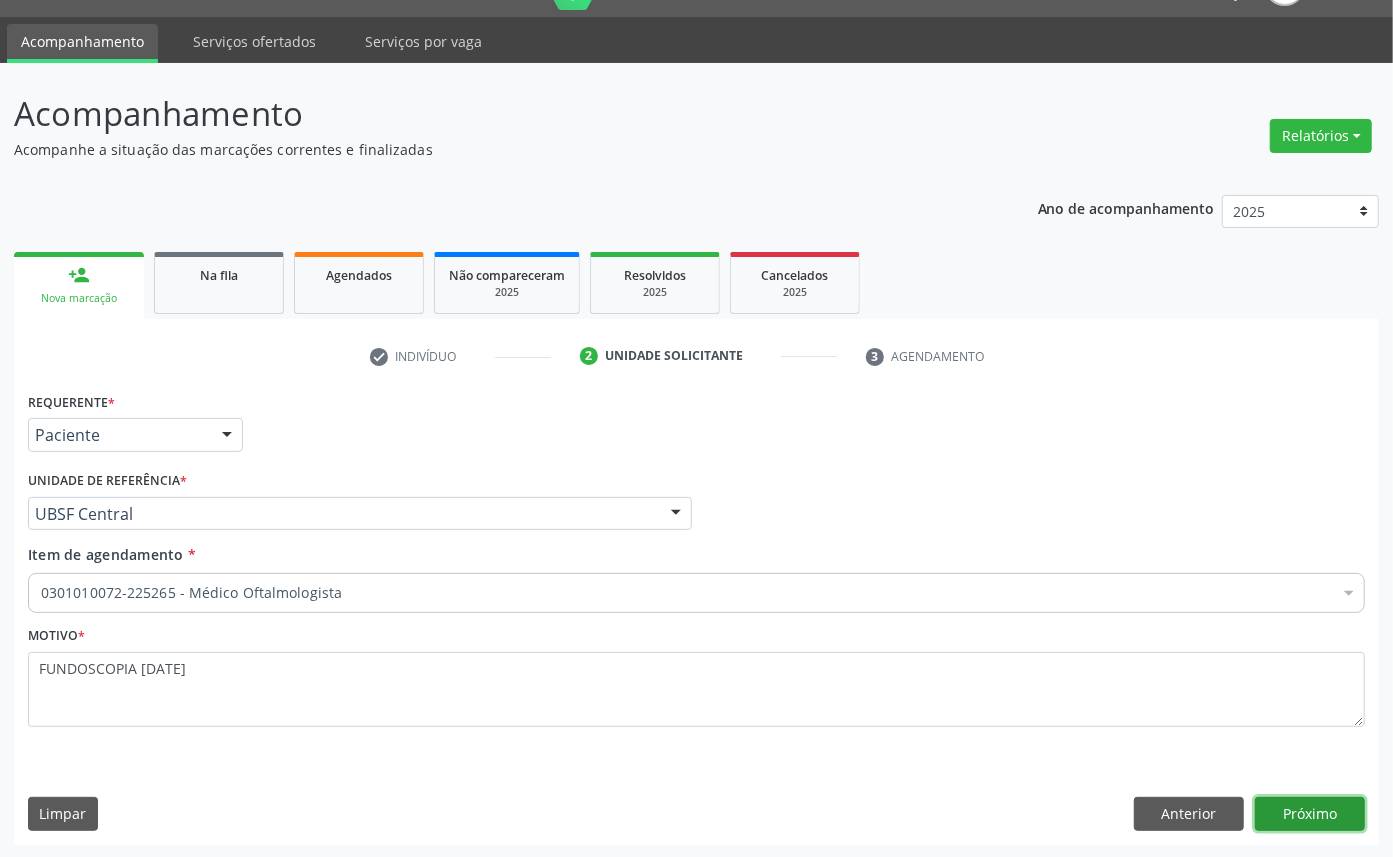 click on "Próximo" at bounding box center [1310, 814] 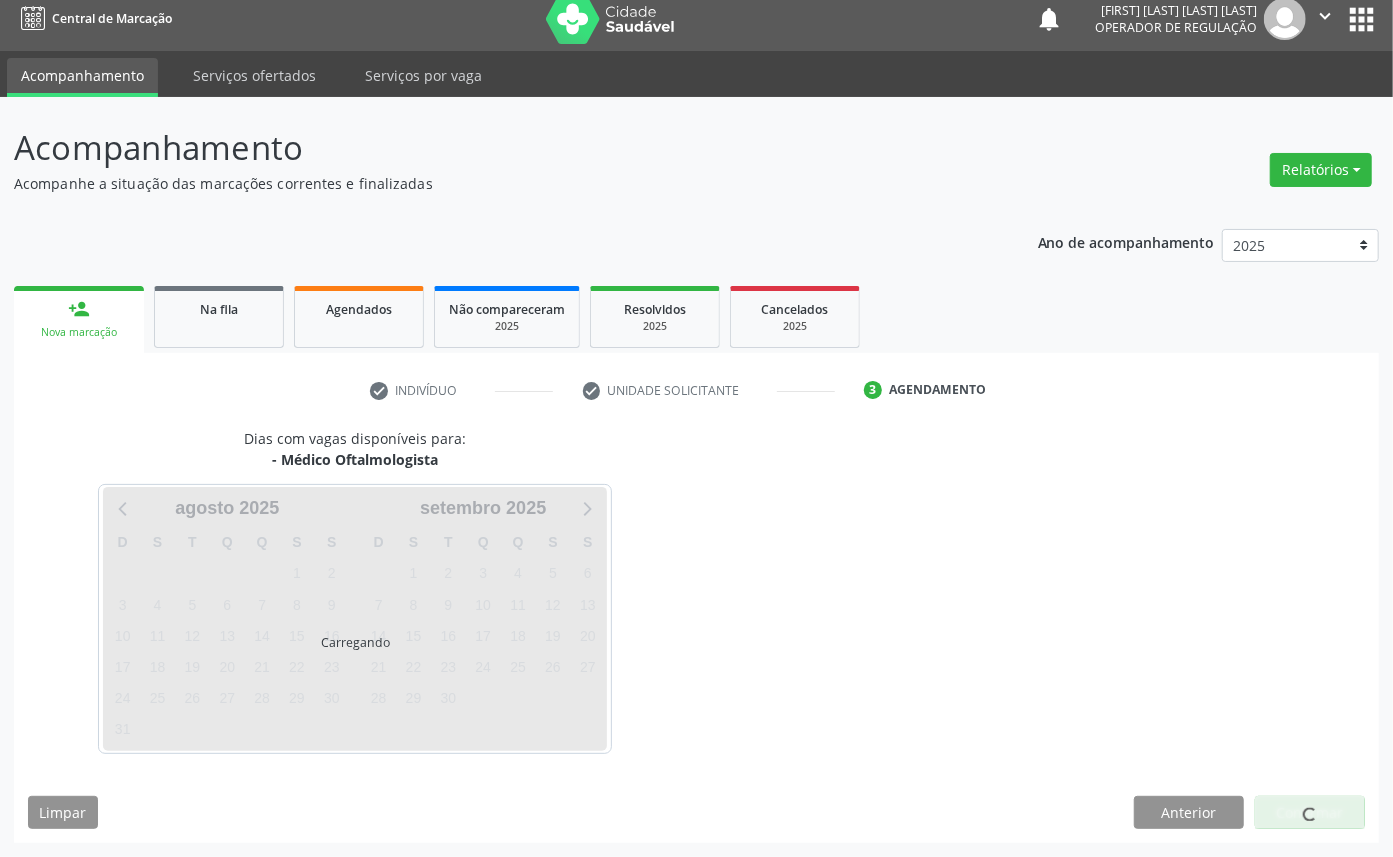 scroll, scrollTop: 12, scrollLeft: 0, axis: vertical 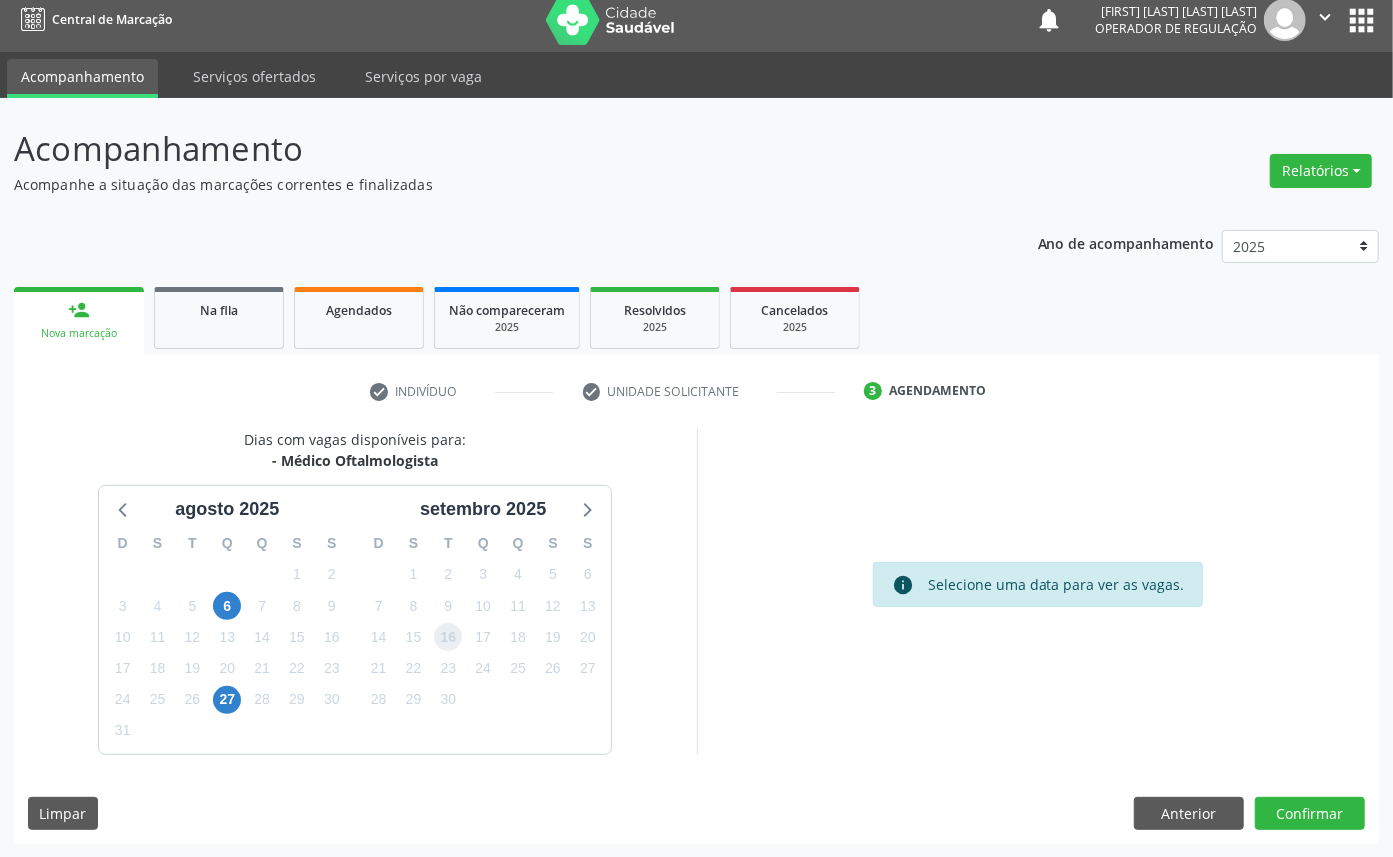 click on "16" at bounding box center (448, 637) 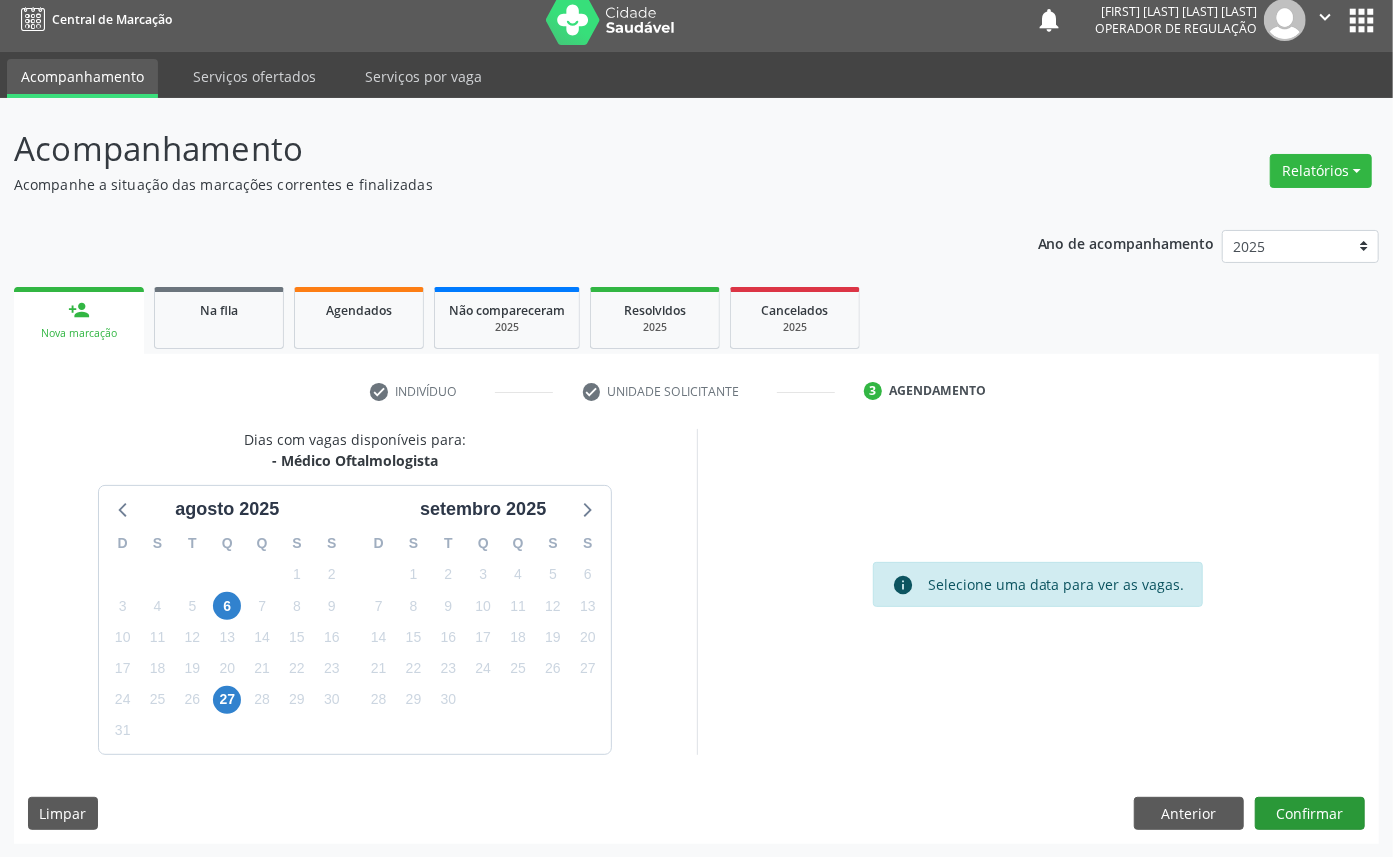 click on "Dias com vagas disponíveis para:
- Médico Oftalmologista
agosto [DATE] D S T Q Q S S 27 28 29 30 31 1 2 3 4 5 6 7 8 9 10 11 12 13 14 15 16 17 18 19 20 21 22 23 24 25 26 27 28 29 30 31 1 2 3 4 5 6 setembro [DATE] D S T Q Q S S 31 1 2 3 4 5 6 7 8 9 10 11 12 13 14 15 16 17 18 19 20 21 22 23 24 25 26 27 28 29 30 1 2 3 4 5 6 7 8 9 10 11
info
Selecione uma data para ver as vagas.
Limpar
Anterior
Confirmar" at bounding box center (696, 636) 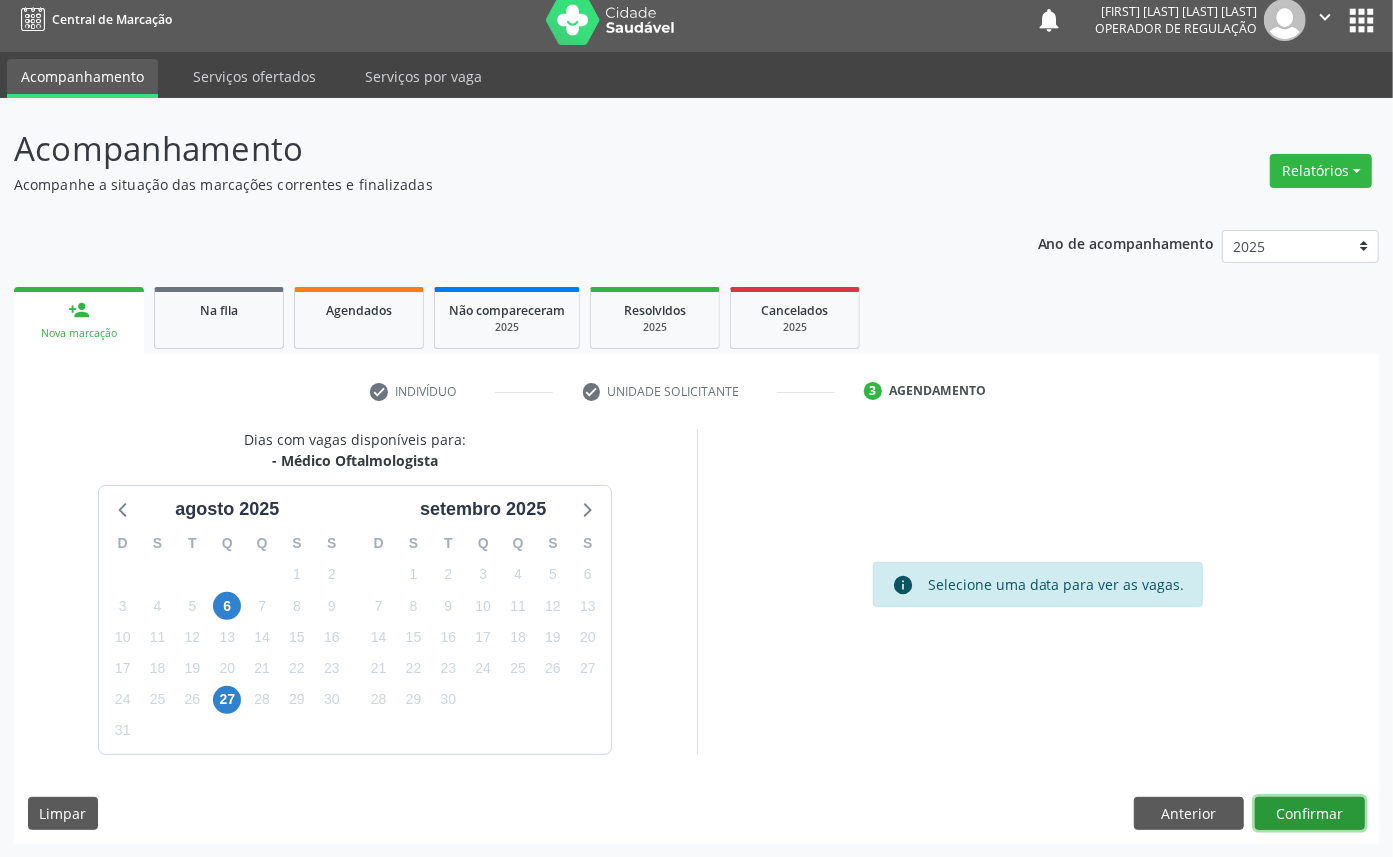 click on "Confirmar" at bounding box center (1310, 814) 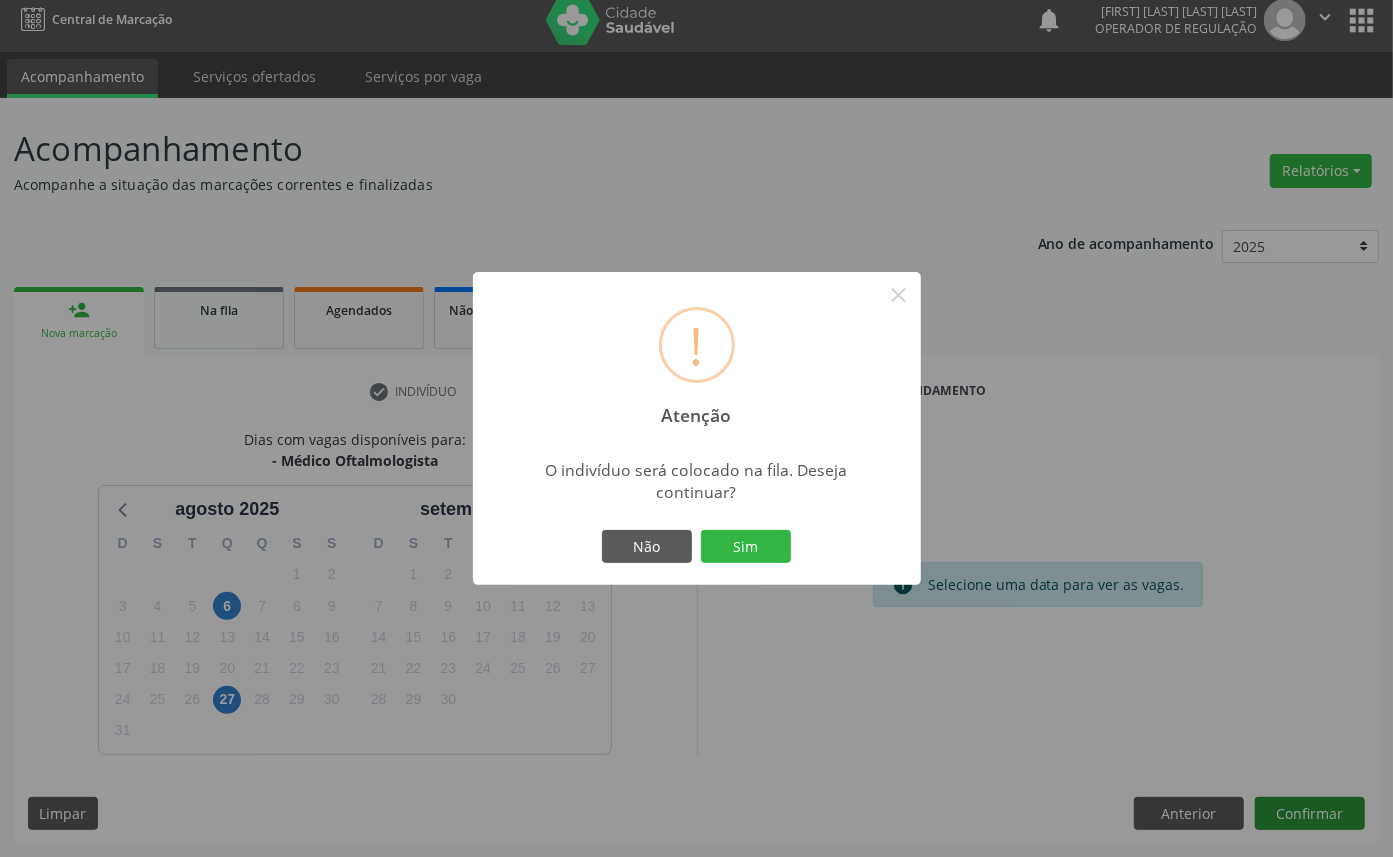 type 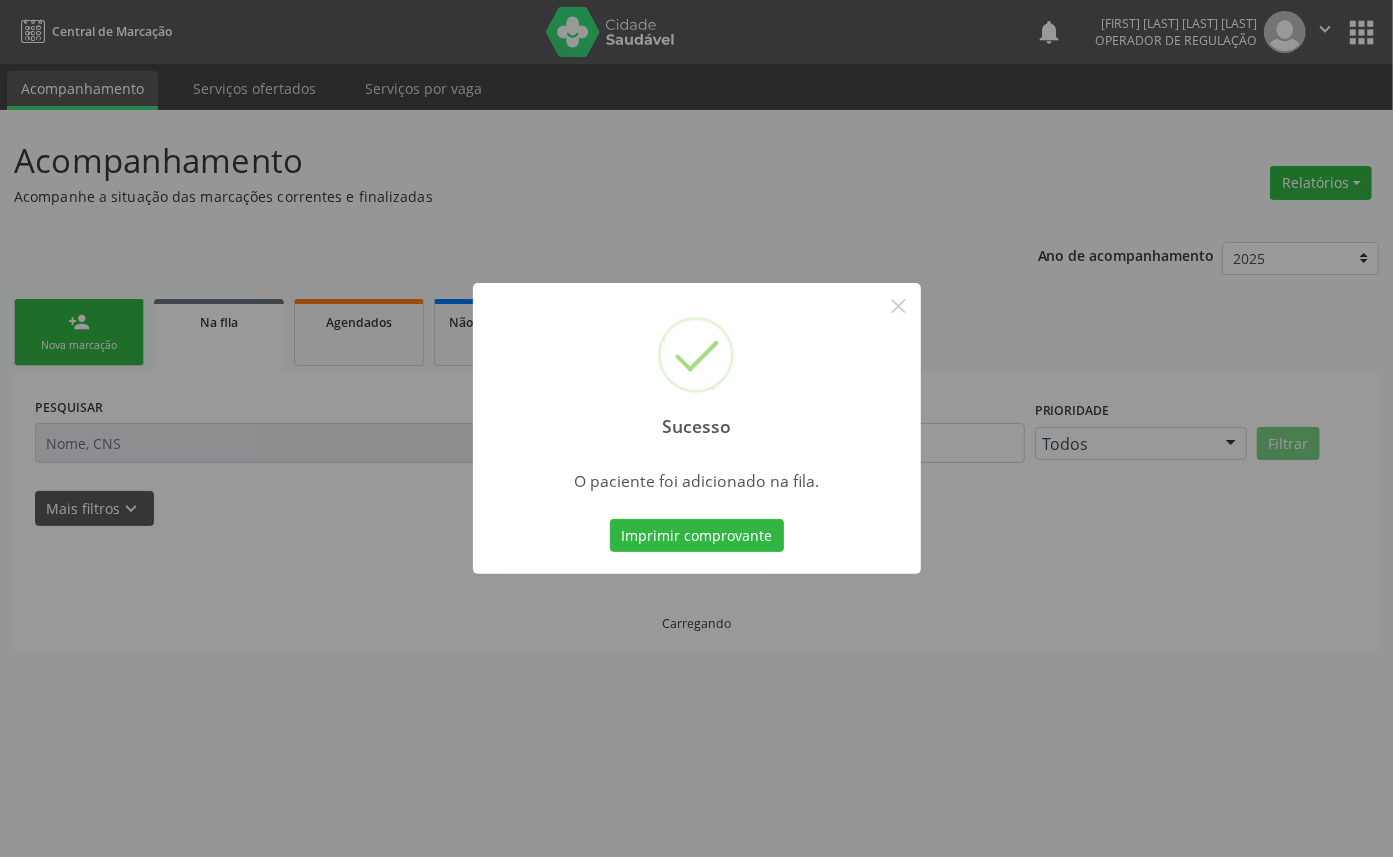 scroll, scrollTop: 0, scrollLeft: 0, axis: both 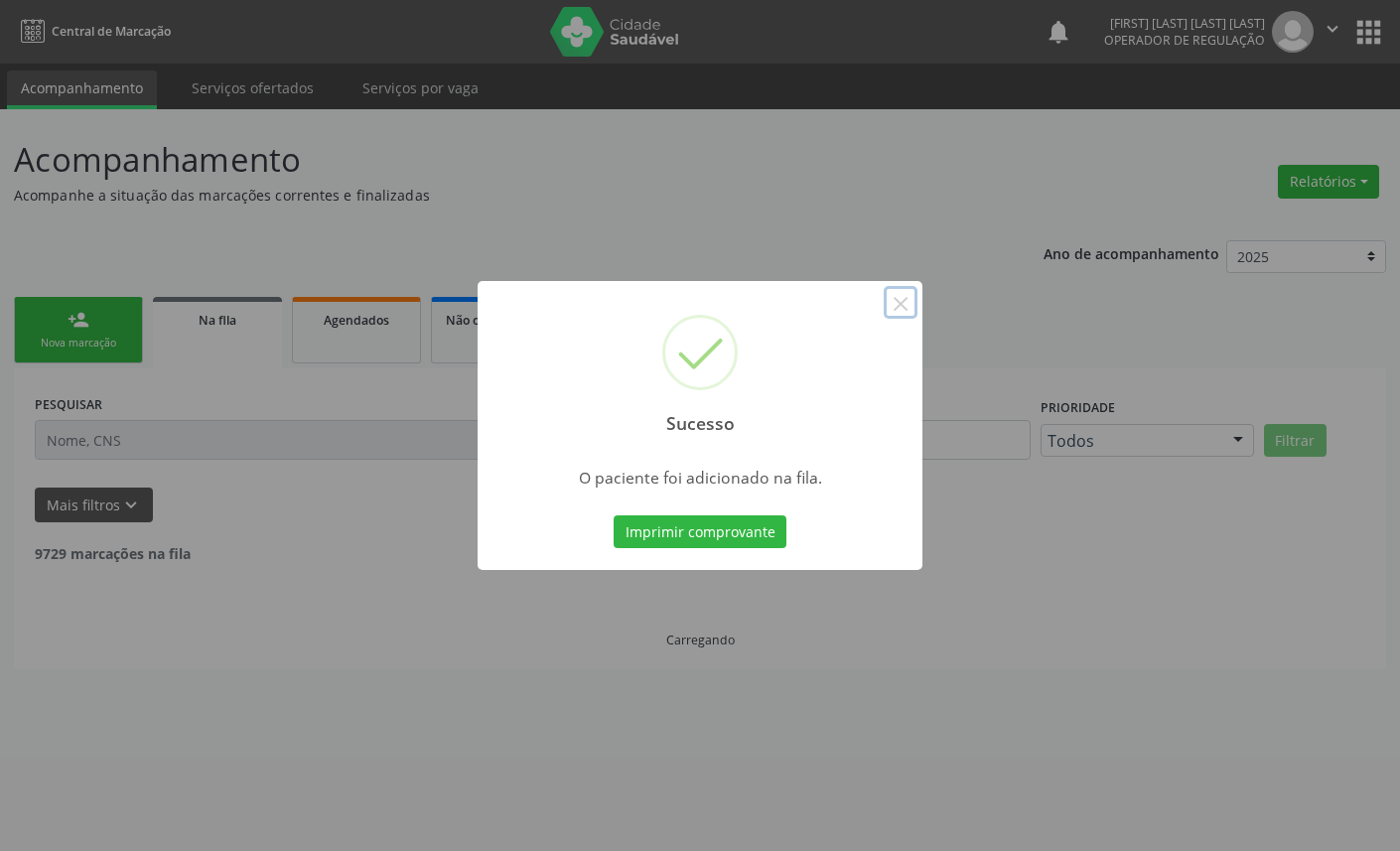 drag, startPoint x: 911, startPoint y: 302, endPoint x: 898, endPoint y: 517, distance: 215.39266 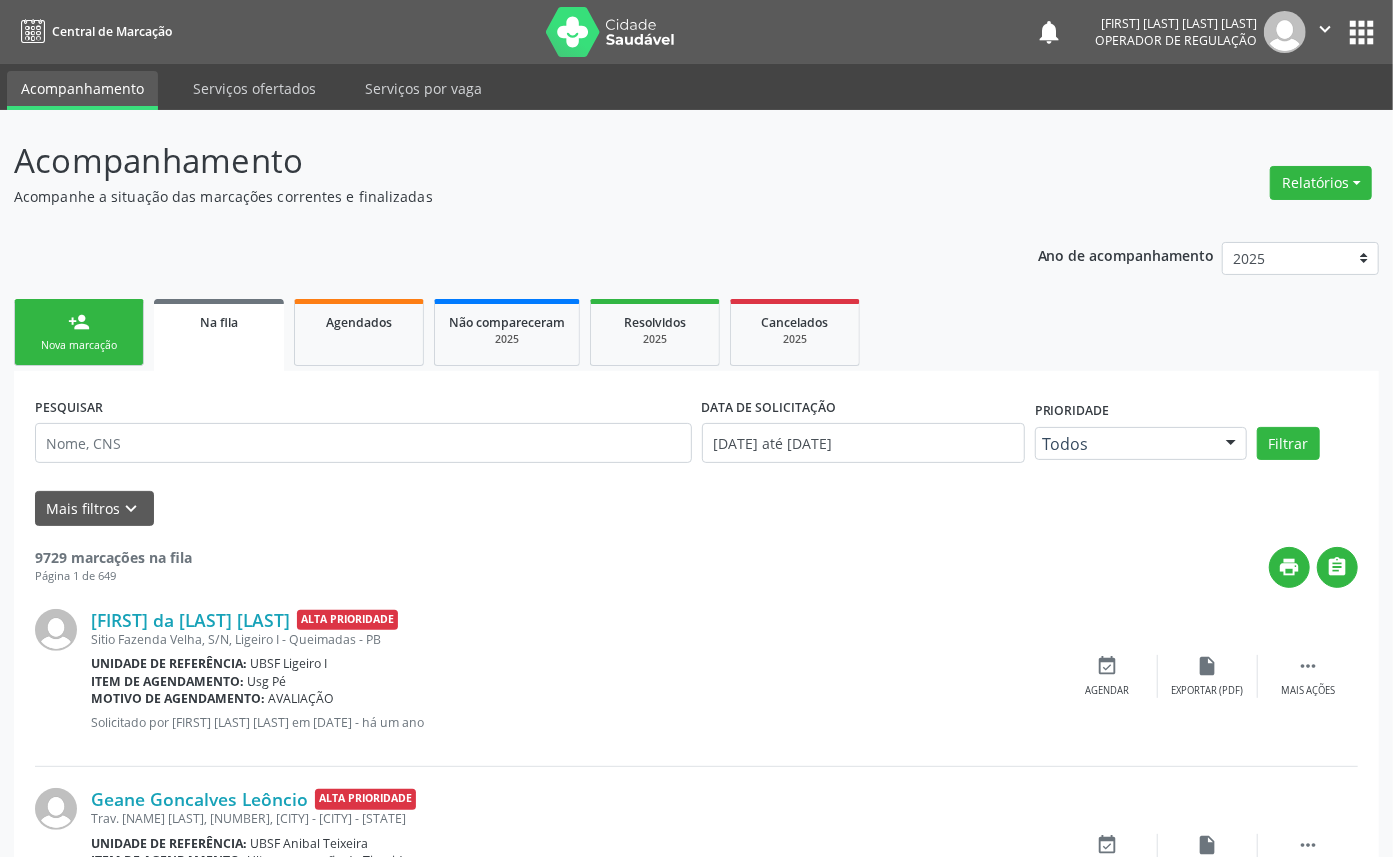 click on "person_add
Nova marcação" at bounding box center [79, 332] 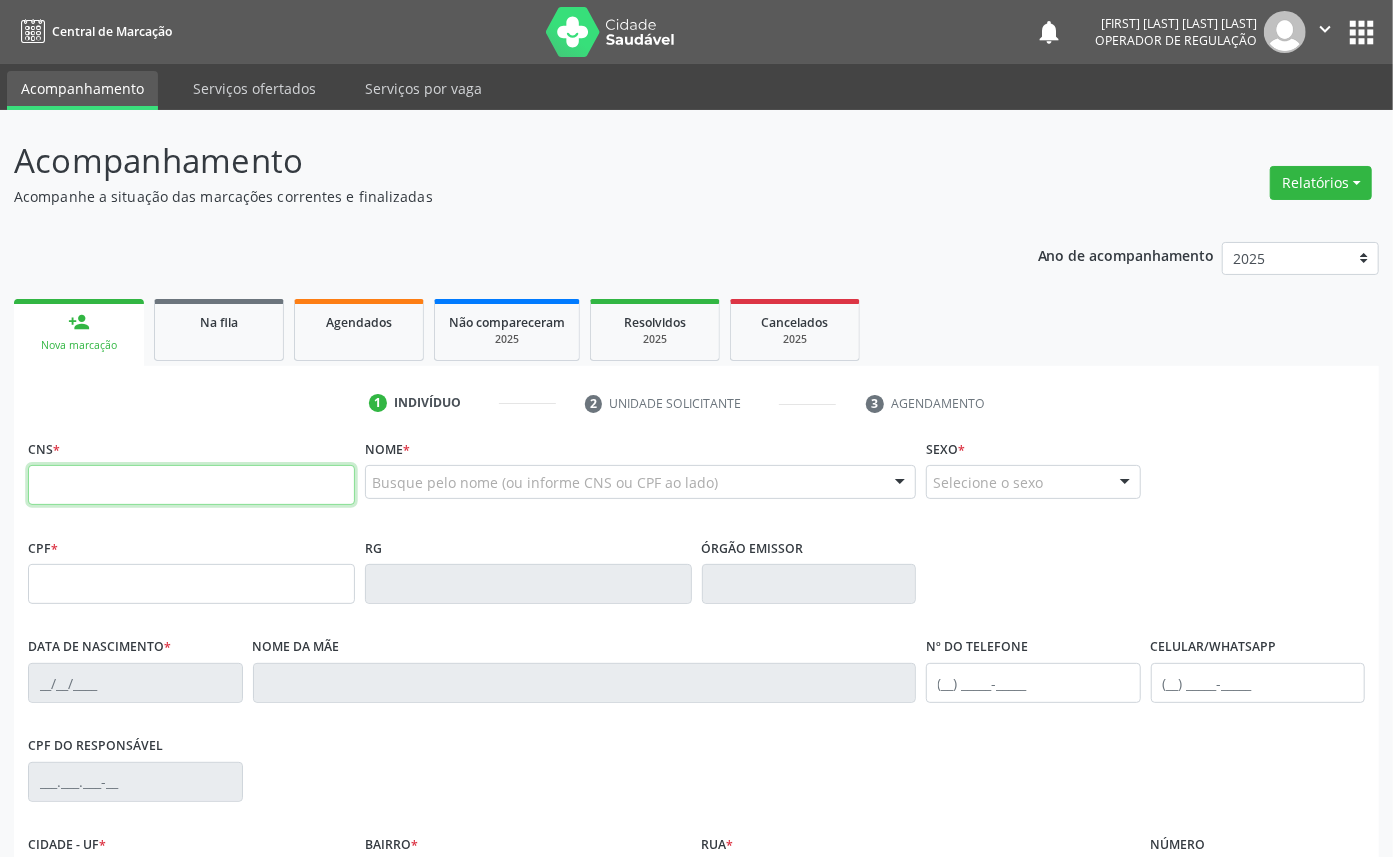 click at bounding box center [191, 485] 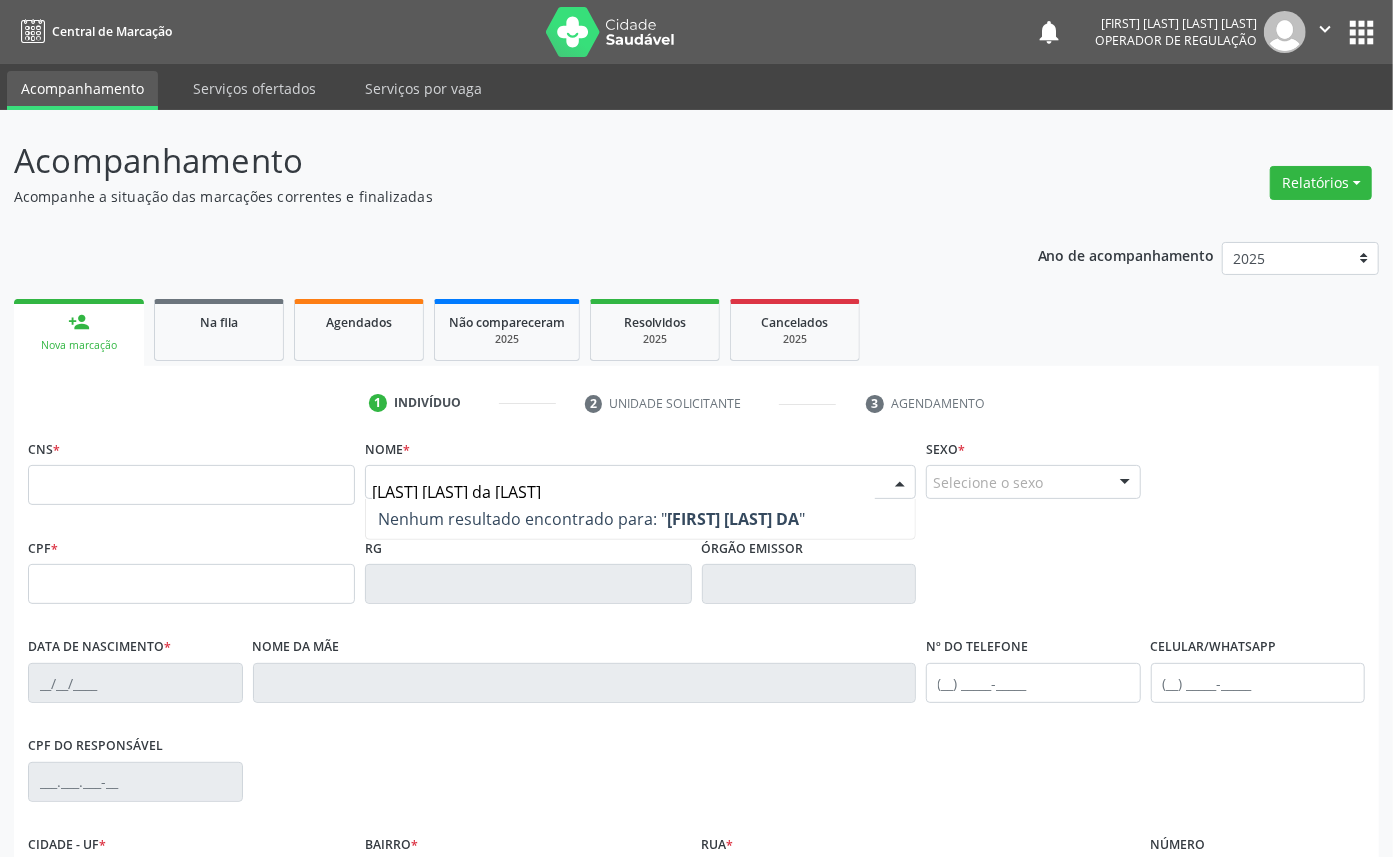 type on "[LAST] [LAST] da [LAST]" 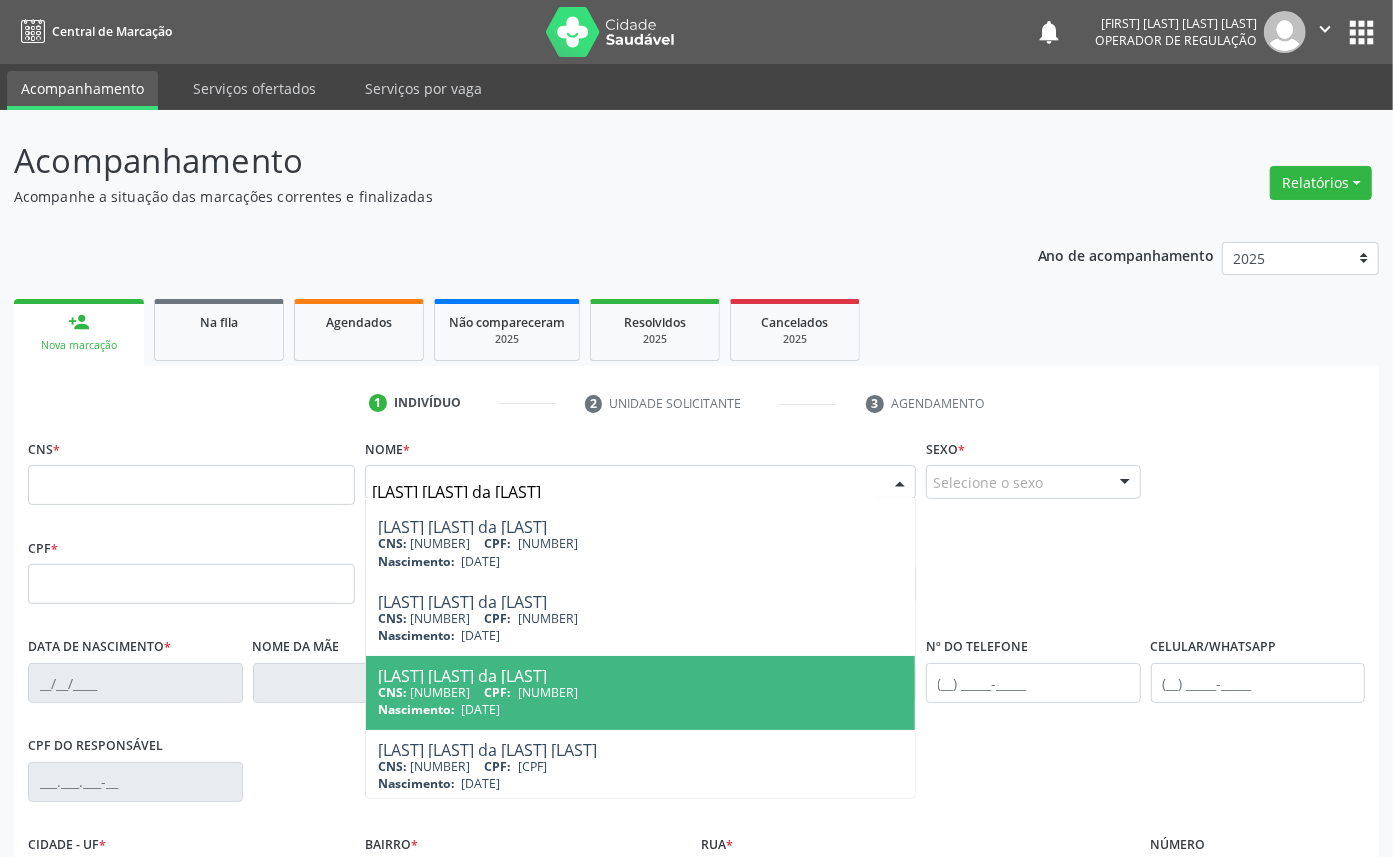 scroll, scrollTop: 146, scrollLeft: 0, axis: vertical 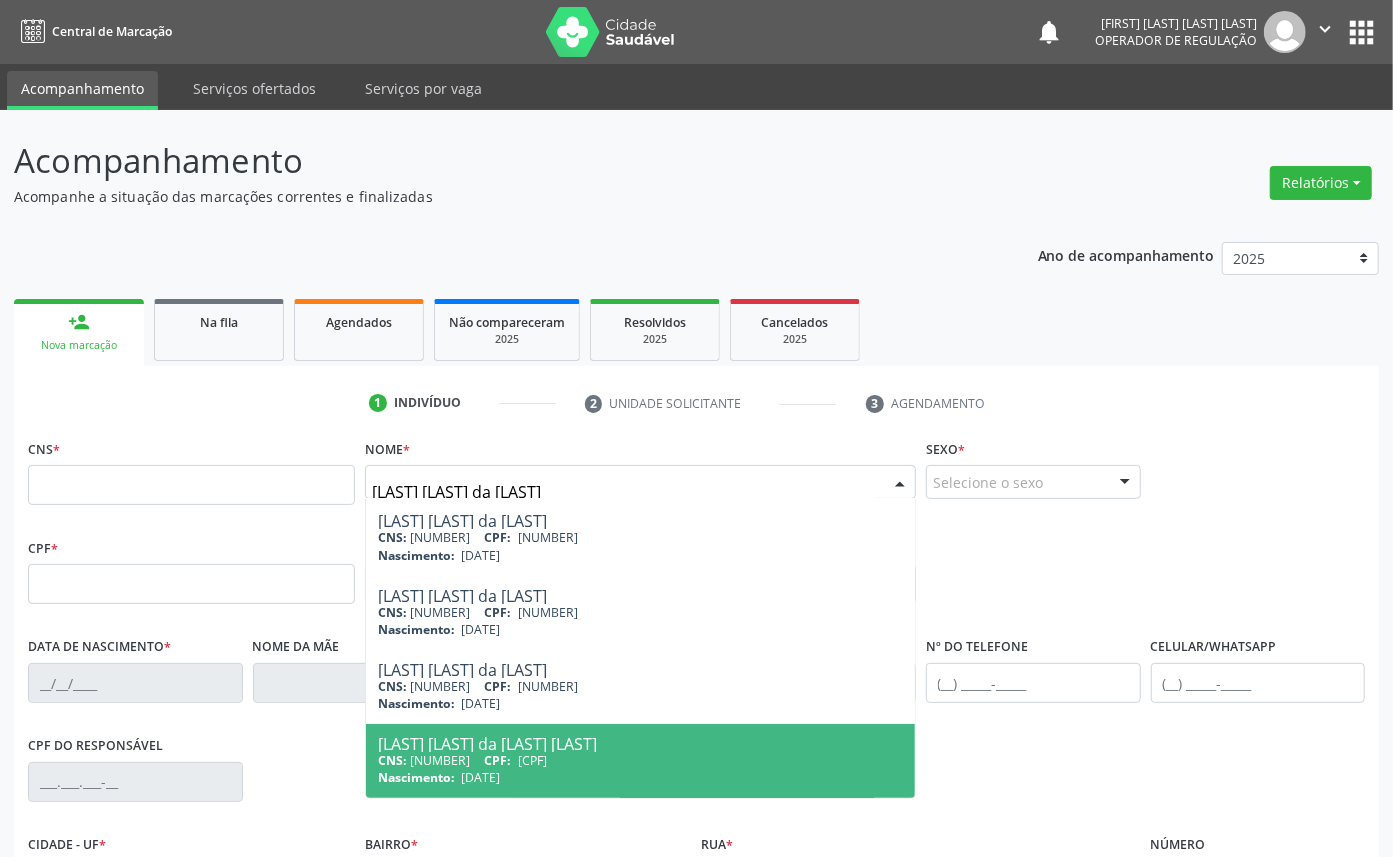 click on "[CPF]" at bounding box center (532, 760) 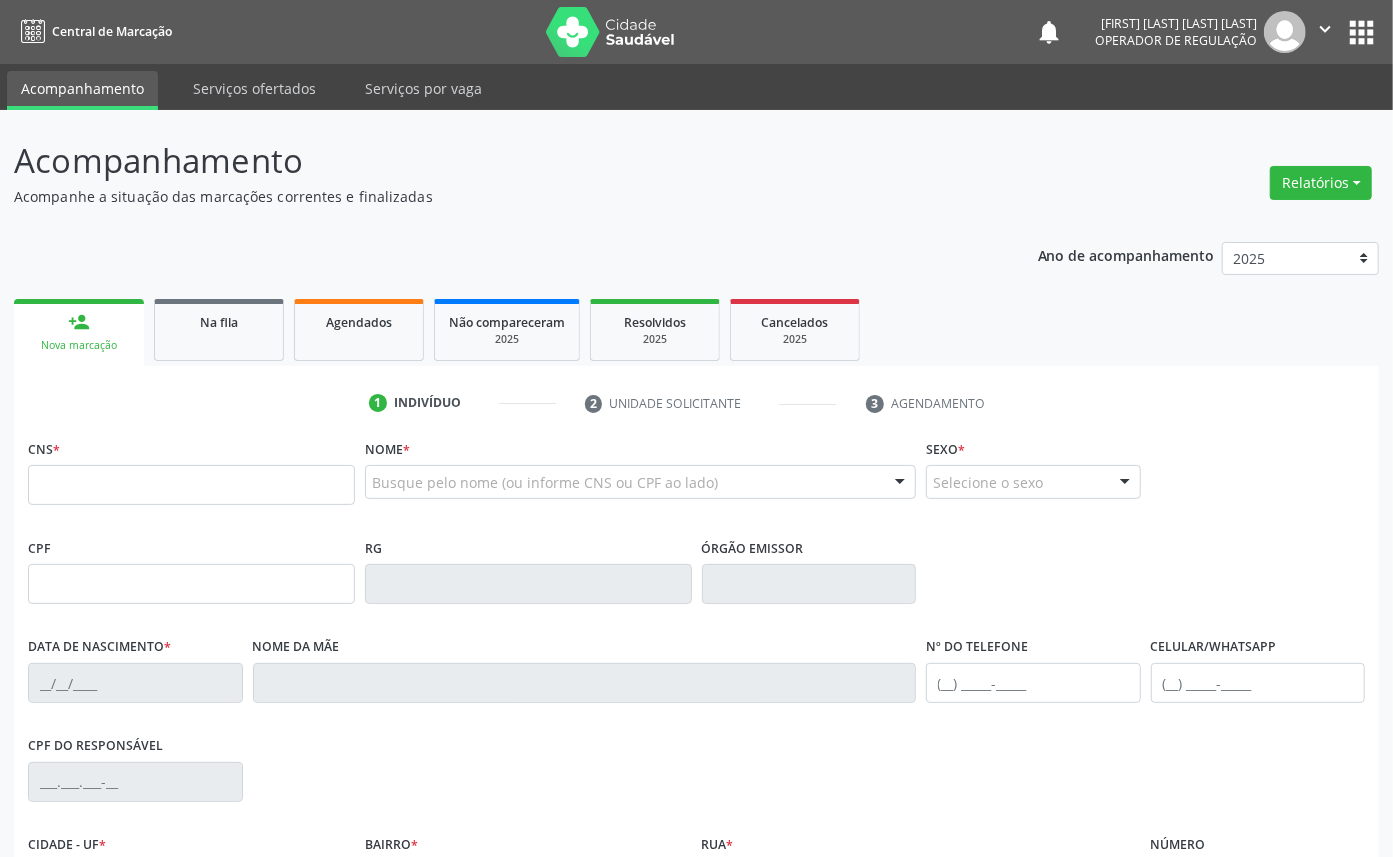 type on "[NUMBER]" 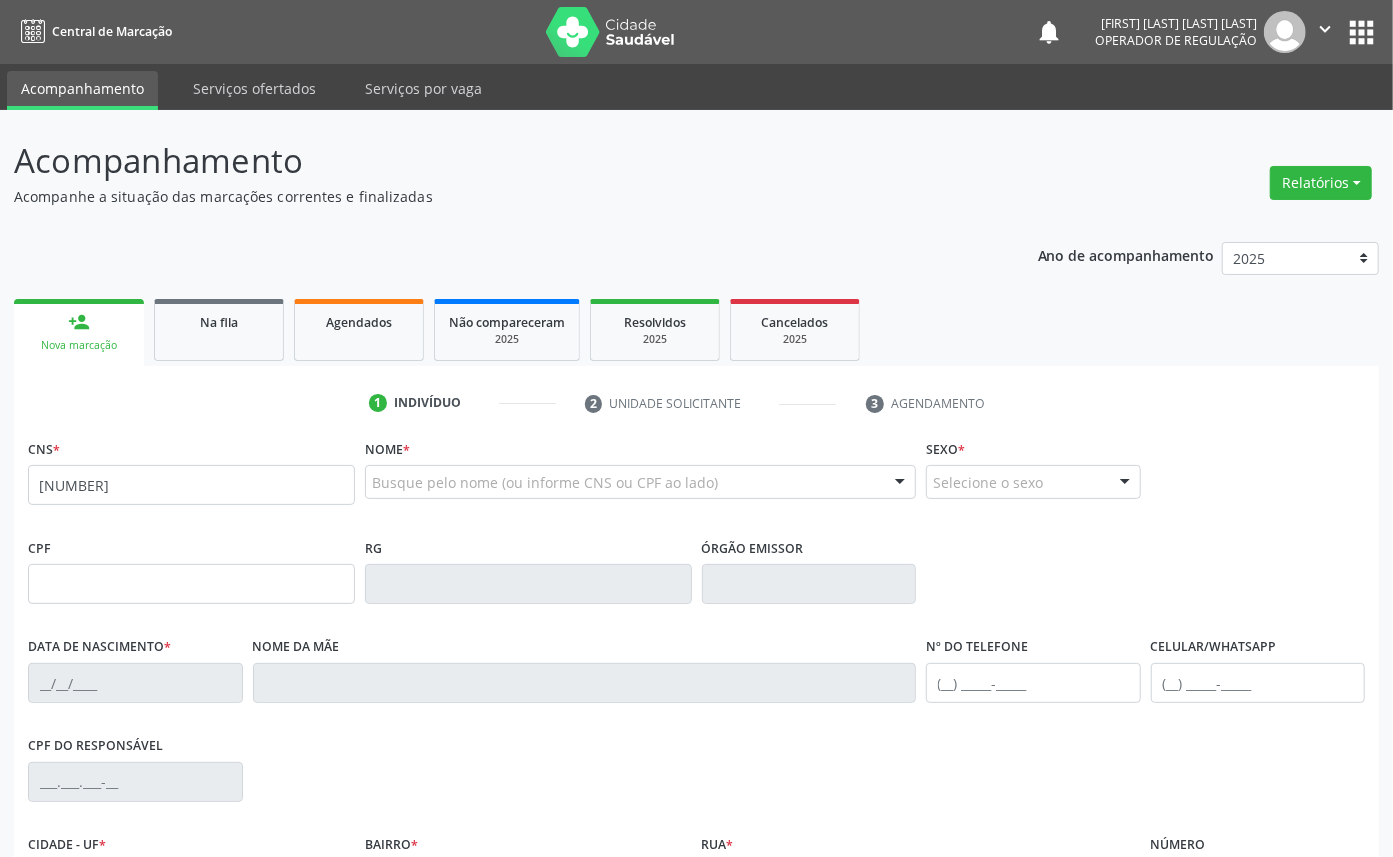scroll, scrollTop: 0, scrollLeft: 0, axis: both 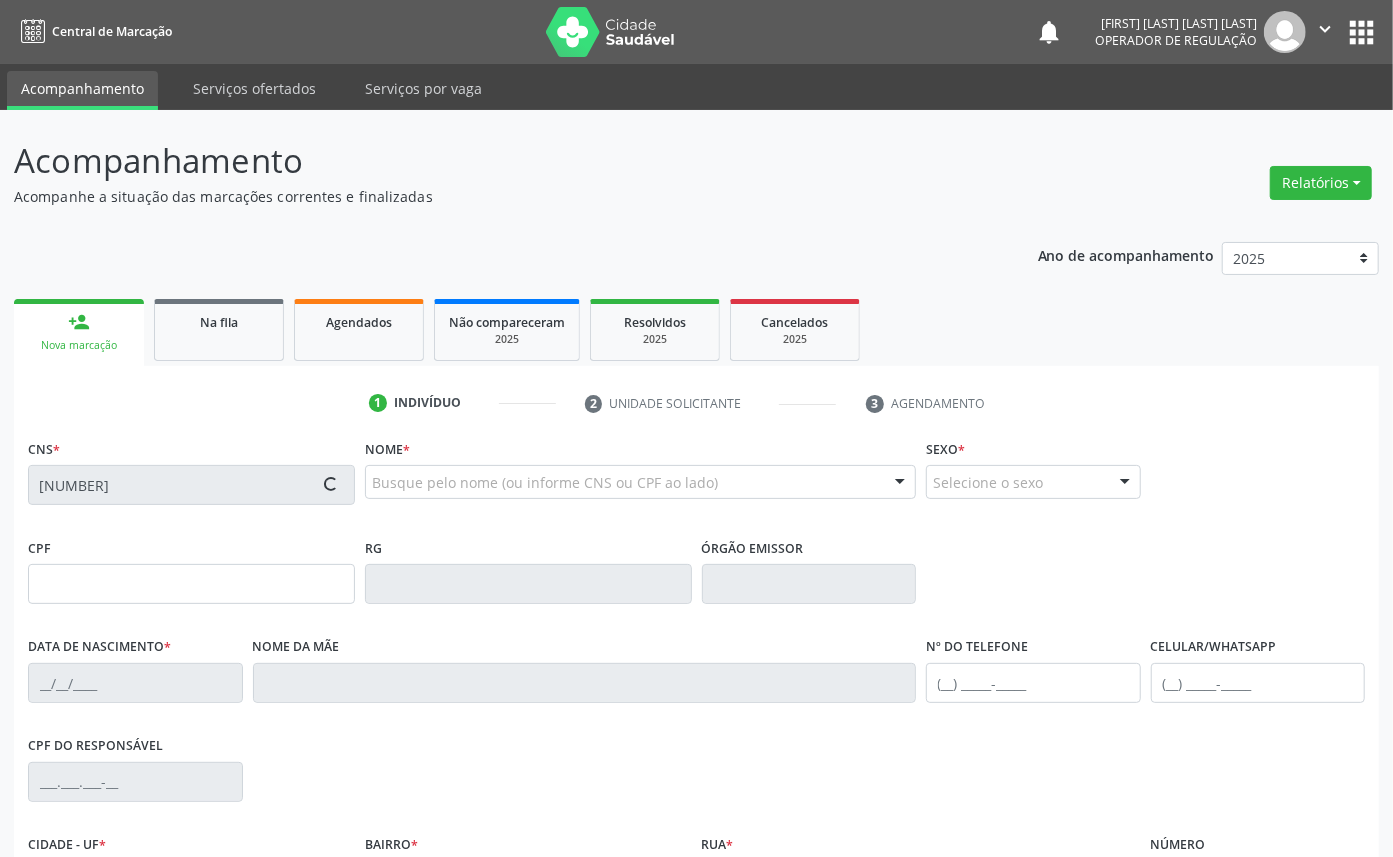 type on "[CPF]" 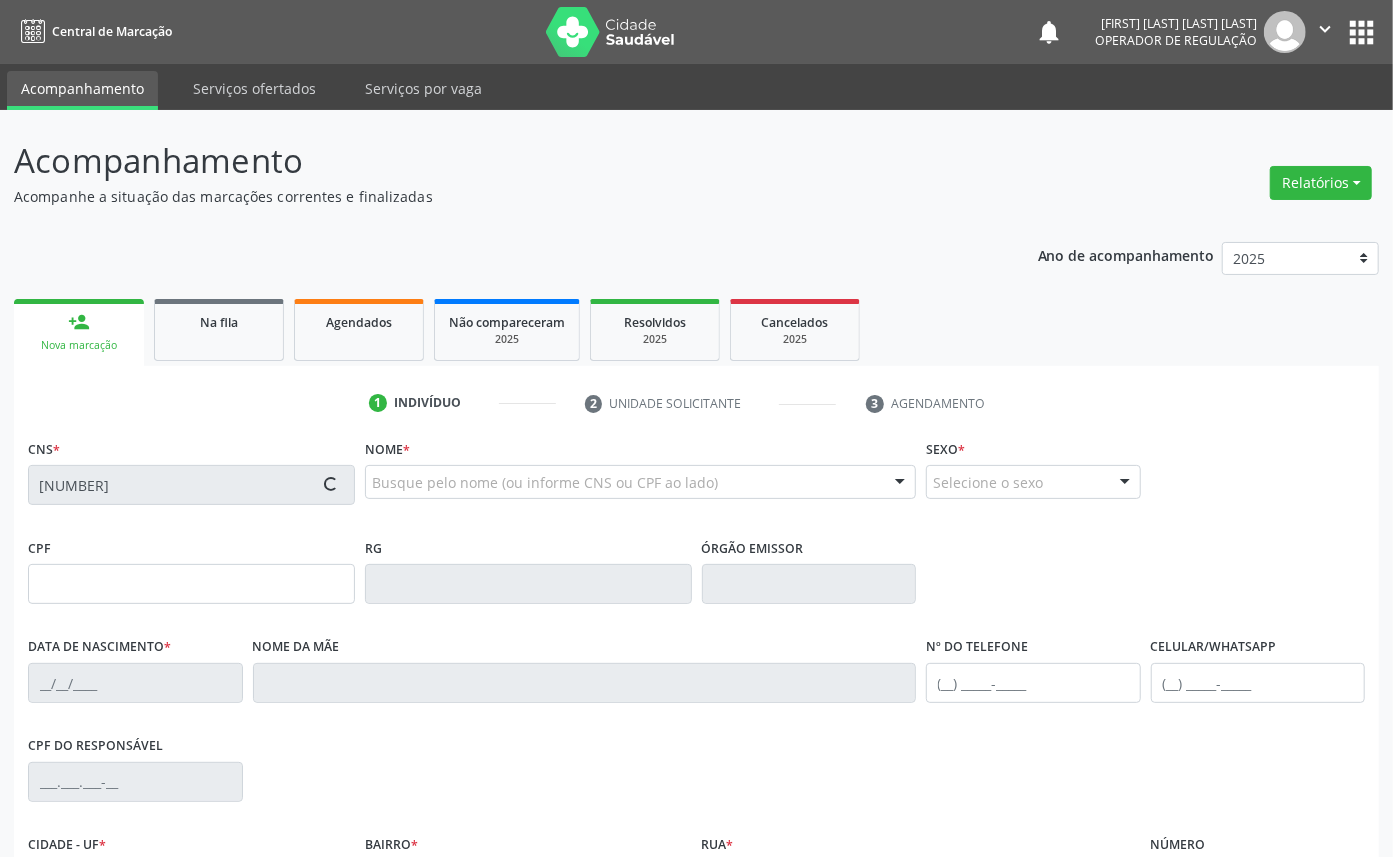 type on "[DATE]" 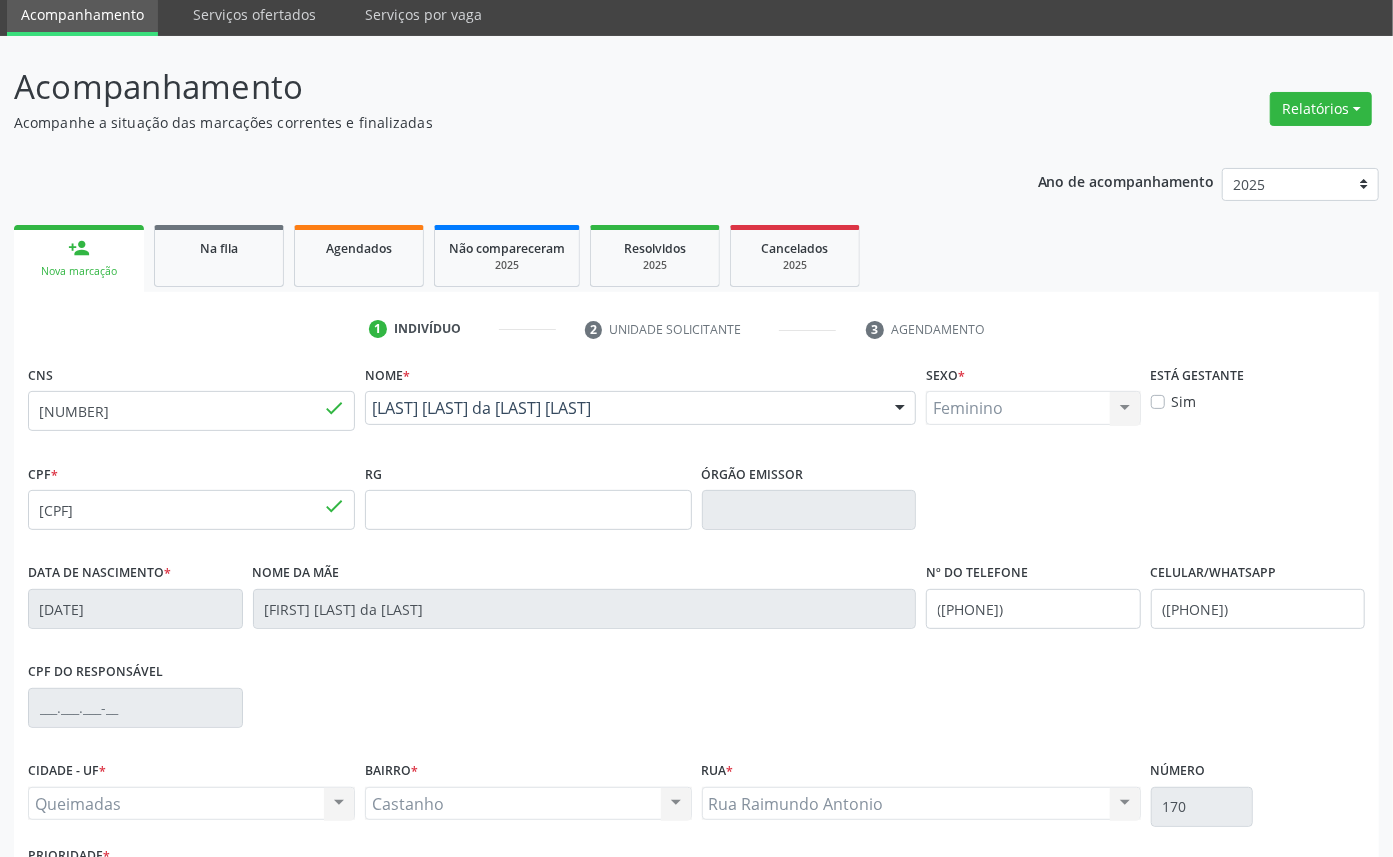 scroll, scrollTop: 225, scrollLeft: 0, axis: vertical 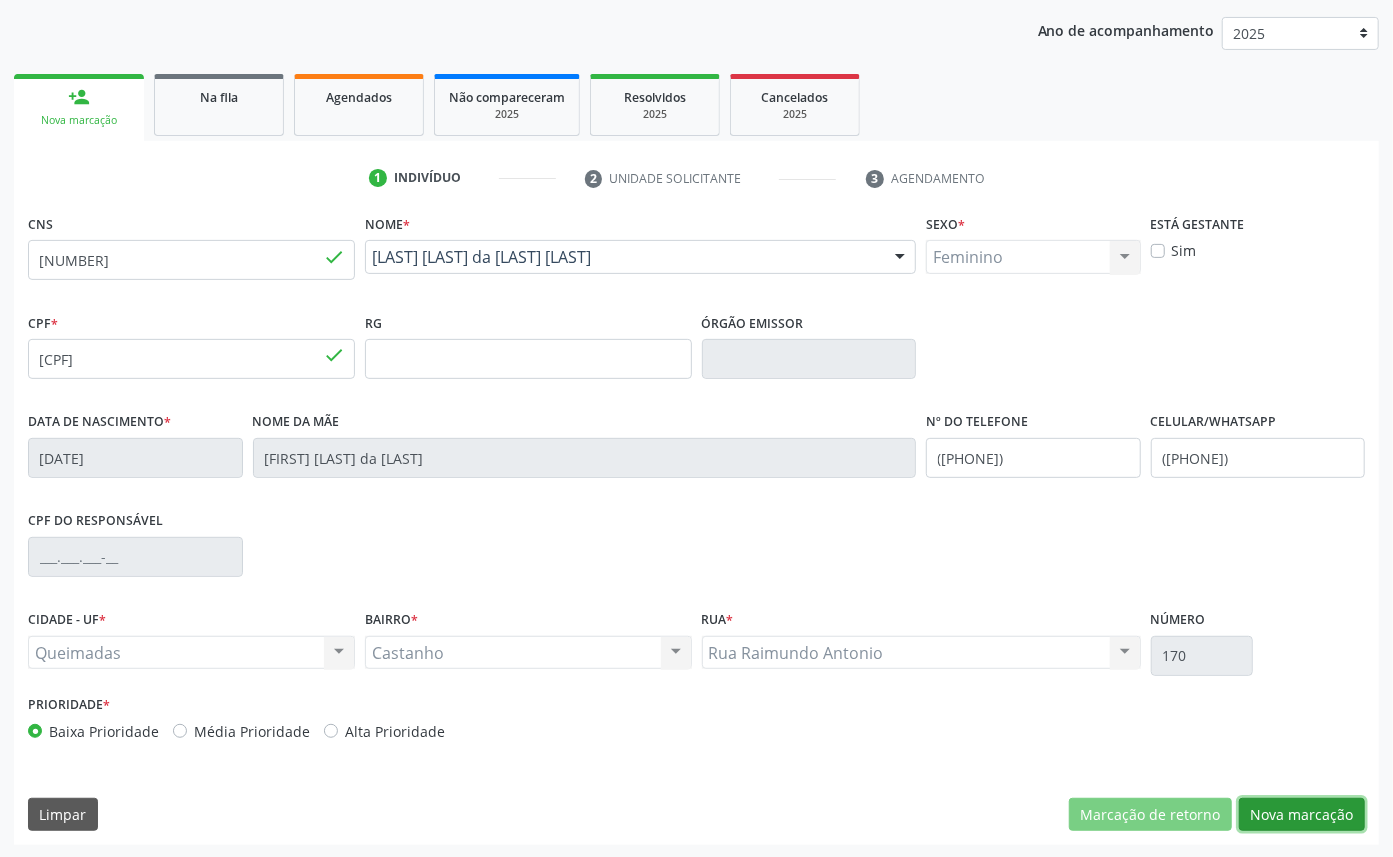 drag, startPoint x: 1276, startPoint y: 797, endPoint x: 1268, endPoint y: 785, distance: 14.422205 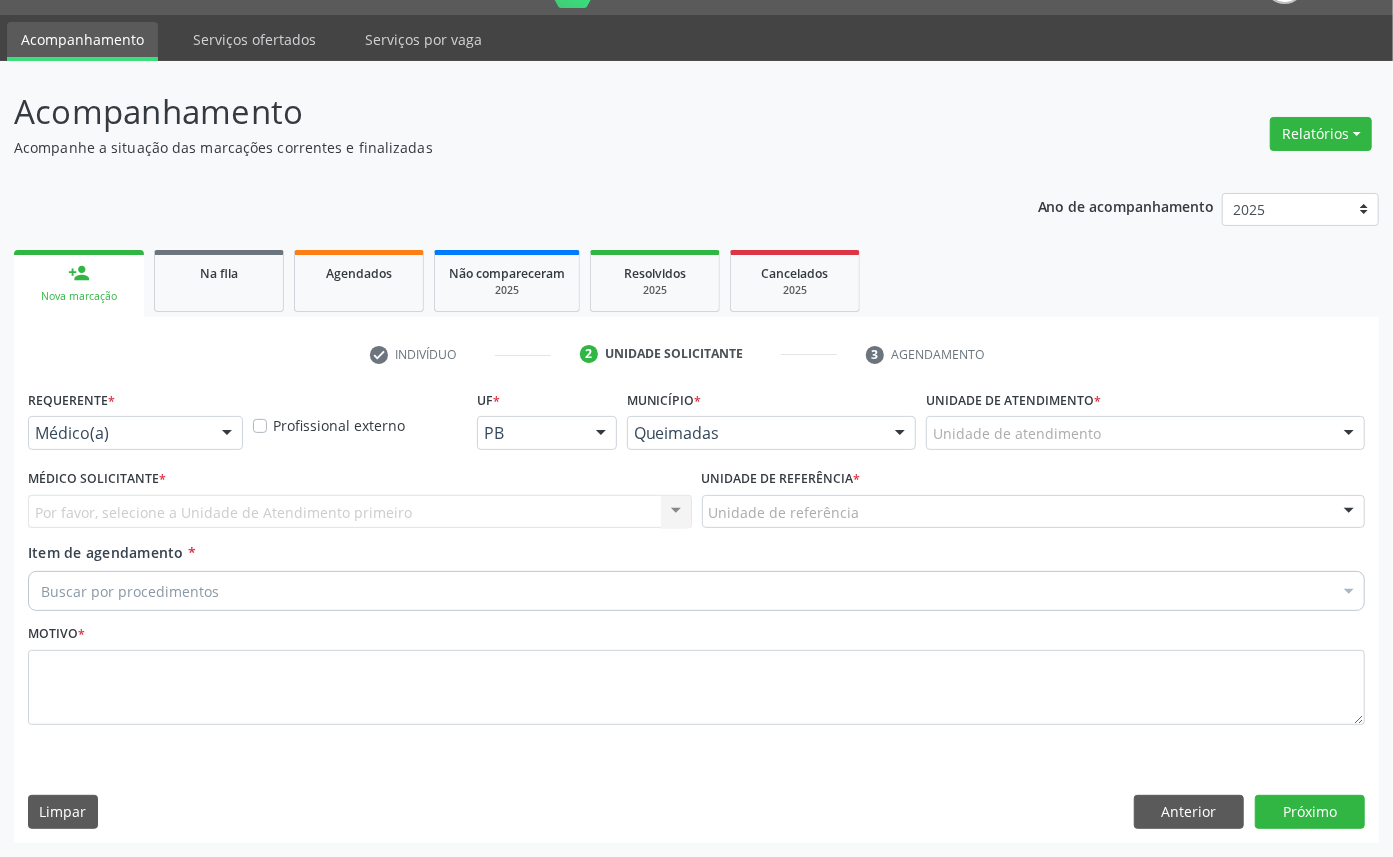scroll, scrollTop: 47, scrollLeft: 0, axis: vertical 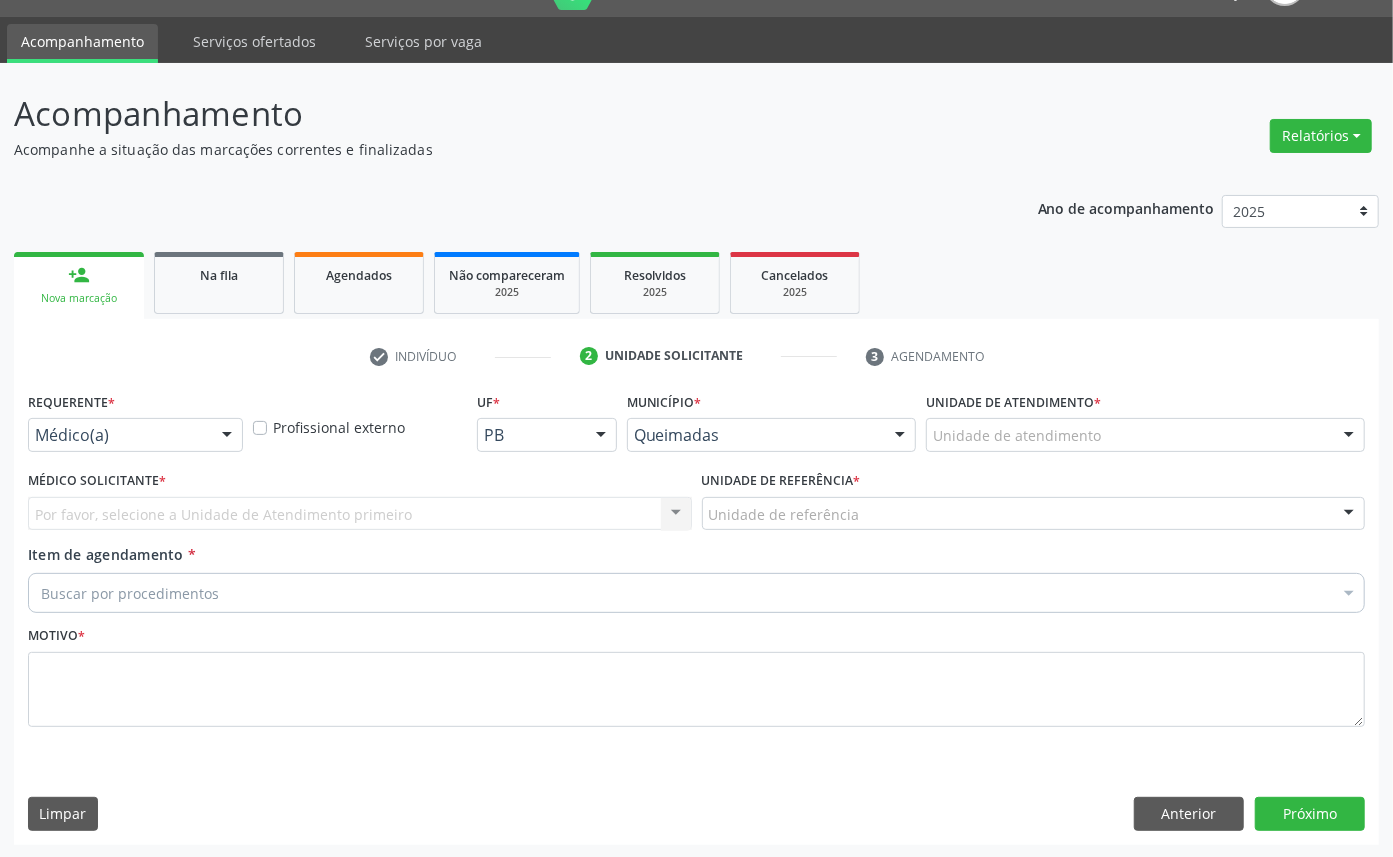 click on "Médico(a)" at bounding box center (135, 435) 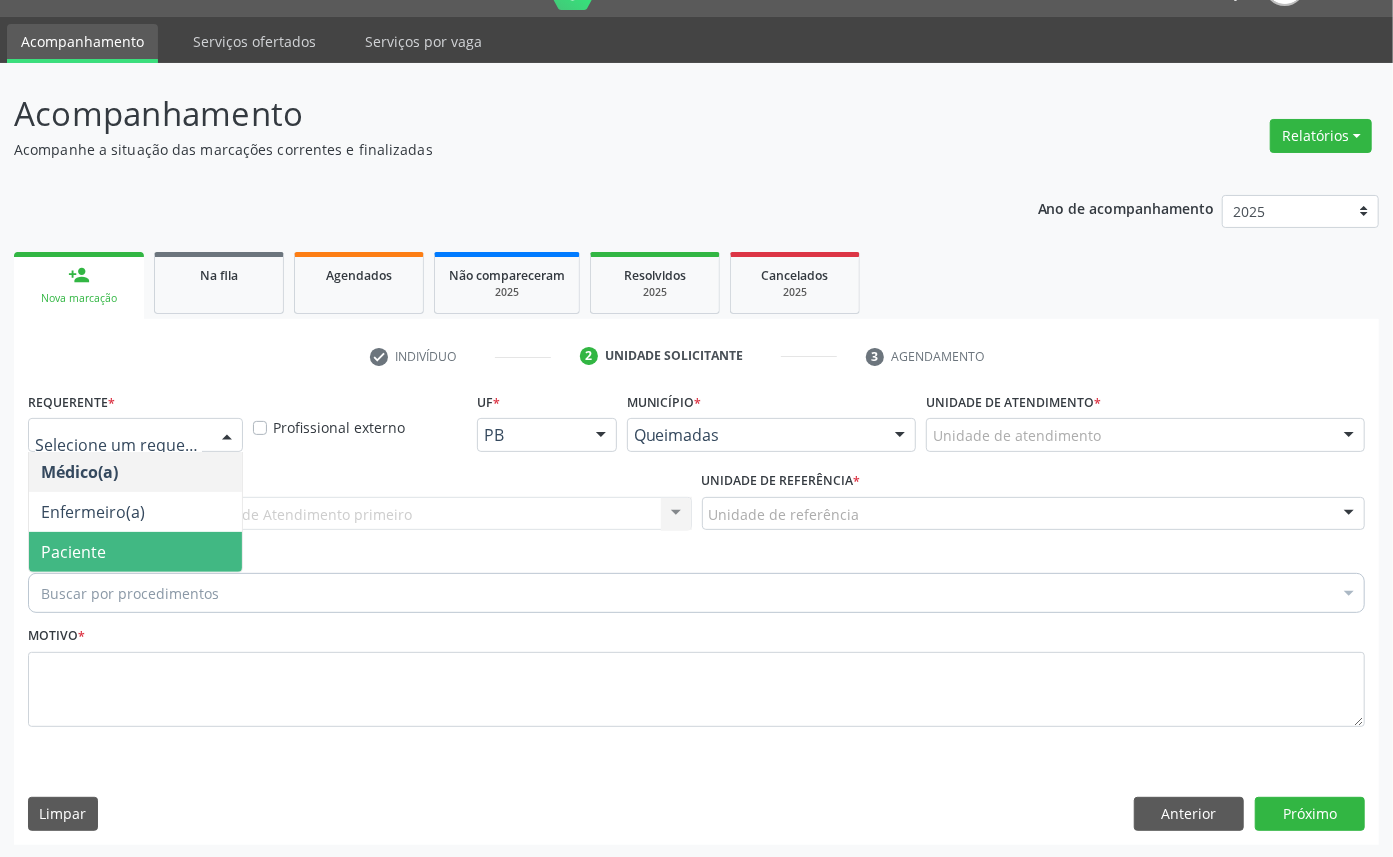 click on "Paciente" at bounding box center [135, 552] 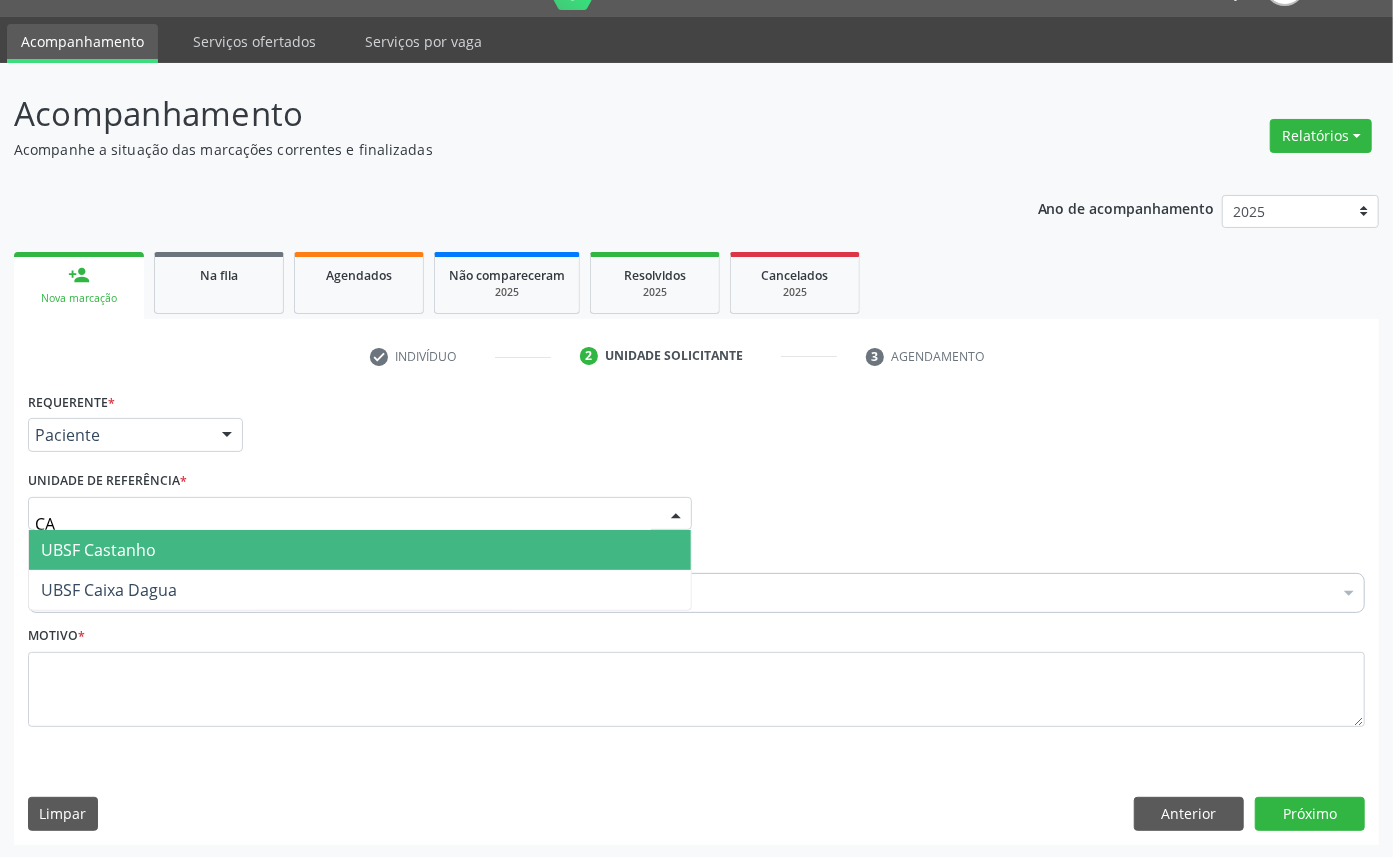 type on "CAS" 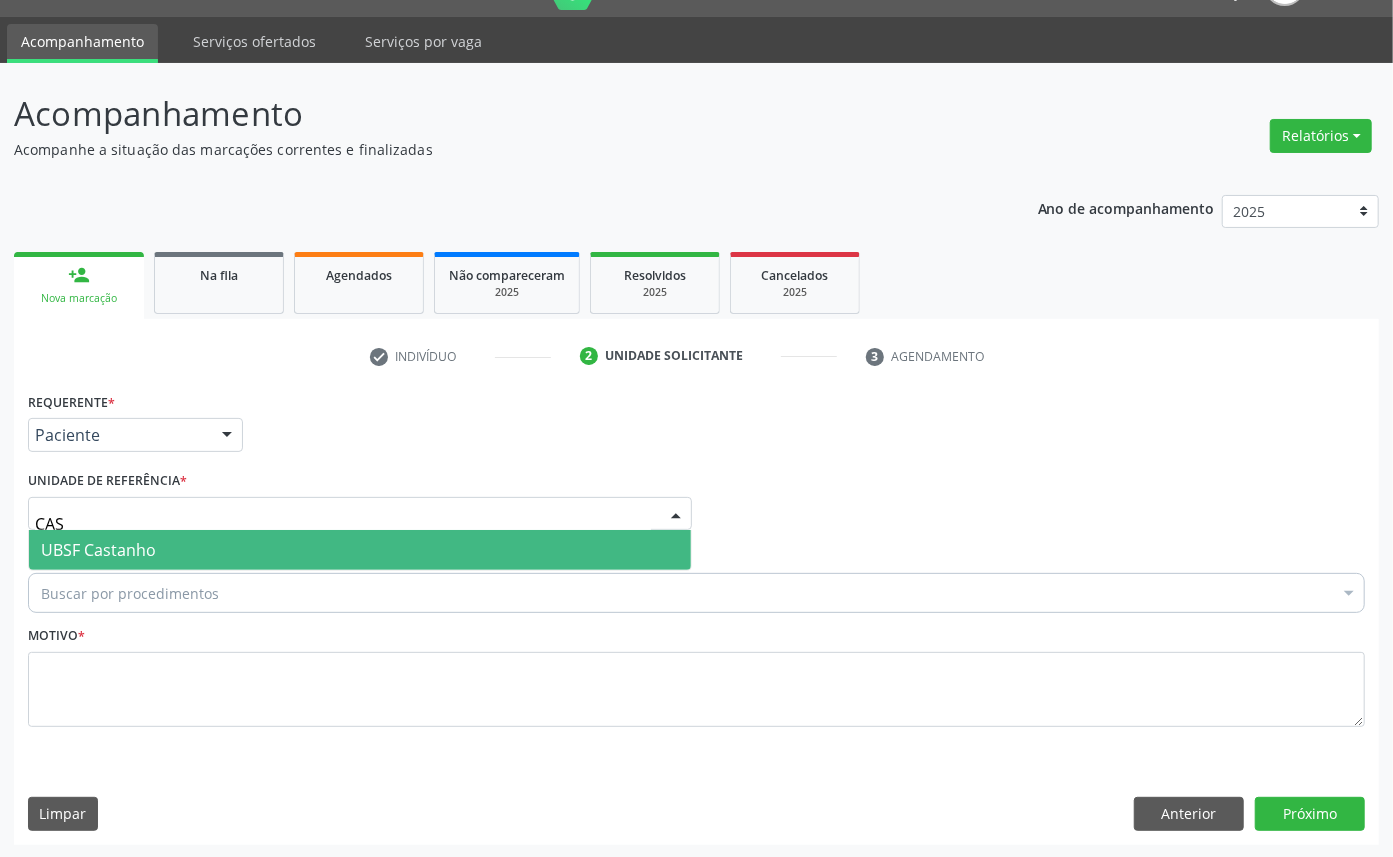 click on "UBSF Castanho" at bounding box center (360, 550) 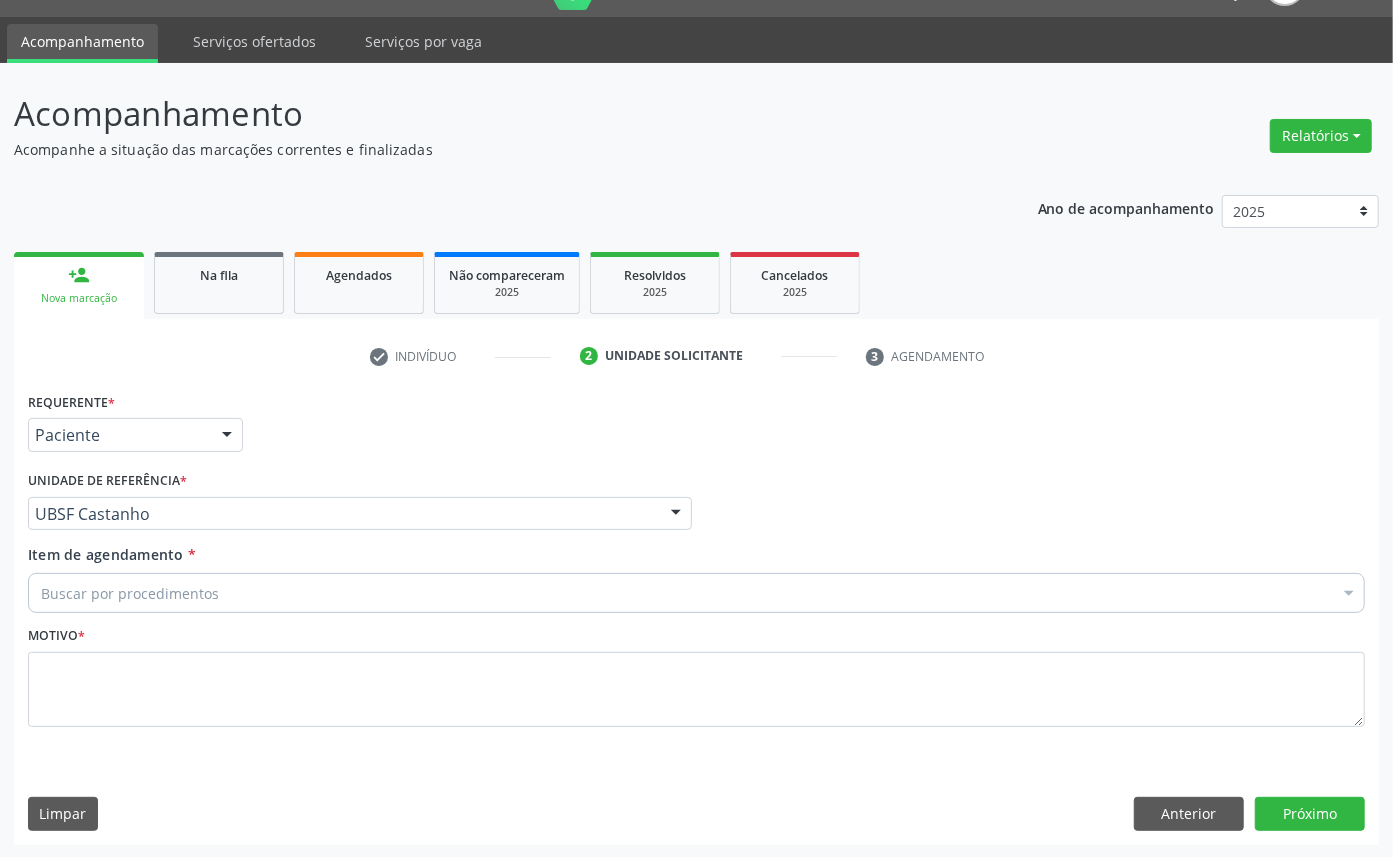 click on "Item de agendamento
*
Buscar por procedimentos
Selecionar todos
0604320140 - Abatacepte 125 Mg Injetável (Por Seringa Preenchida)
0604320124 - Abatacepte 250 Mg Injetável (Por Frasco Ampola).
0603050018 - Abciximabe
0406010013 - Abertura de Comunicacao Inter-Atrial
0406010021 - Abertura de Estenose Aortica Valvar
0406011265 - Abertura de Estenose Aortica Valvar (Criança e Adolescente)
0406010030 - Abertura de Estenose Pulmonar Valvar
0406011273 - Abertura de Estenose Pulmonar Valvar (Criança e Adolescente)
0301080011 - Abordagem Cognitiva Comportamental do Fumante (Por Atendimento / Paciente)
0307020010 - Acesso A Polpa Dentaria e Medicacao (Por Dente)
0604660030 - Acetazolamida 250 Mg (Por Comprimido)
0202010783 - Acidez Titulável no Leite Humano (Dornic)" at bounding box center (696, 582) 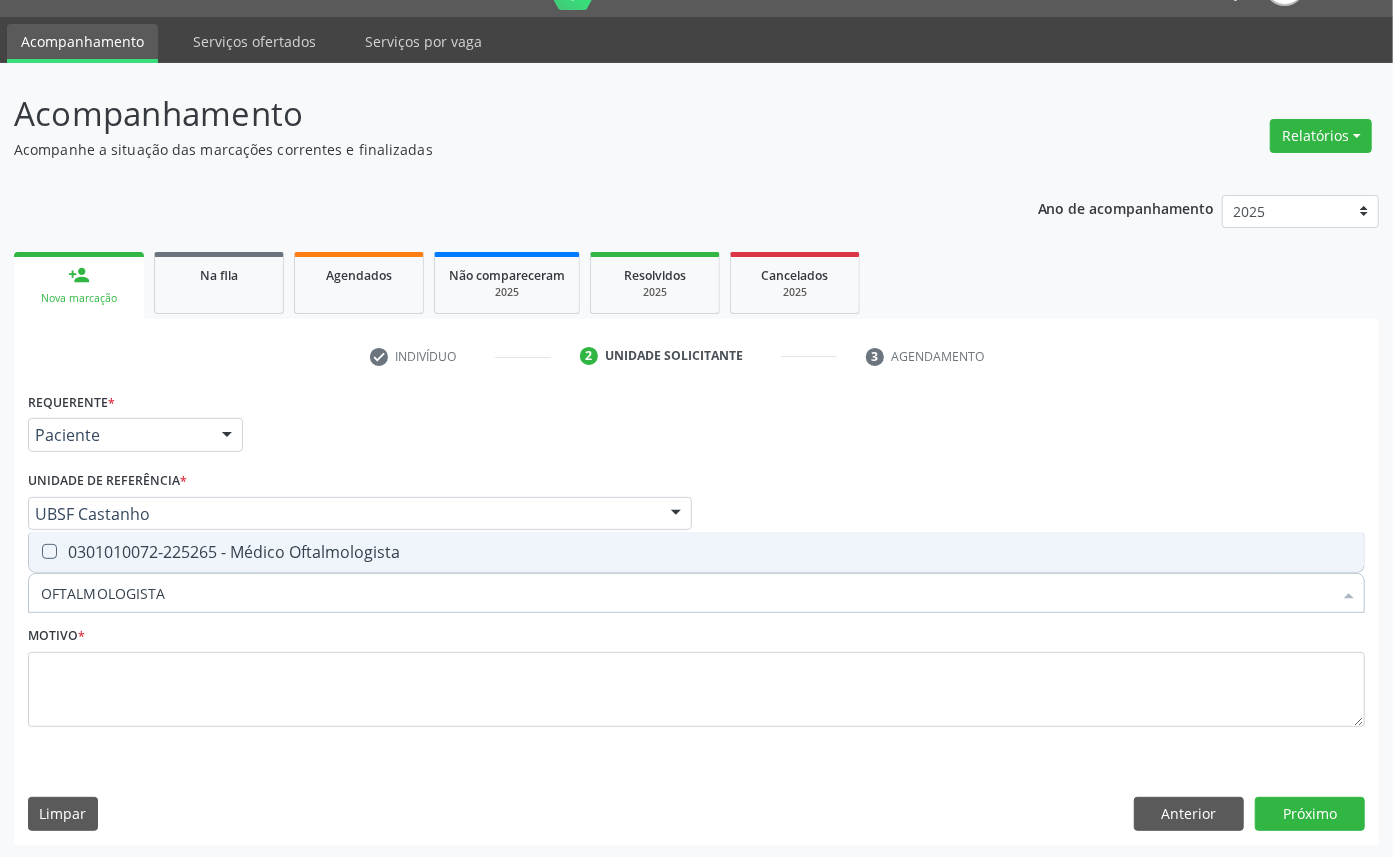 click on "0301010072-225265 - Médico Oftalmologista" at bounding box center (696, 552) 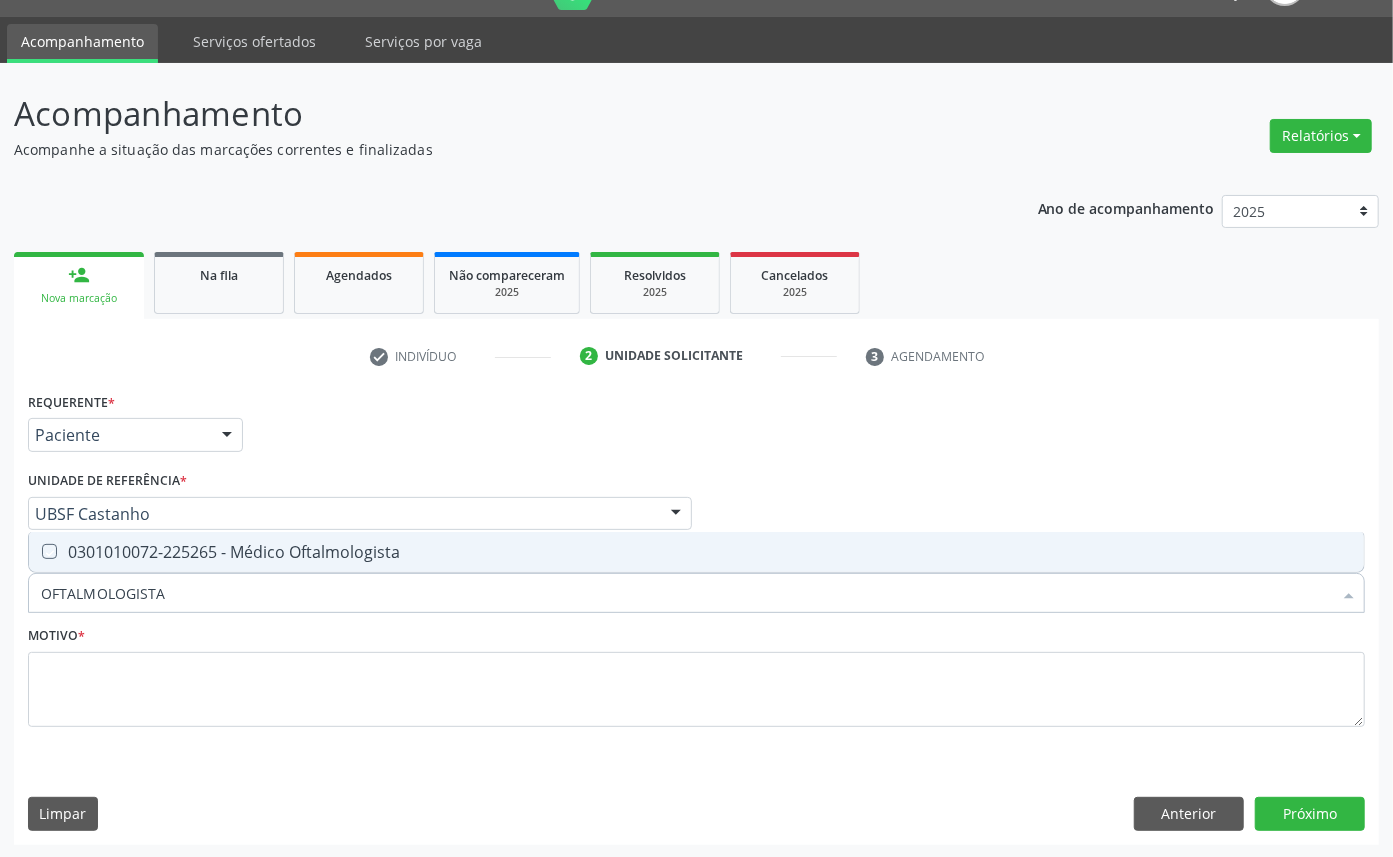 checkbox on "true" 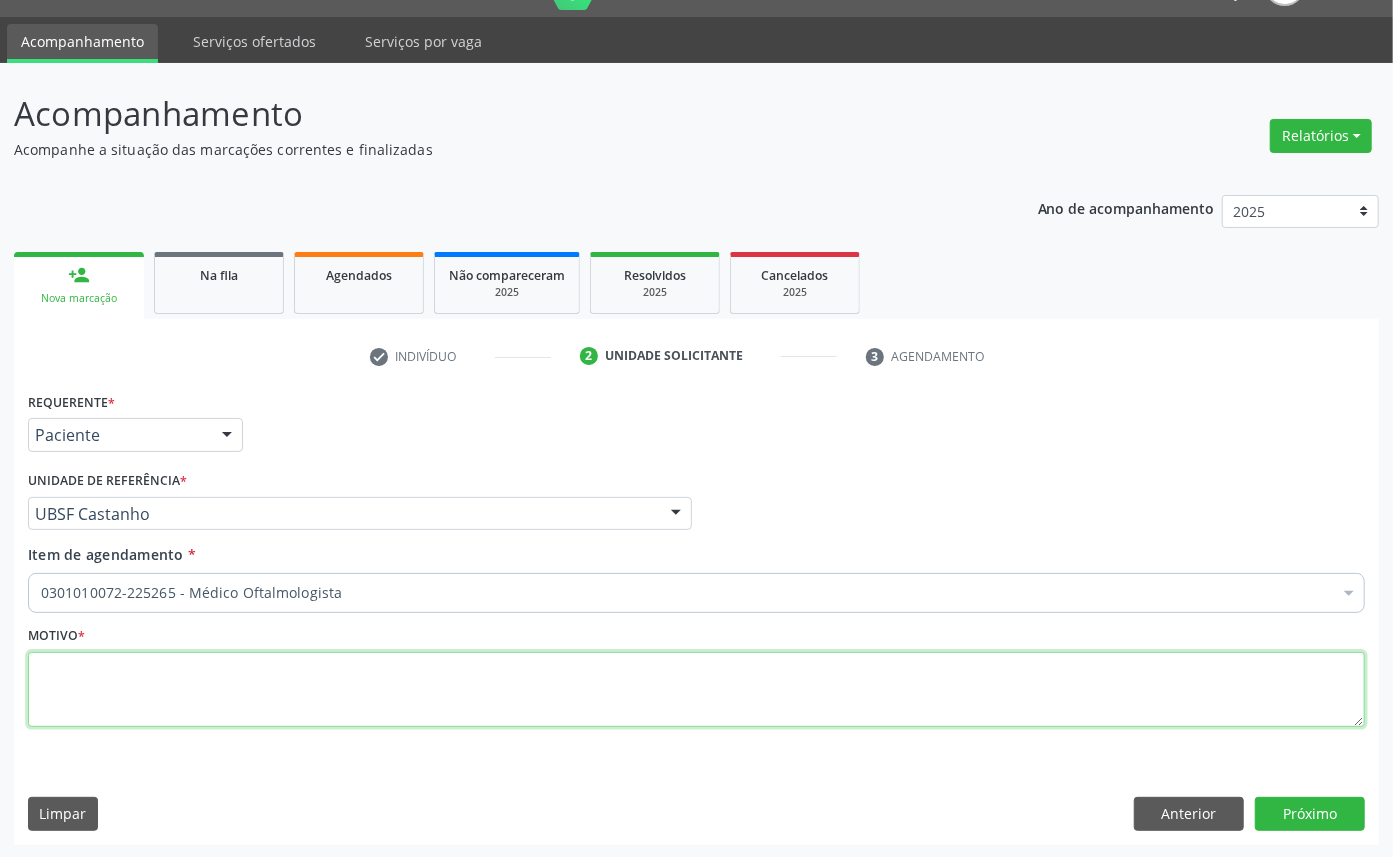 click at bounding box center [696, 690] 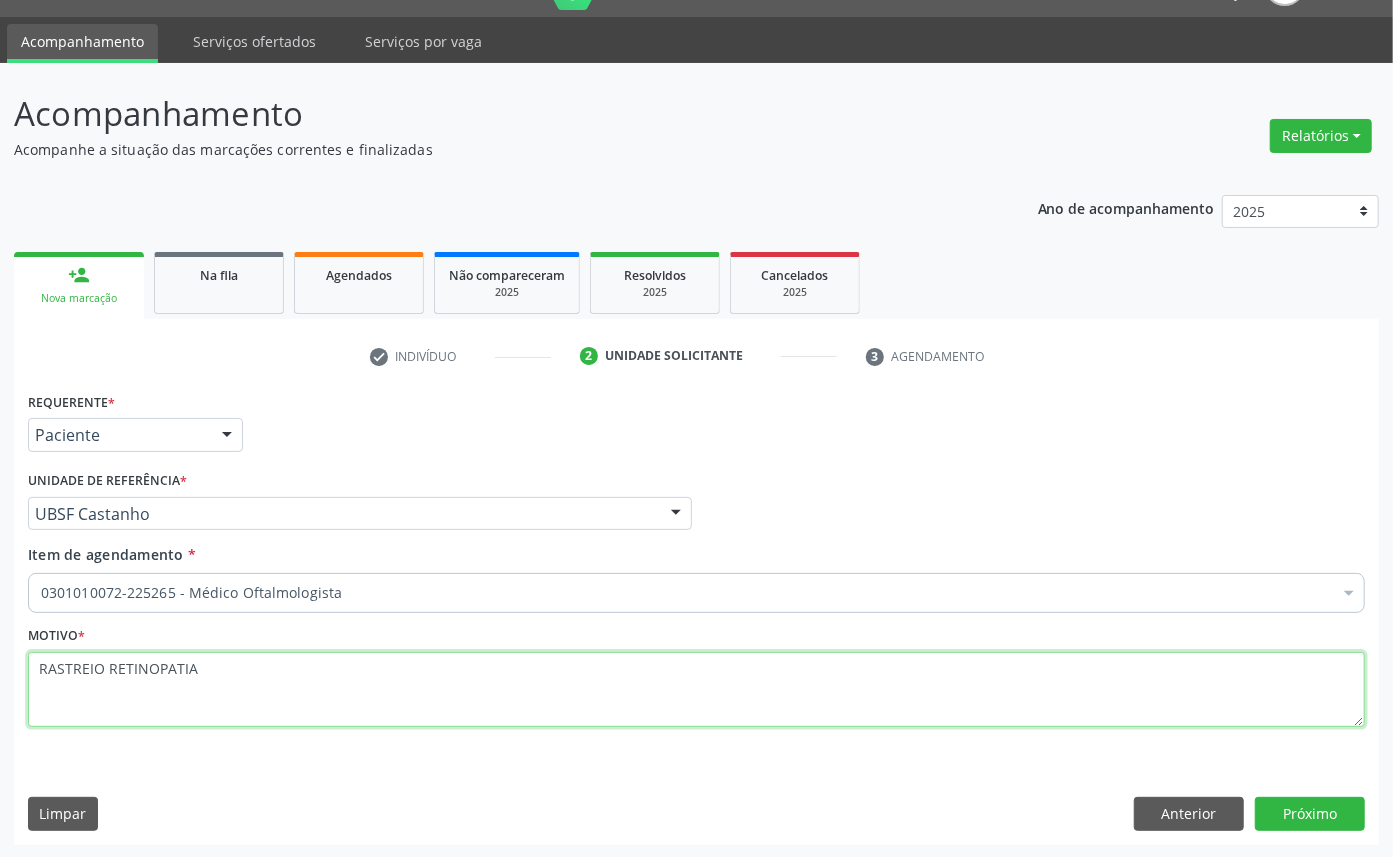 paste on "[DATE]" 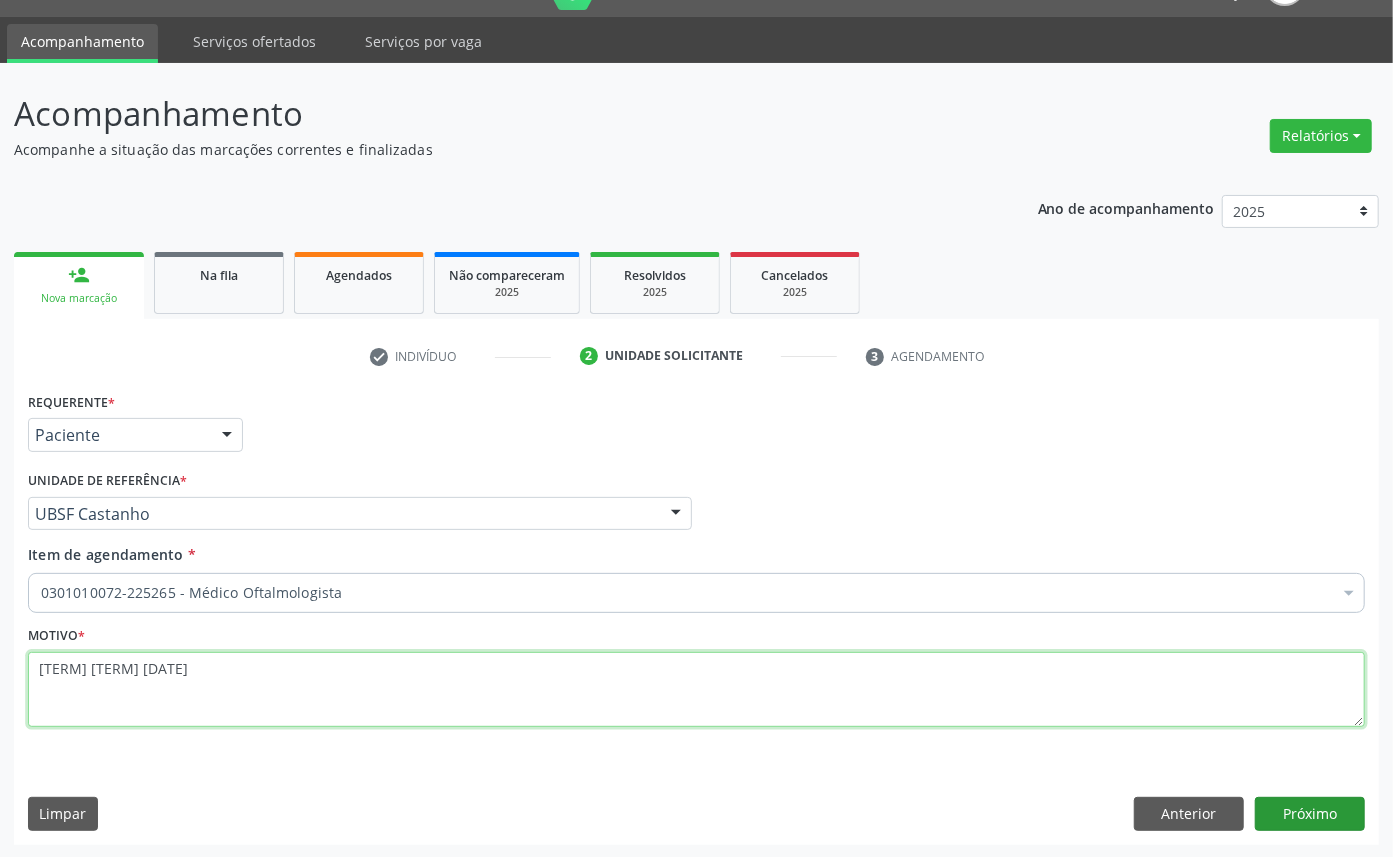 type on "[TERM] [TERM] [DATE]" 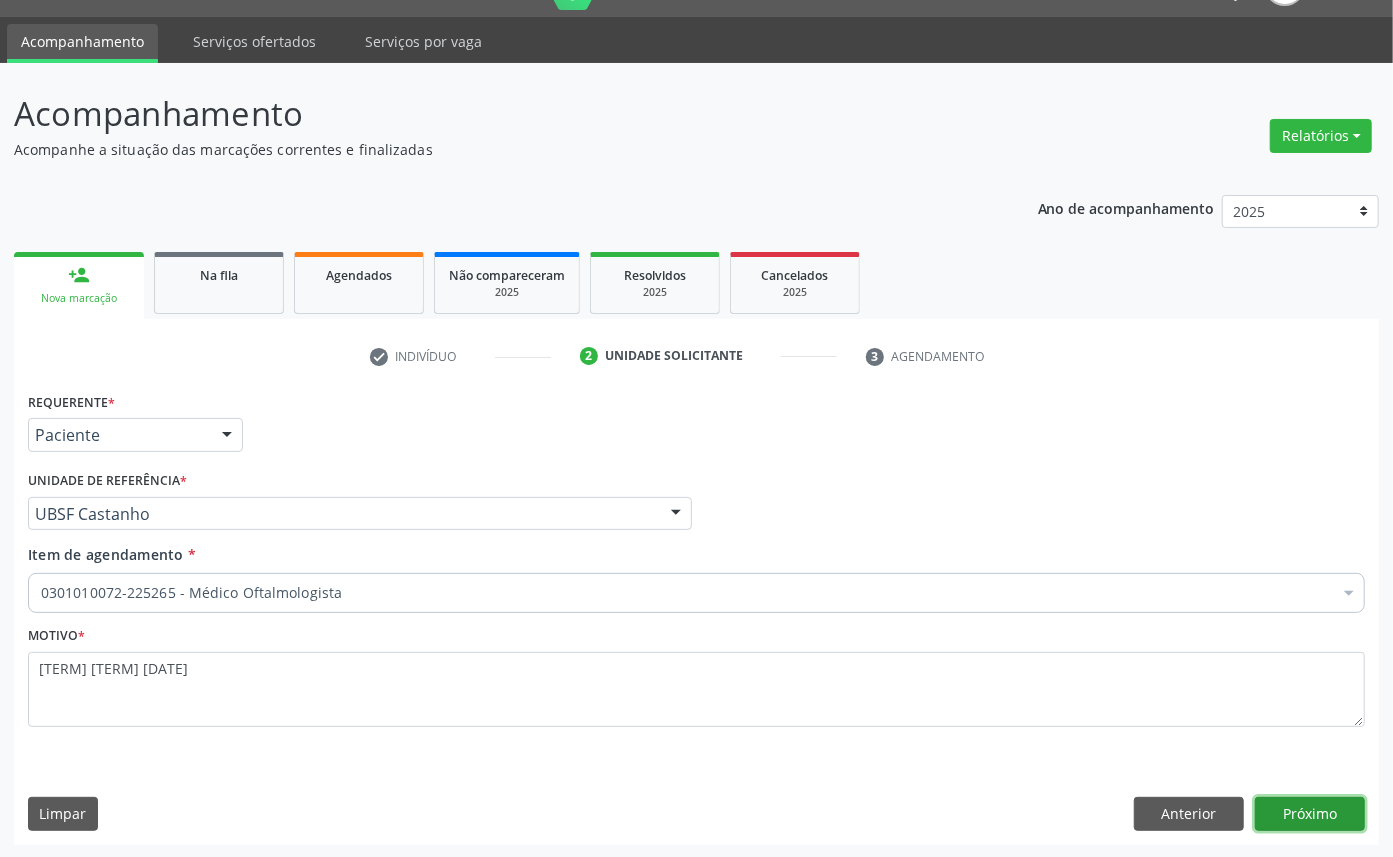 click on "Próximo" at bounding box center [1310, 814] 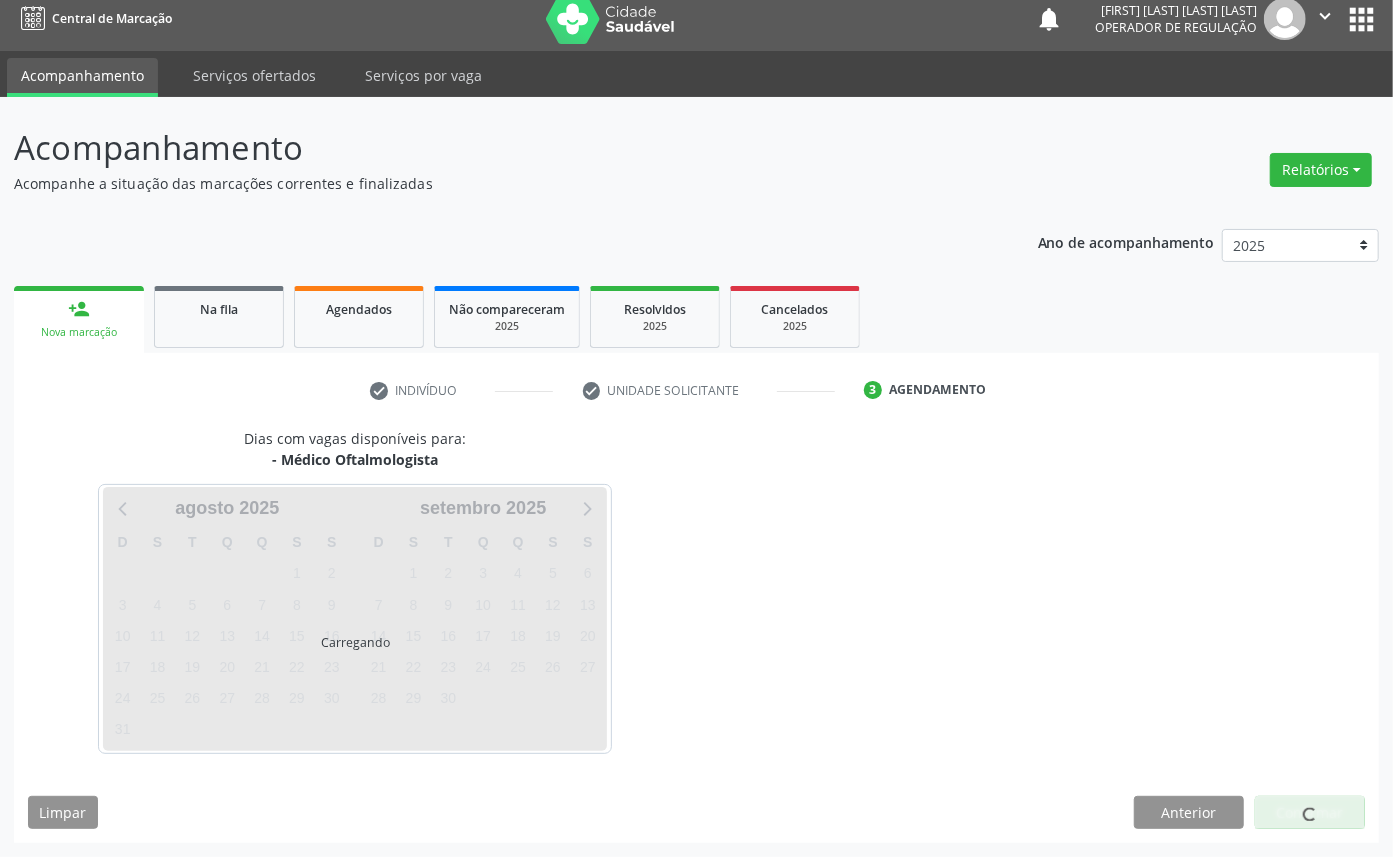 scroll, scrollTop: 12, scrollLeft: 0, axis: vertical 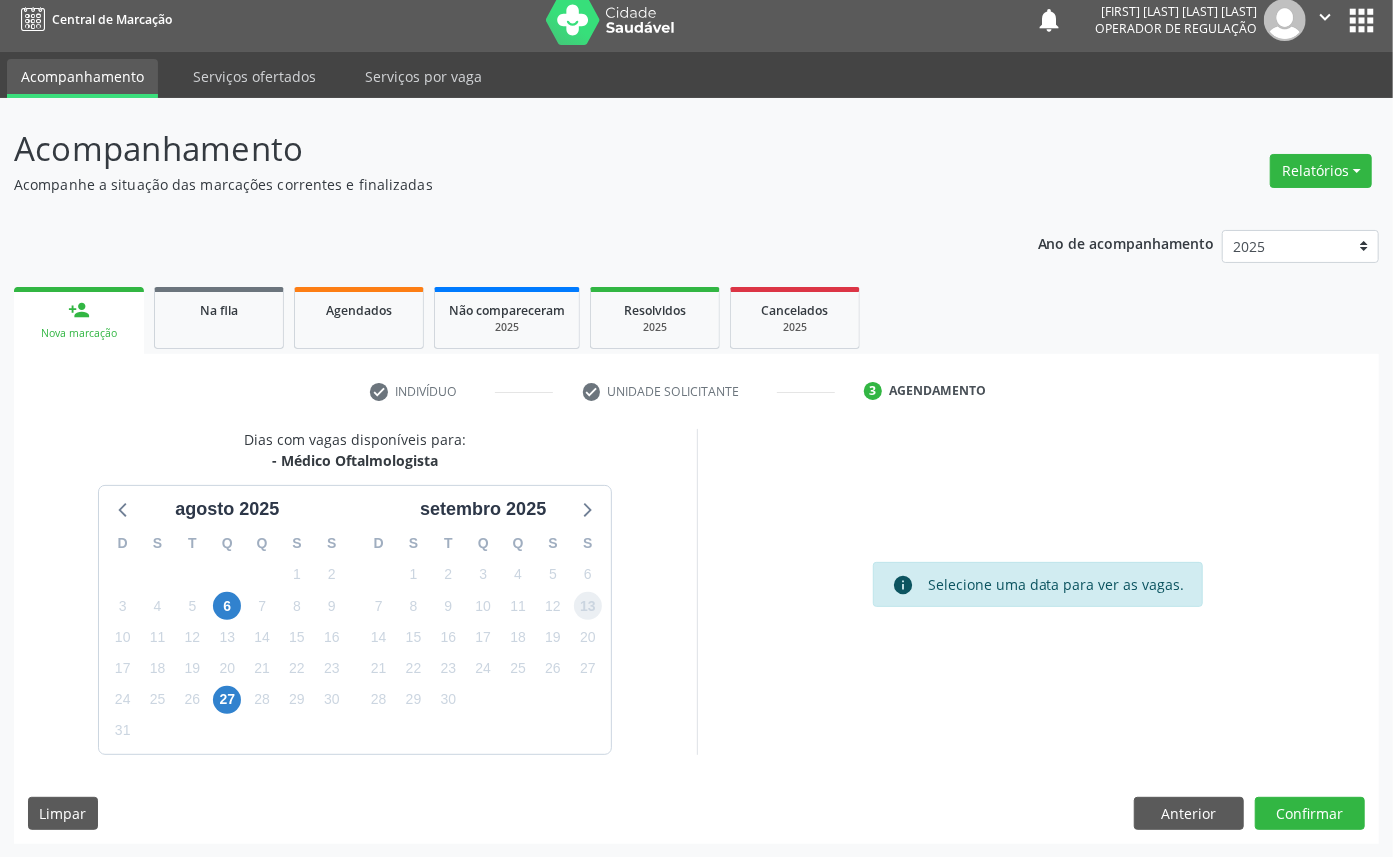 click on "13" at bounding box center (588, 606) 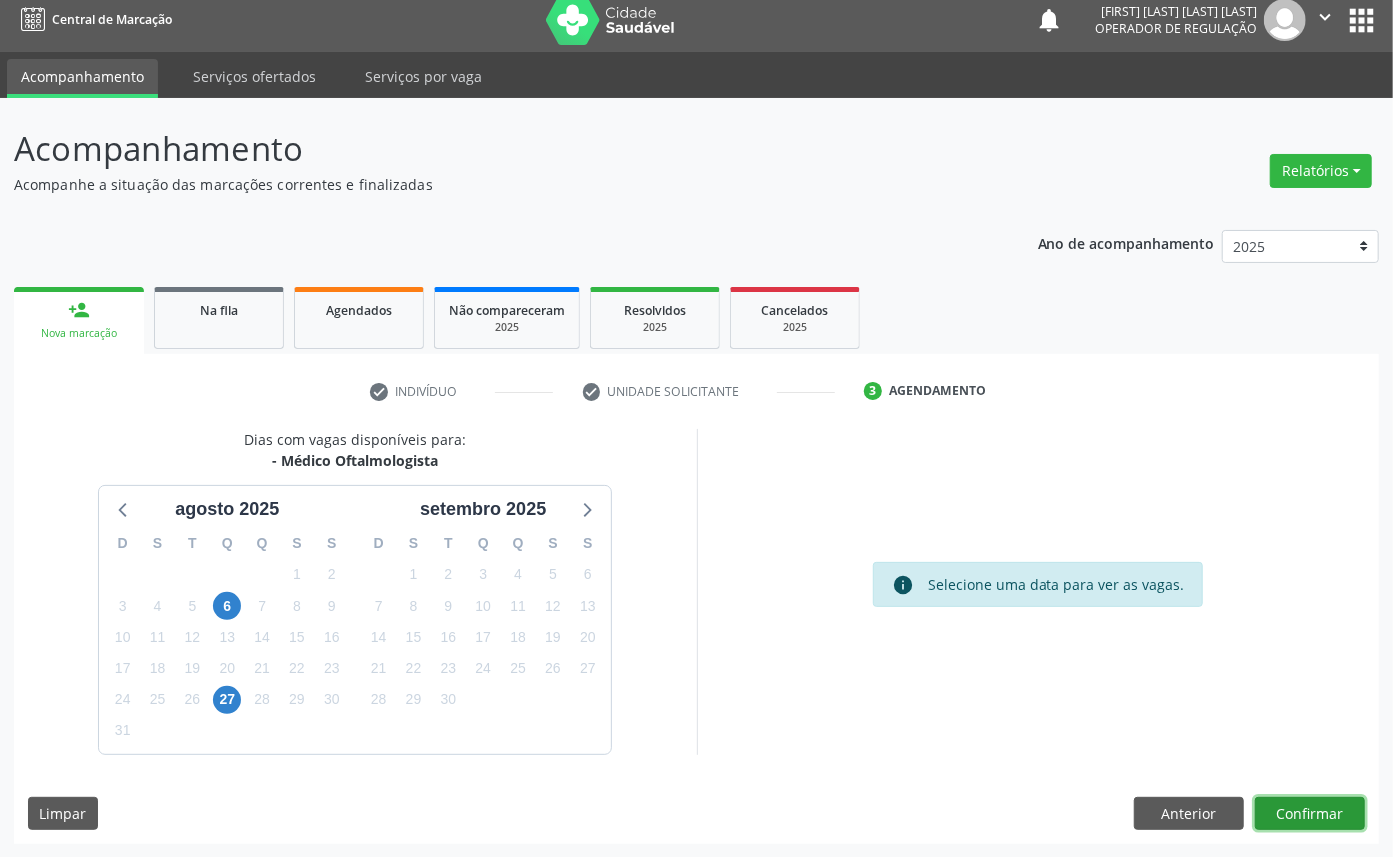 click on "Confirmar" at bounding box center [1310, 814] 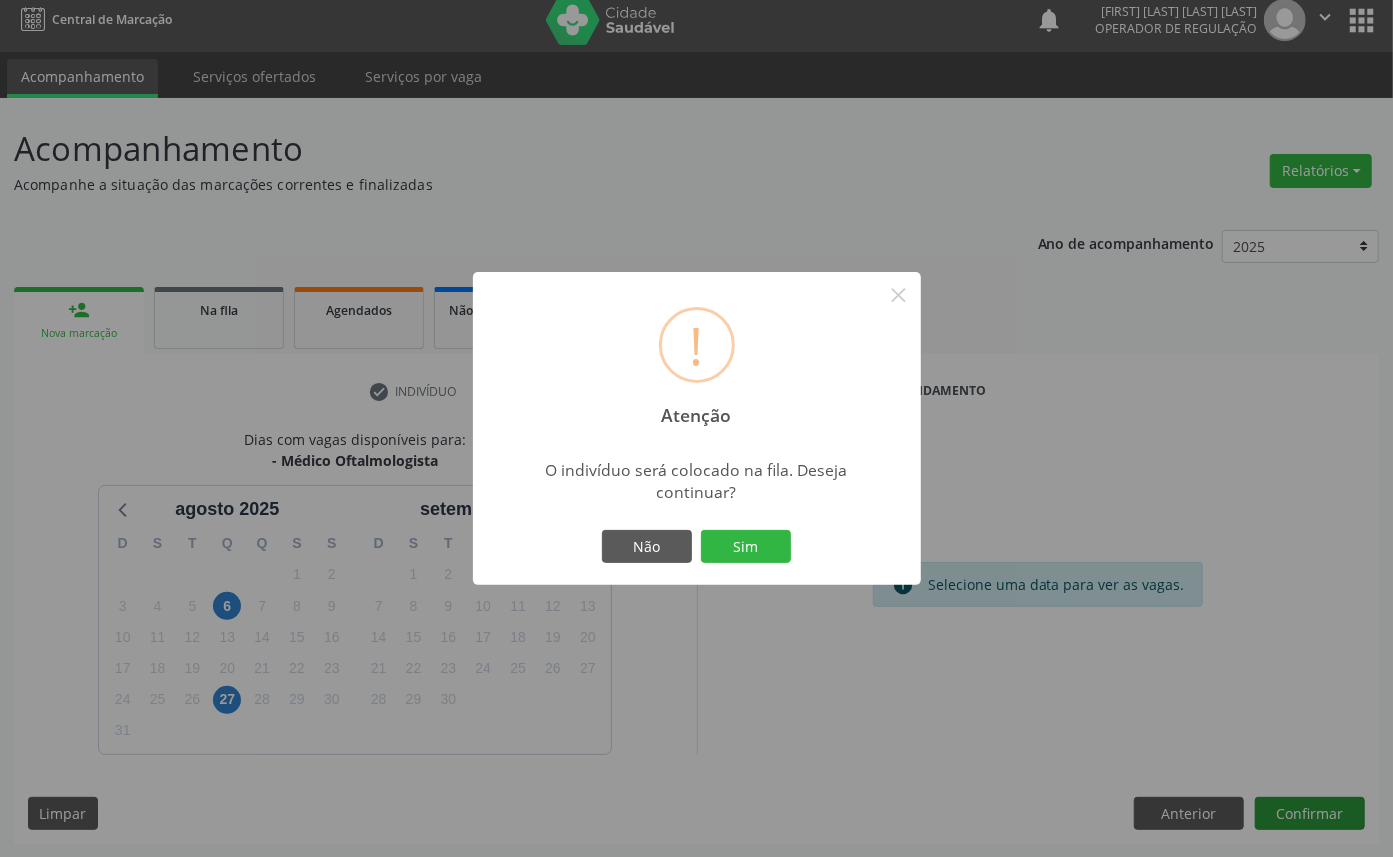 type 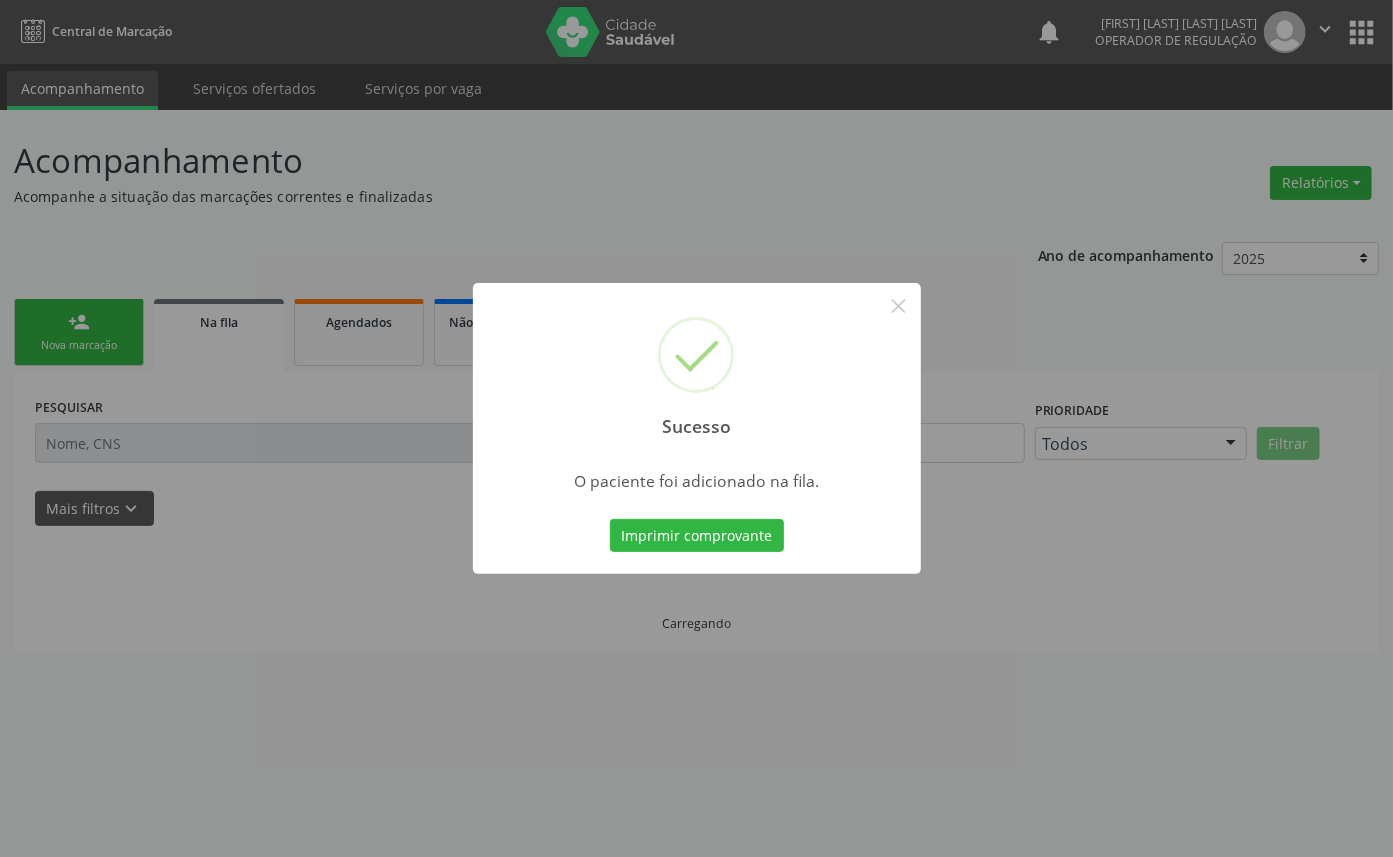 scroll, scrollTop: 0, scrollLeft: 0, axis: both 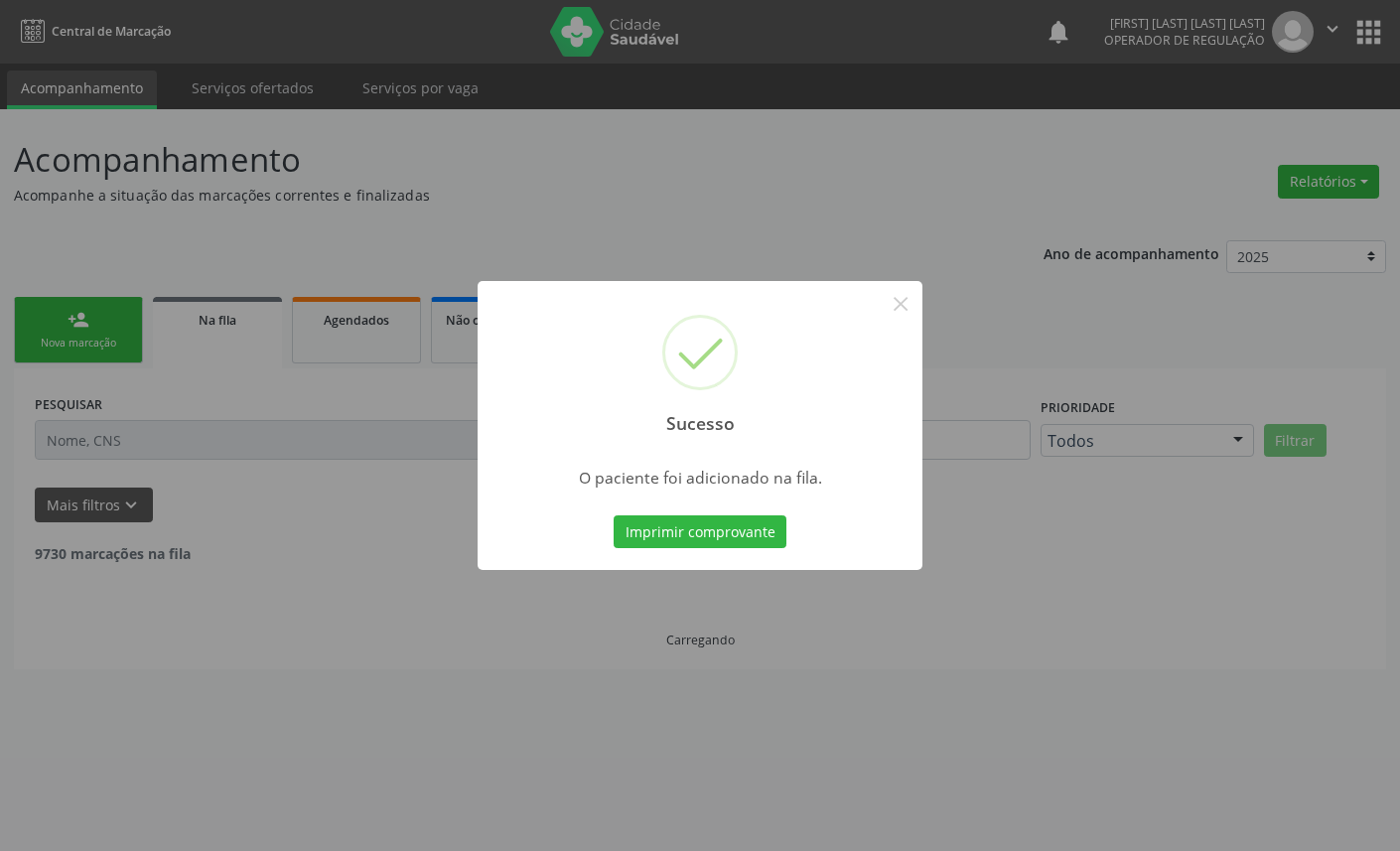 type 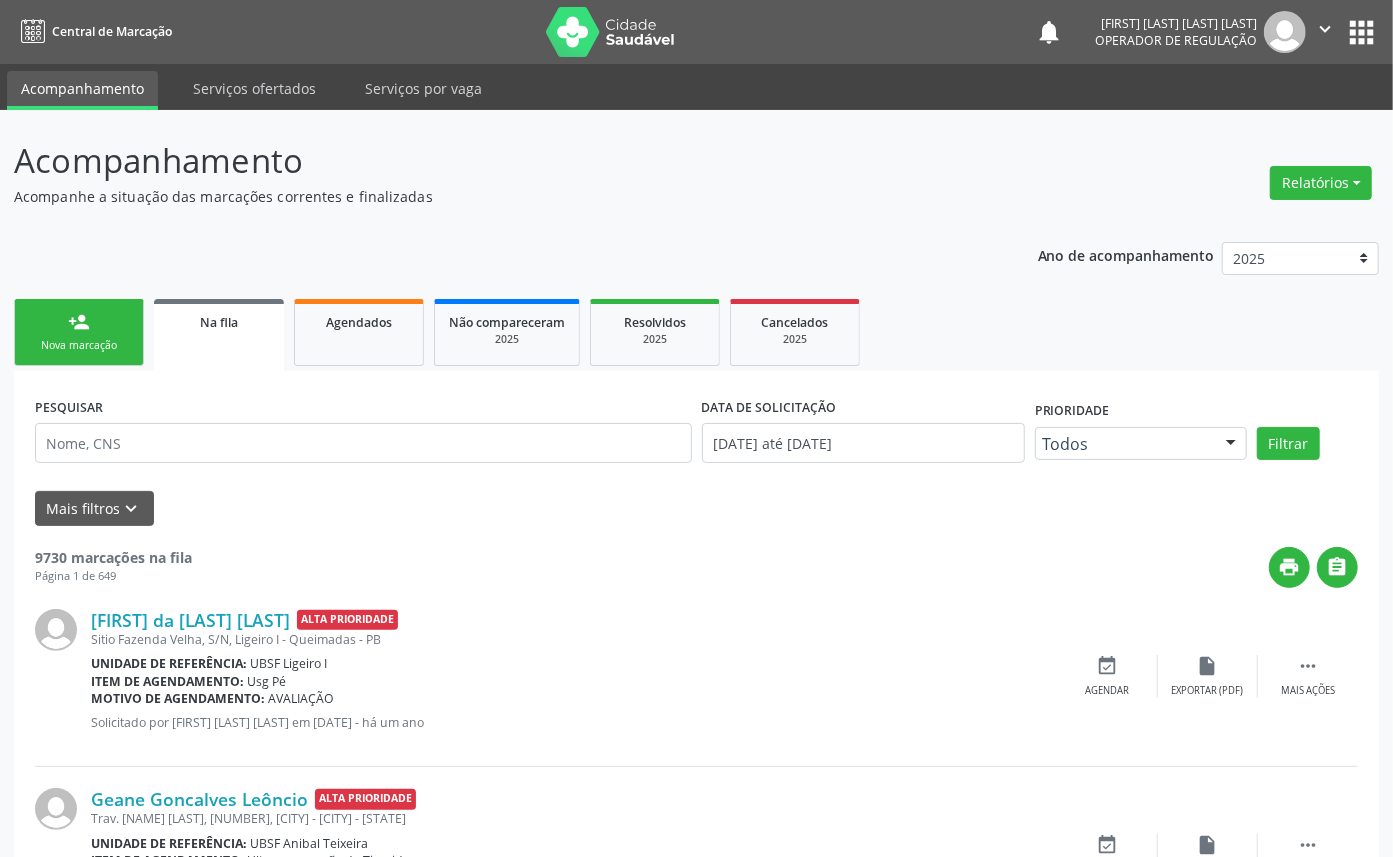 click on "Nova marcação" at bounding box center [79, 345] 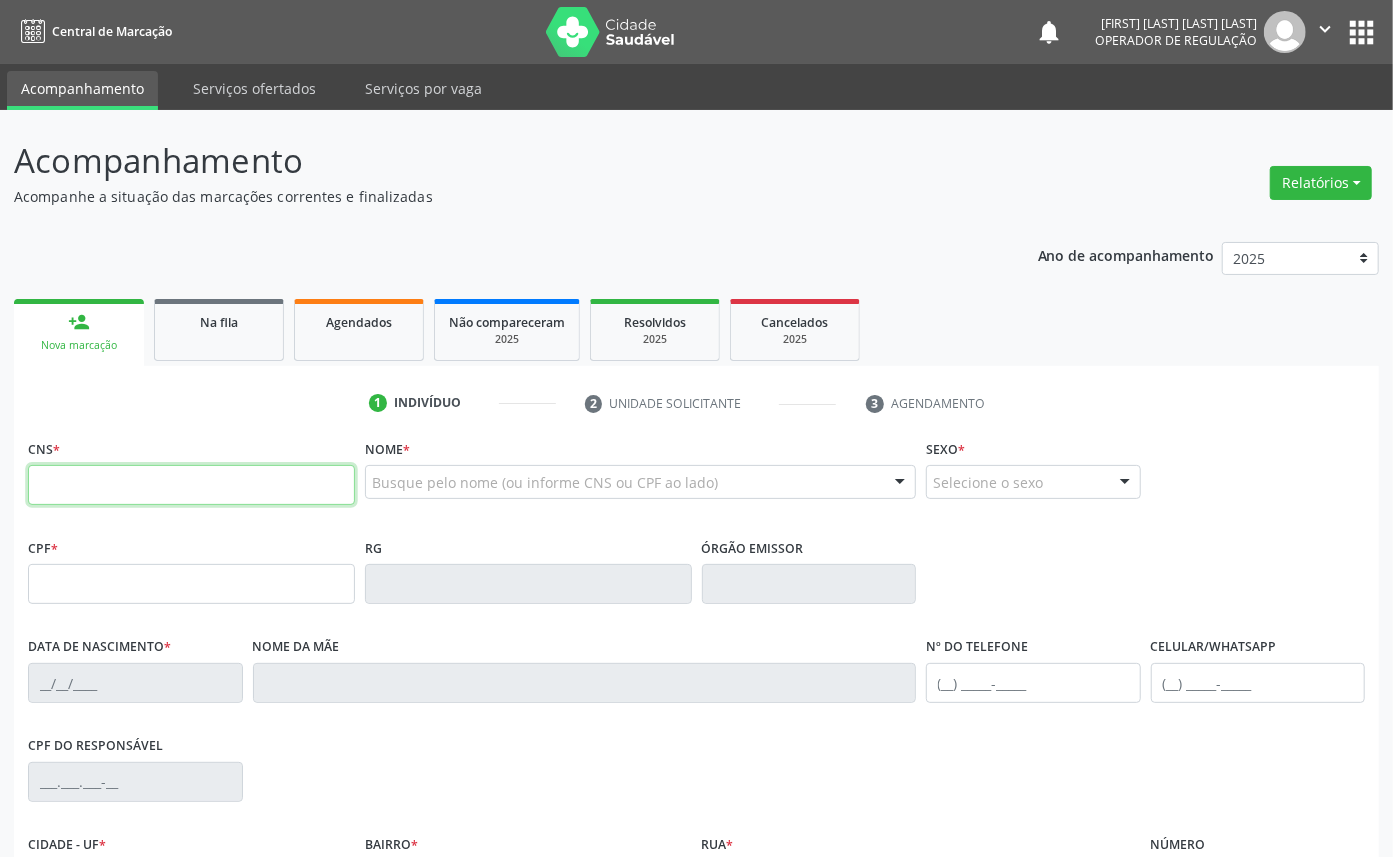 click at bounding box center [191, 485] 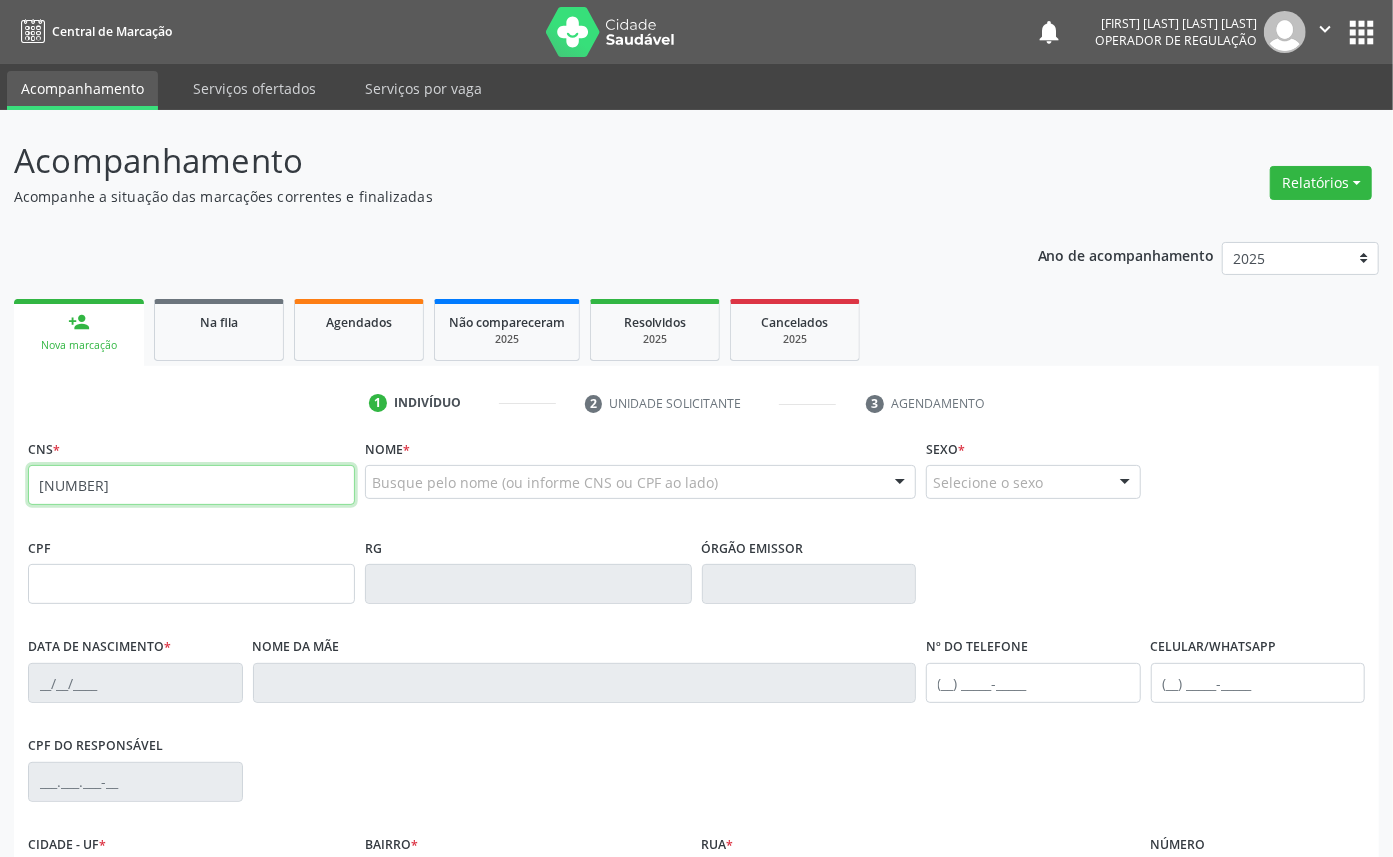 type on "[NUMBER]" 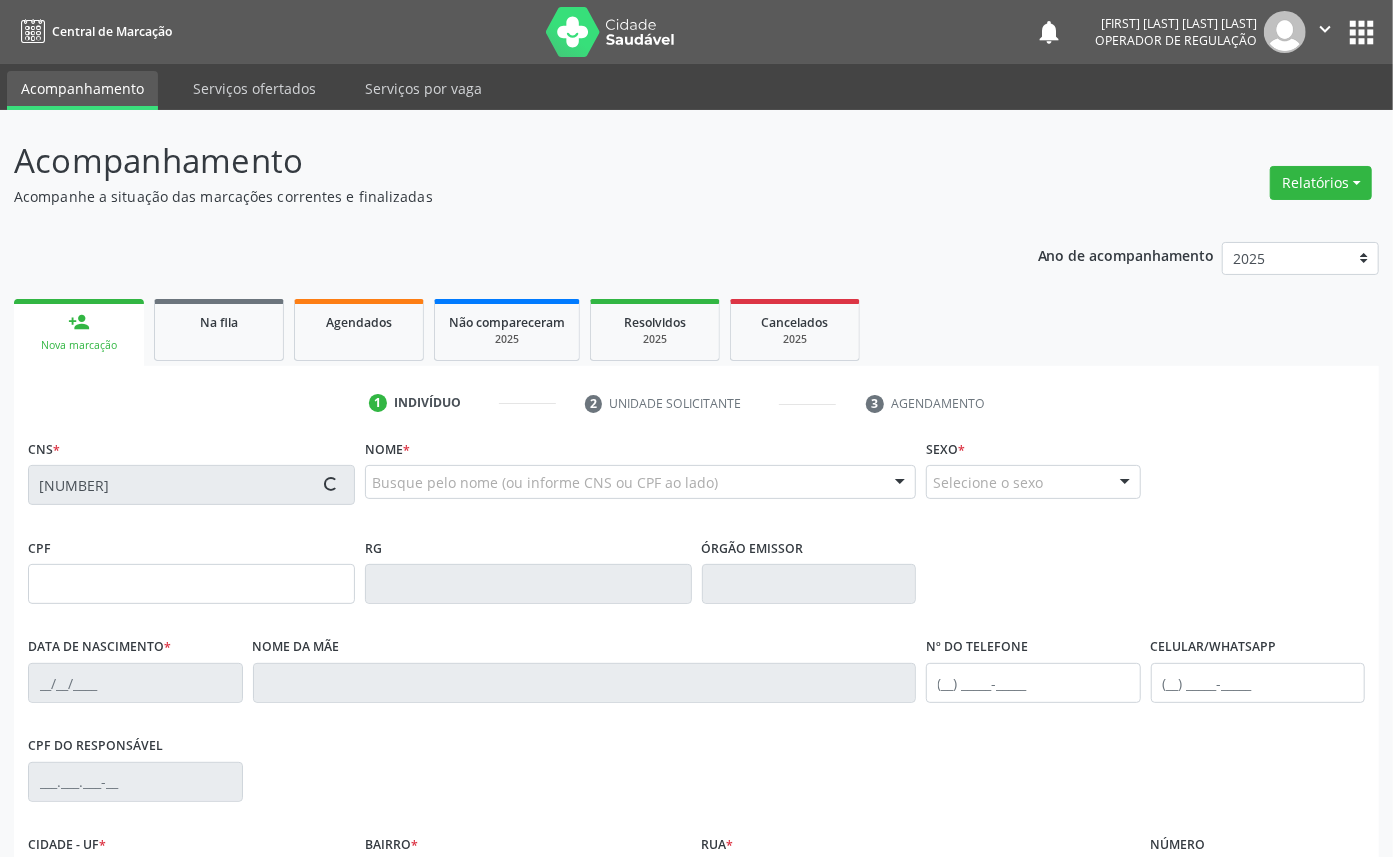 type on "[NUMBER]" 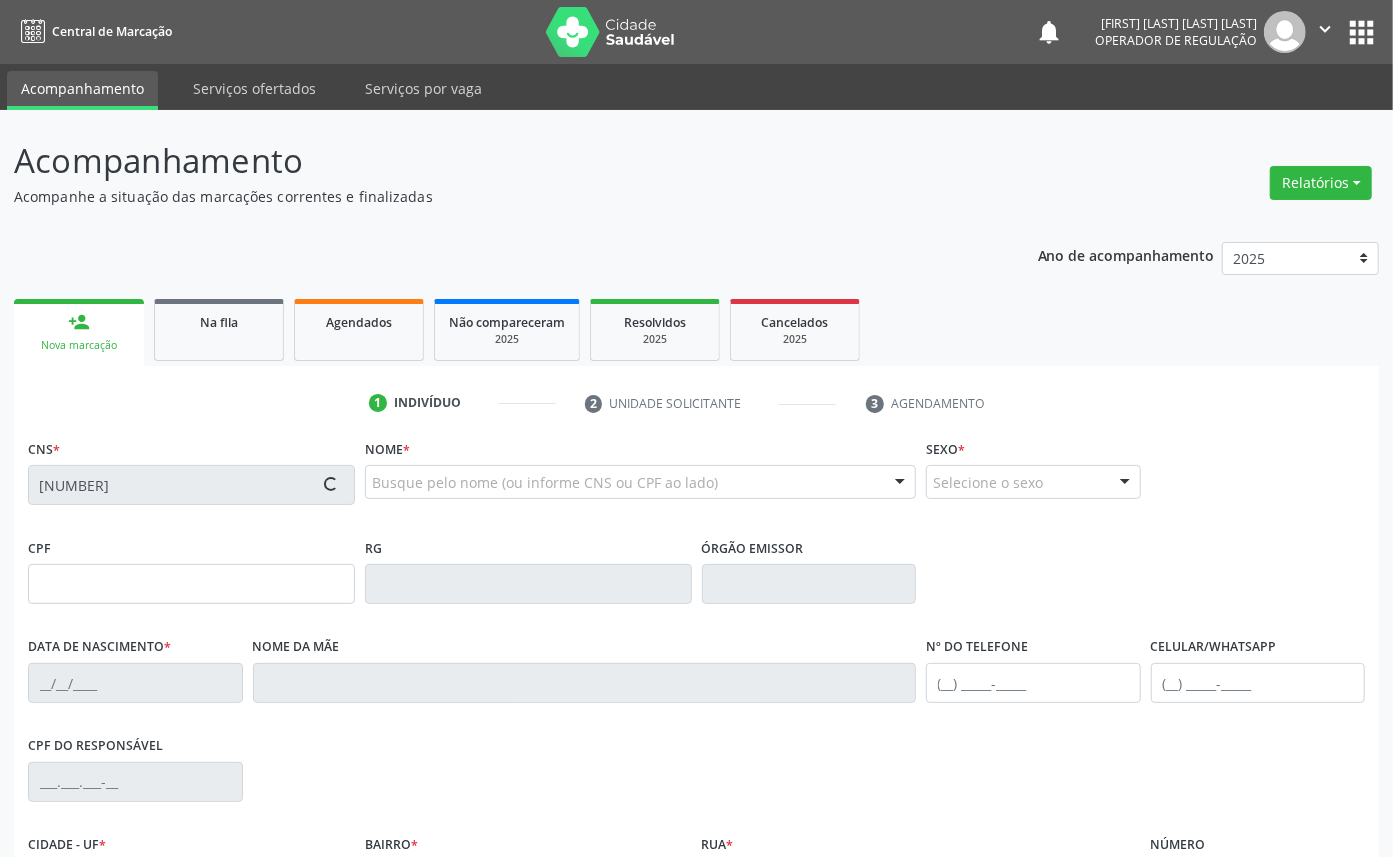 type on "[DATE]" 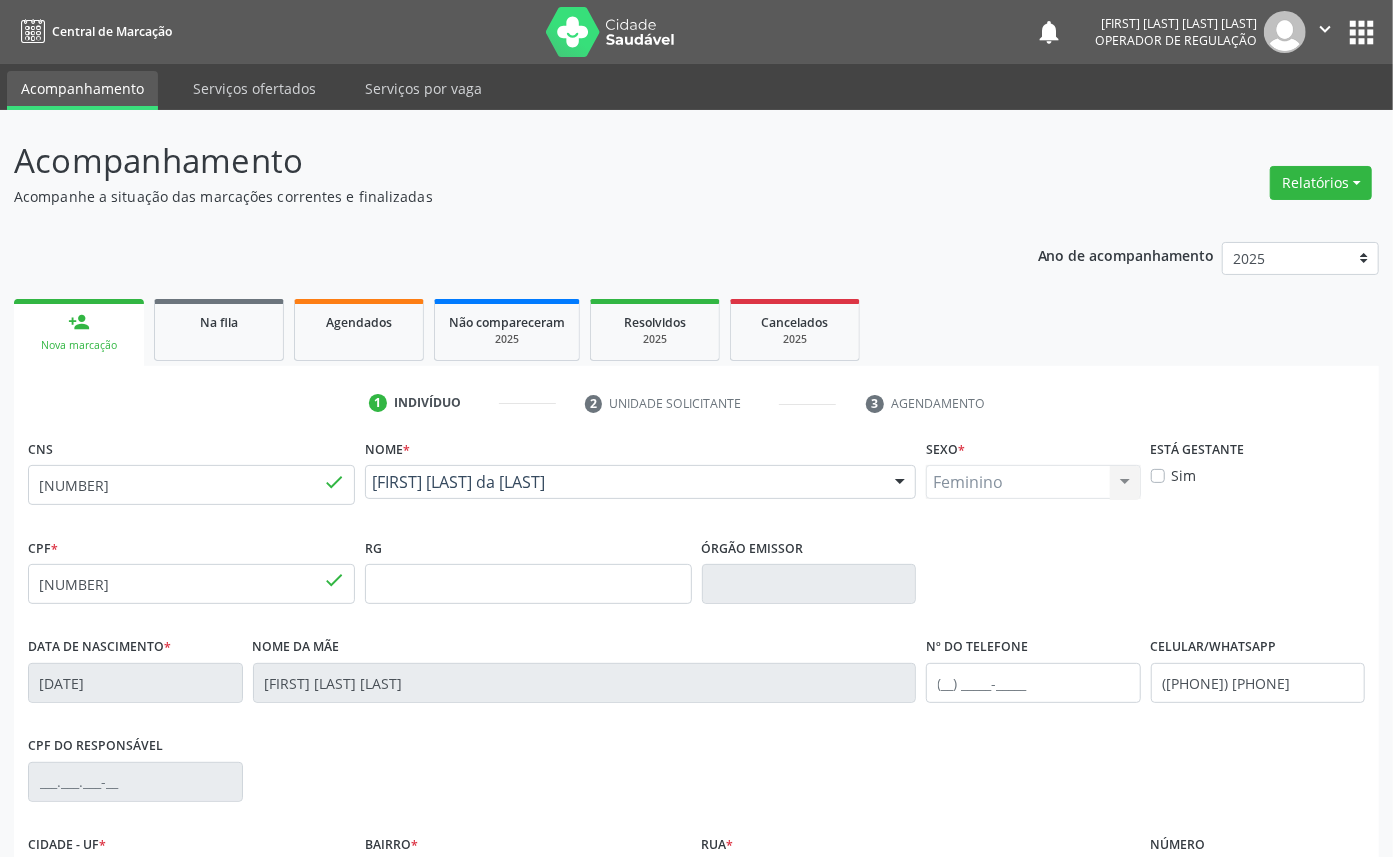 scroll, scrollTop: 225, scrollLeft: 0, axis: vertical 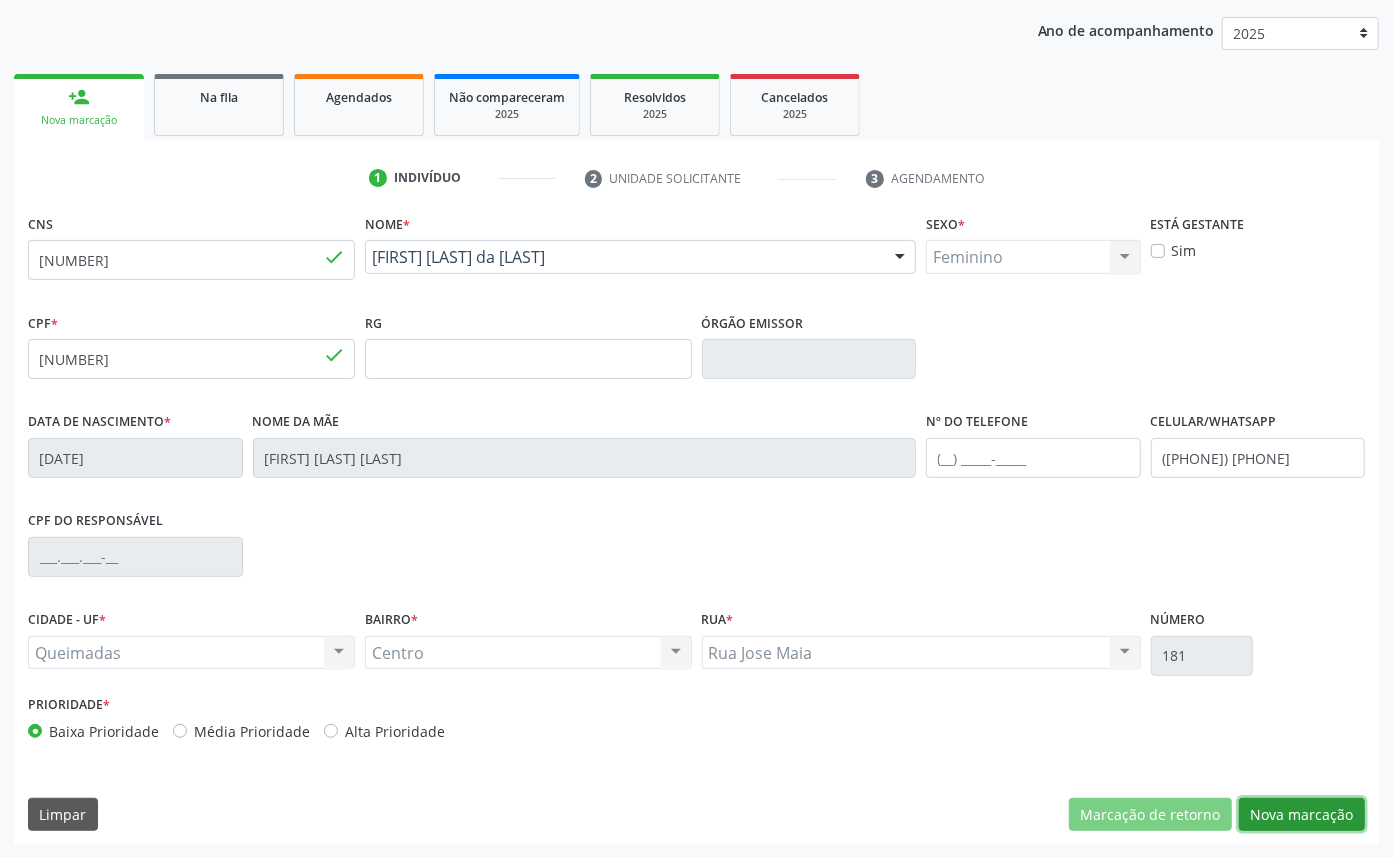 drag, startPoint x: 1341, startPoint y: 802, endPoint x: 1341, endPoint y: 786, distance: 16 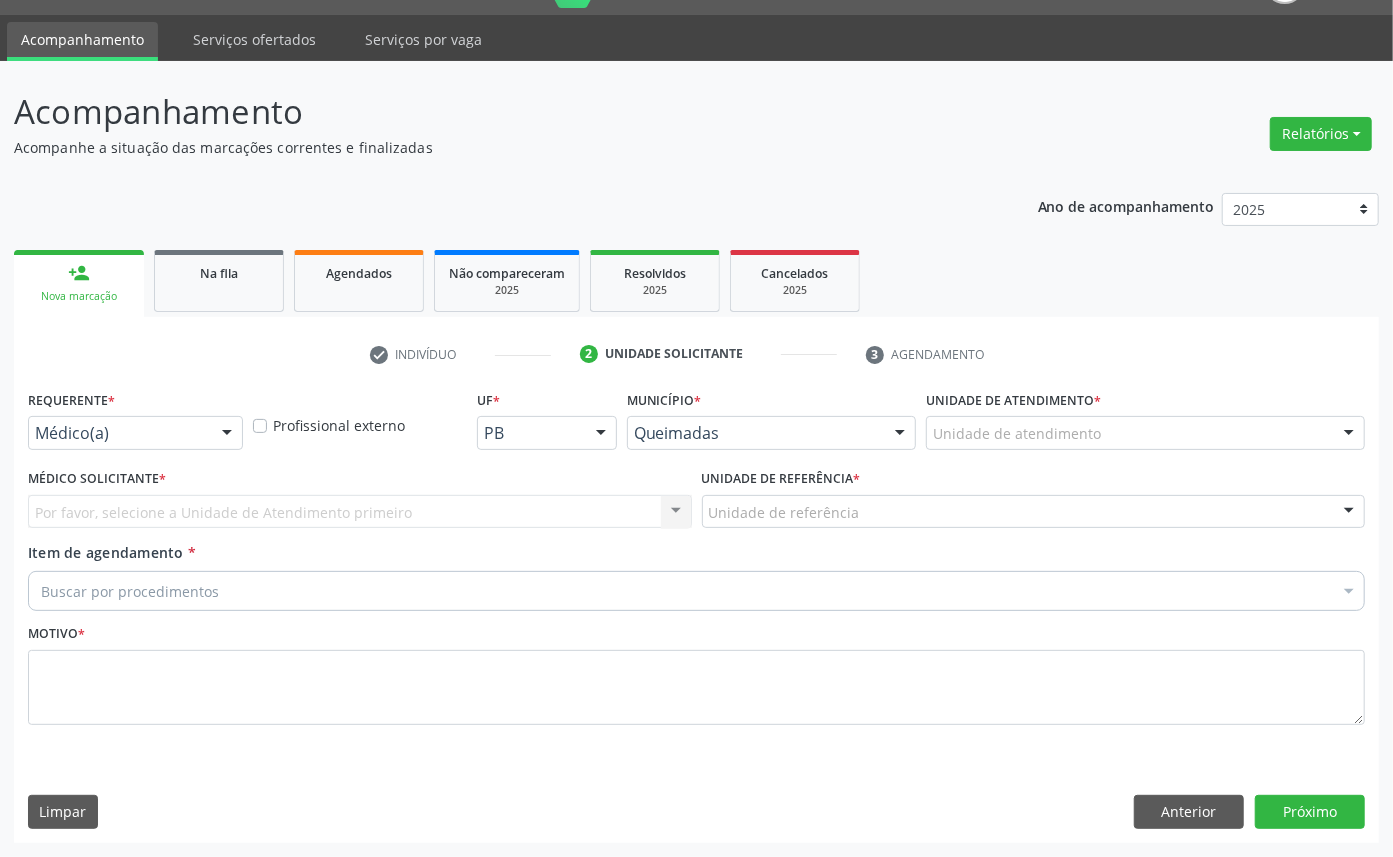 scroll, scrollTop: 47, scrollLeft: 0, axis: vertical 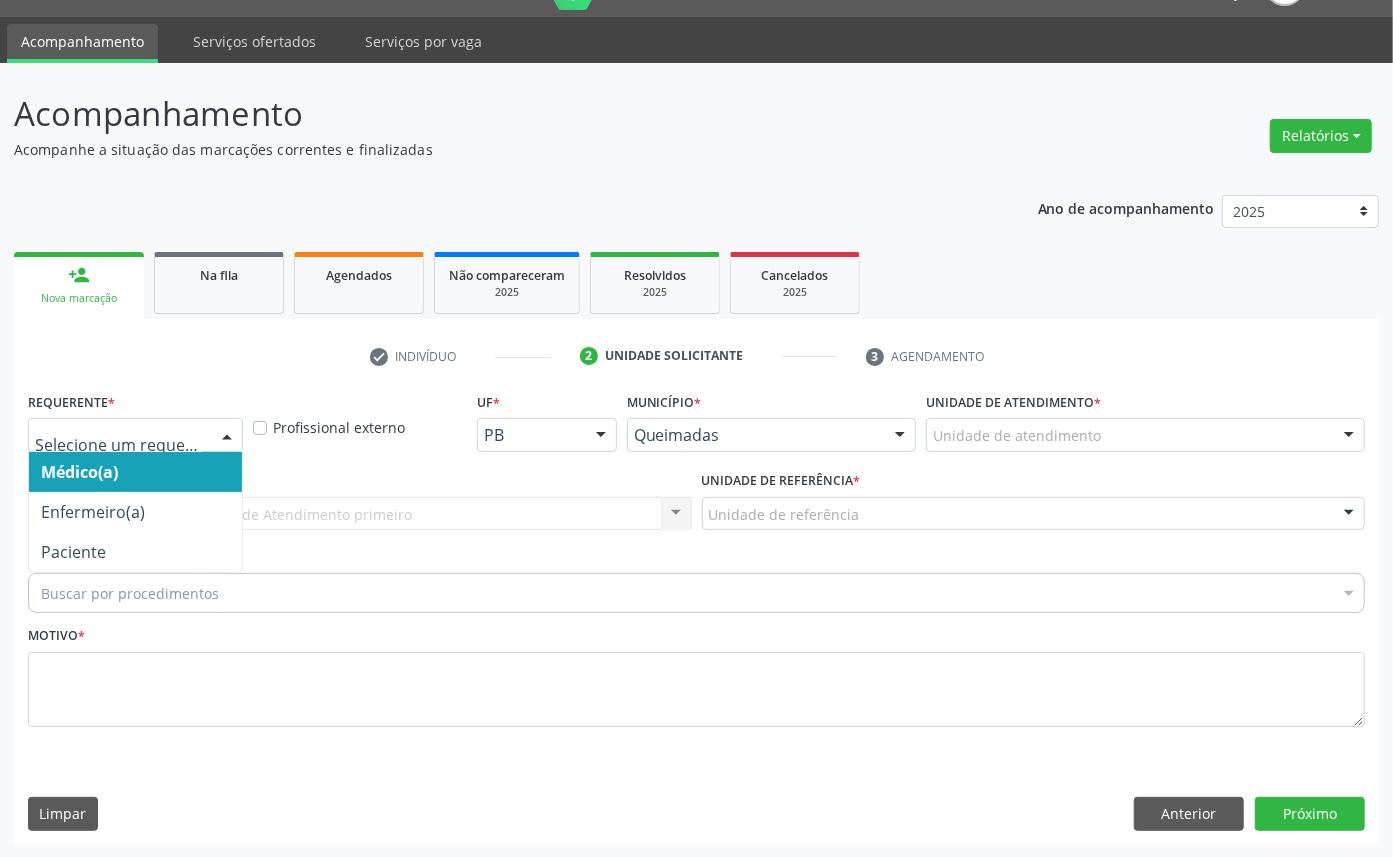 drag, startPoint x: 55, startPoint y: 423, endPoint x: 53, endPoint y: 484, distance: 61.03278 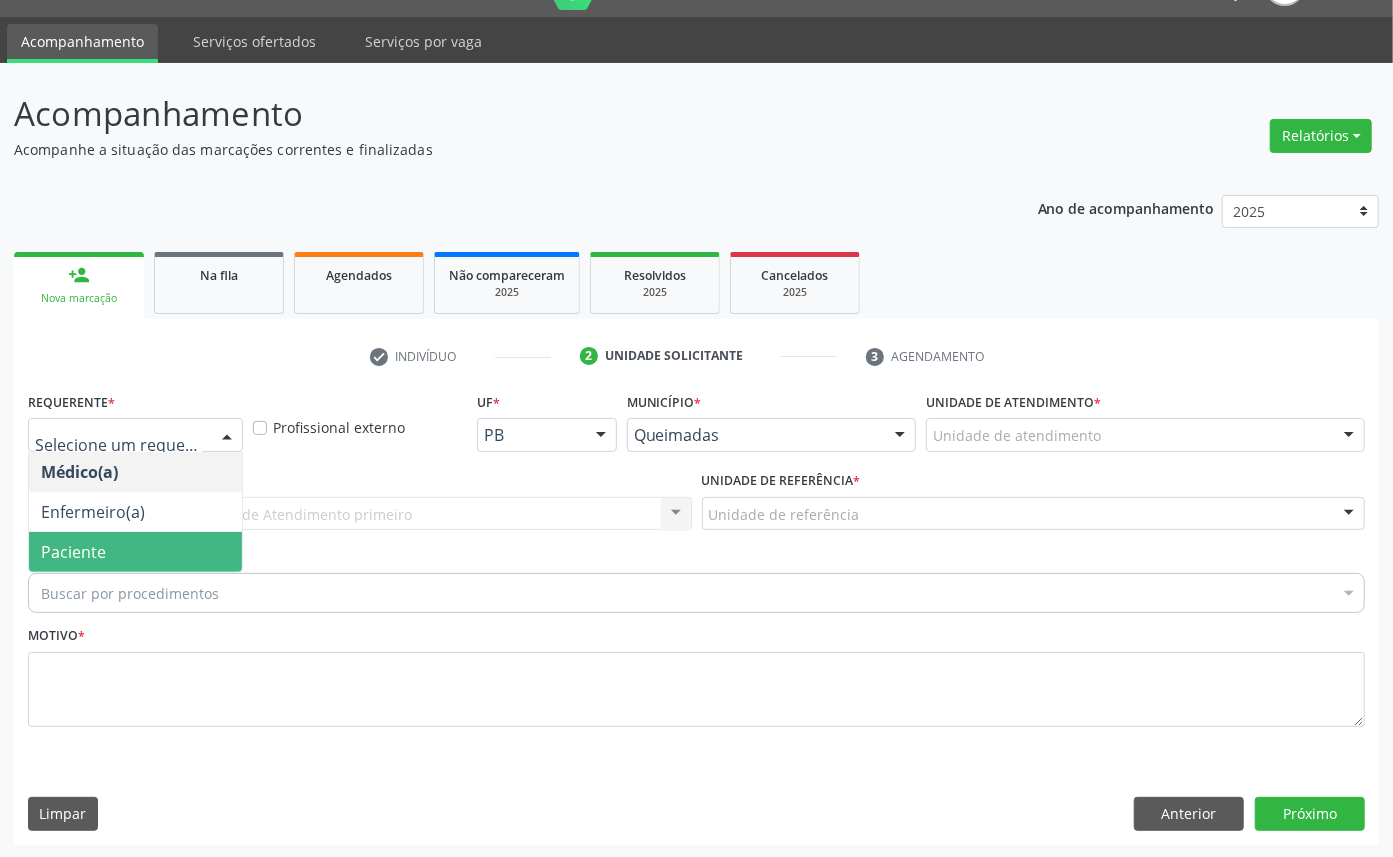 click on "Paciente" at bounding box center [73, 552] 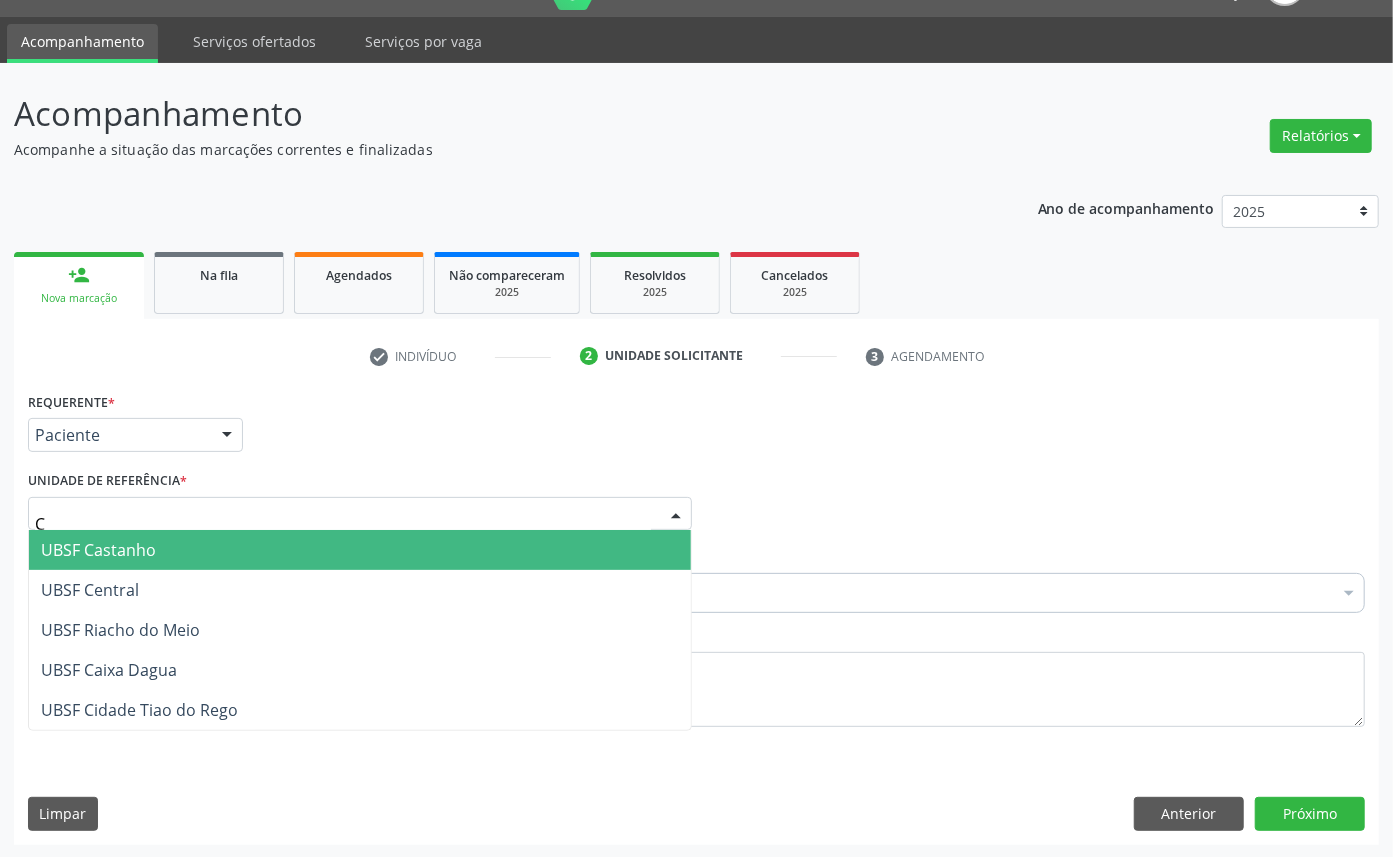 type on "CE" 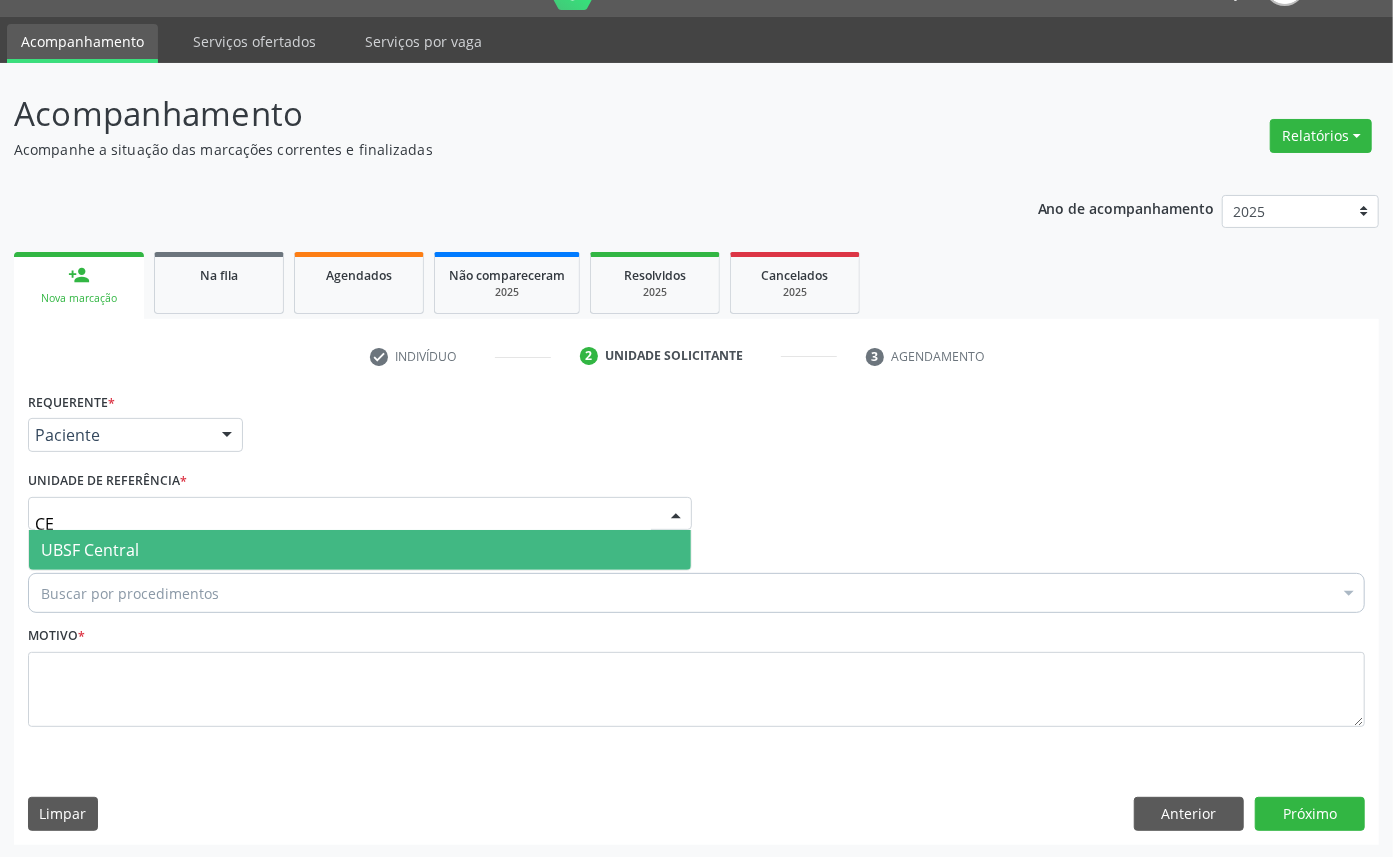 drag, startPoint x: 123, startPoint y: 553, endPoint x: 122, endPoint y: 564, distance: 11.045361 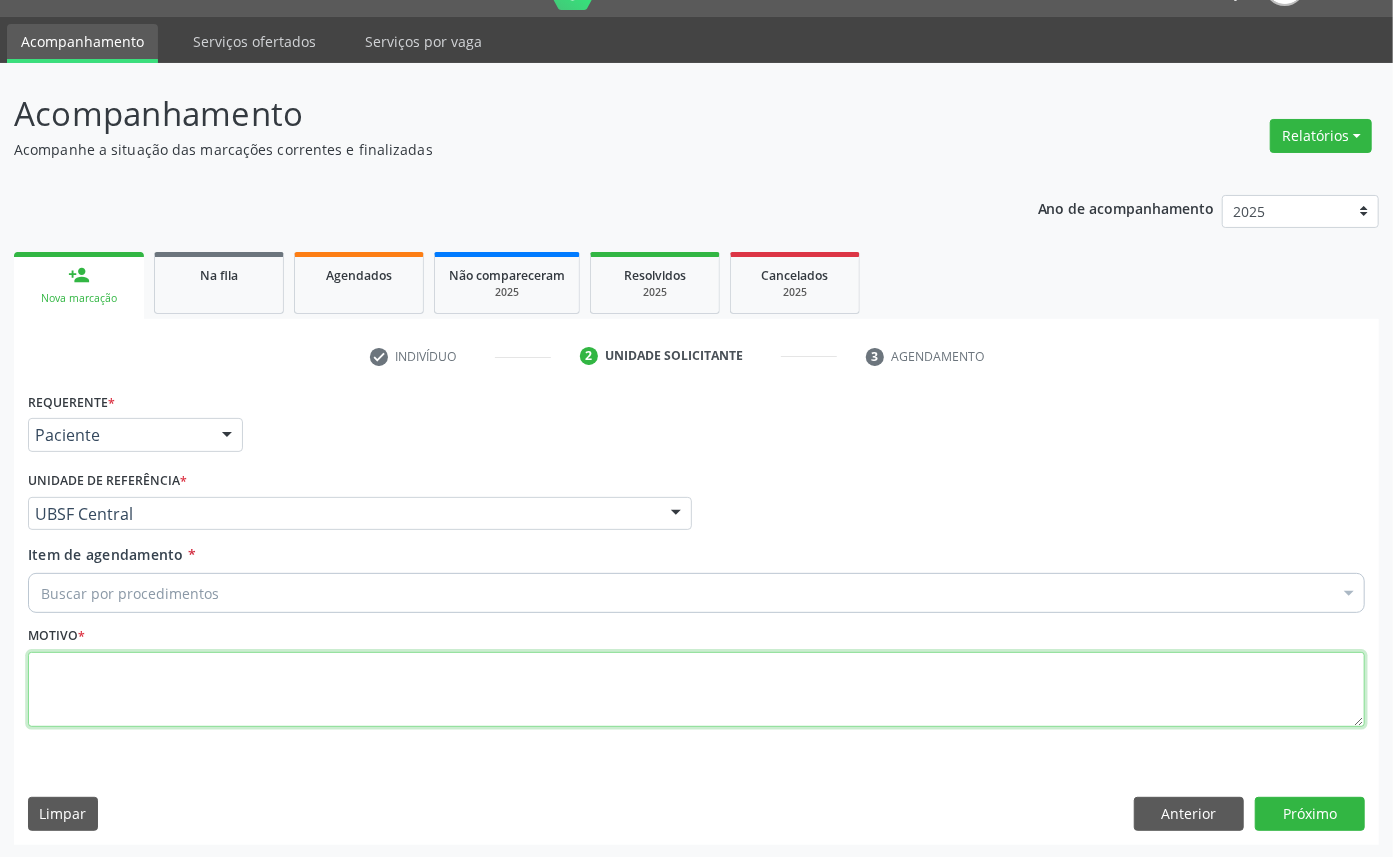 click at bounding box center (696, 690) 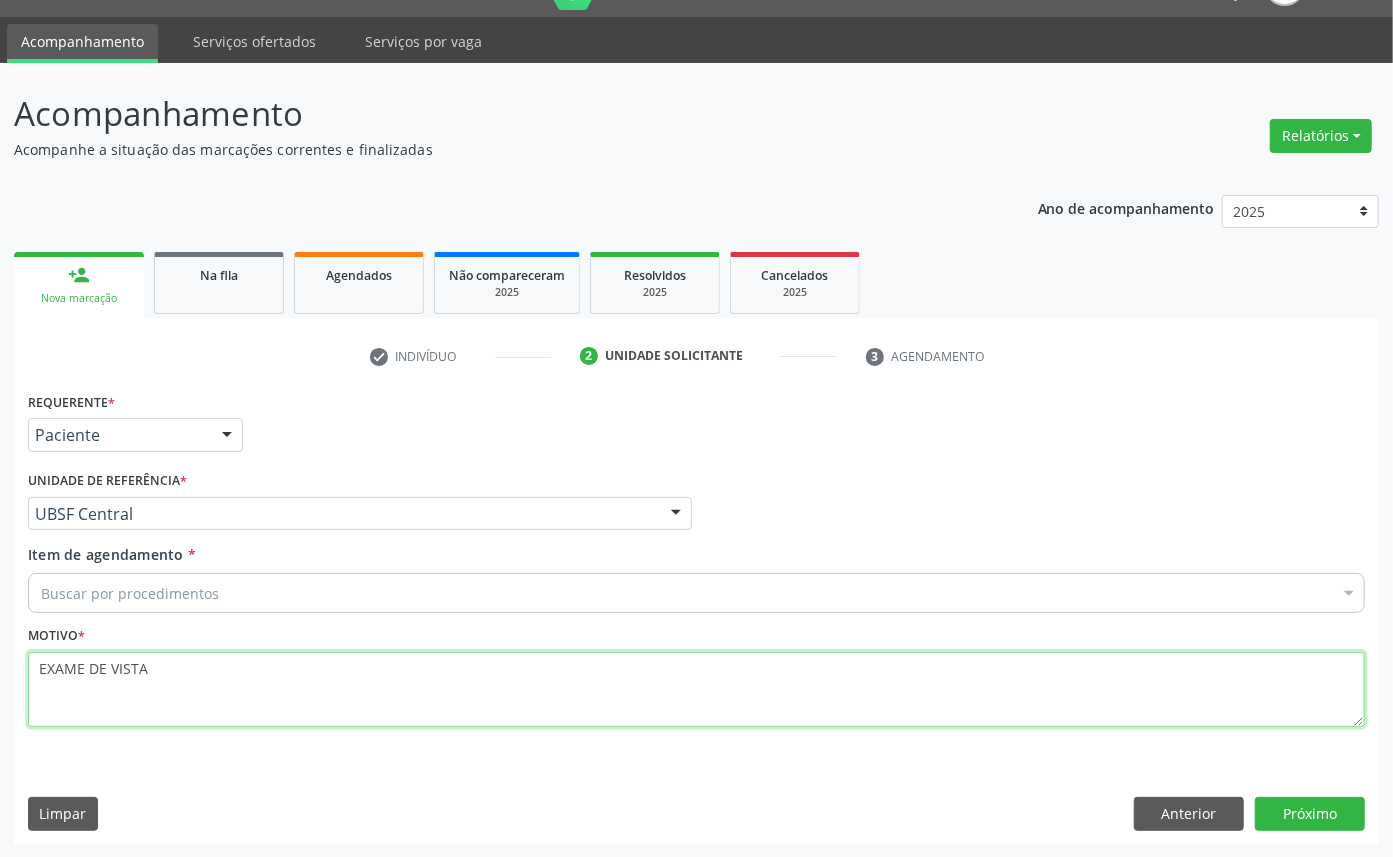 paste on "[DATE]" 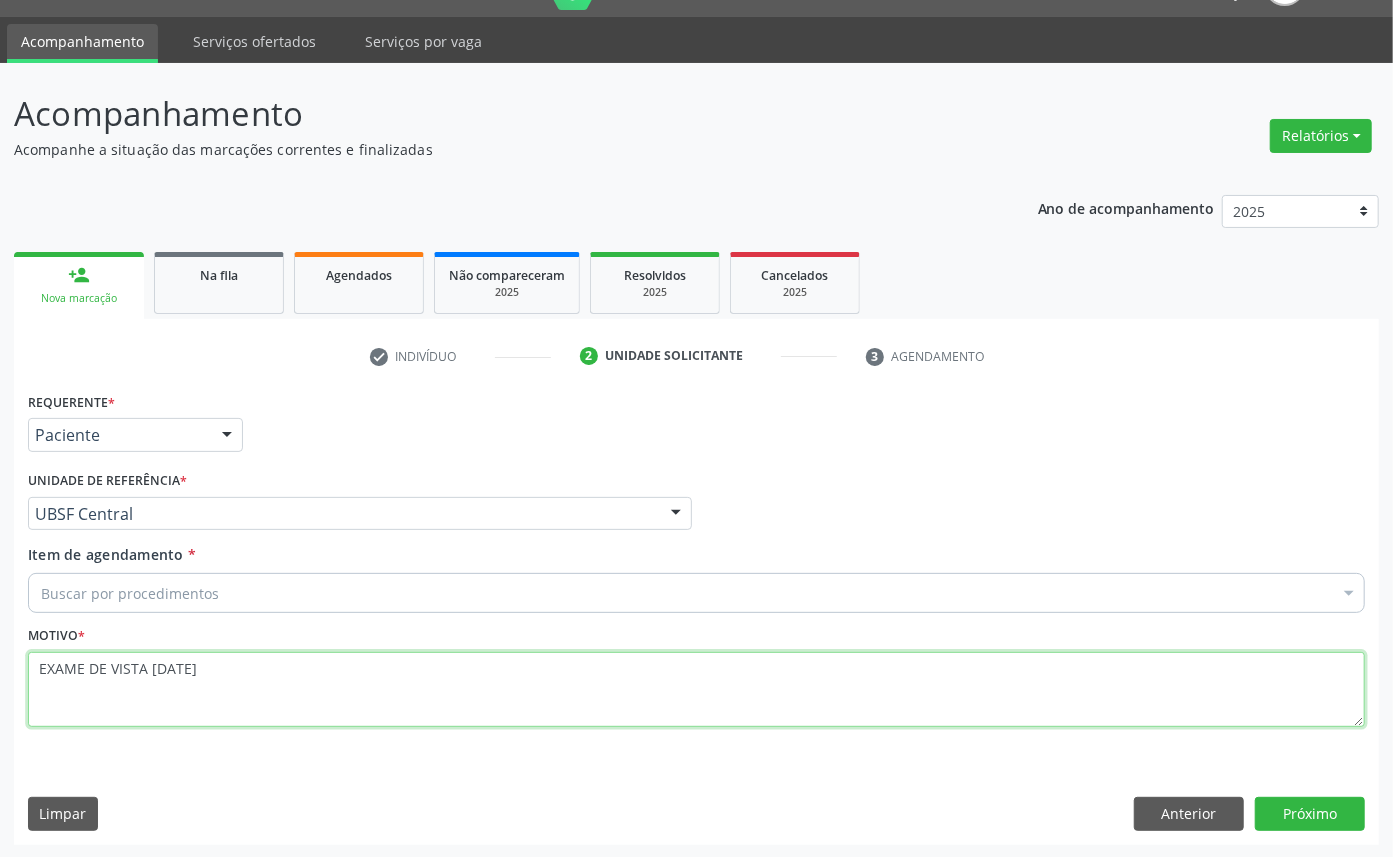 type on "EXAME DE VISTA [DATE]" 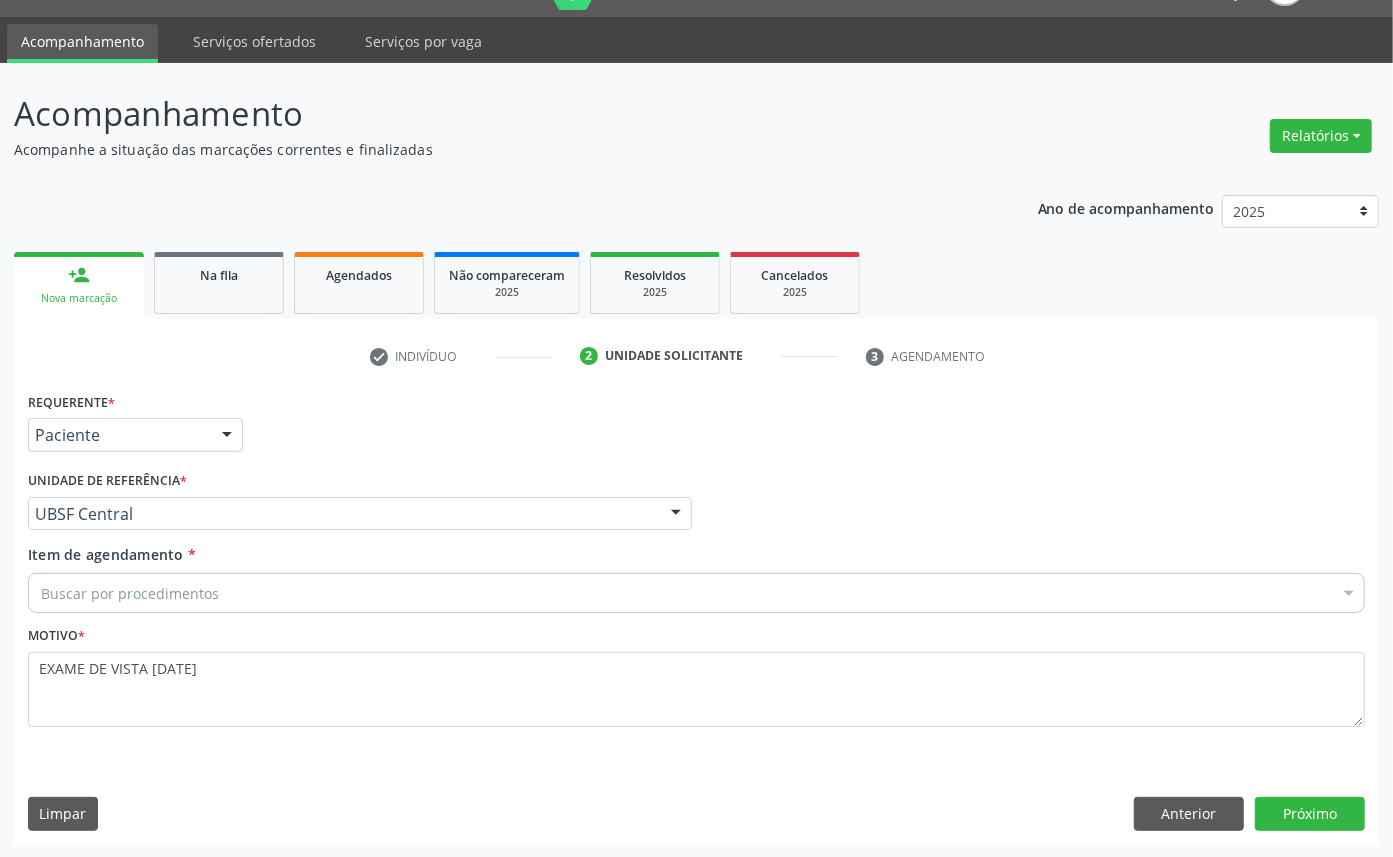 click on "Item de agendamento" at bounding box center [106, 554] 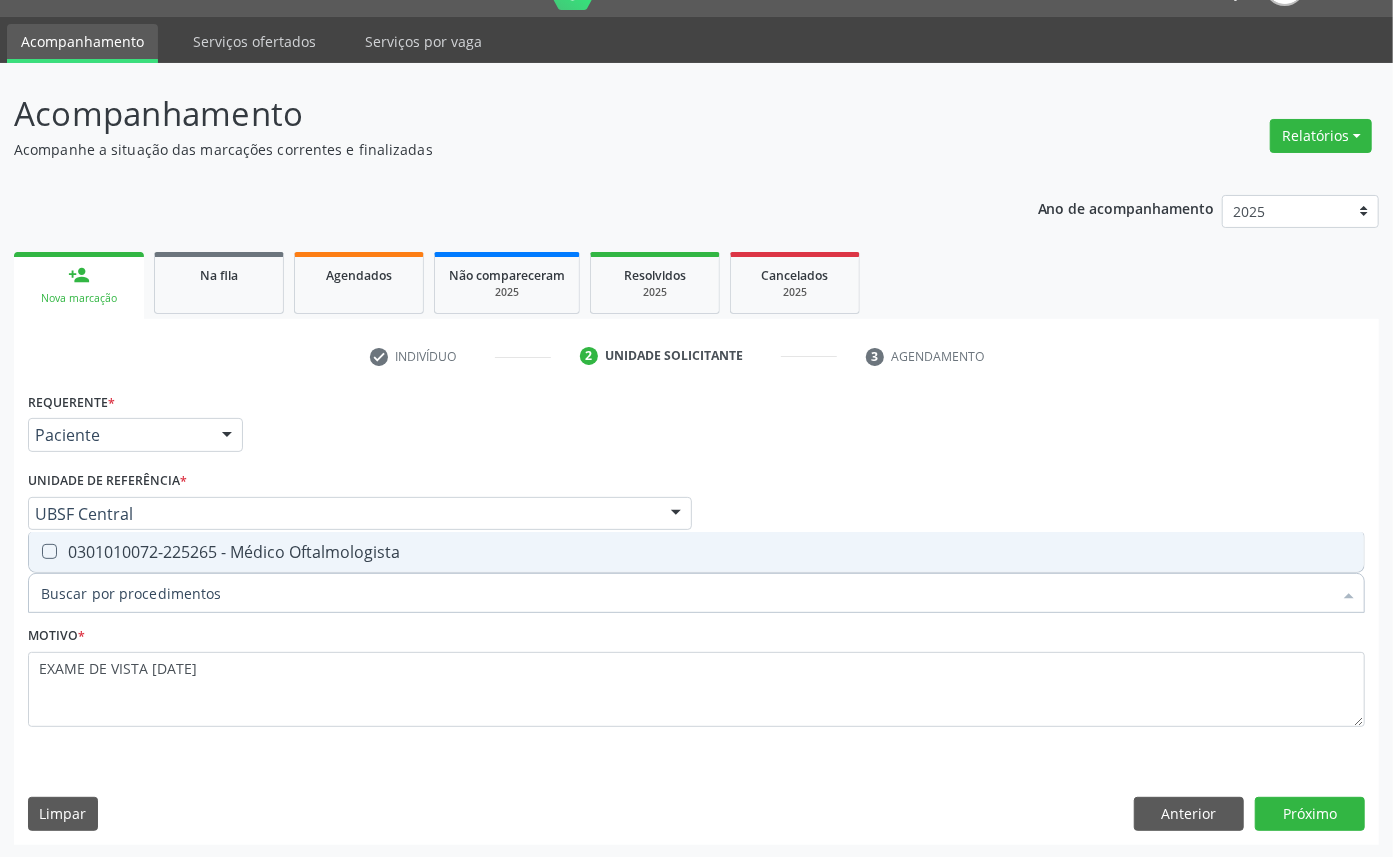 type on "OFTALMOLOGISTA" 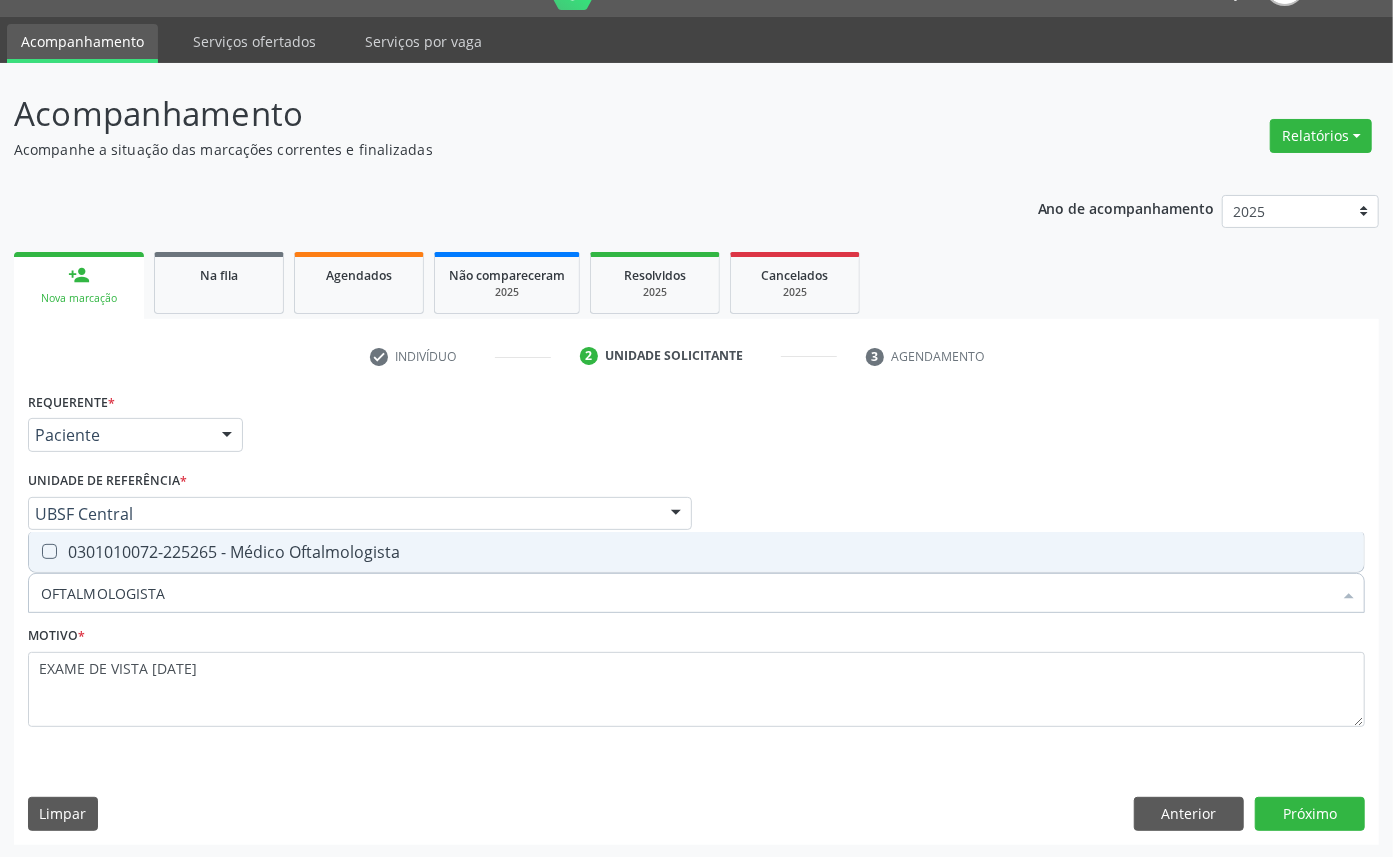 click on "0301010072-225265 - Médico Oftalmologista" at bounding box center [696, 552] 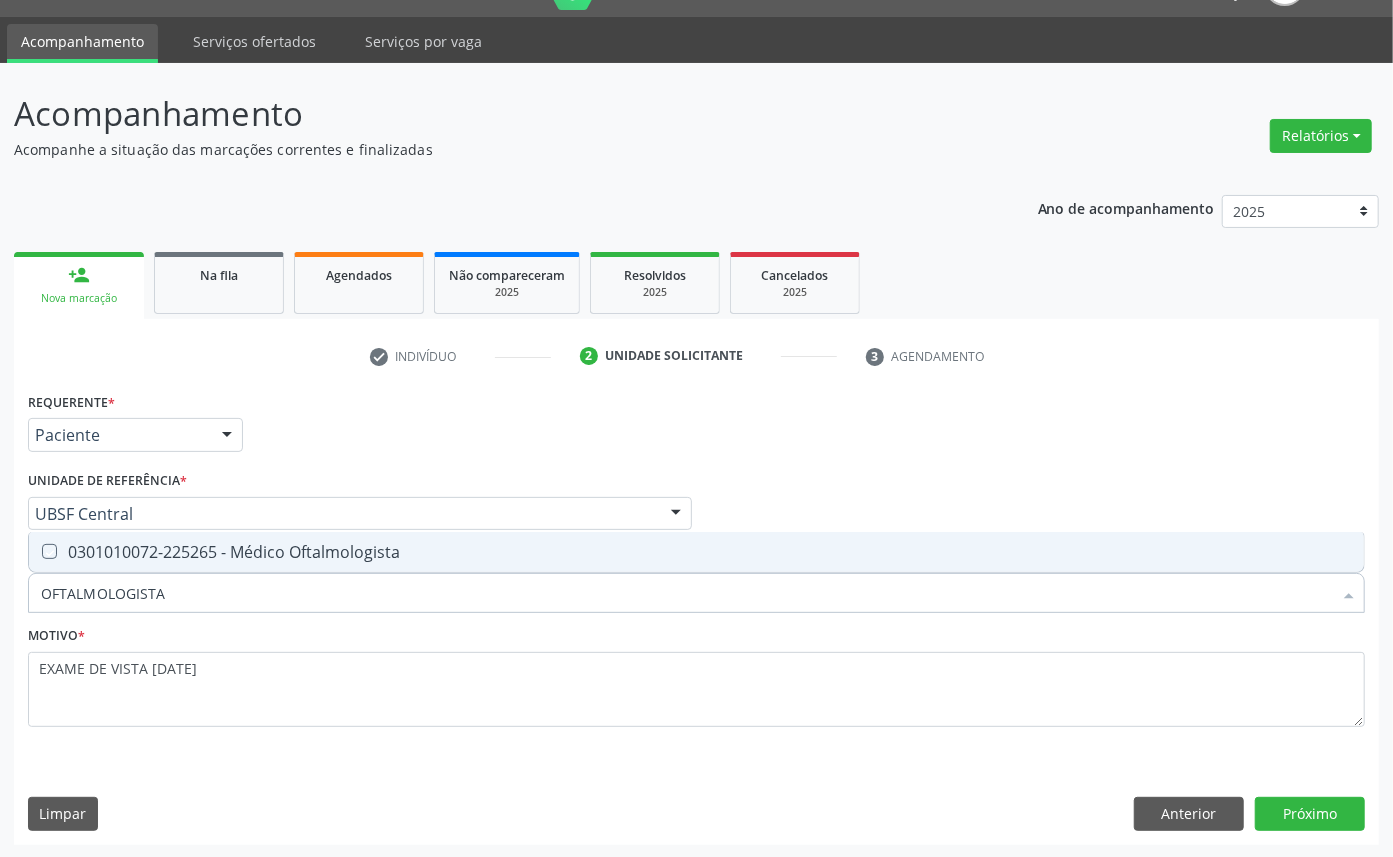 checkbox on "true" 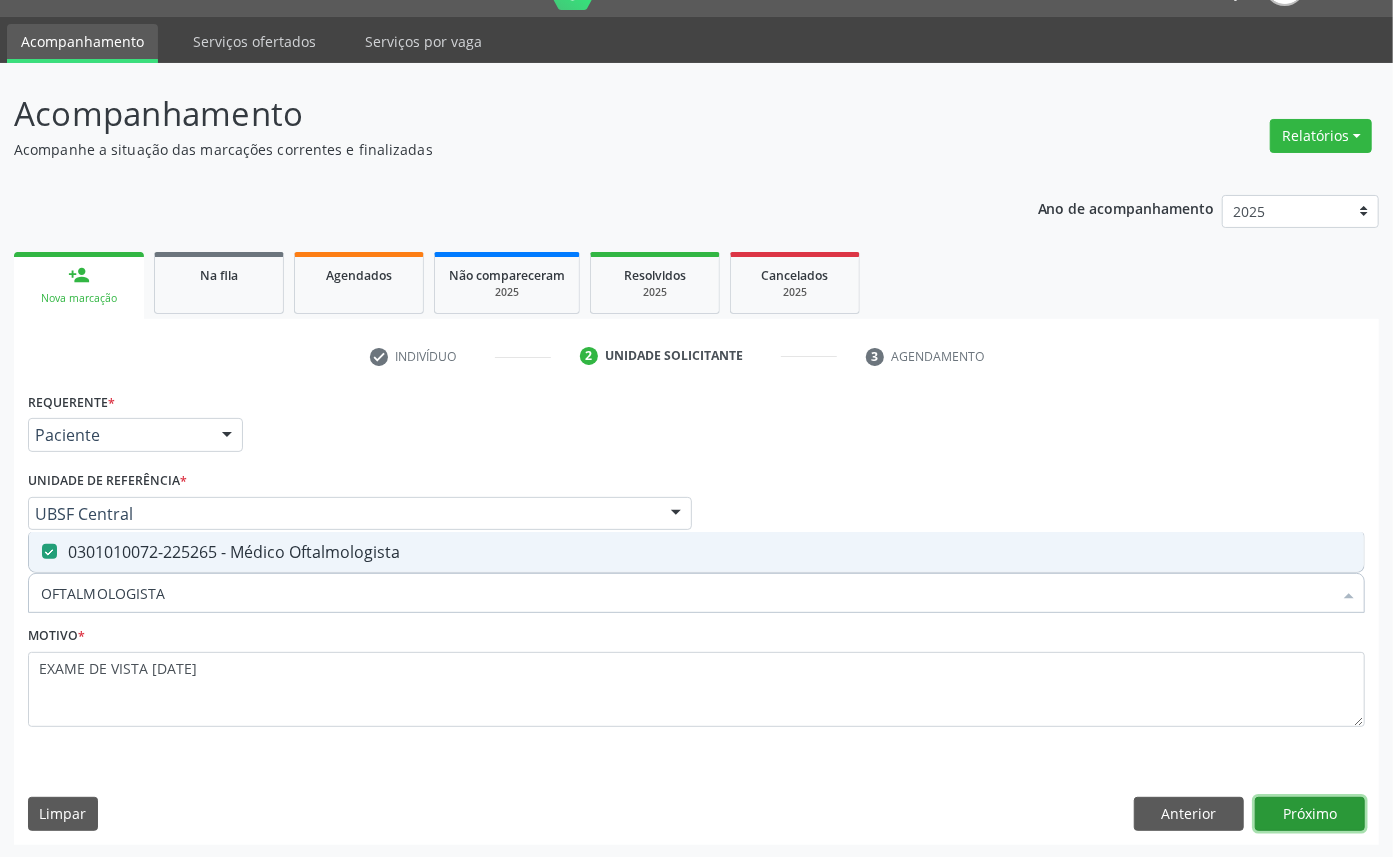 click on "Próximo" at bounding box center [1310, 814] 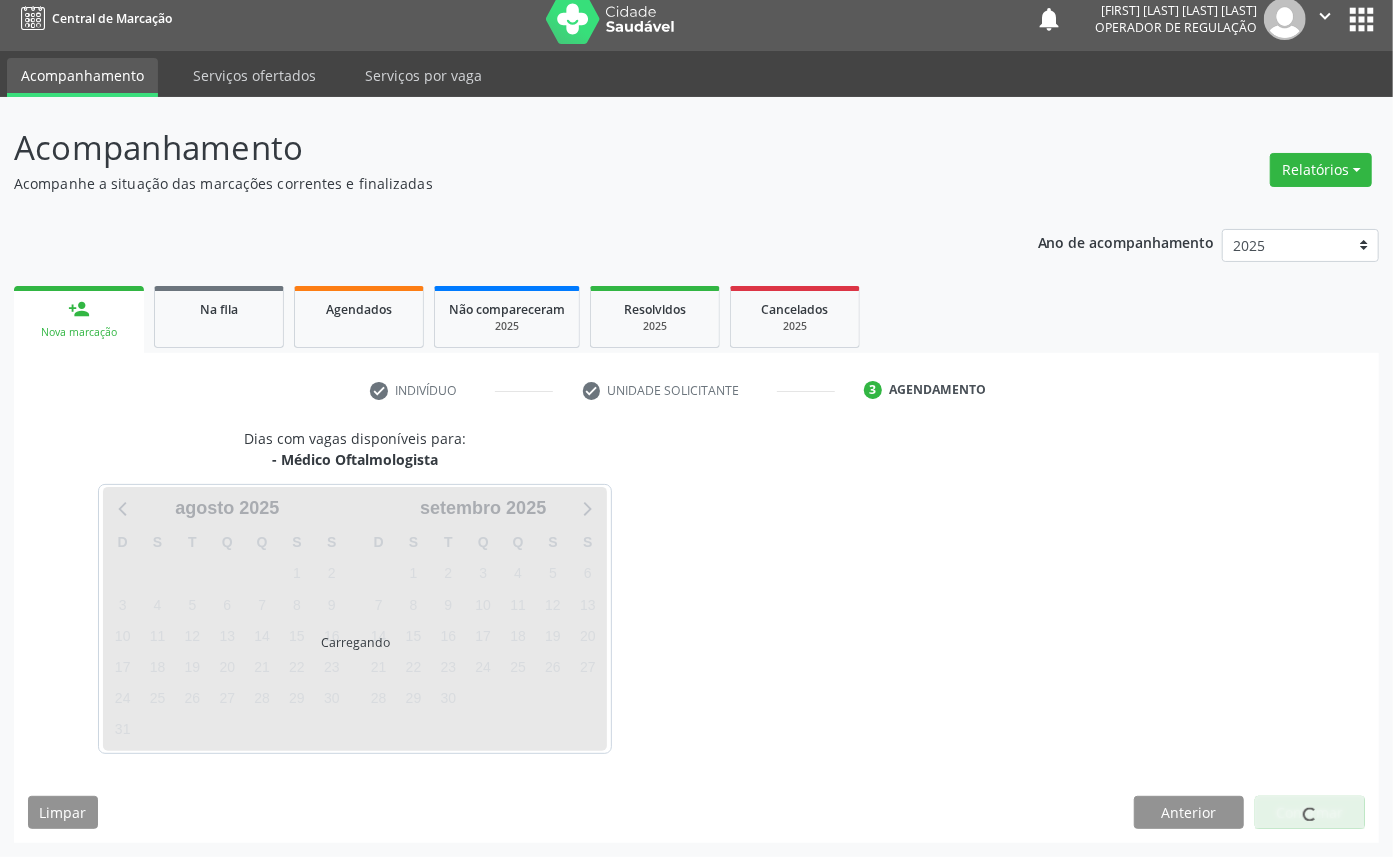 scroll, scrollTop: 12, scrollLeft: 0, axis: vertical 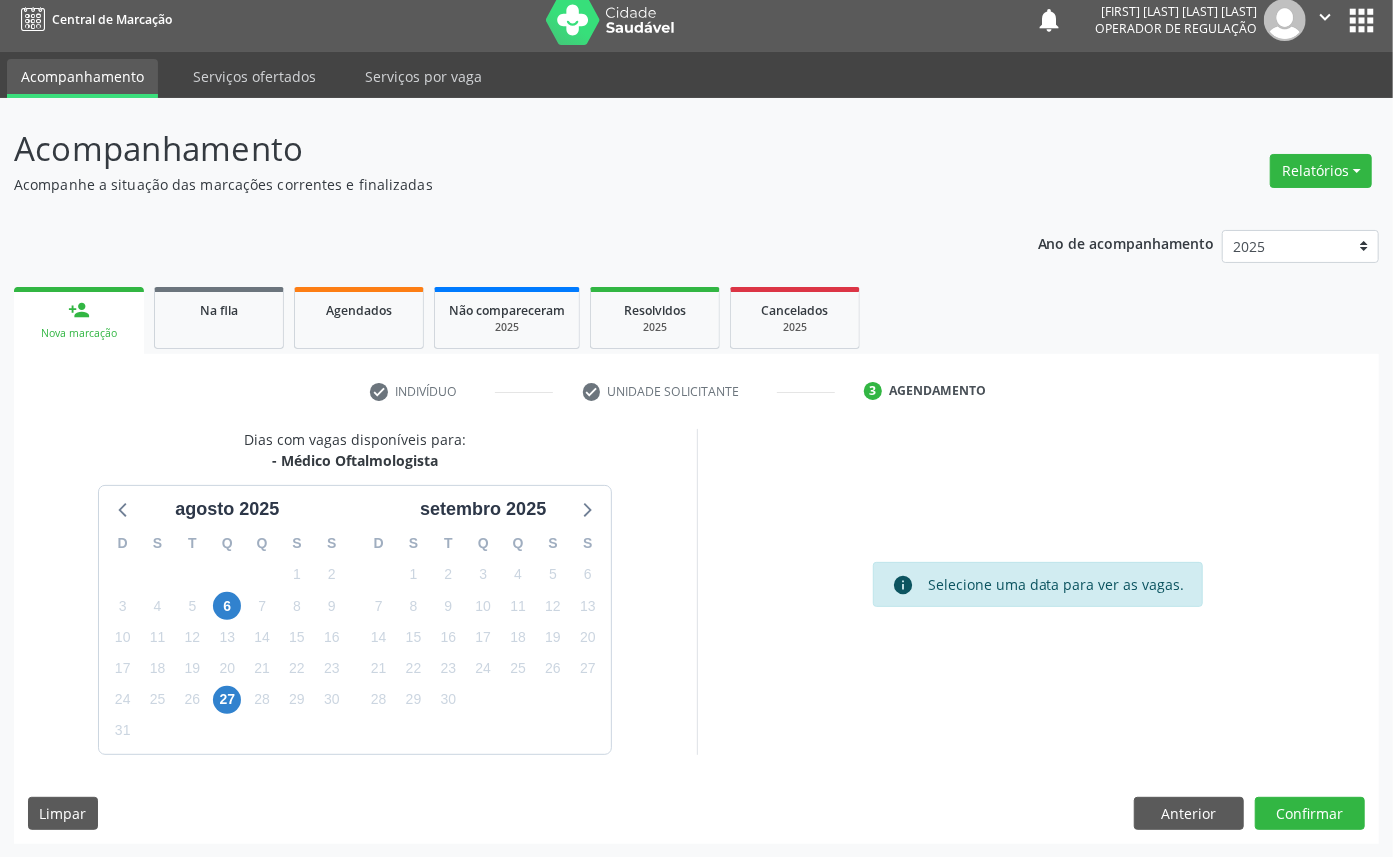 click on "16" at bounding box center [448, 637] 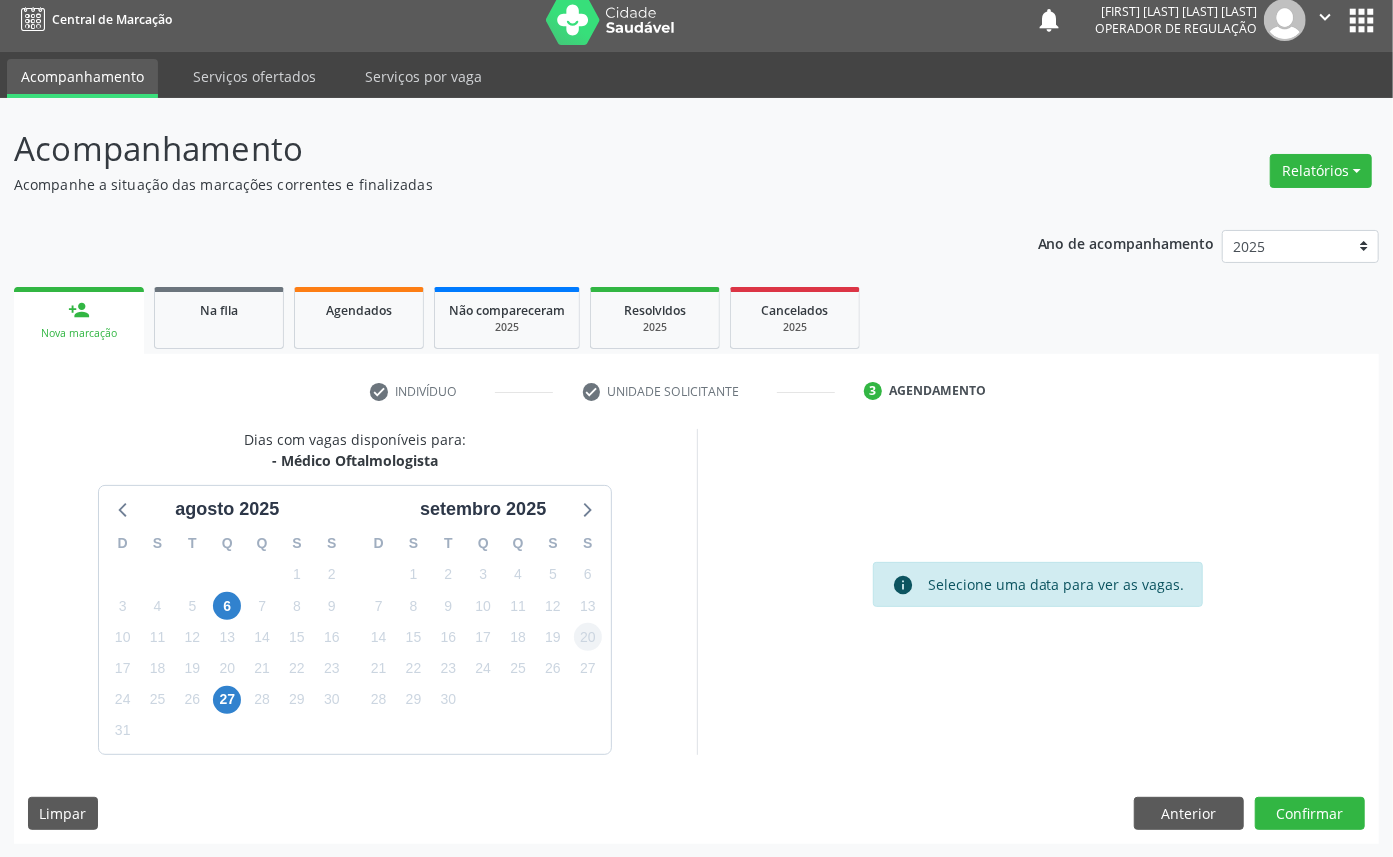click on "20" at bounding box center [588, 637] 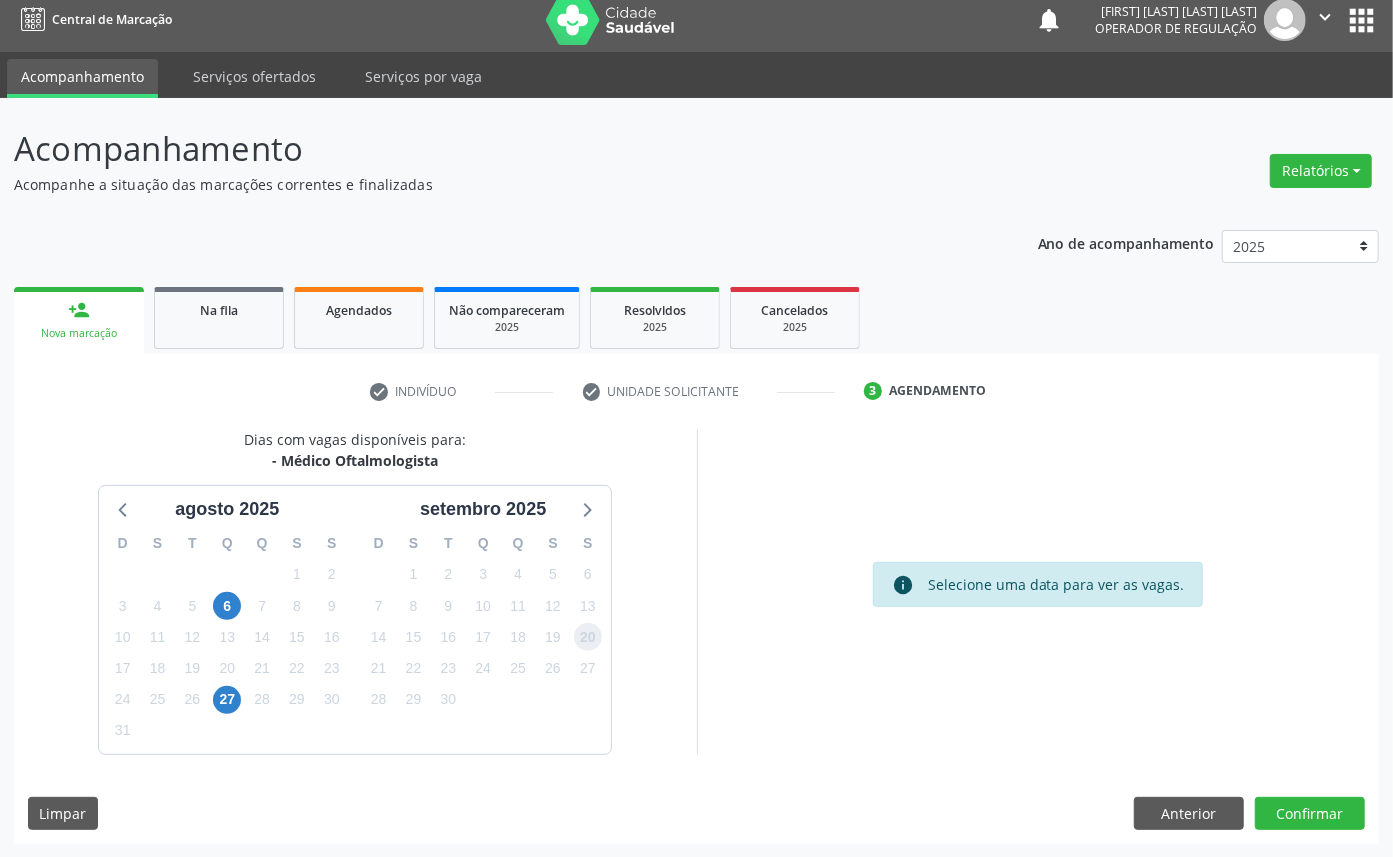 click on "20" at bounding box center (588, 637) 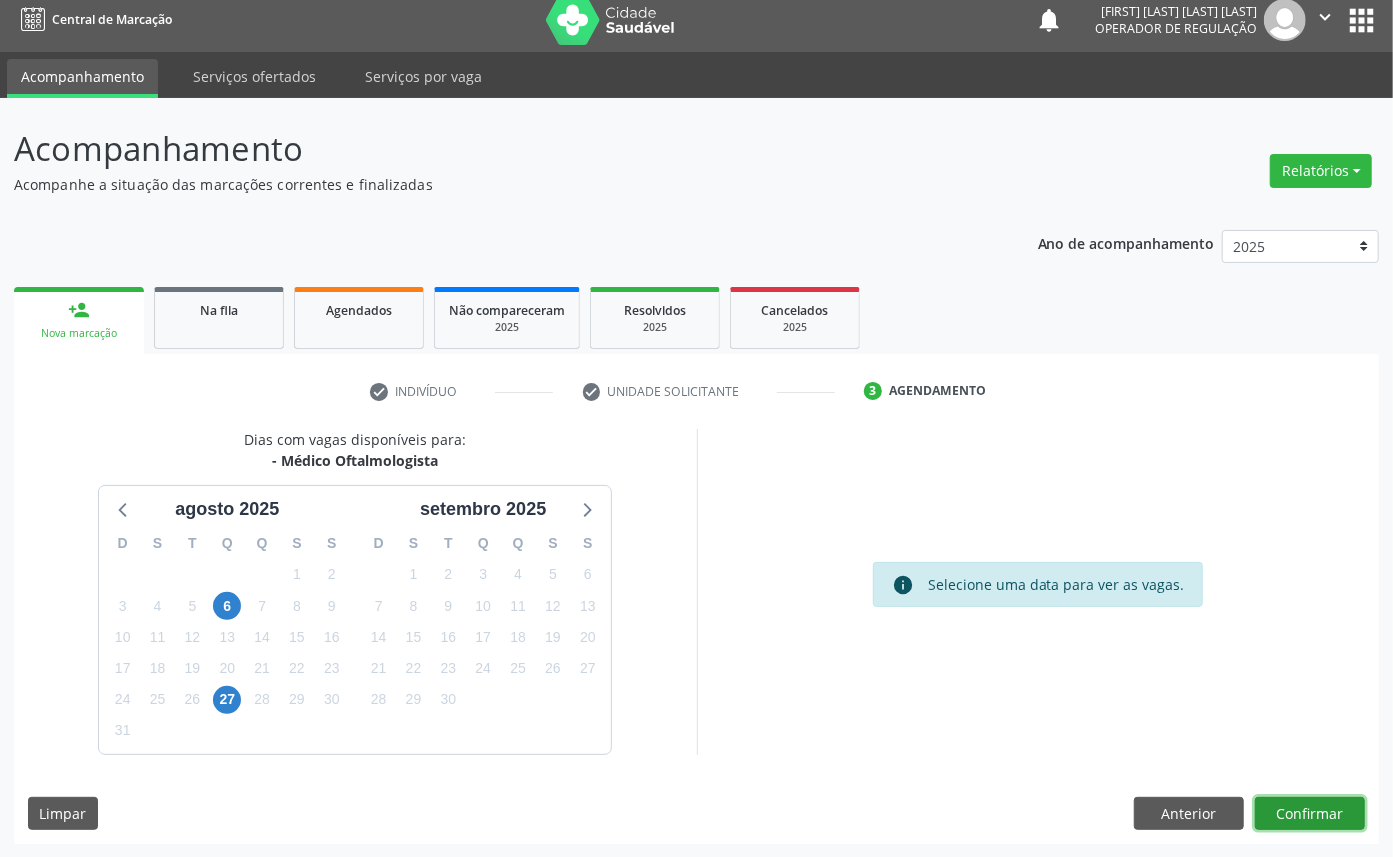 click on "Confirmar" at bounding box center (1310, 814) 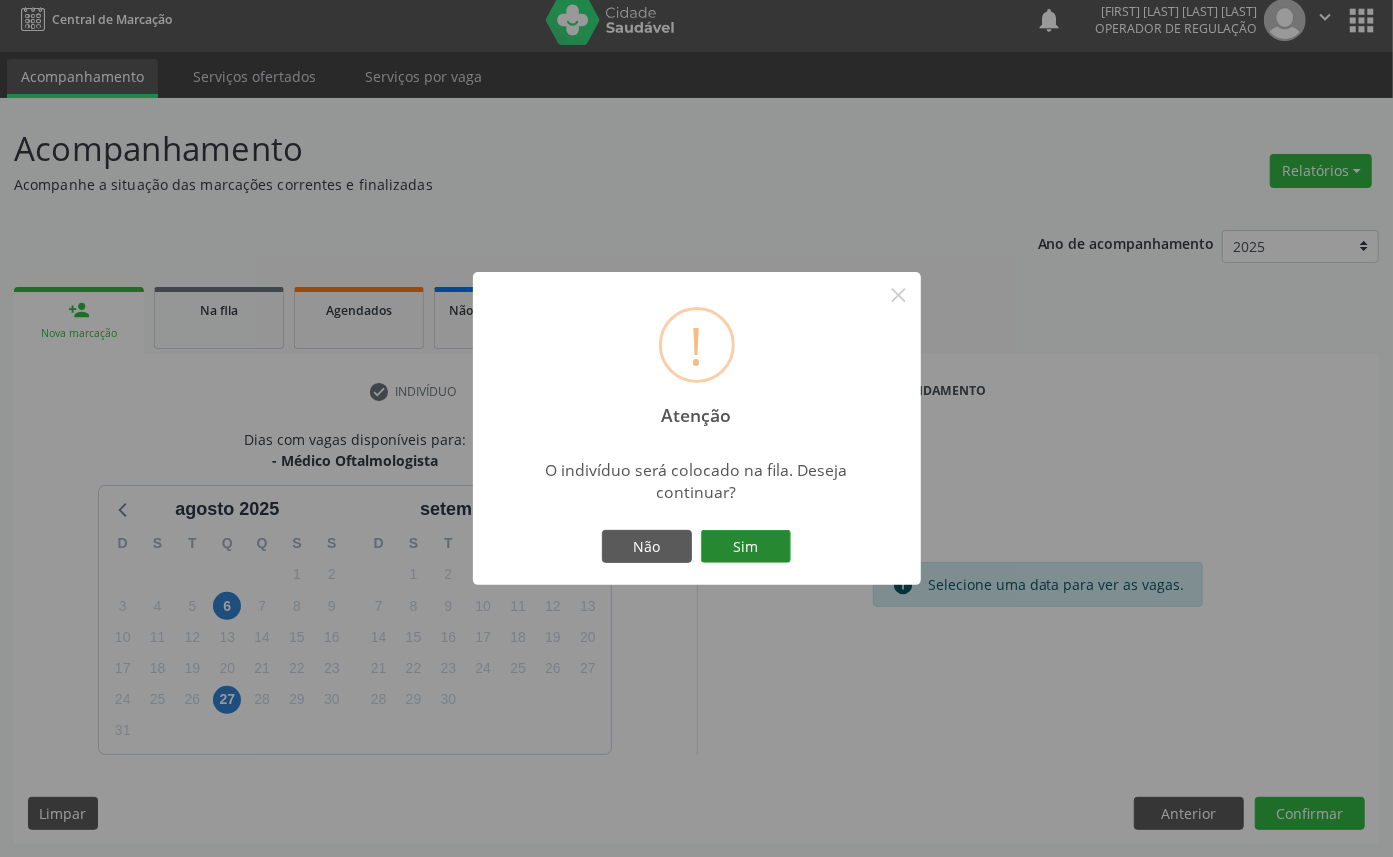 click on "Sim" at bounding box center (746, 547) 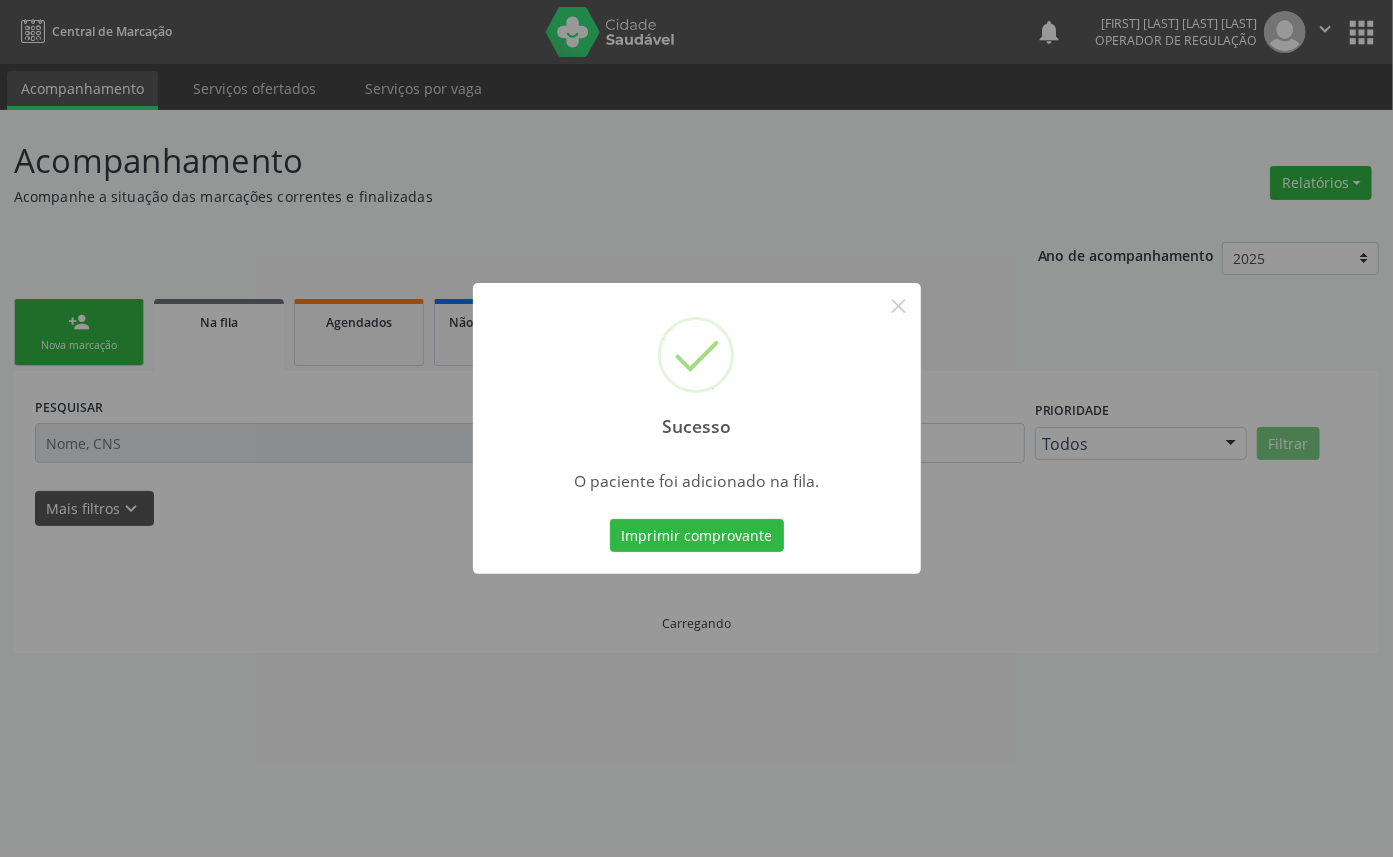 scroll, scrollTop: 0, scrollLeft: 0, axis: both 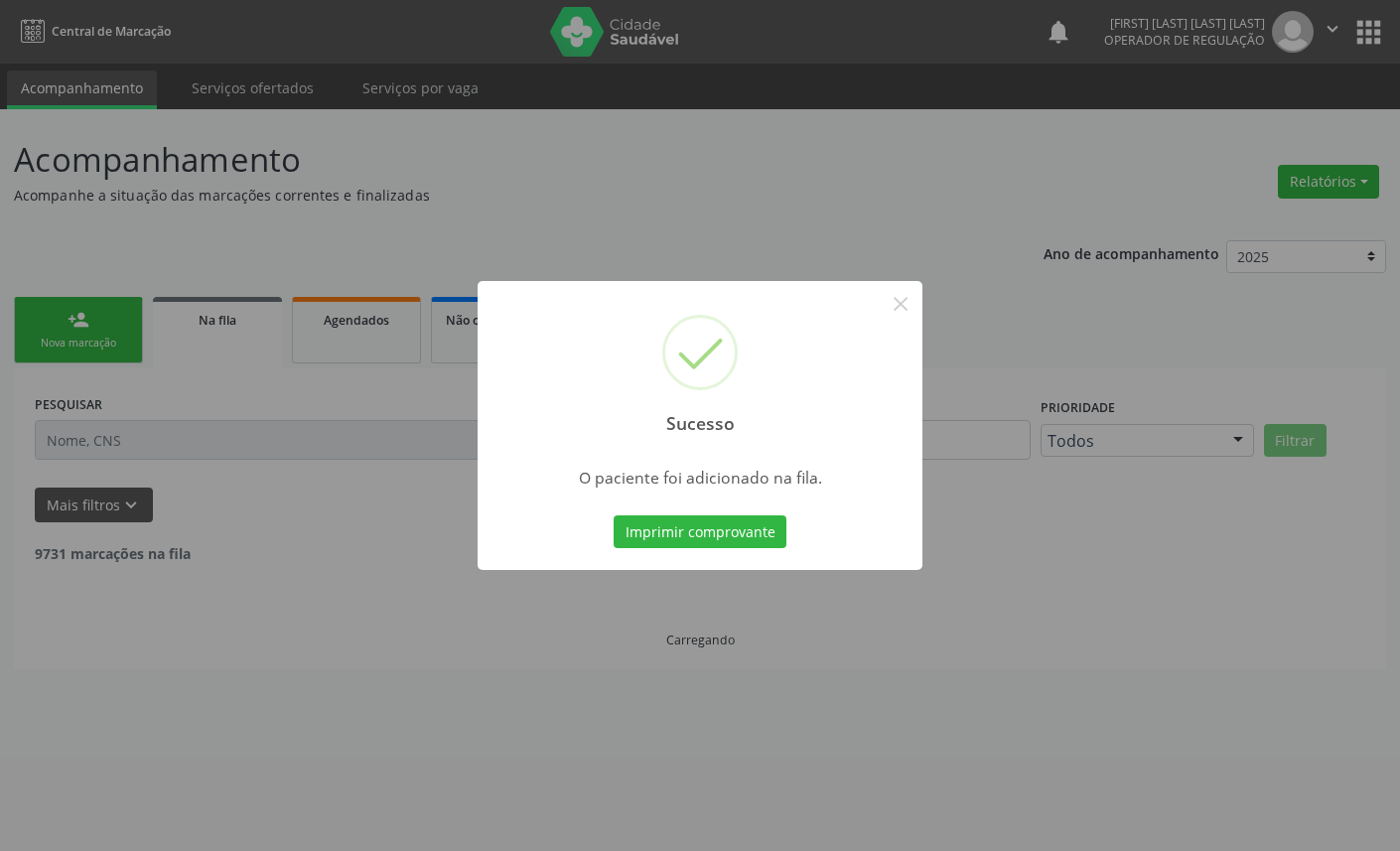 type 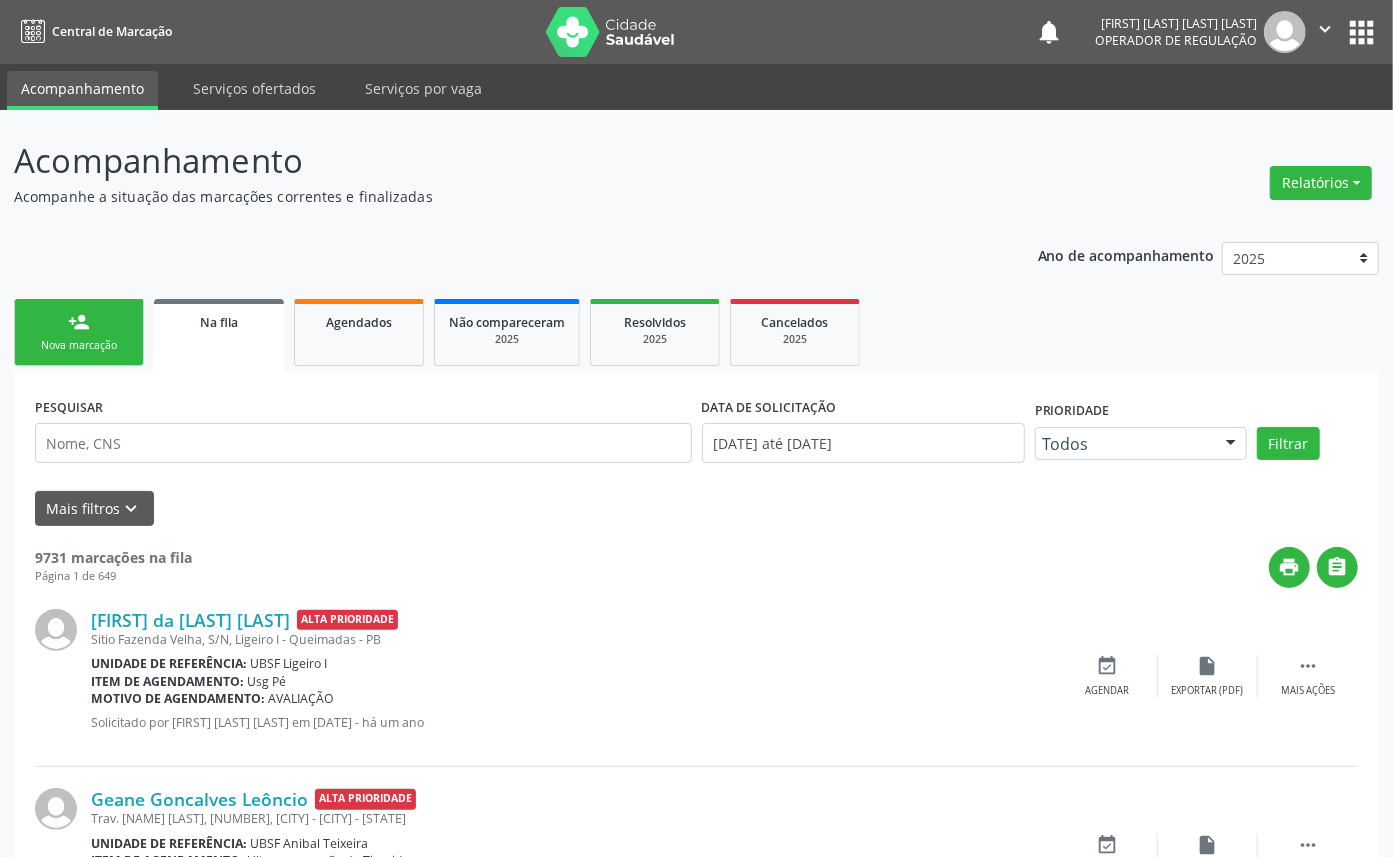 click on "person_add
Nova marcação" at bounding box center [79, 332] 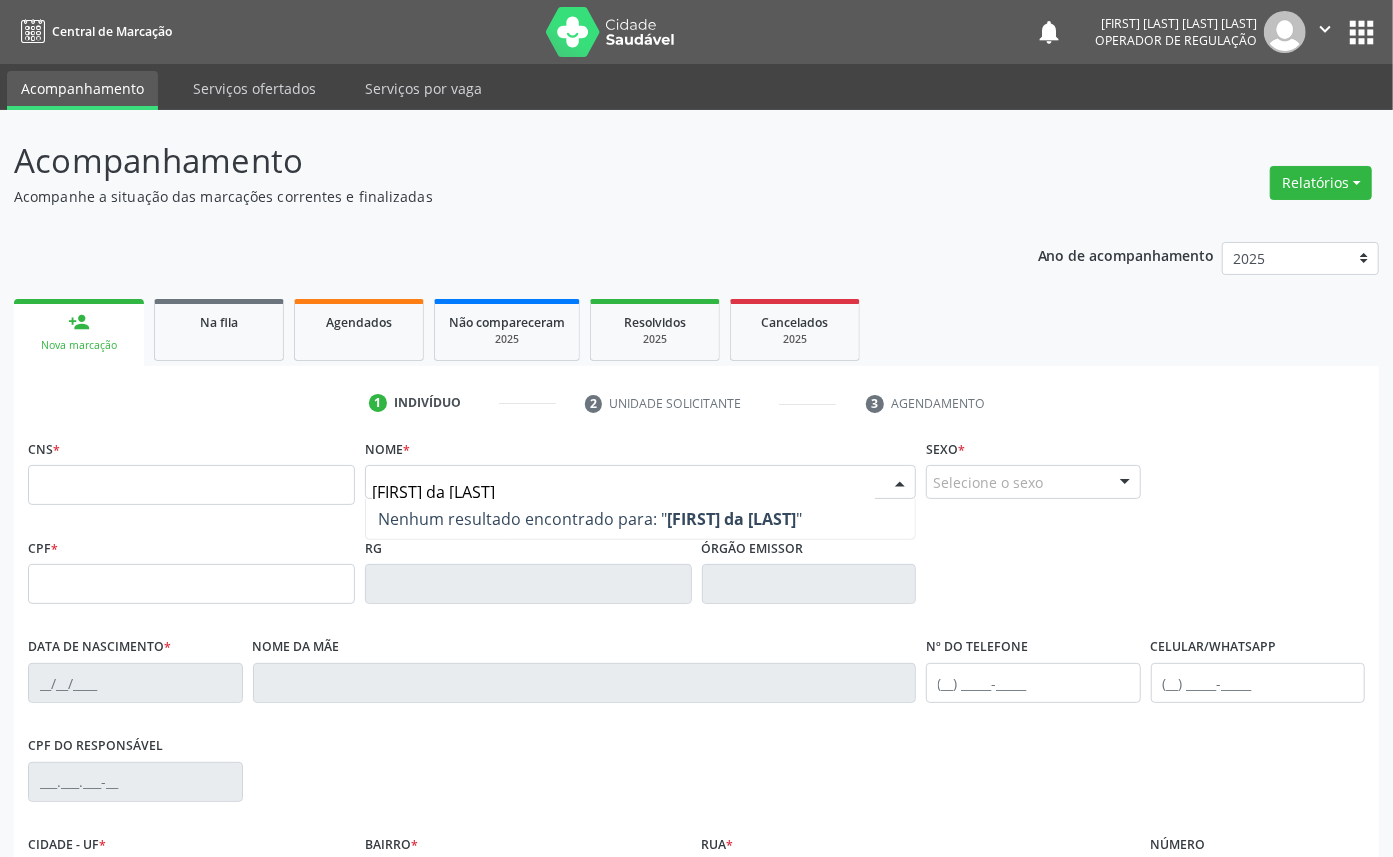 type on "[FIRST] da [LAST]" 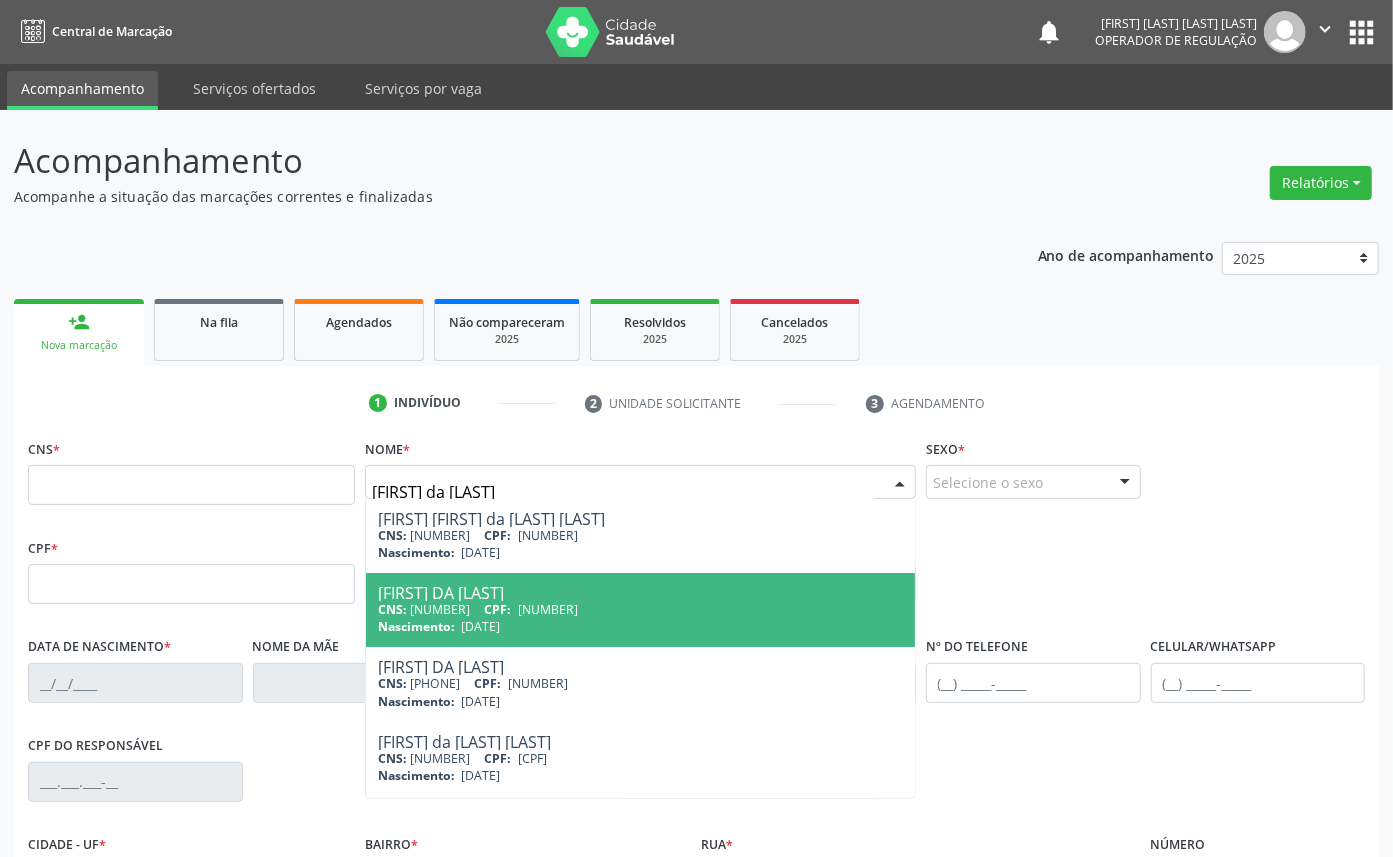click on "Nascimento:
[DATE]" at bounding box center (640, 626) 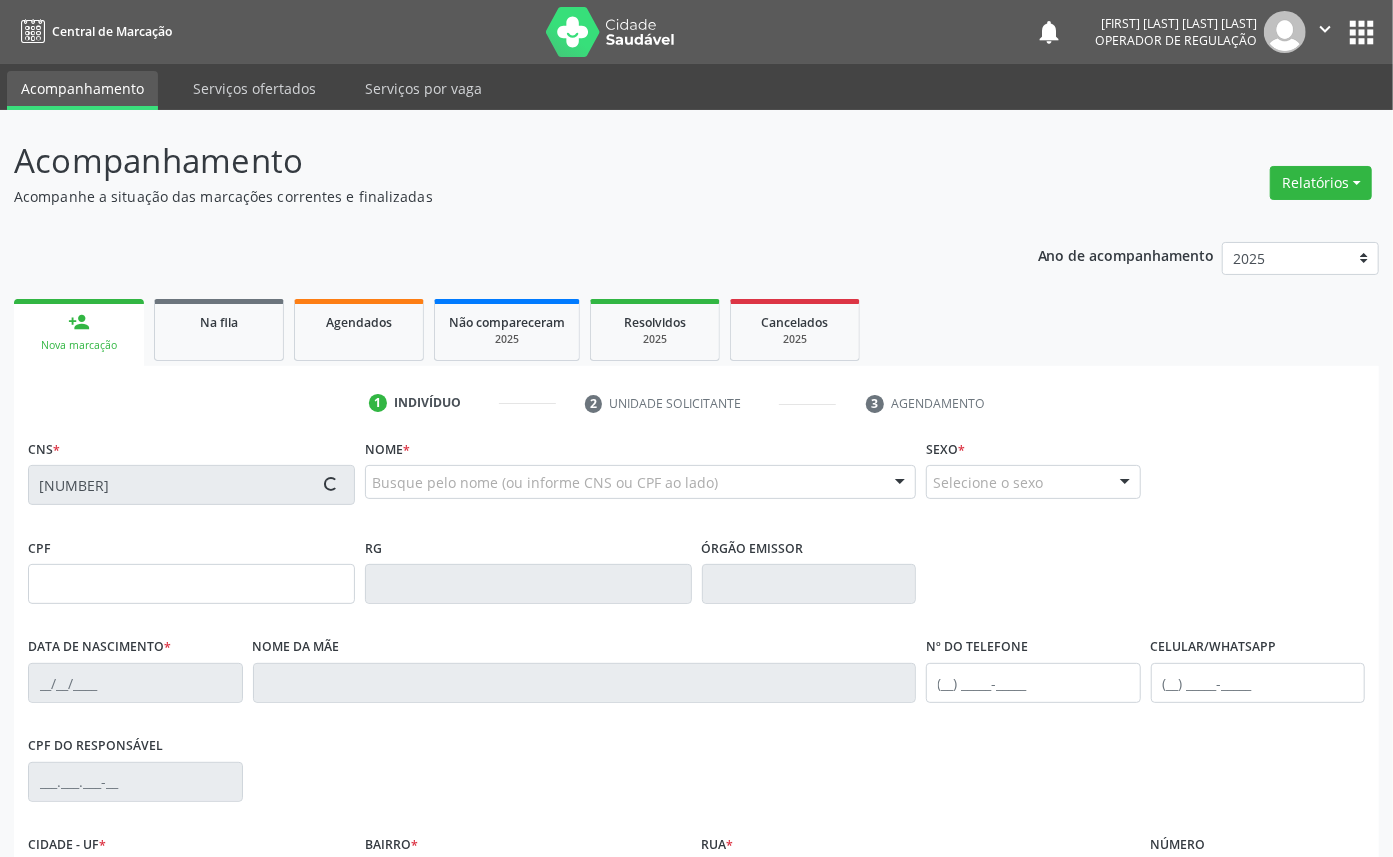 type on "[NUMBER]" 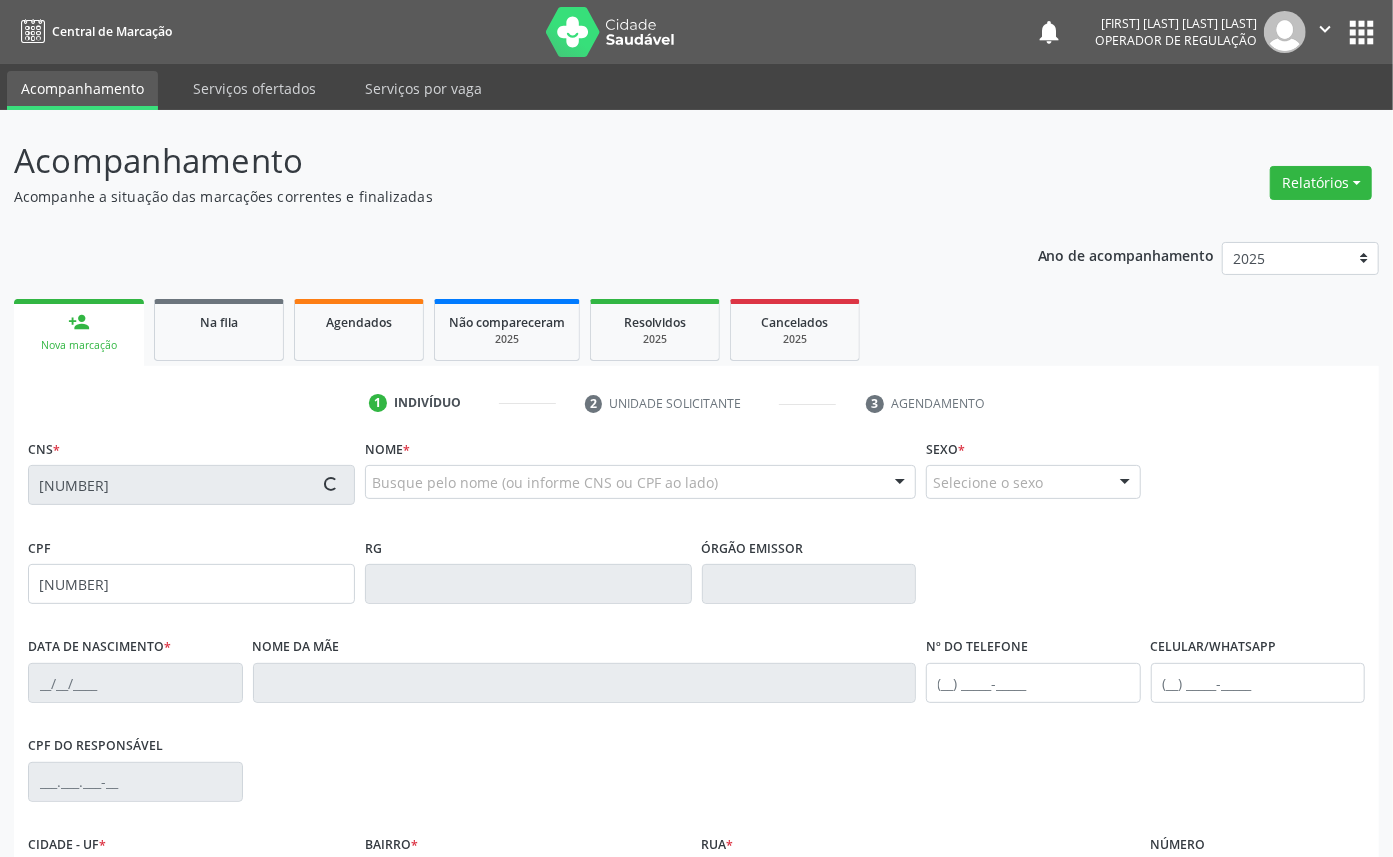 type on "[DATE]" 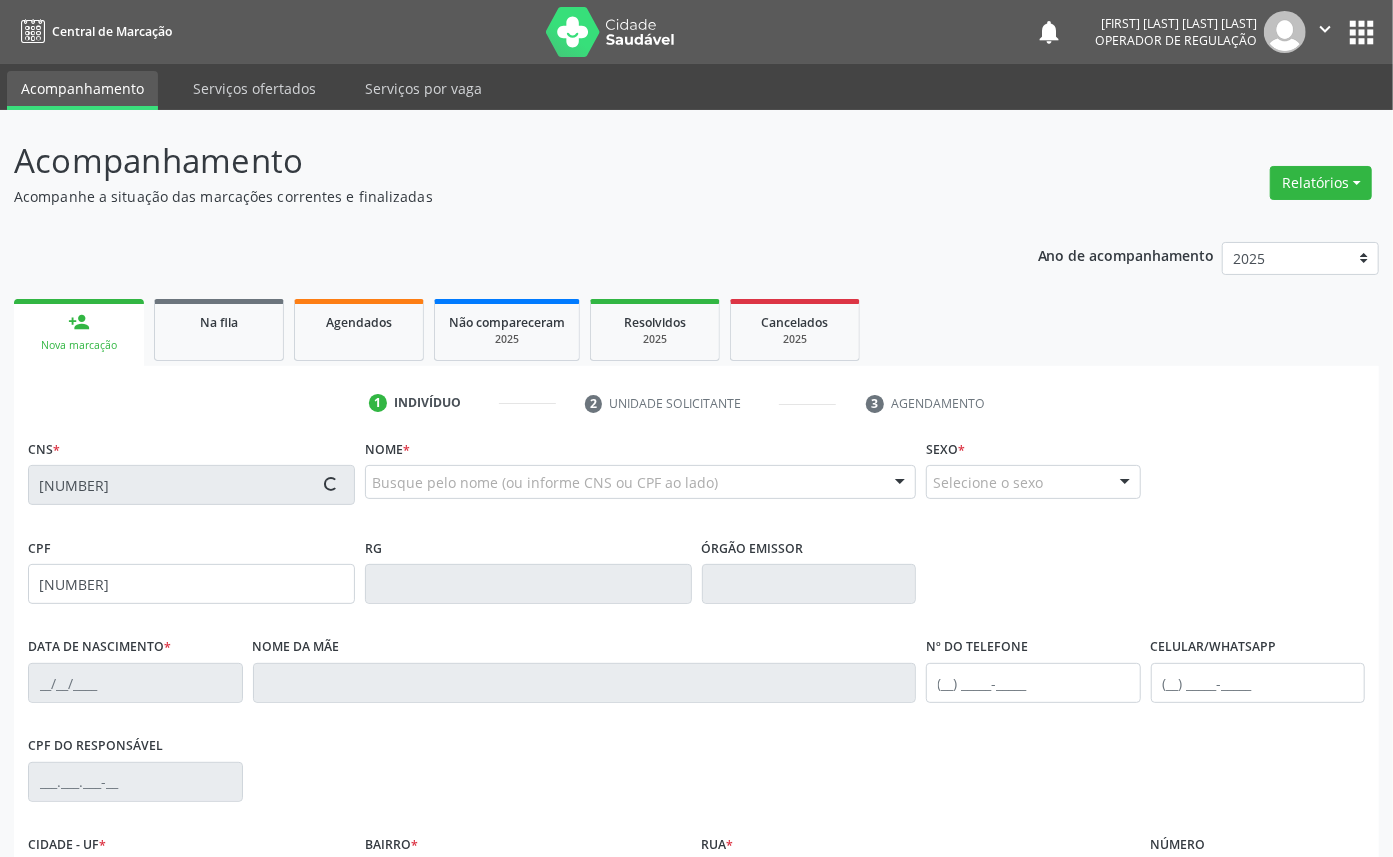 type on "[FIRST] [LAST] DA [LAST]" 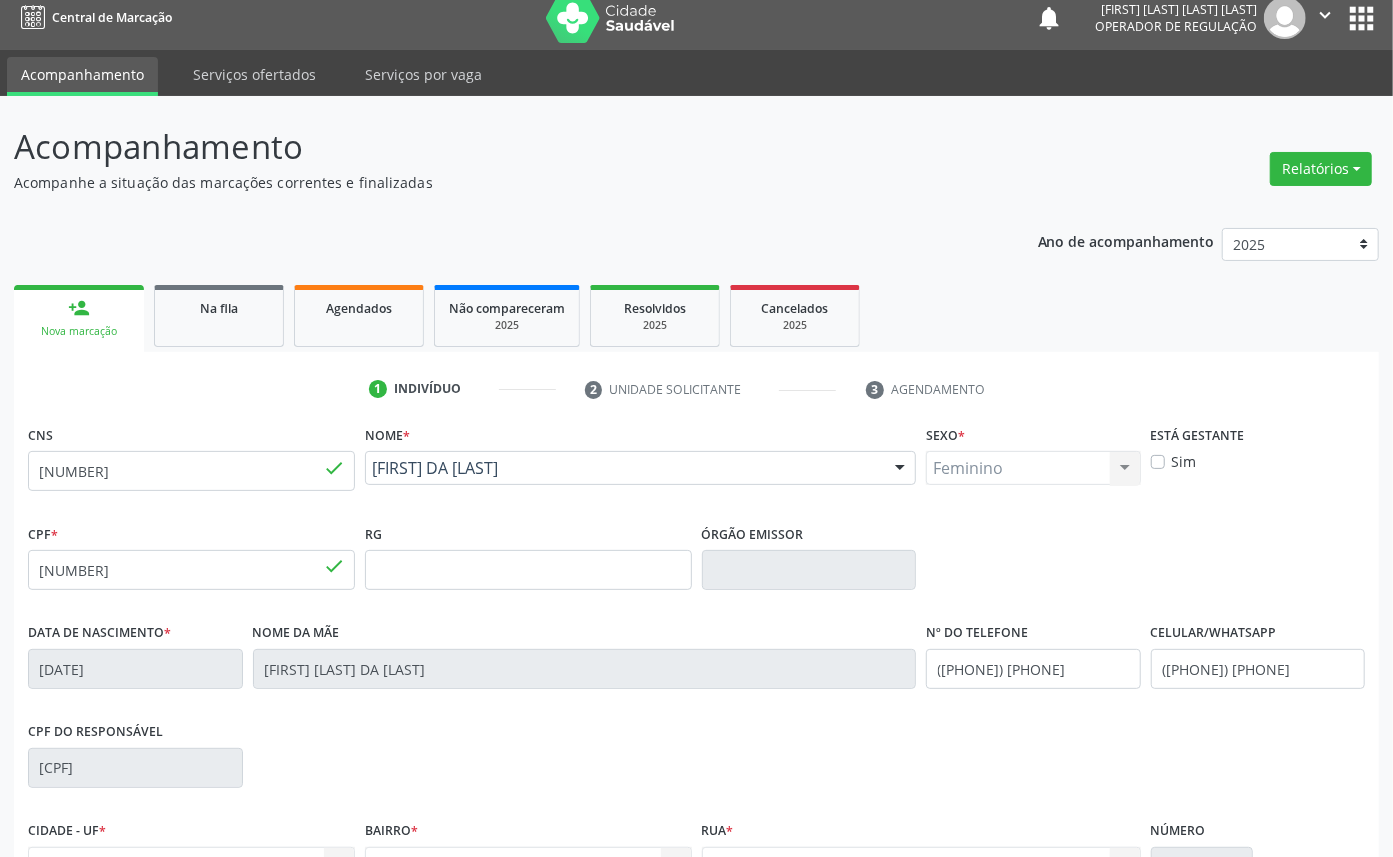 scroll, scrollTop: 225, scrollLeft: 0, axis: vertical 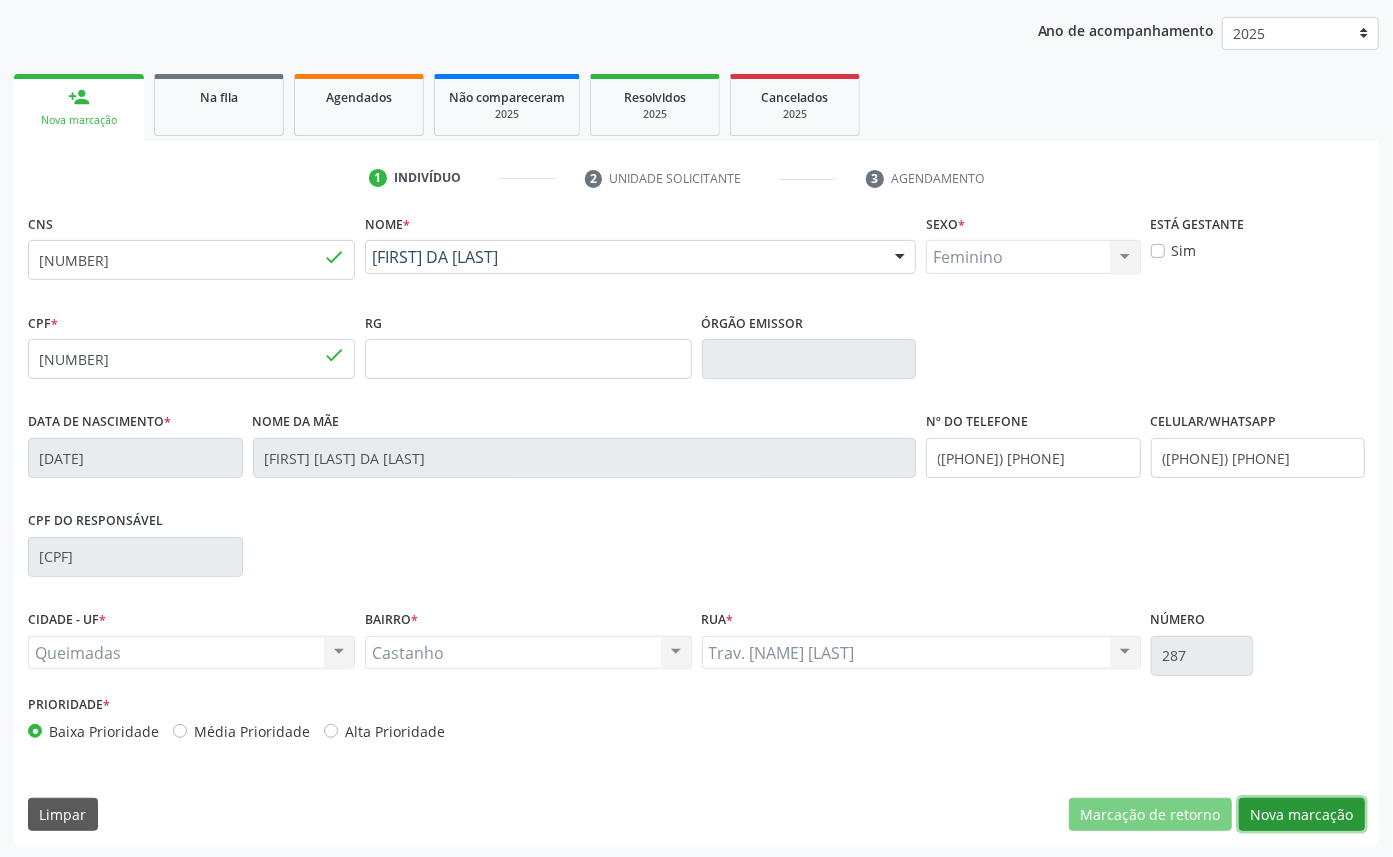 click on "Nova marcação" at bounding box center [1302, 815] 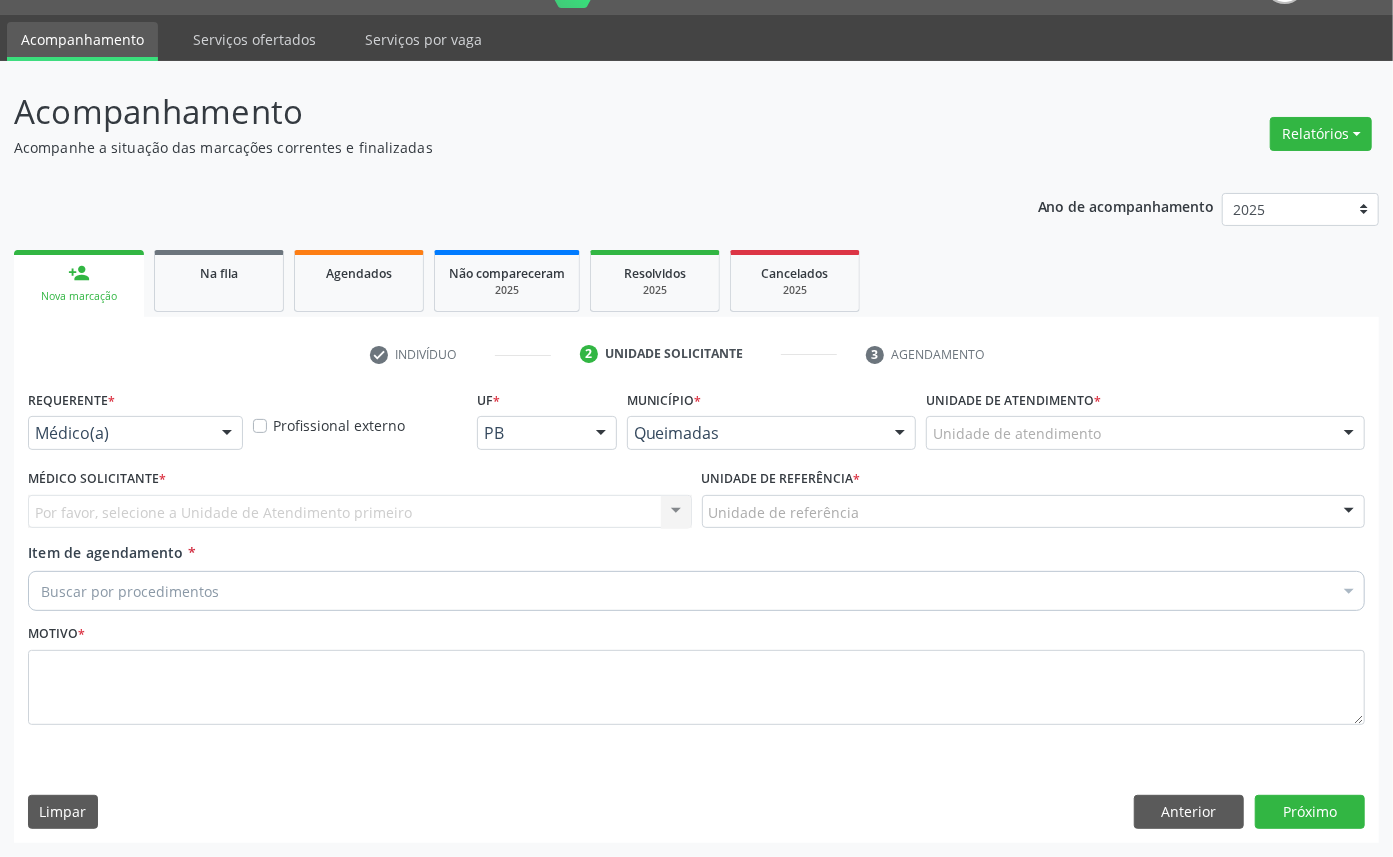 scroll, scrollTop: 47, scrollLeft: 0, axis: vertical 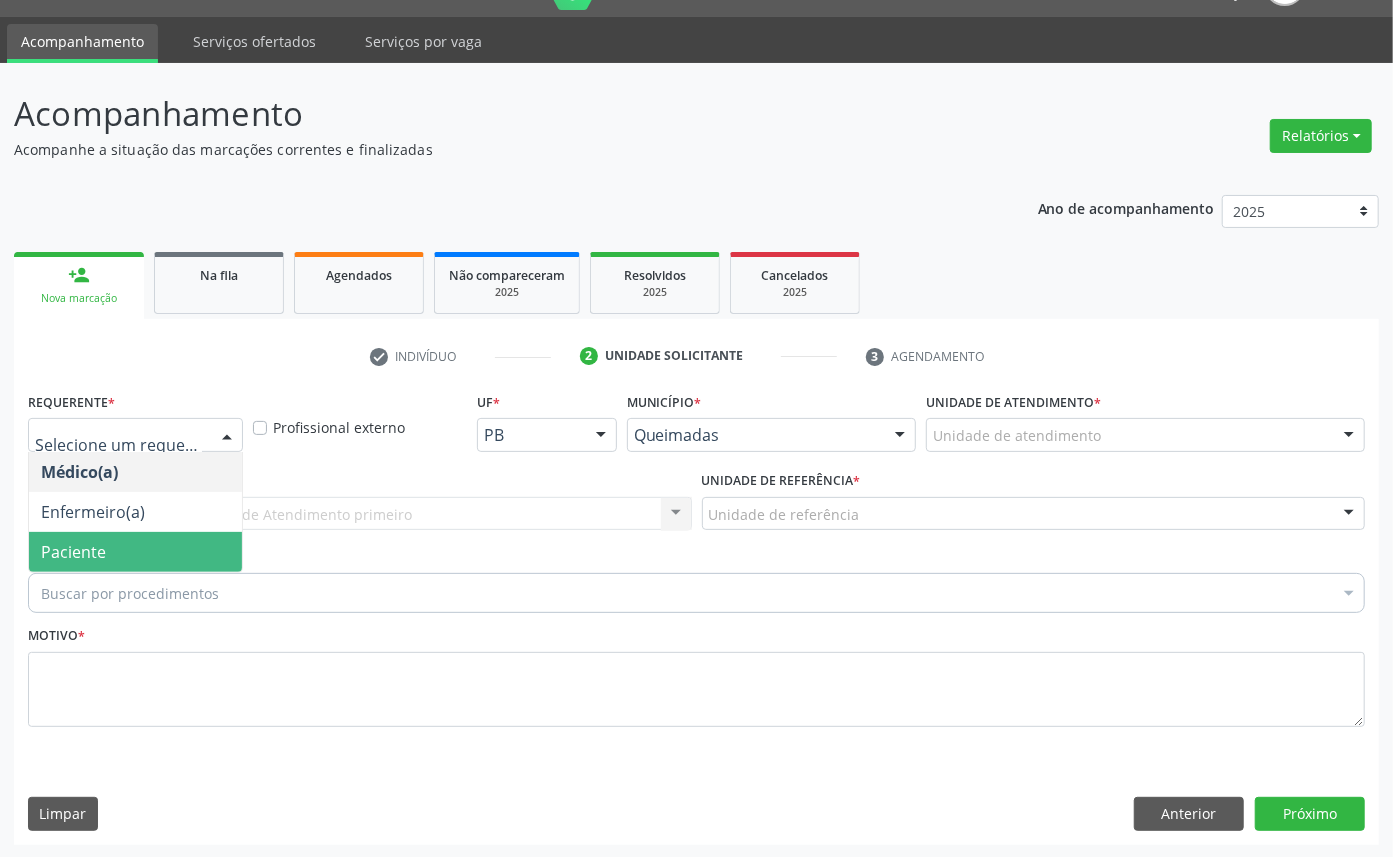 click on "Paciente" at bounding box center (73, 552) 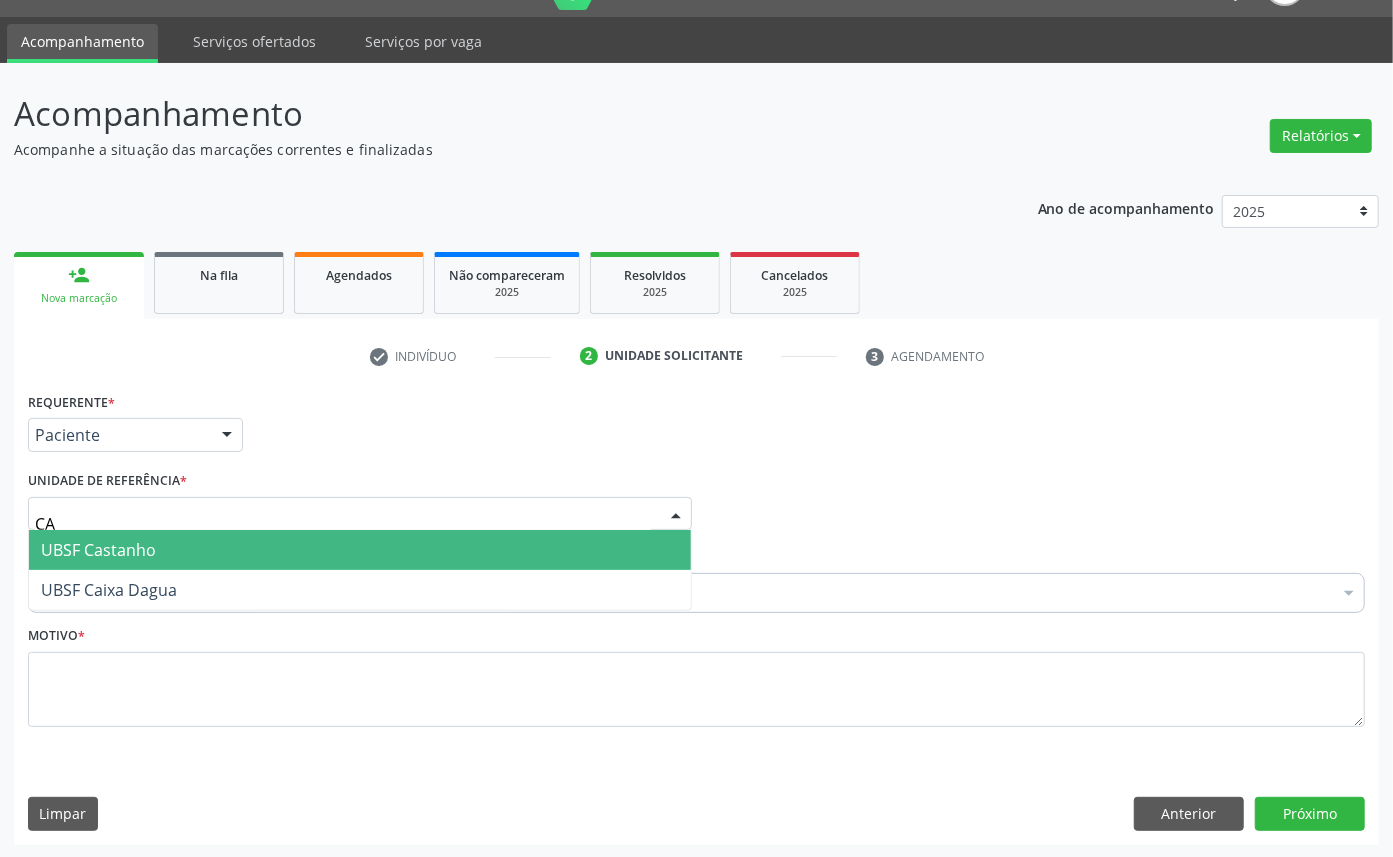 type on "CAS" 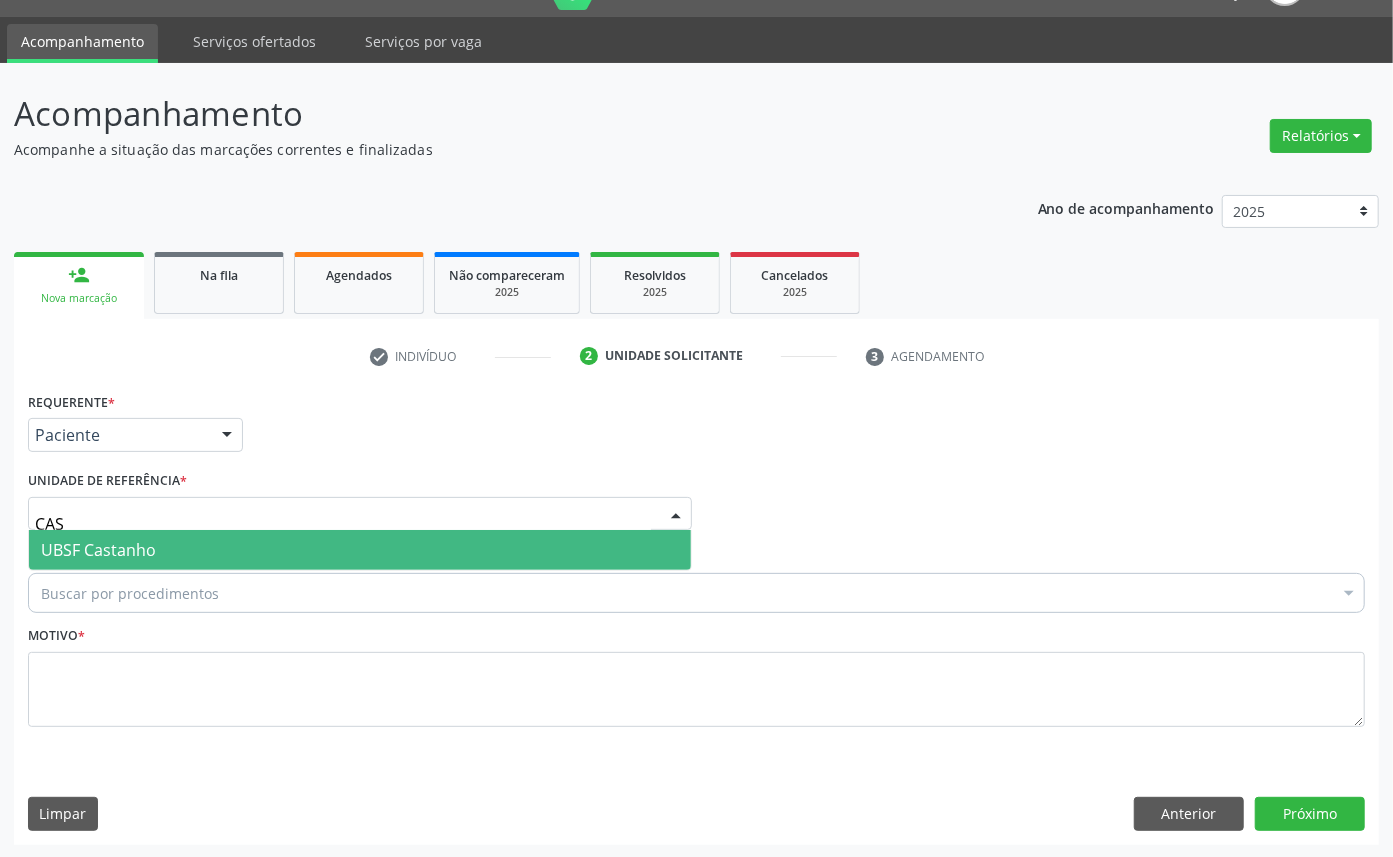 click on "UBSF Castanho" at bounding box center [360, 550] 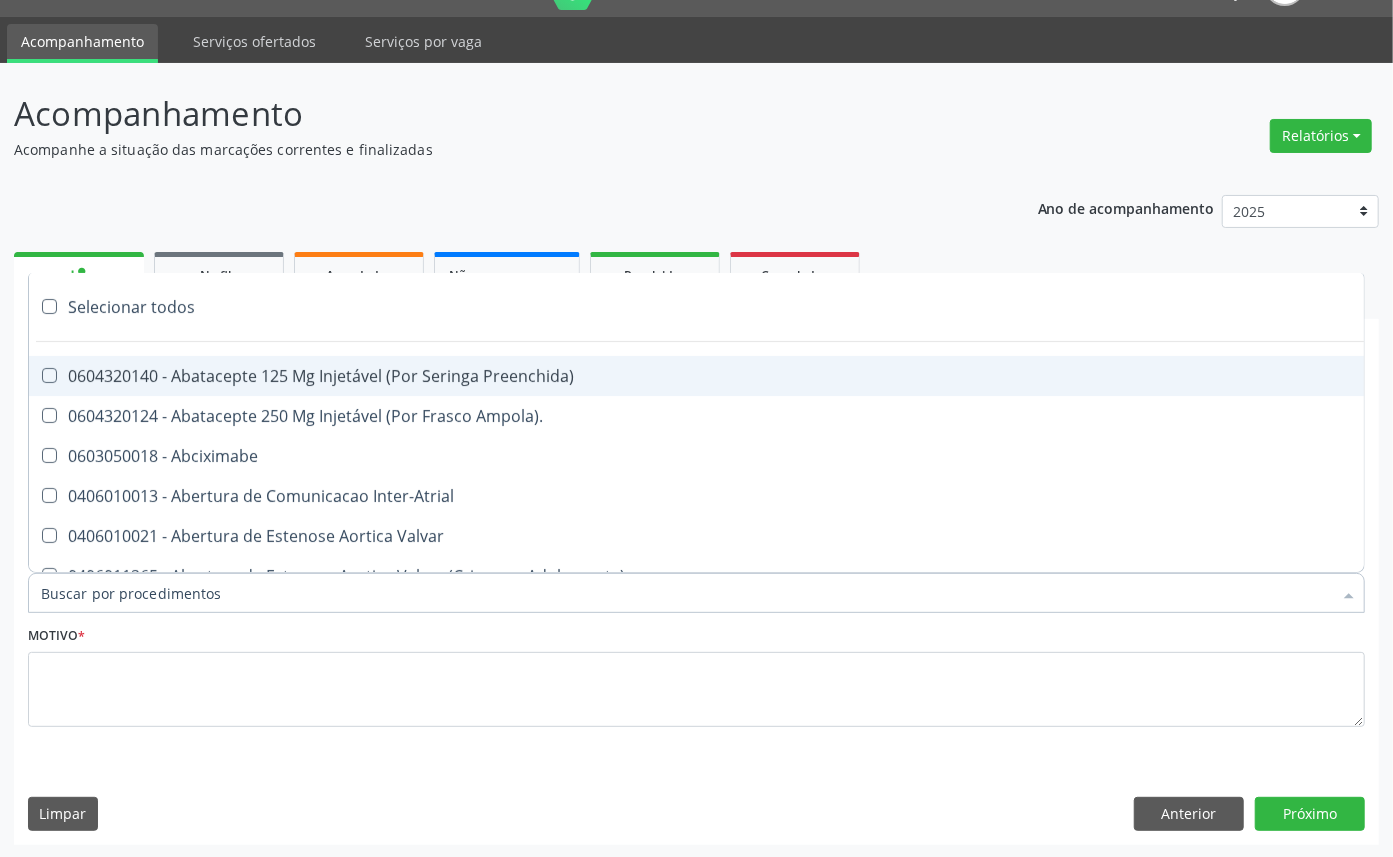 paste on "OFTALMOLOGISTA" 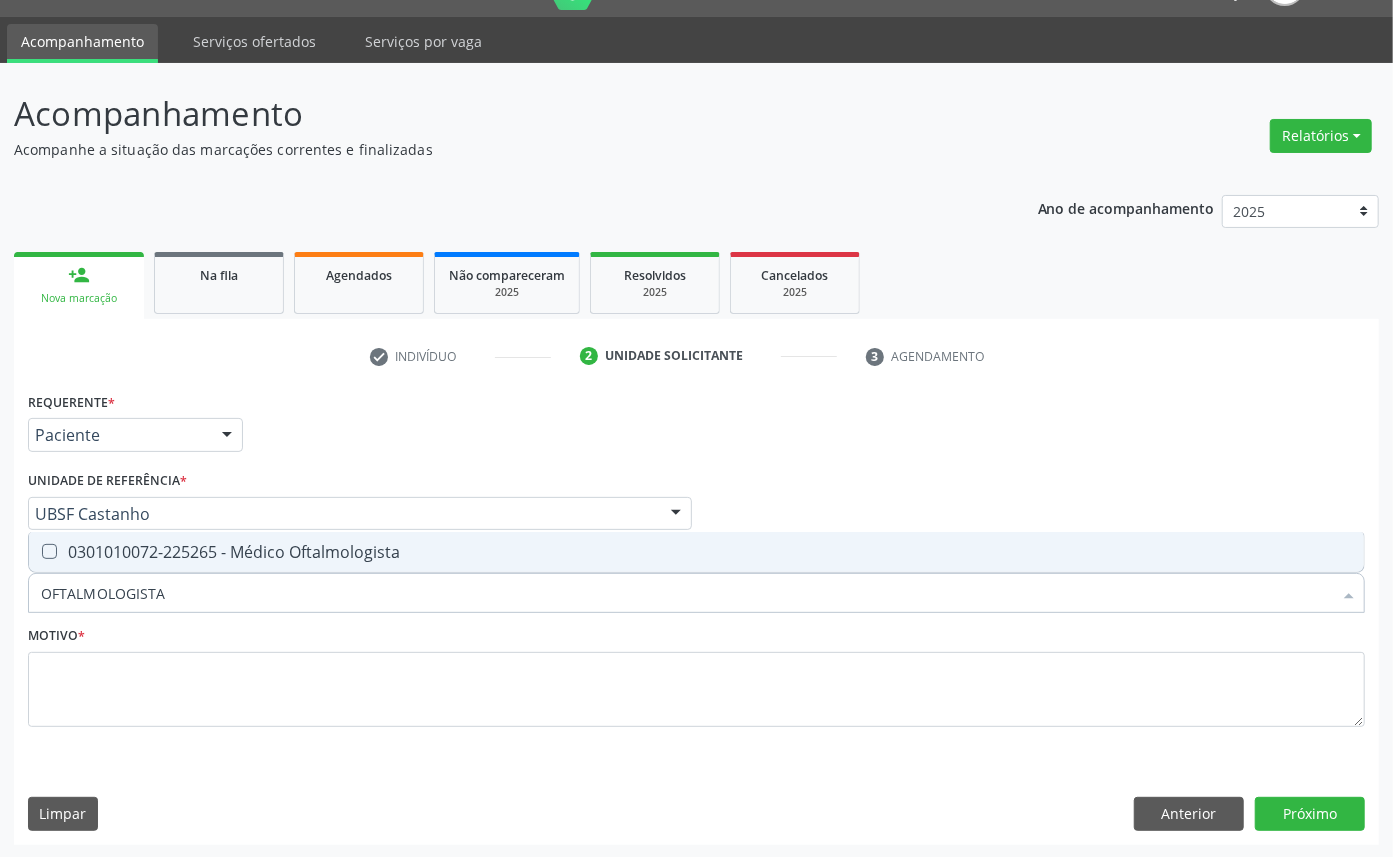 click on "0301010072-225265 - Médico Oftalmologista" at bounding box center [696, 552] 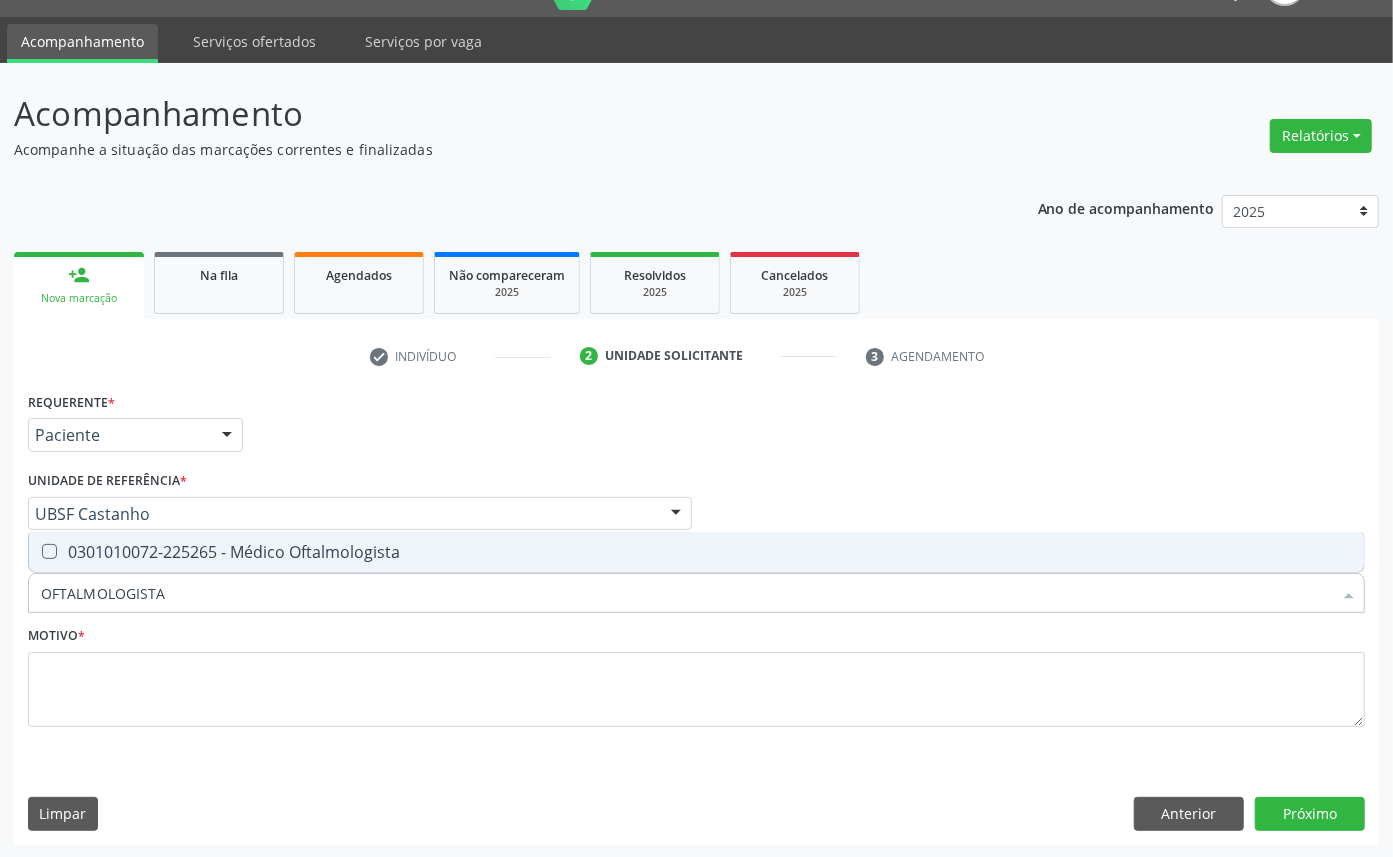 checkbox on "true" 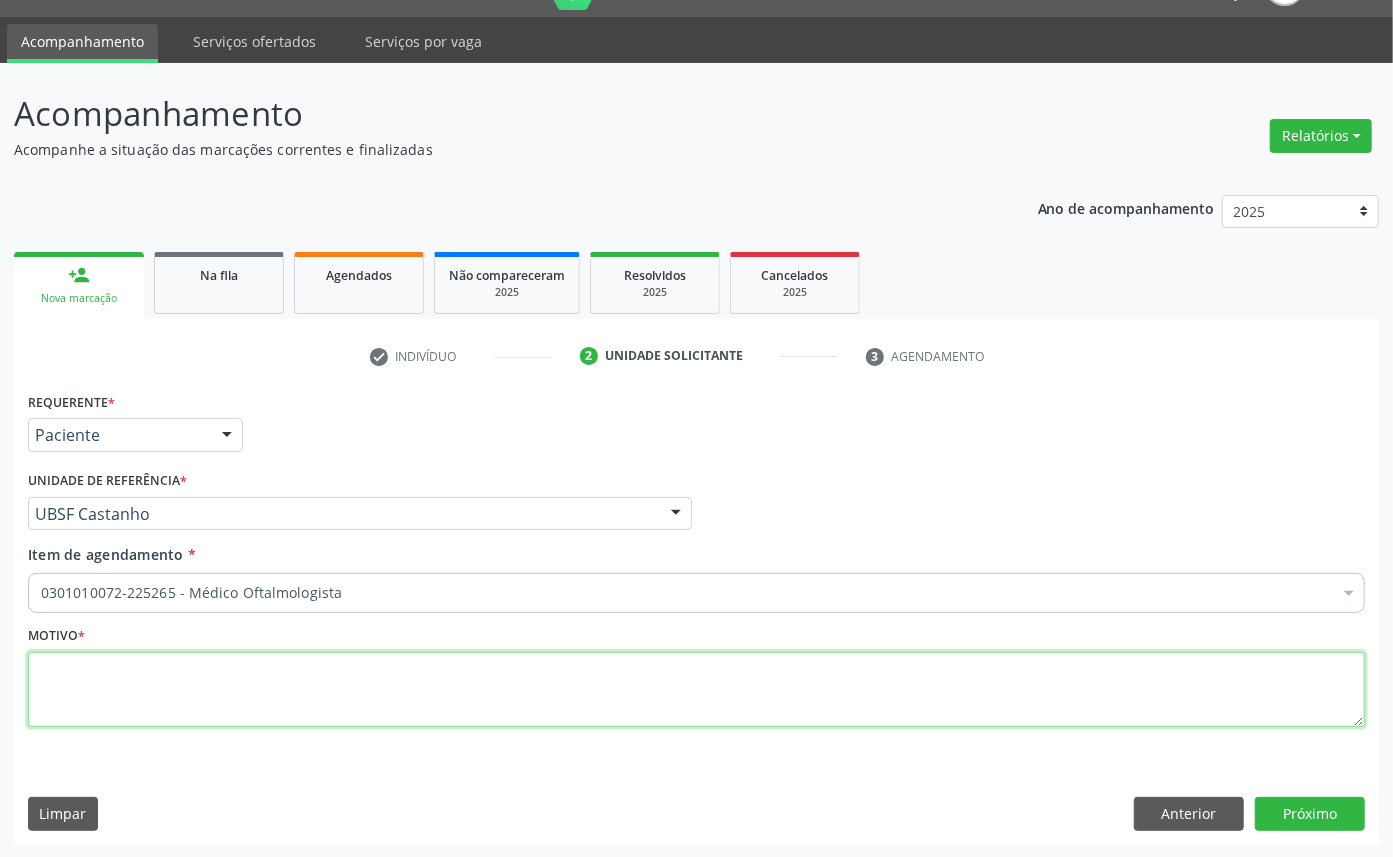 click at bounding box center [696, 690] 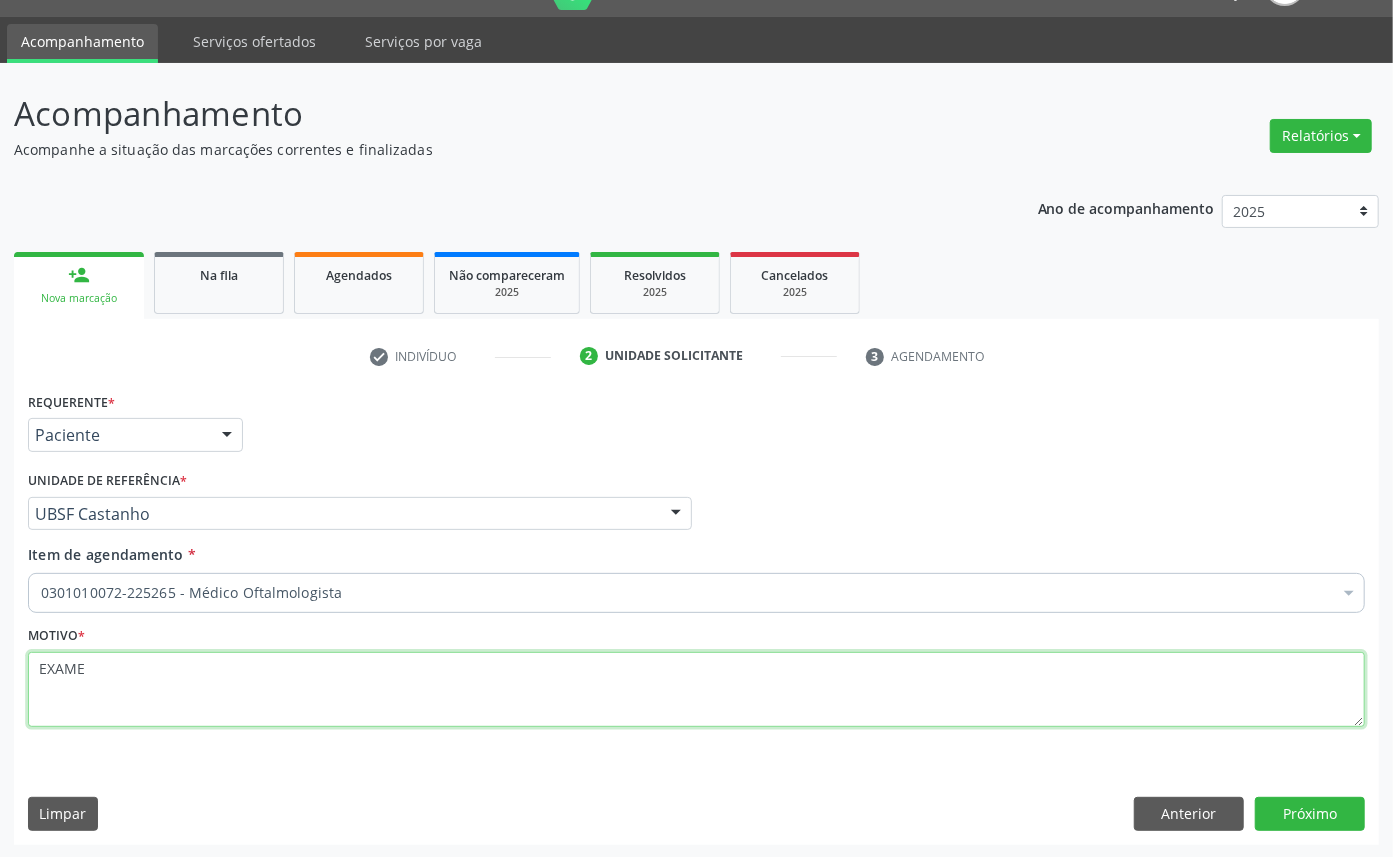 paste on "OFTALMO [DATE]" 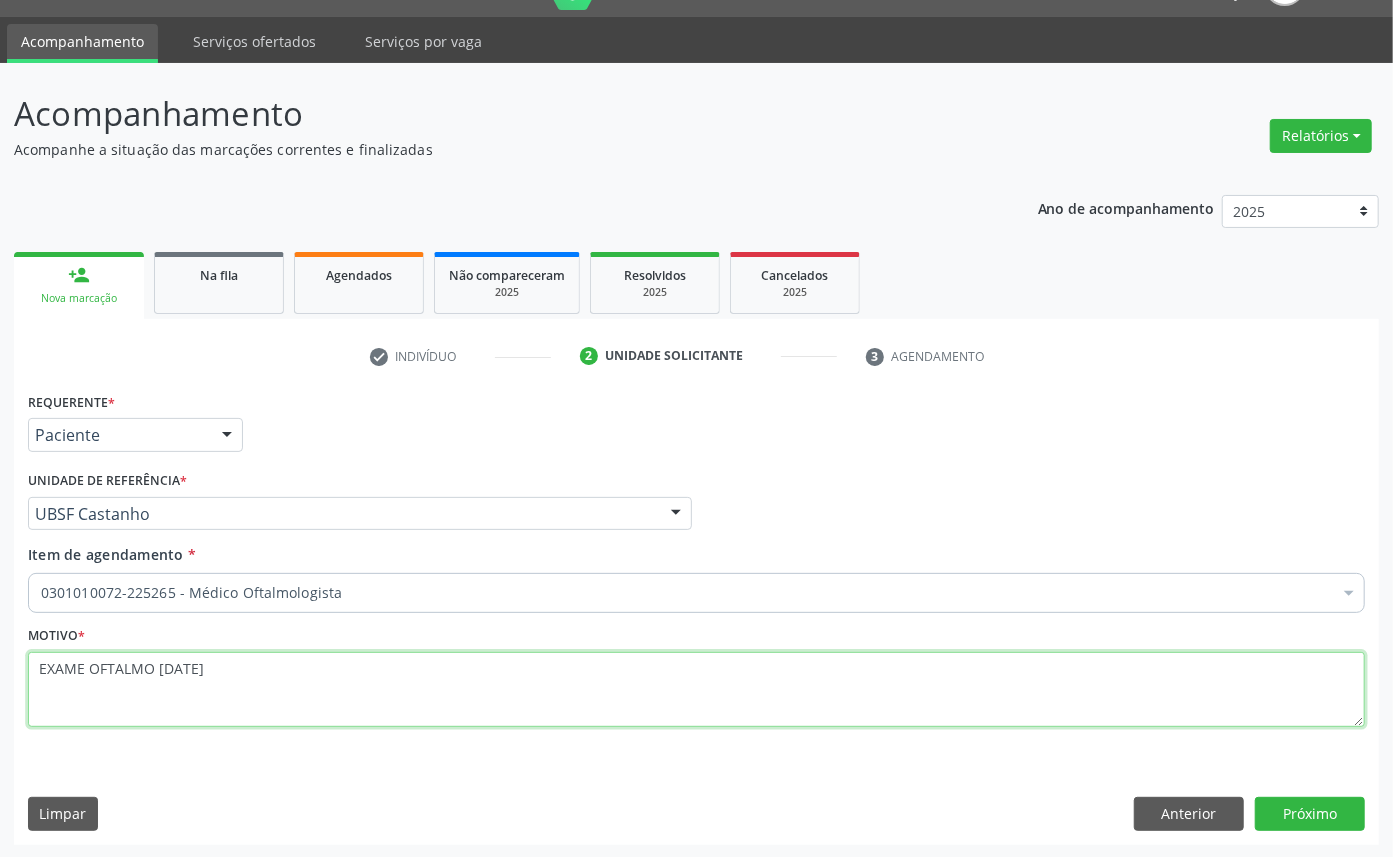 type on "EXAME OFTALMO [DATE]" 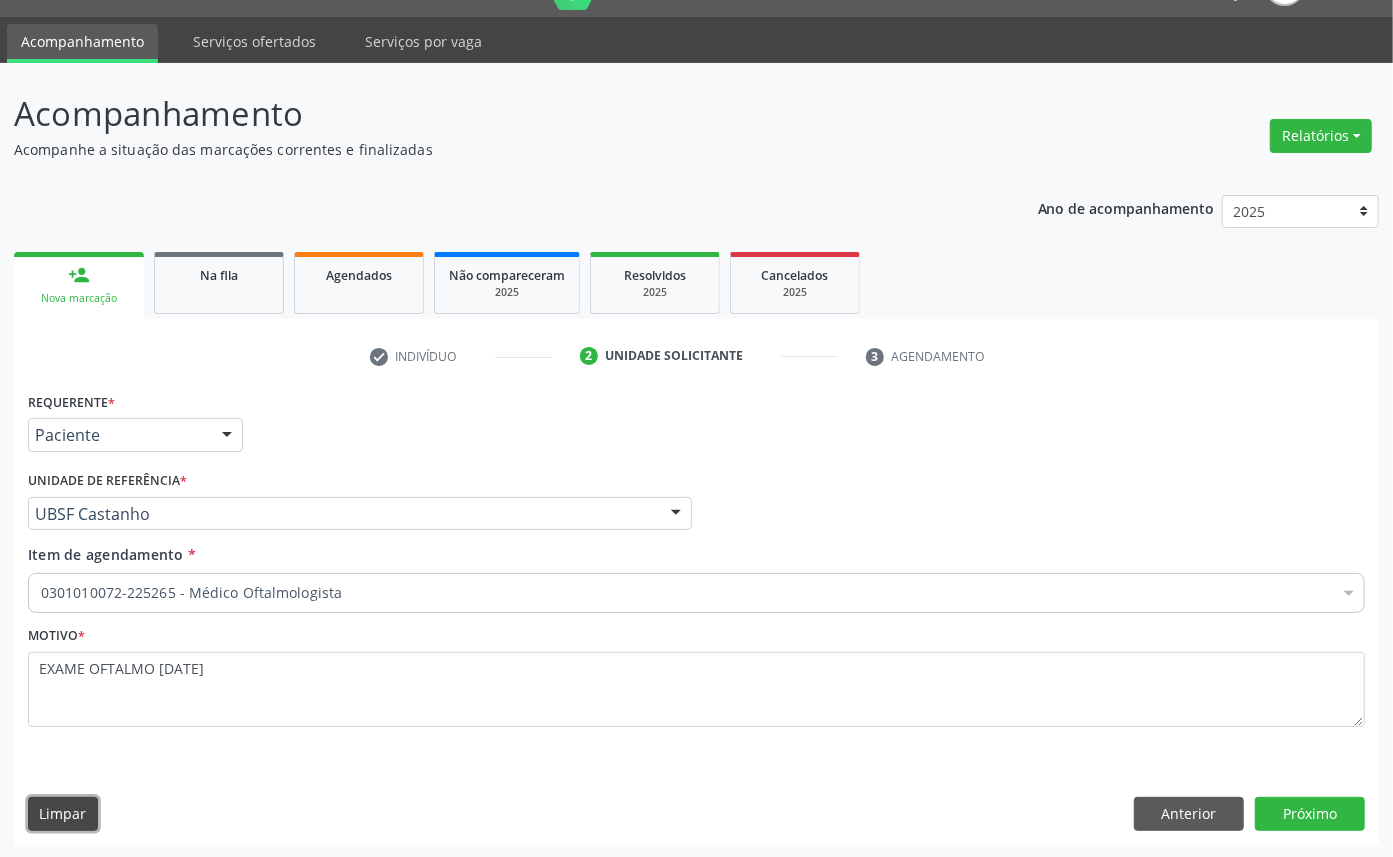 type 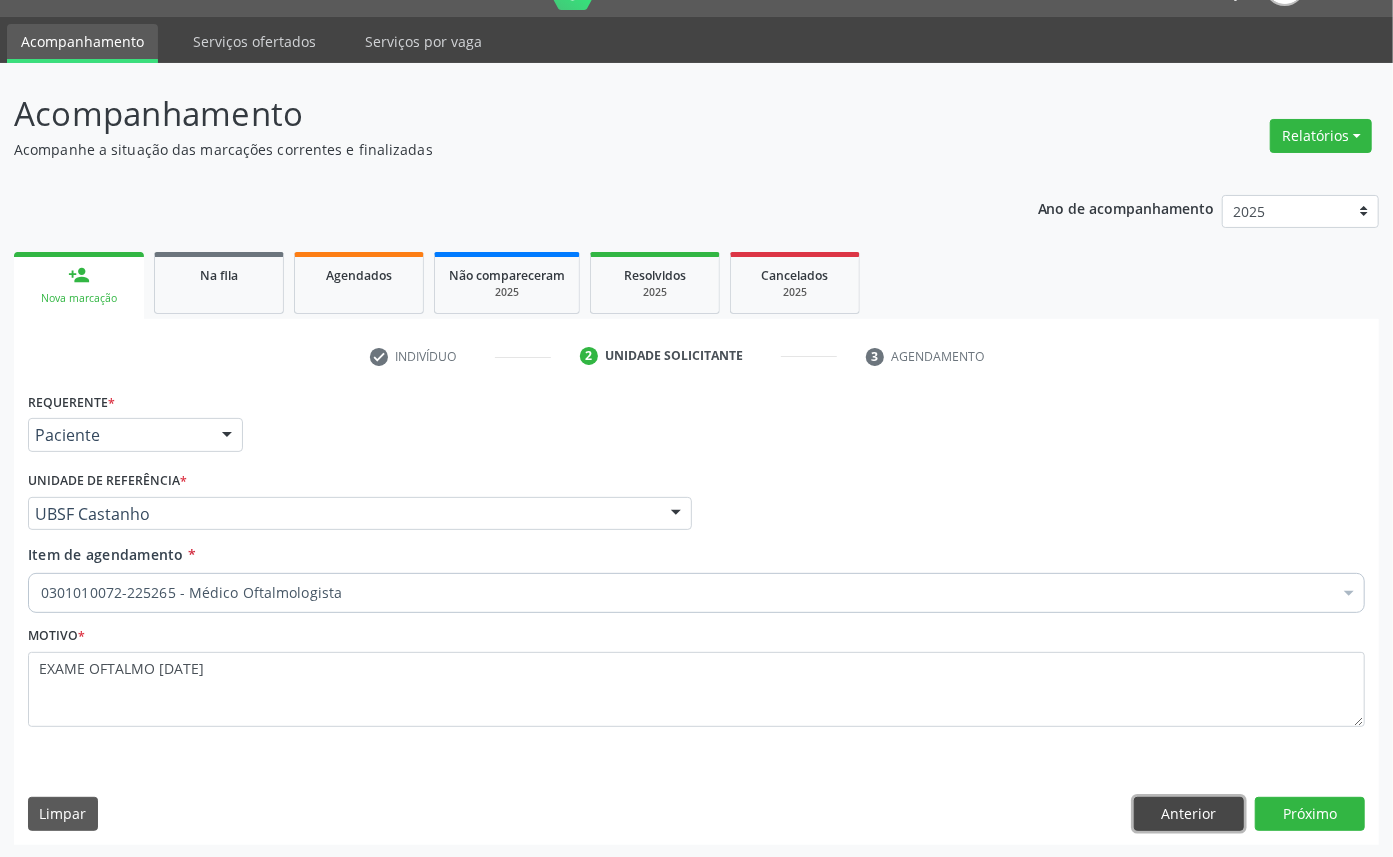 type 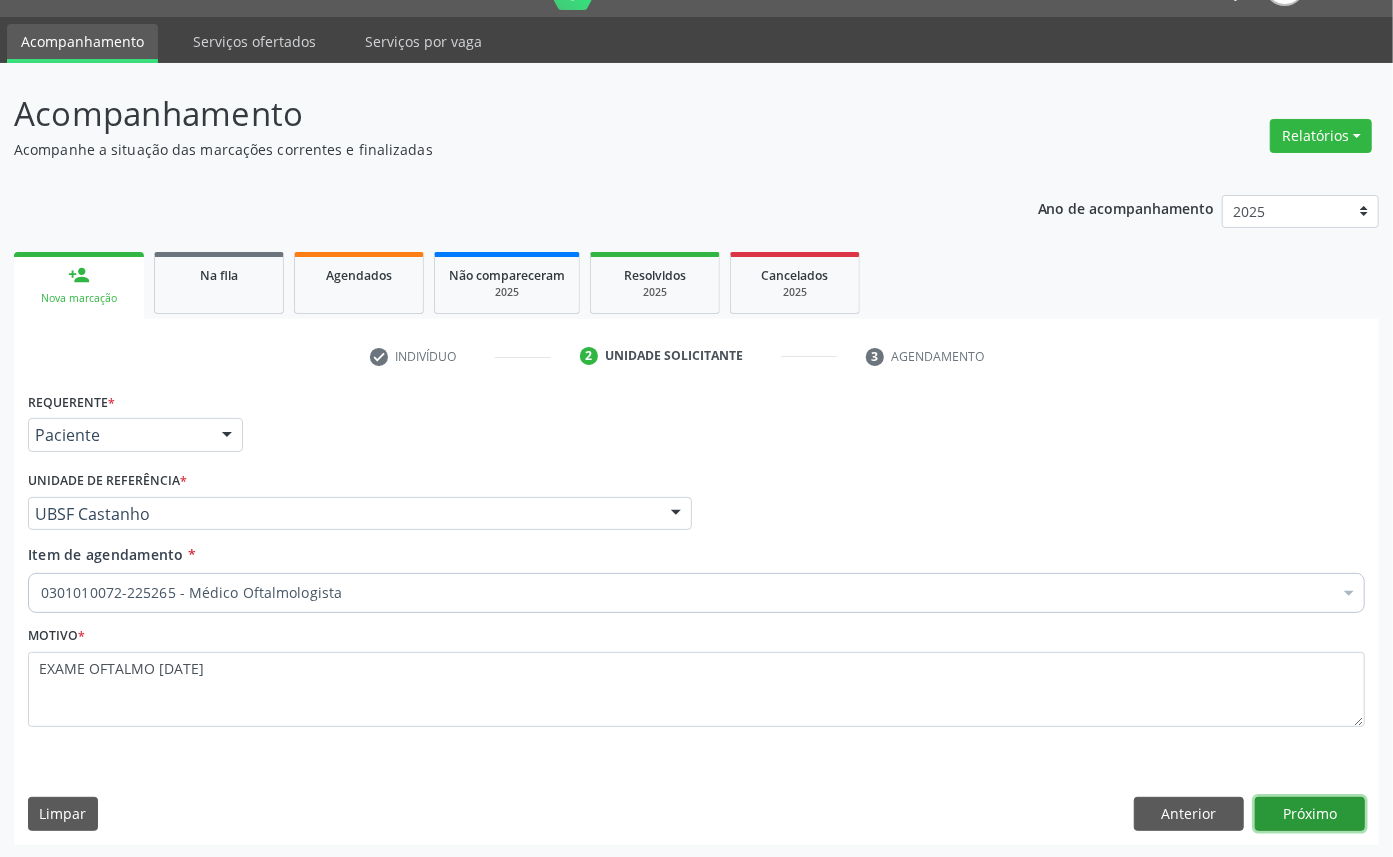 type 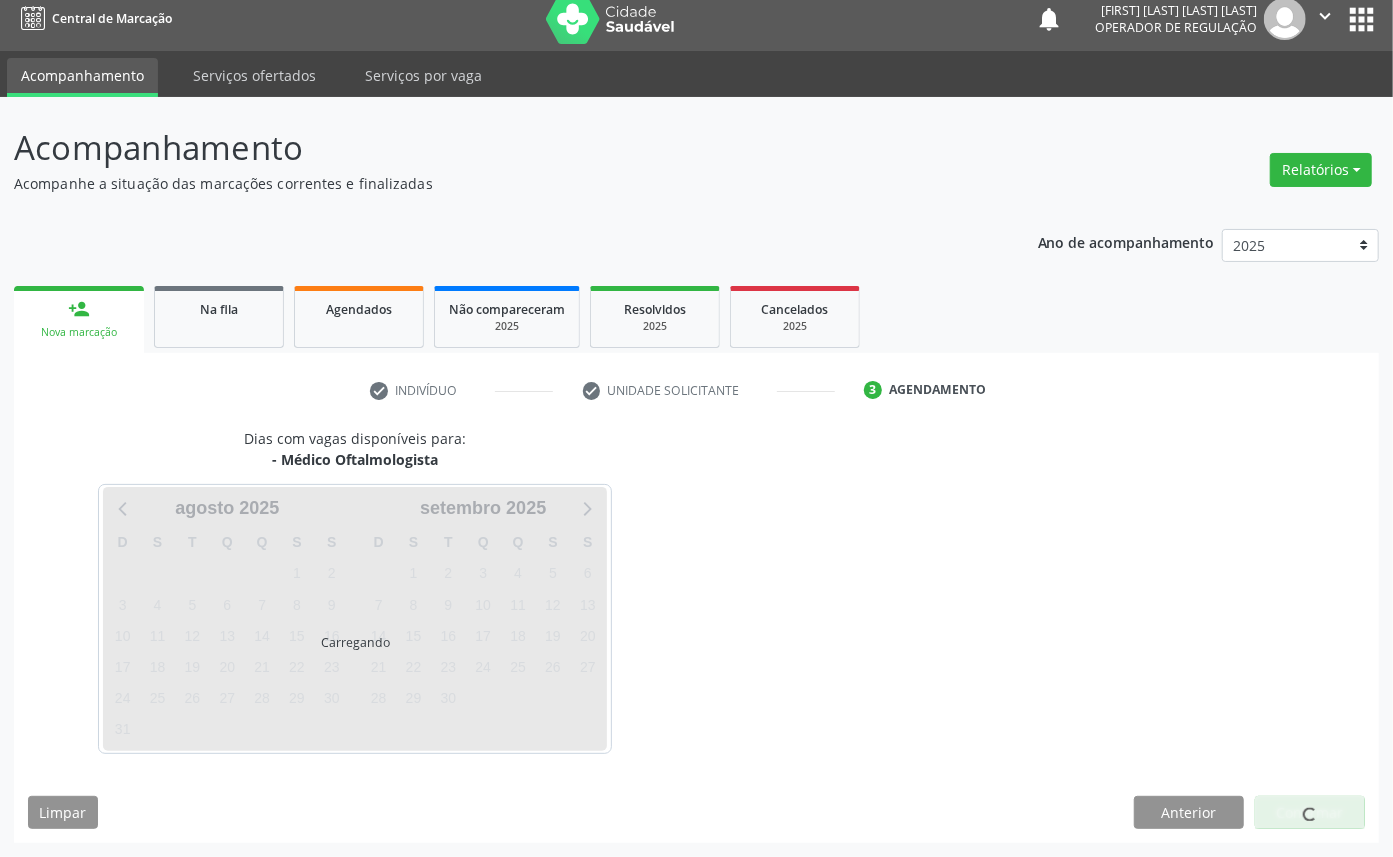 scroll, scrollTop: 12, scrollLeft: 0, axis: vertical 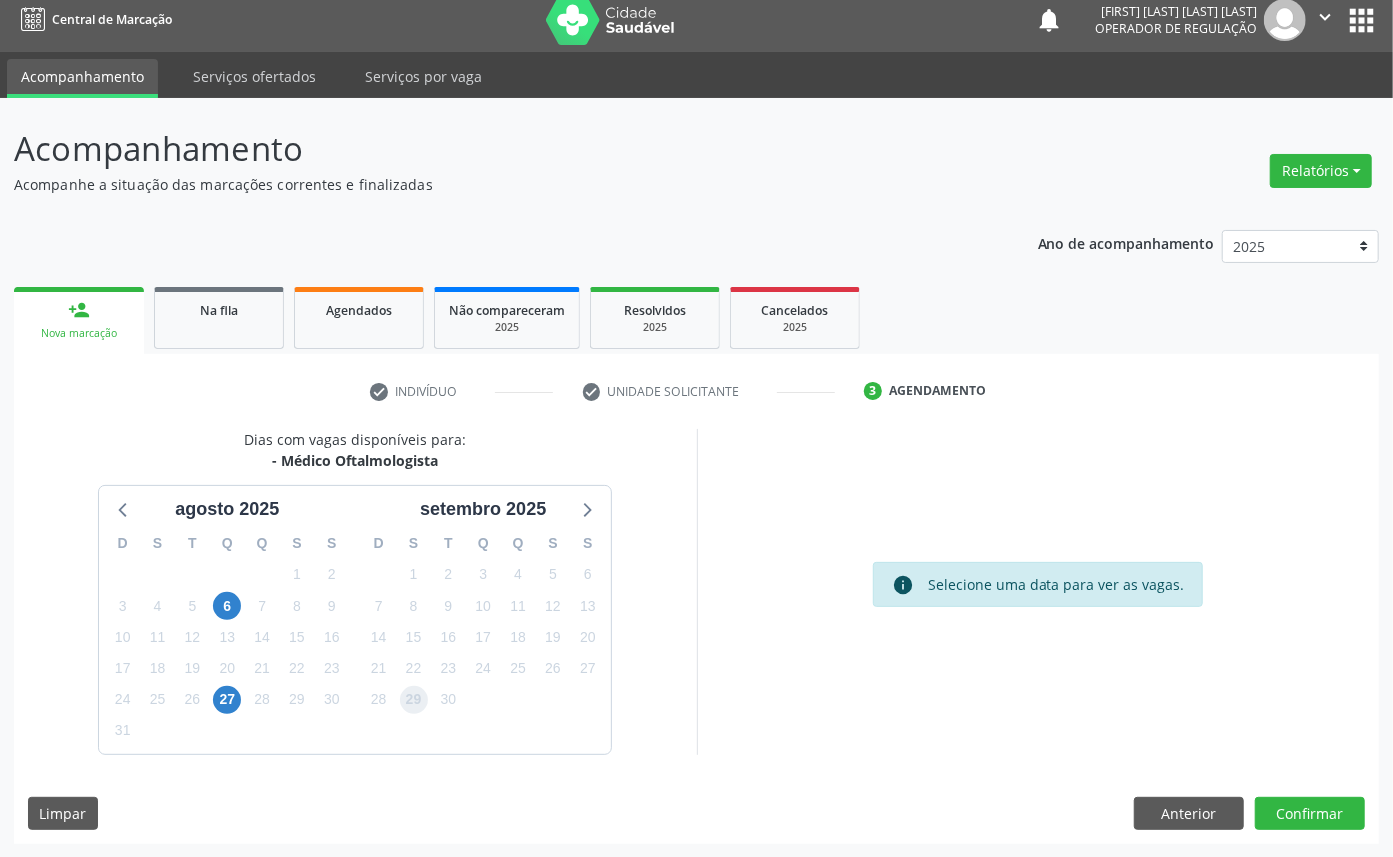 click on "29" at bounding box center (414, 700) 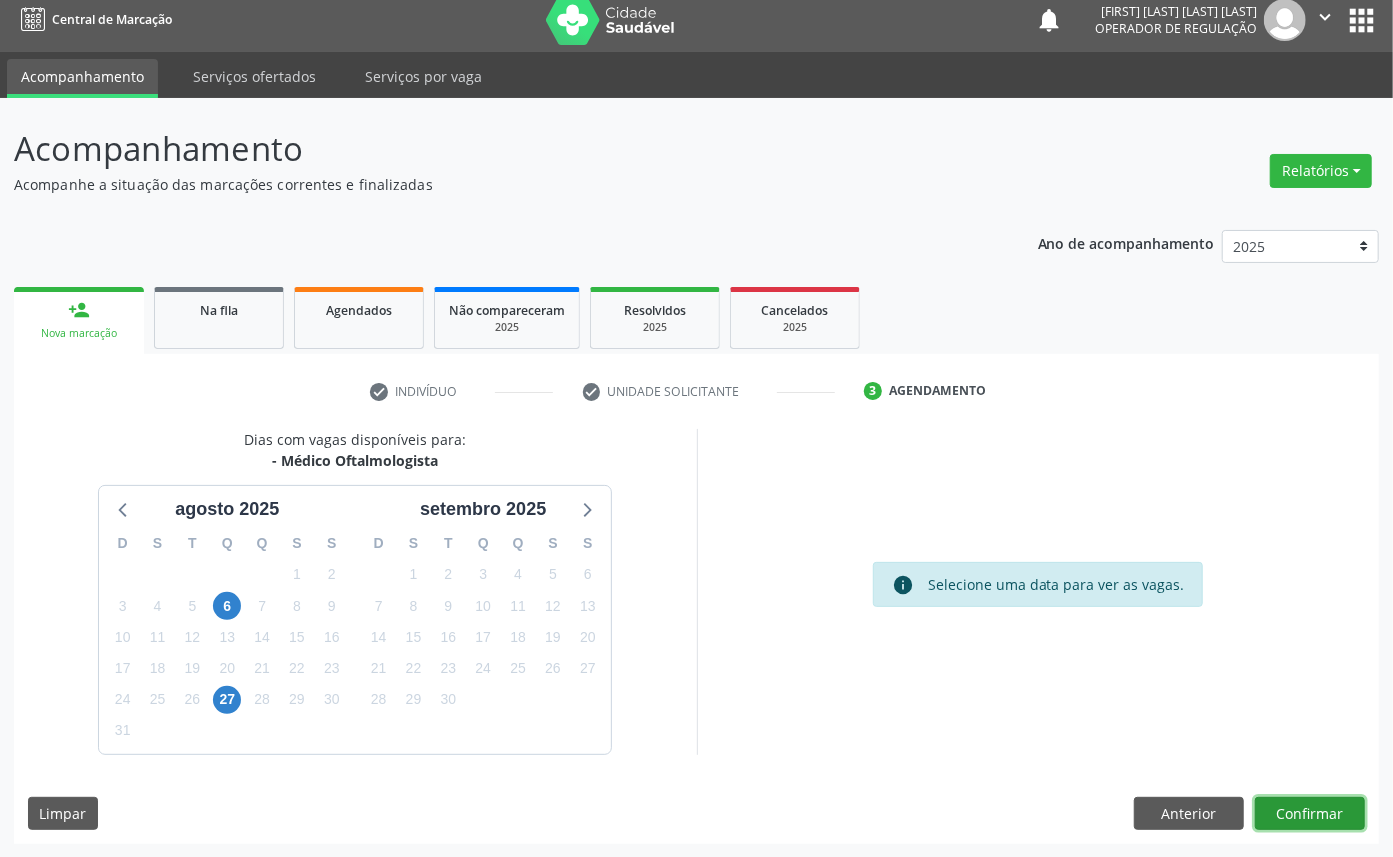 click on "Confirmar" at bounding box center [1310, 814] 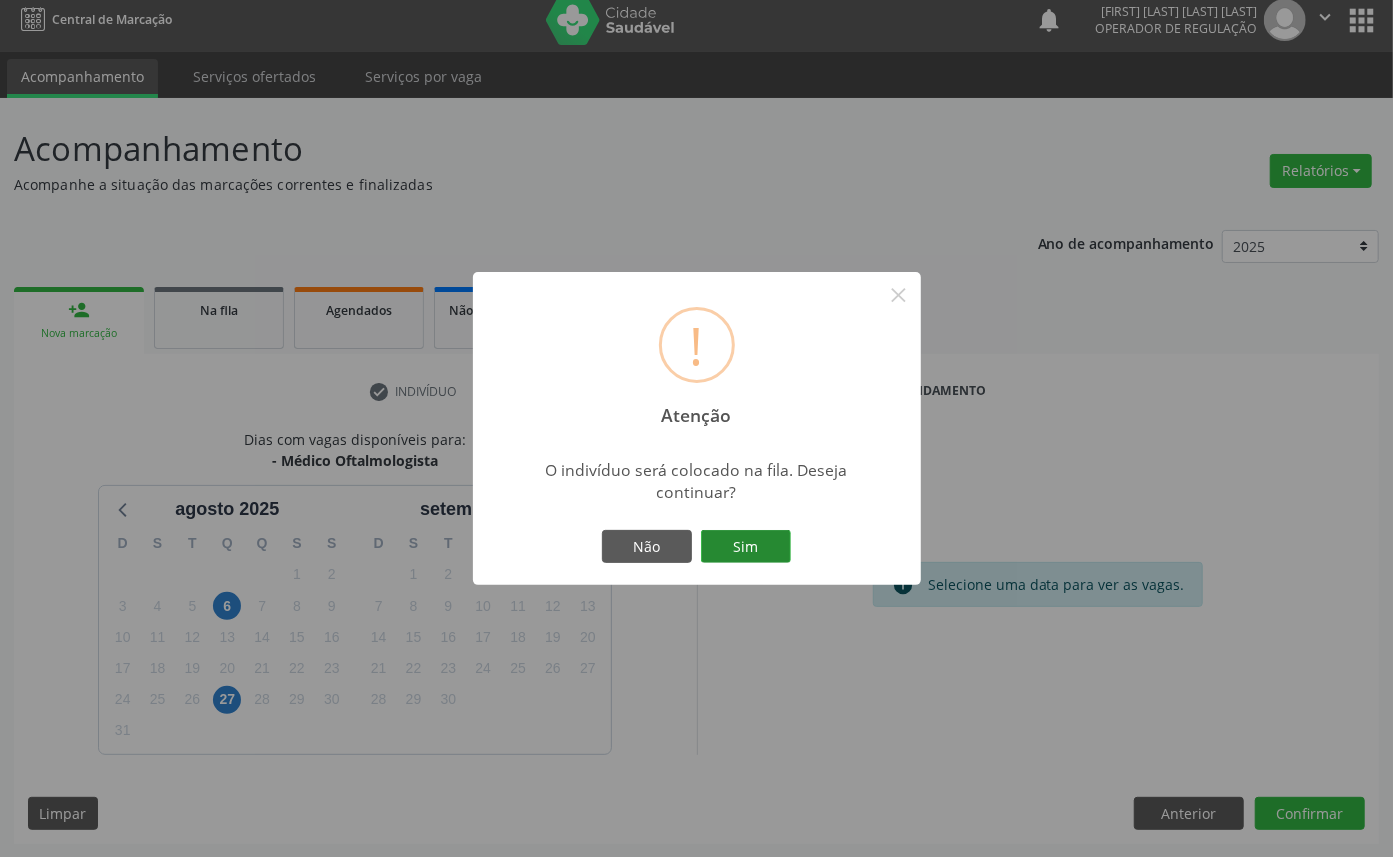 click on "Sim" at bounding box center (746, 547) 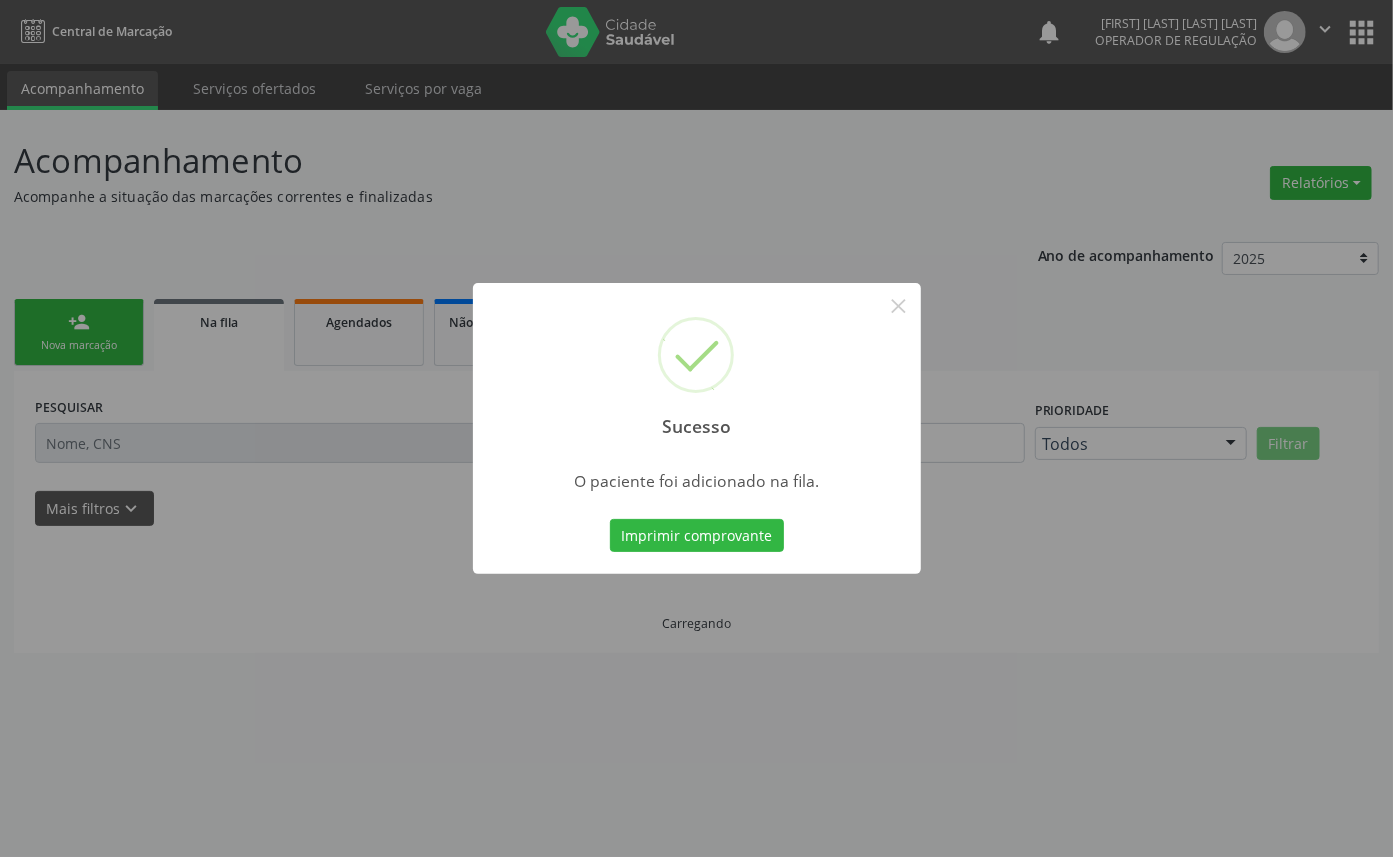 scroll, scrollTop: 0, scrollLeft: 0, axis: both 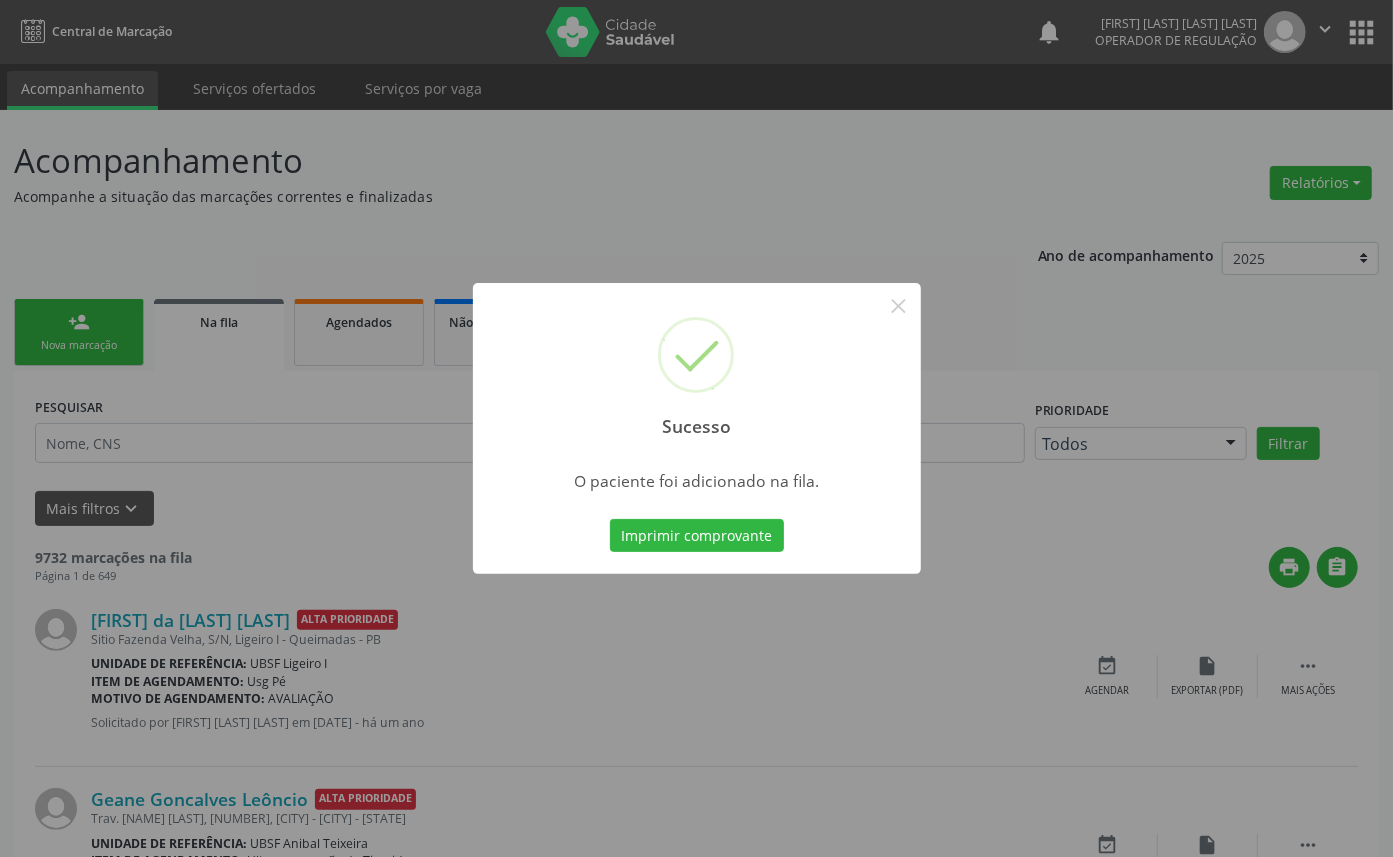 type 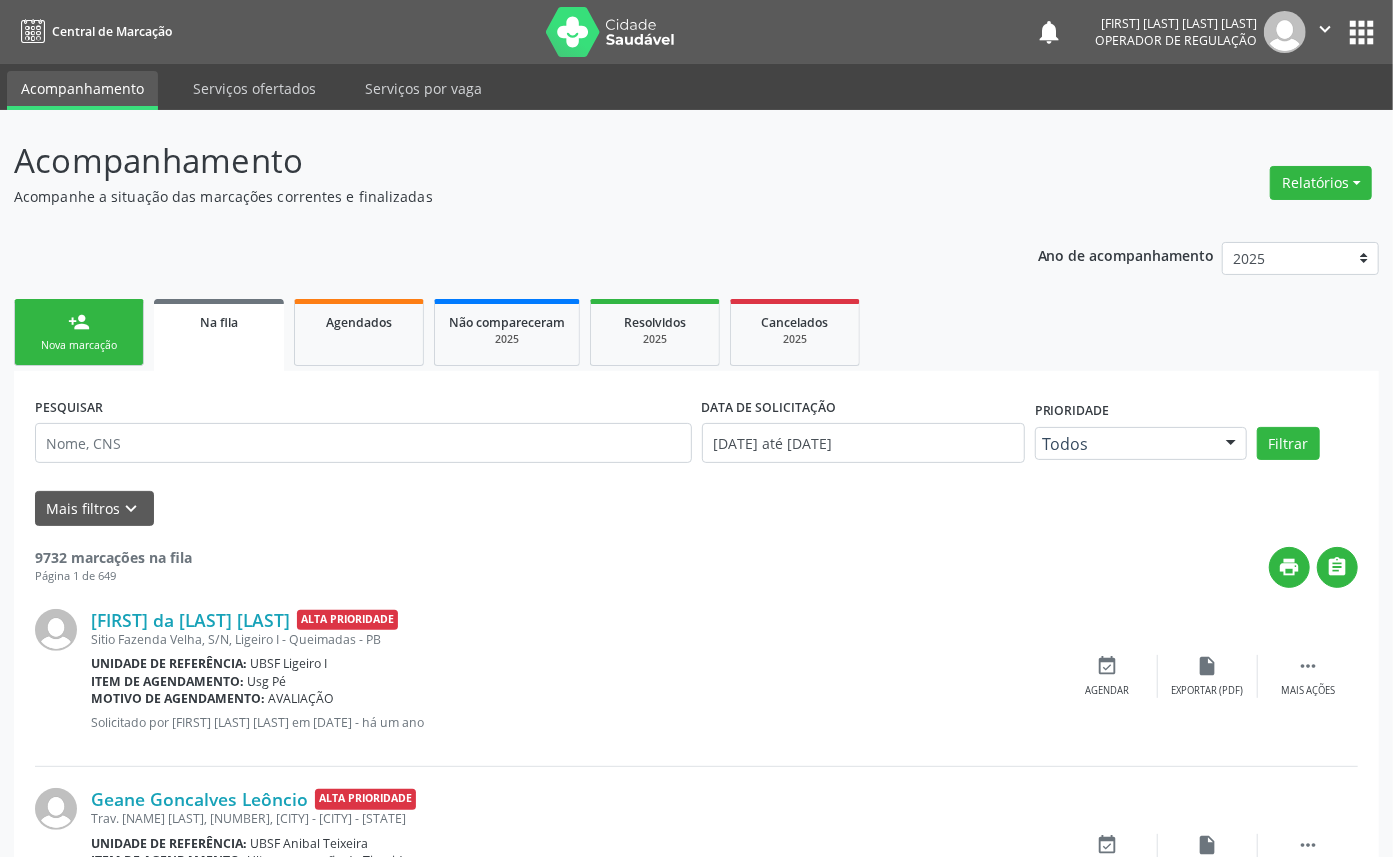 click on "Nova marcação" at bounding box center (79, 345) 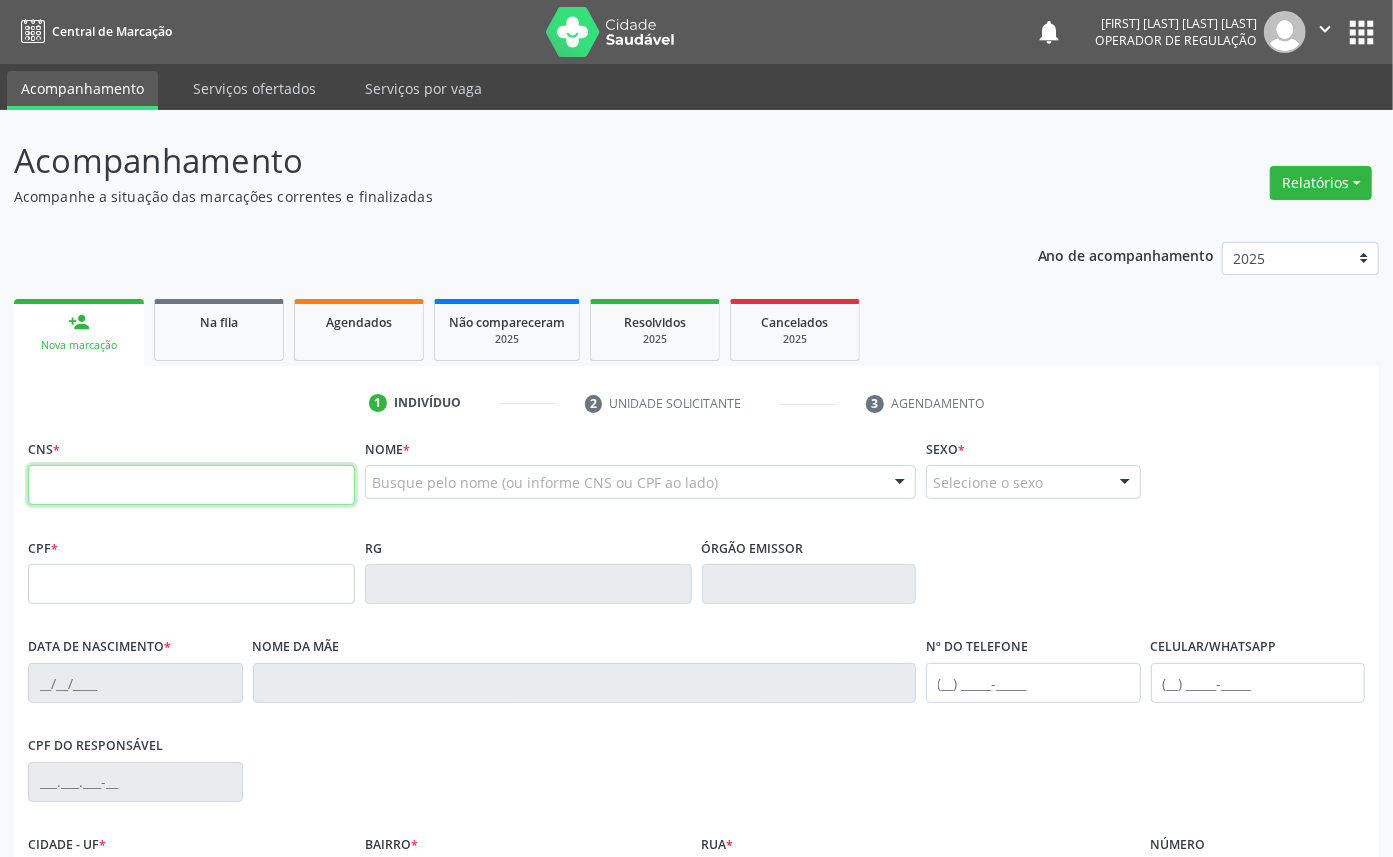 click at bounding box center (191, 485) 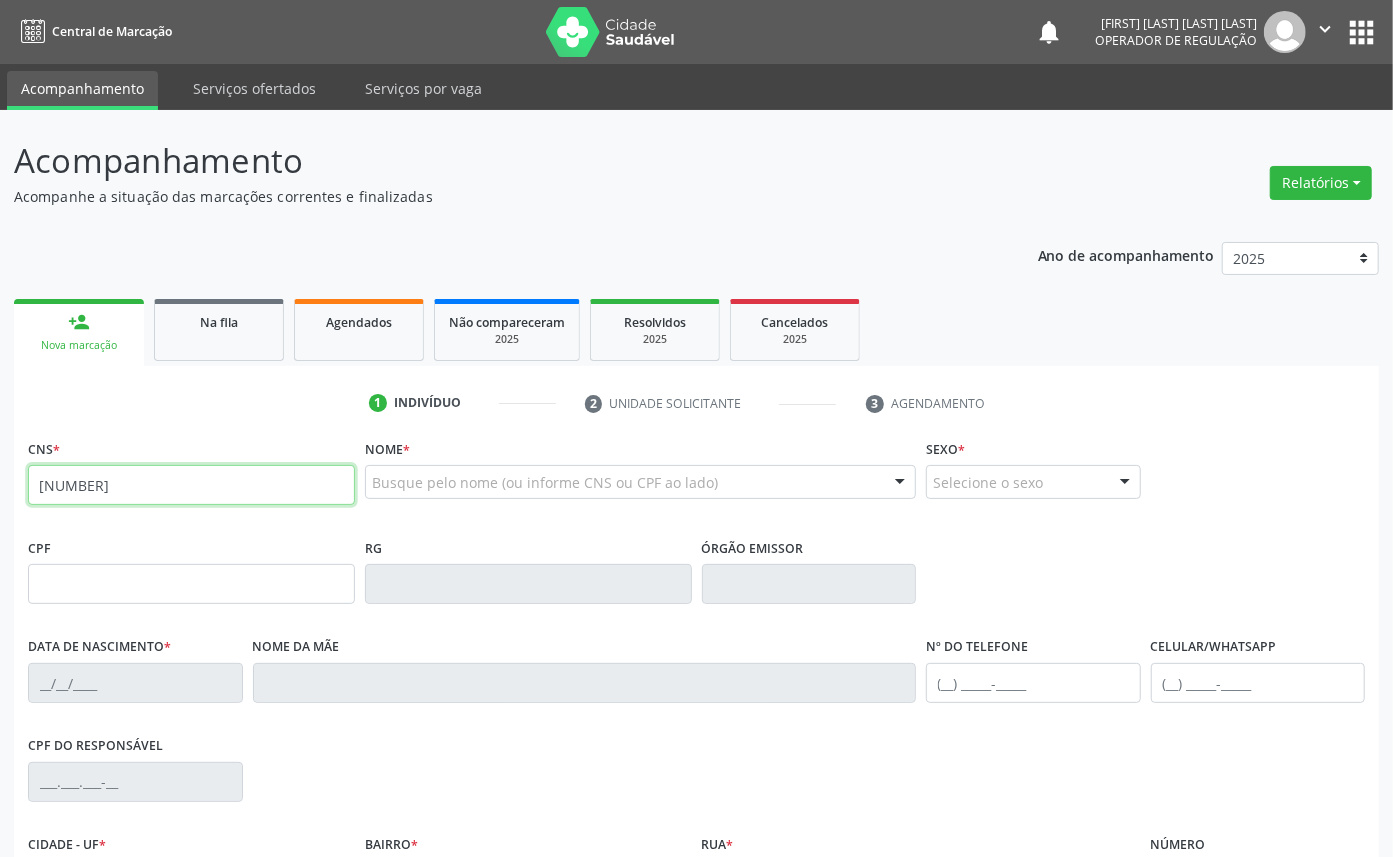 type on "[NUMBER]" 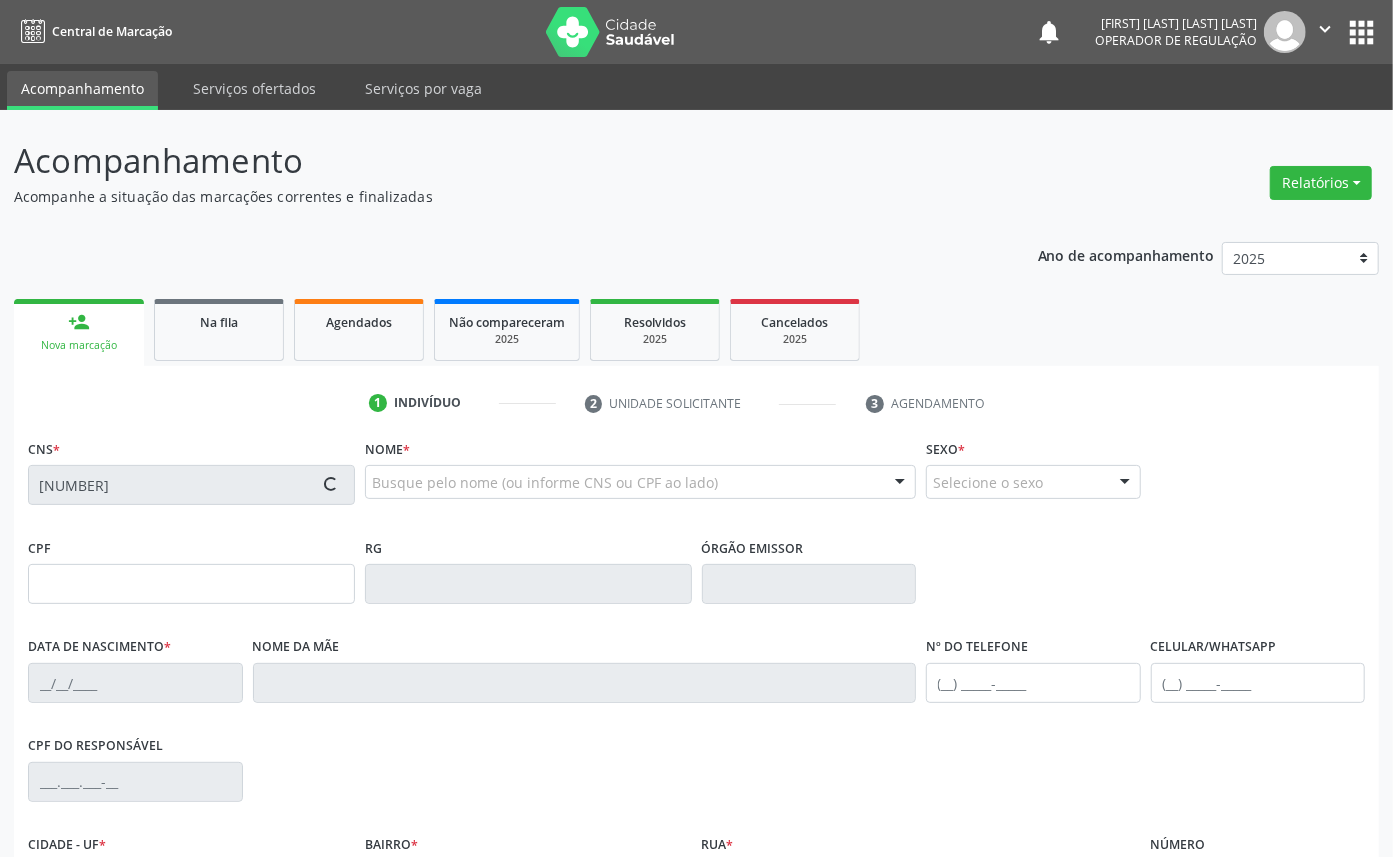 type on "[NUMBER]" 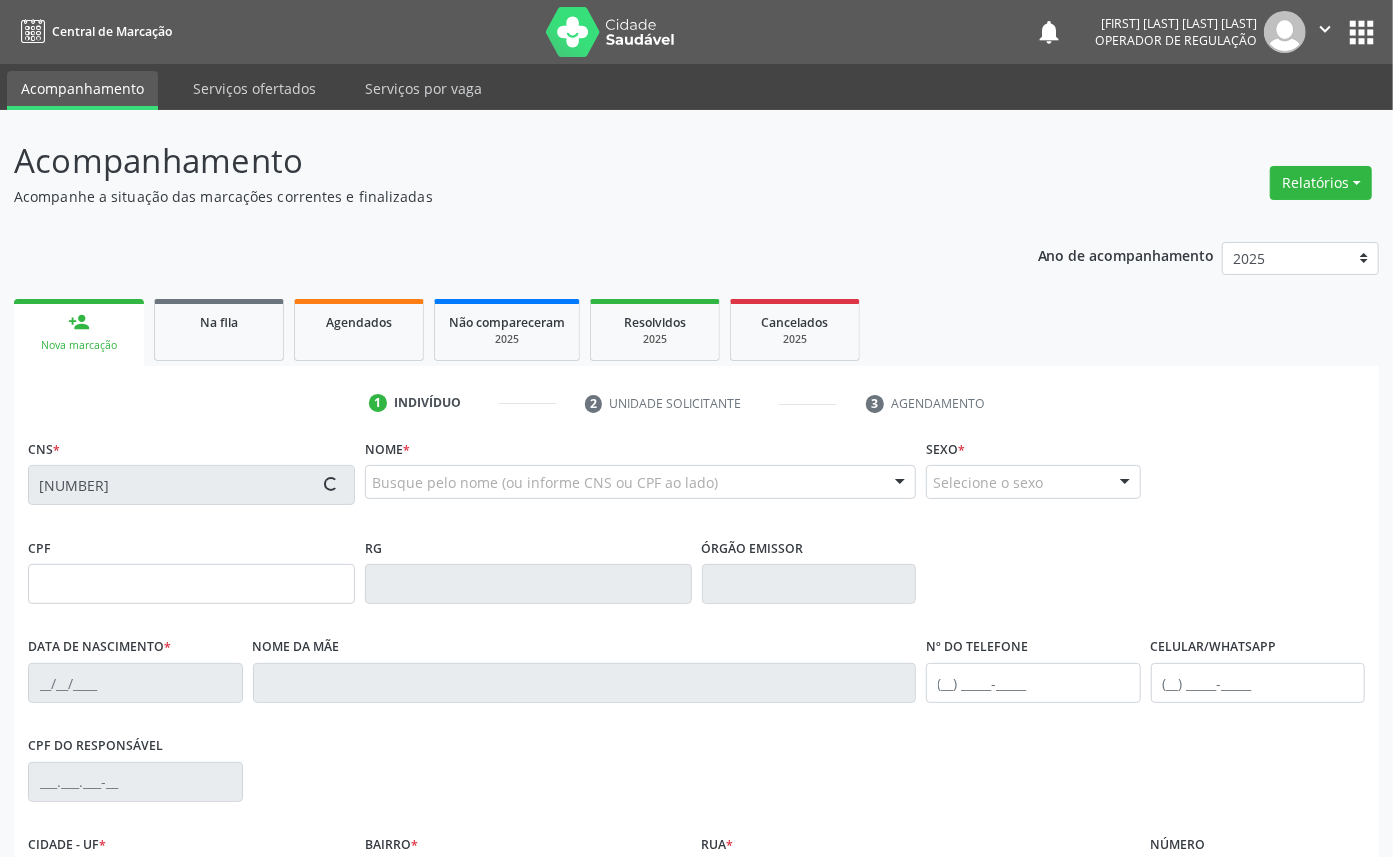 type on "[DATE]" 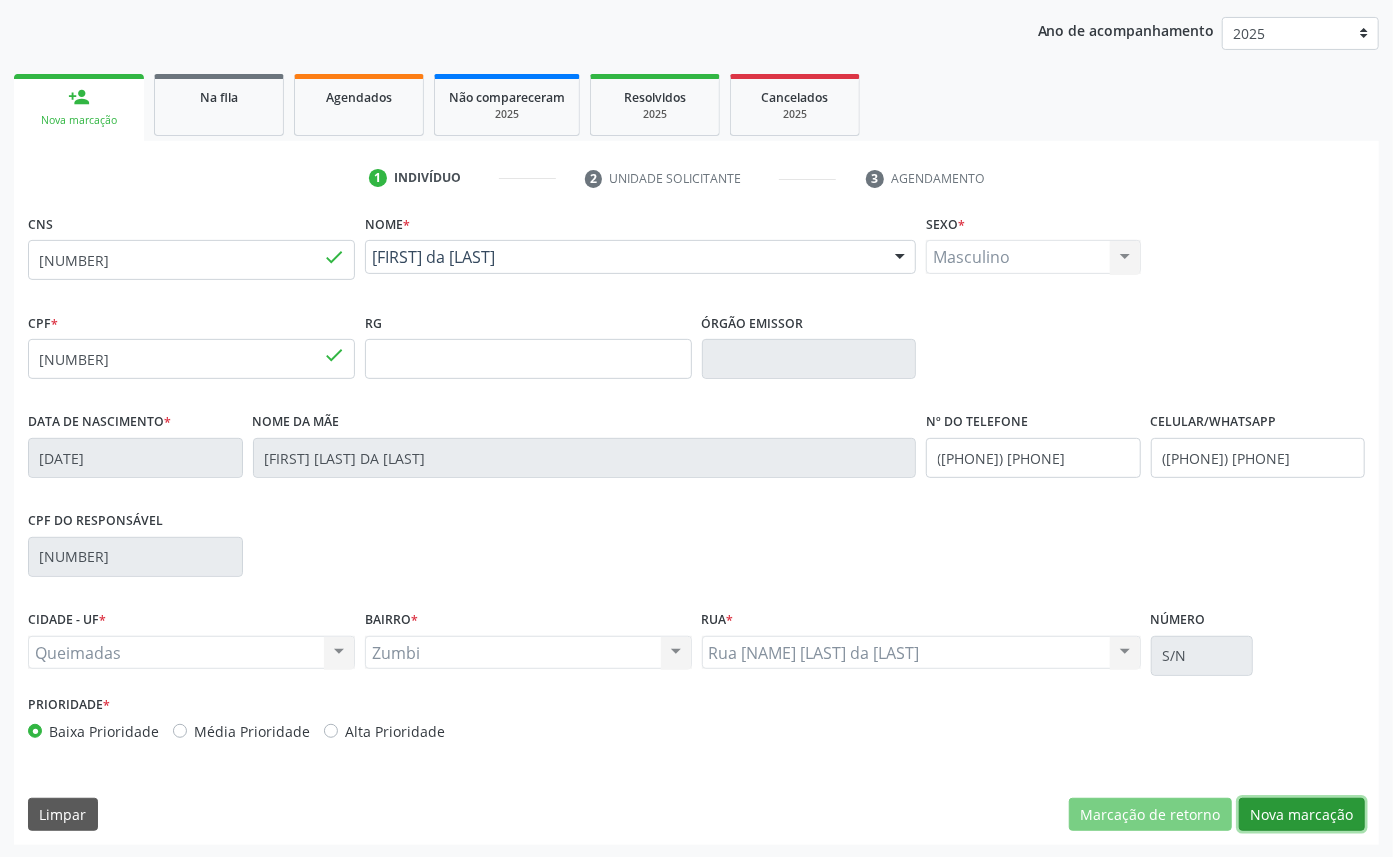 click on "Nova marcação" at bounding box center [1302, 815] 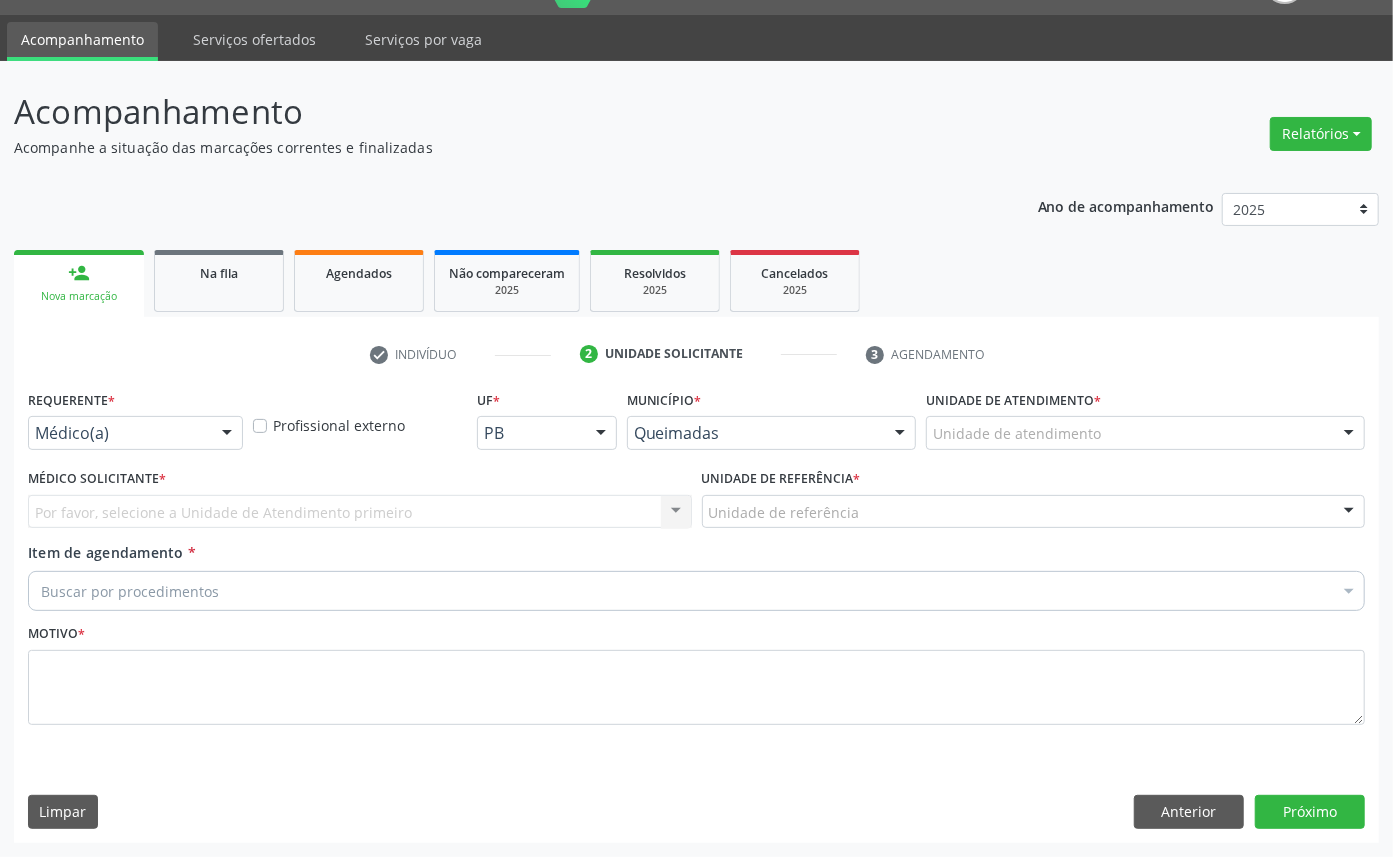 scroll, scrollTop: 47, scrollLeft: 0, axis: vertical 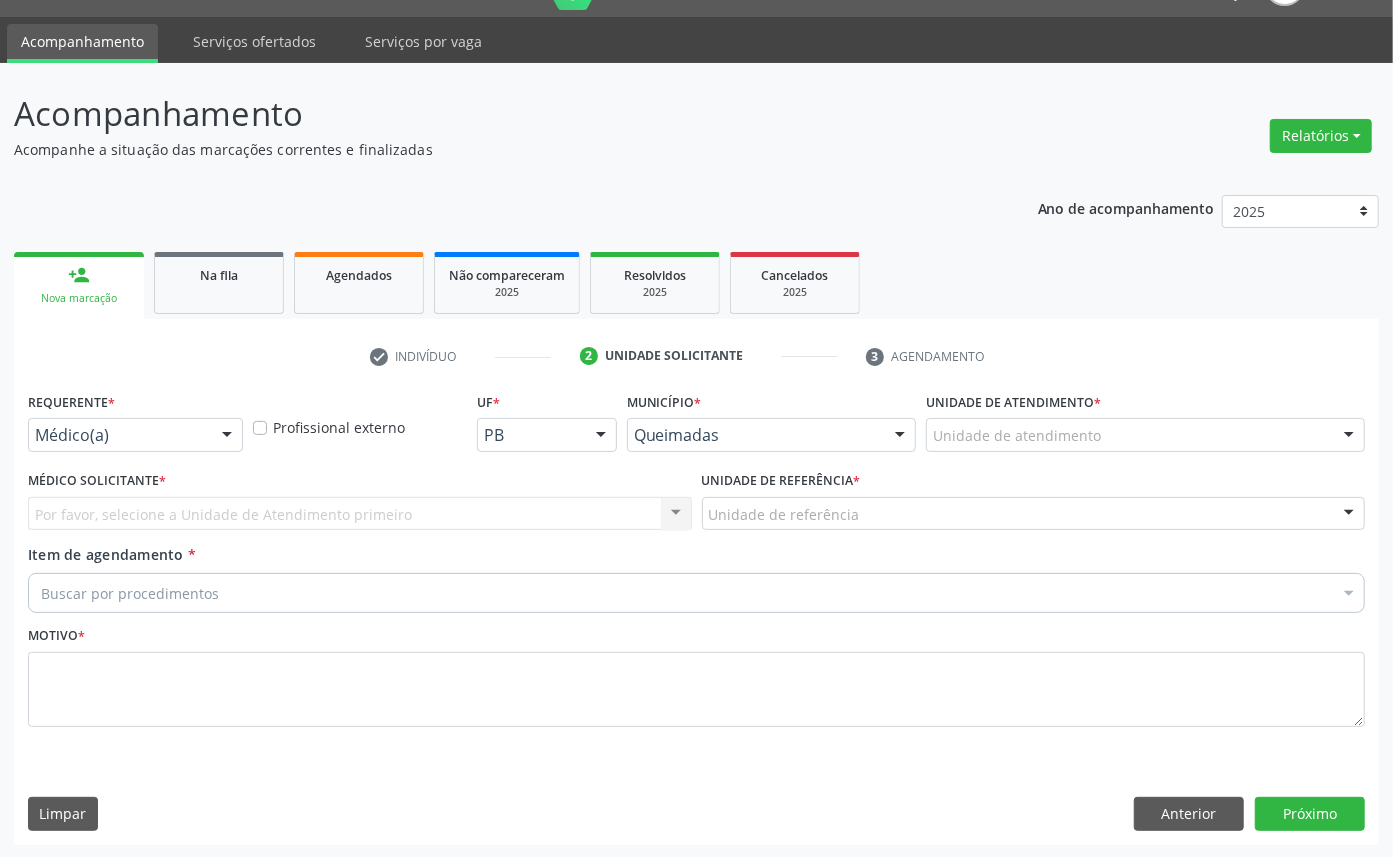 drag, startPoint x: 81, startPoint y: 422, endPoint x: 82, endPoint y: 505, distance: 83.00603 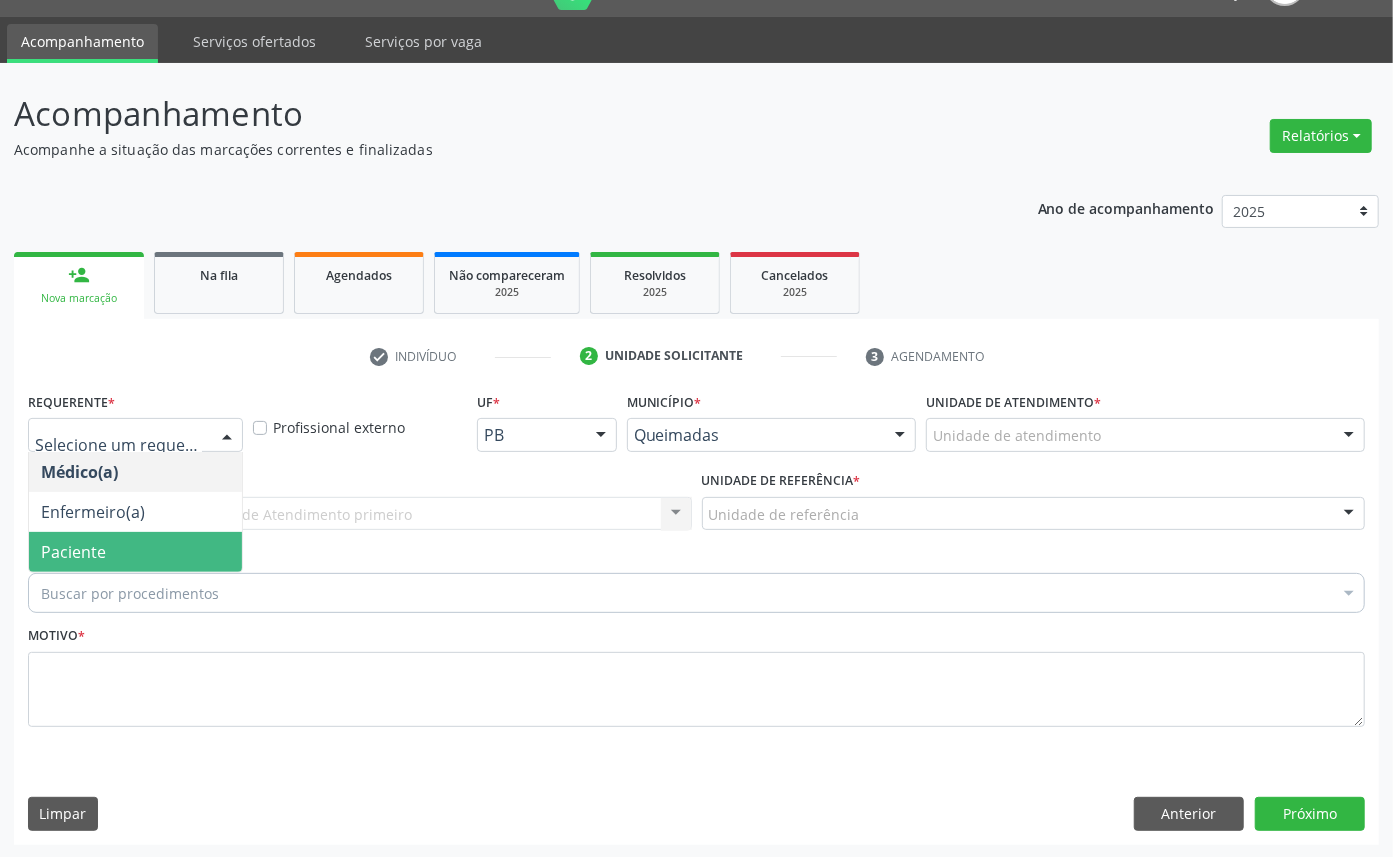 click on "Paciente" at bounding box center (73, 552) 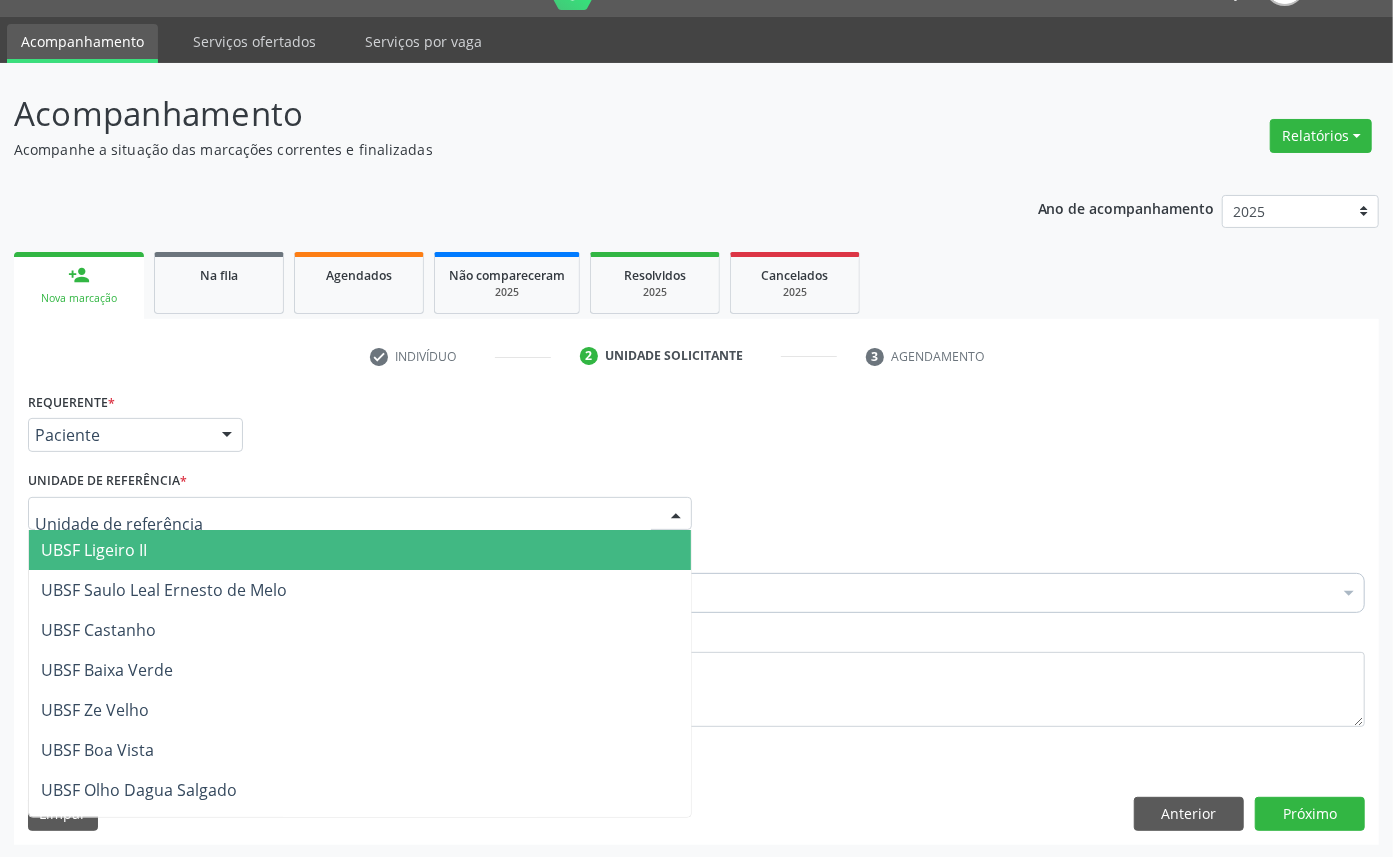 type on "Z" 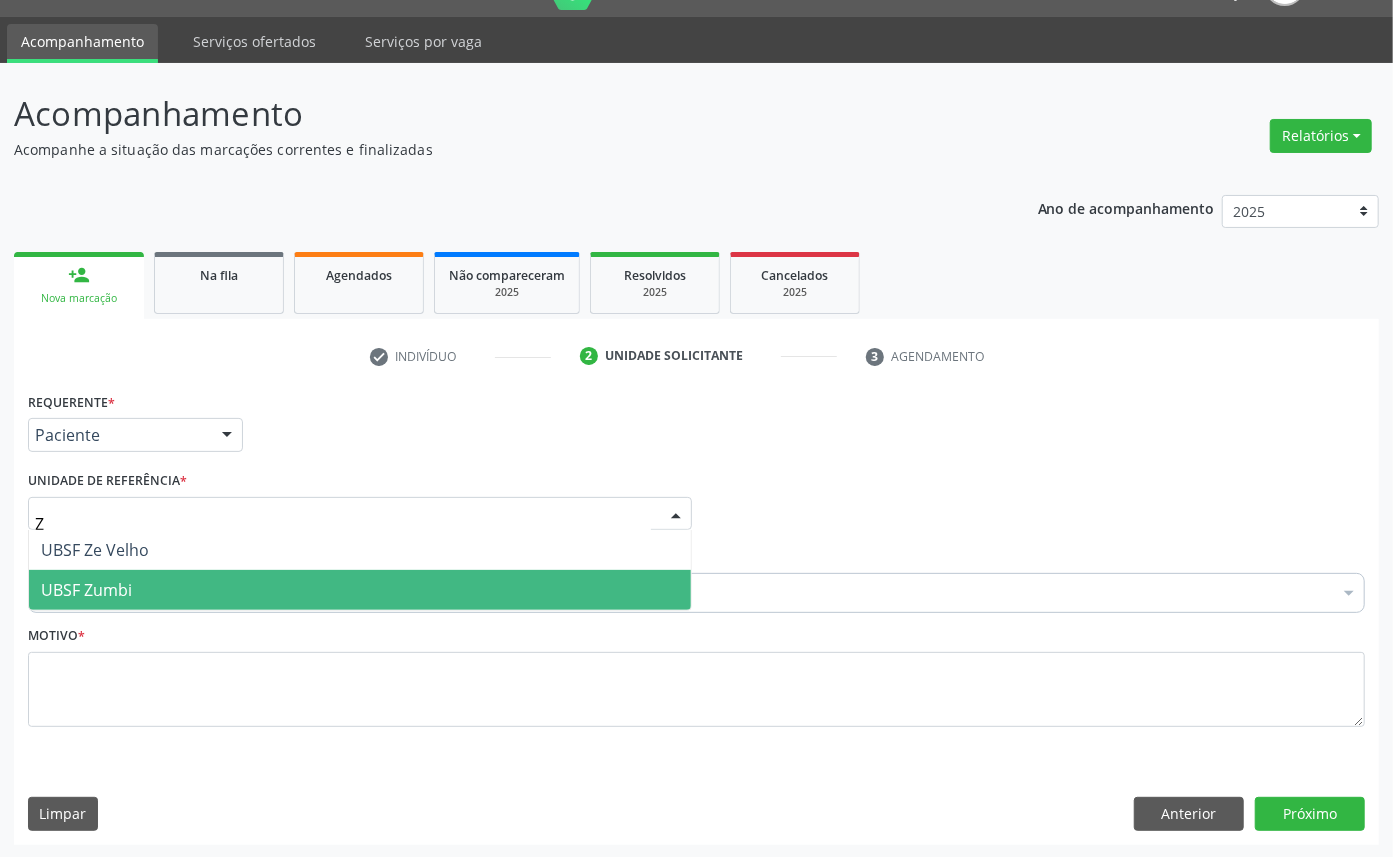 click on "UBSF Zumbi" at bounding box center [360, 590] 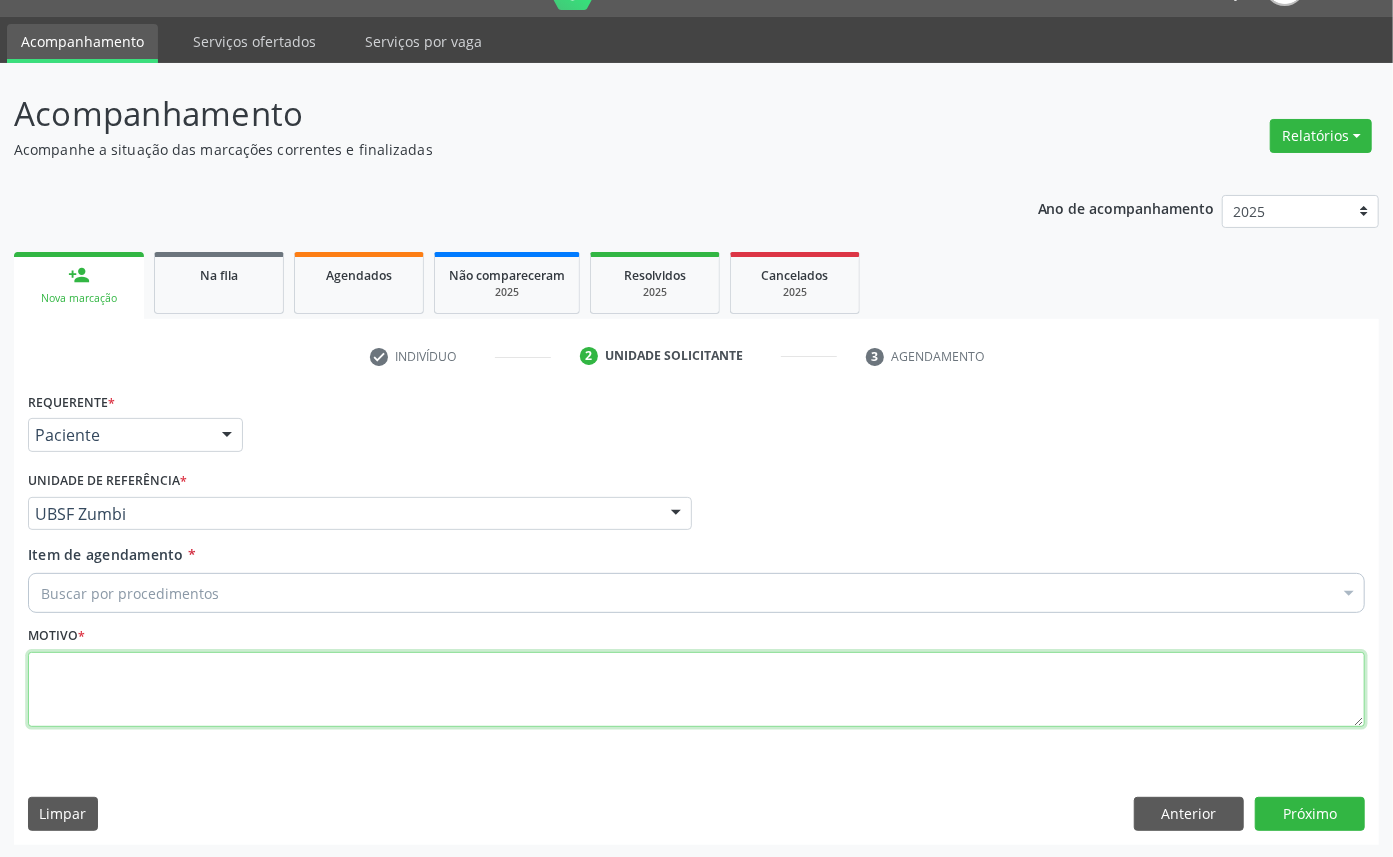 click at bounding box center (696, 690) 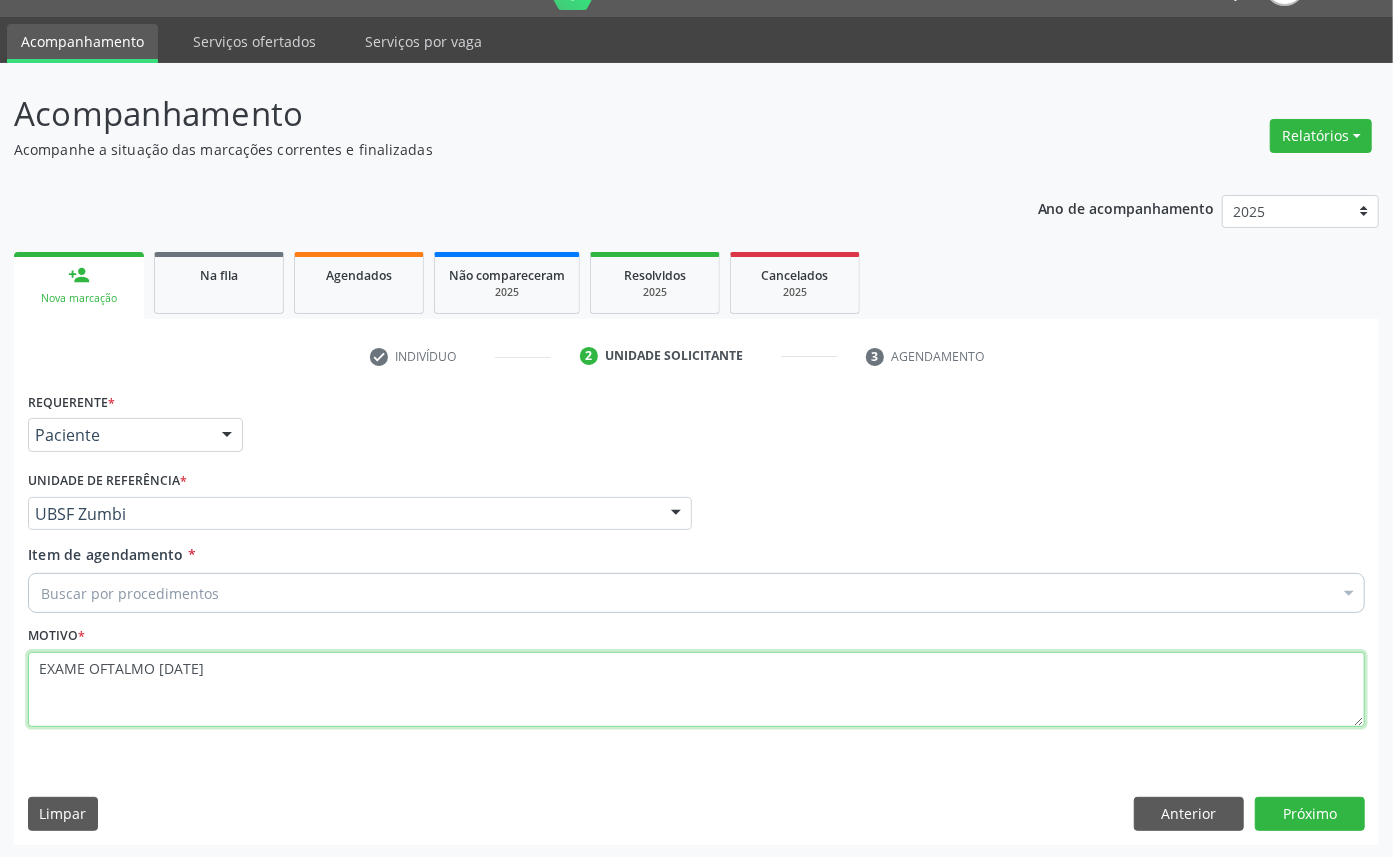 type on "EXAME OFTALMO [DATE]" 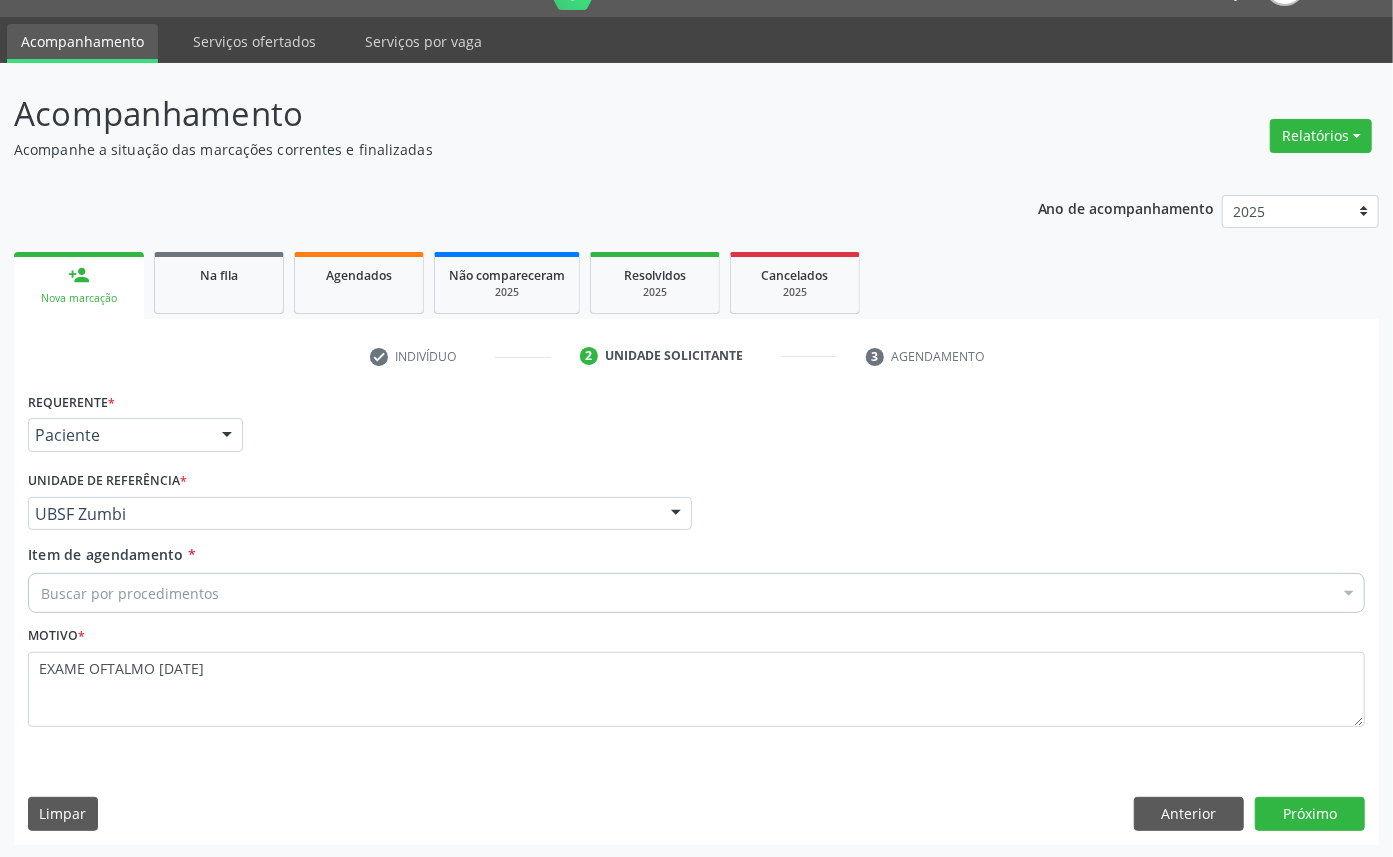 click on "Buscar por procedimentos" at bounding box center [696, 593] 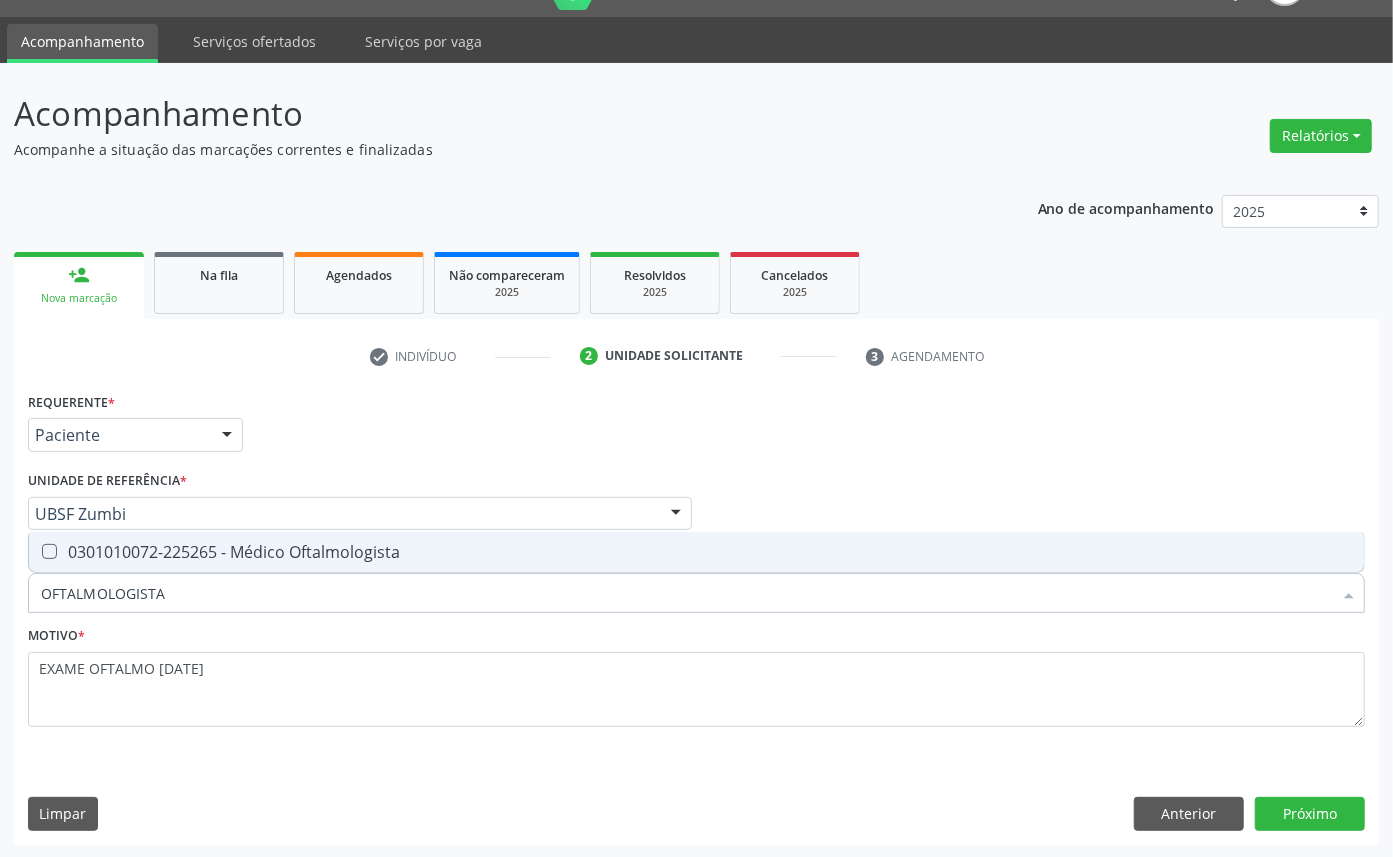 click on "0301010072-225265 - Médico Oftalmologista" at bounding box center (696, 552) 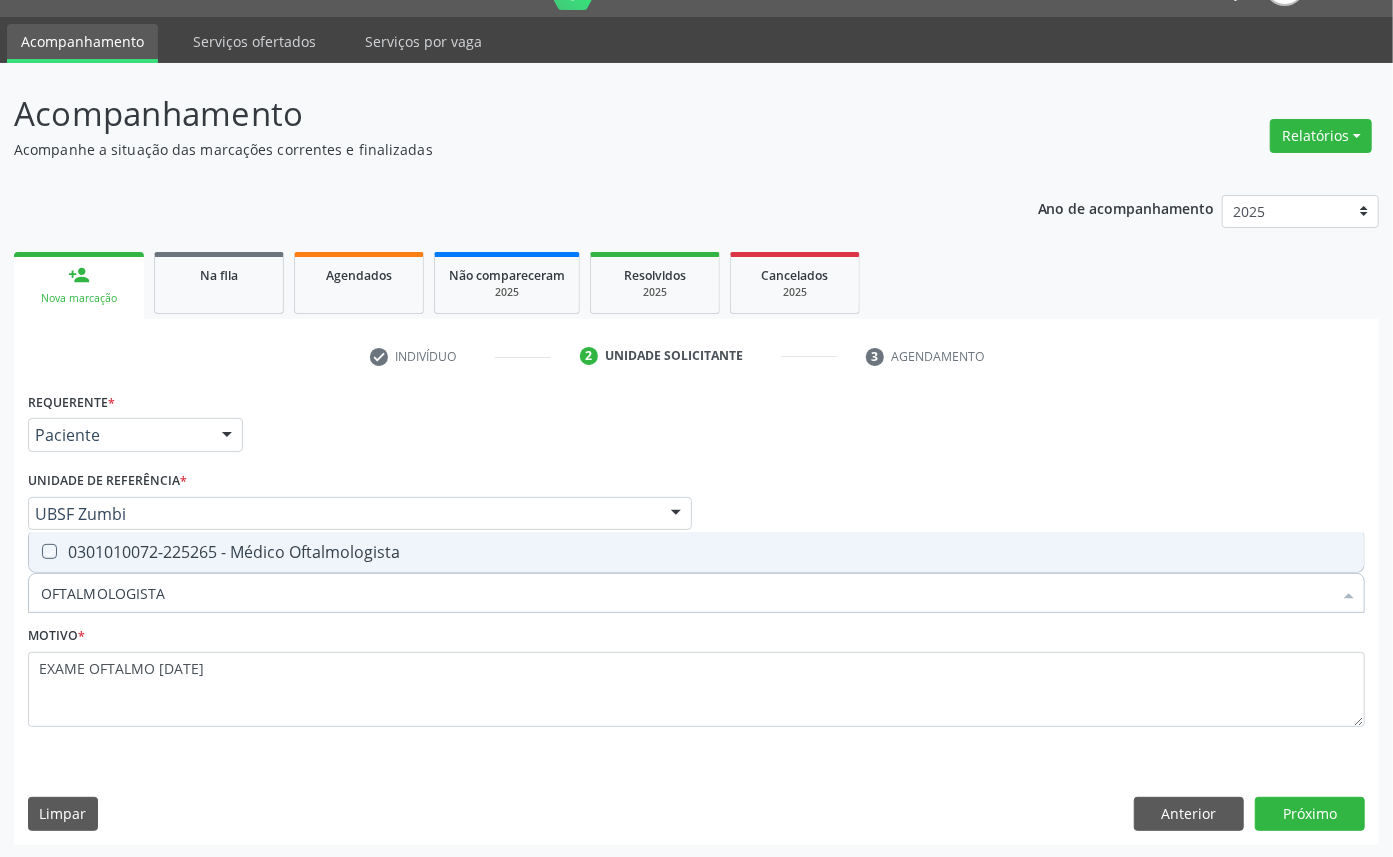 checkbox on "true" 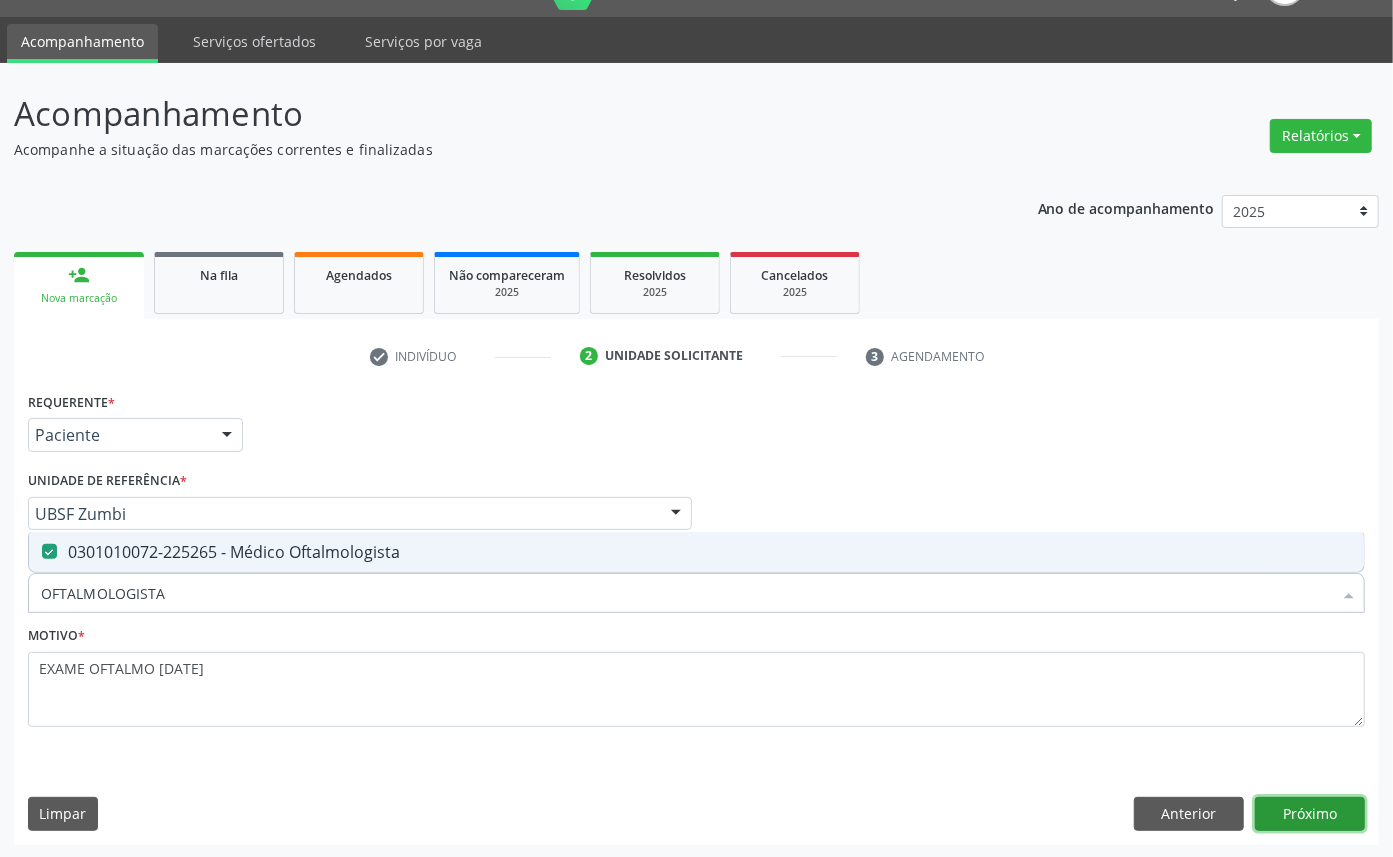 click on "Próximo" at bounding box center (1310, 814) 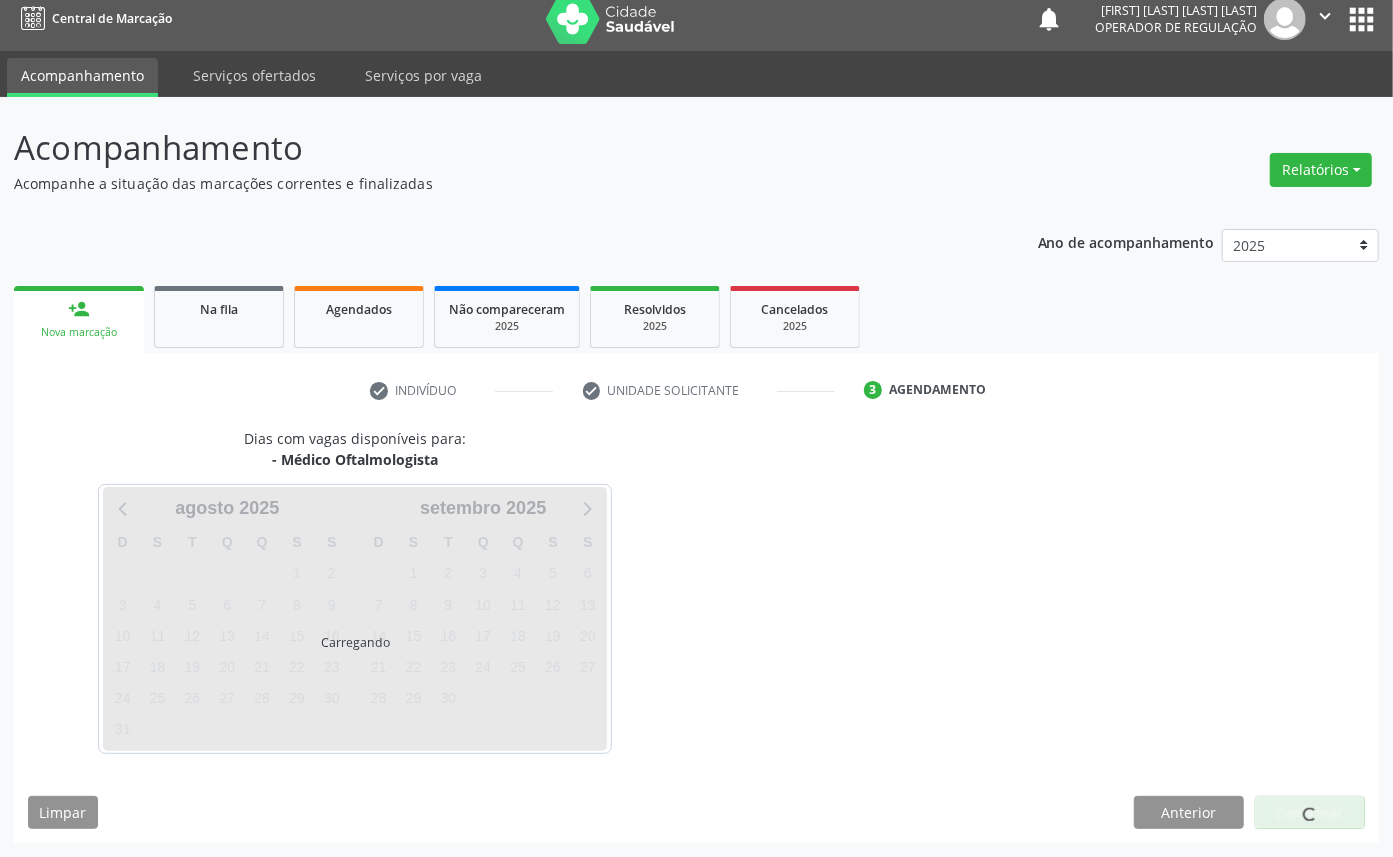 scroll, scrollTop: 12, scrollLeft: 0, axis: vertical 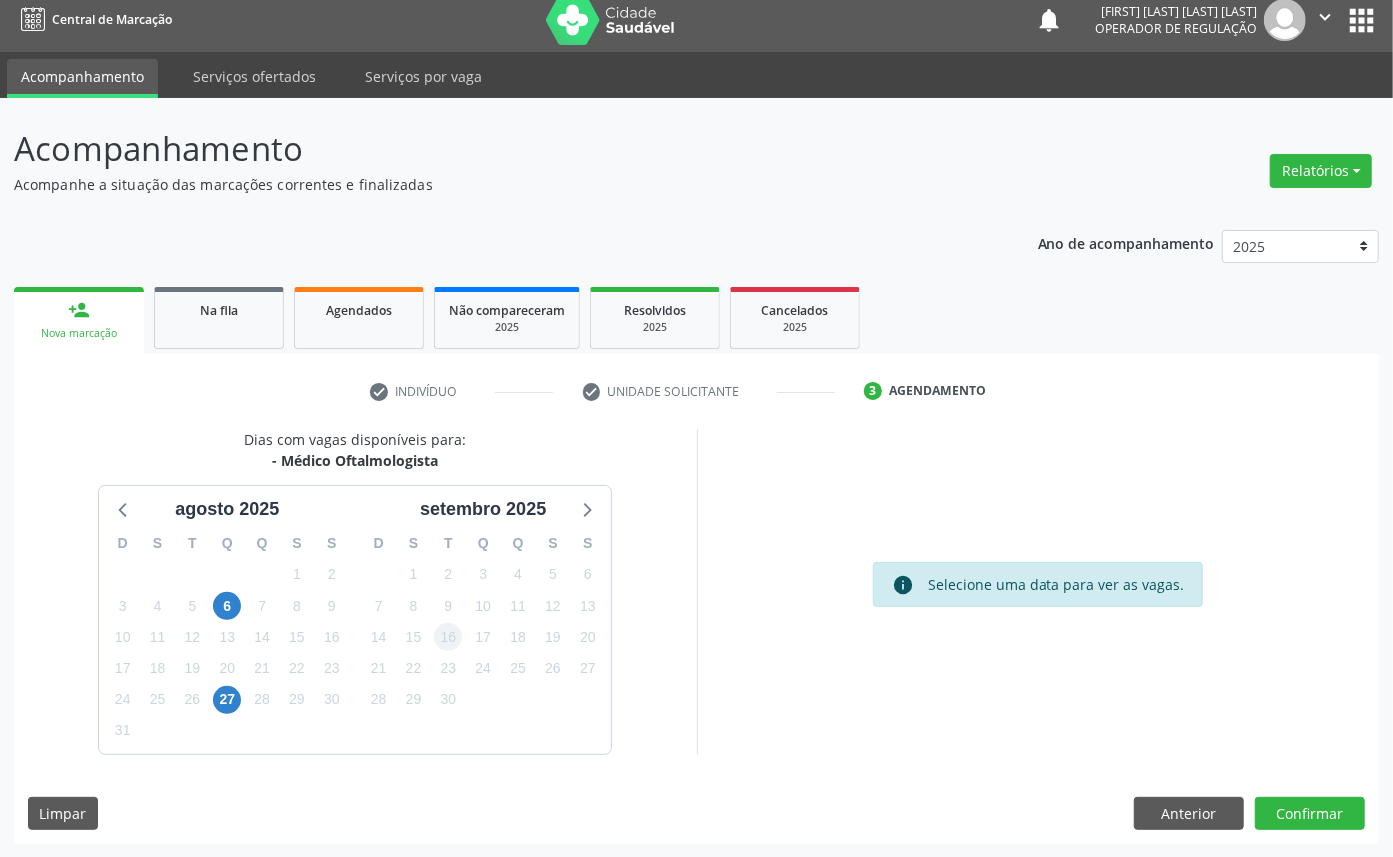 click on "16" at bounding box center (448, 637) 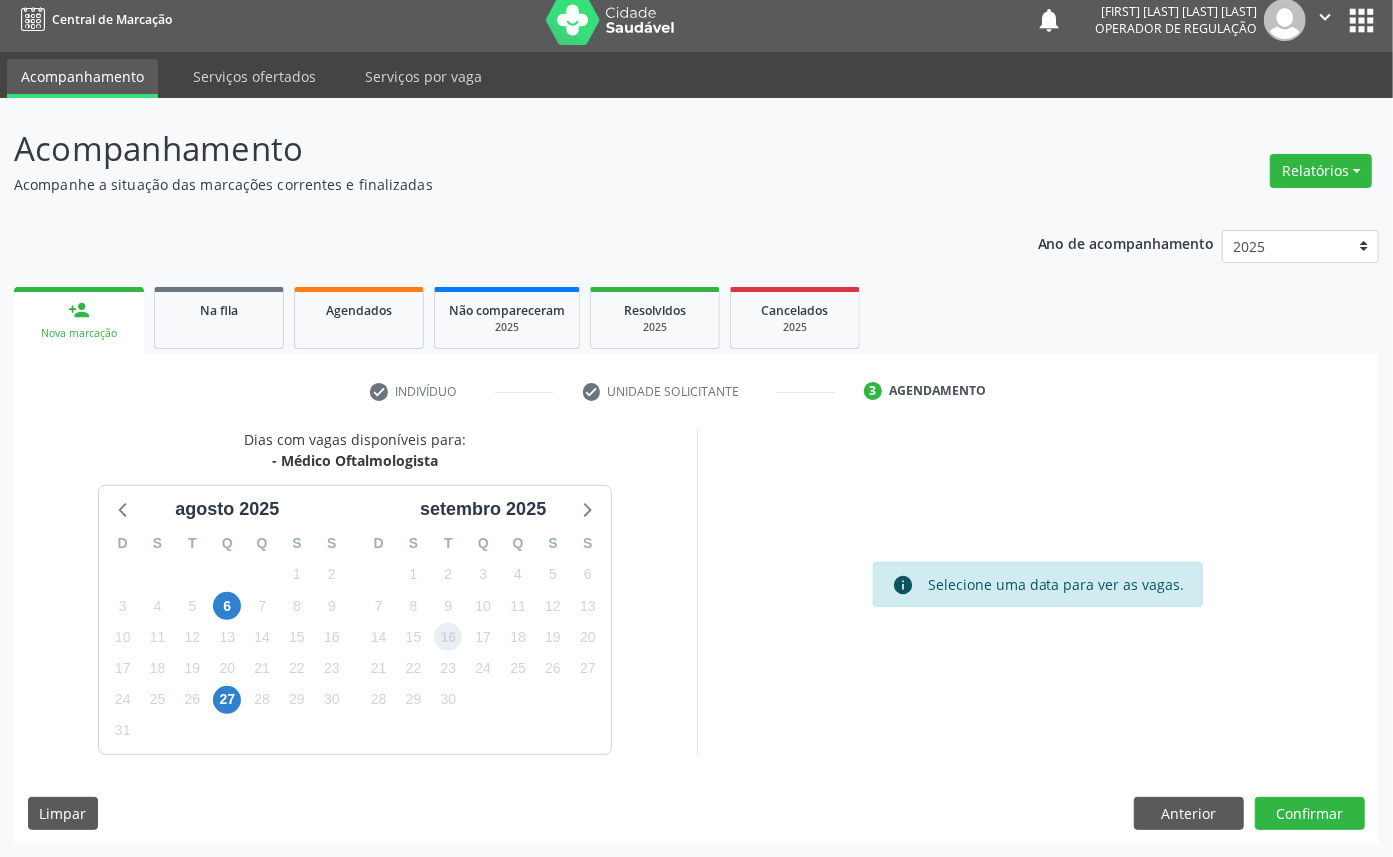 click on "16" at bounding box center (448, 637) 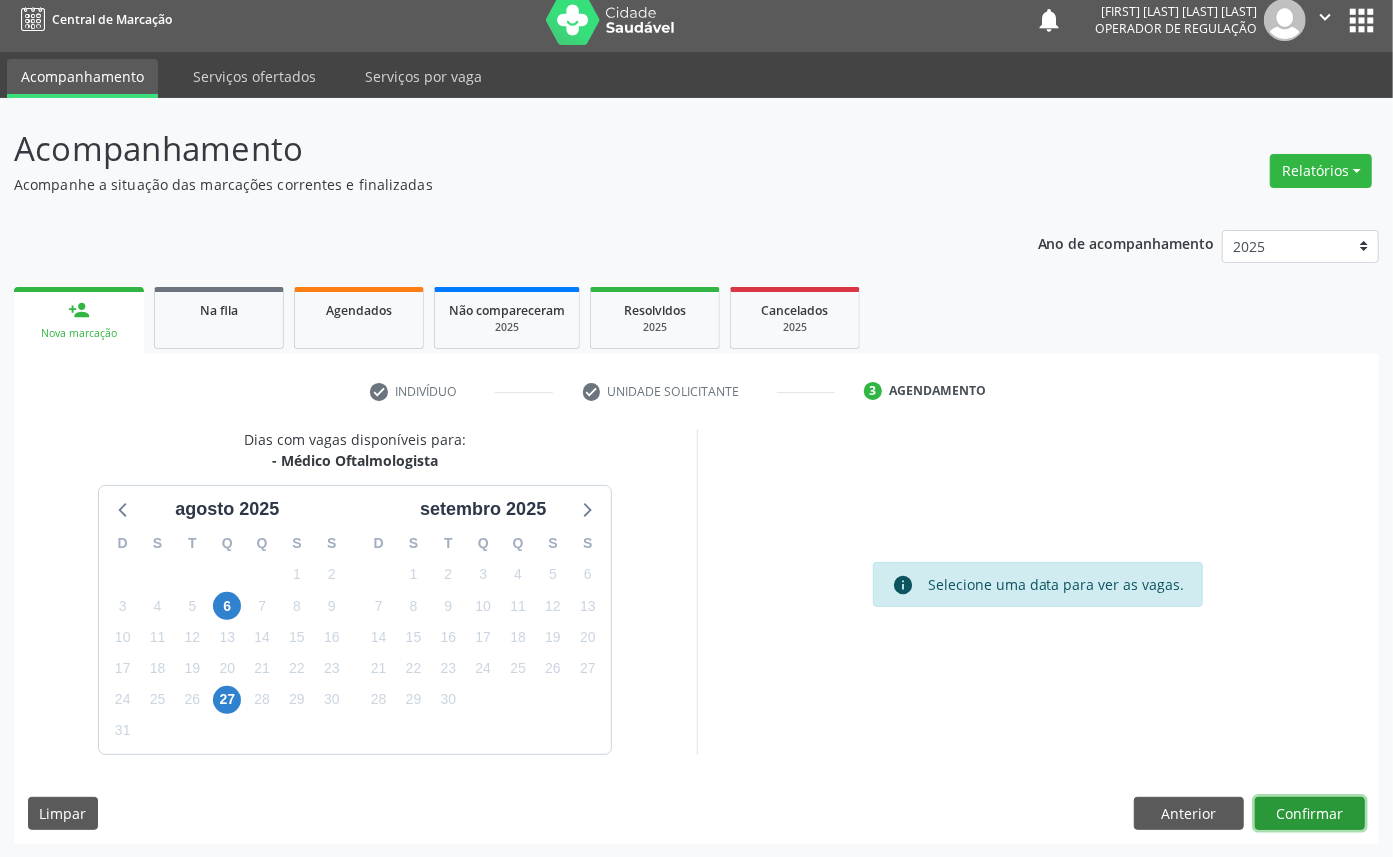 click on "Confirmar" at bounding box center (1310, 814) 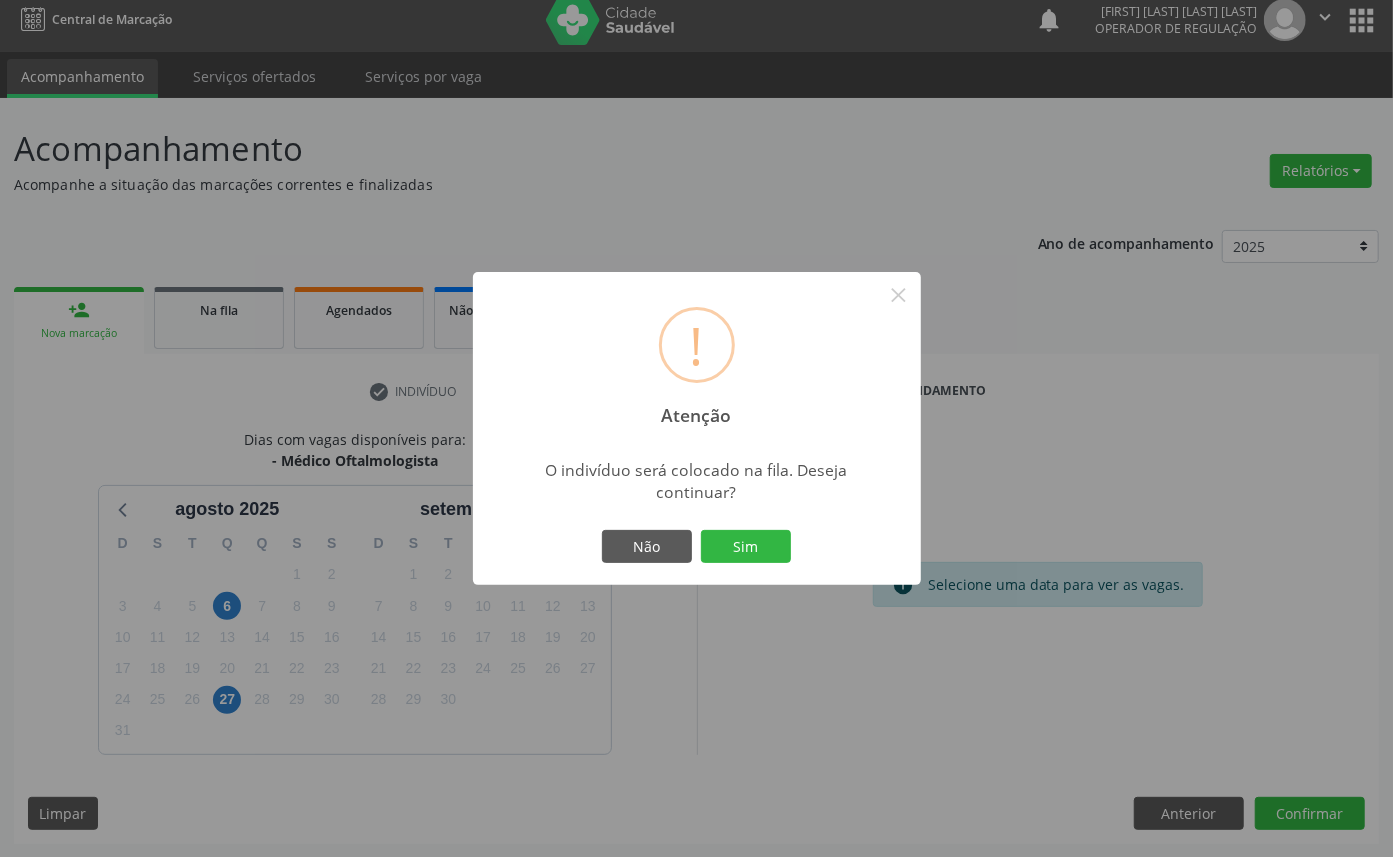type 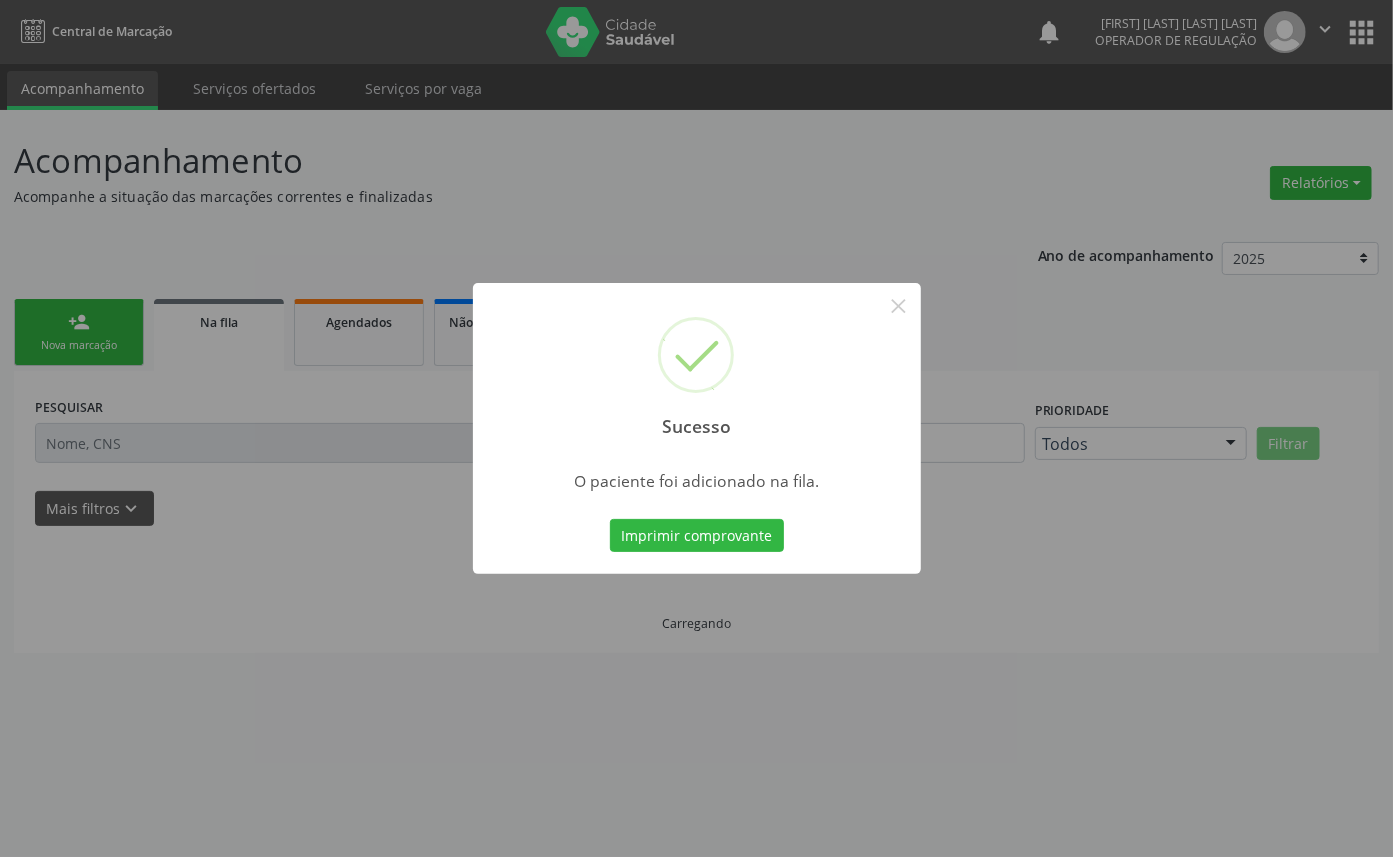 scroll, scrollTop: 0, scrollLeft: 0, axis: both 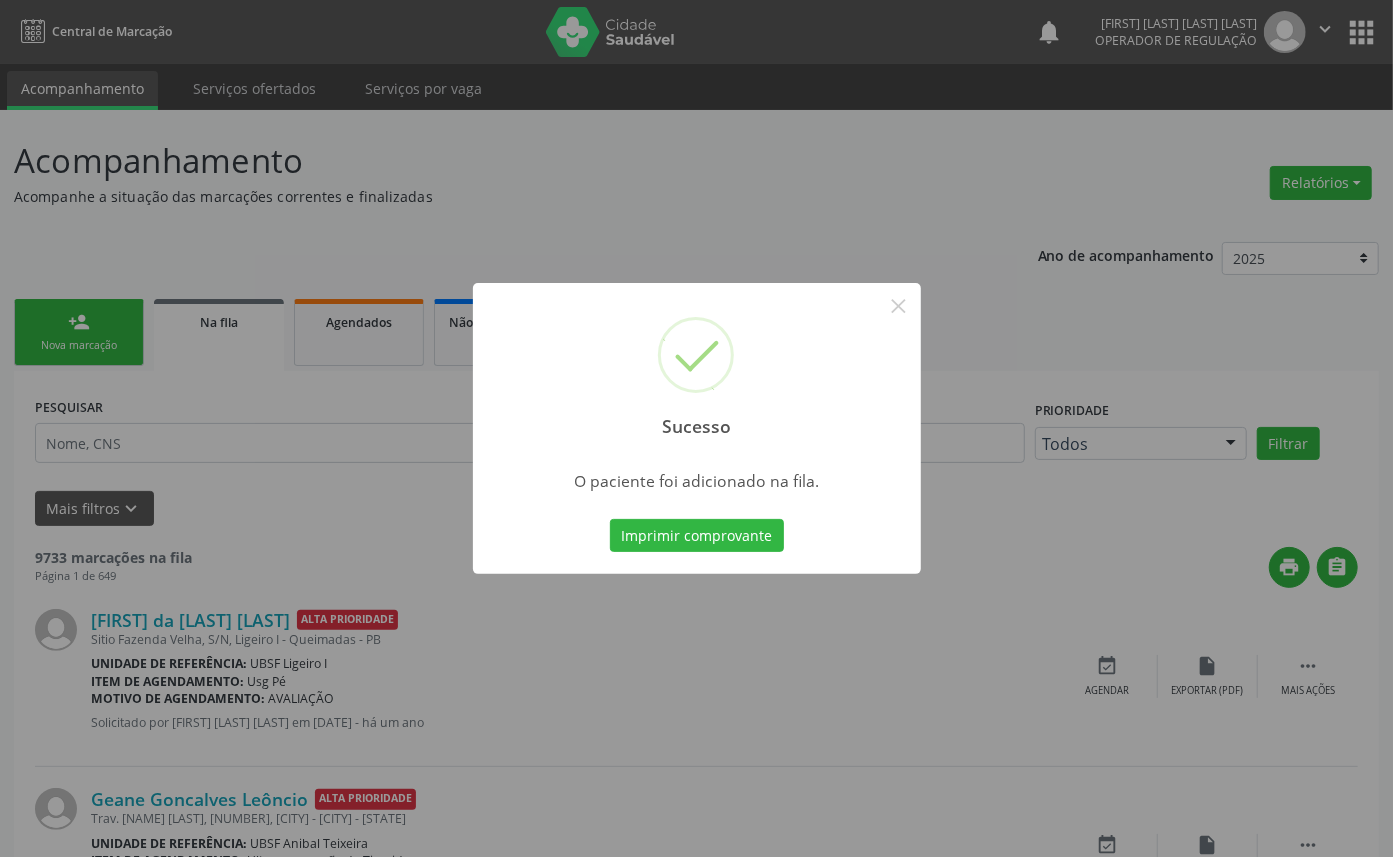 type 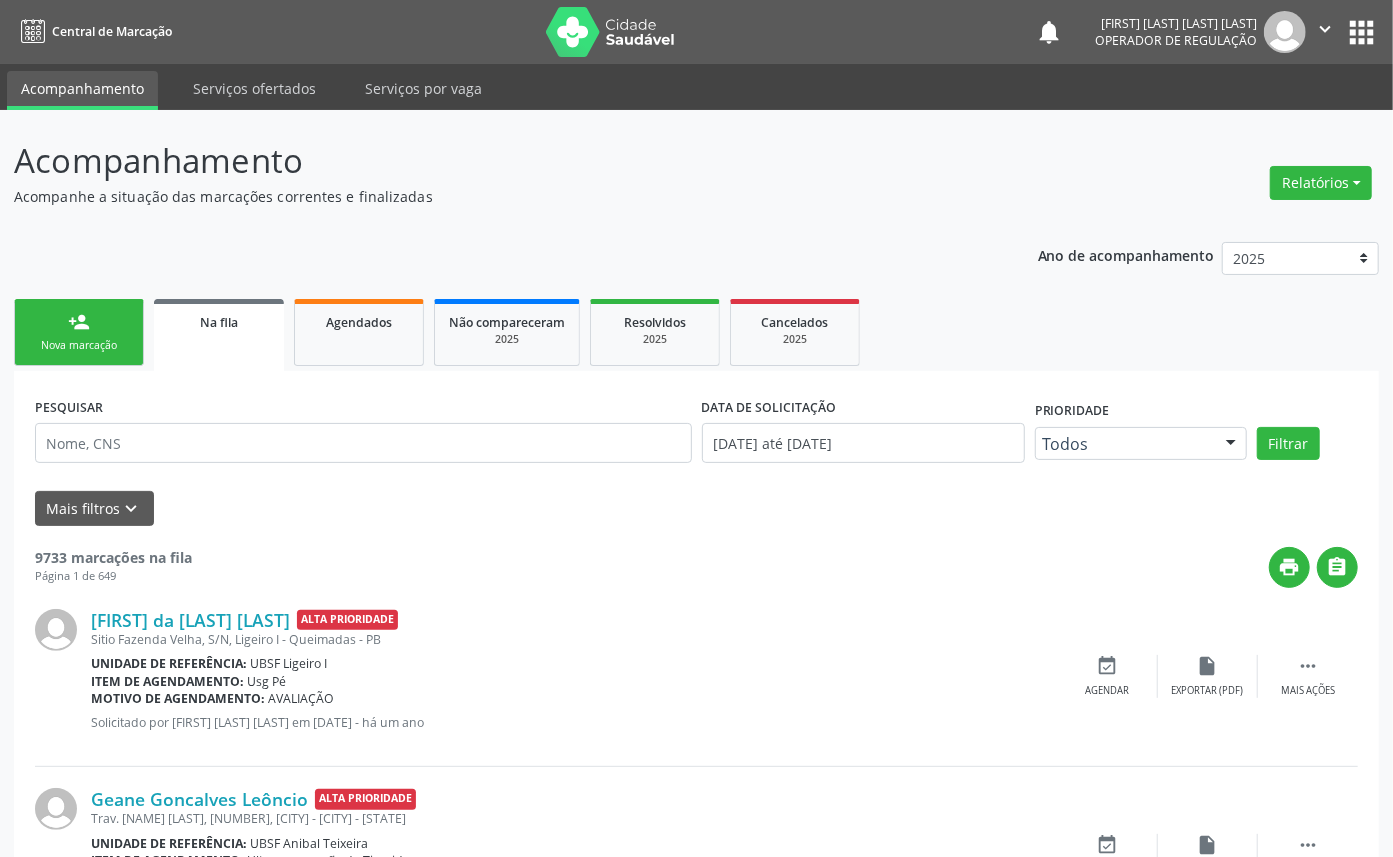 click on "Nova marcação" at bounding box center (79, 345) 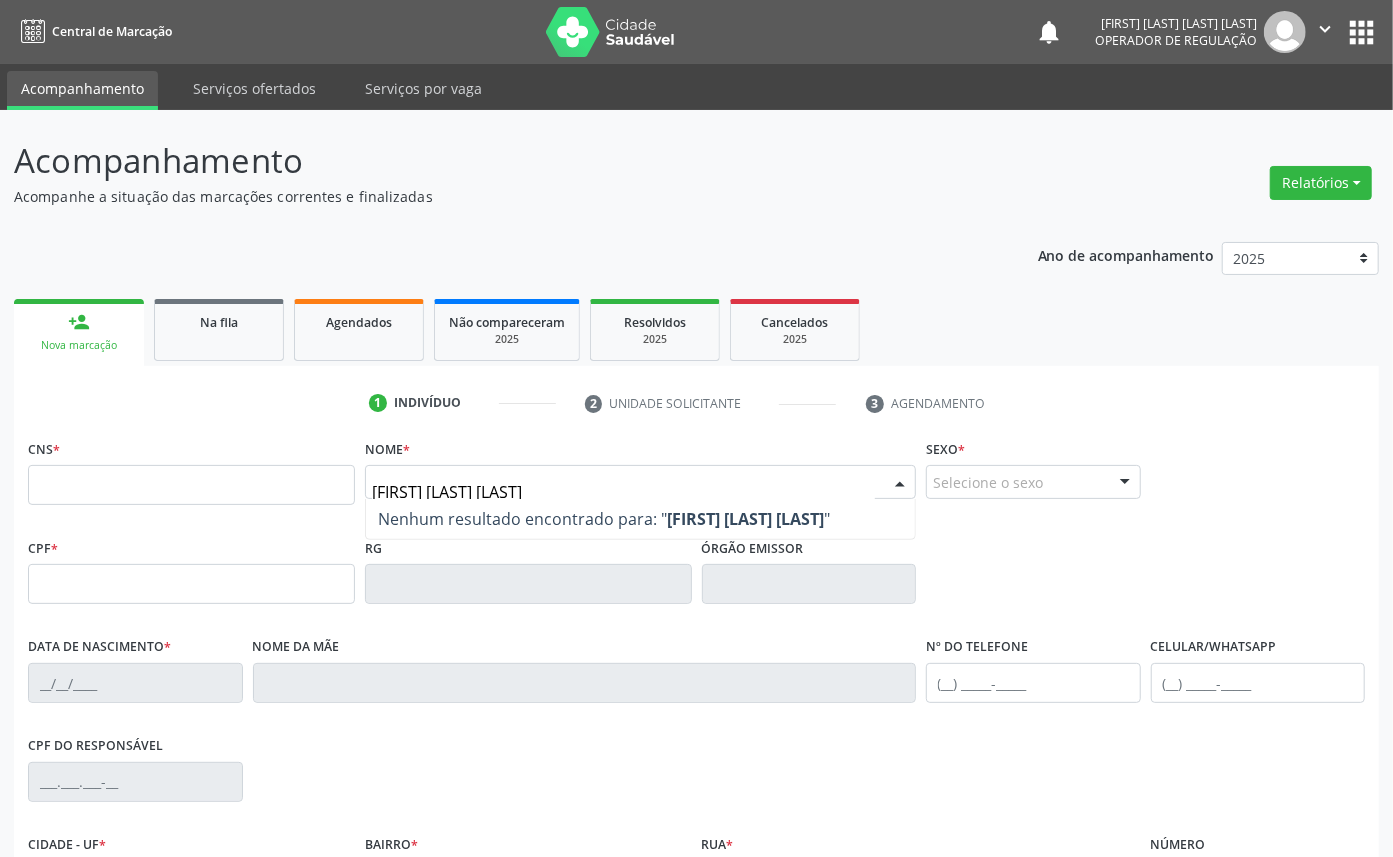 type on "[FIRST] [LAST] [LAST]" 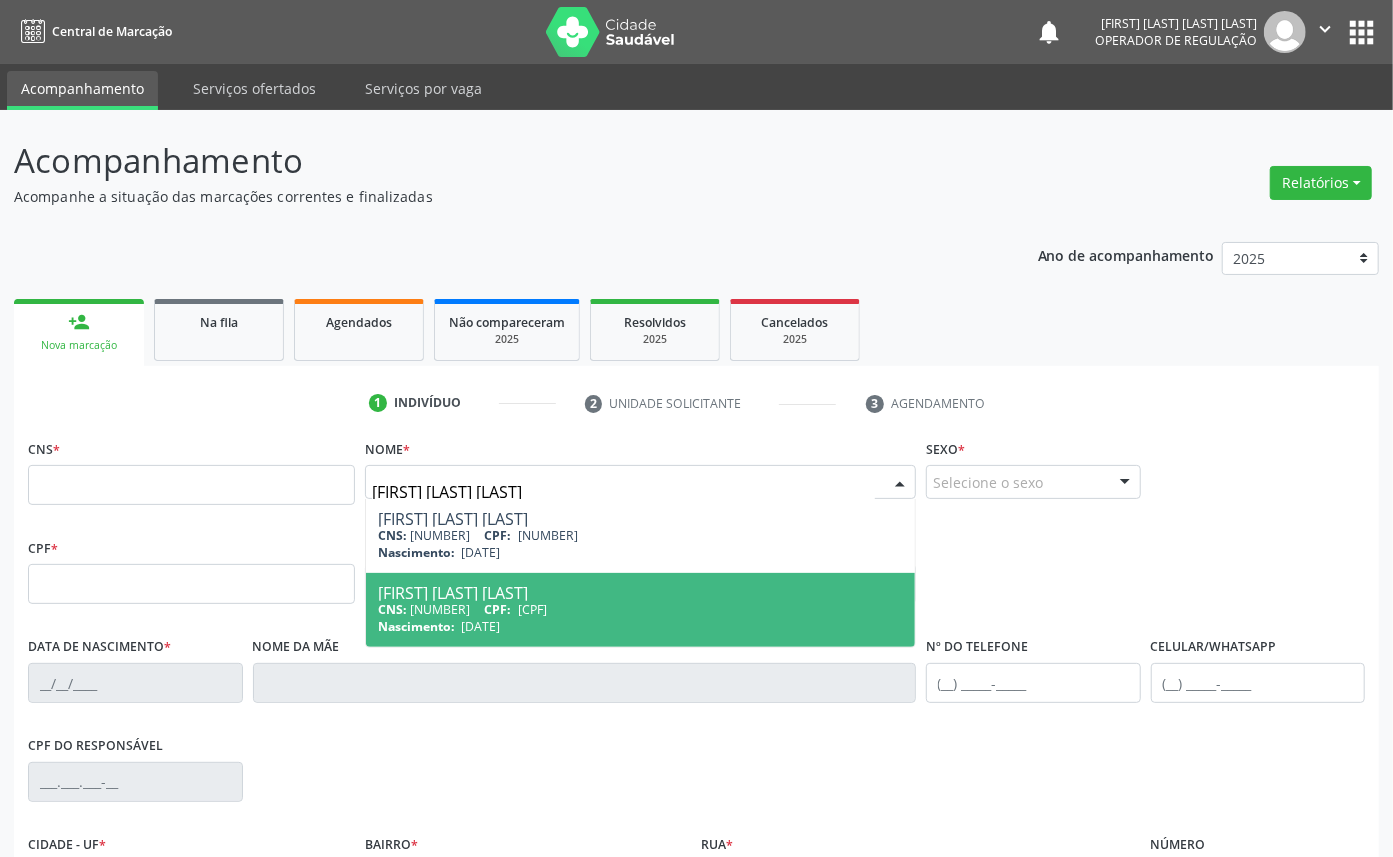 click on "[CPF]" at bounding box center (532, 609) 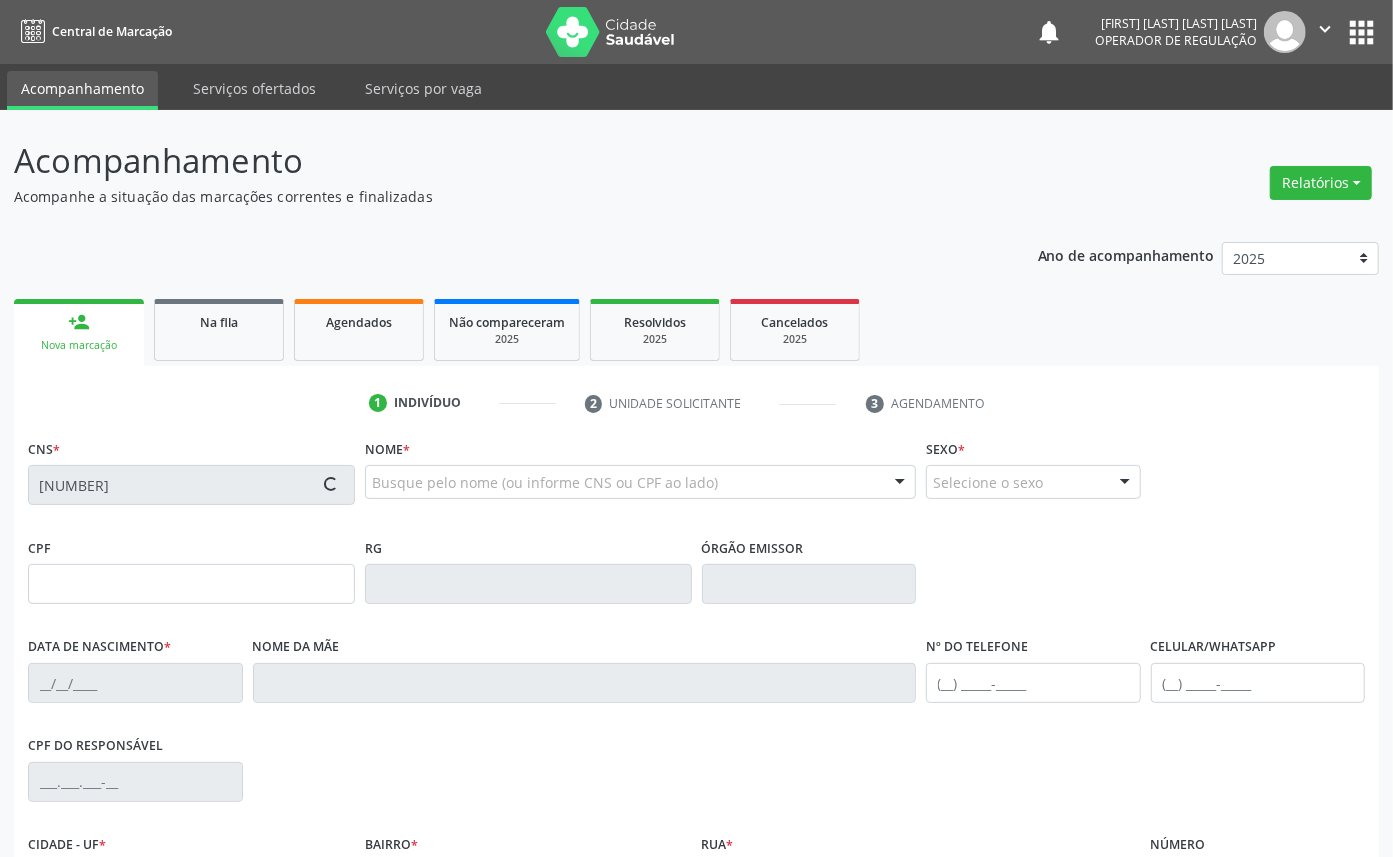 type on "[CPF]" 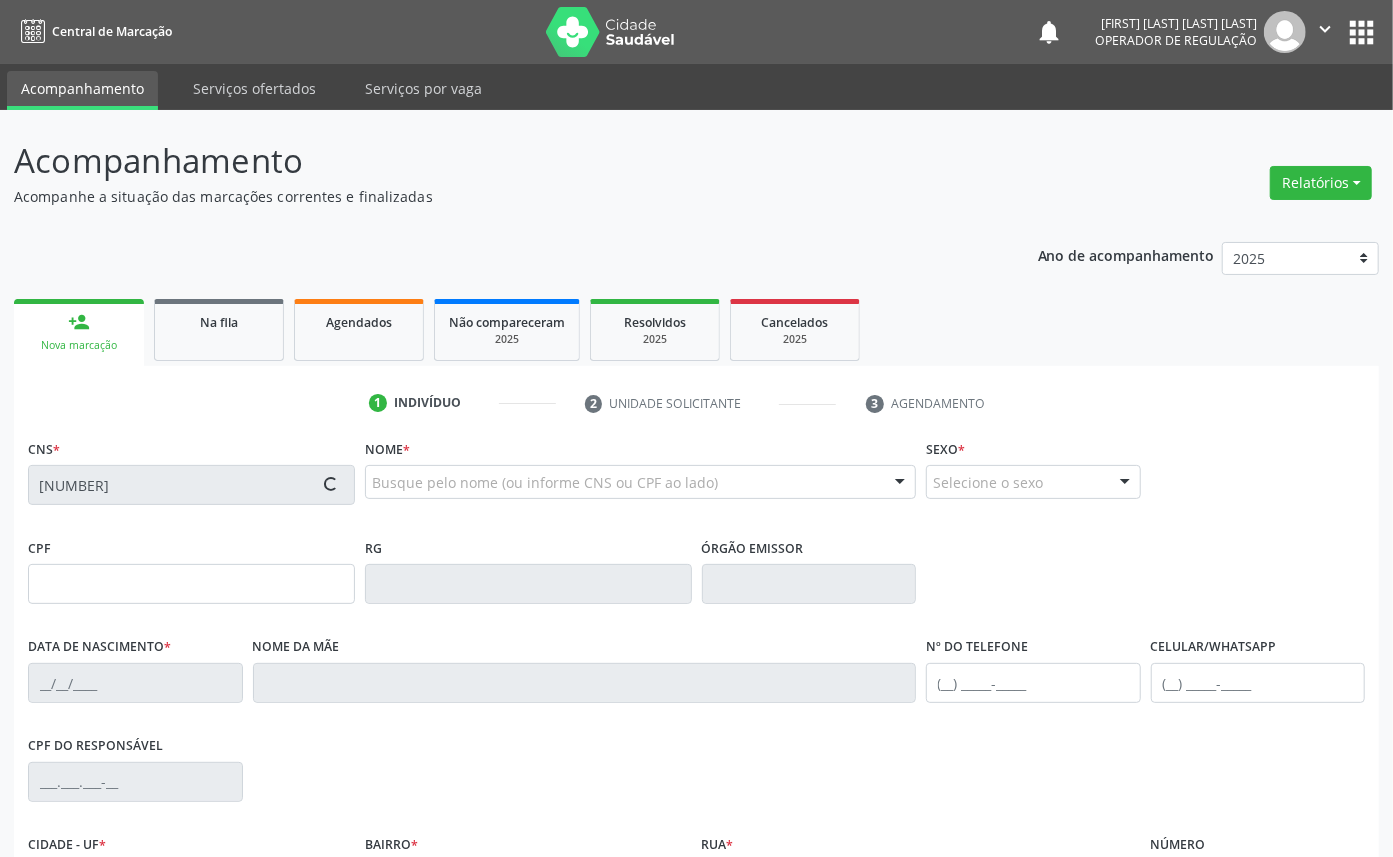 type on "[DATE]" 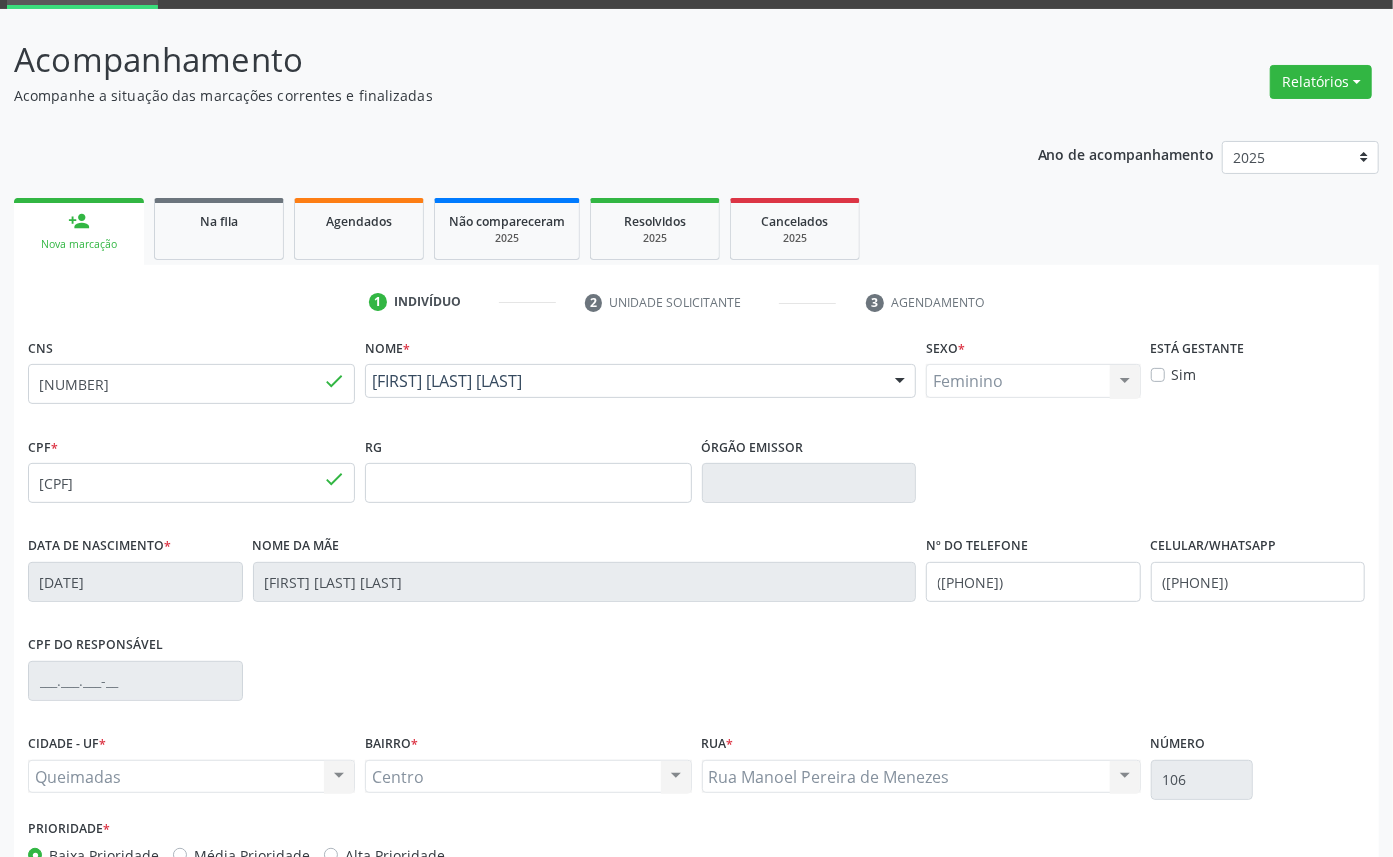 scroll, scrollTop: 225, scrollLeft: 0, axis: vertical 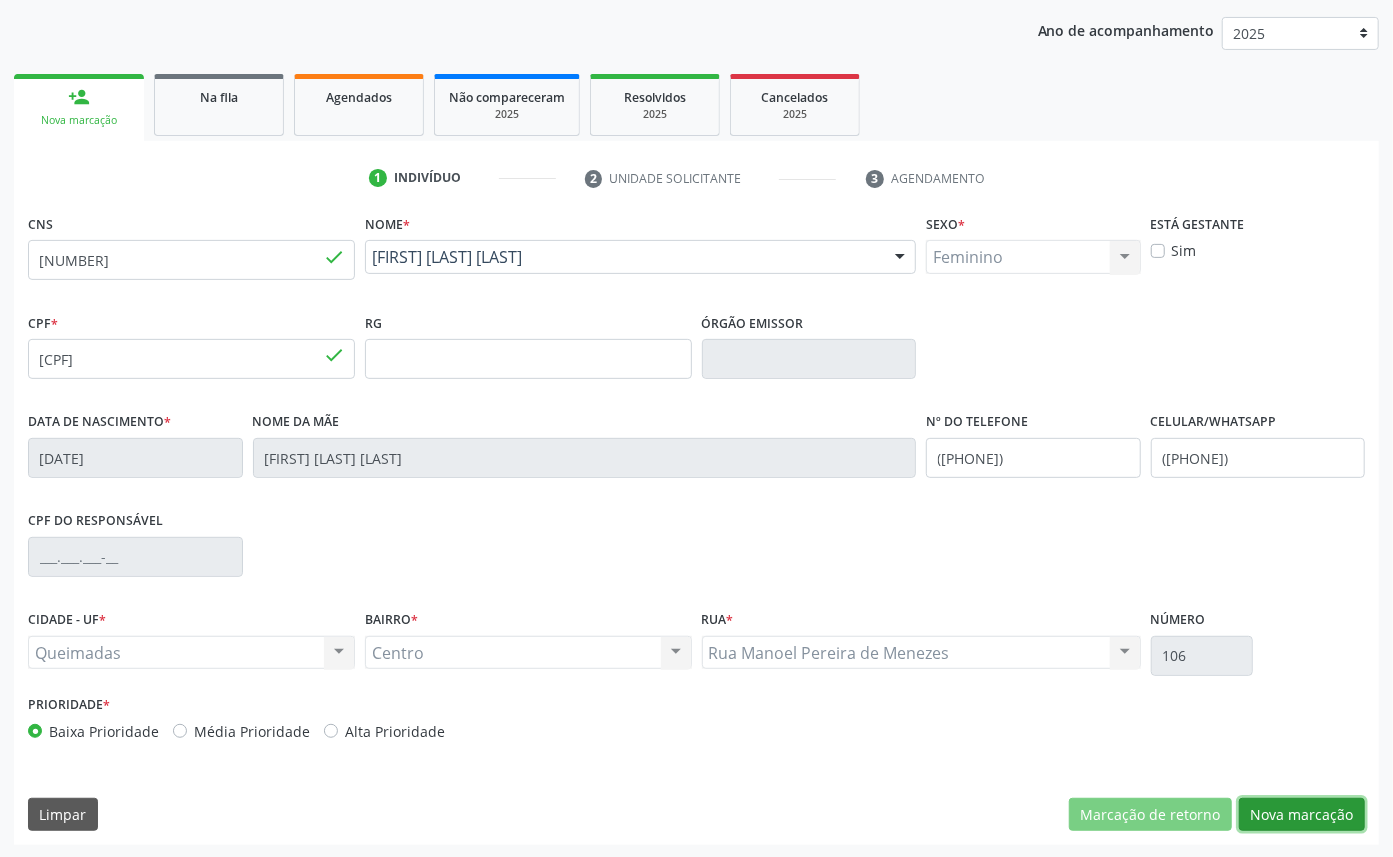click on "Nova marcação" at bounding box center (1302, 815) 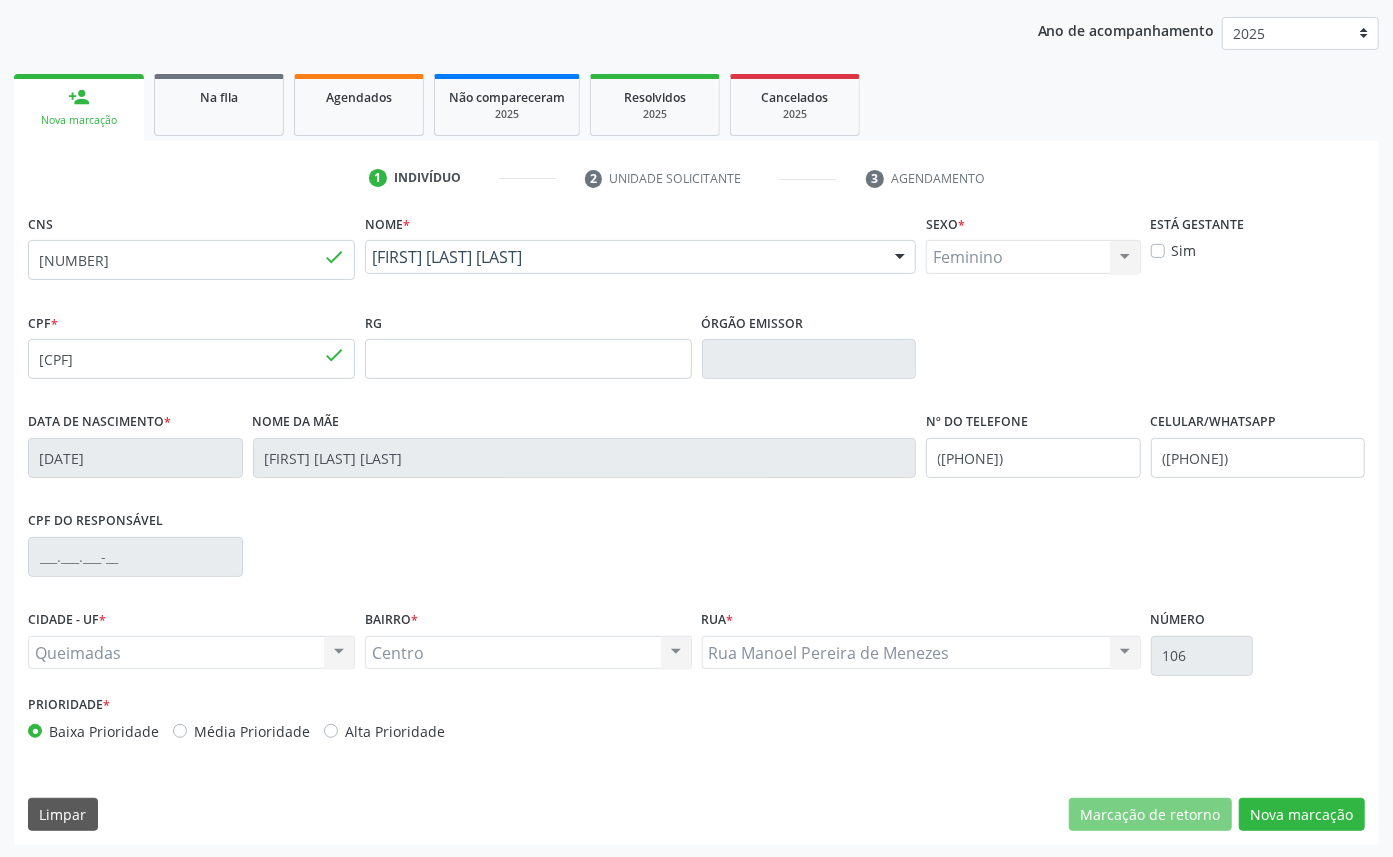 scroll, scrollTop: 47, scrollLeft: 0, axis: vertical 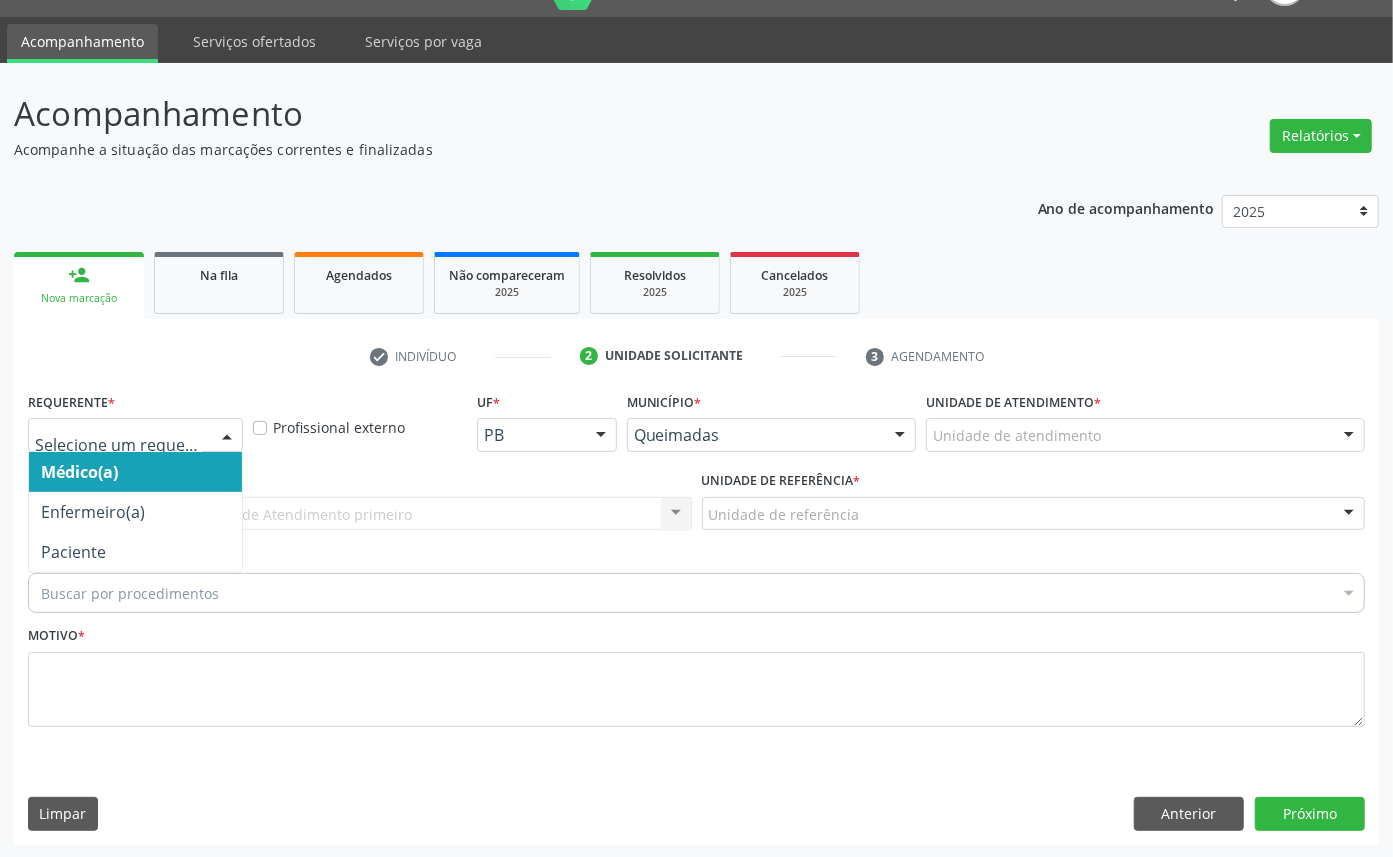 click at bounding box center (135, 435) 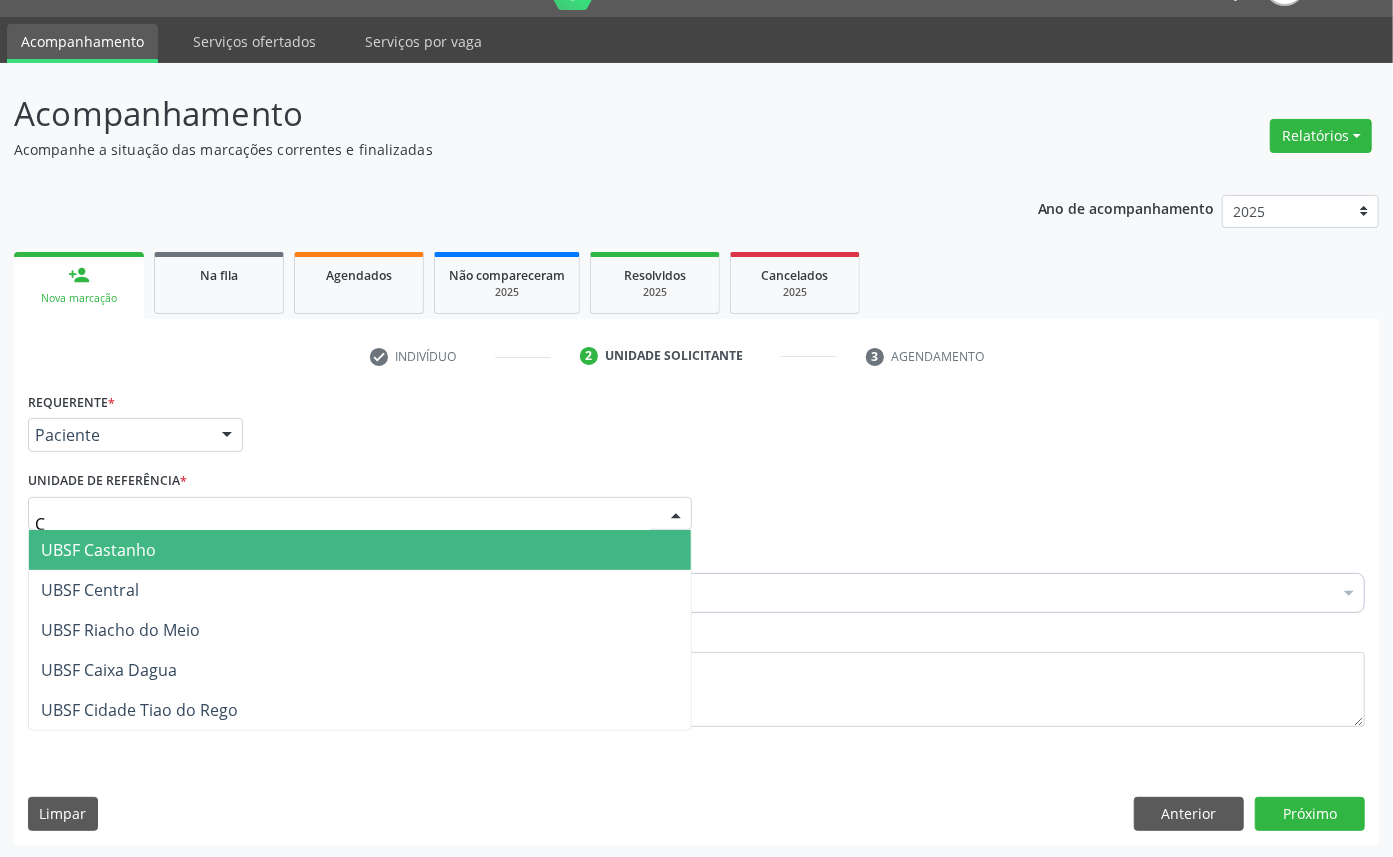 type on "CE" 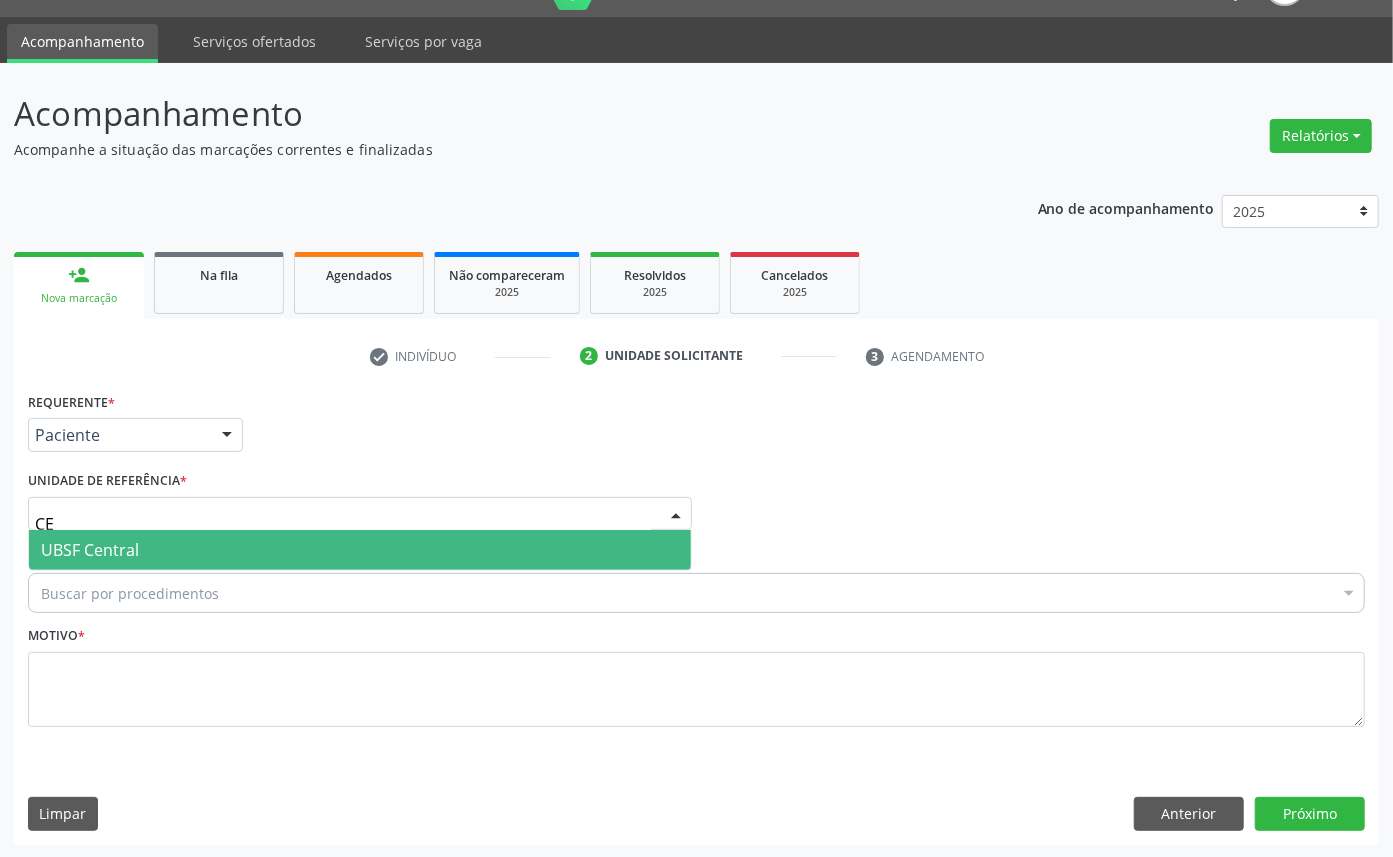 click on "UBSF Central" at bounding box center (360, 550) 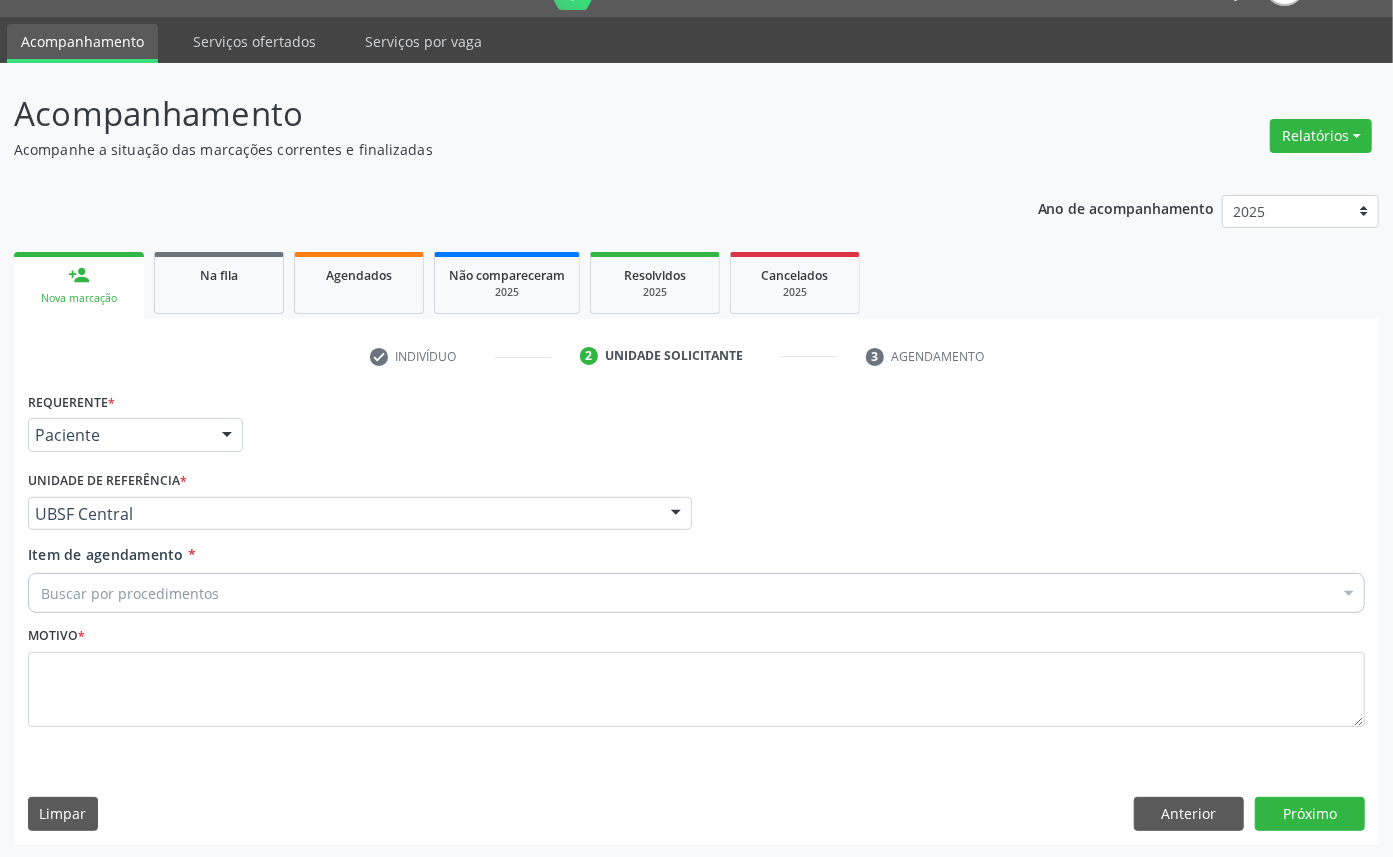 click on "Buscar por procedimentos" at bounding box center (696, 593) 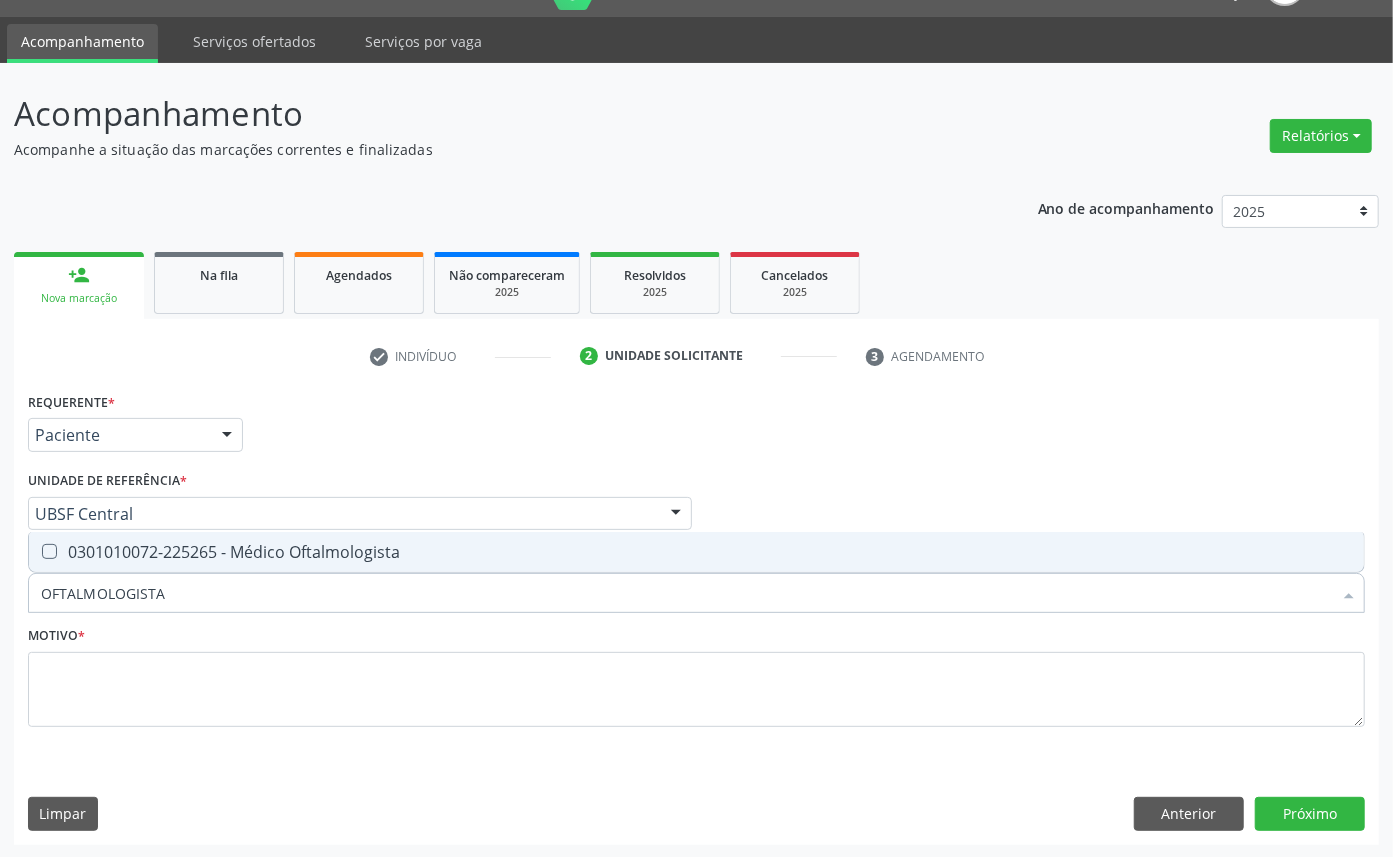 click on "0301010072-225265 - Médico Oftalmologista" at bounding box center (696, 552) 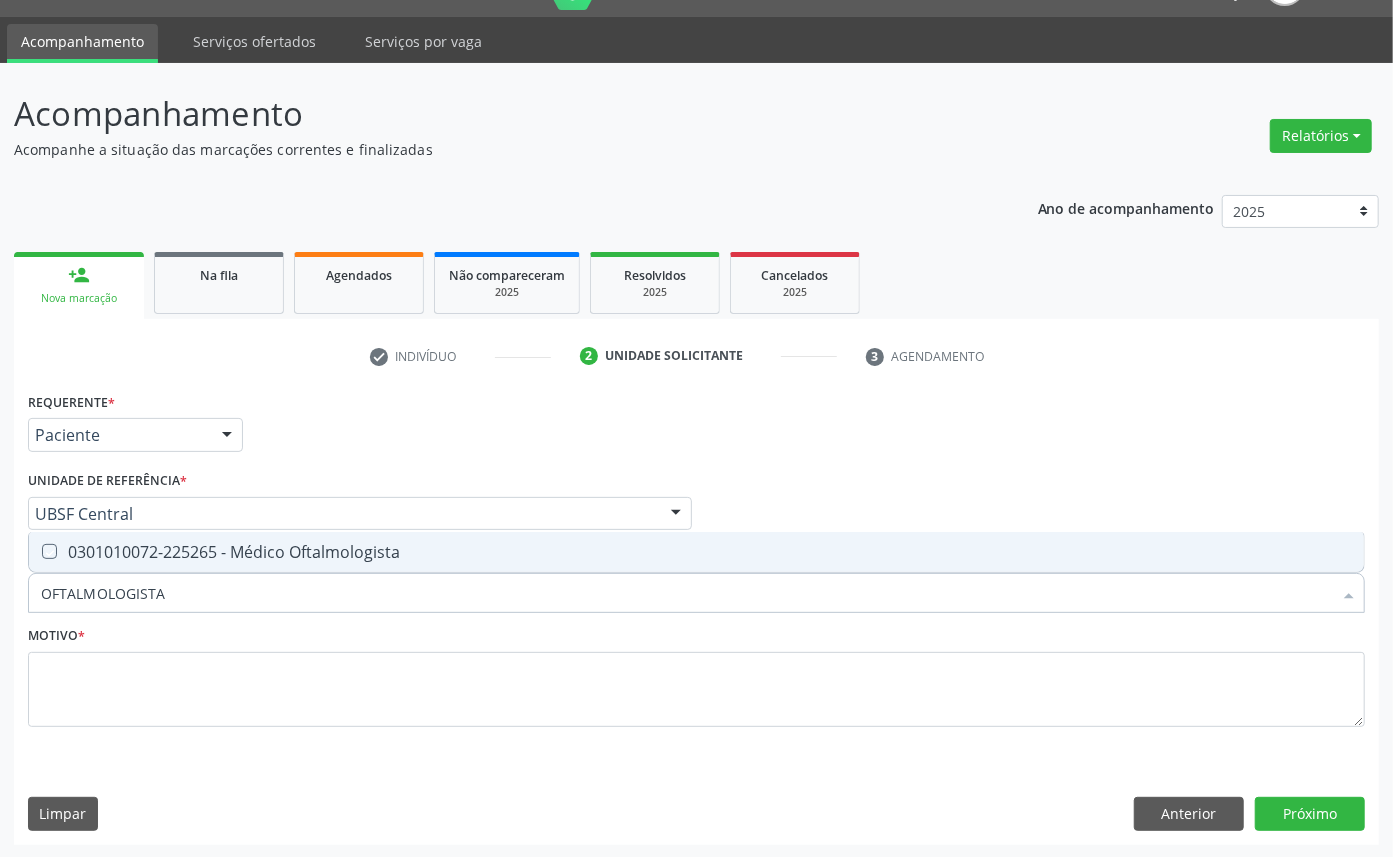 checkbox on "true" 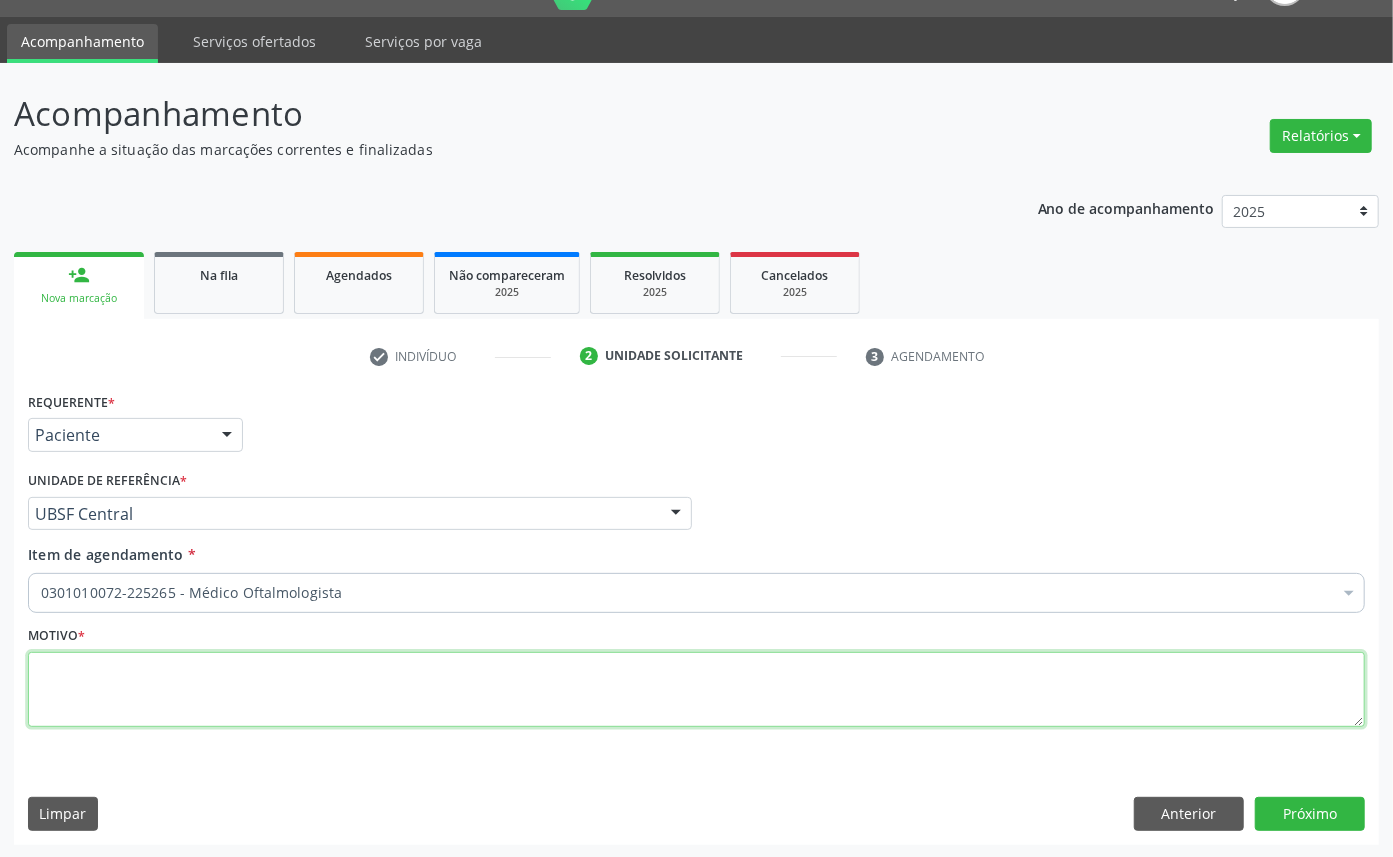 click at bounding box center (696, 690) 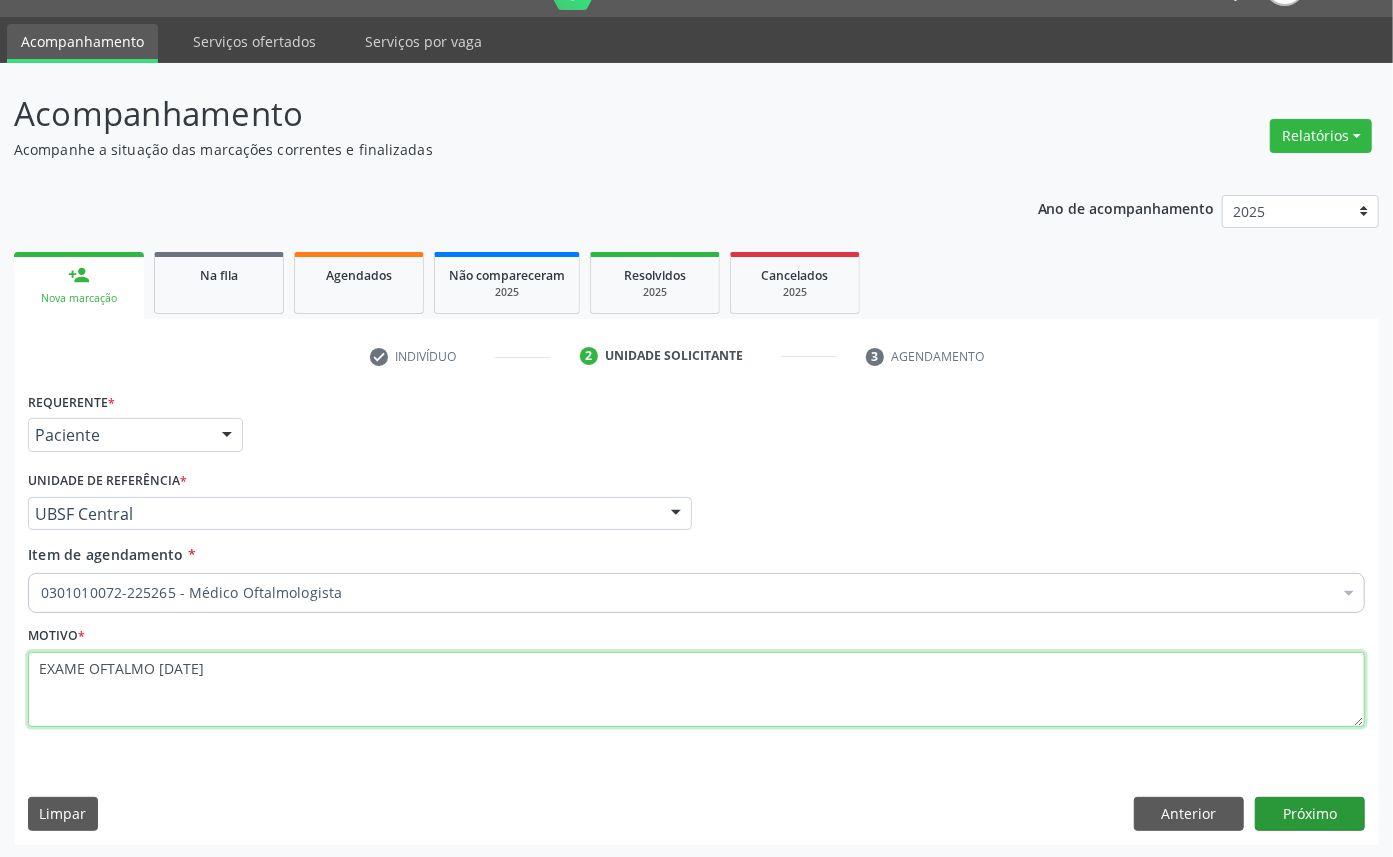type on "EXAME OFTALMO [DATE]" 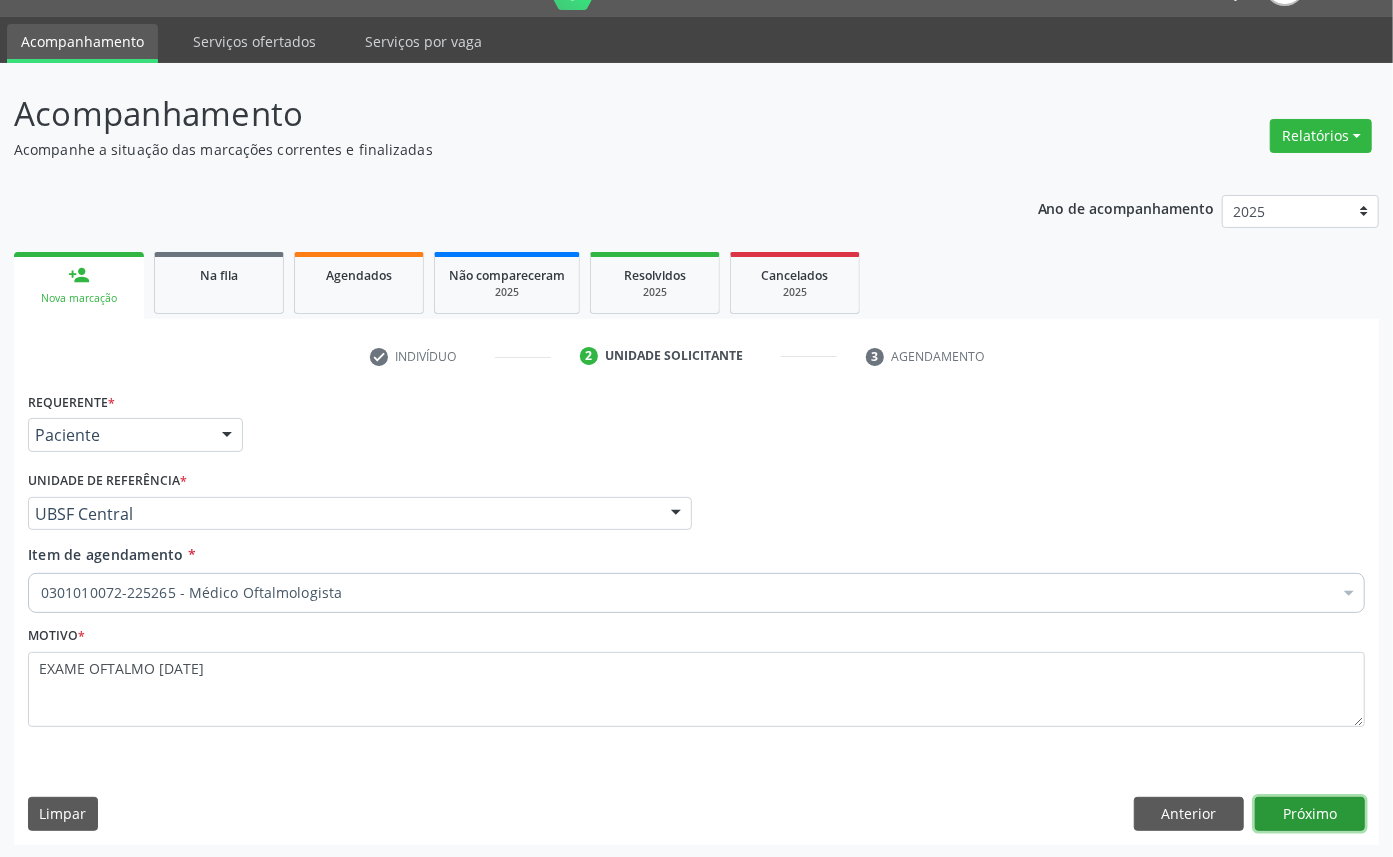 click on "Próximo" at bounding box center [1310, 814] 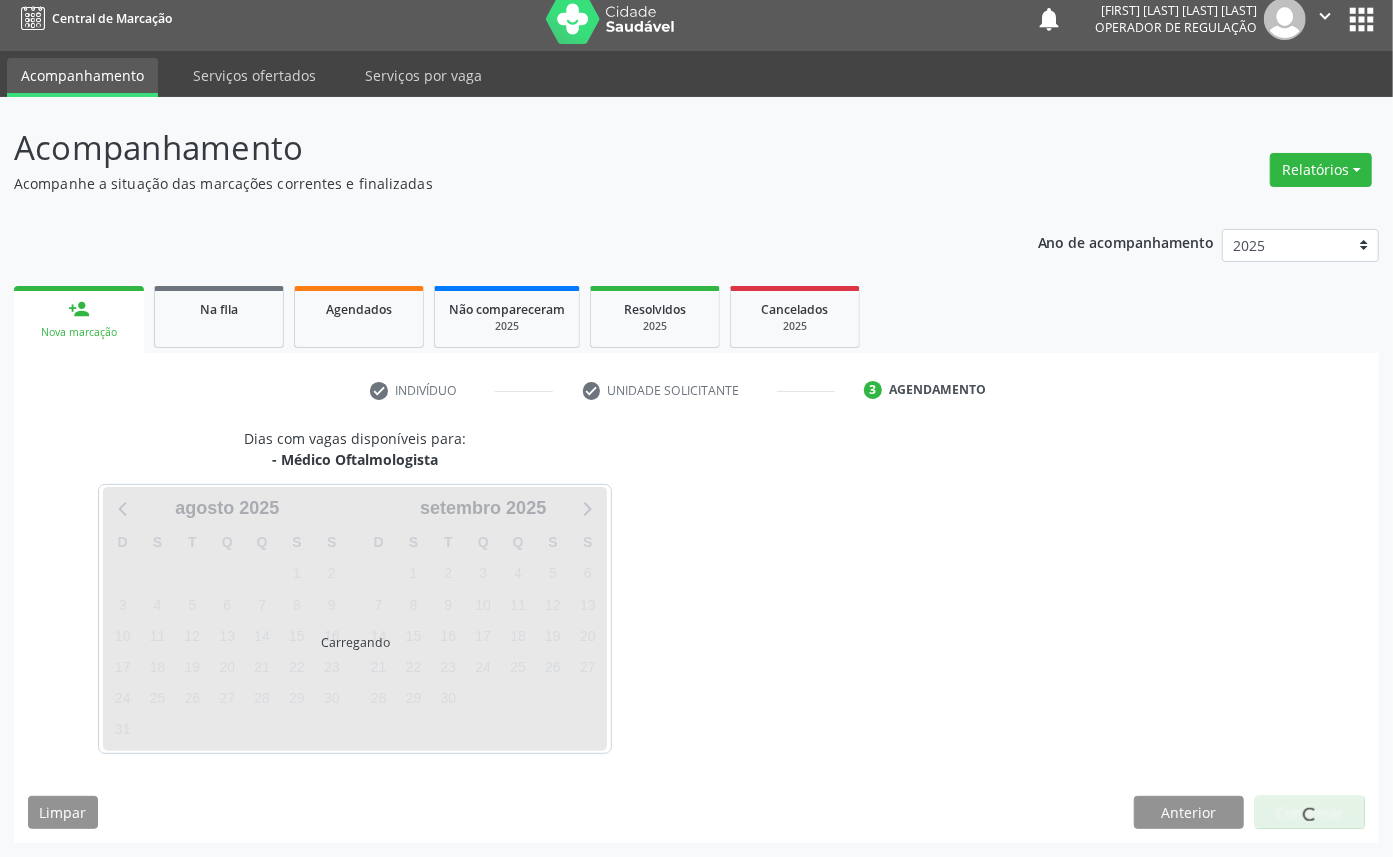 scroll, scrollTop: 12, scrollLeft: 0, axis: vertical 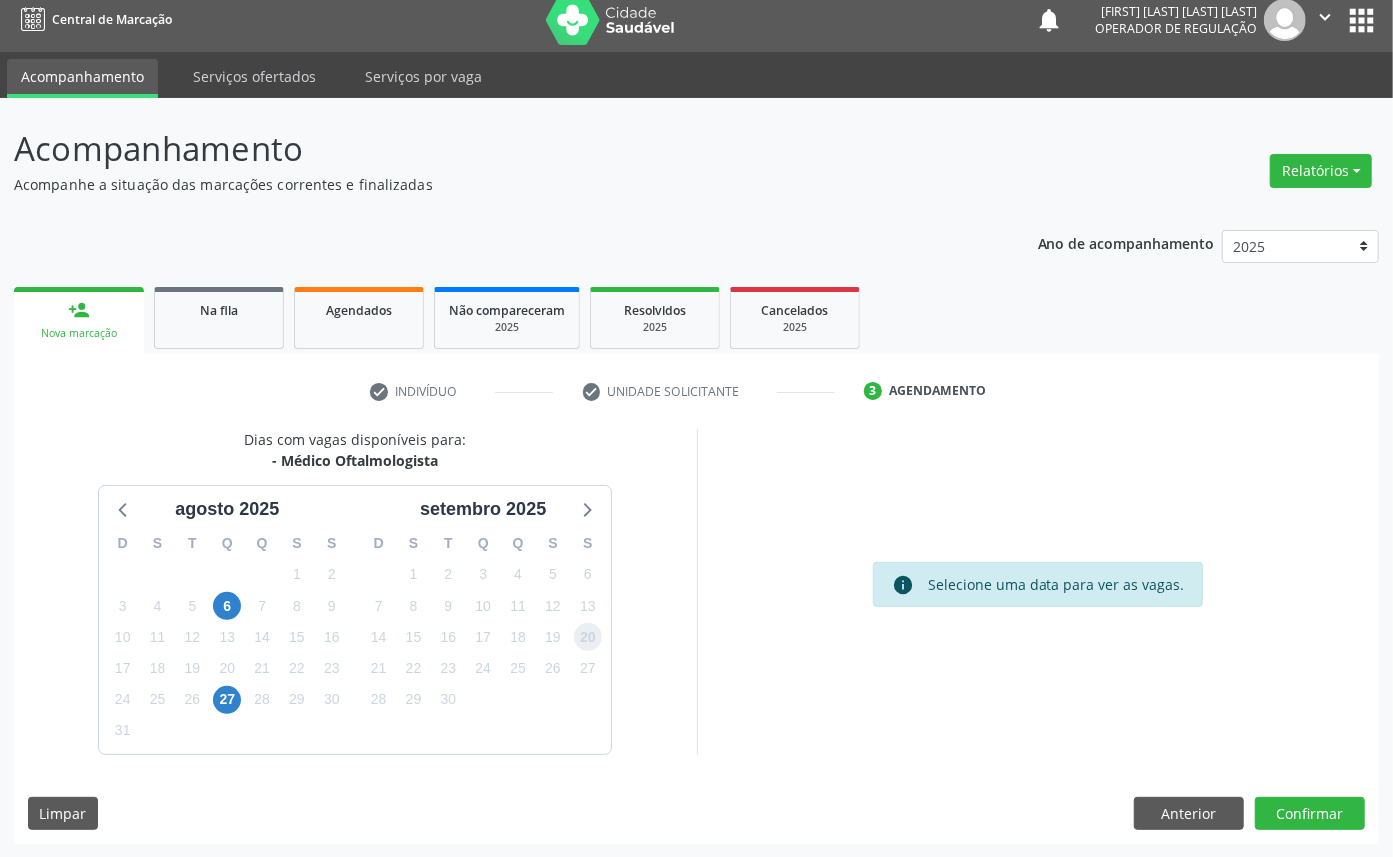 click on "20" at bounding box center (588, 637) 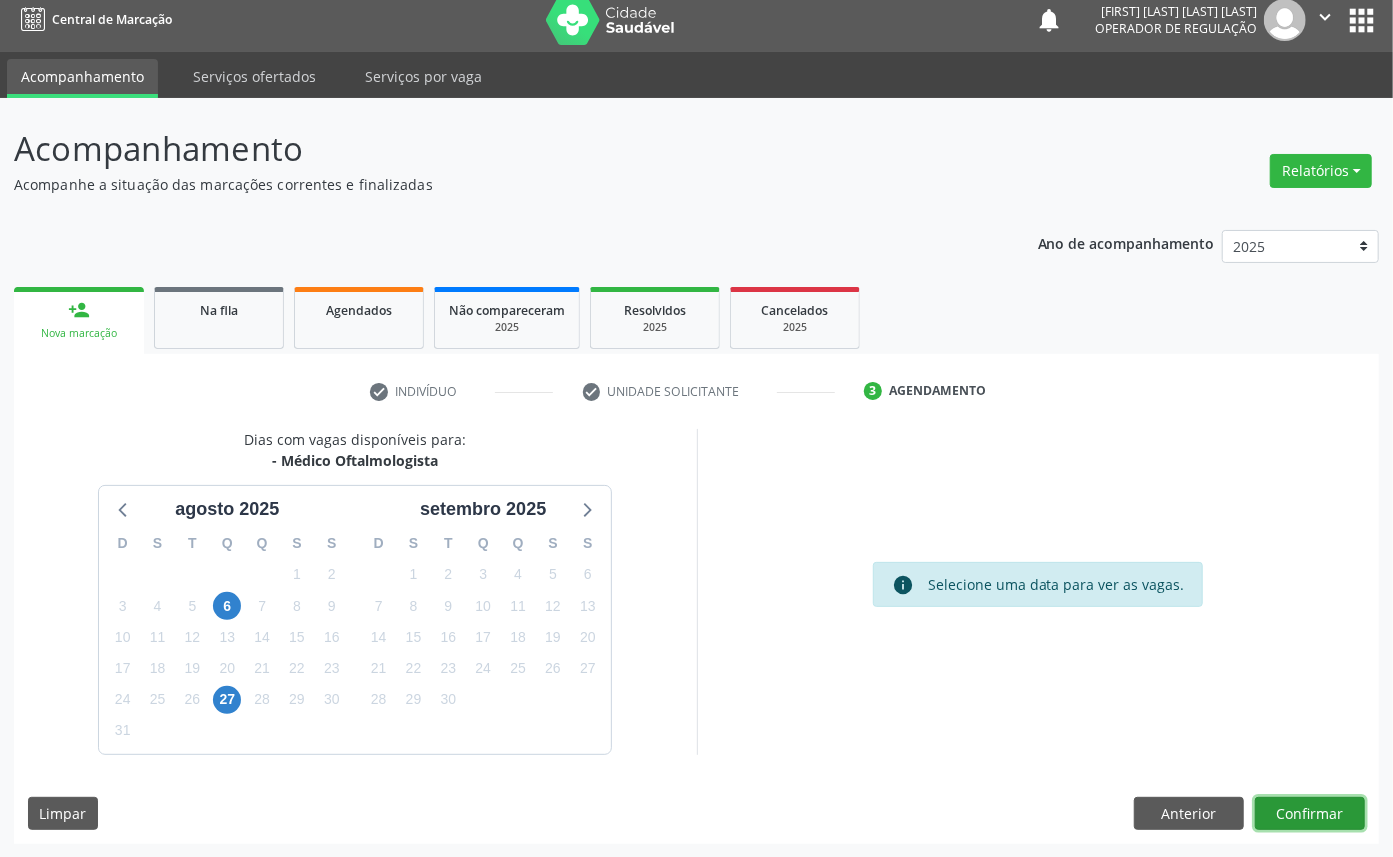 click on "Confirmar" at bounding box center [1310, 814] 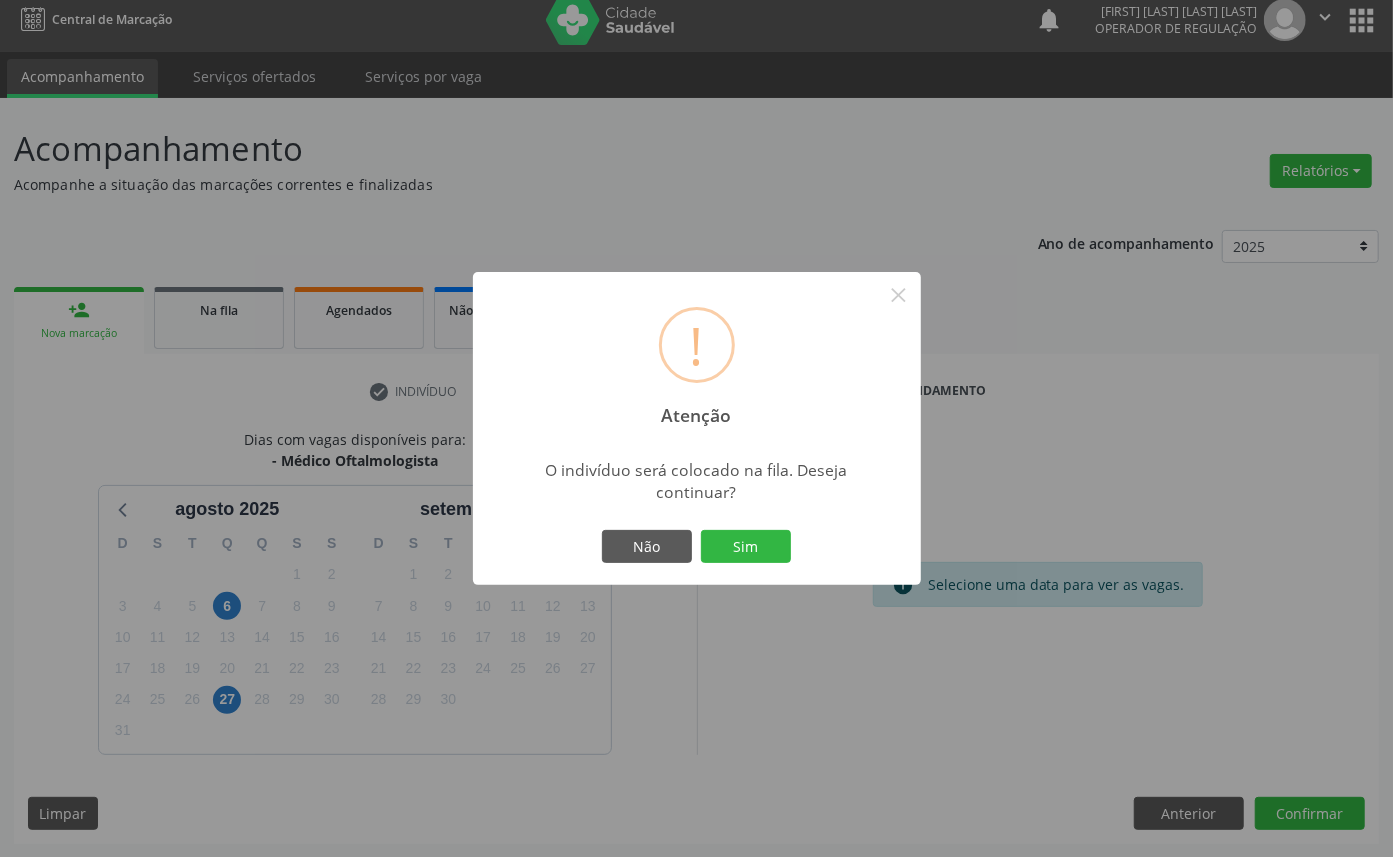type 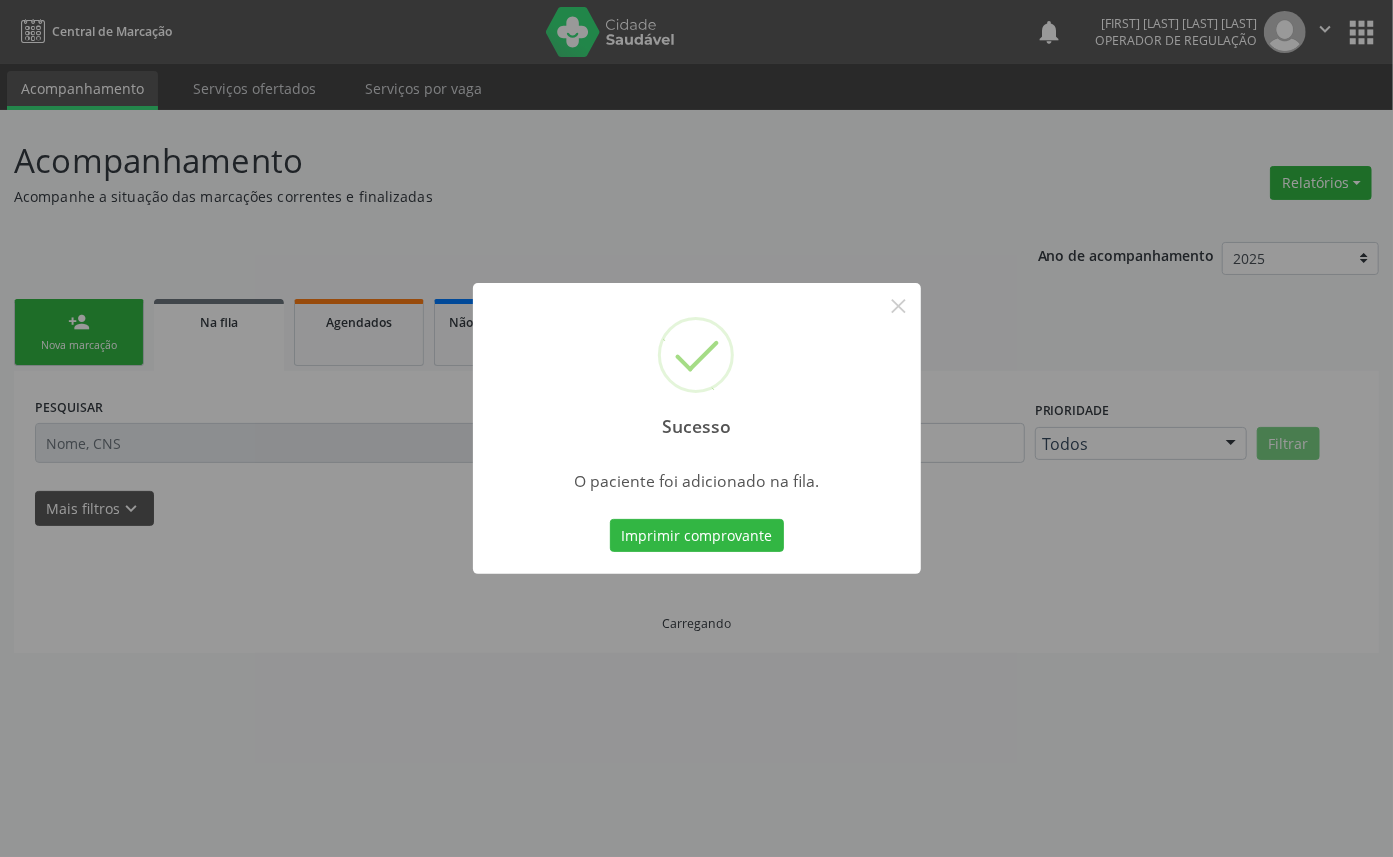 scroll, scrollTop: 0, scrollLeft: 0, axis: both 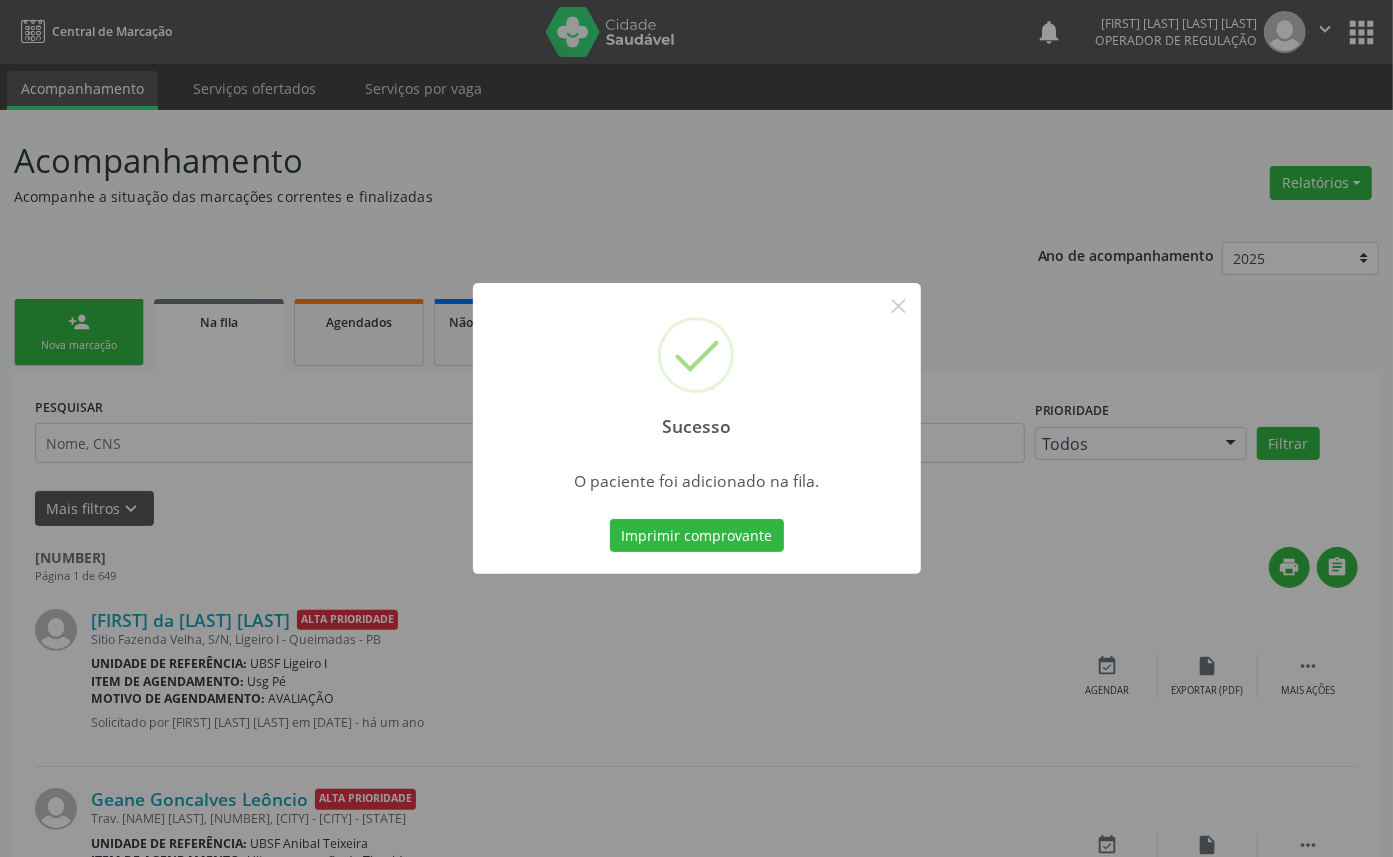 type 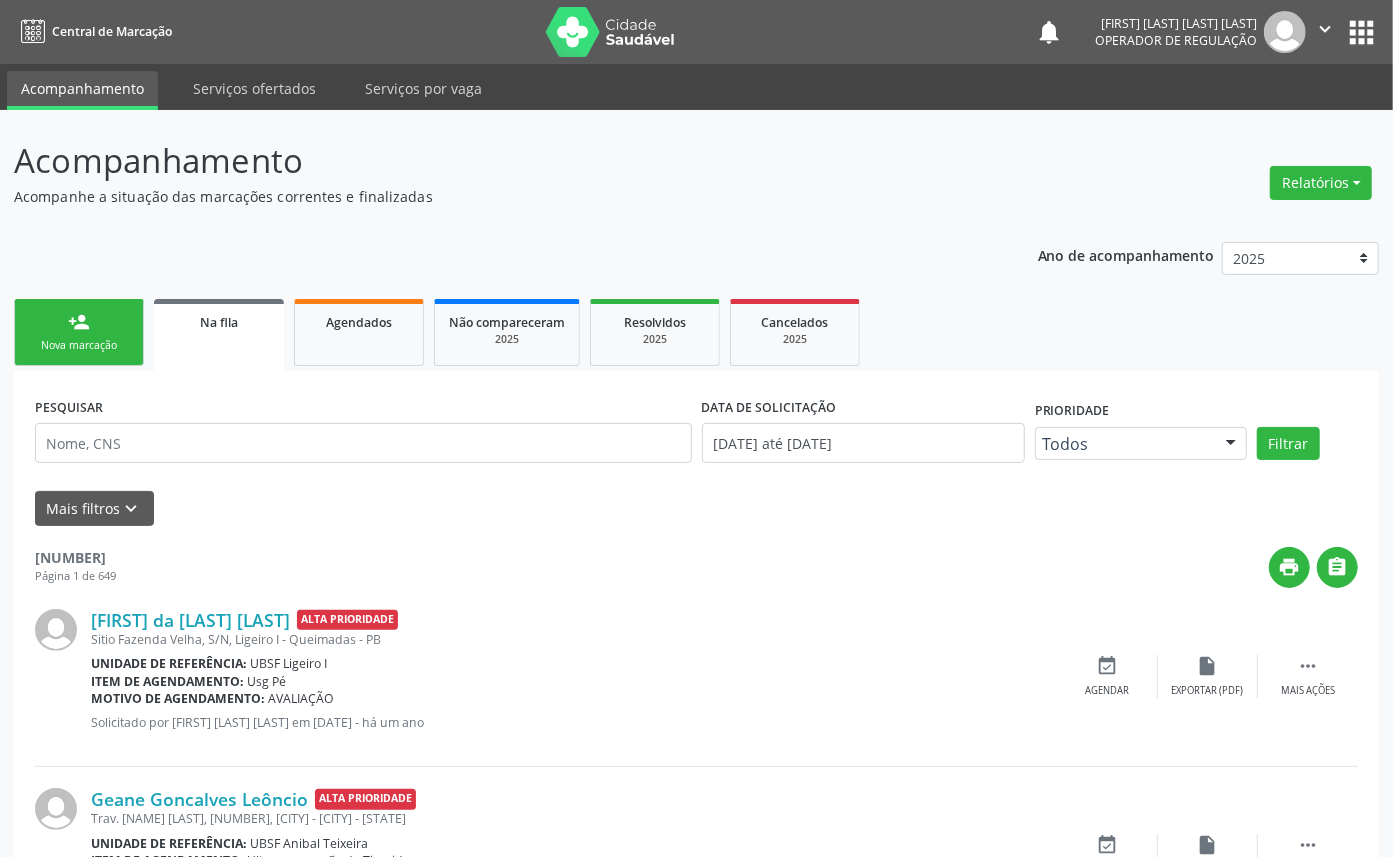 click on "person_add
Nova marcação" at bounding box center (79, 332) 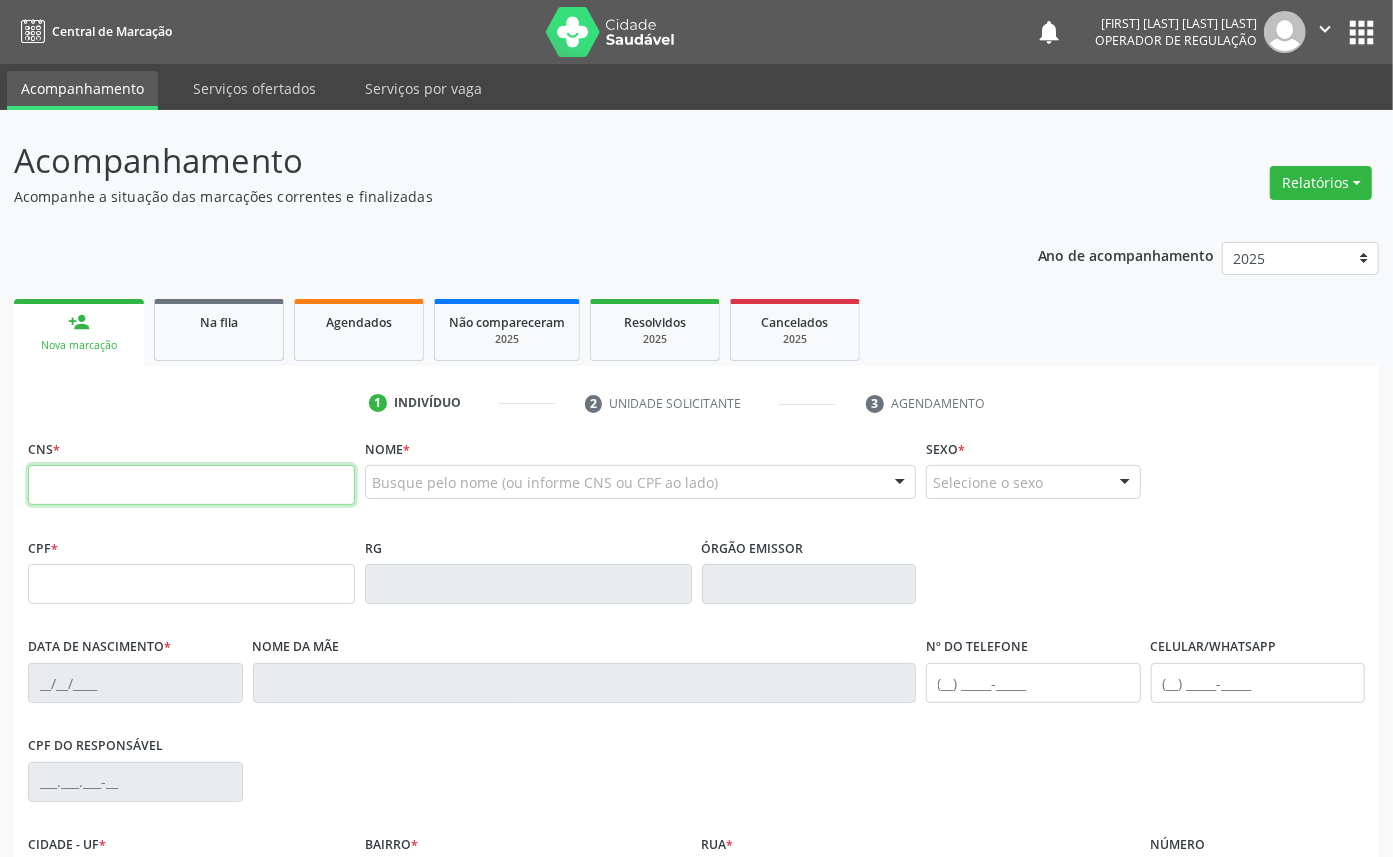 click at bounding box center (191, 485) 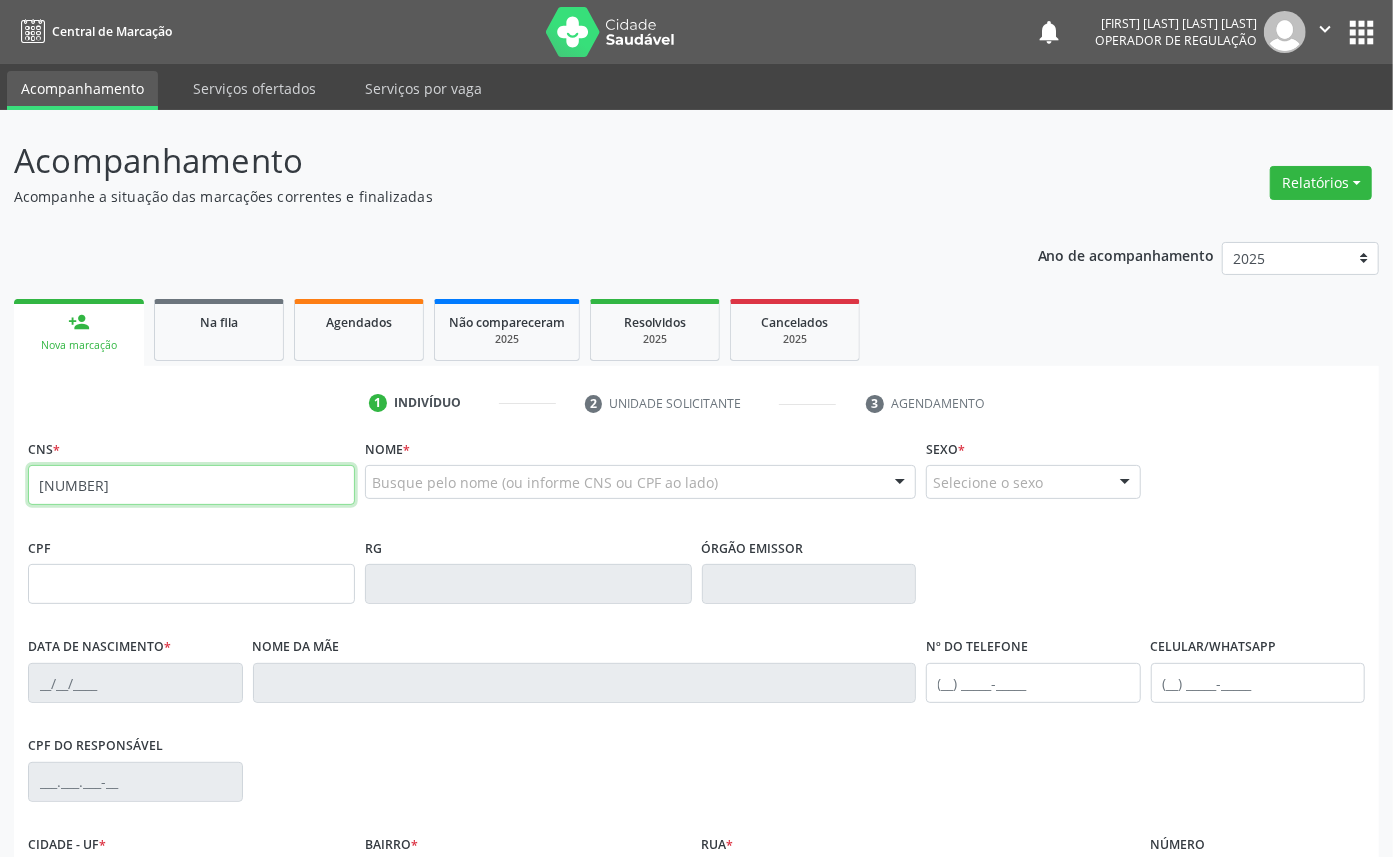 type on "[NUMBER]" 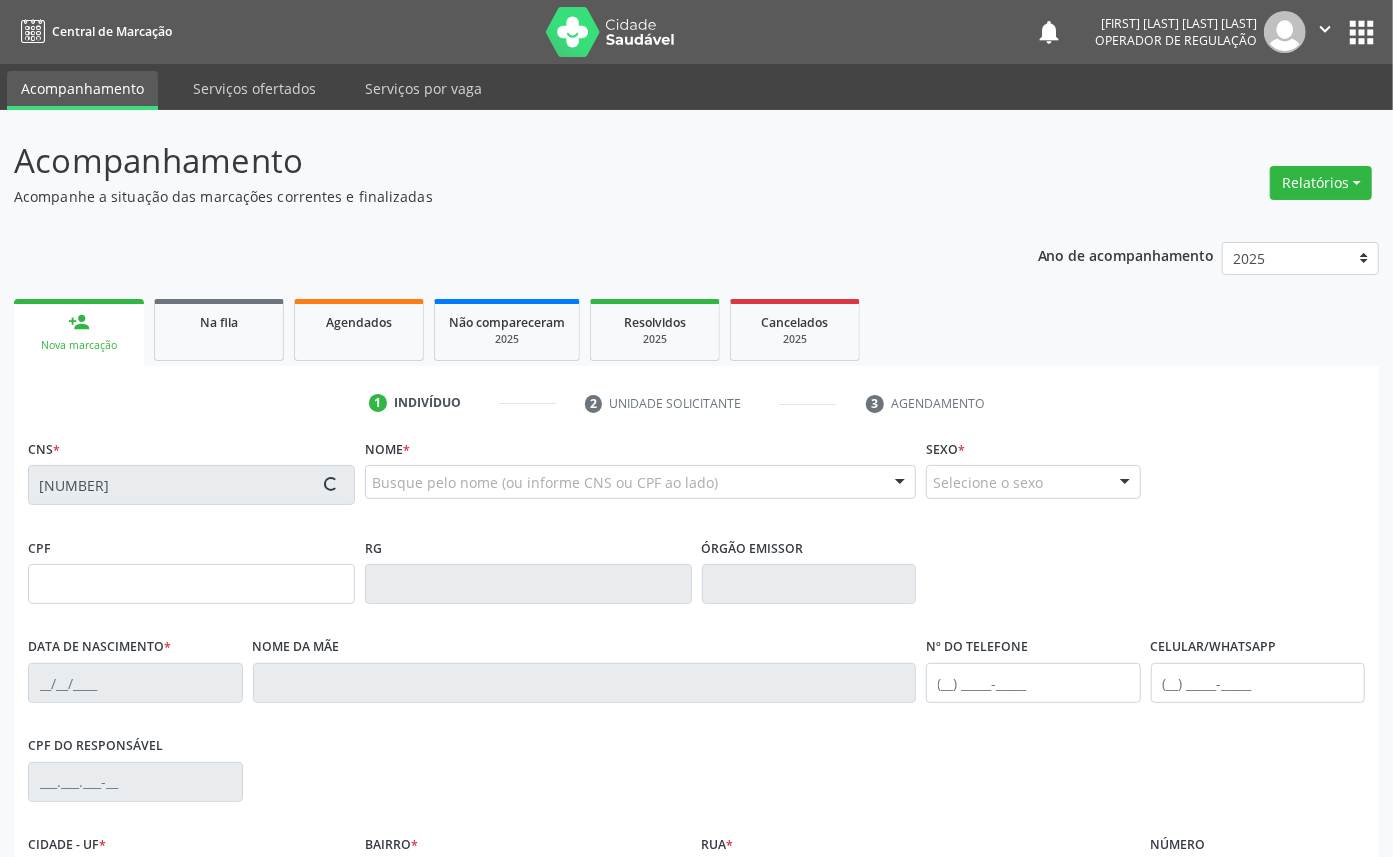 type on "[NUMBER]" 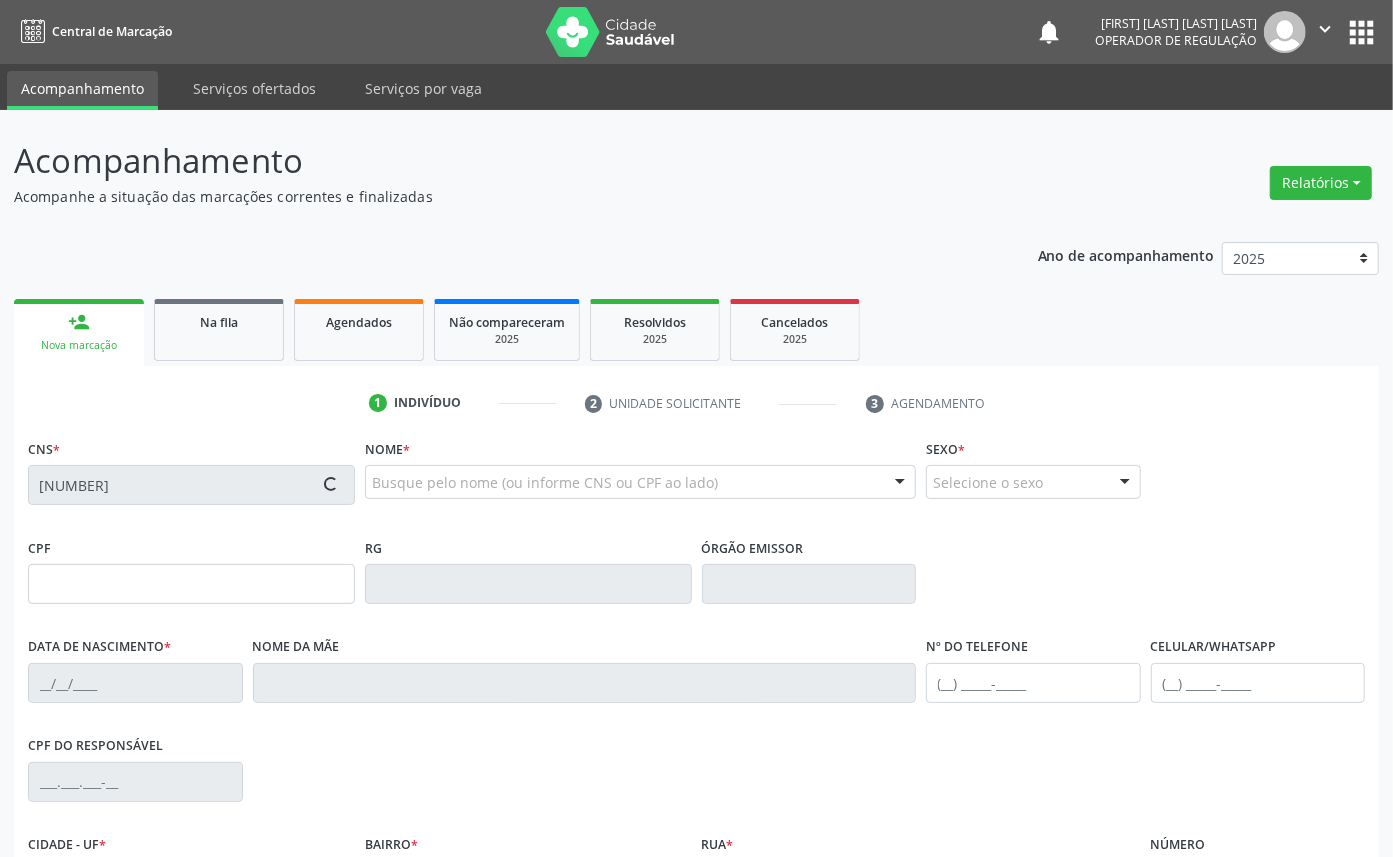 type on "[DATE]" 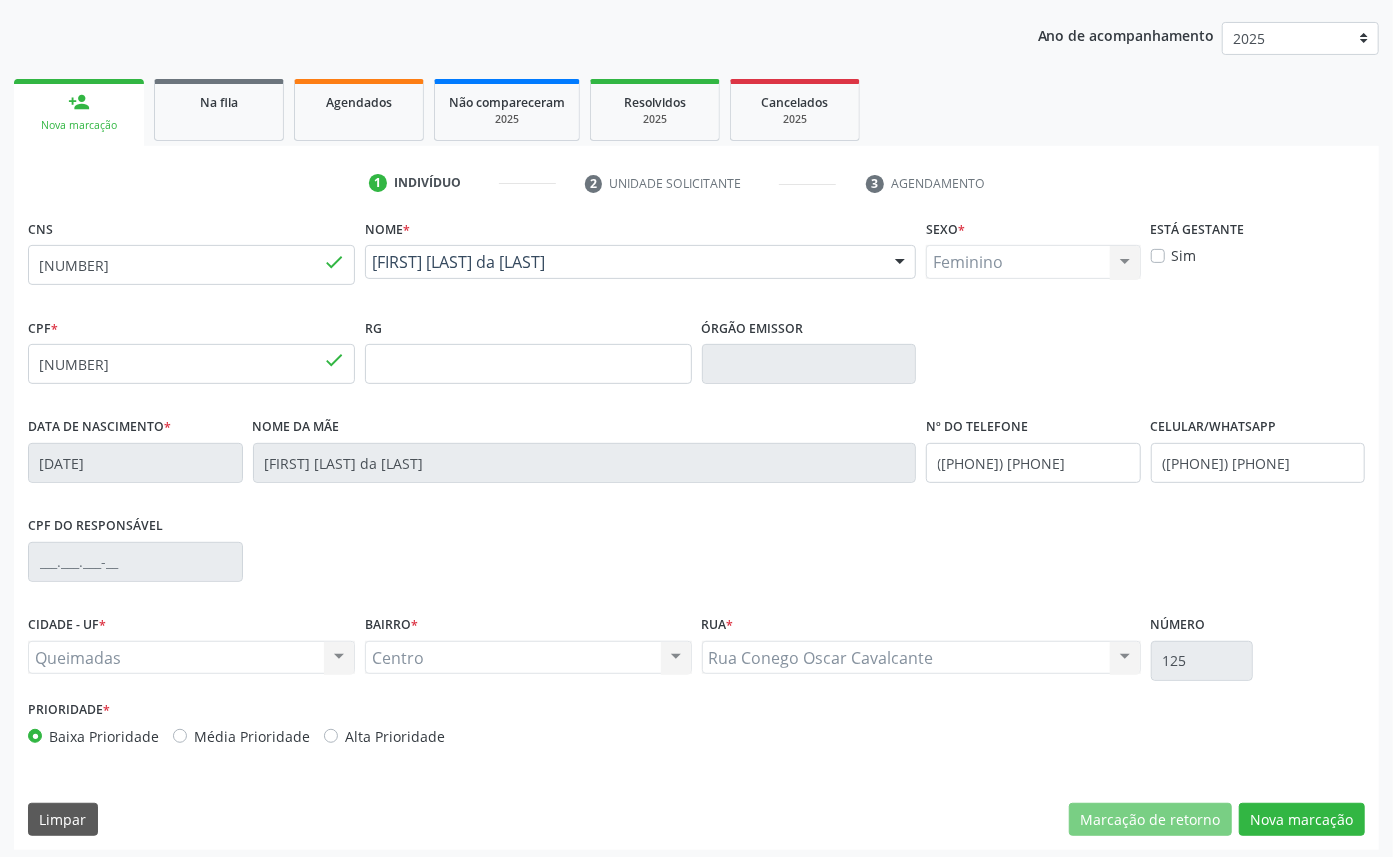 scroll, scrollTop: 225, scrollLeft: 0, axis: vertical 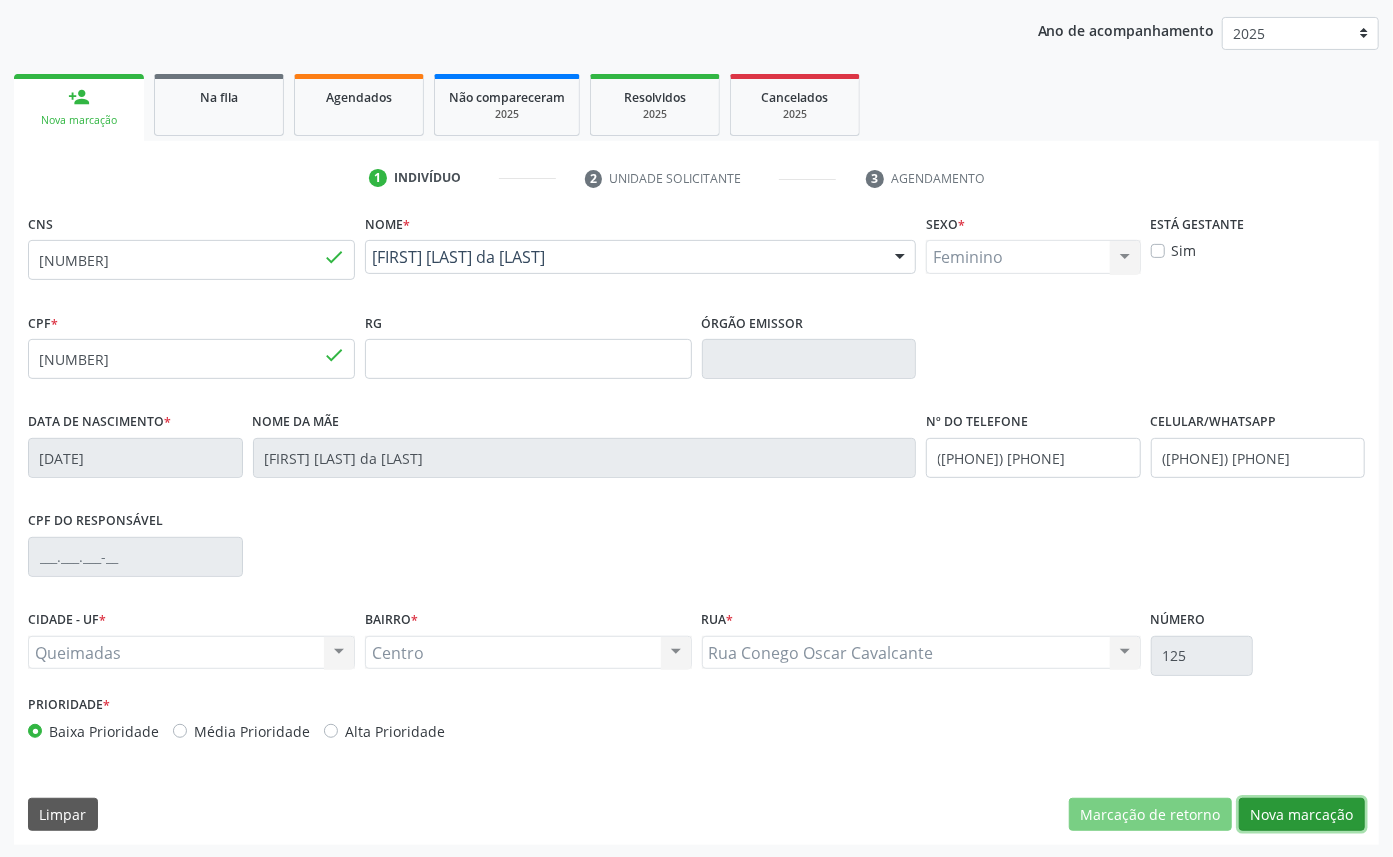 click on "Nova marcação" at bounding box center (1302, 815) 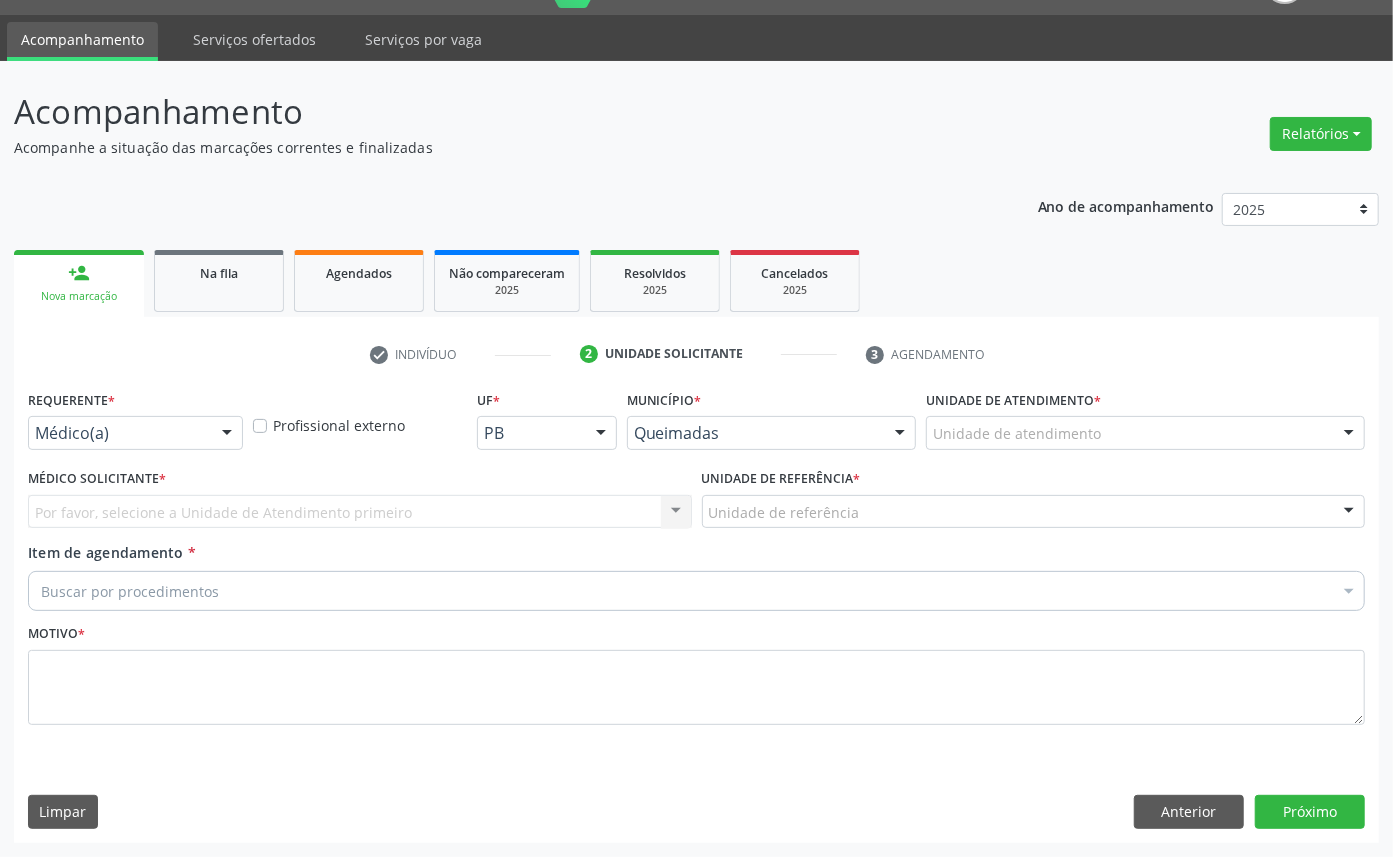 scroll, scrollTop: 47, scrollLeft: 0, axis: vertical 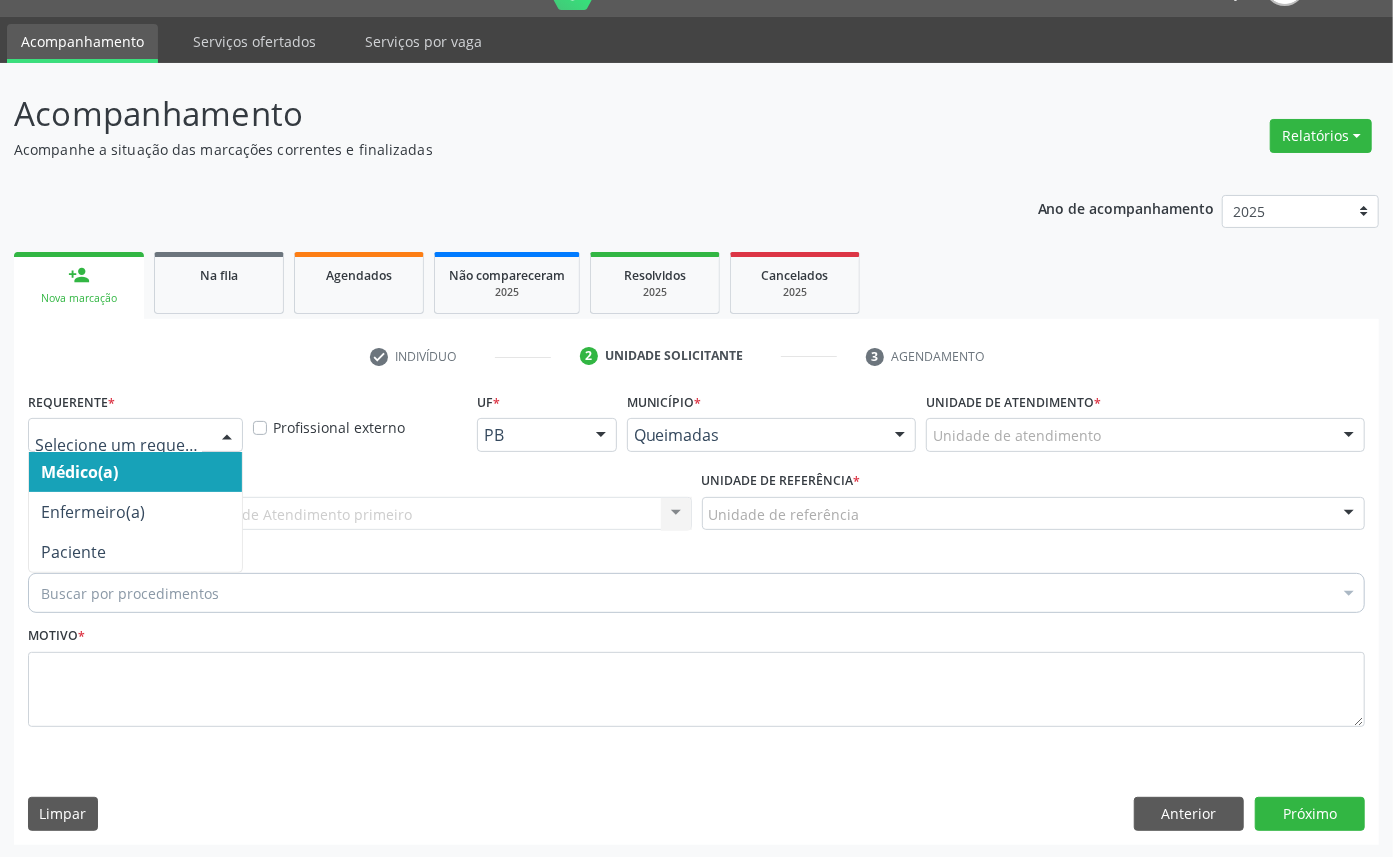 drag, startPoint x: 92, startPoint y: 441, endPoint x: 113, endPoint y: 534, distance: 95.34149 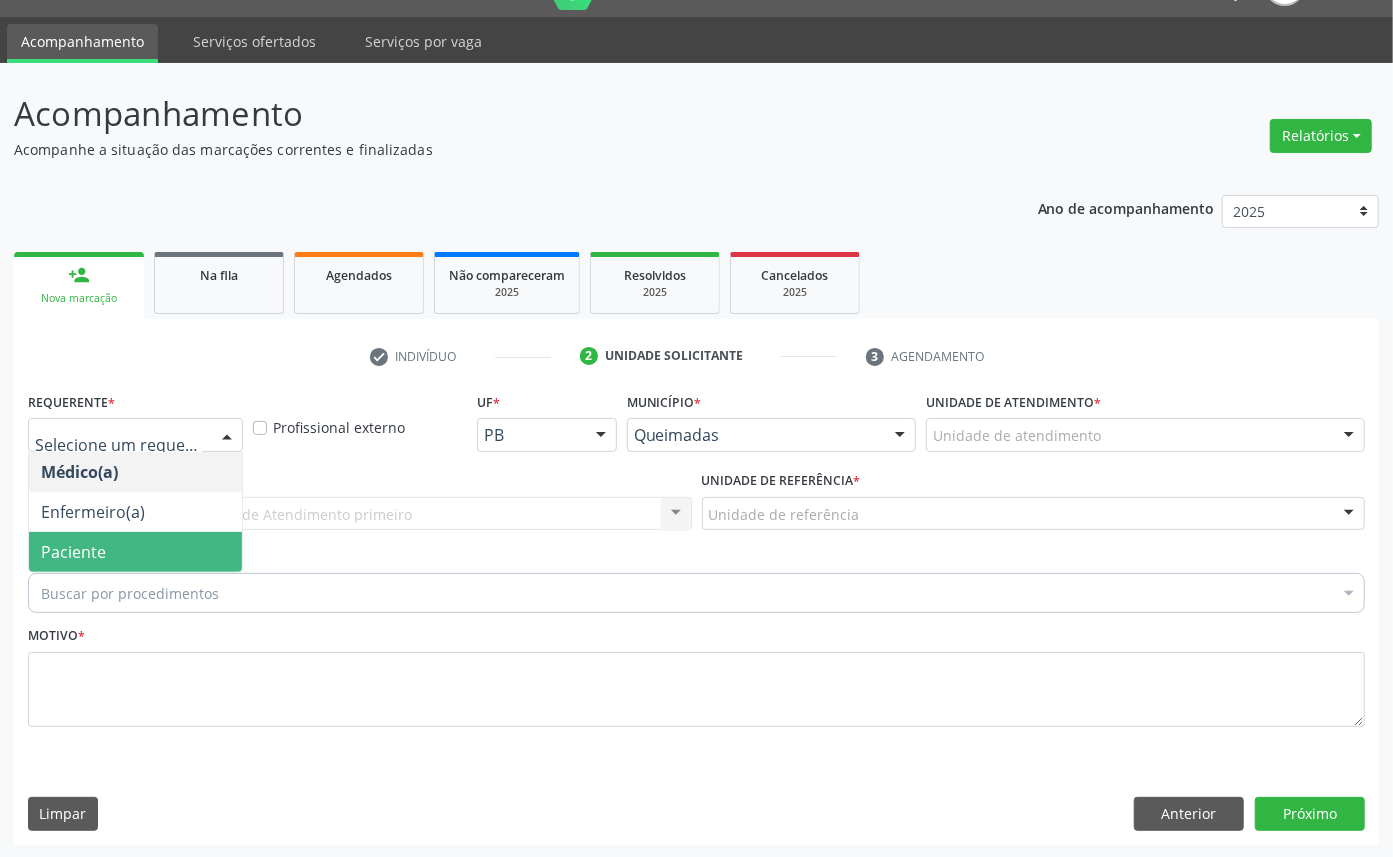 click on "Paciente" at bounding box center [135, 552] 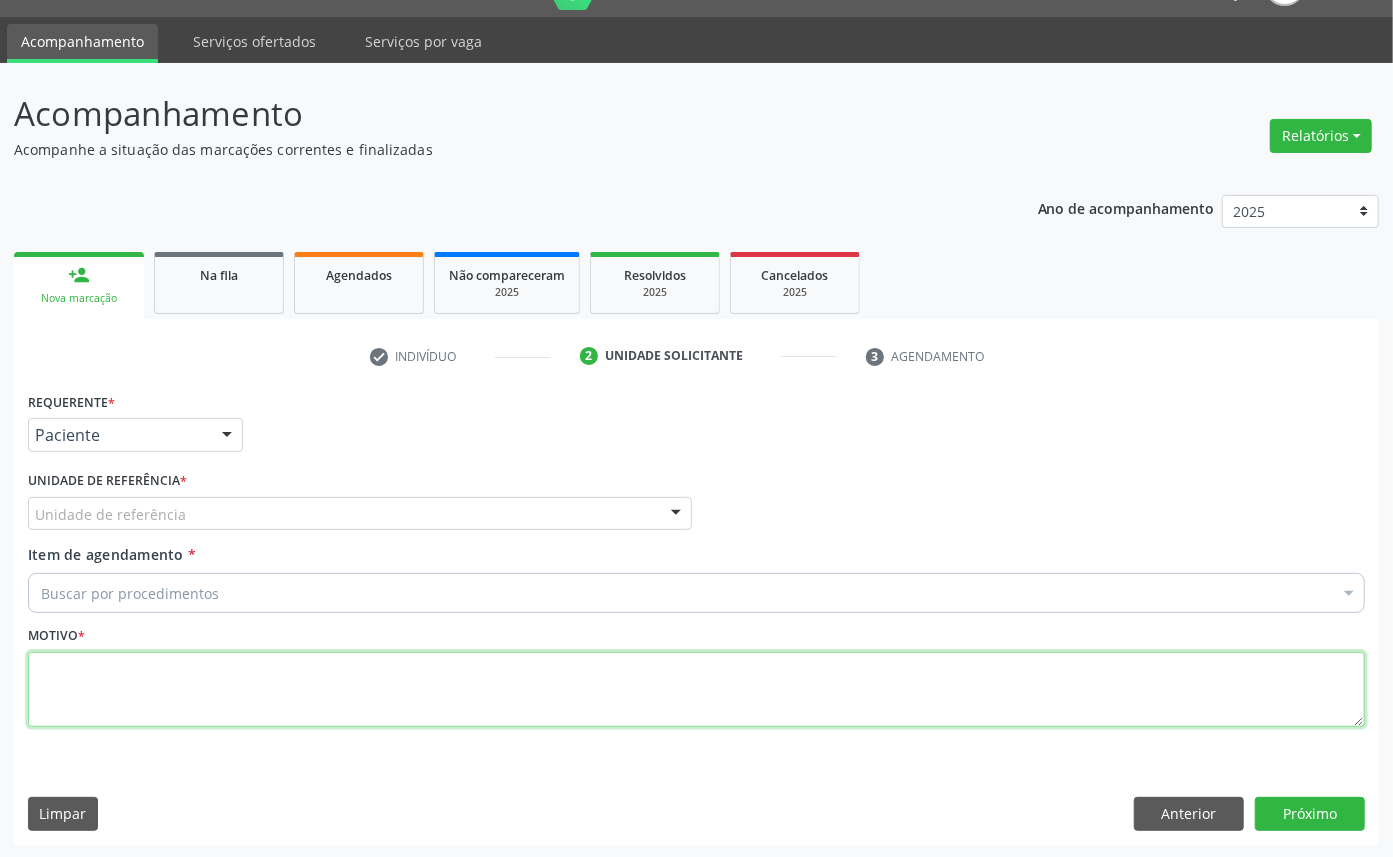 click at bounding box center [696, 690] 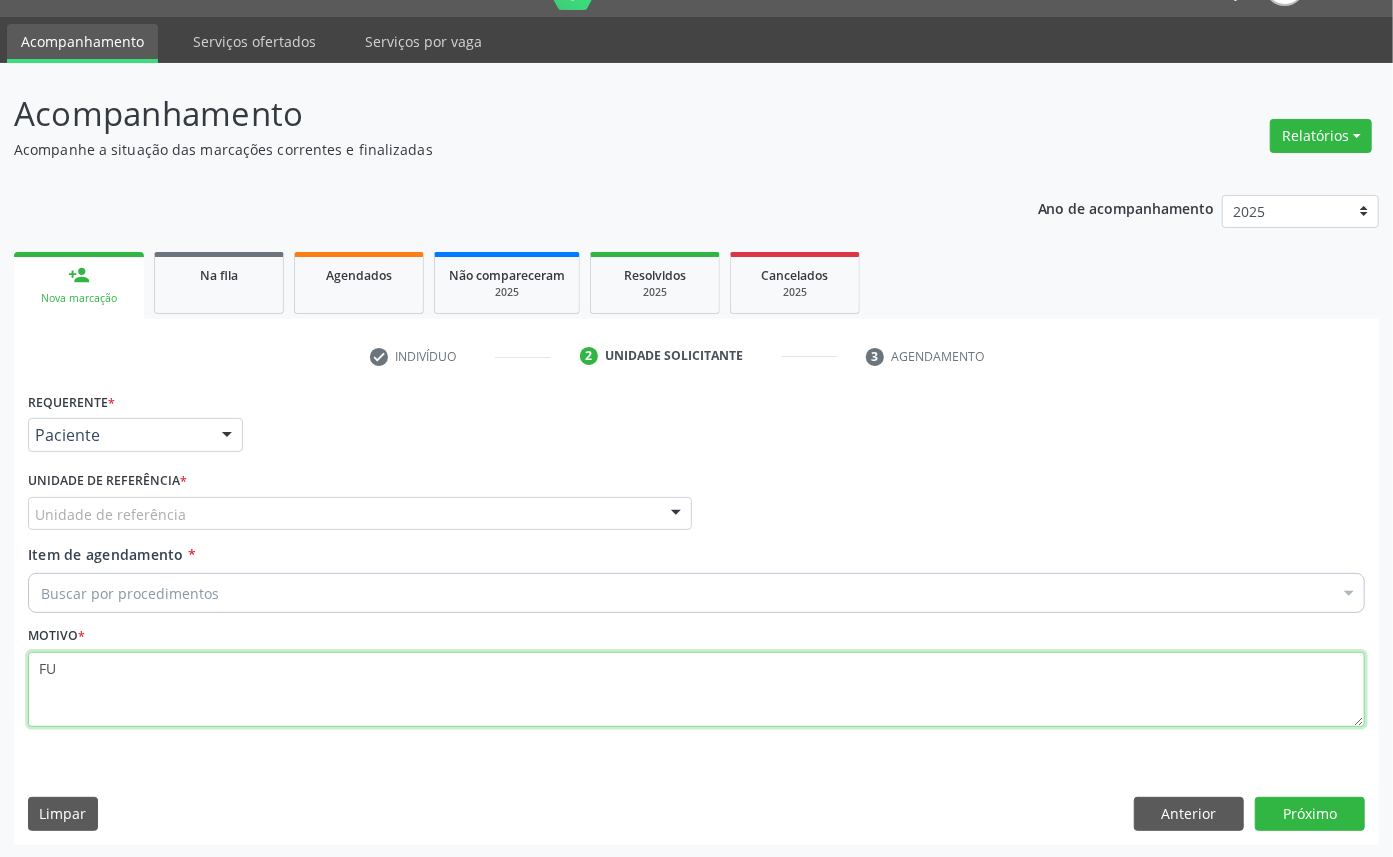 type on "F" 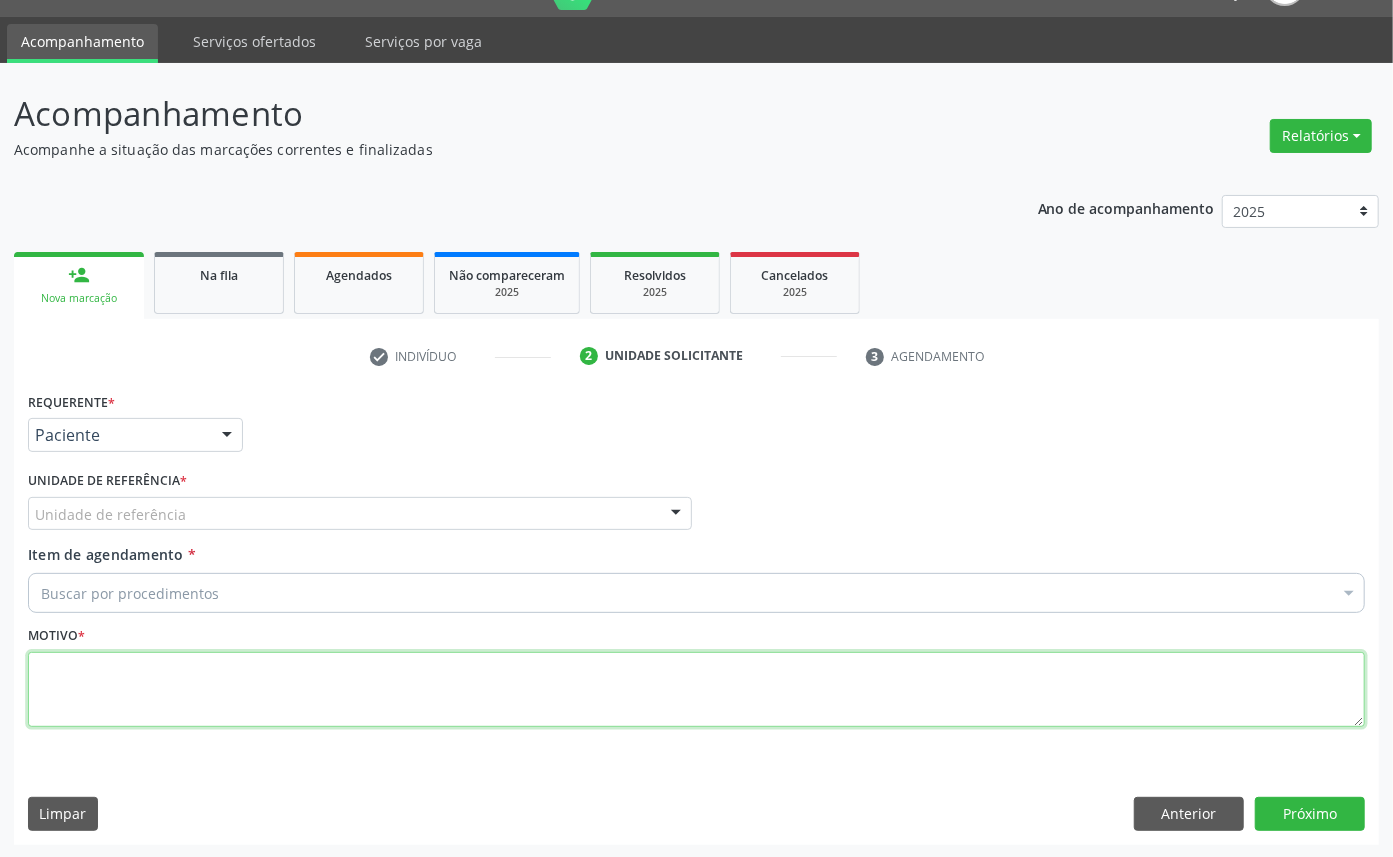 click at bounding box center (696, 690) 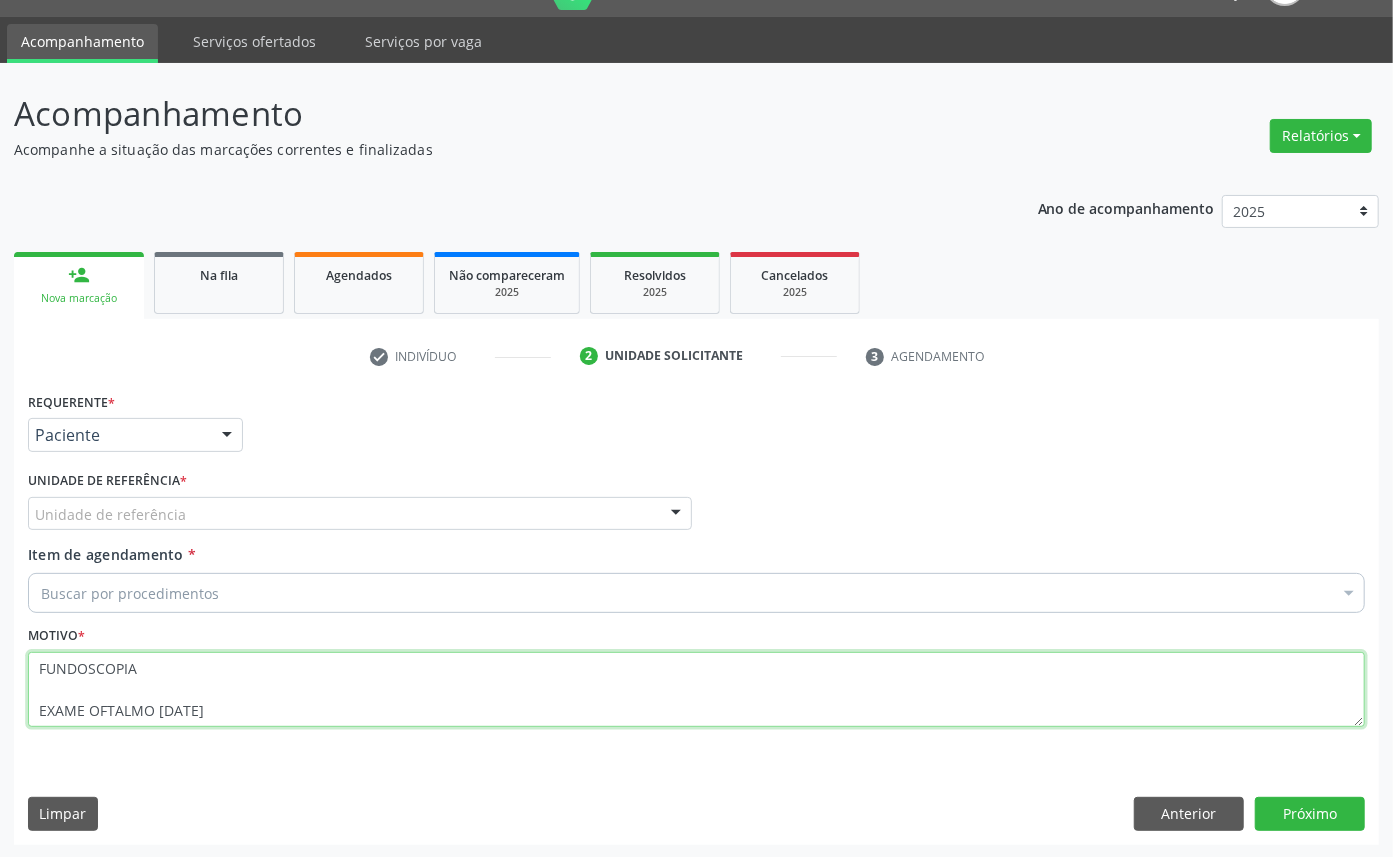 click on "FUNDOSCOPIA
EXAME OFTALMO [DATE]" at bounding box center (696, 690) 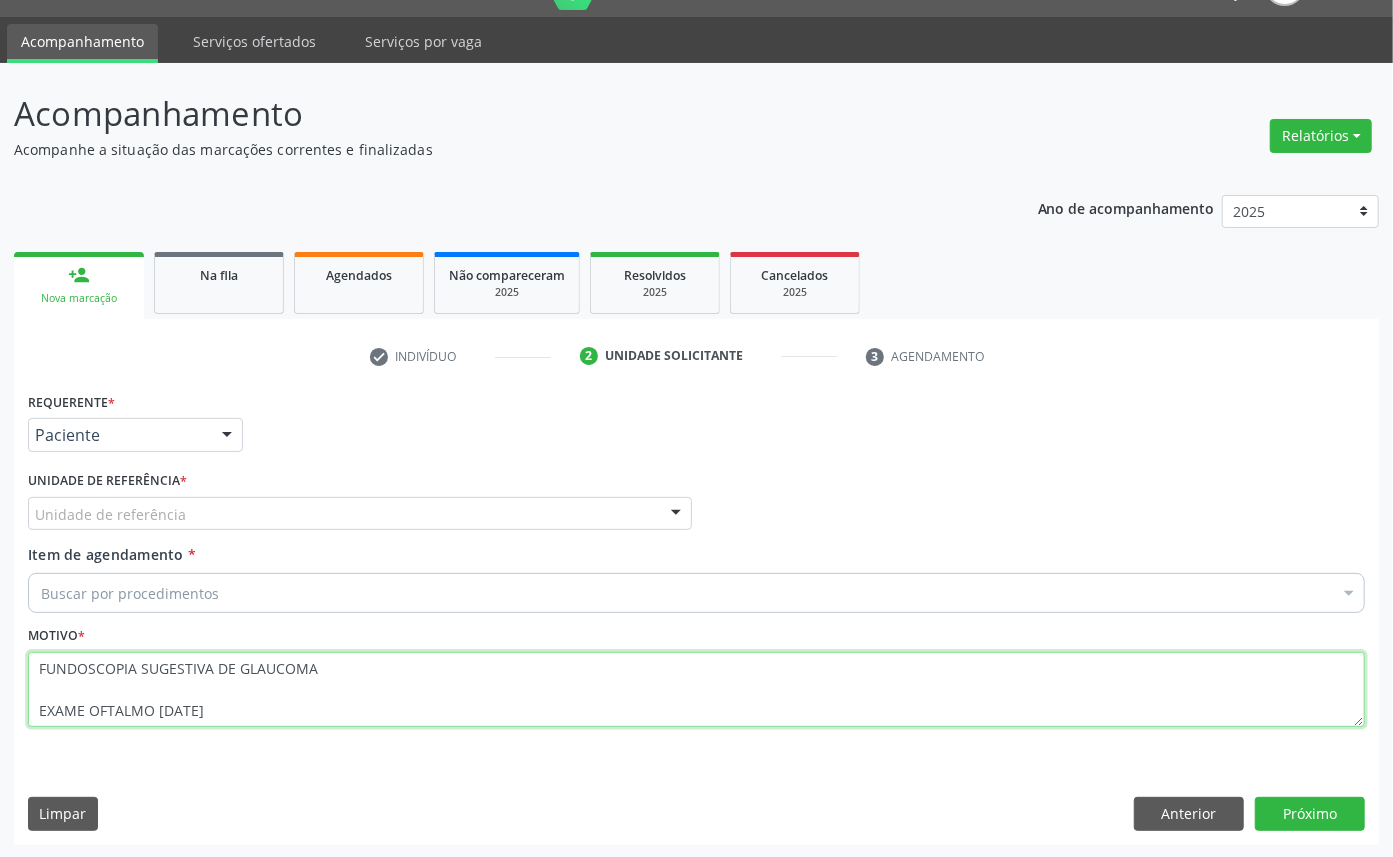 type on "FUNDOSCOPIA SUGESTIVA DE GLAUCOMA
EXAME OFTALMO [DATE]" 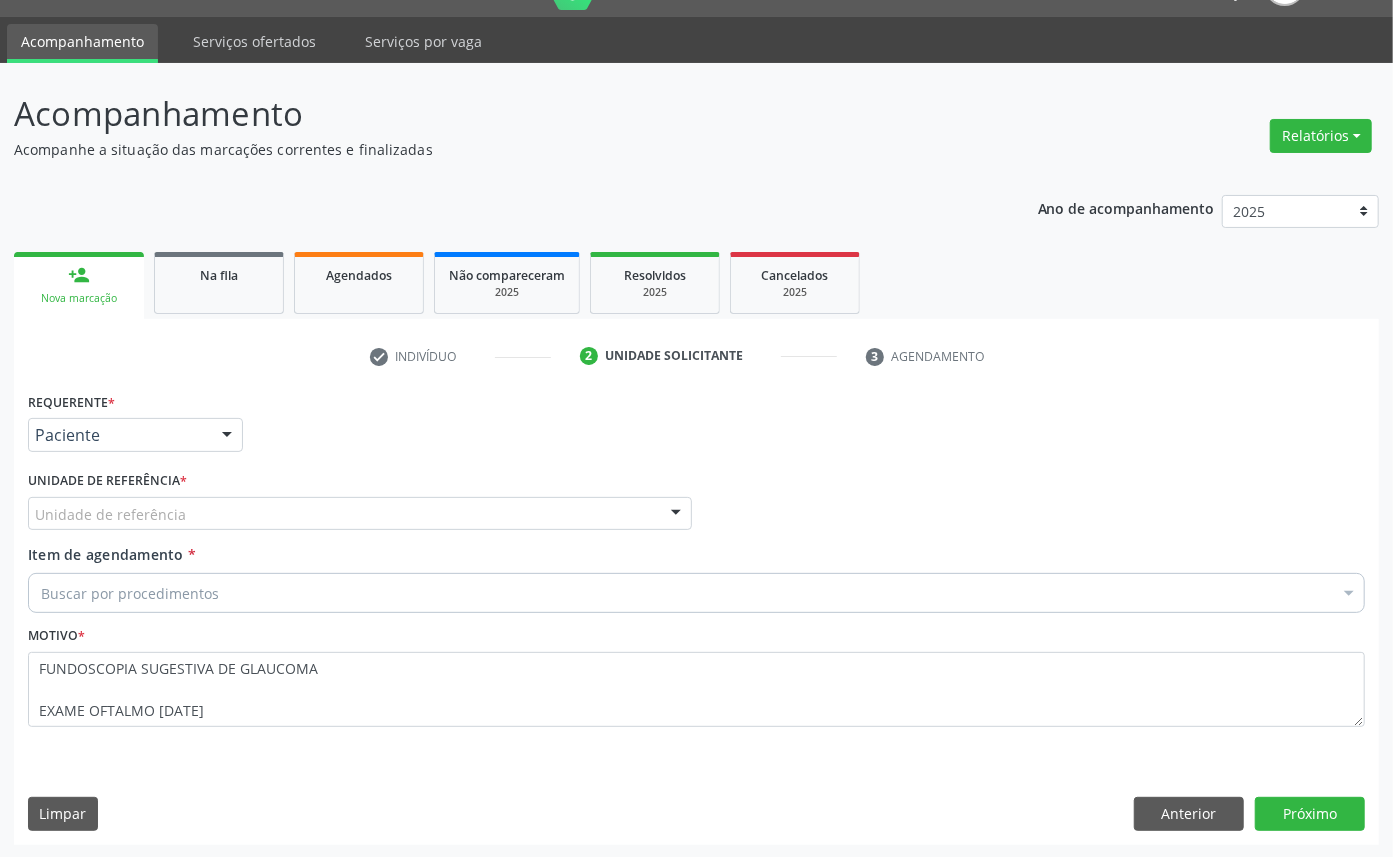 click on "Buscar por procedimentos" at bounding box center (696, 593) 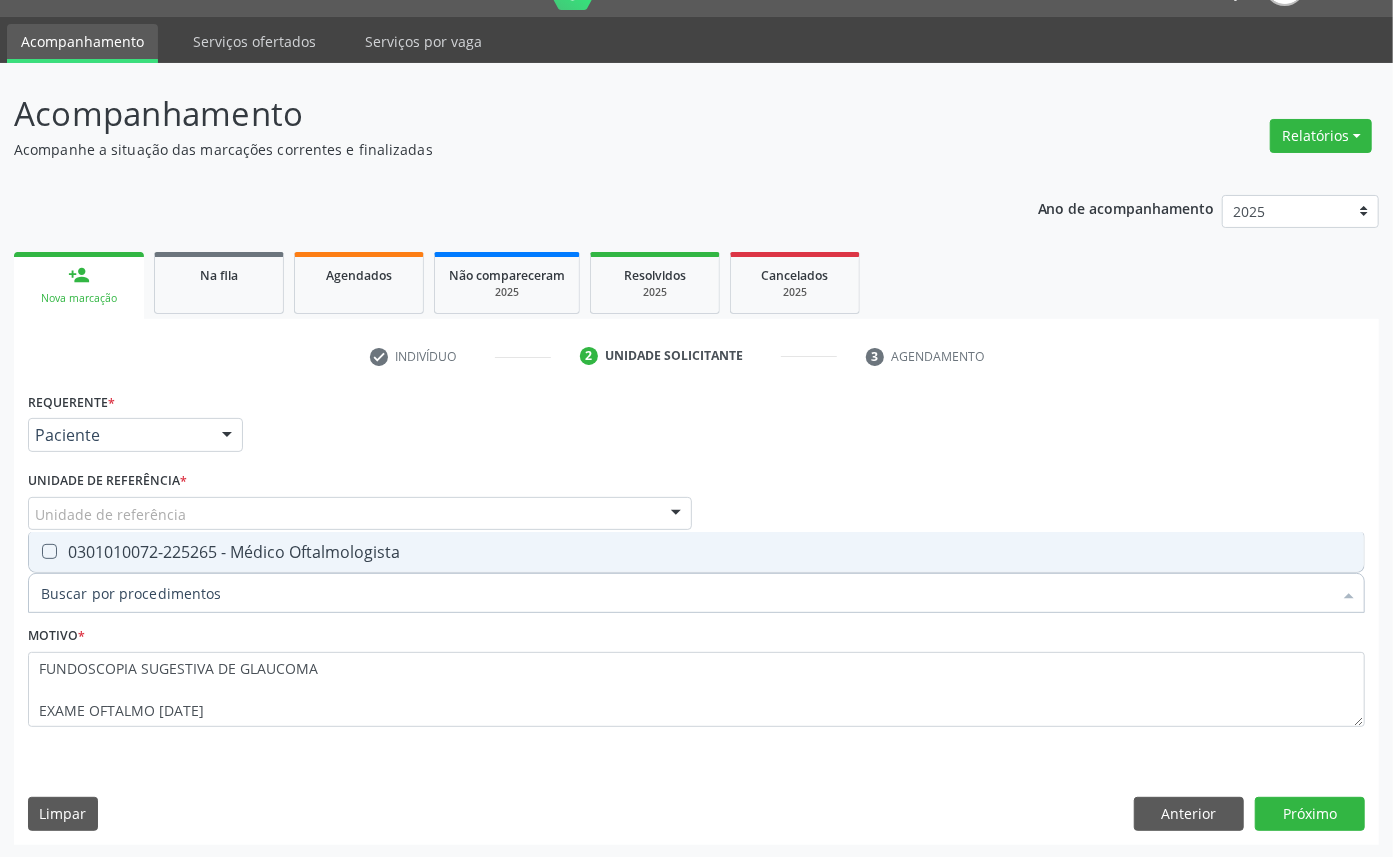 type on "OFTALMOLOGISTA" 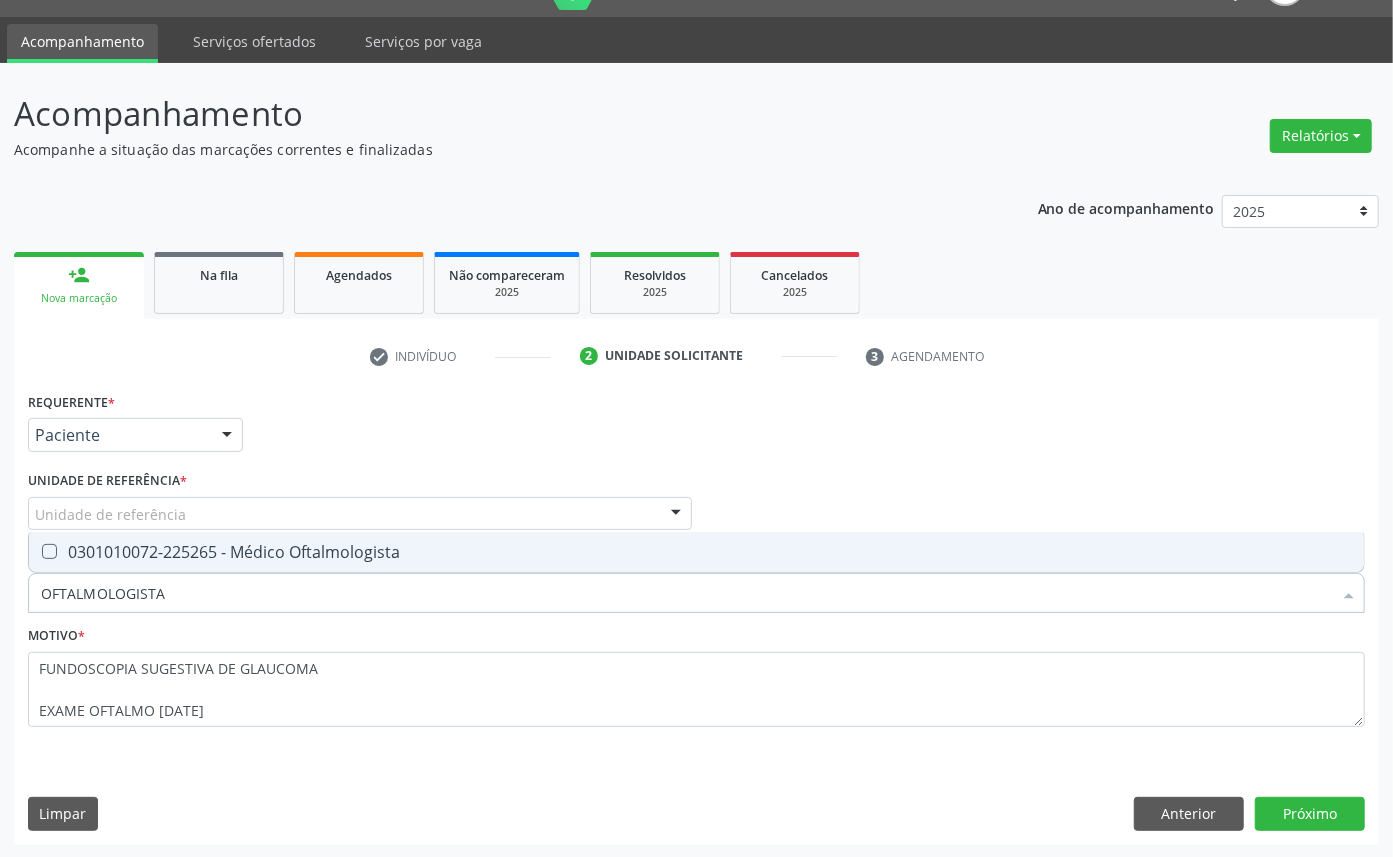 click on "0301010072-225265 - Médico Oftalmologista" at bounding box center (696, 552) 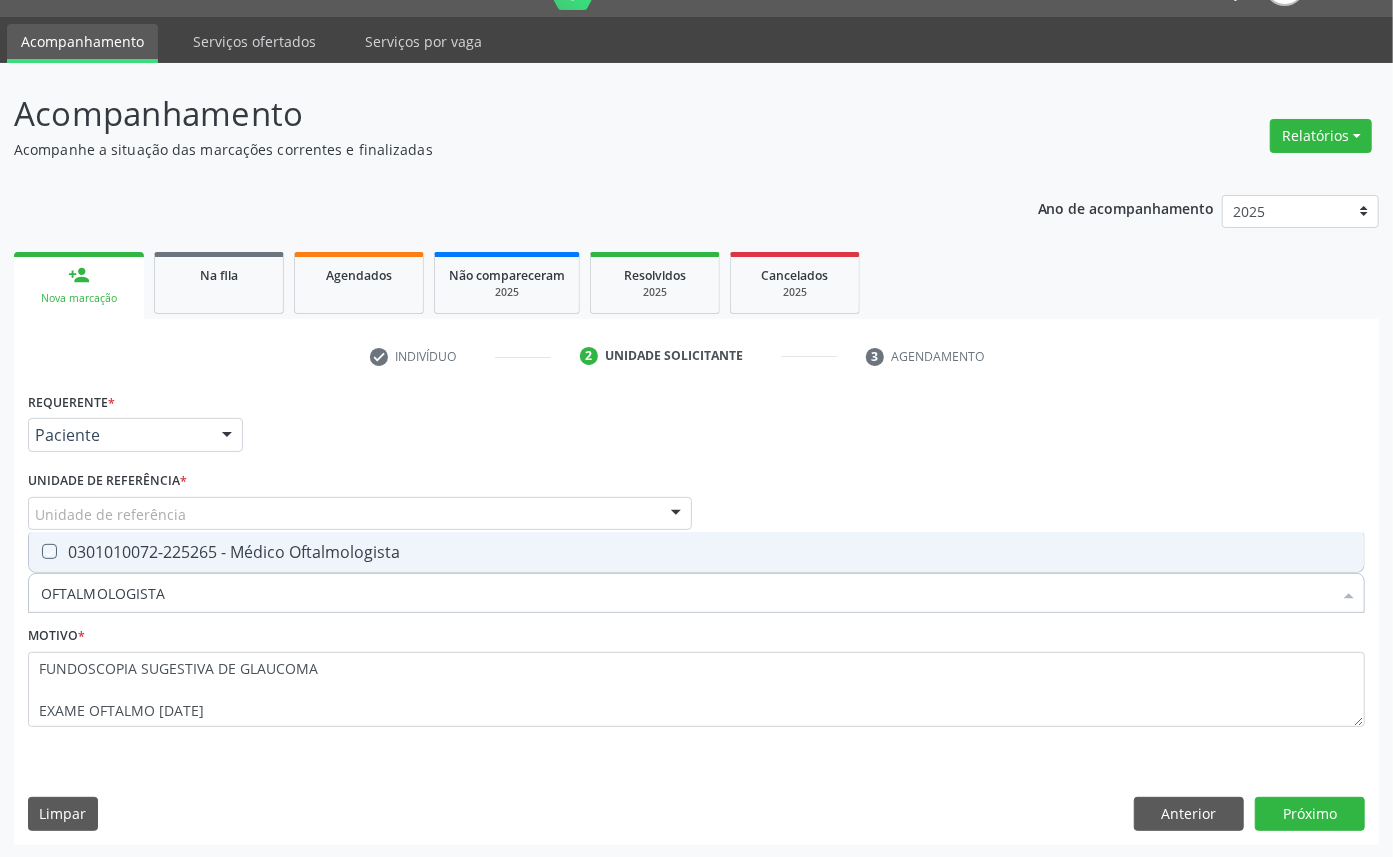 checkbox on "true" 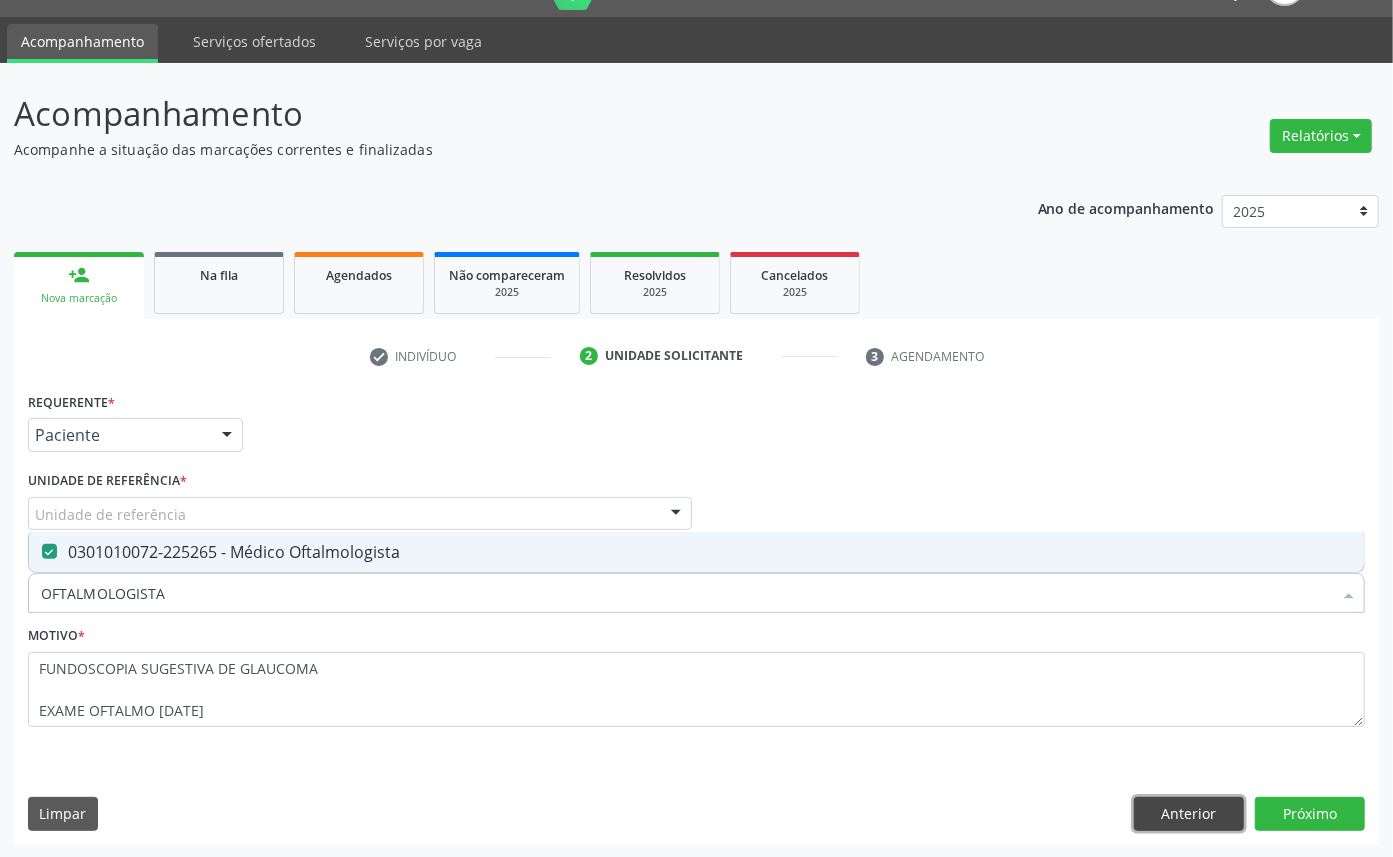 click on "Anterior" at bounding box center [1189, 814] 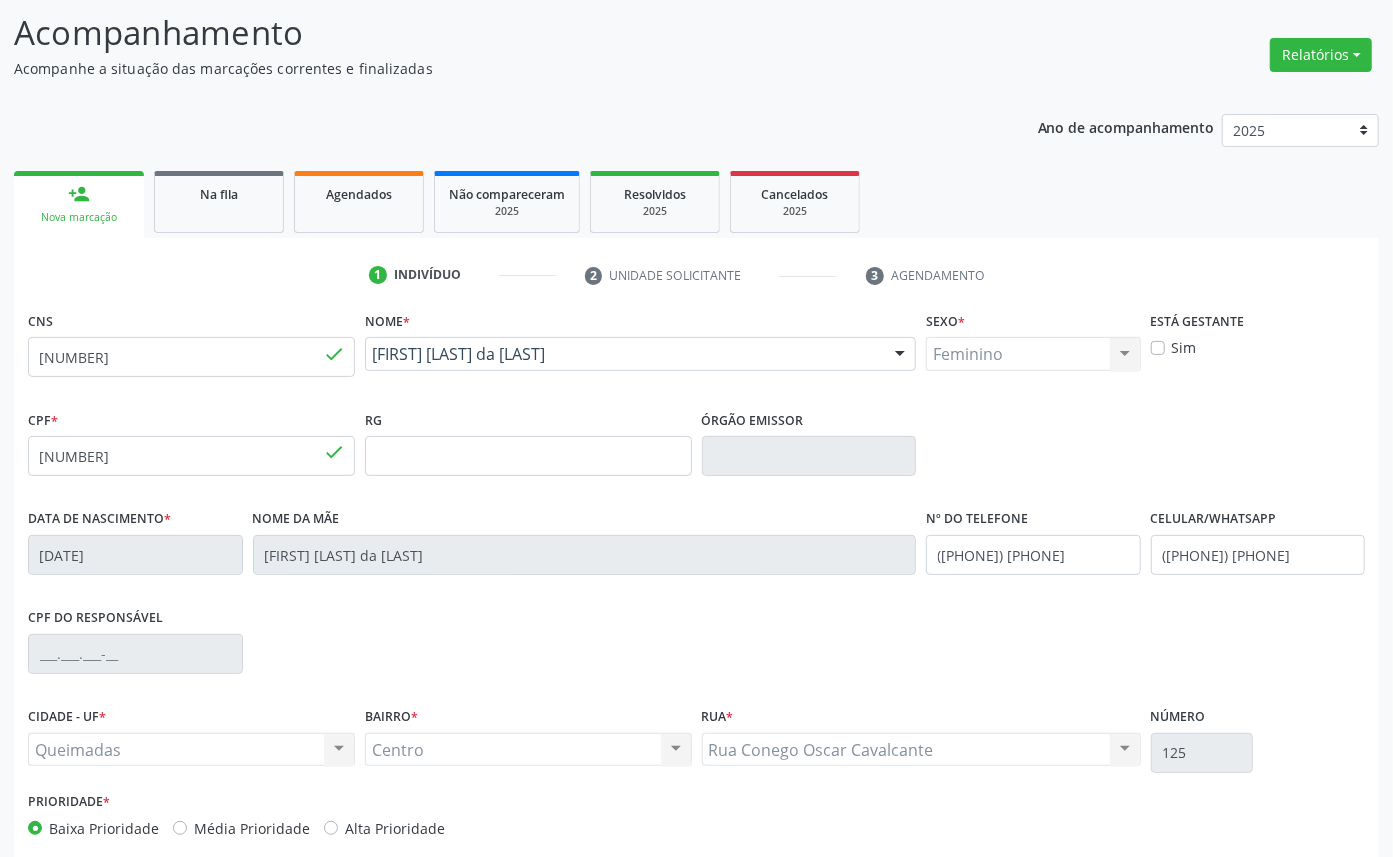 scroll, scrollTop: 225, scrollLeft: 0, axis: vertical 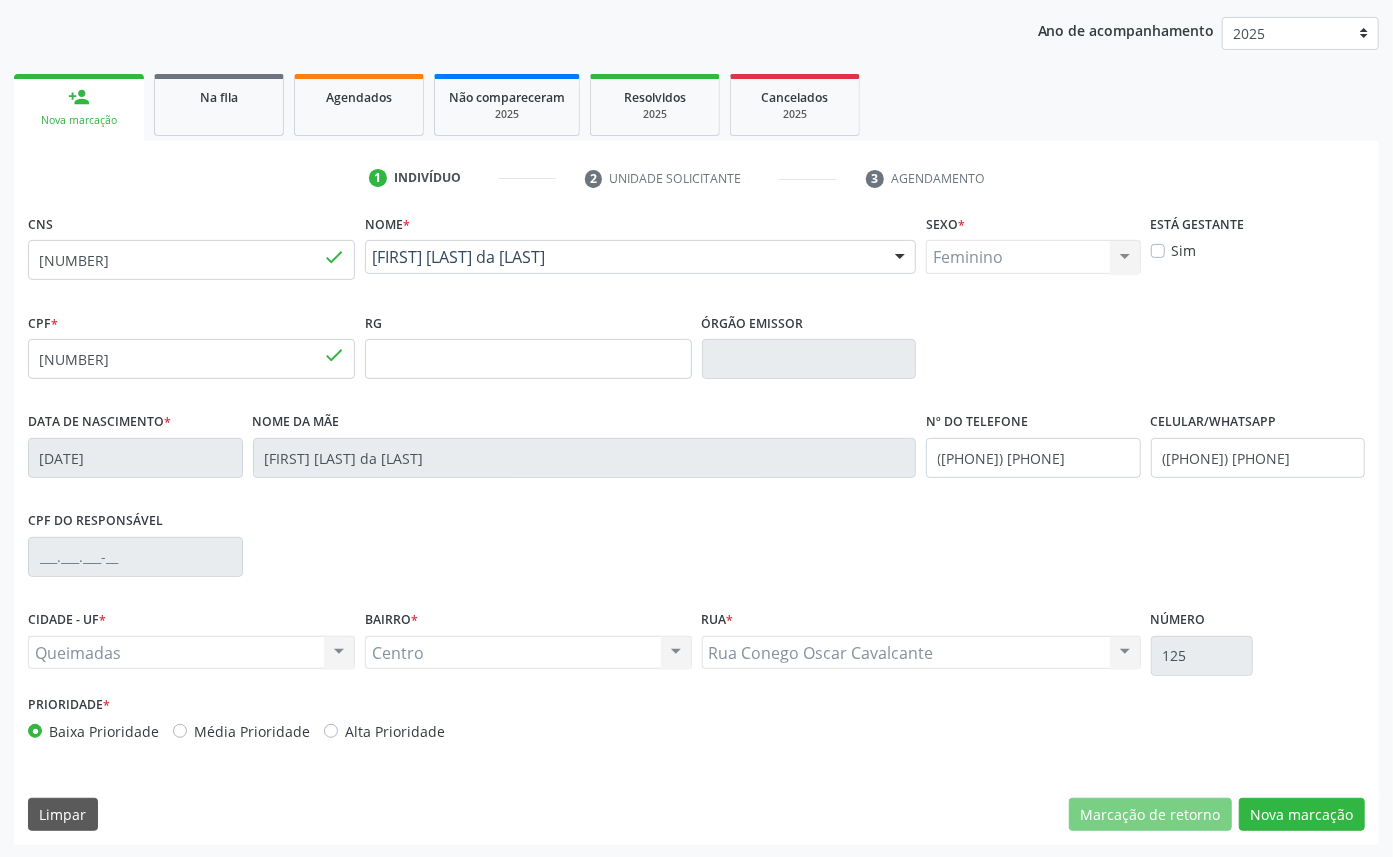 click on "CNS
[PHONE]       done
Nome
*
[FIRST] [LAST] [LAST]
[FIRST] [LAST] [LAST]
CNS:
[PHONE]
CPF:
[CPF]
Nascimento:
[DATE]
Nenhum resultado encontrado para: "   "
Digite o nome
Sexo
*
Feminino         Masculino   Feminino
Nenhum resultado encontrado para: "   "
Não há nenhuma opção para ser exibida.
Está gestante
Sim
CPF
*
[CPF]       done
RG
Órgão emissor
Data de nascimento
*
[DATE]
Nome da mãe
[FIRST] [LAST] DA [LAST]
Nº do Telefone
([PHONE])
Celular/WhatsApp
([PHONE])
CPF do responsável
CIDADE - UF
*" at bounding box center [696, 527] 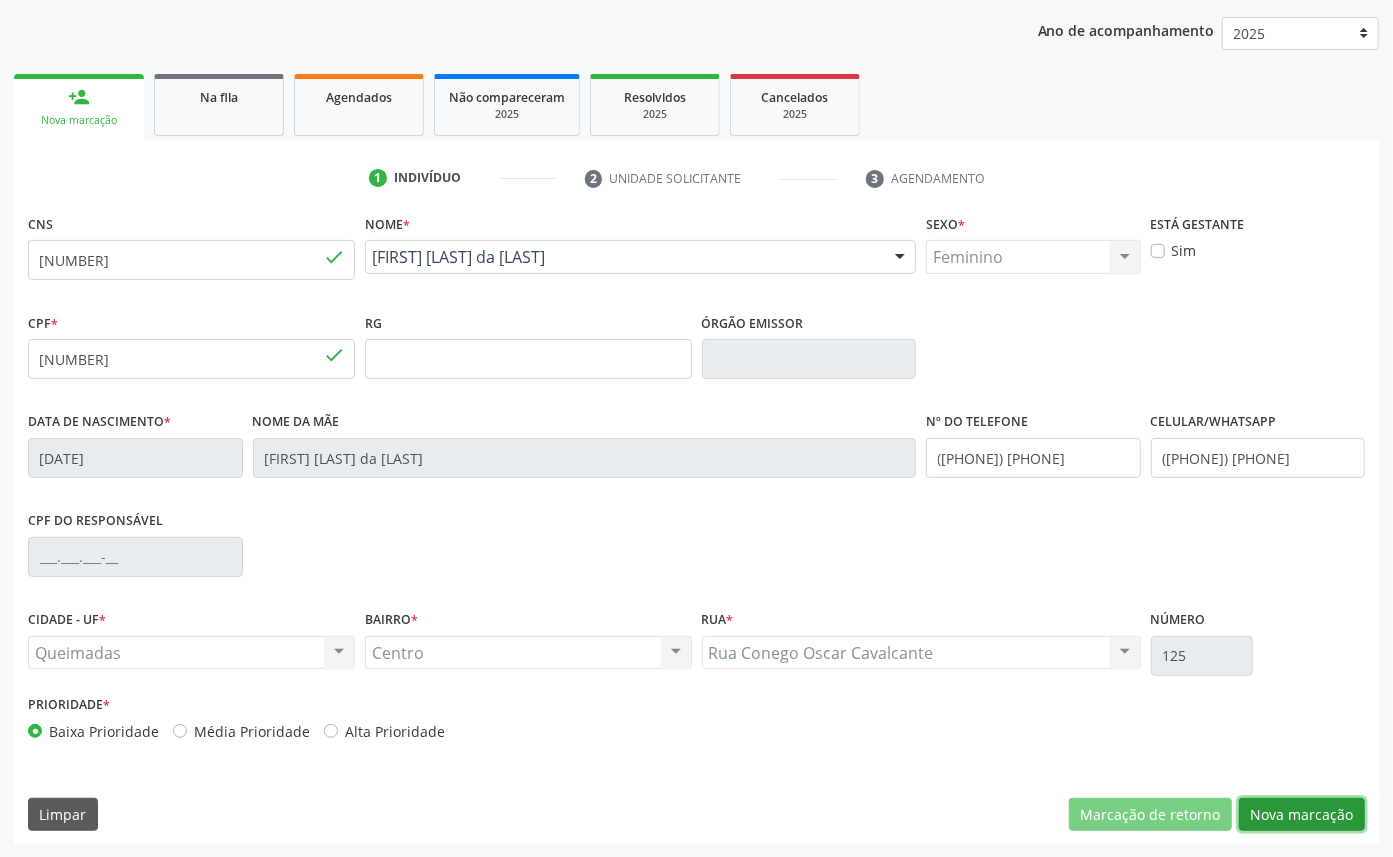 click on "Nova marcação" at bounding box center (1302, 815) 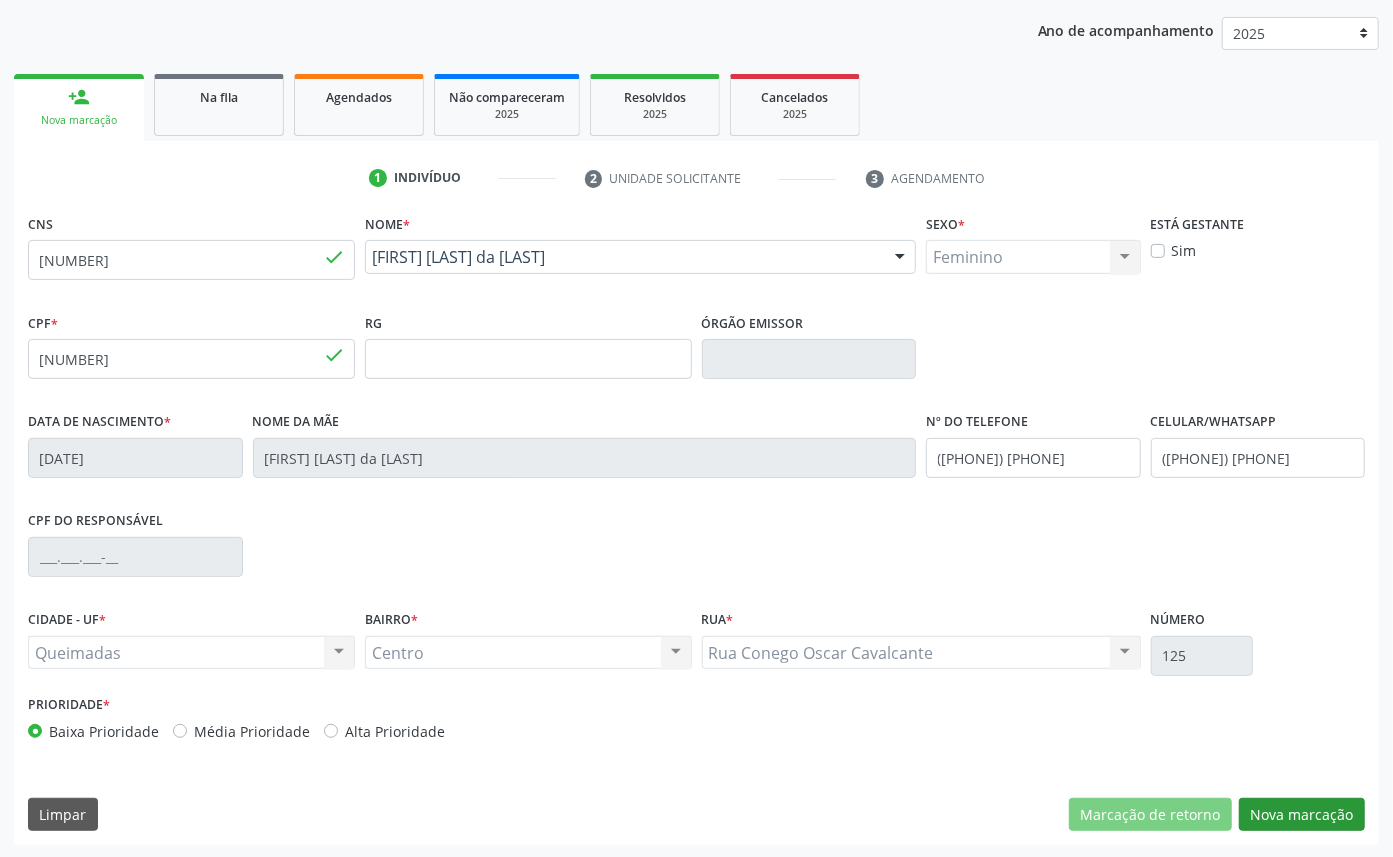 scroll, scrollTop: 47, scrollLeft: 0, axis: vertical 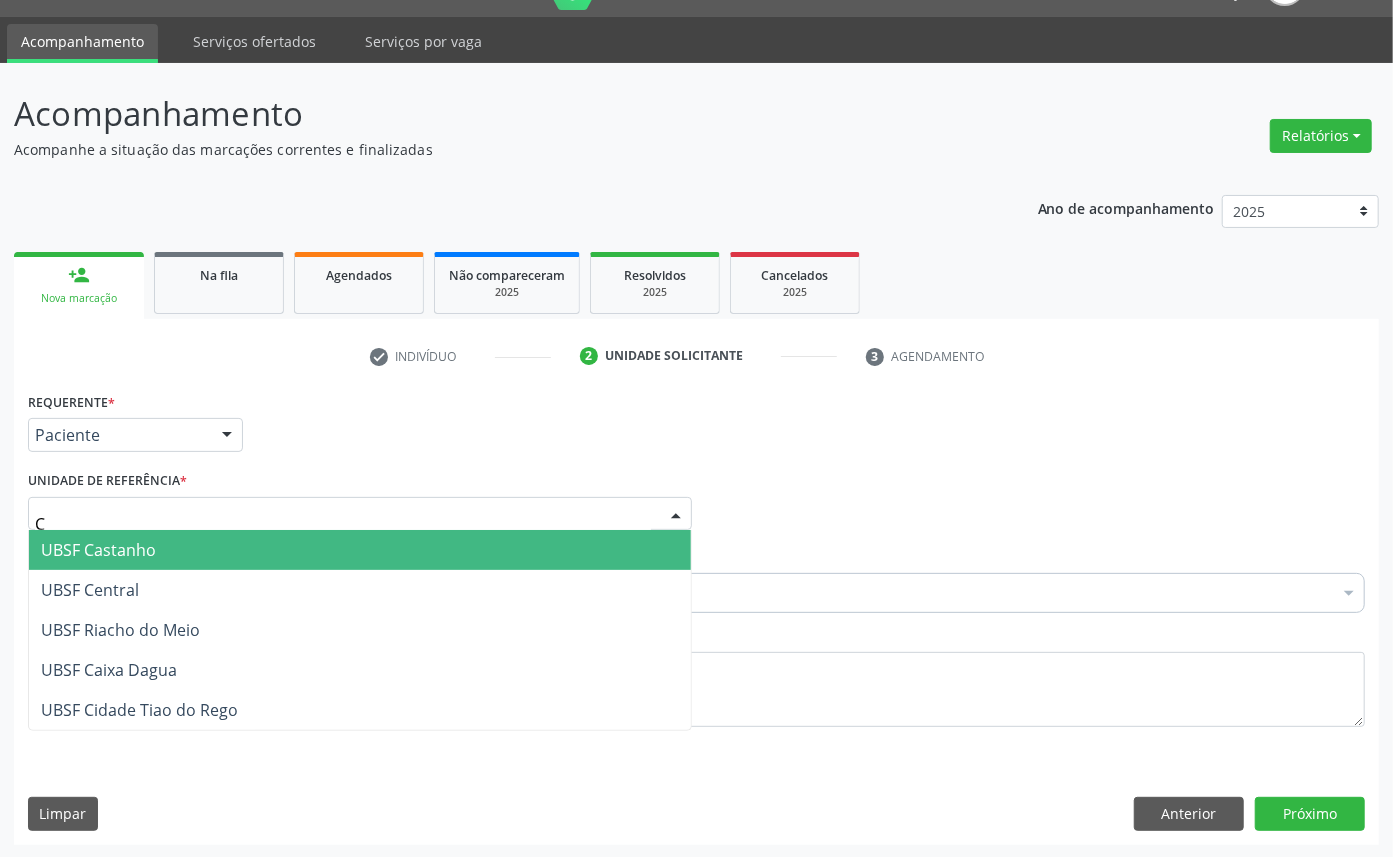 type on "CE" 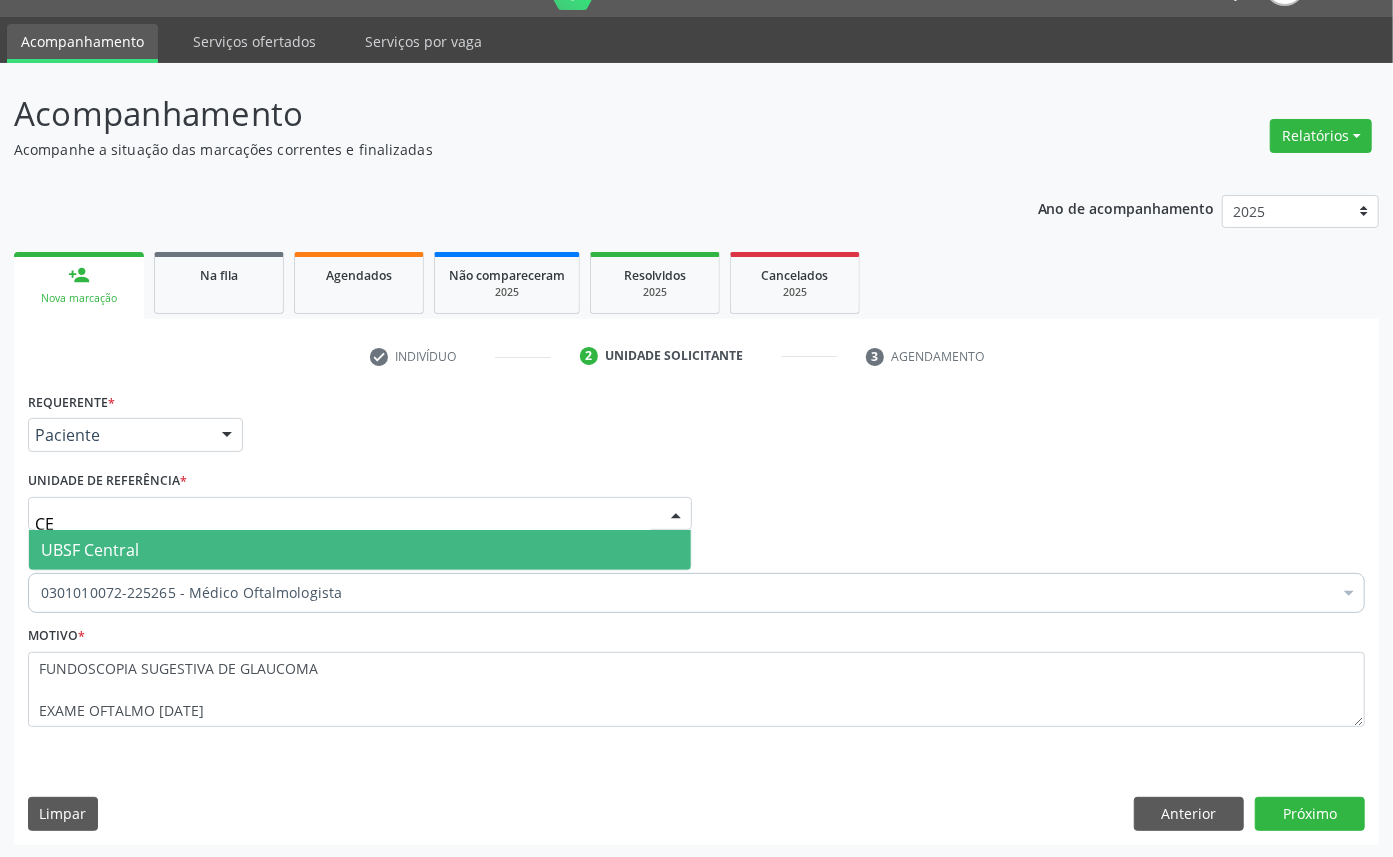click on "UBSF Central" at bounding box center (90, 550) 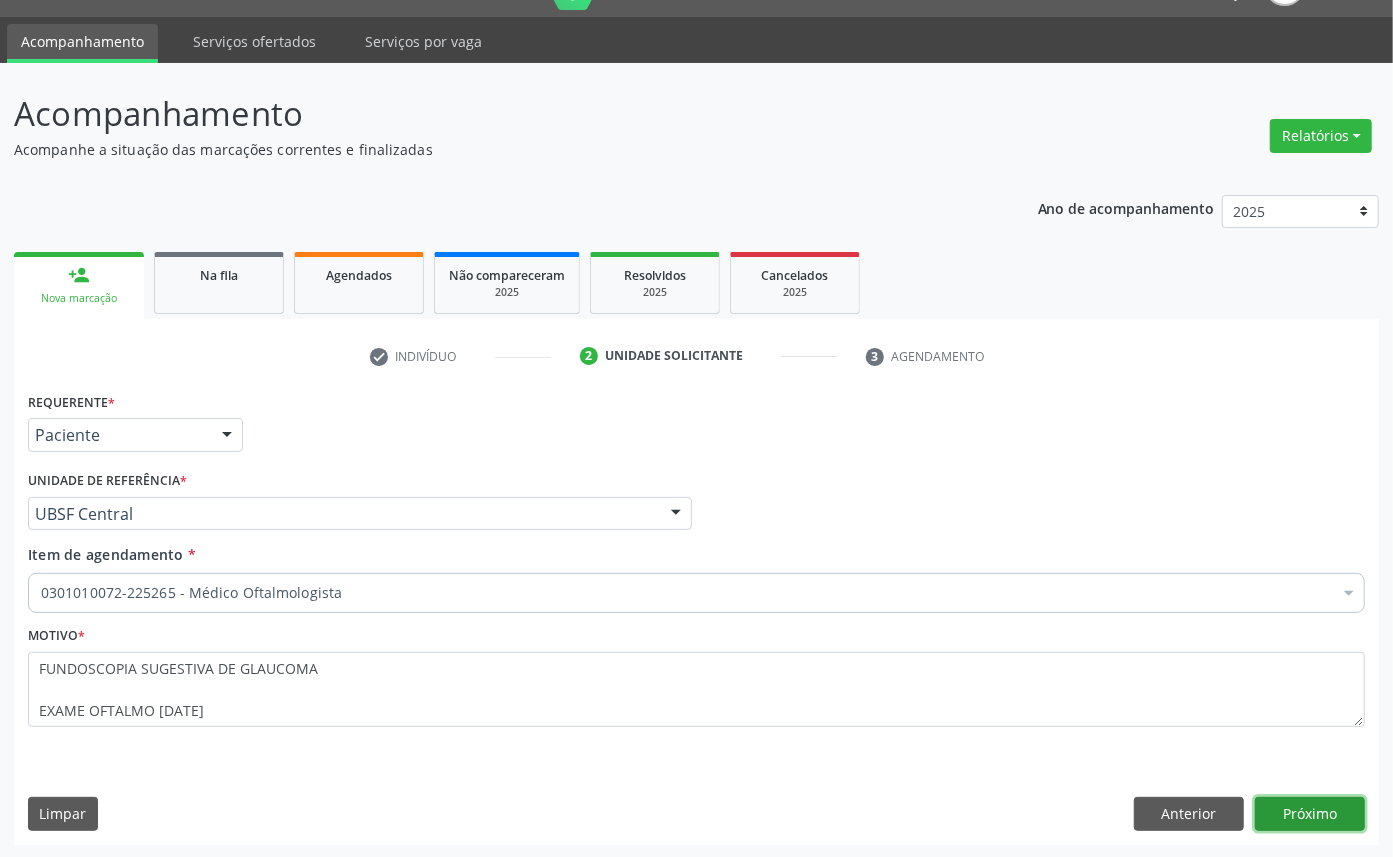 click on "Próximo" at bounding box center [1310, 814] 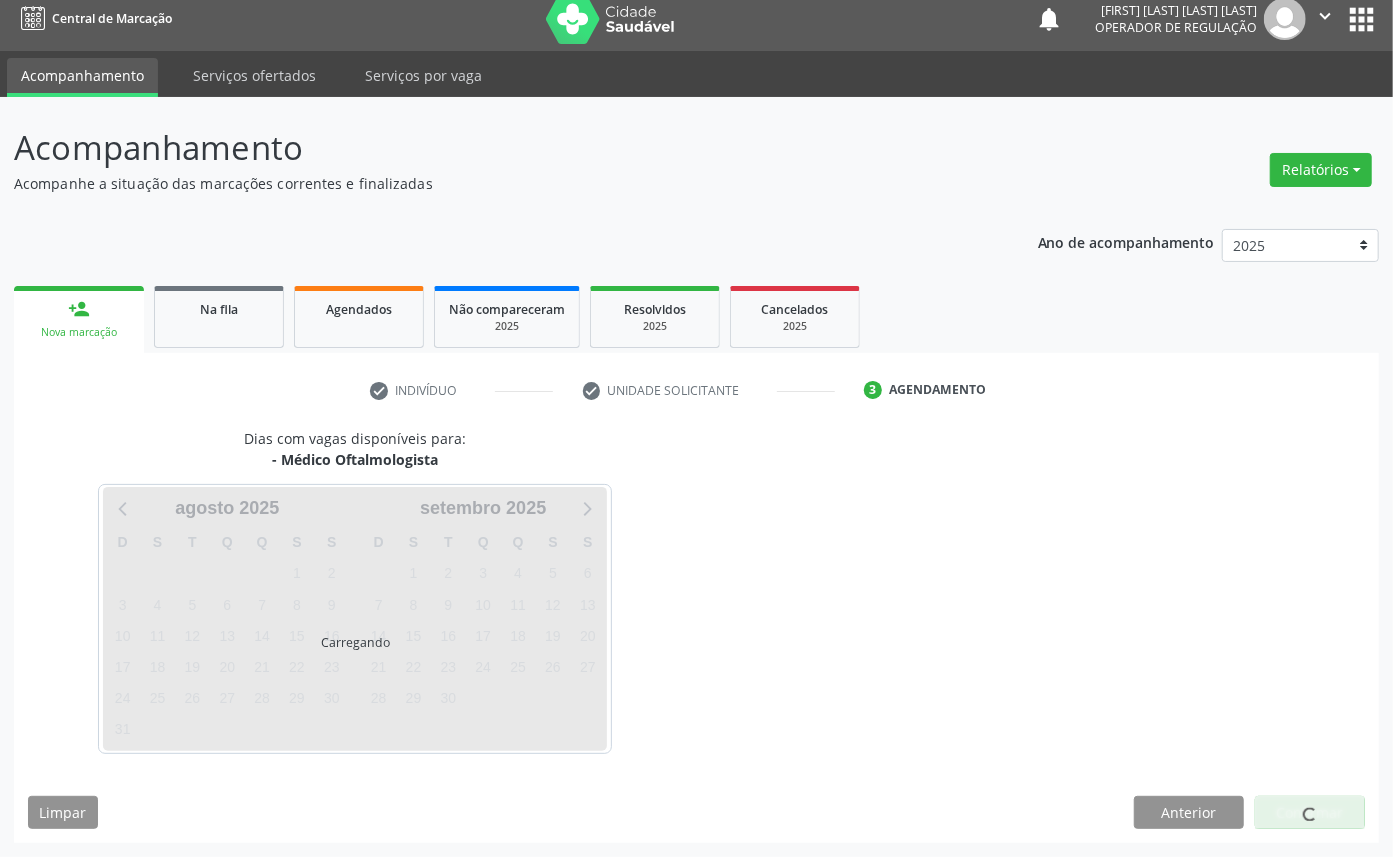 scroll, scrollTop: 12, scrollLeft: 0, axis: vertical 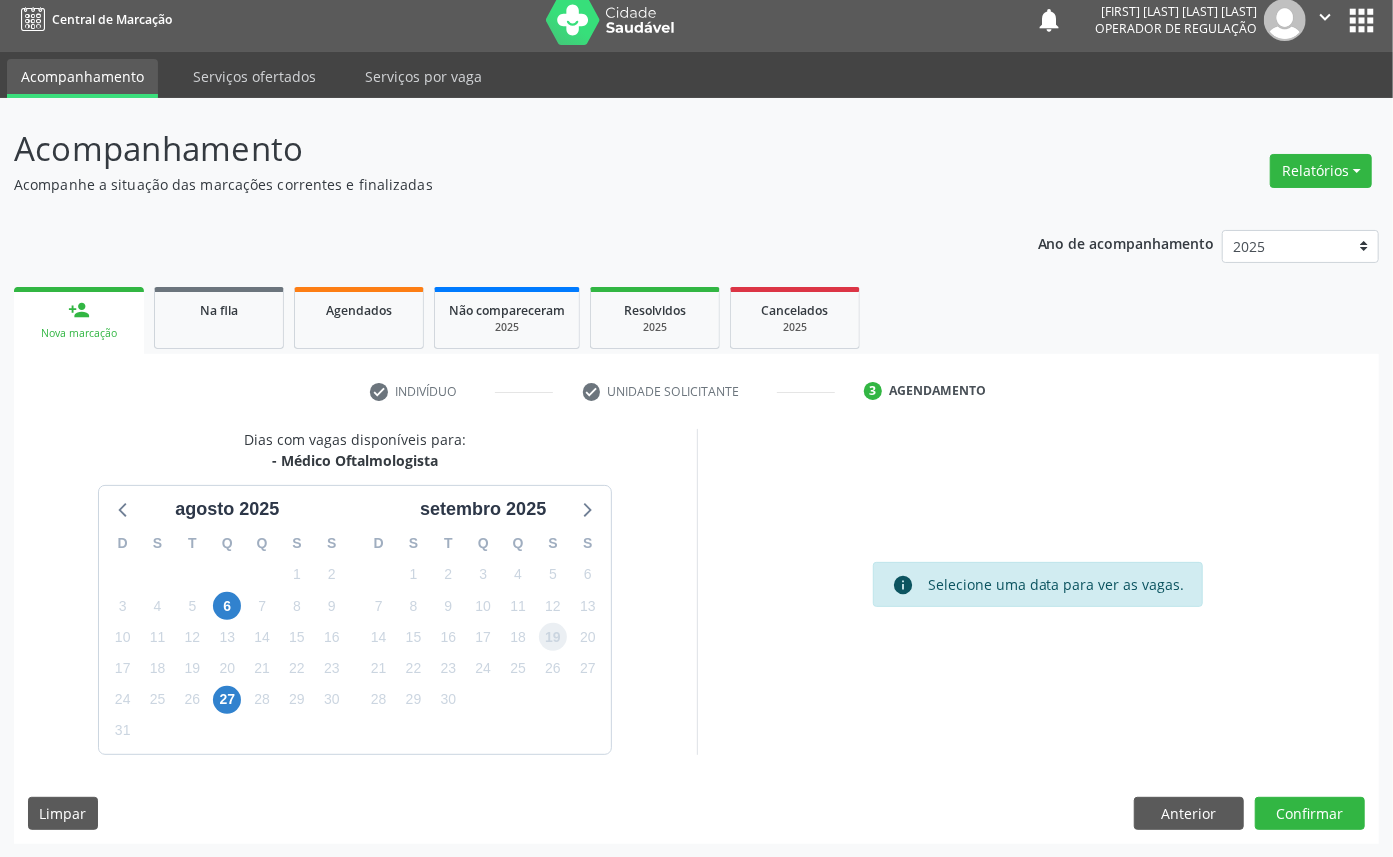 click on "19" at bounding box center [553, 637] 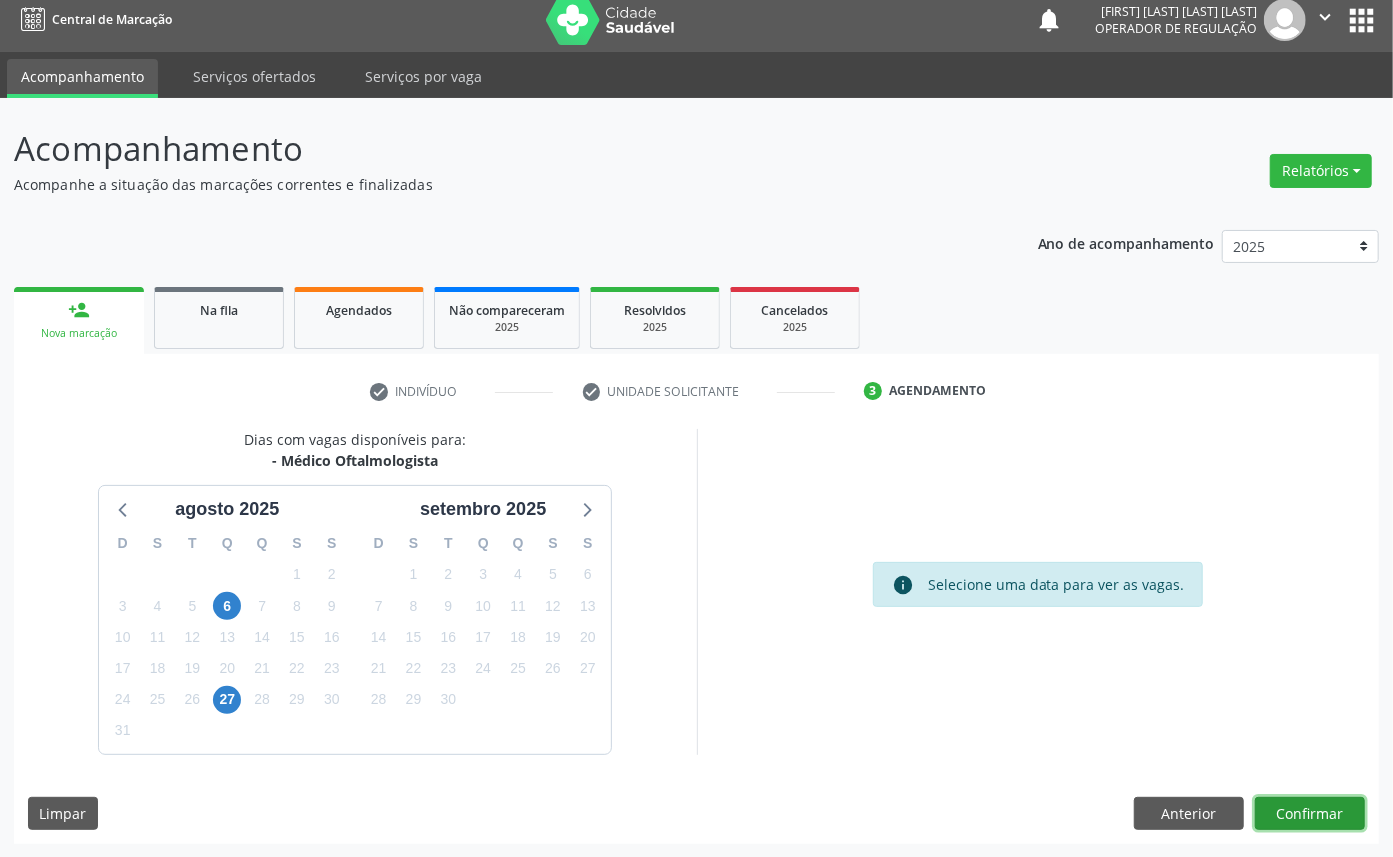 click on "Confirmar" at bounding box center [1310, 814] 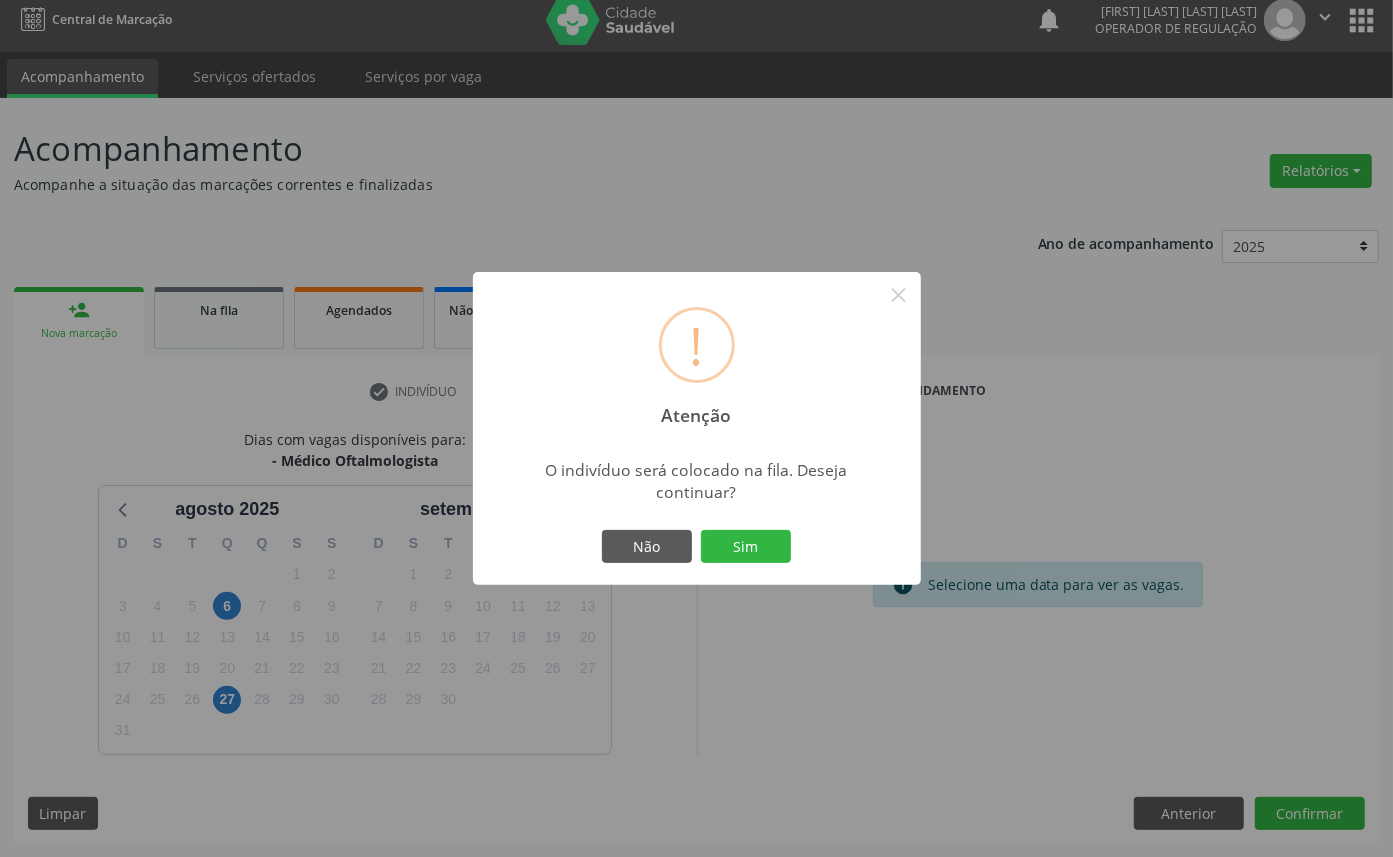type 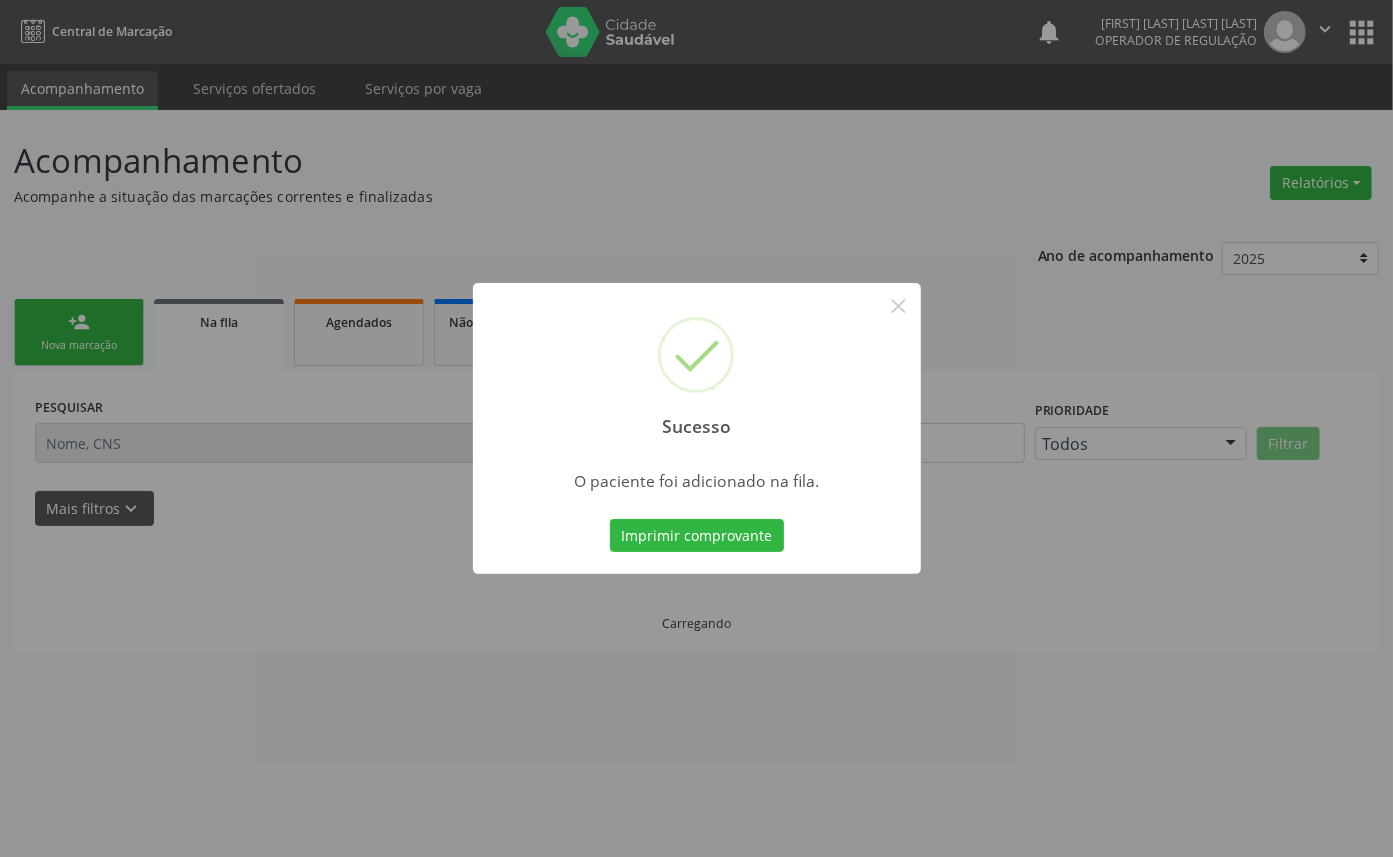 scroll, scrollTop: 0, scrollLeft: 0, axis: both 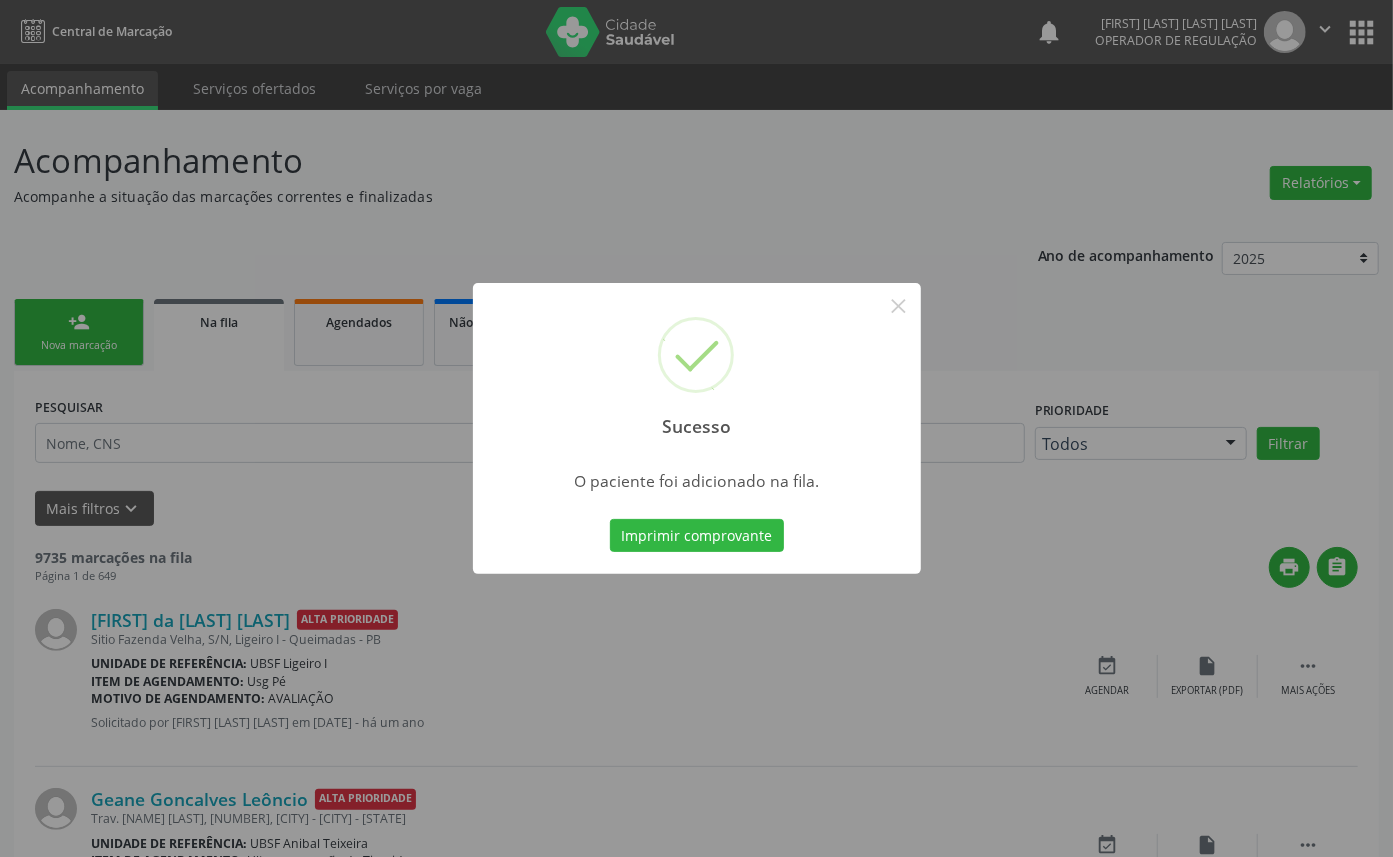 type 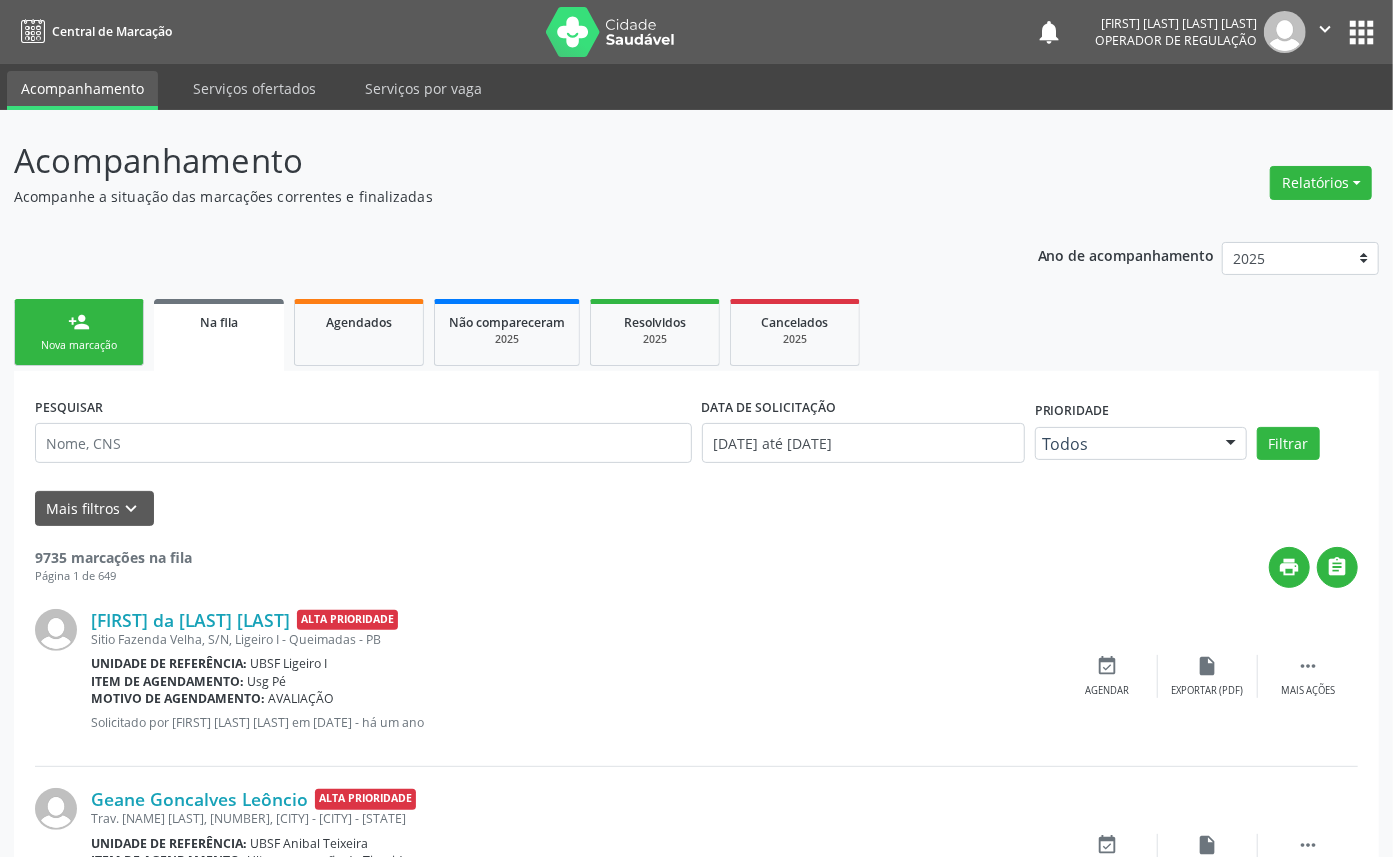 click on "person_add
Nova marcação" at bounding box center [79, 332] 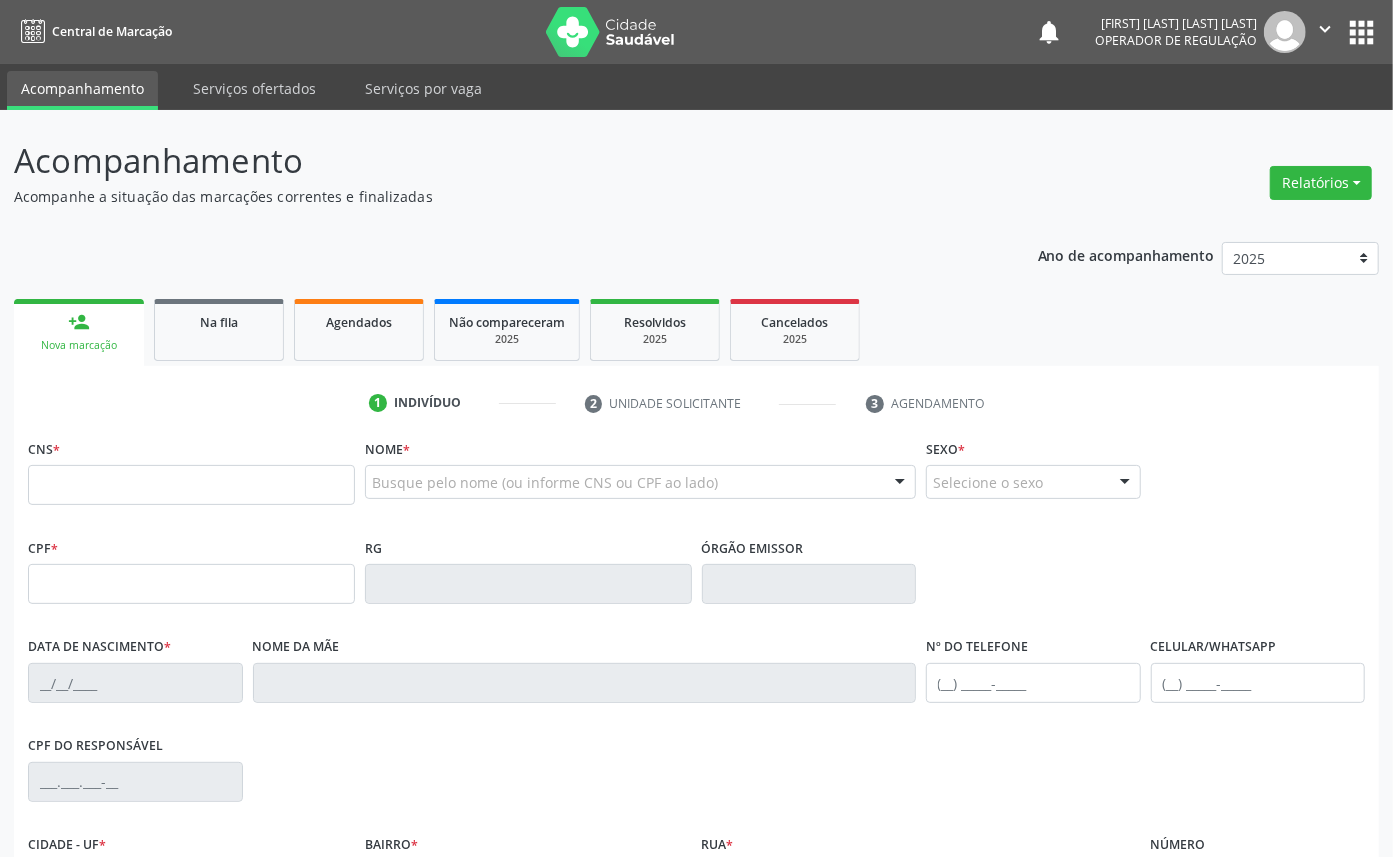 click on "Busque pelo nome (ou informe CNS ou CPF ao lado)
Nenhum resultado encontrado para: "   "
Digite o nome" at bounding box center [640, 489] 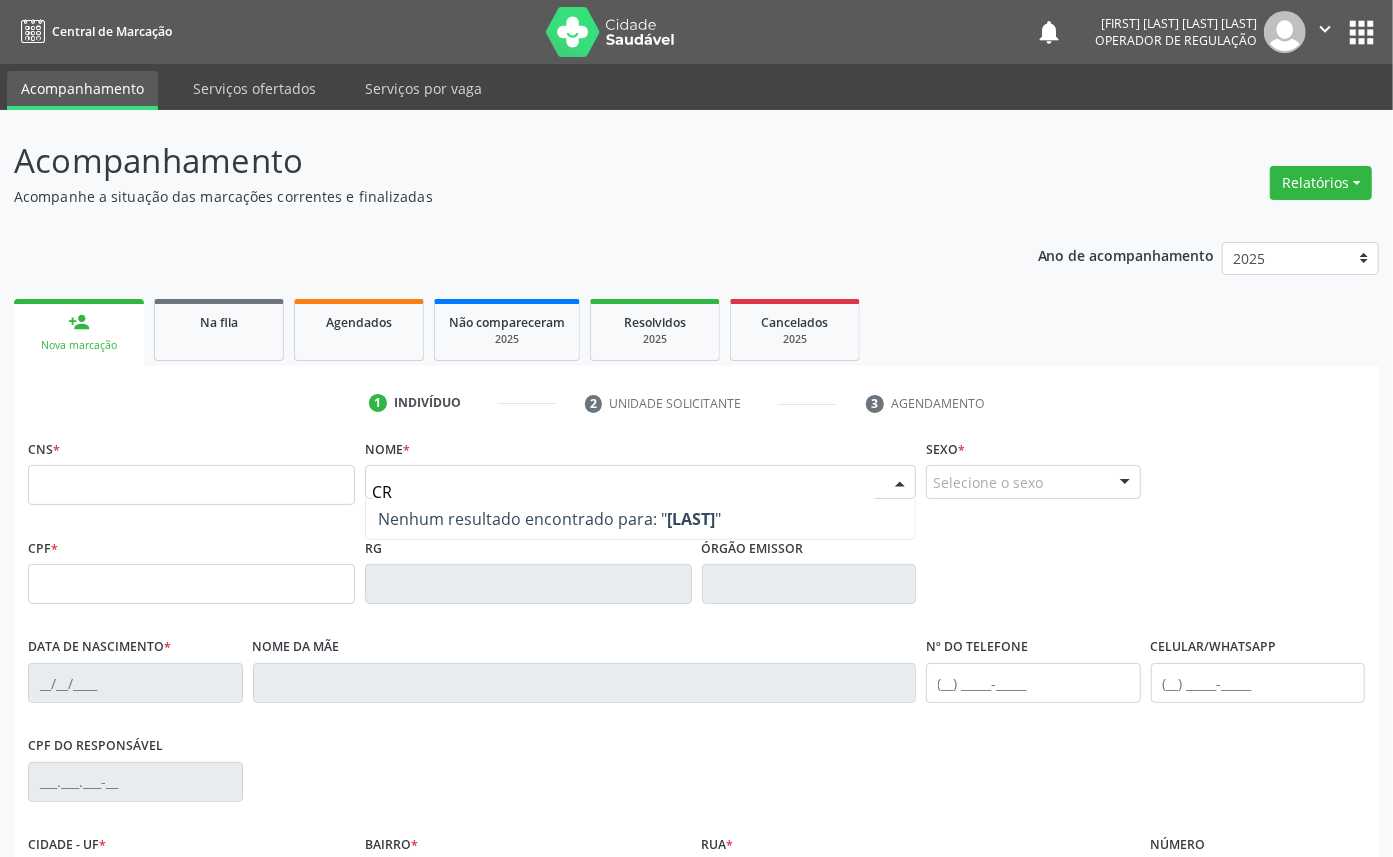 type on "C" 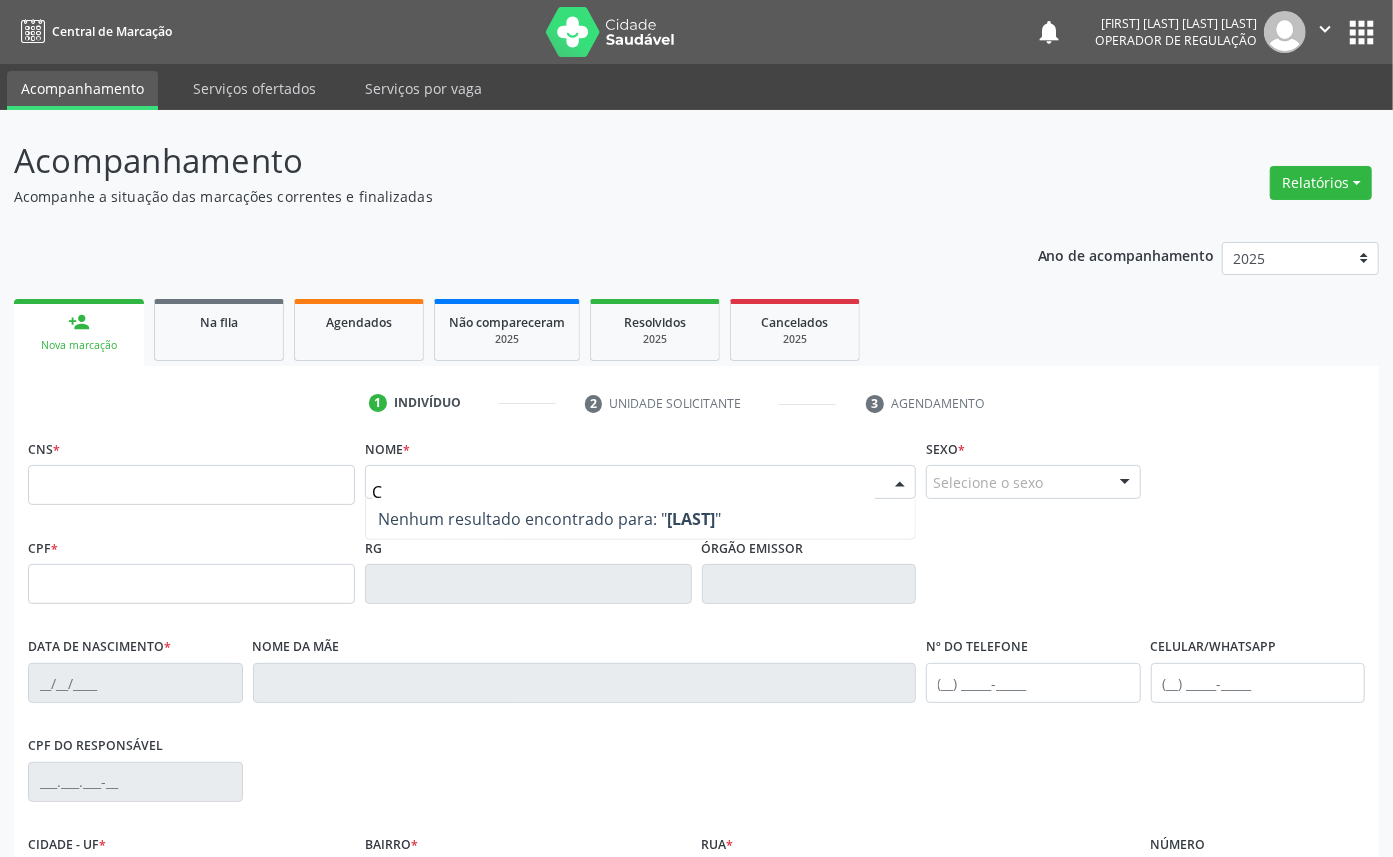 type 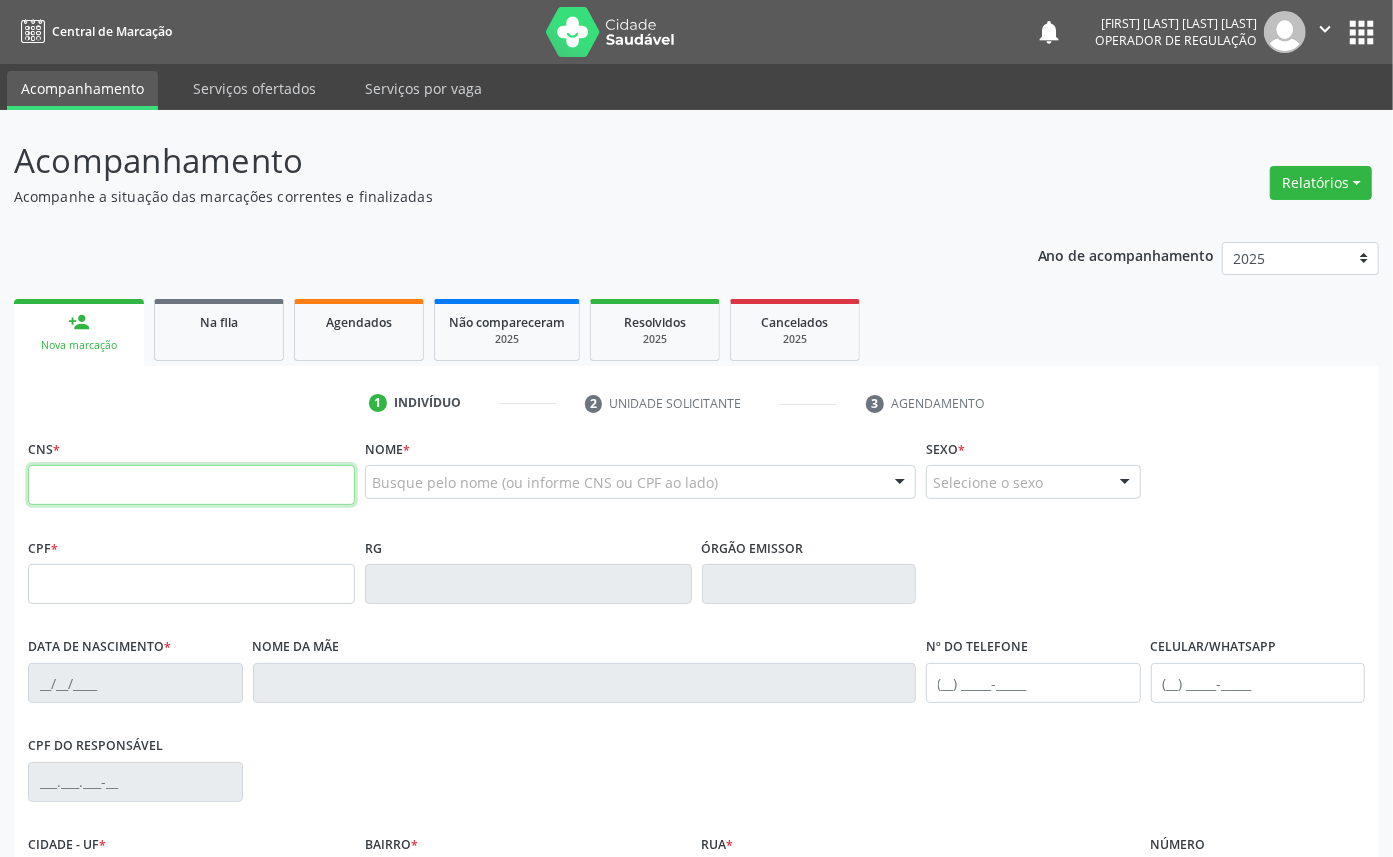 click at bounding box center (191, 485) 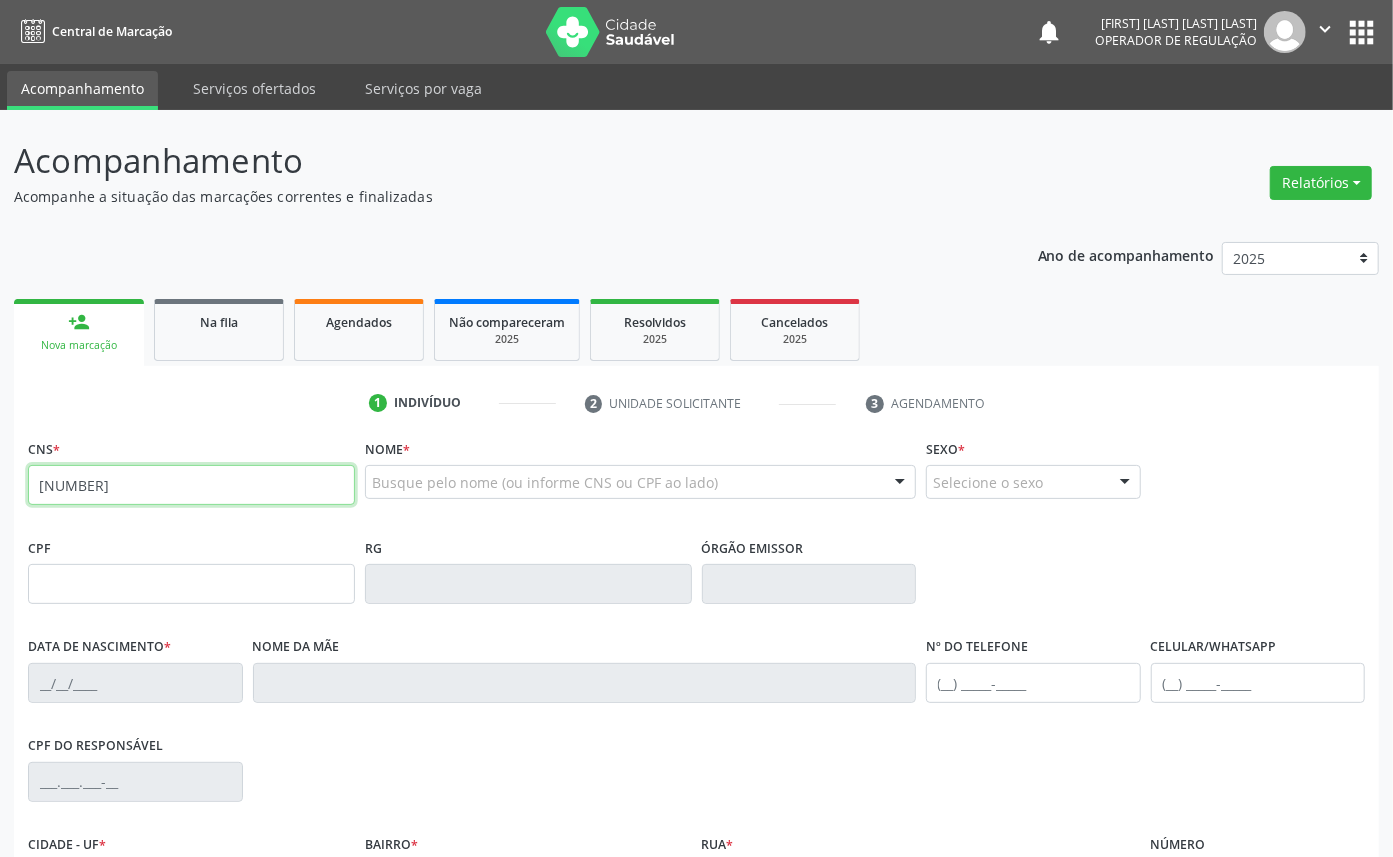 type on "[NUMBER]" 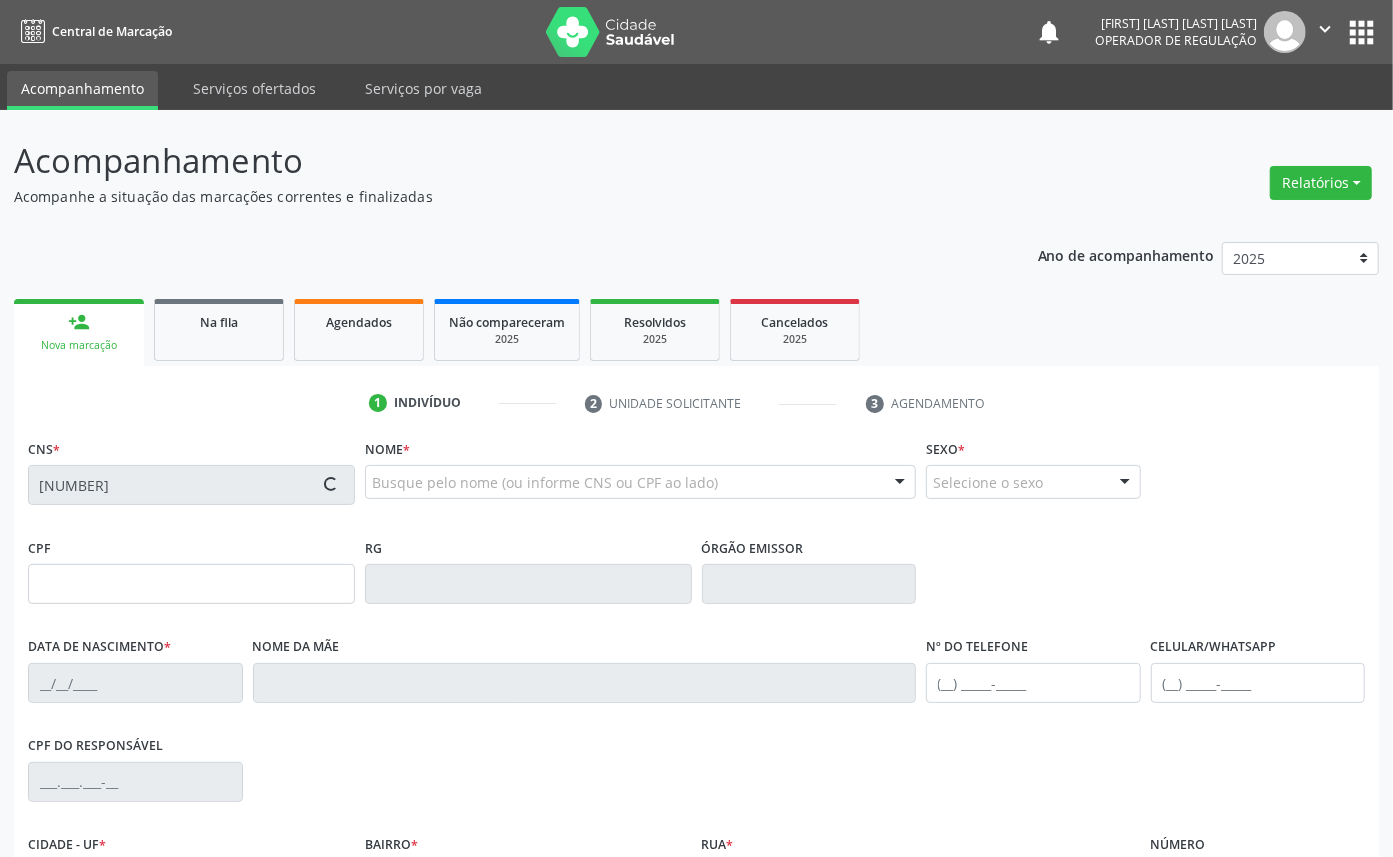 type on "[NUMBER]" 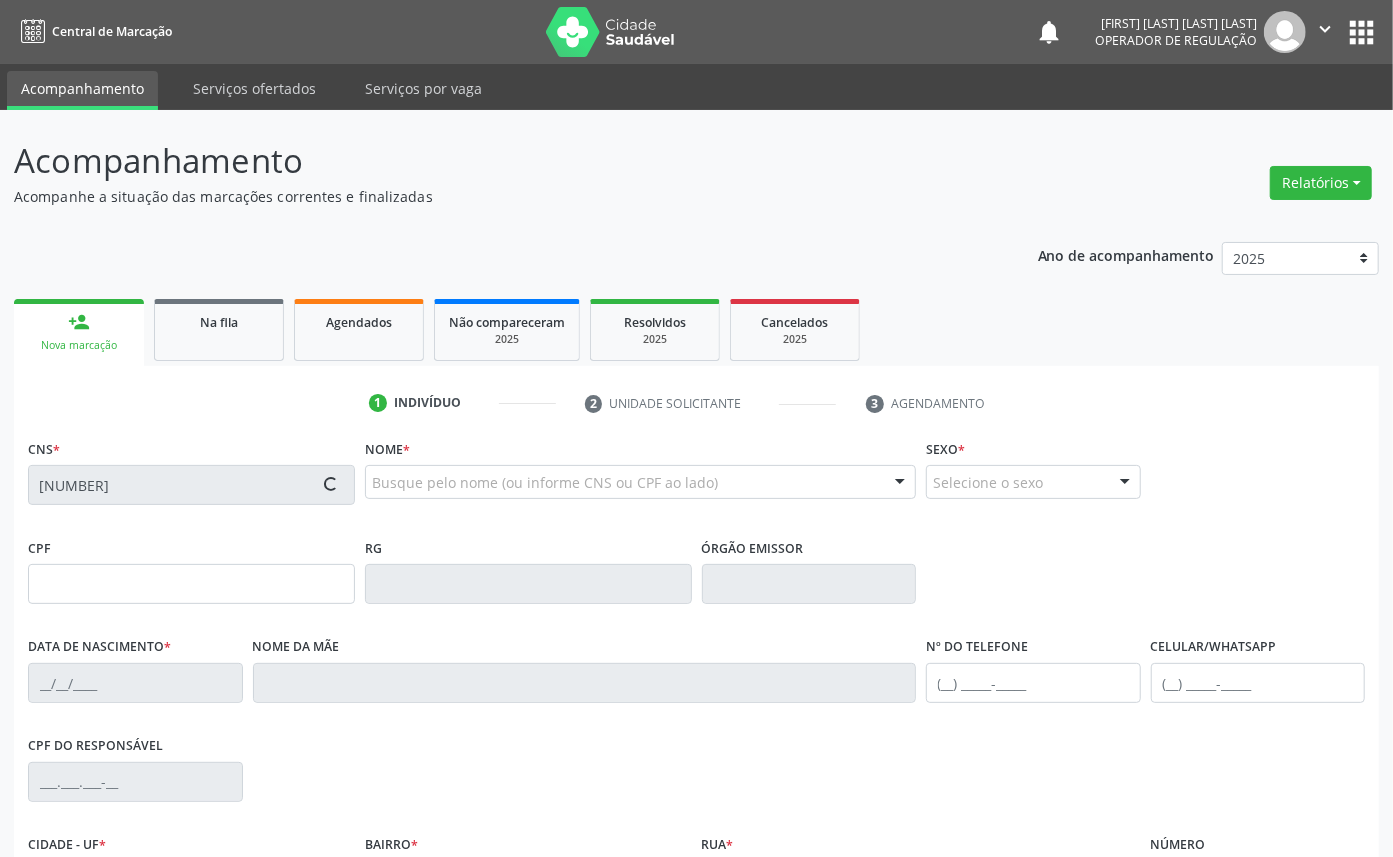 type on "[DATE]" 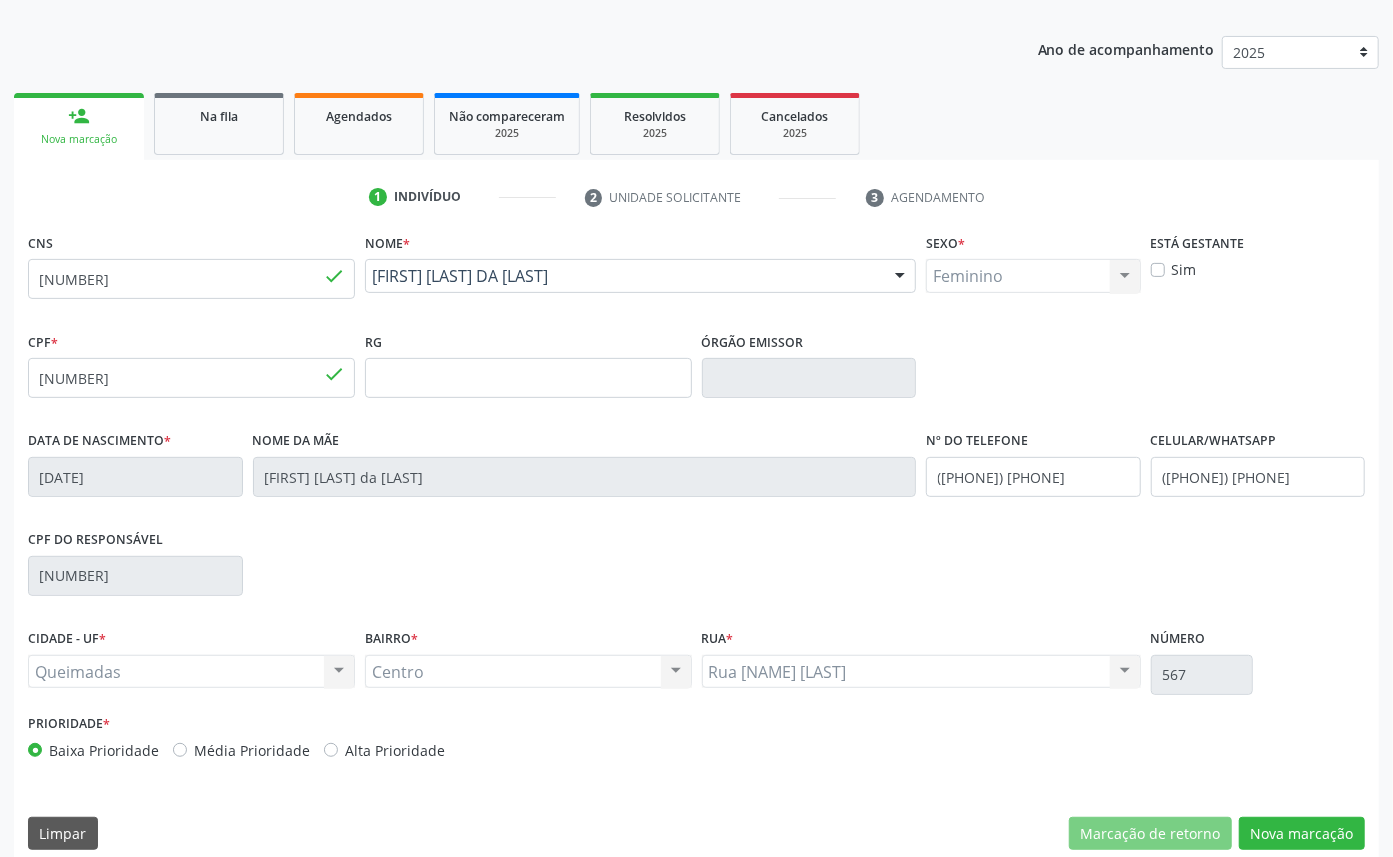 scroll, scrollTop: 225, scrollLeft: 0, axis: vertical 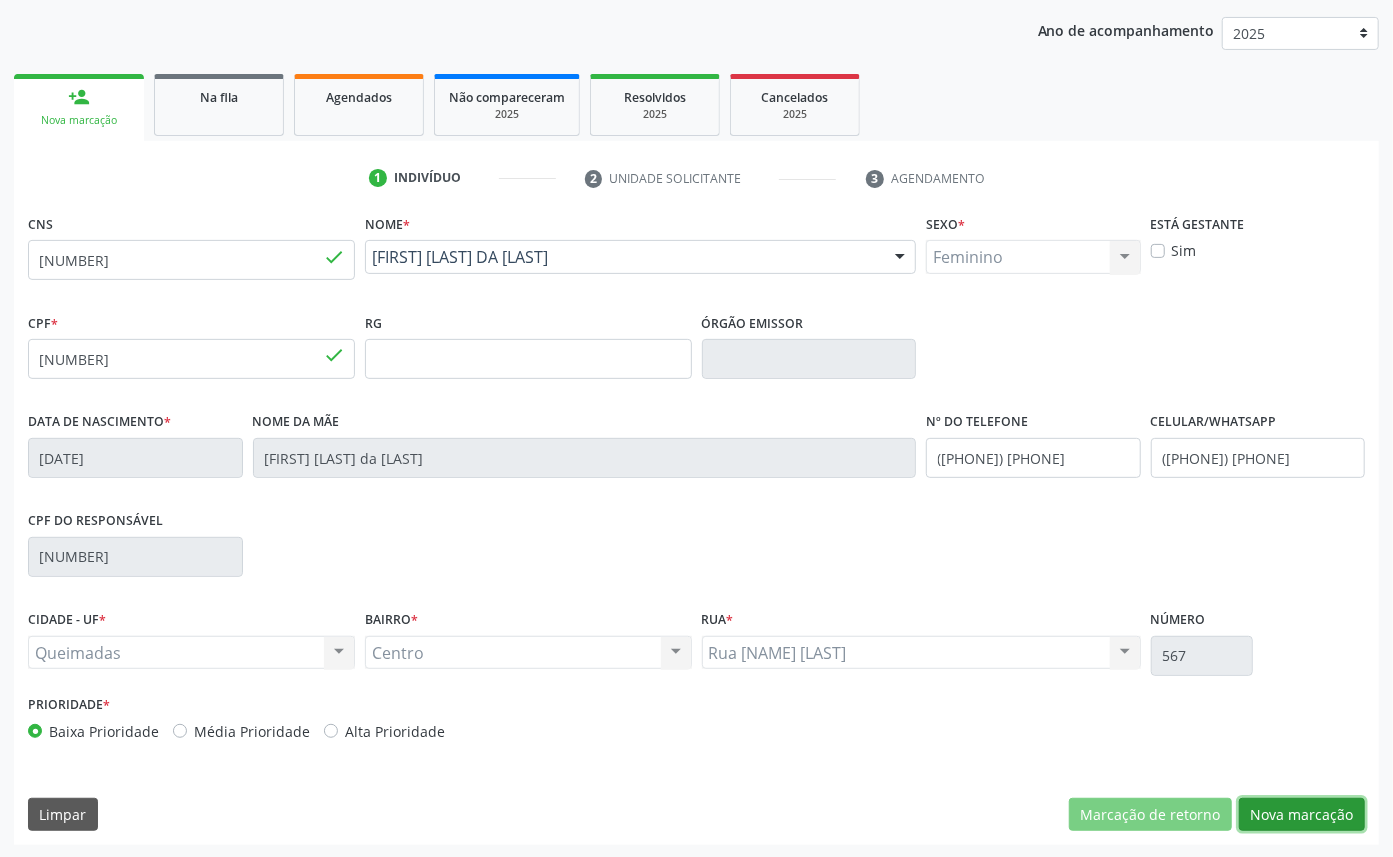 click on "Nova marcação" at bounding box center [1302, 815] 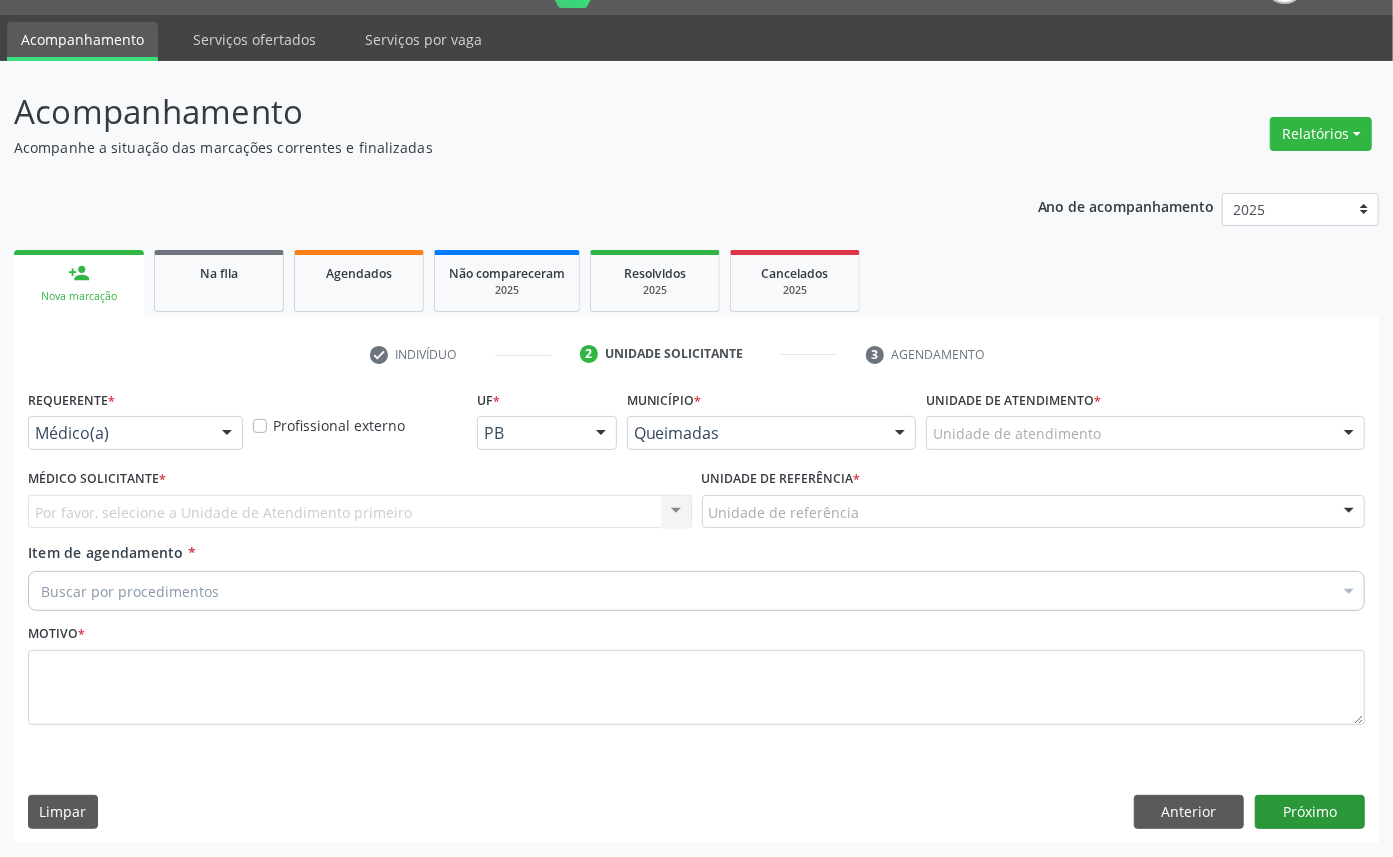 scroll, scrollTop: 47, scrollLeft: 0, axis: vertical 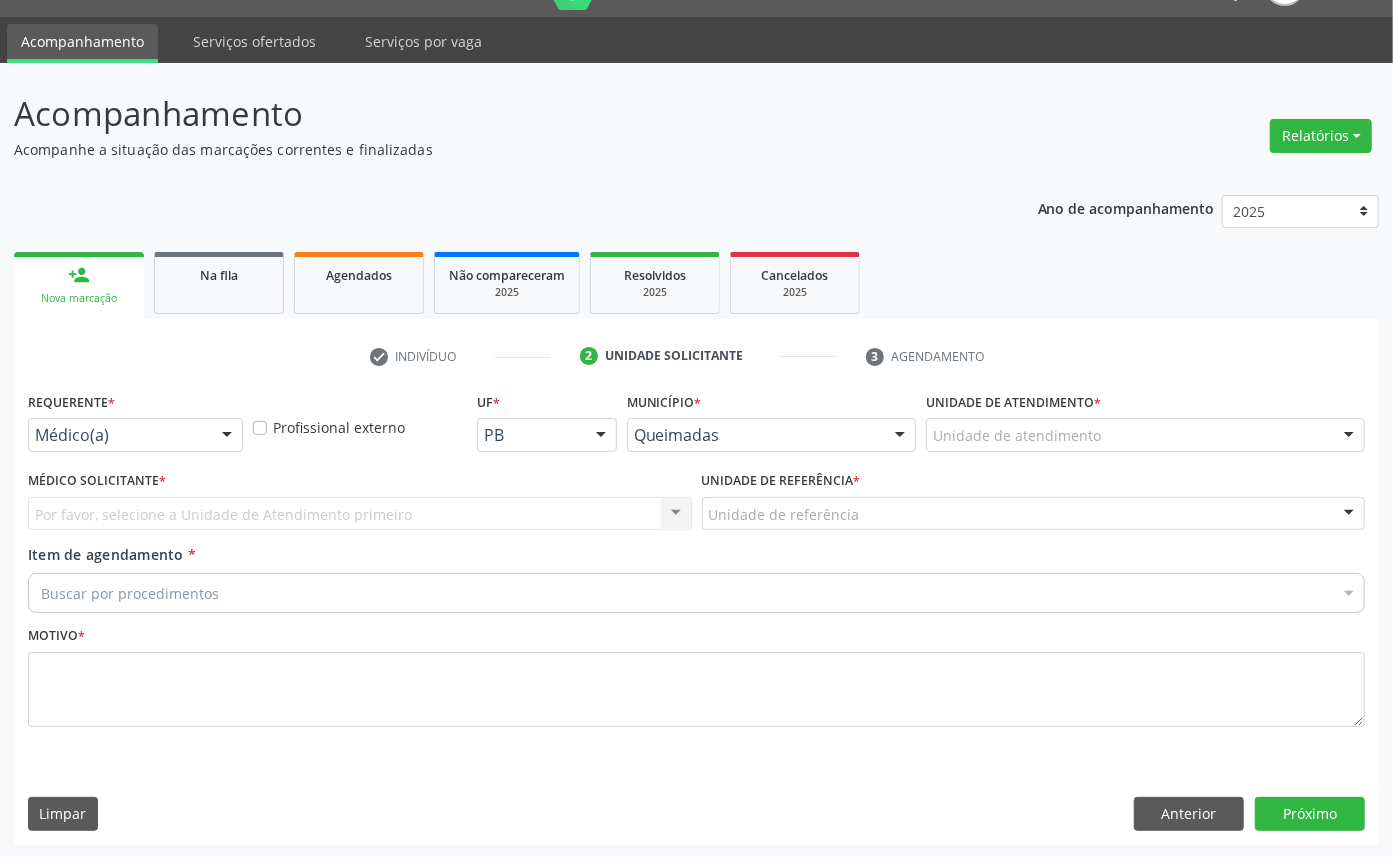 click at bounding box center [227, 436] 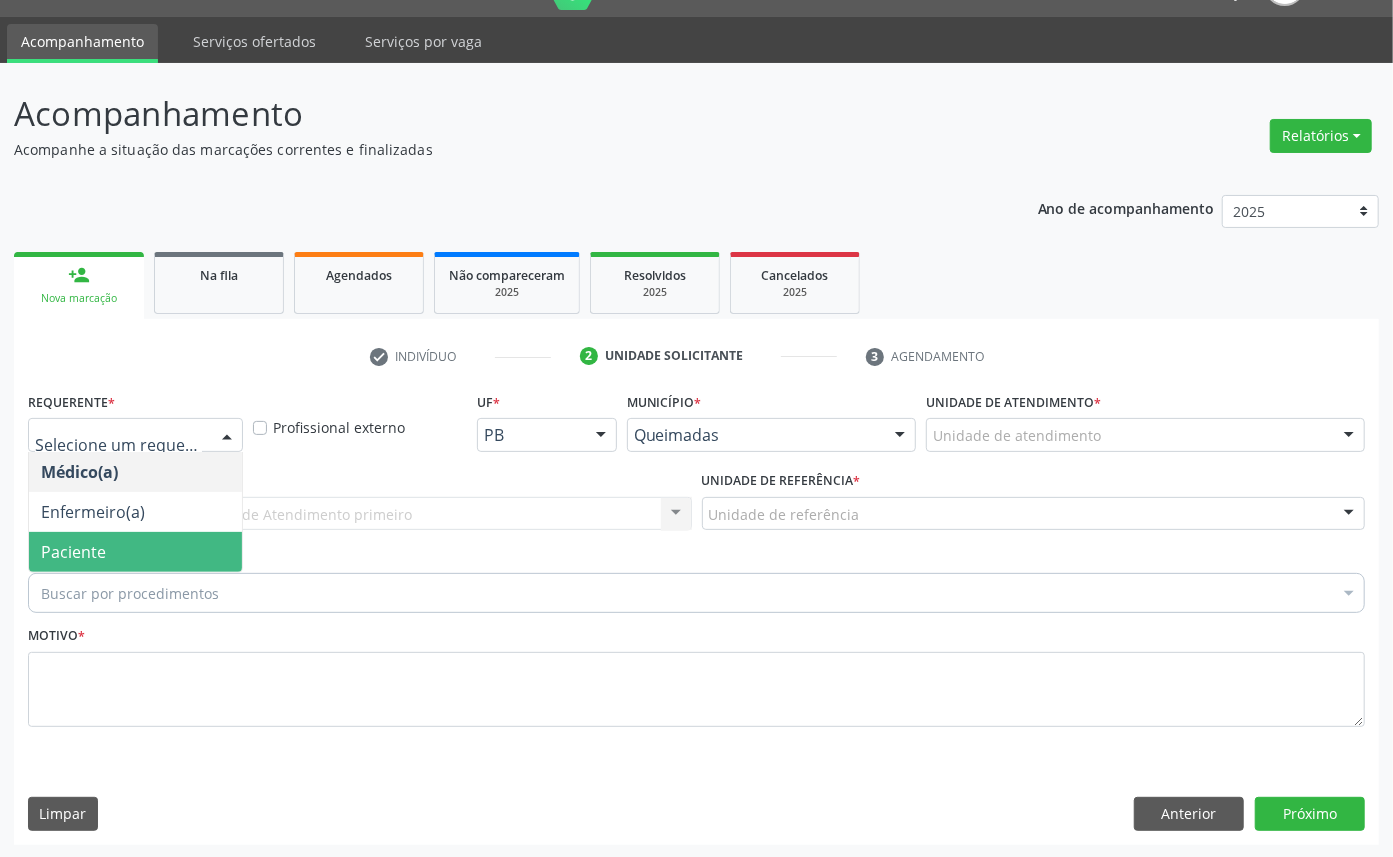 click on "Enfermeiro(a)" at bounding box center (135, 512) 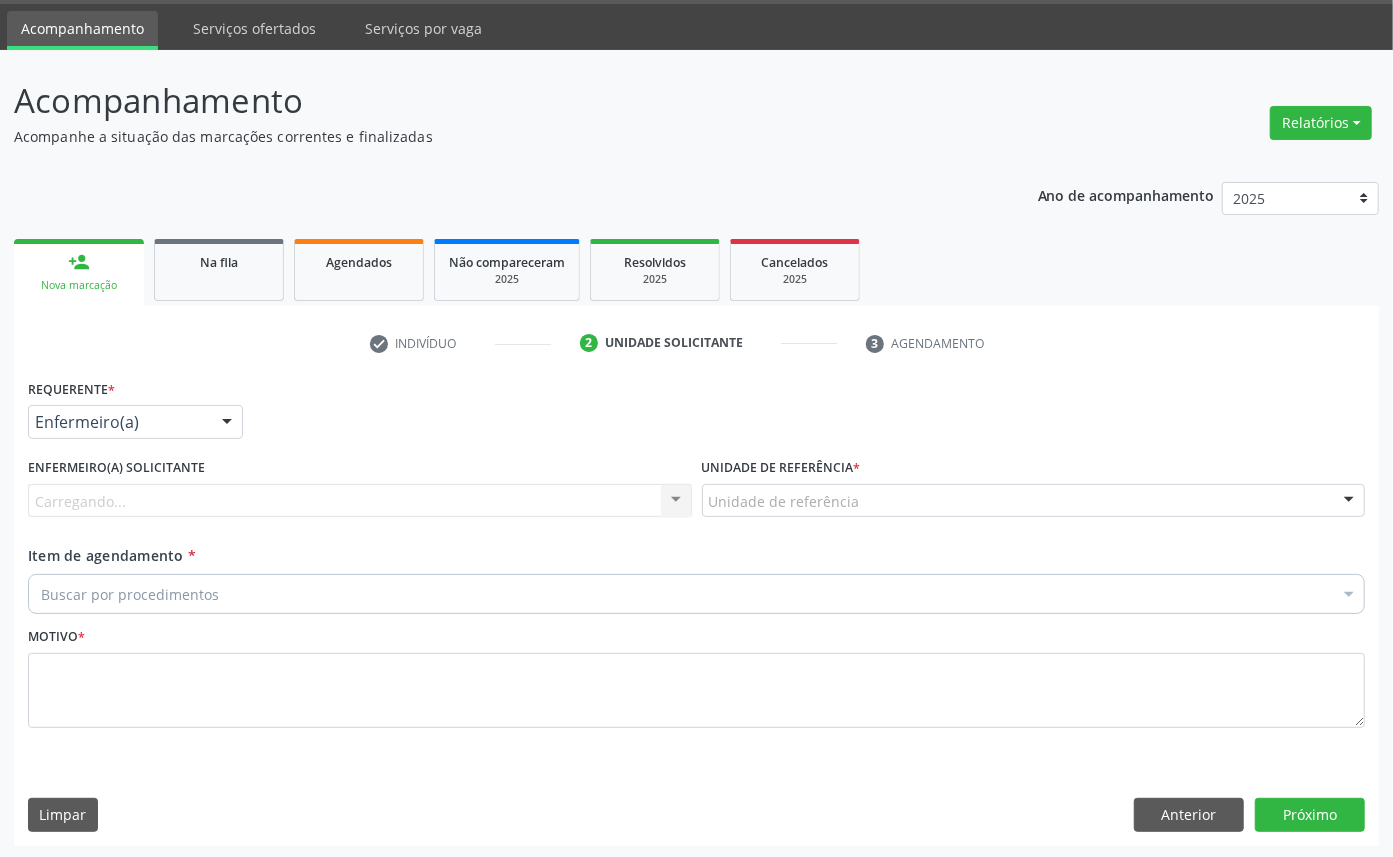 scroll, scrollTop: 61, scrollLeft: 0, axis: vertical 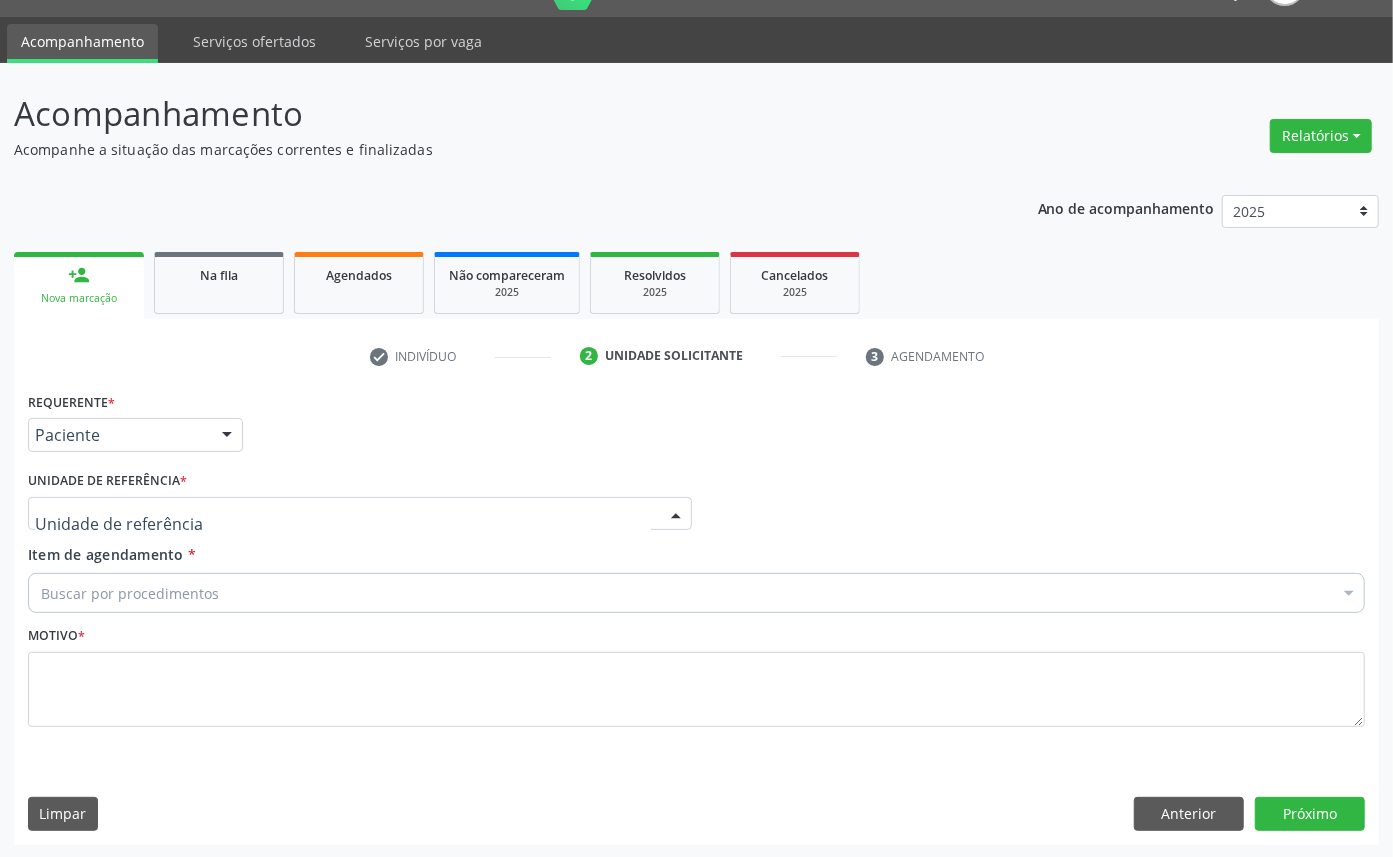 click at bounding box center [360, 514] 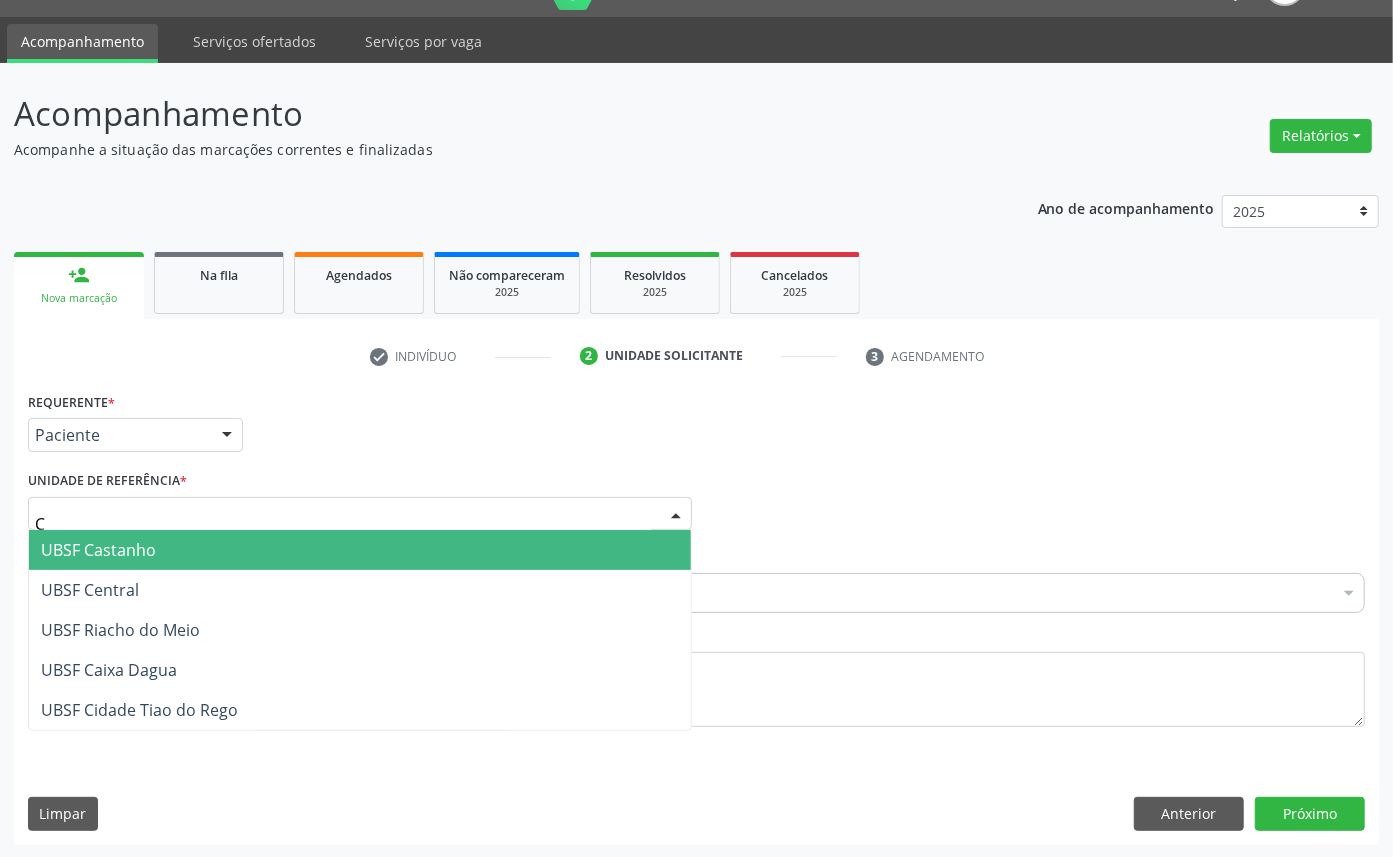 type on "CE" 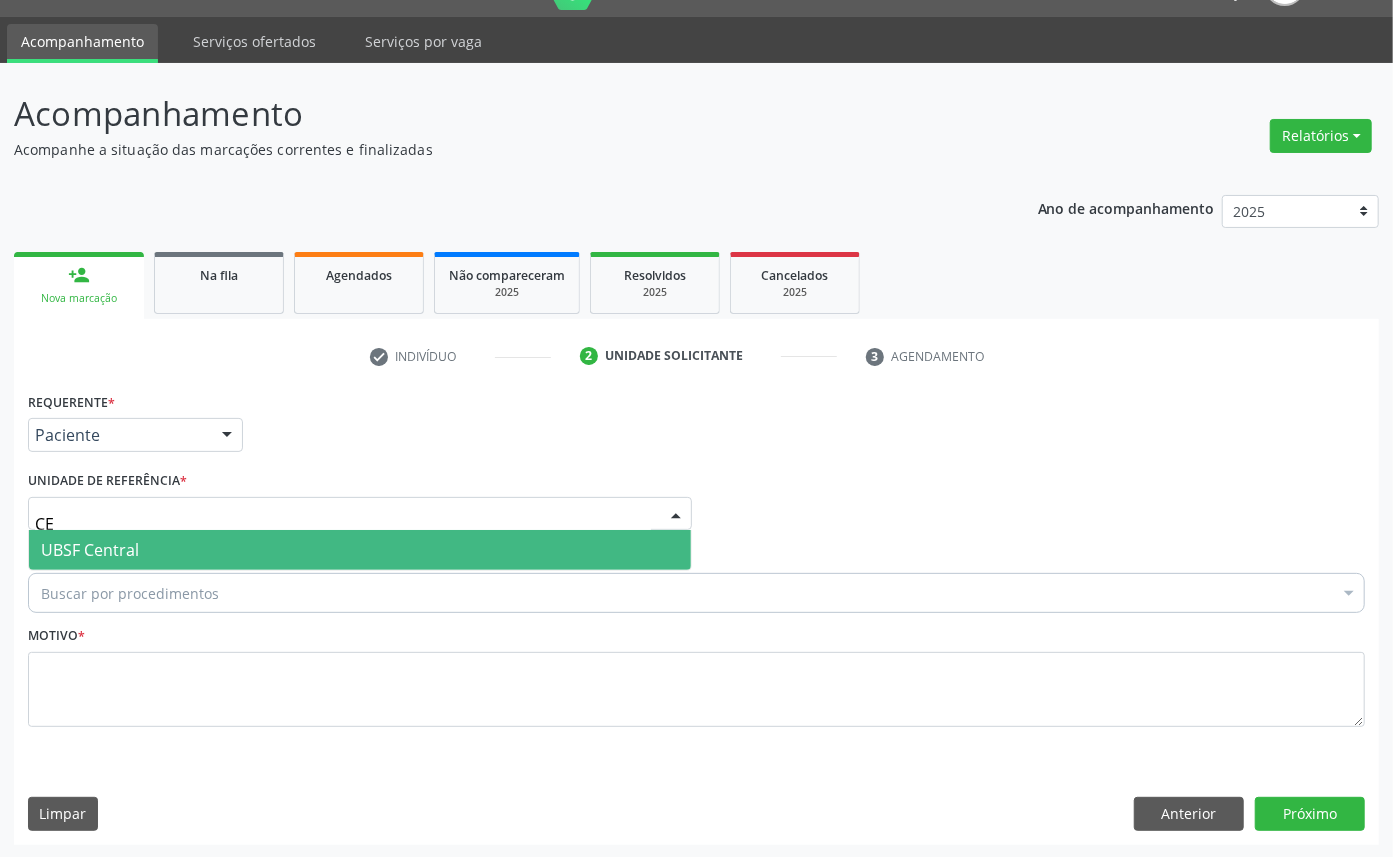 click on "UBSF Central" at bounding box center [360, 550] 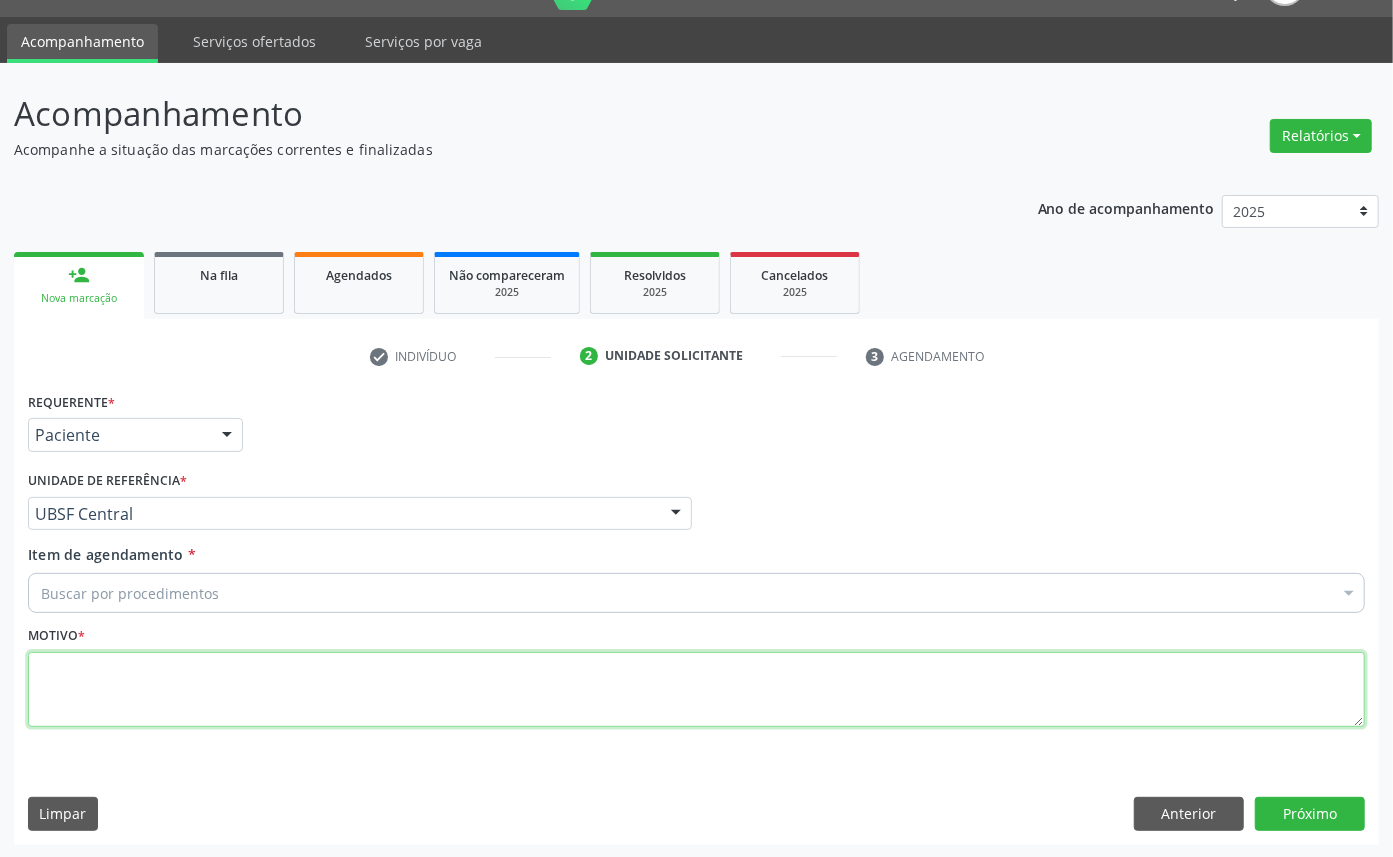 click at bounding box center (696, 690) 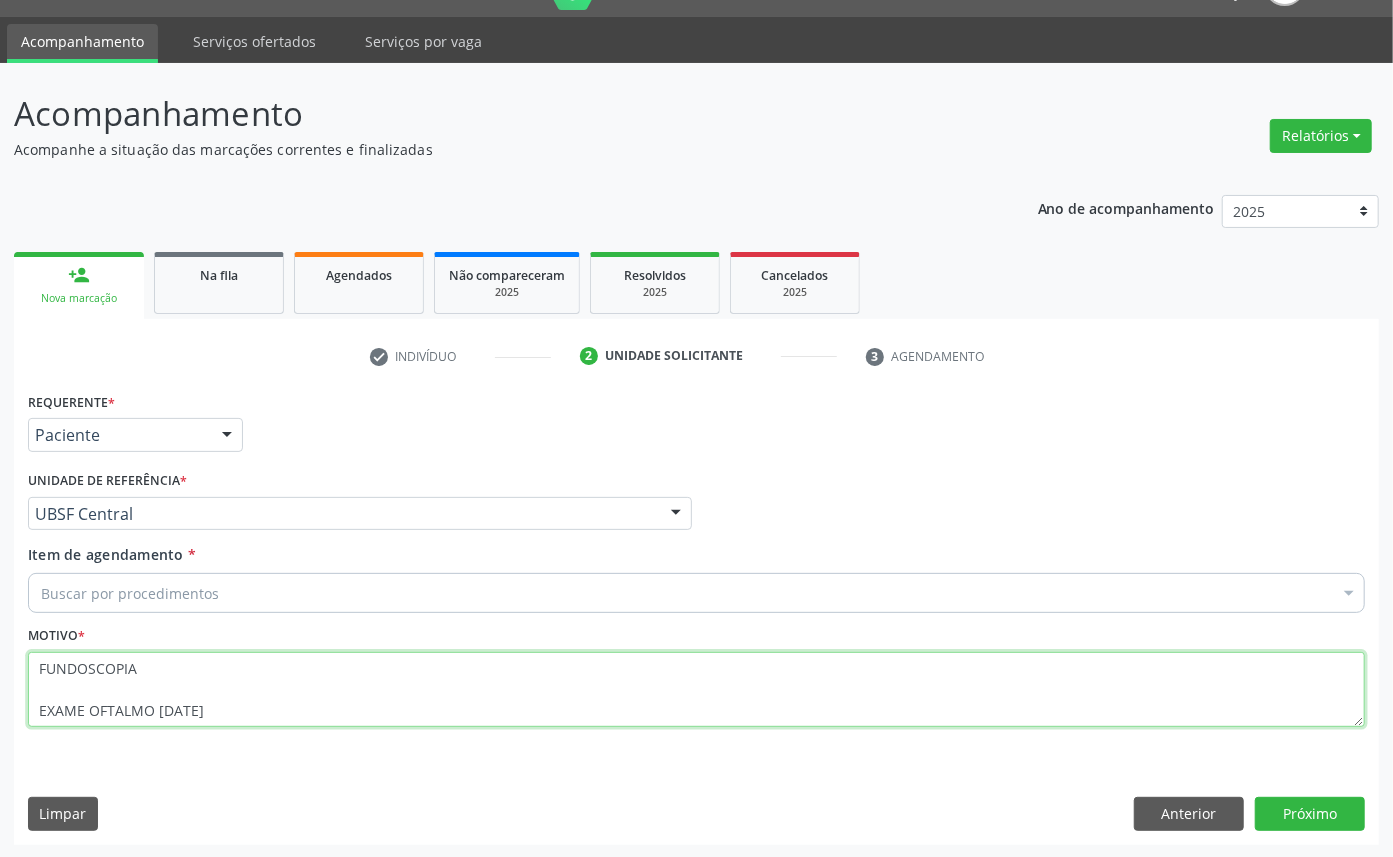 click on "FUNDOSCOPIA
EXAME OFTALMO [DATE]" at bounding box center (696, 690) 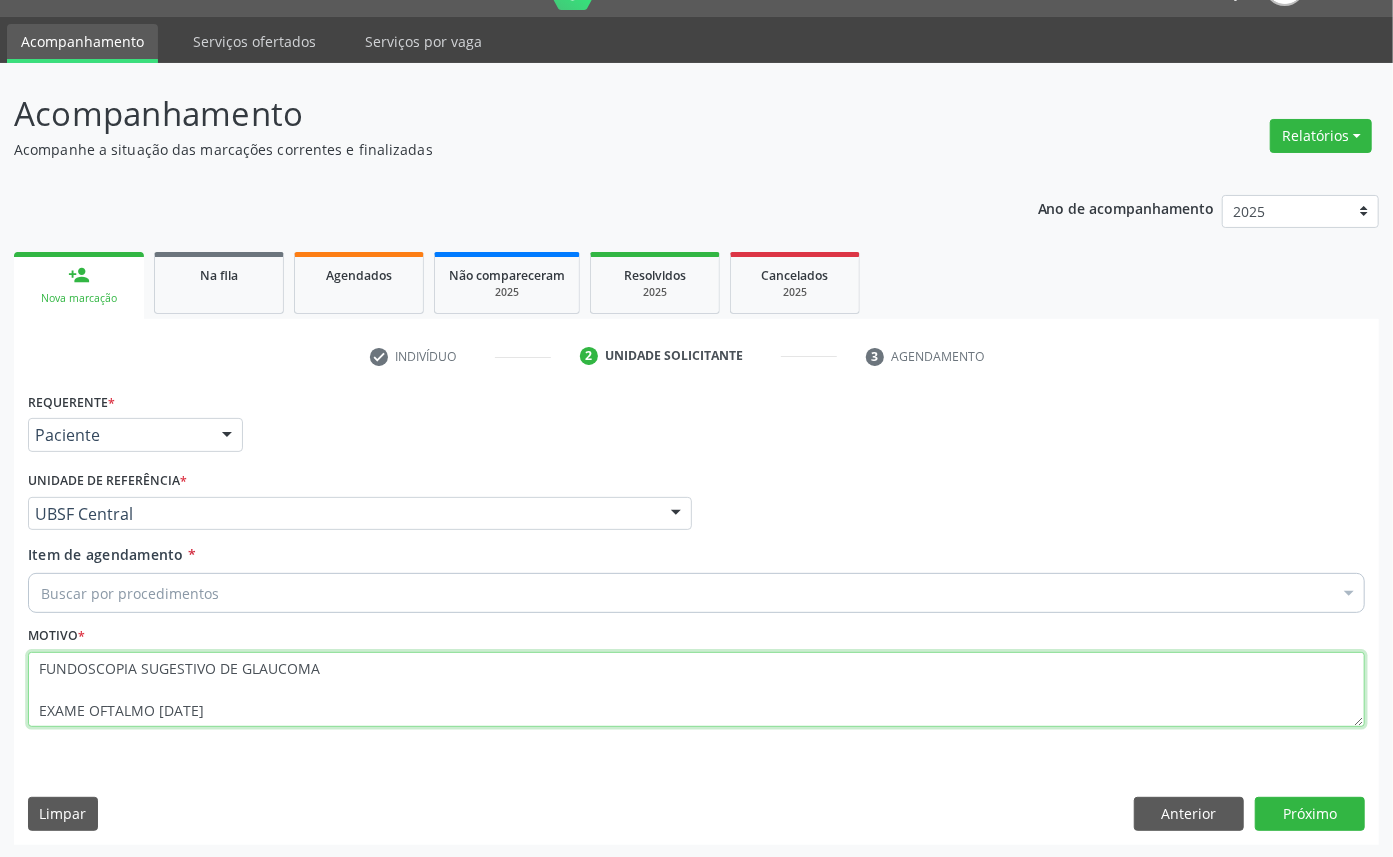 type on "FUNDOSCOPIA SUGESTIVO DE GLAUCOMA
EXAME OFTALMO [DATE]" 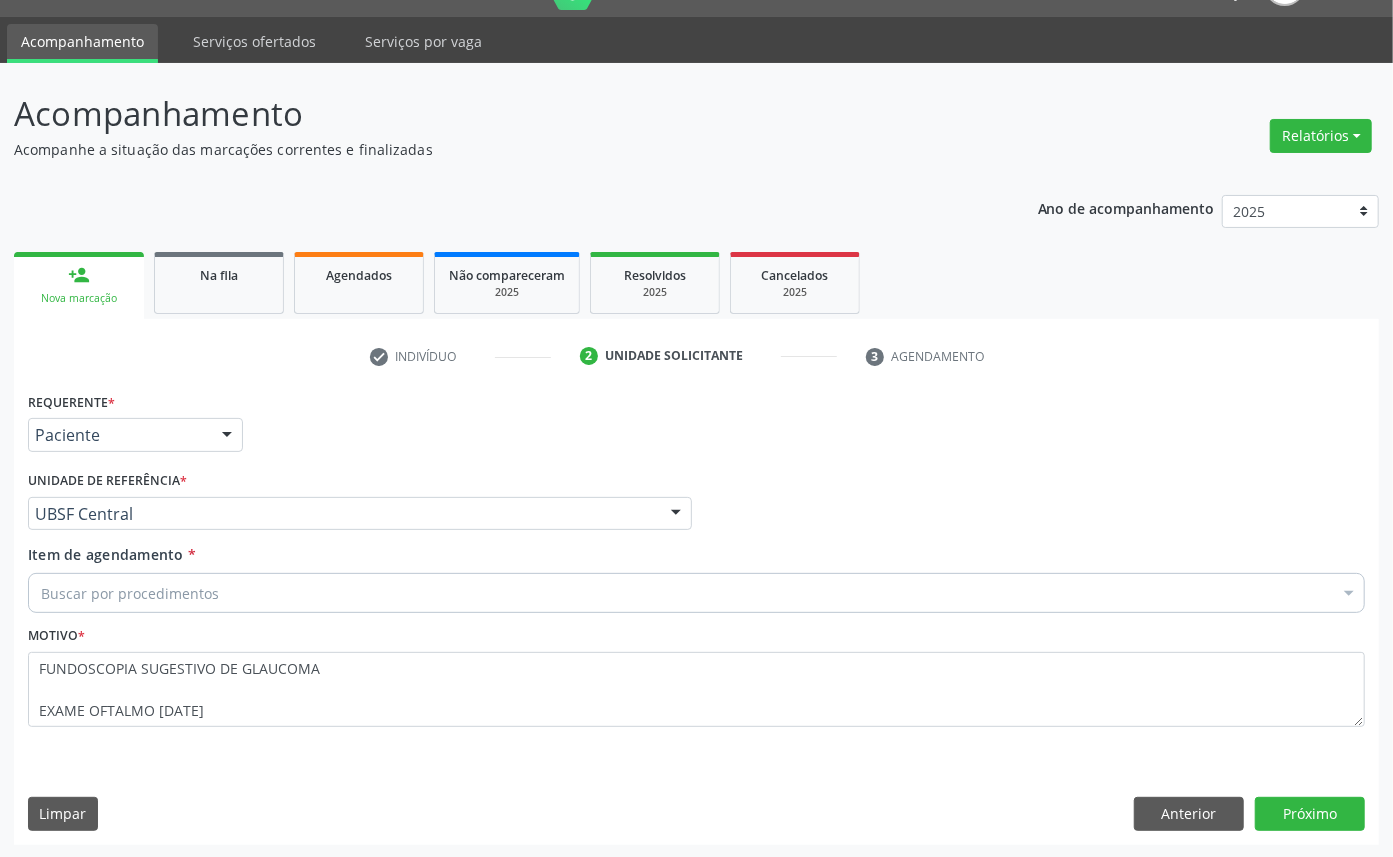 click on "Buscar por procedimentos" at bounding box center [696, 593] 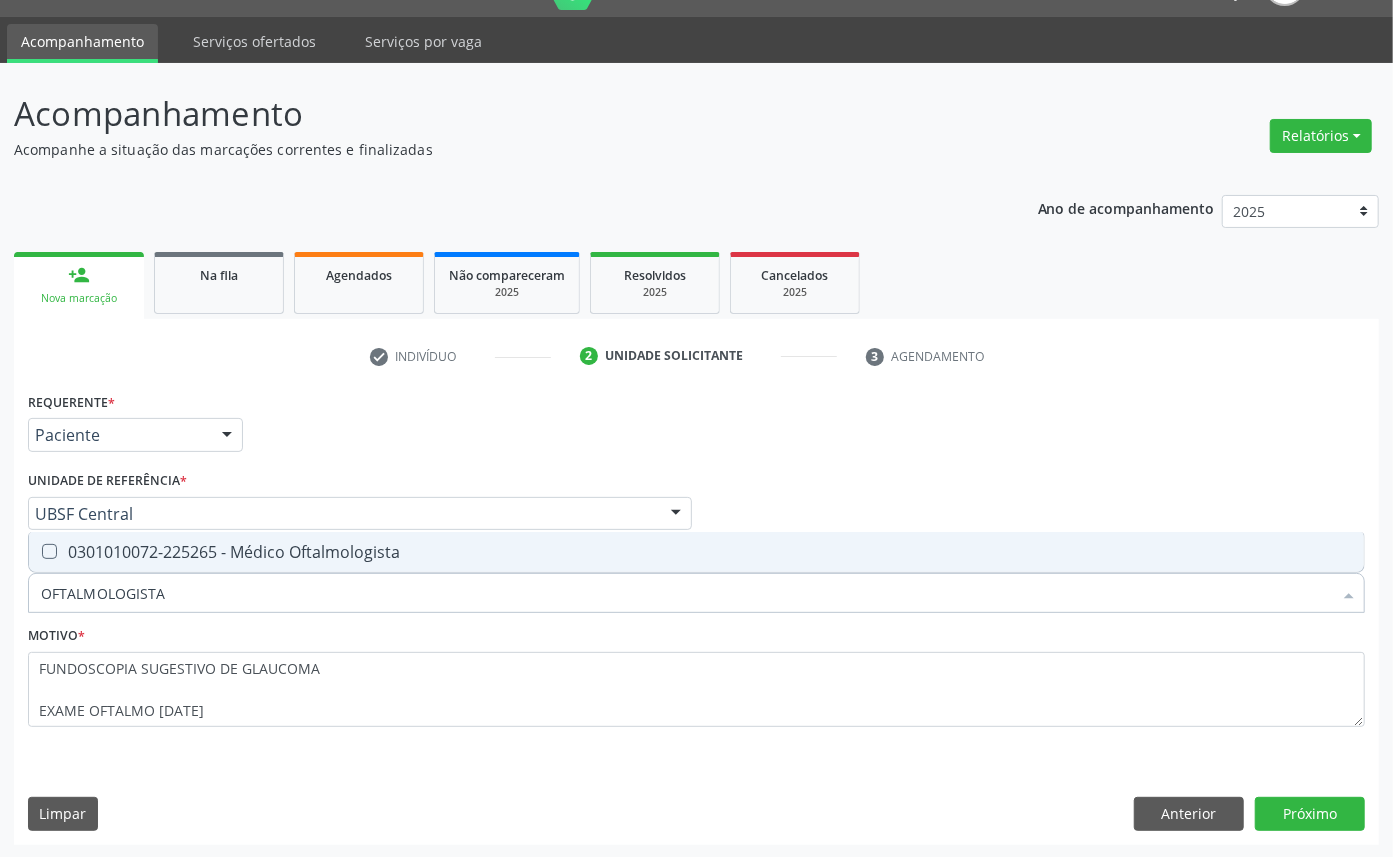 click on "0301010072-225265 - Médico Oftalmologista" at bounding box center [696, 552] 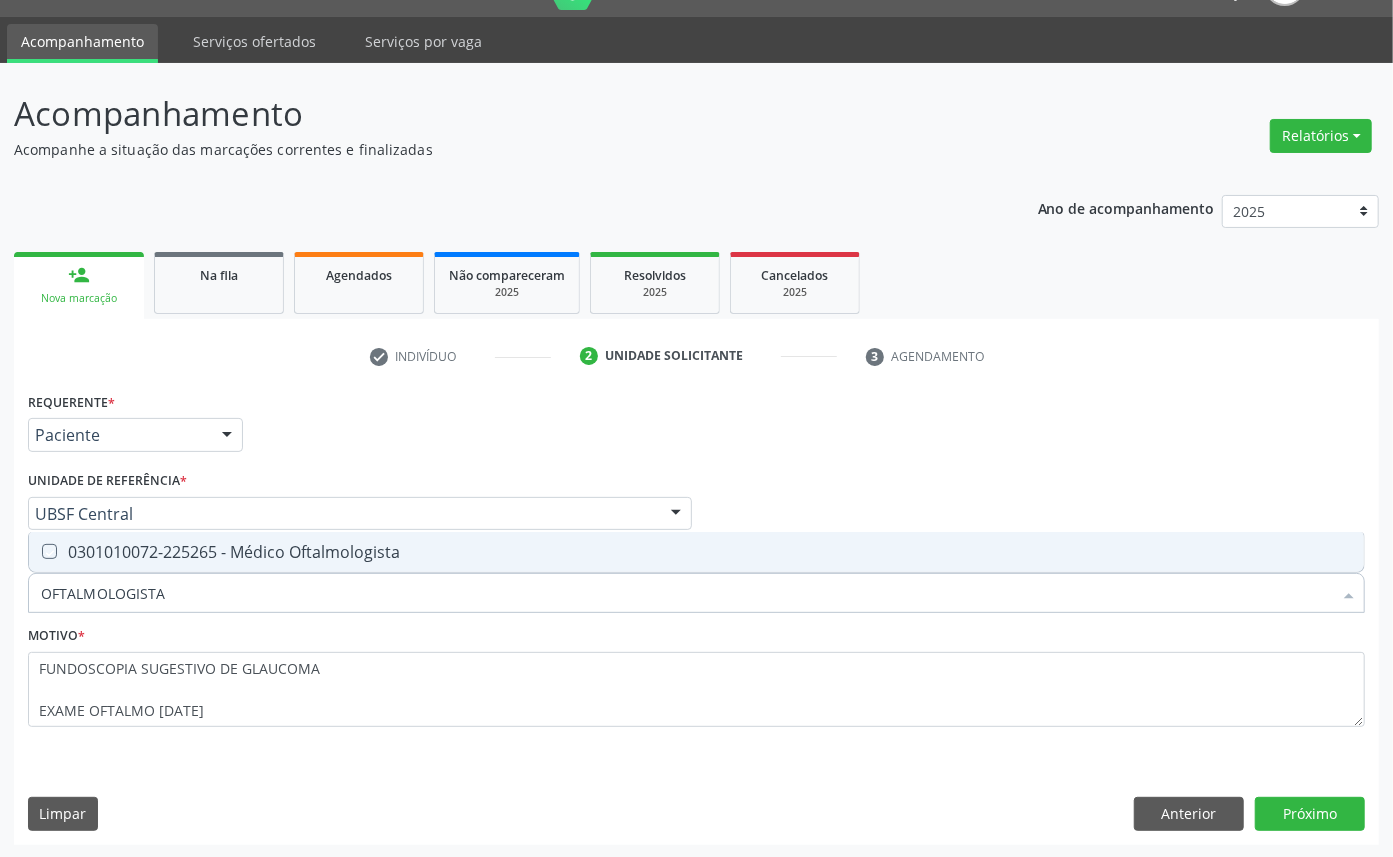 checkbox on "true" 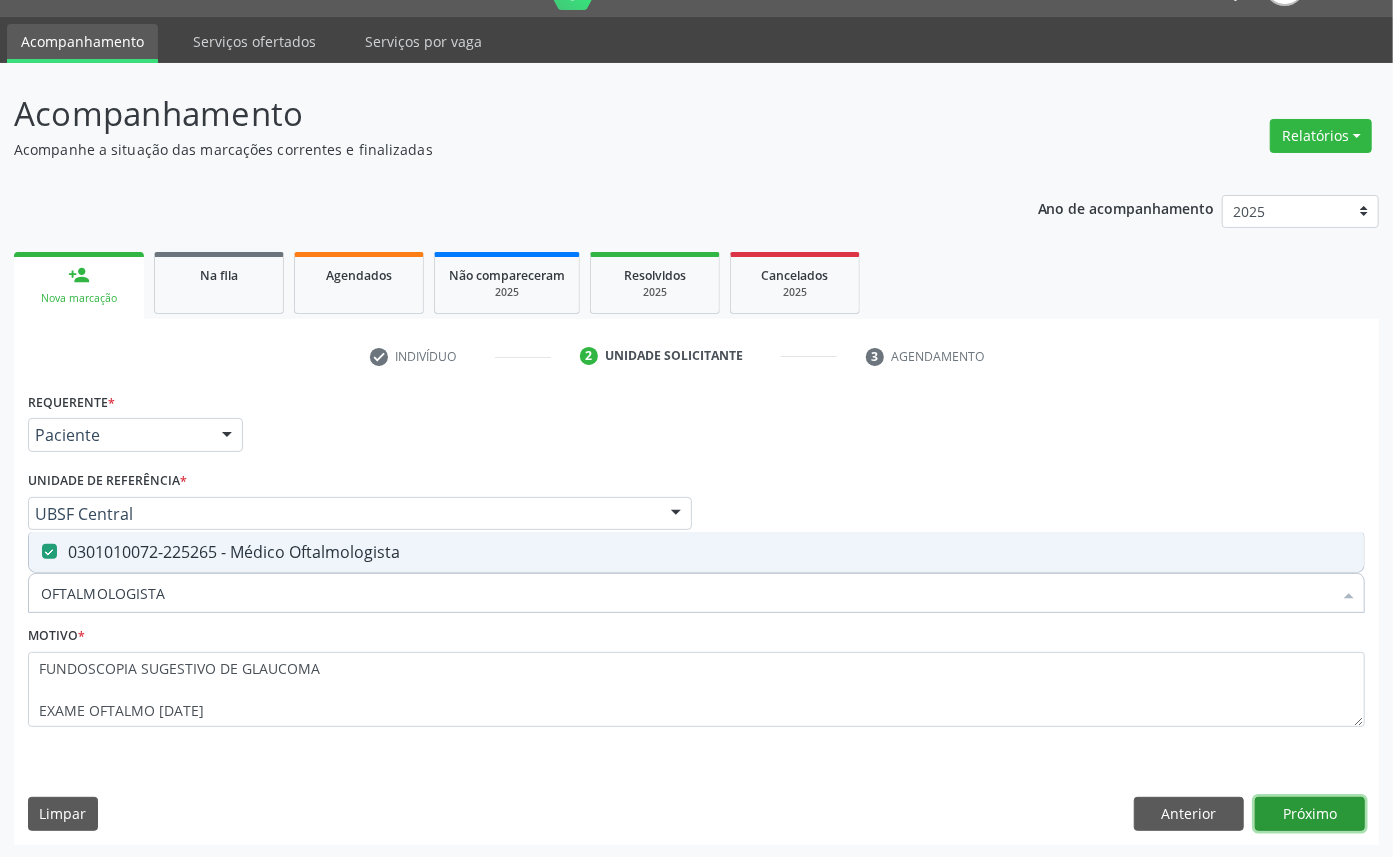 click on "Próximo" at bounding box center [1310, 814] 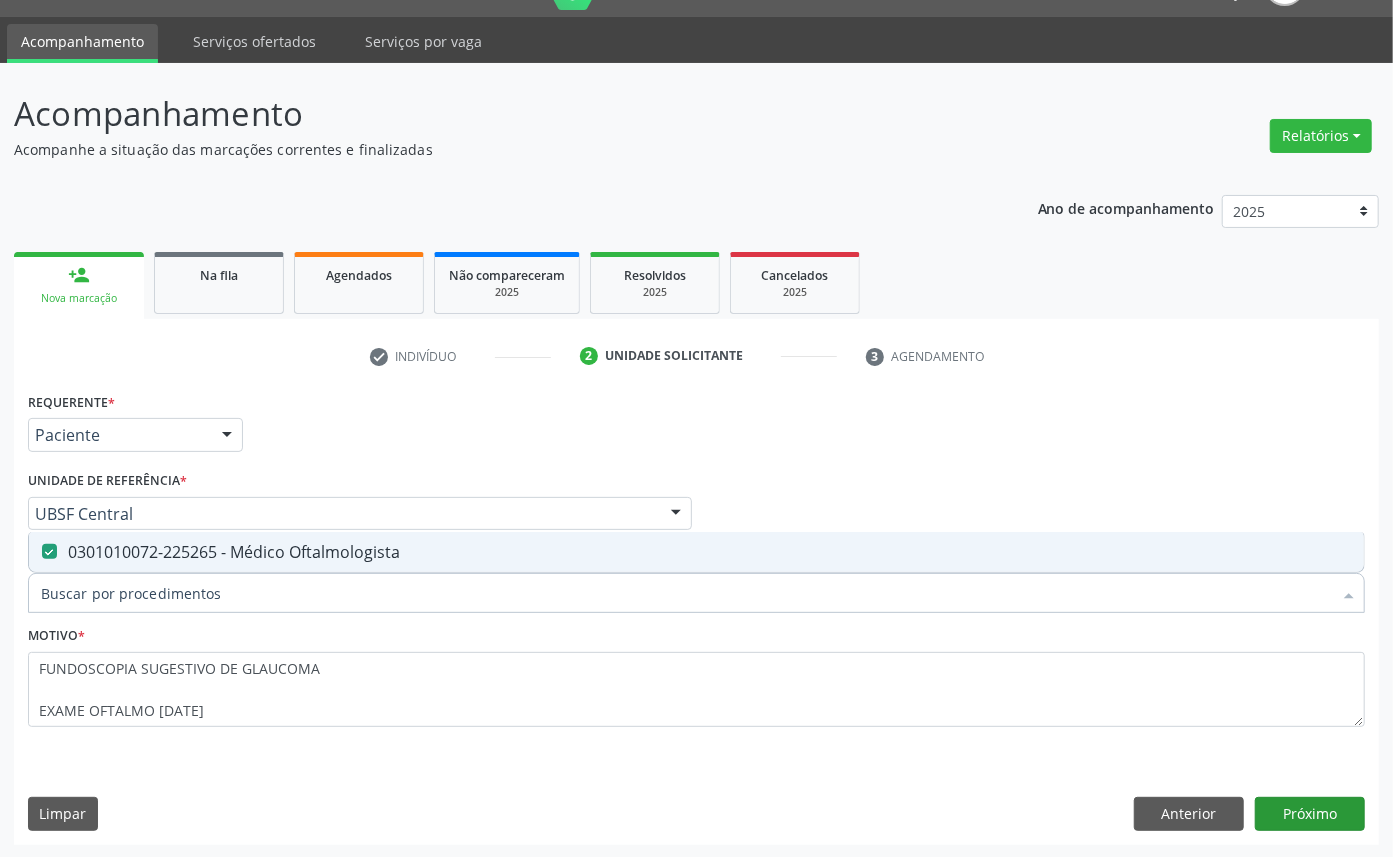 scroll, scrollTop: 12, scrollLeft: 0, axis: vertical 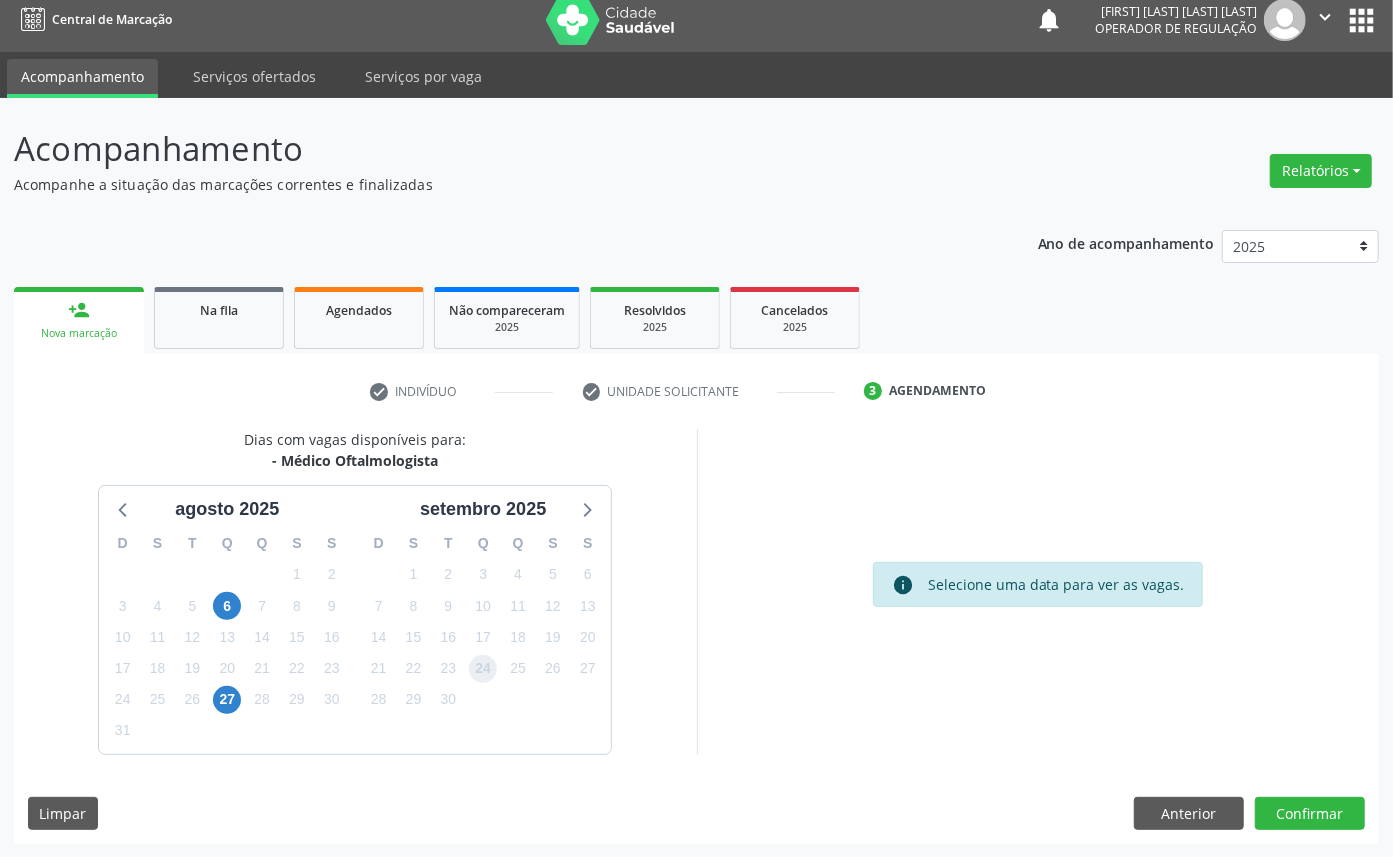 click on "24" at bounding box center (483, 669) 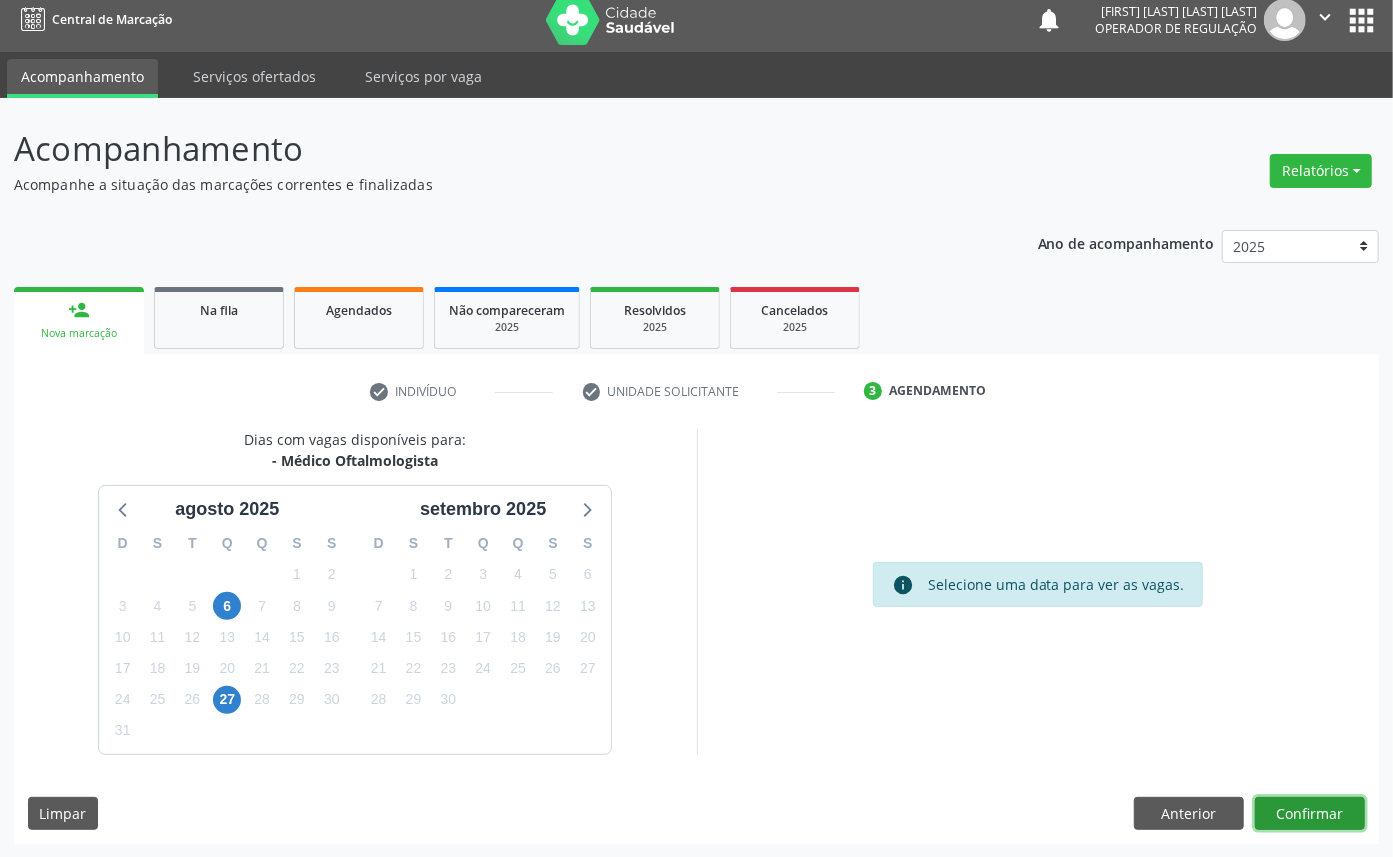 click on "Confirmar" at bounding box center (1310, 814) 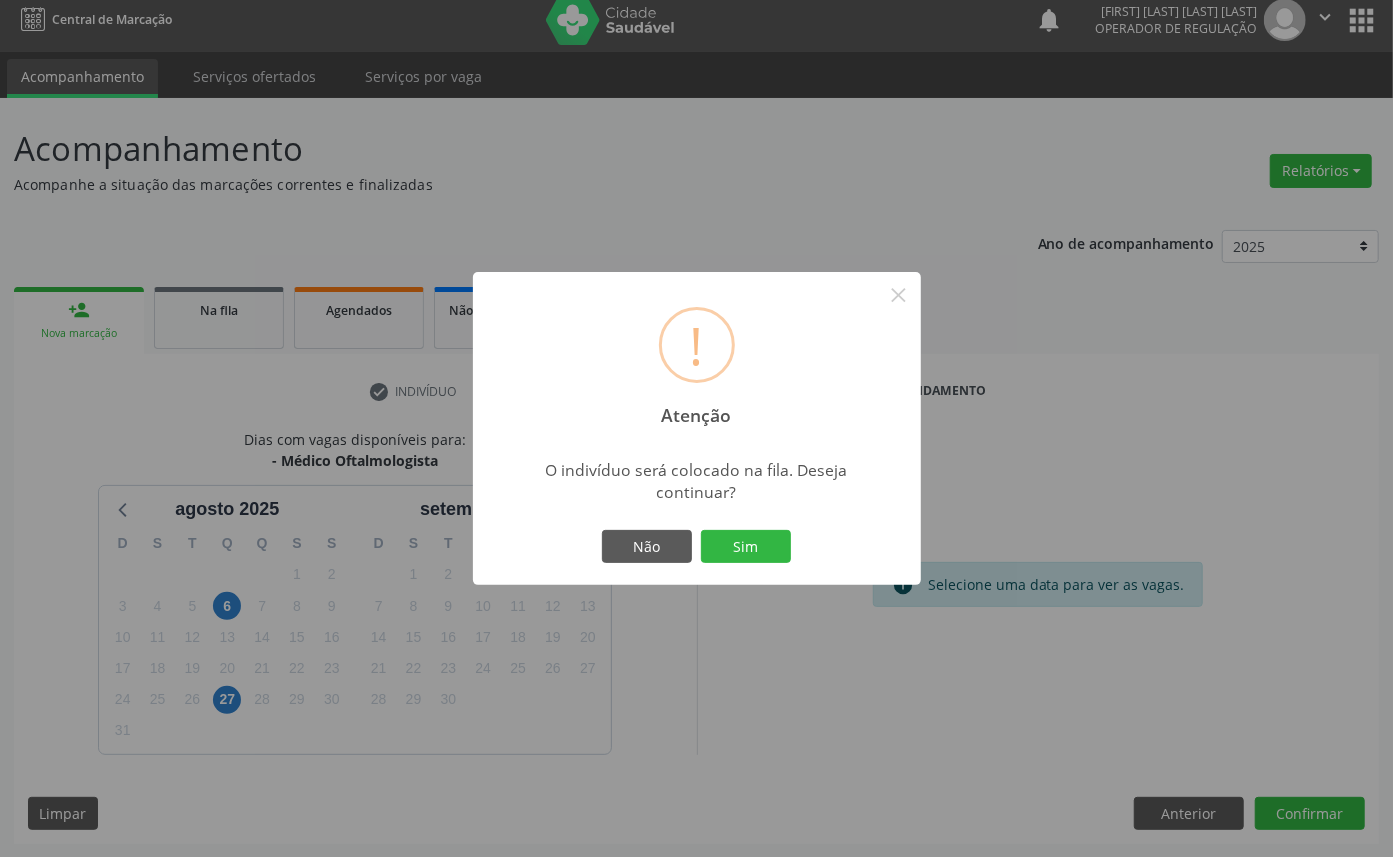 type 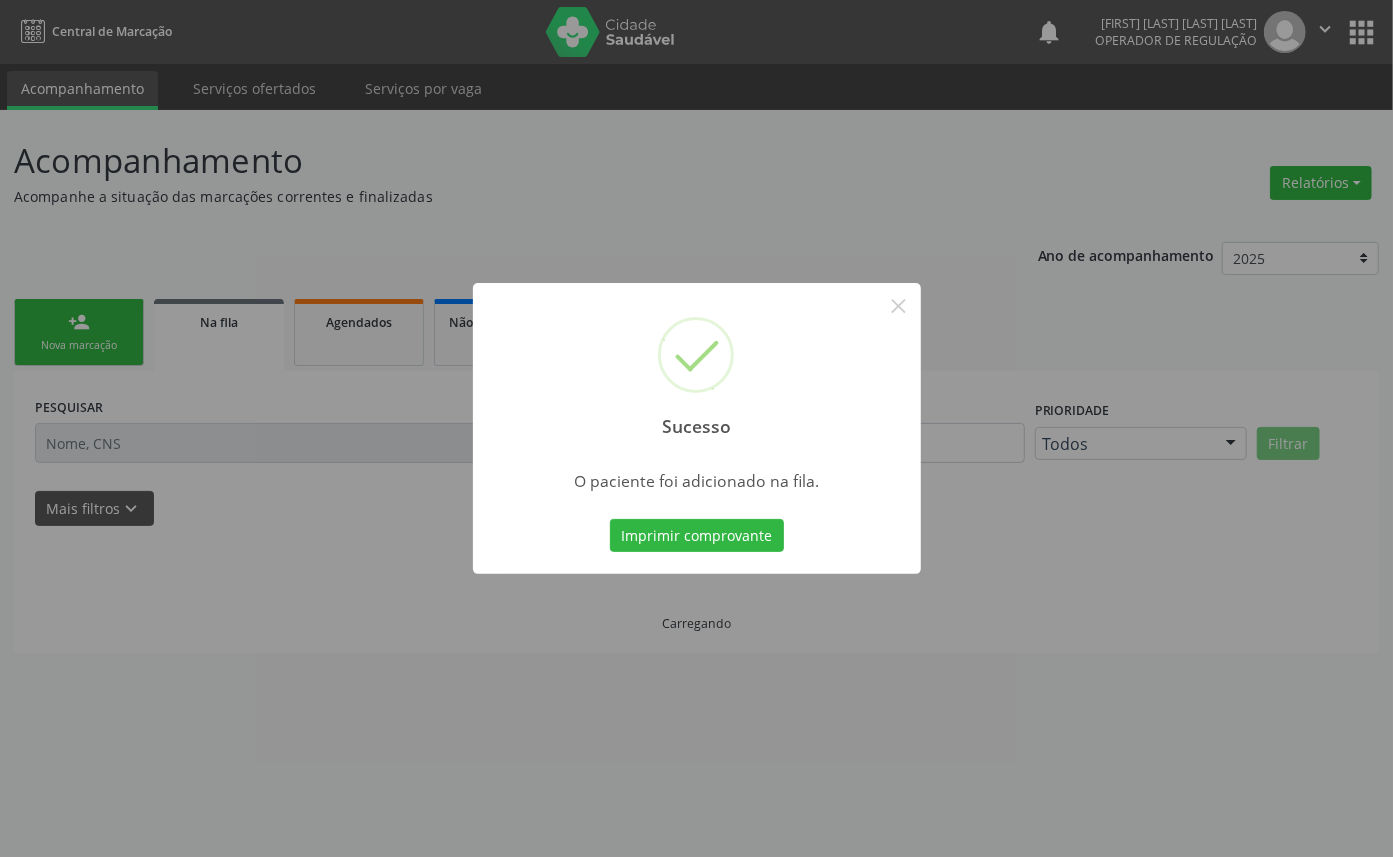 scroll, scrollTop: 0, scrollLeft: 0, axis: both 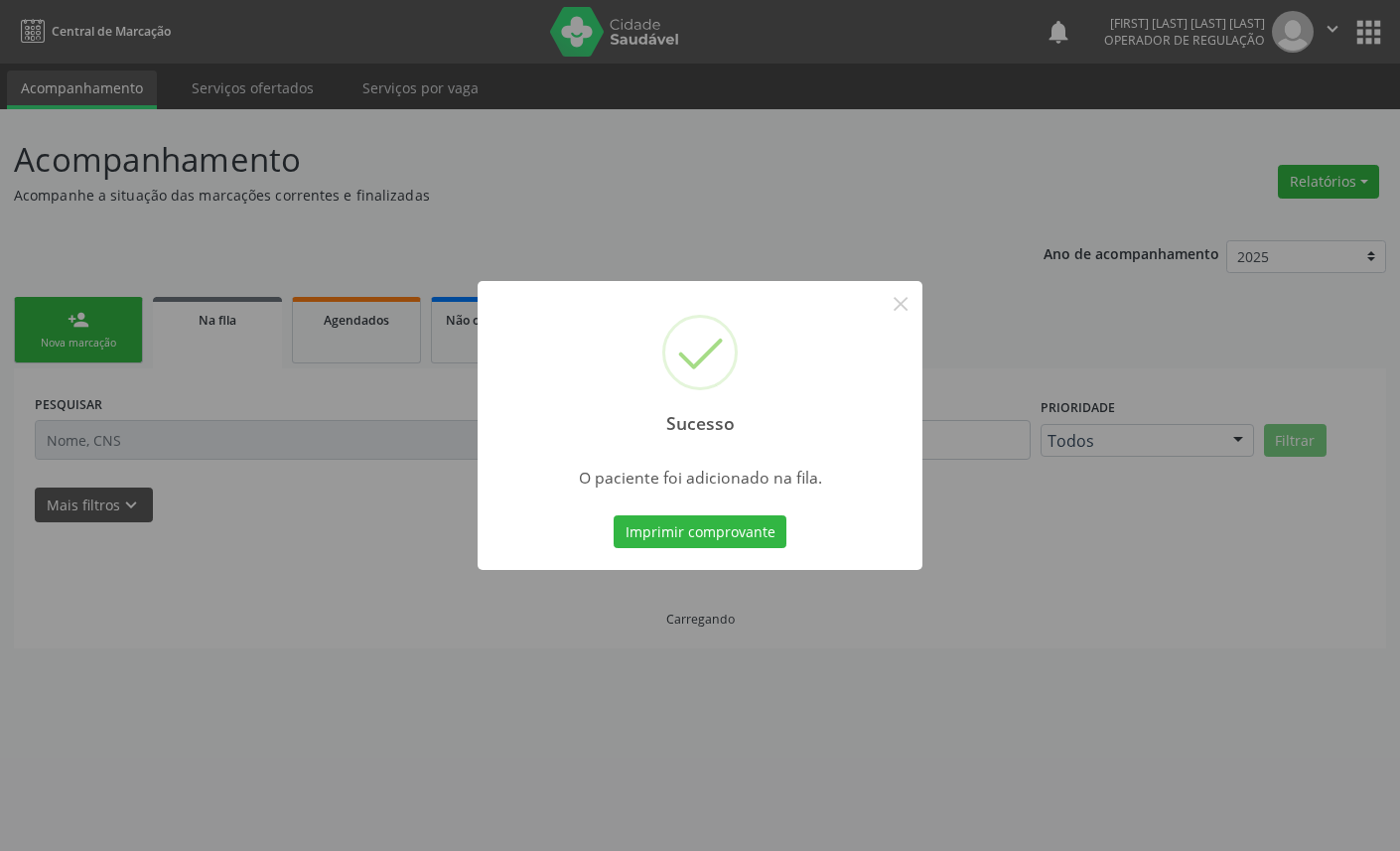 type 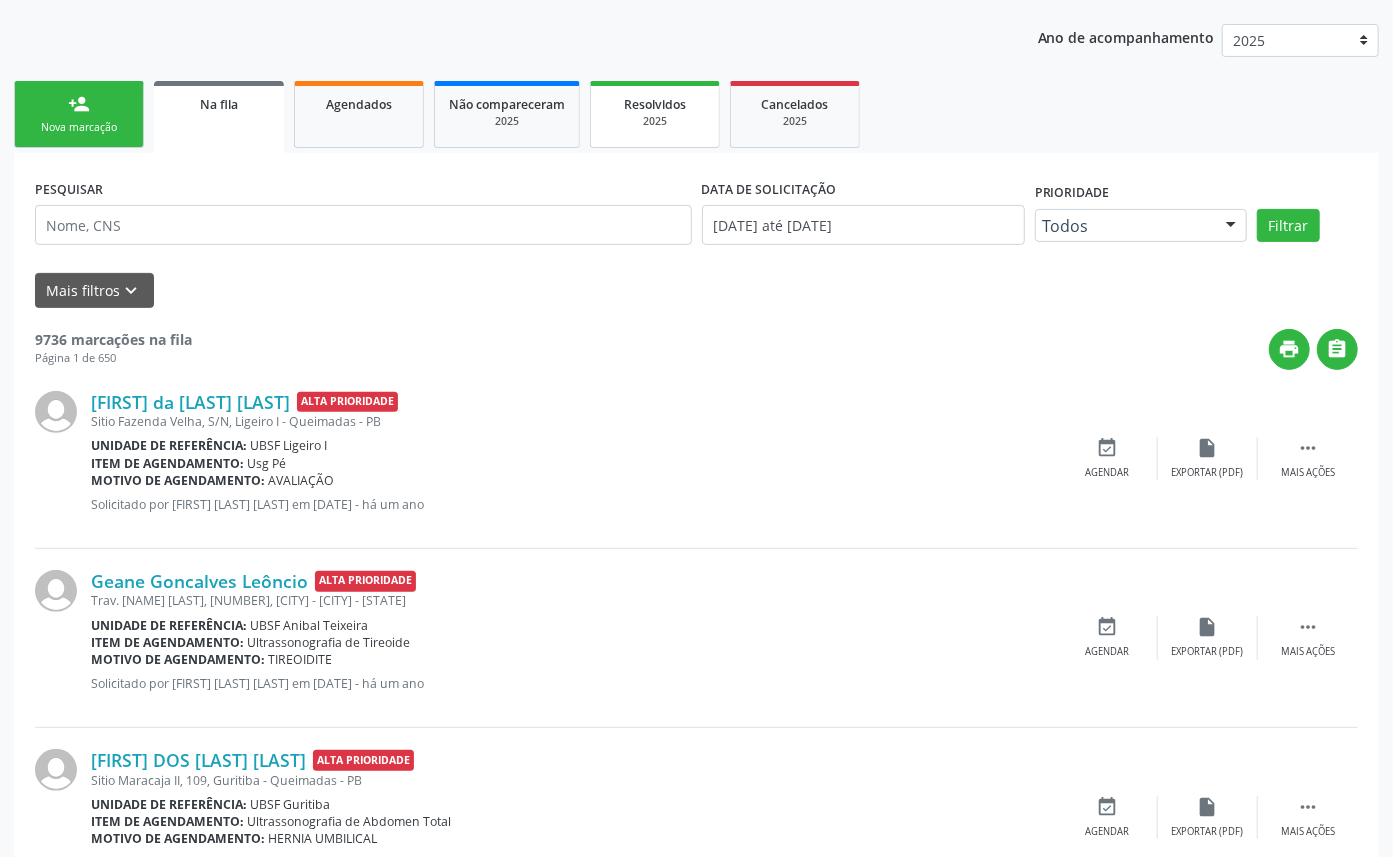 scroll, scrollTop: 0, scrollLeft: 0, axis: both 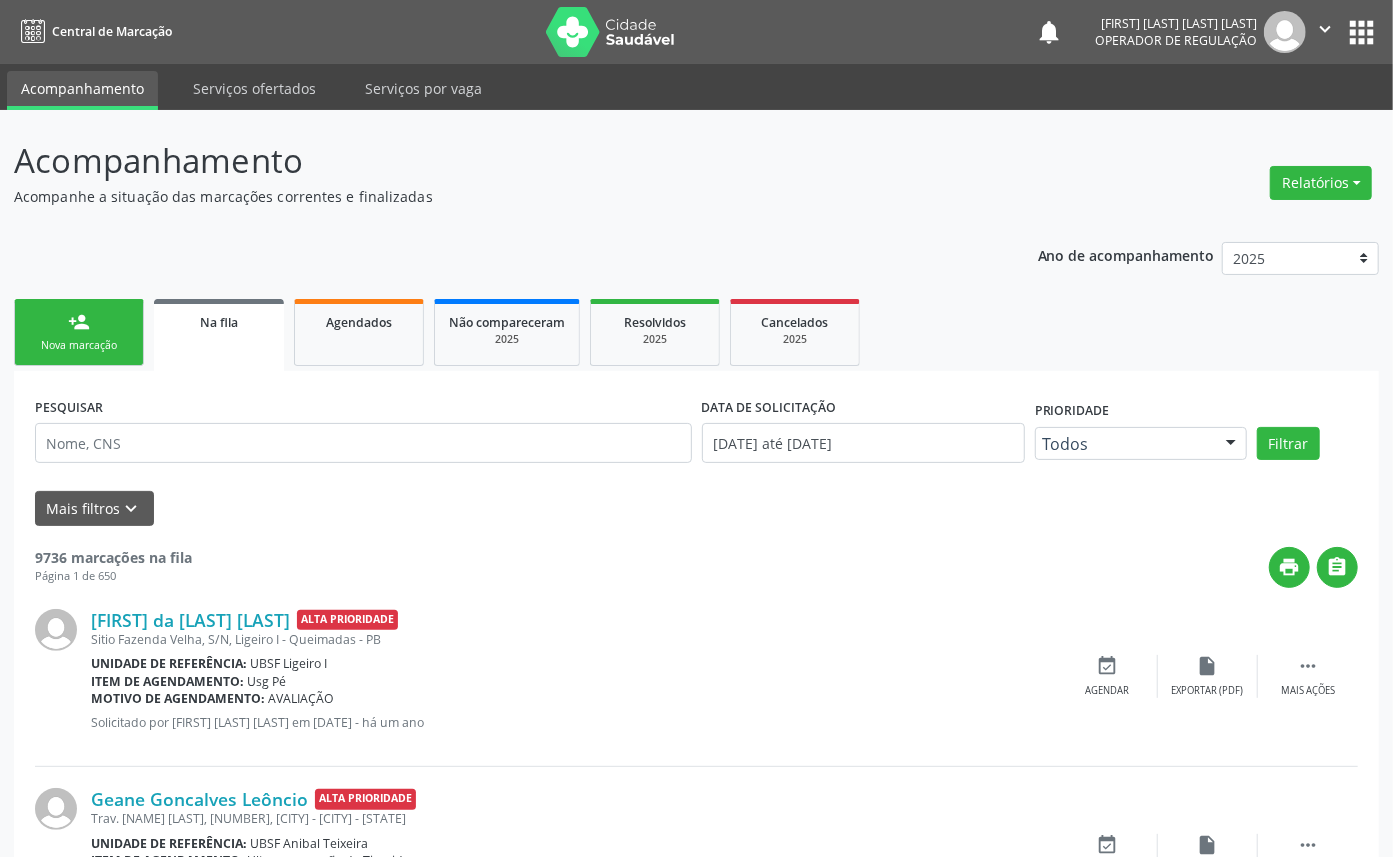click on "Nova marcação" at bounding box center (79, 345) 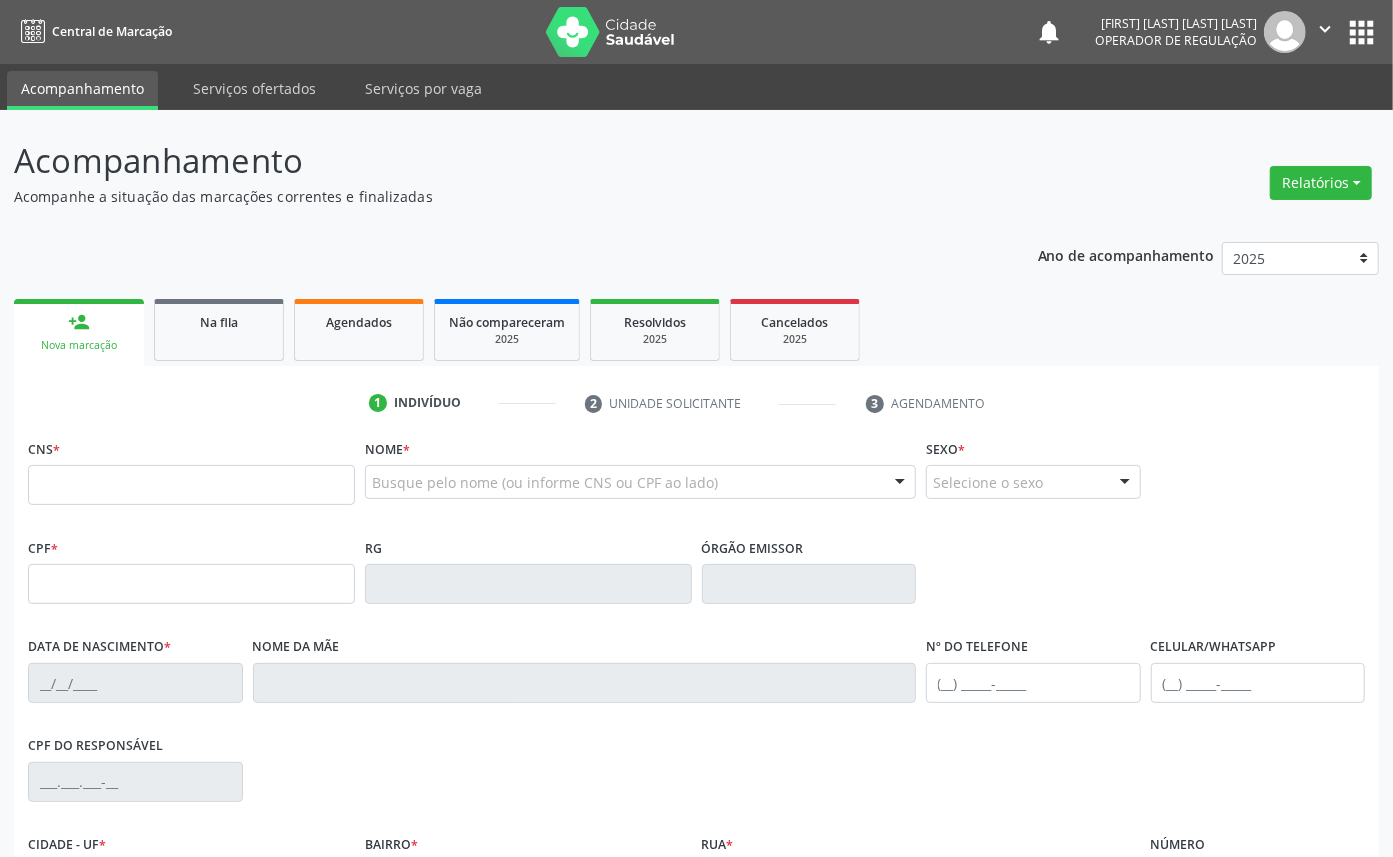 click on "CNS
*" at bounding box center (191, 469) 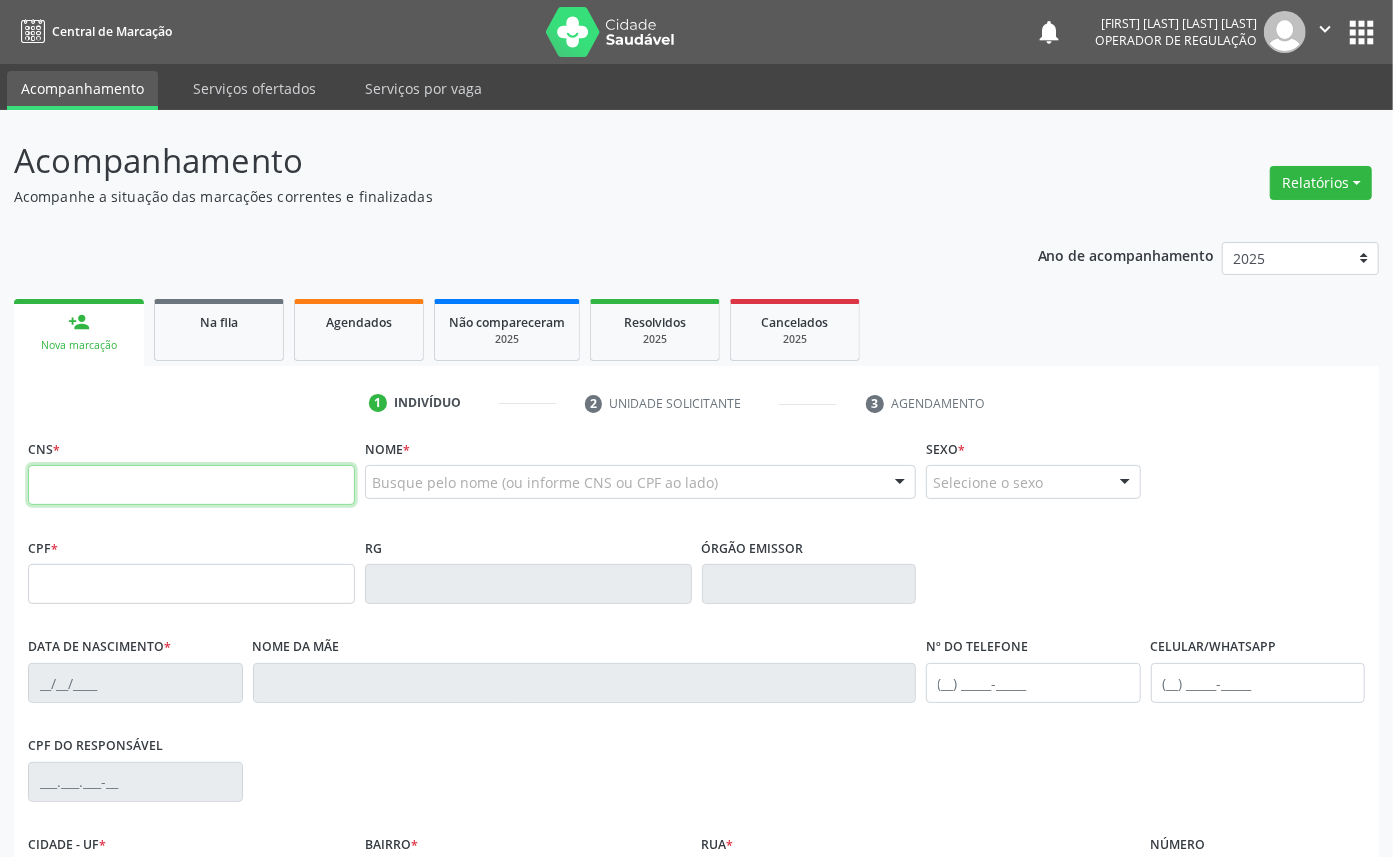 click at bounding box center [191, 485] 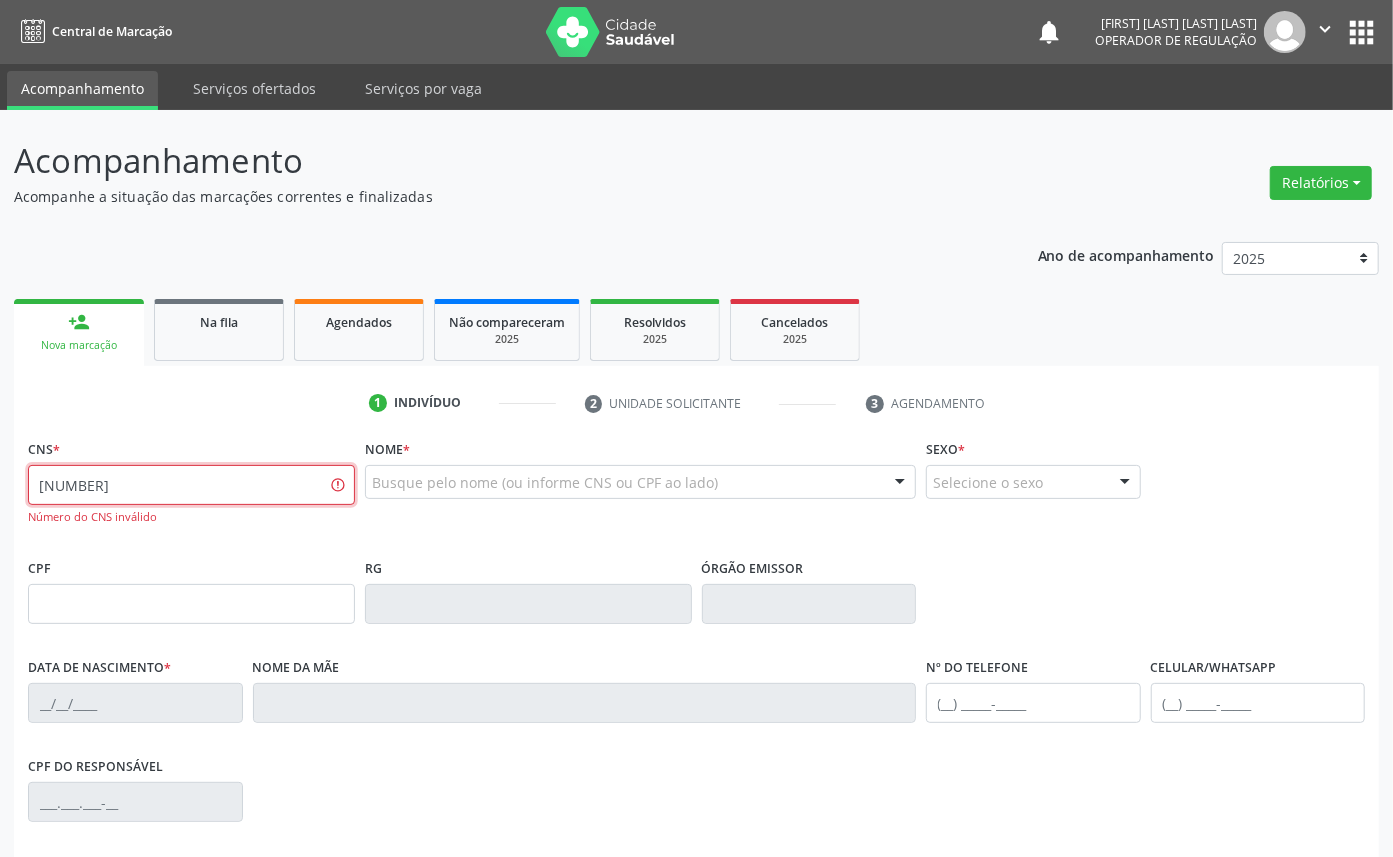 type on "[NUMBER]" 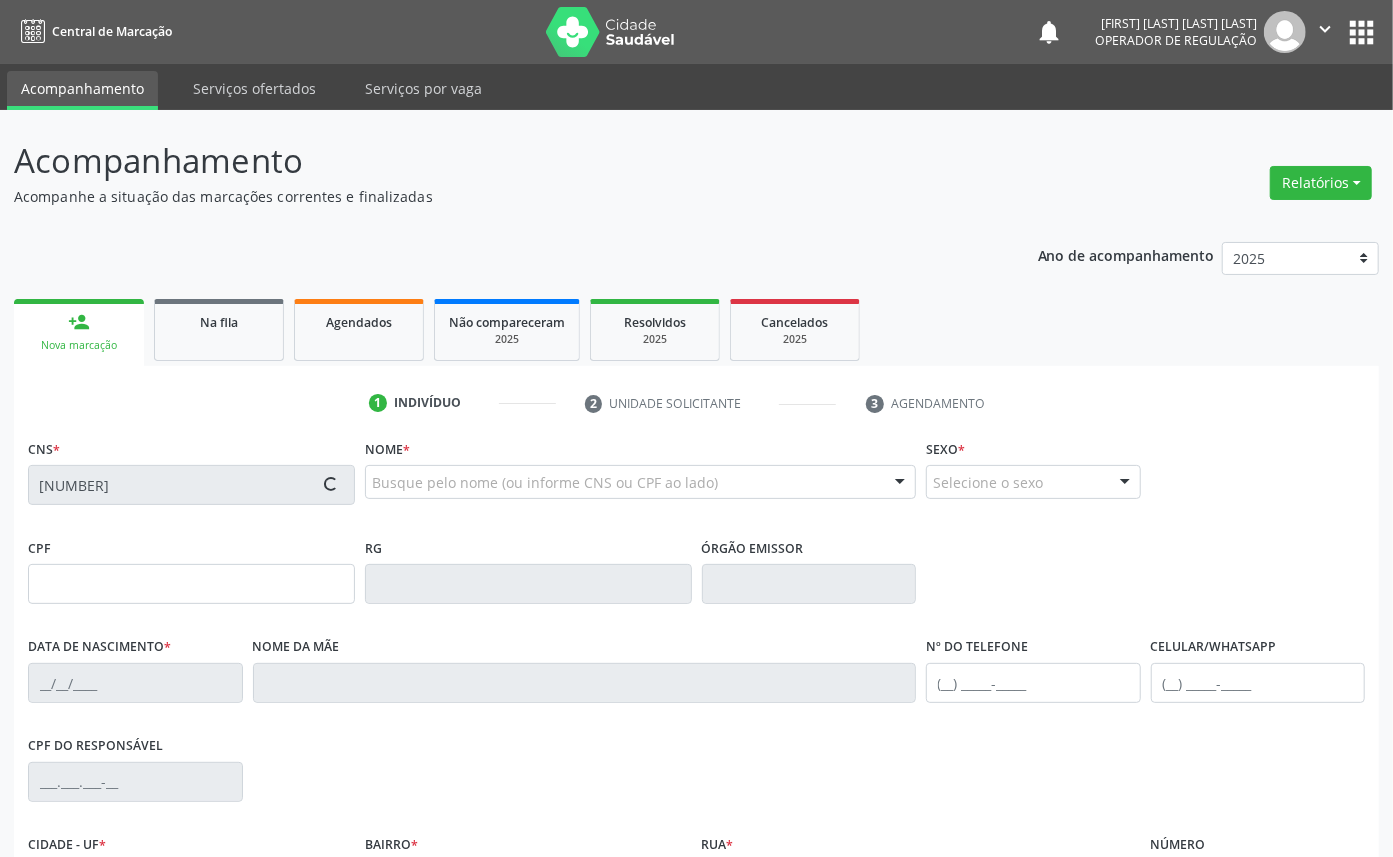 type on "[NUMBER]" 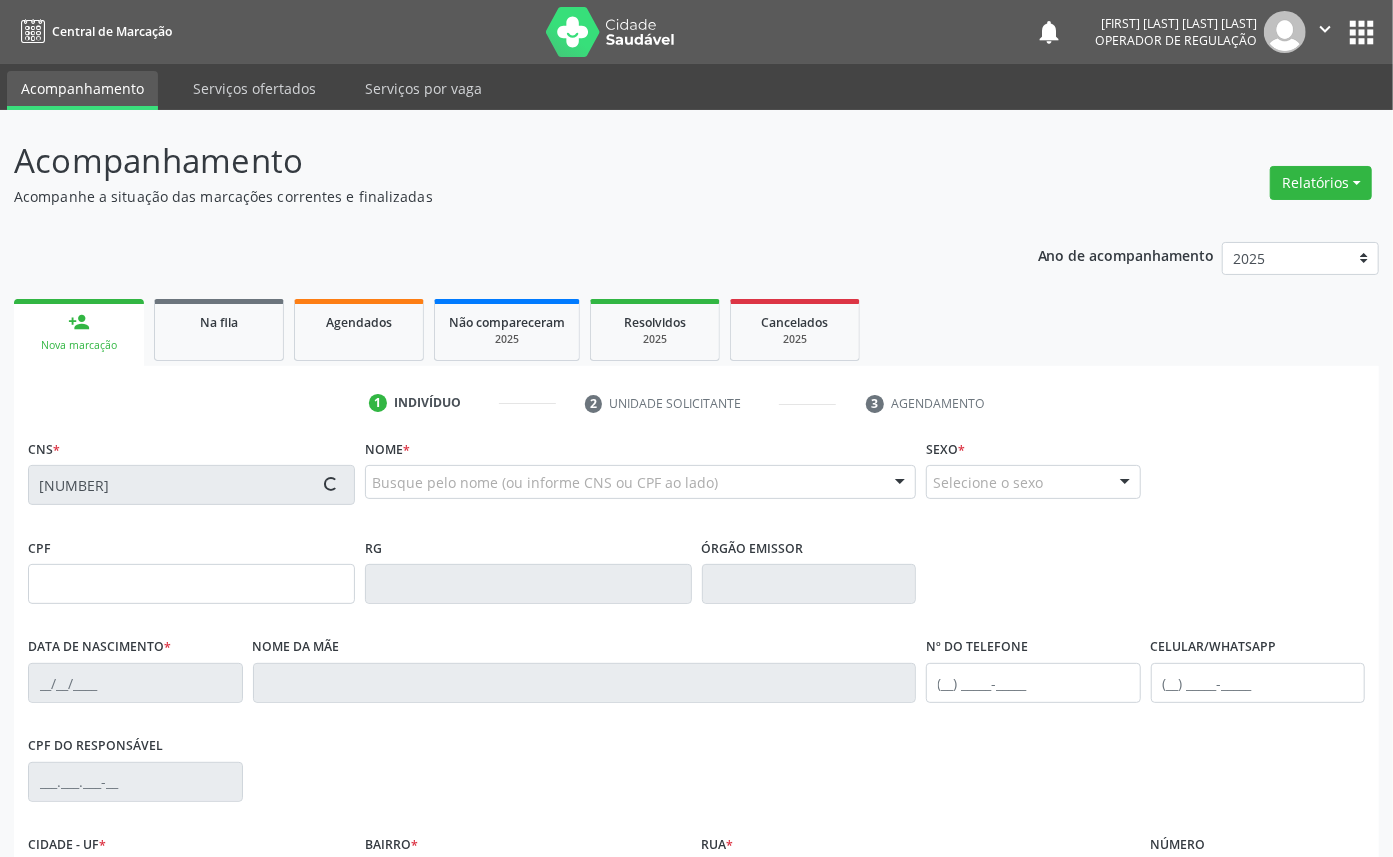 type on "[DATE]" 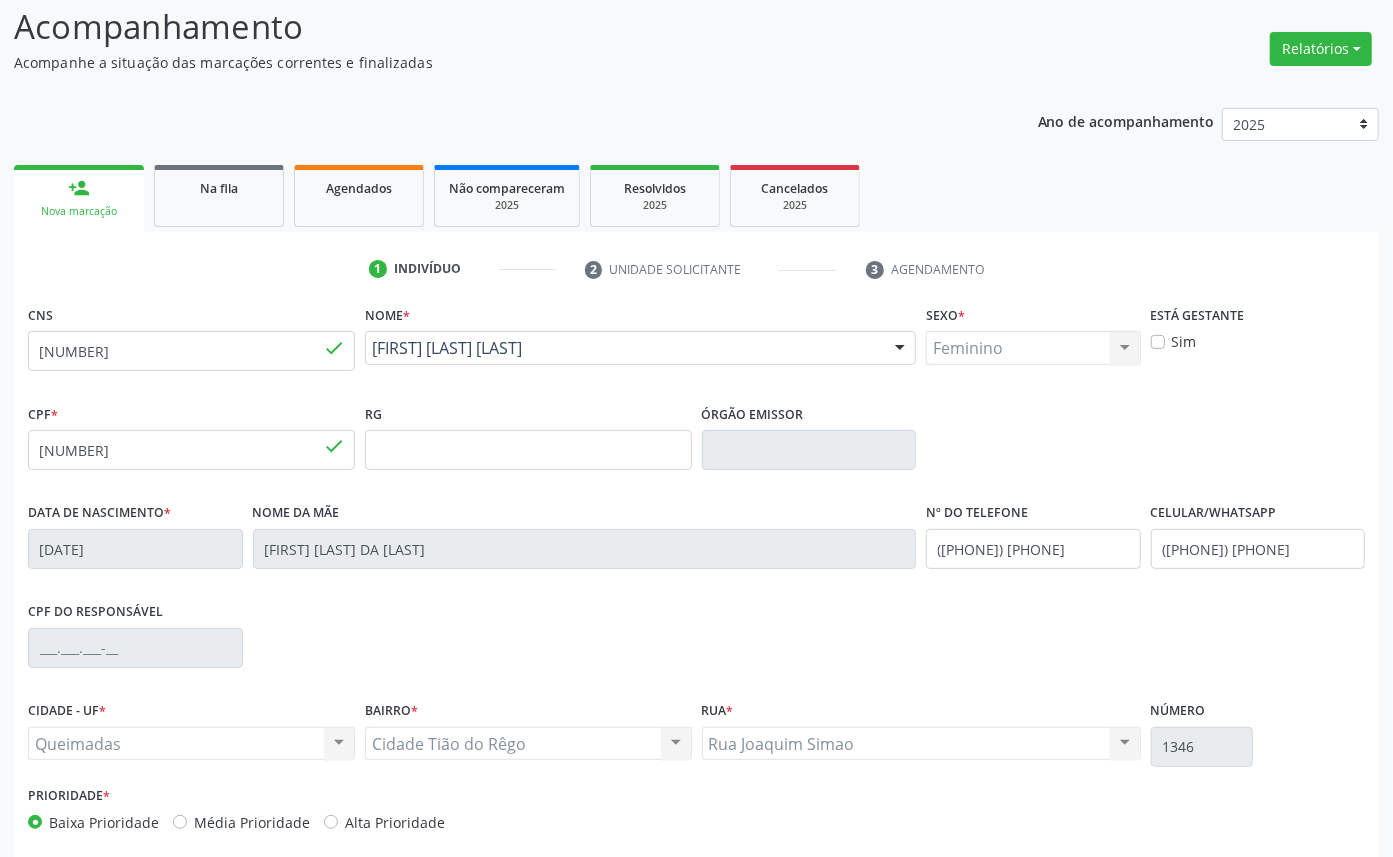 scroll, scrollTop: 225, scrollLeft: 0, axis: vertical 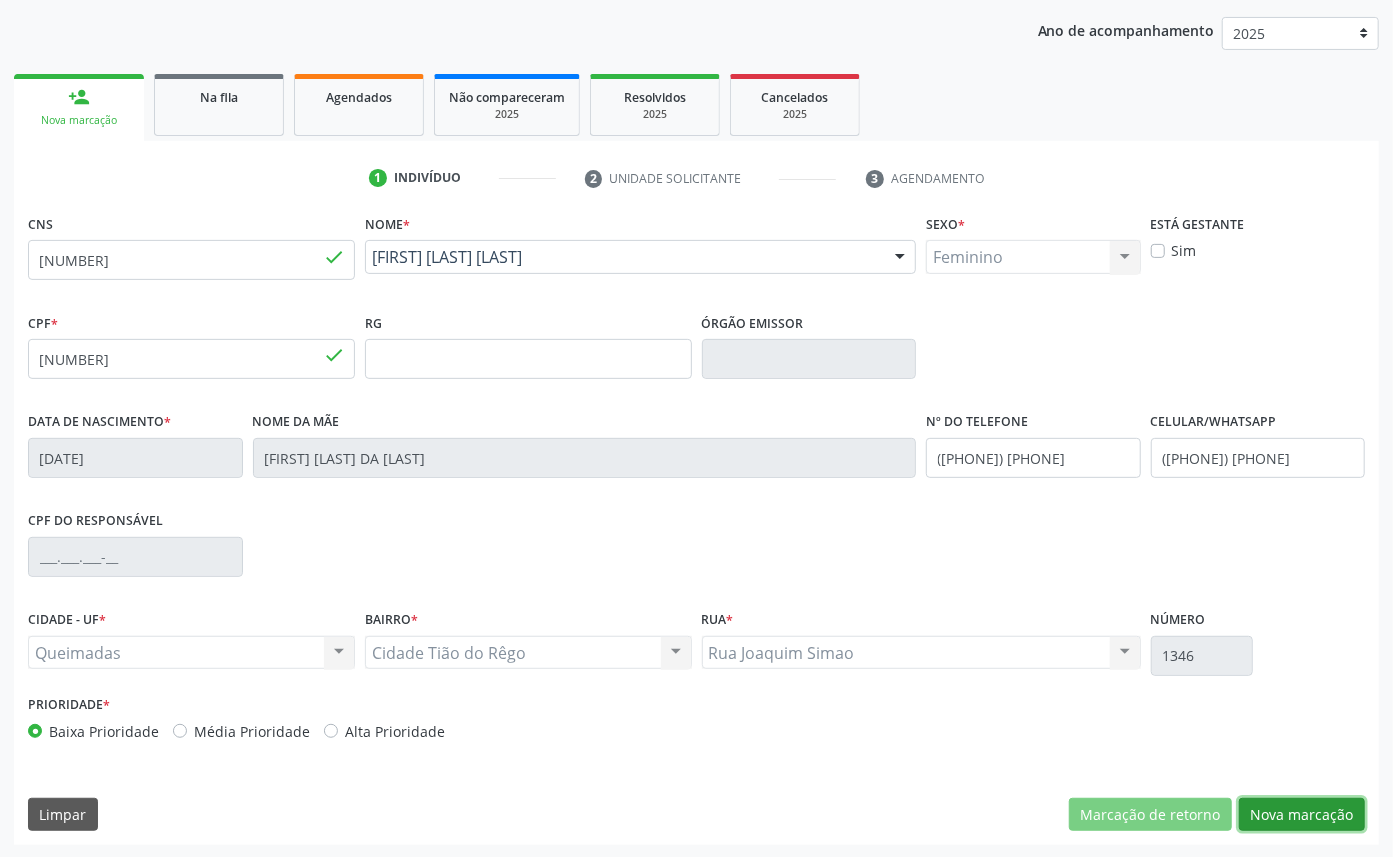 click on "Nova marcação" at bounding box center [1302, 815] 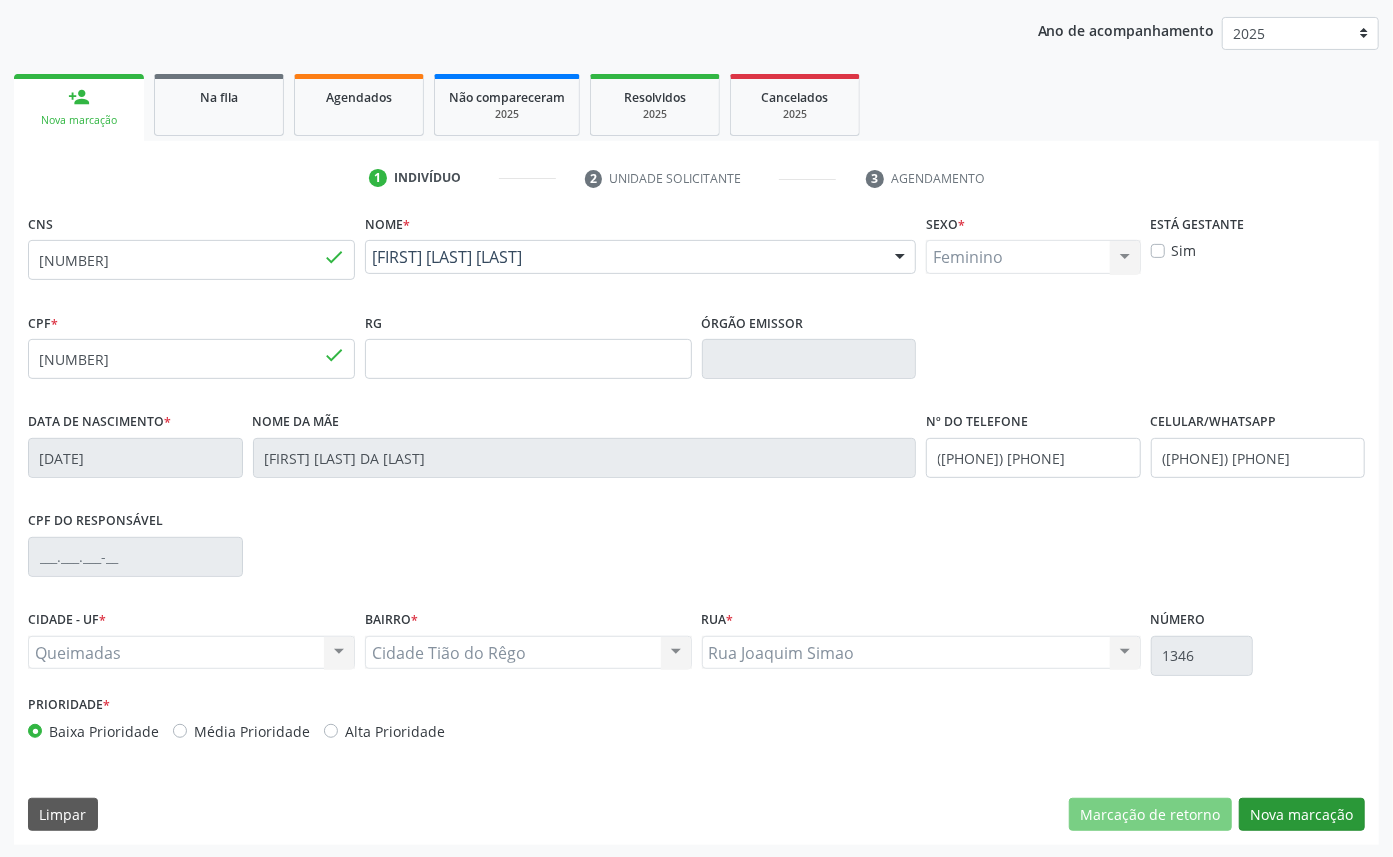 scroll, scrollTop: 47, scrollLeft: 0, axis: vertical 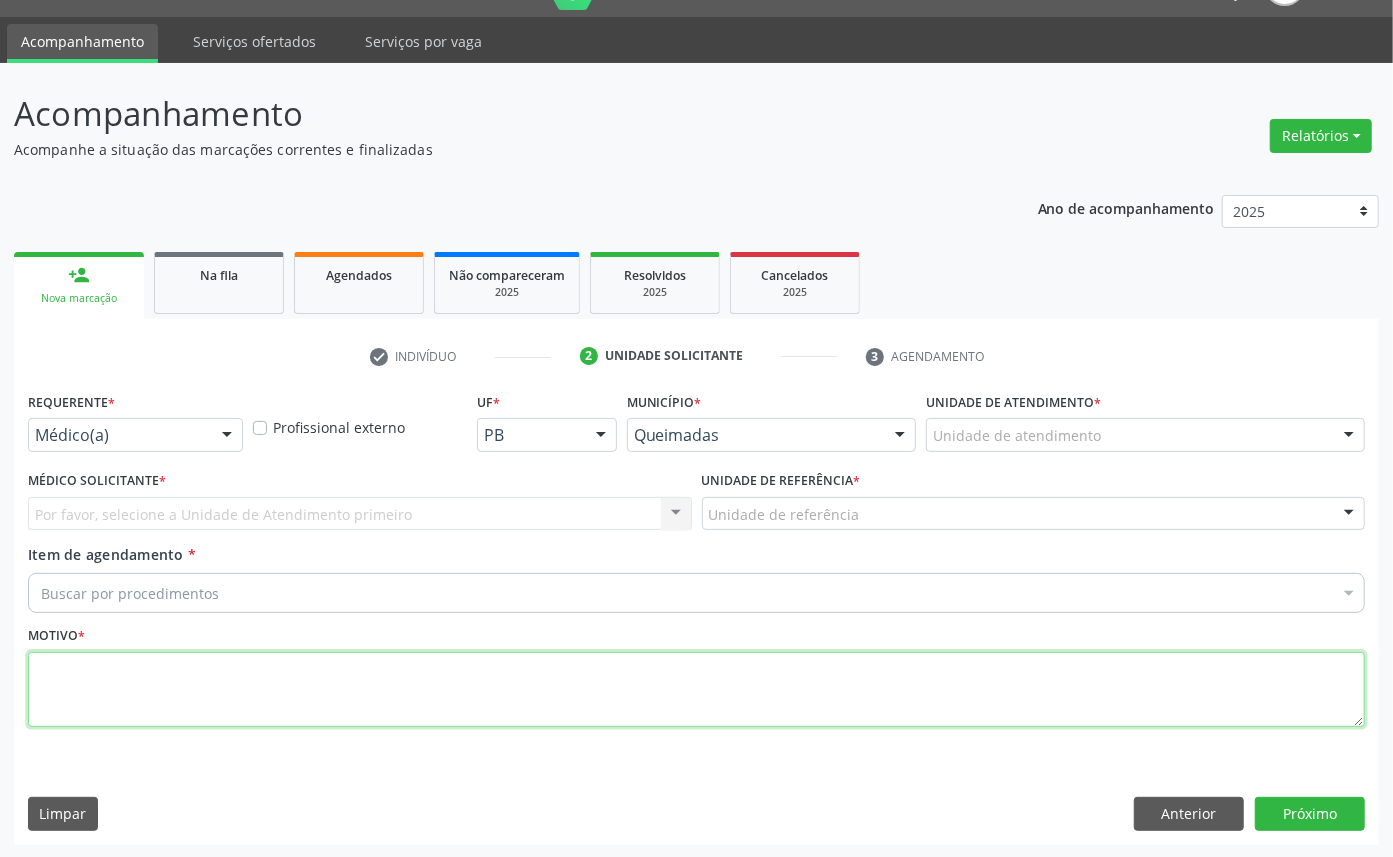 click at bounding box center [696, 690] 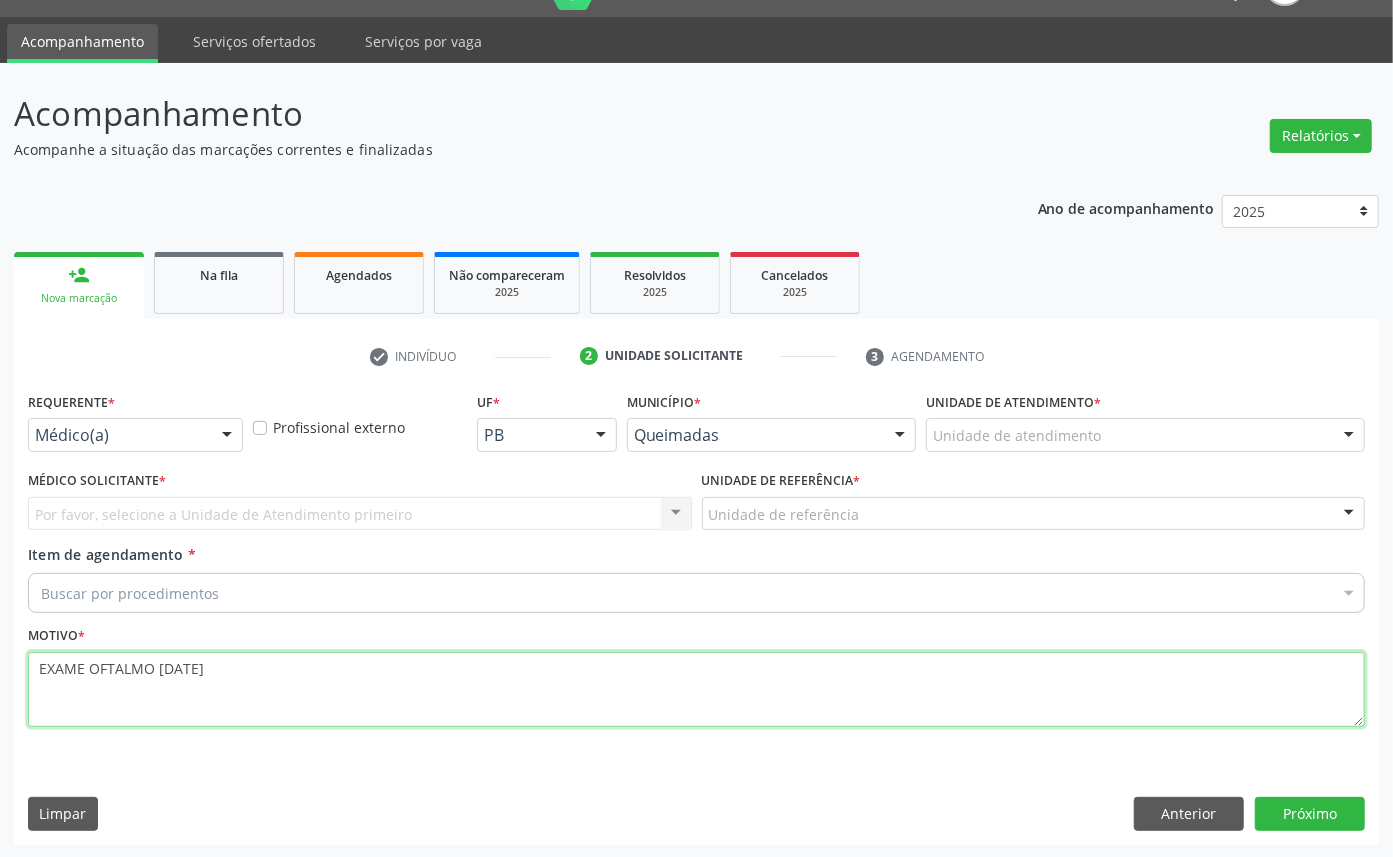 type on "EXAME OFTALMO [DATE]" 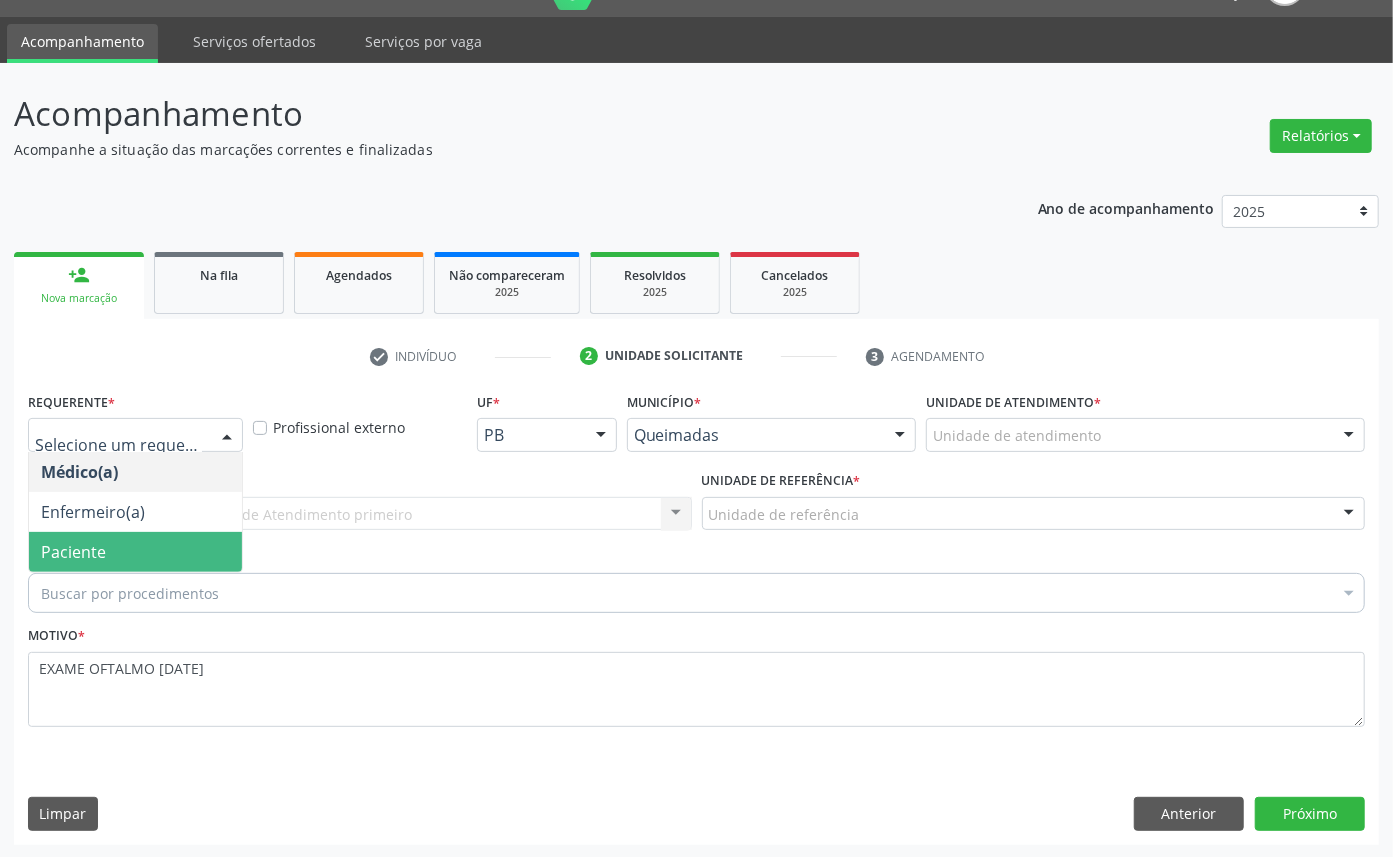 click on "Paciente" at bounding box center (135, 552) 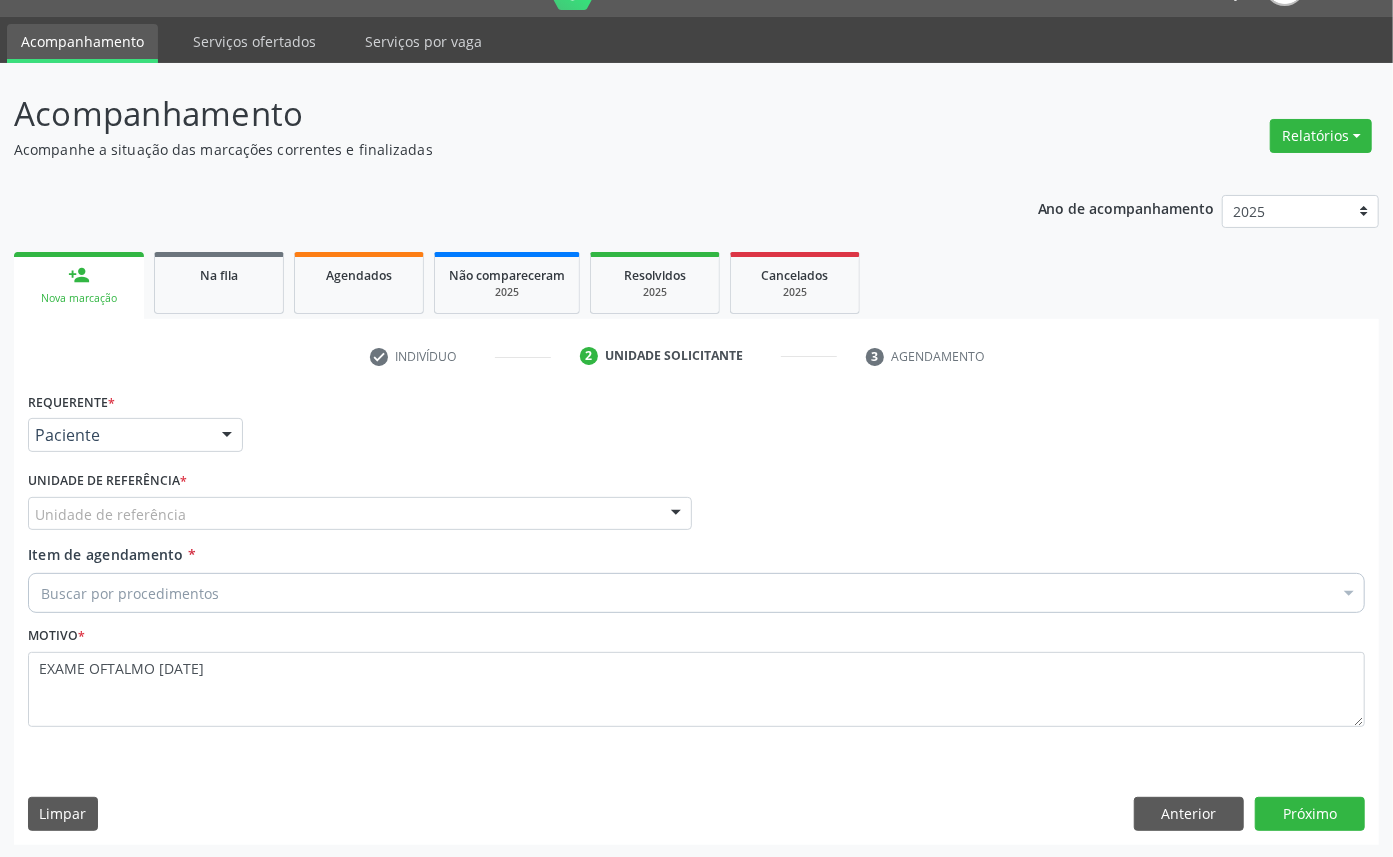 click on "Buscar por procedimentos" at bounding box center [696, 593] 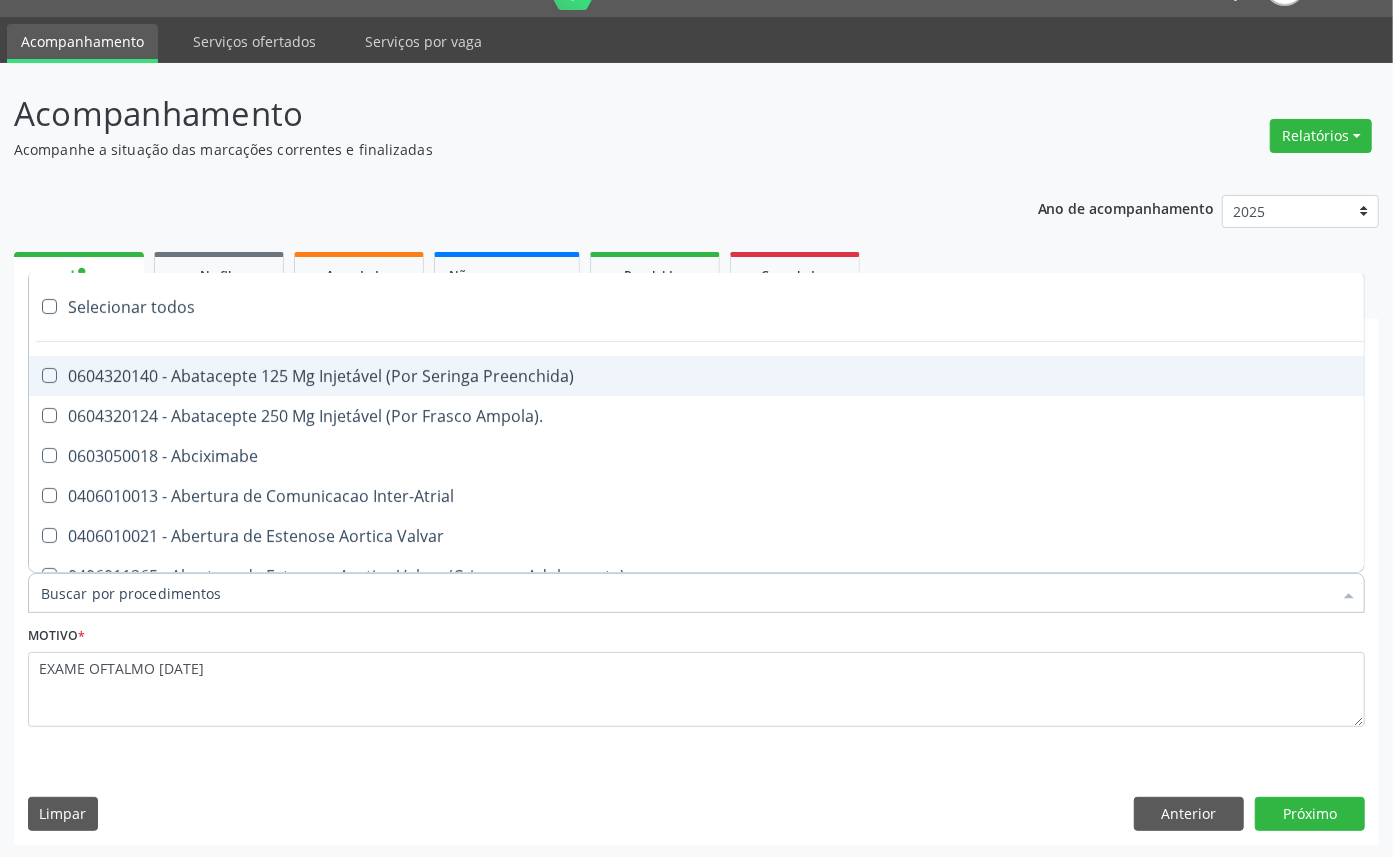 paste on "OFTALMOLOGISTA" 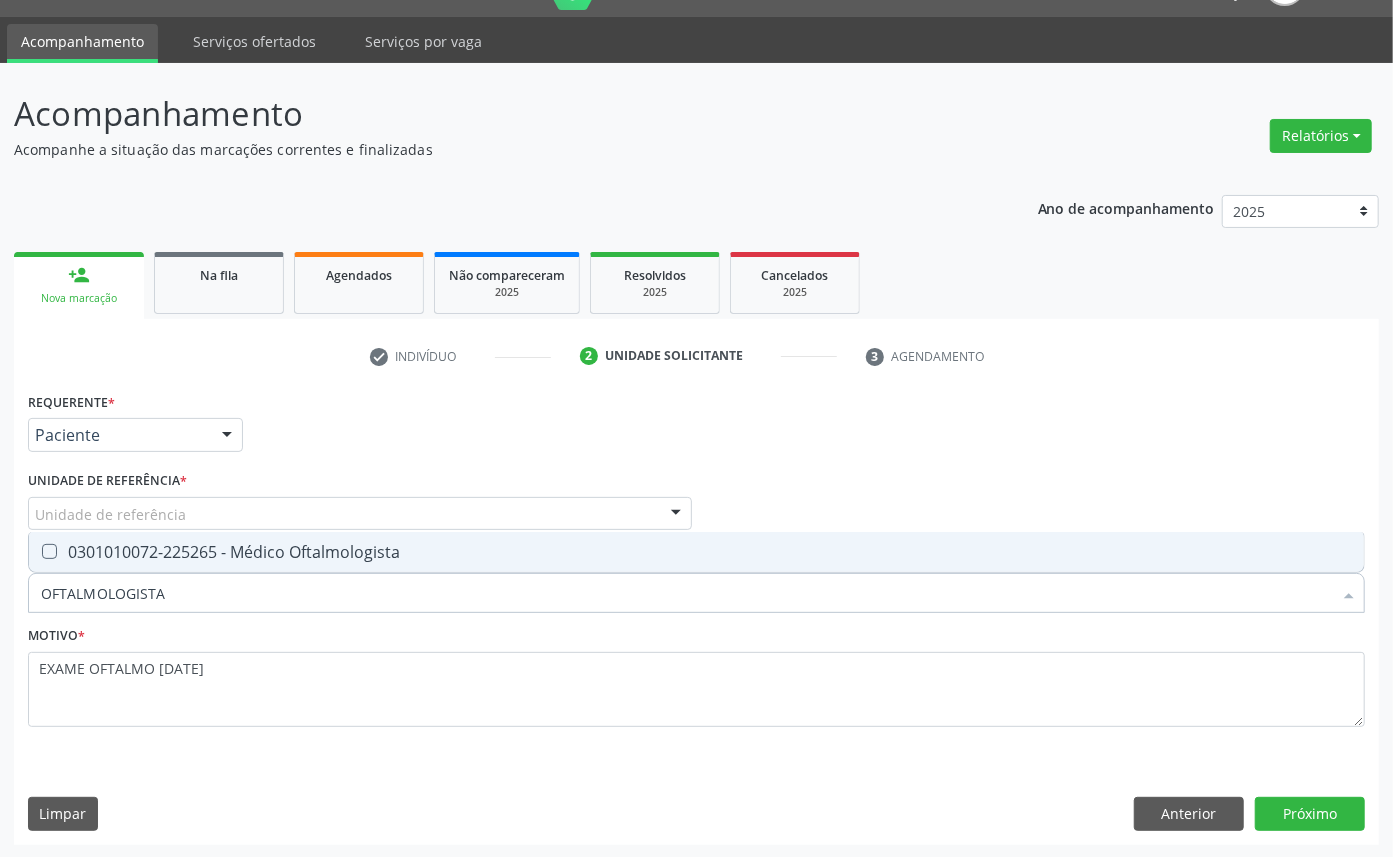 click on "0301010072-225265 - Médico Oftalmologista" at bounding box center (696, 552) 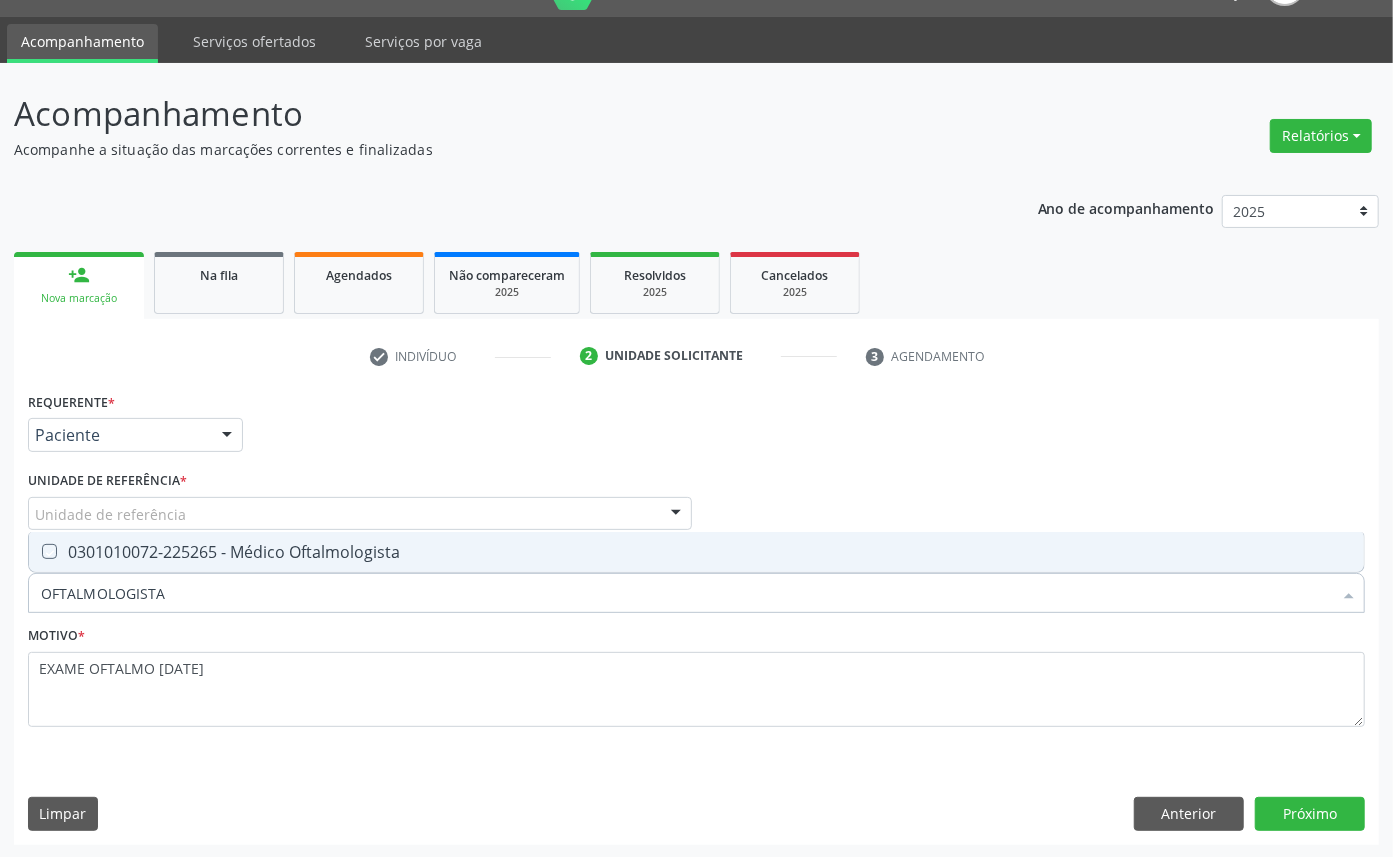 checkbox on "true" 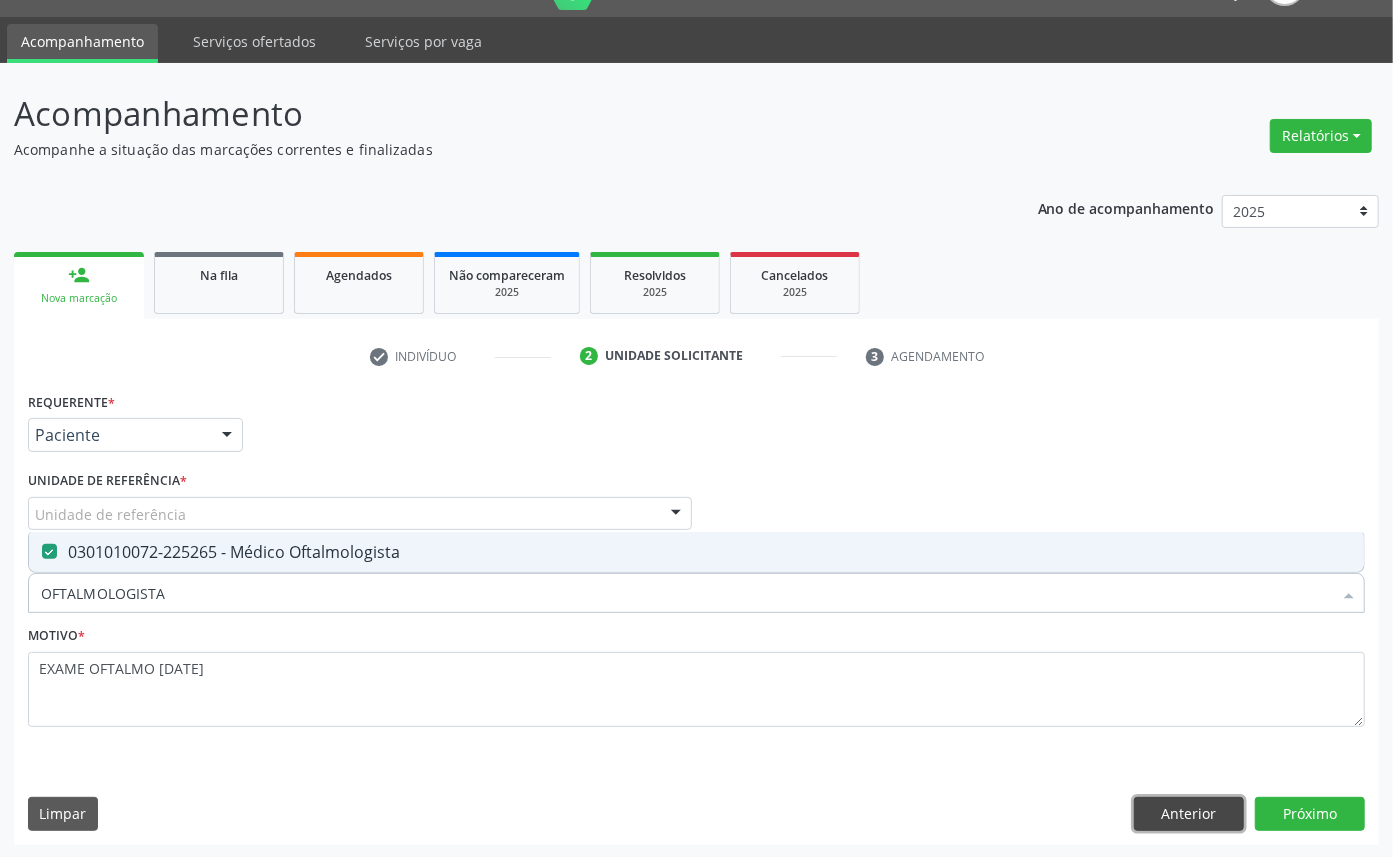click on "Anterior" at bounding box center (1189, 814) 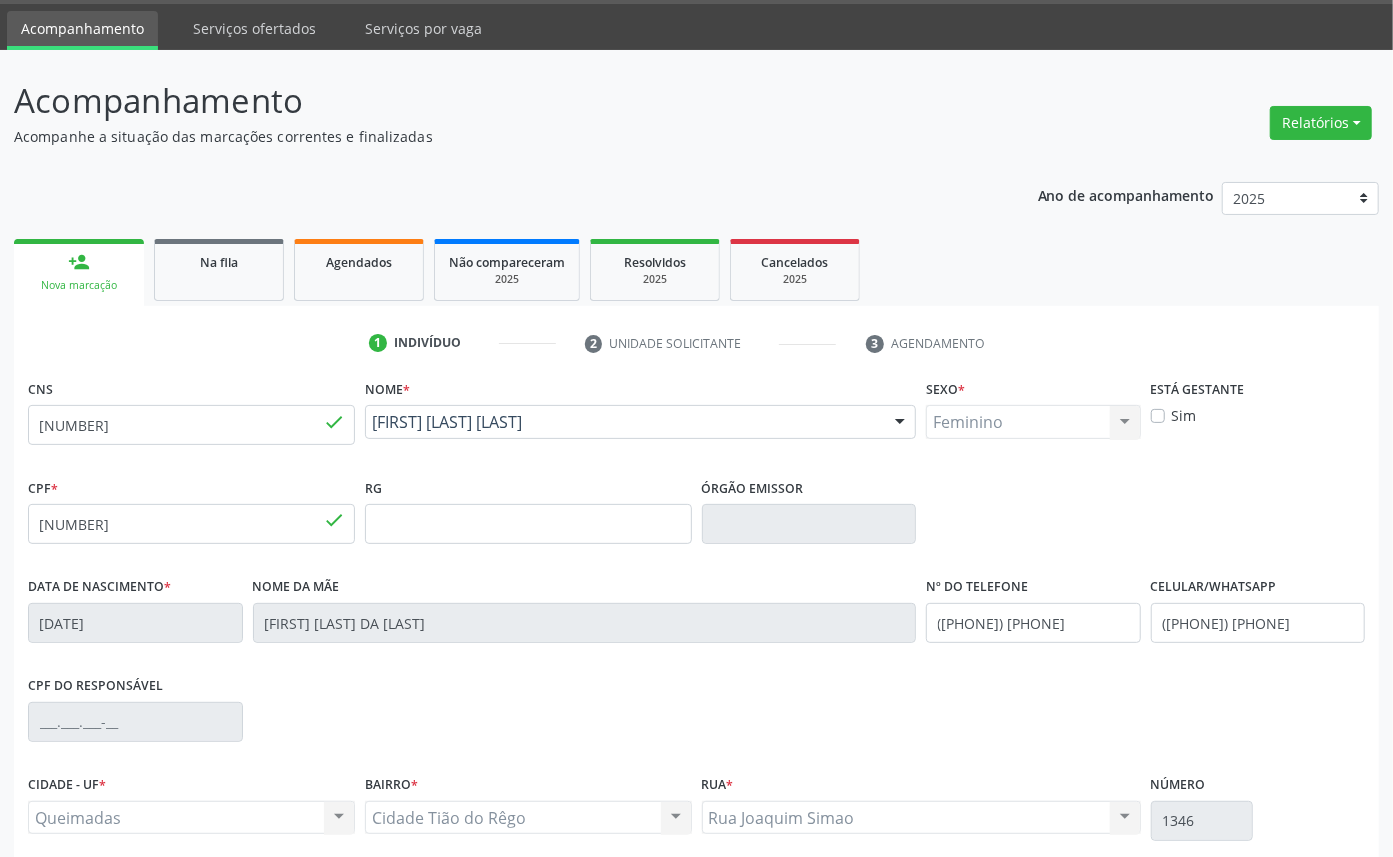 scroll, scrollTop: 225, scrollLeft: 0, axis: vertical 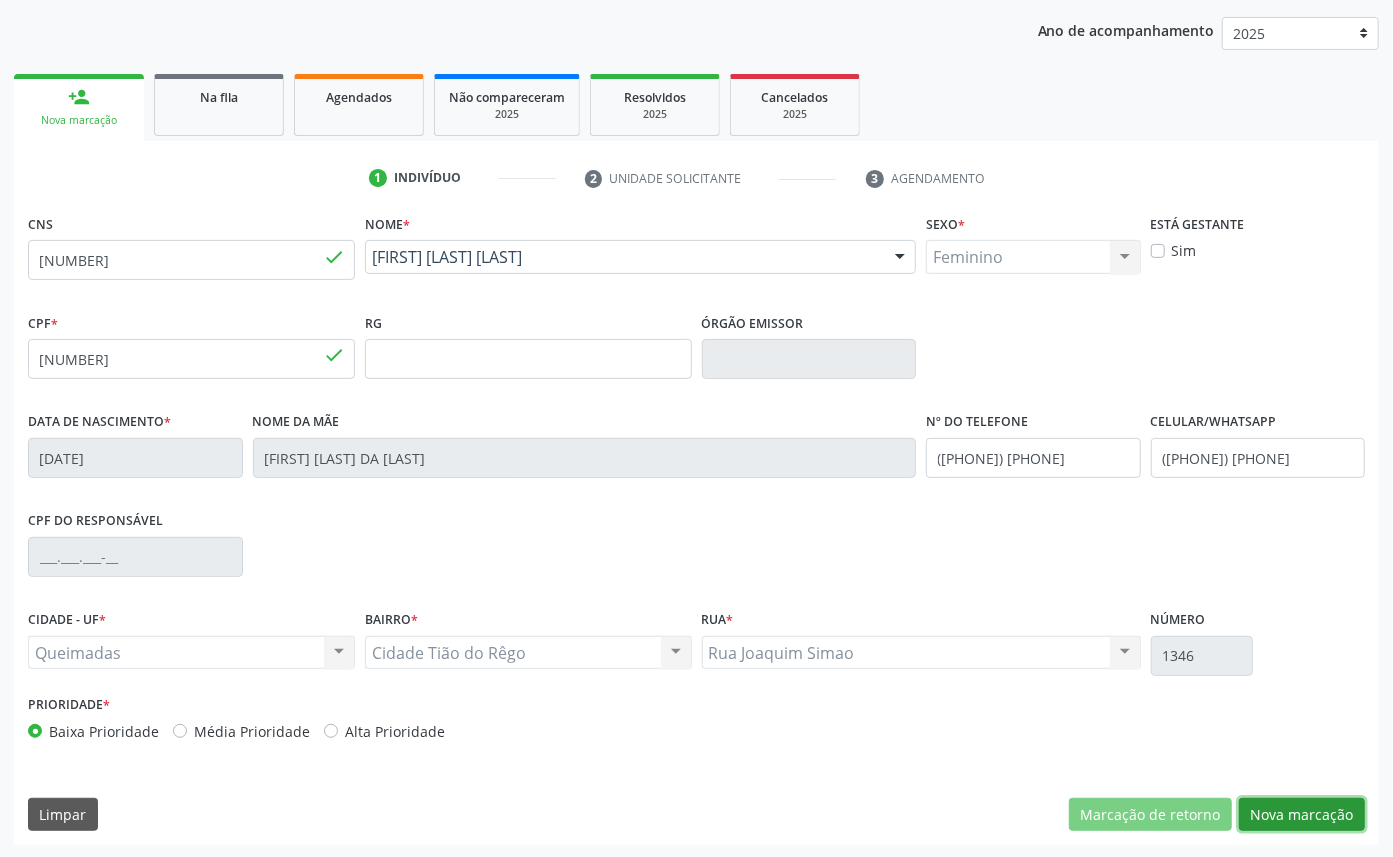 click on "Nova marcação" at bounding box center [1302, 815] 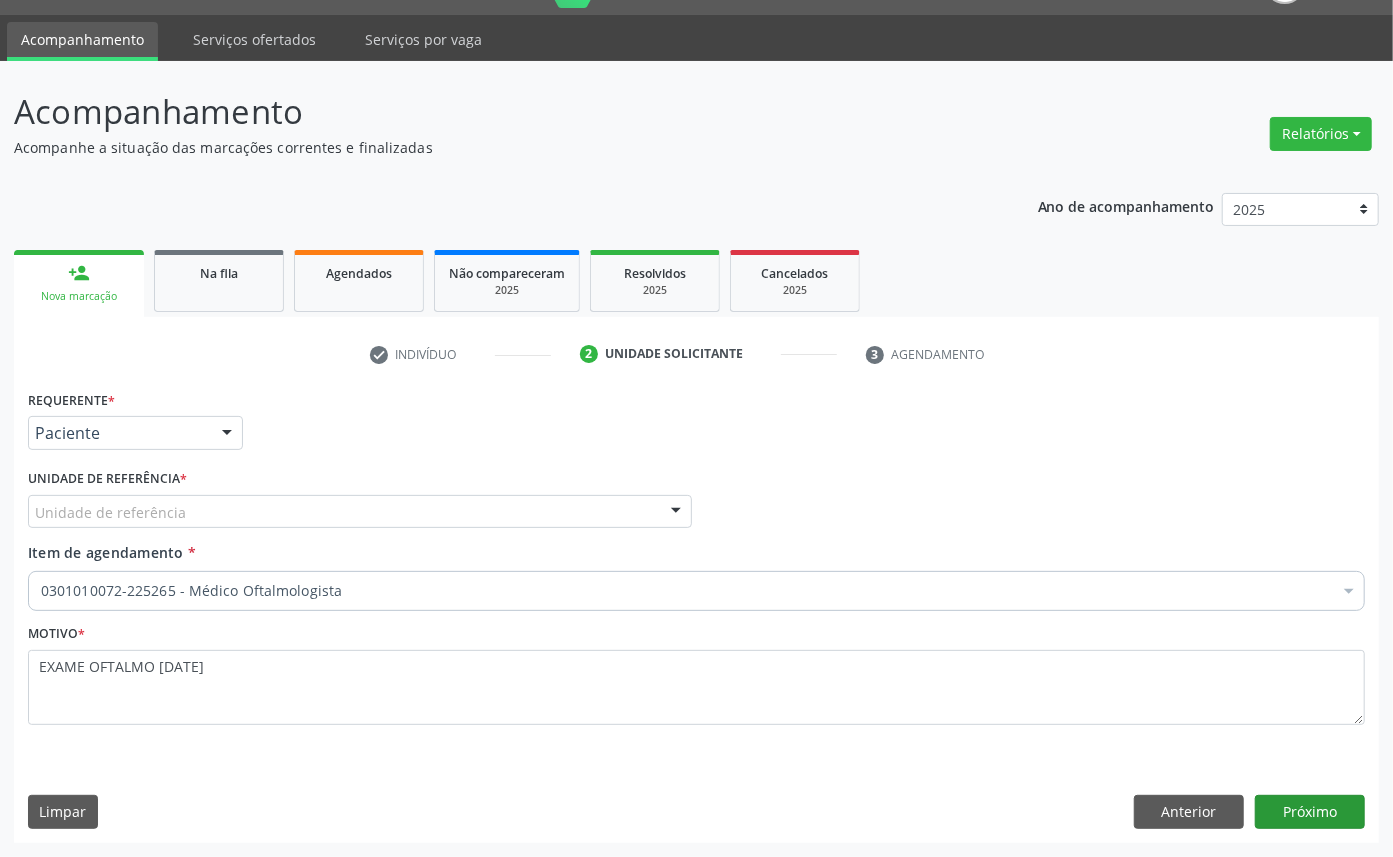scroll, scrollTop: 47, scrollLeft: 0, axis: vertical 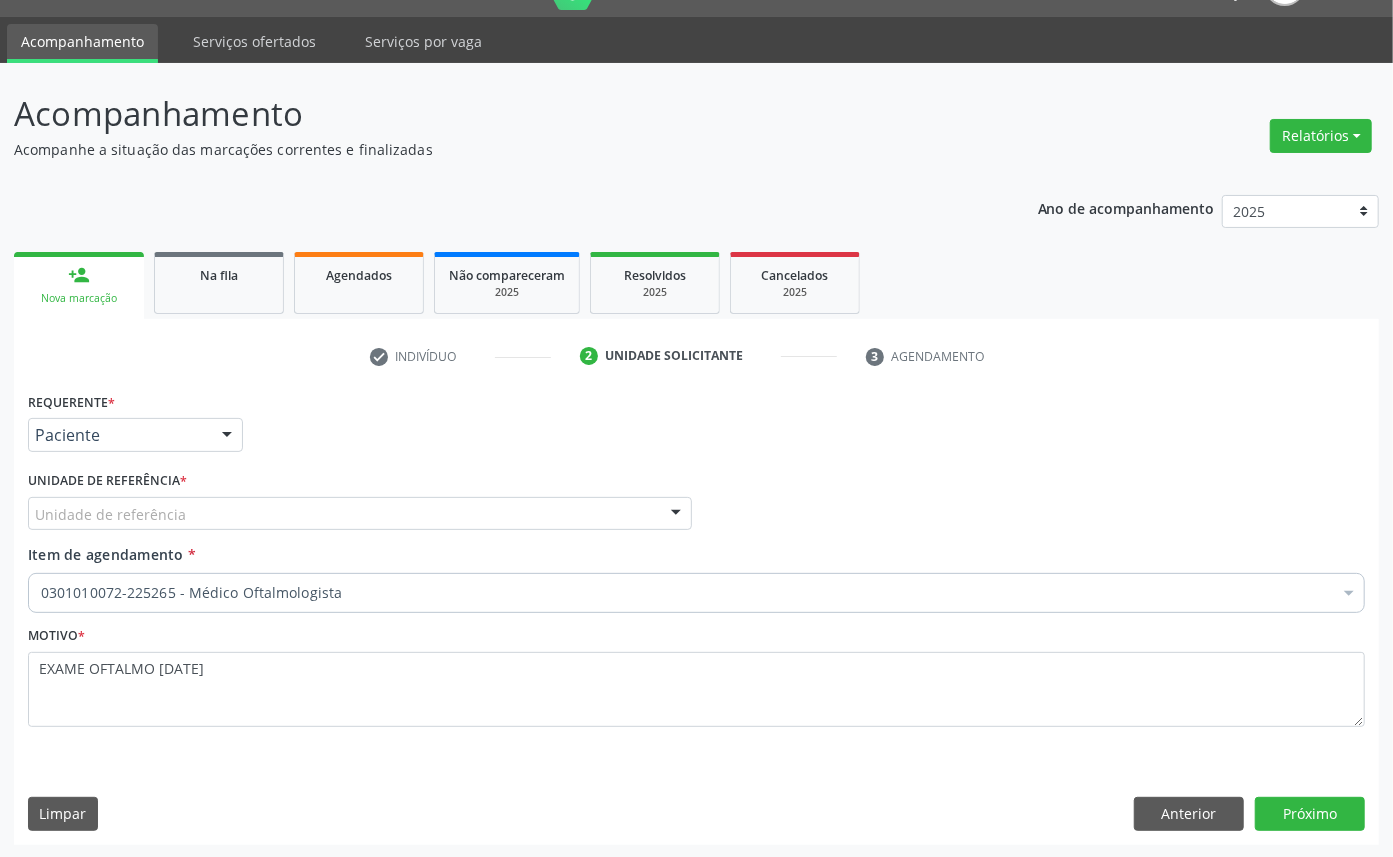 drag, startPoint x: 141, startPoint y: 532, endPoint x: 133, endPoint y: 521, distance: 13.601471 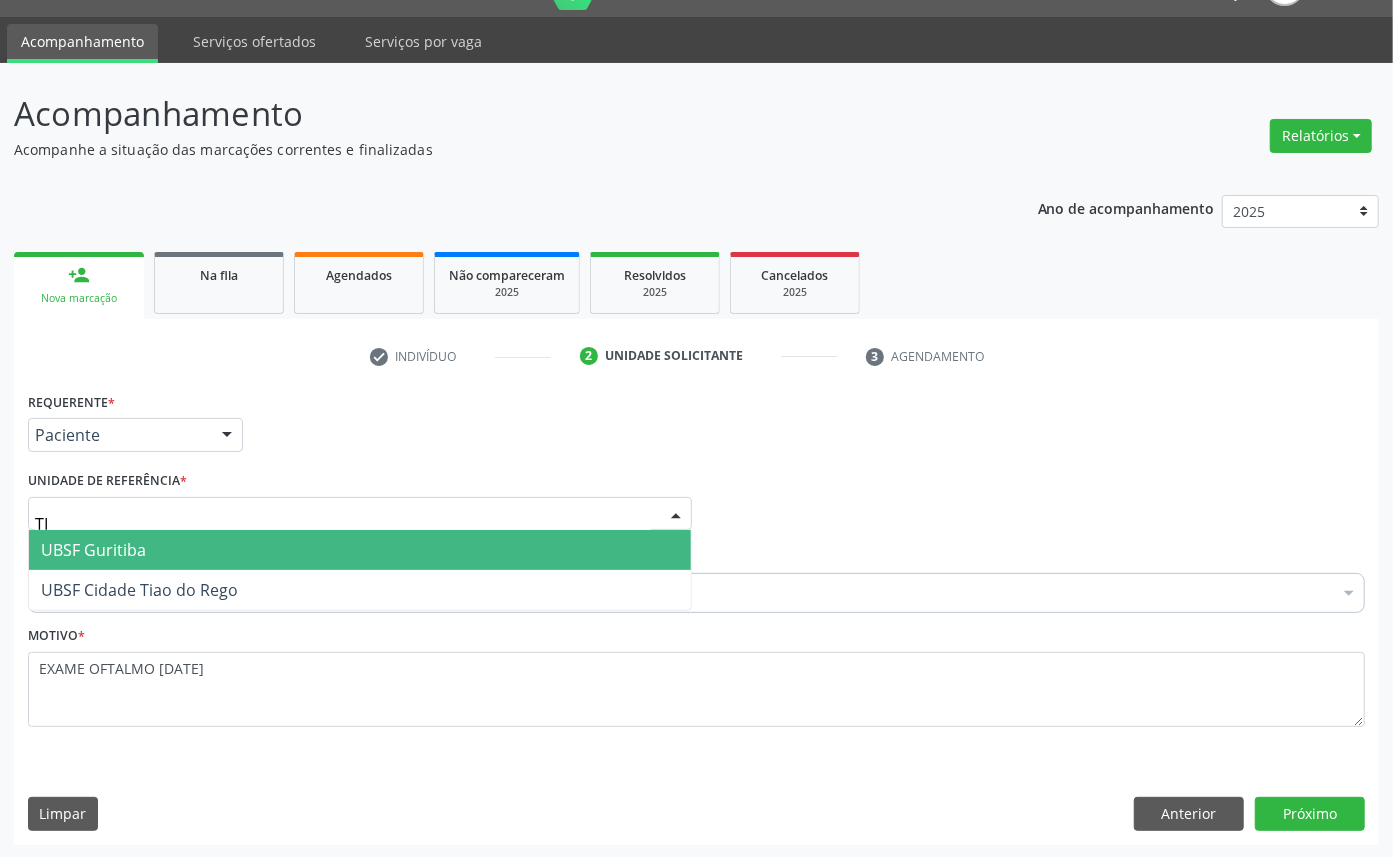 type on "TIA" 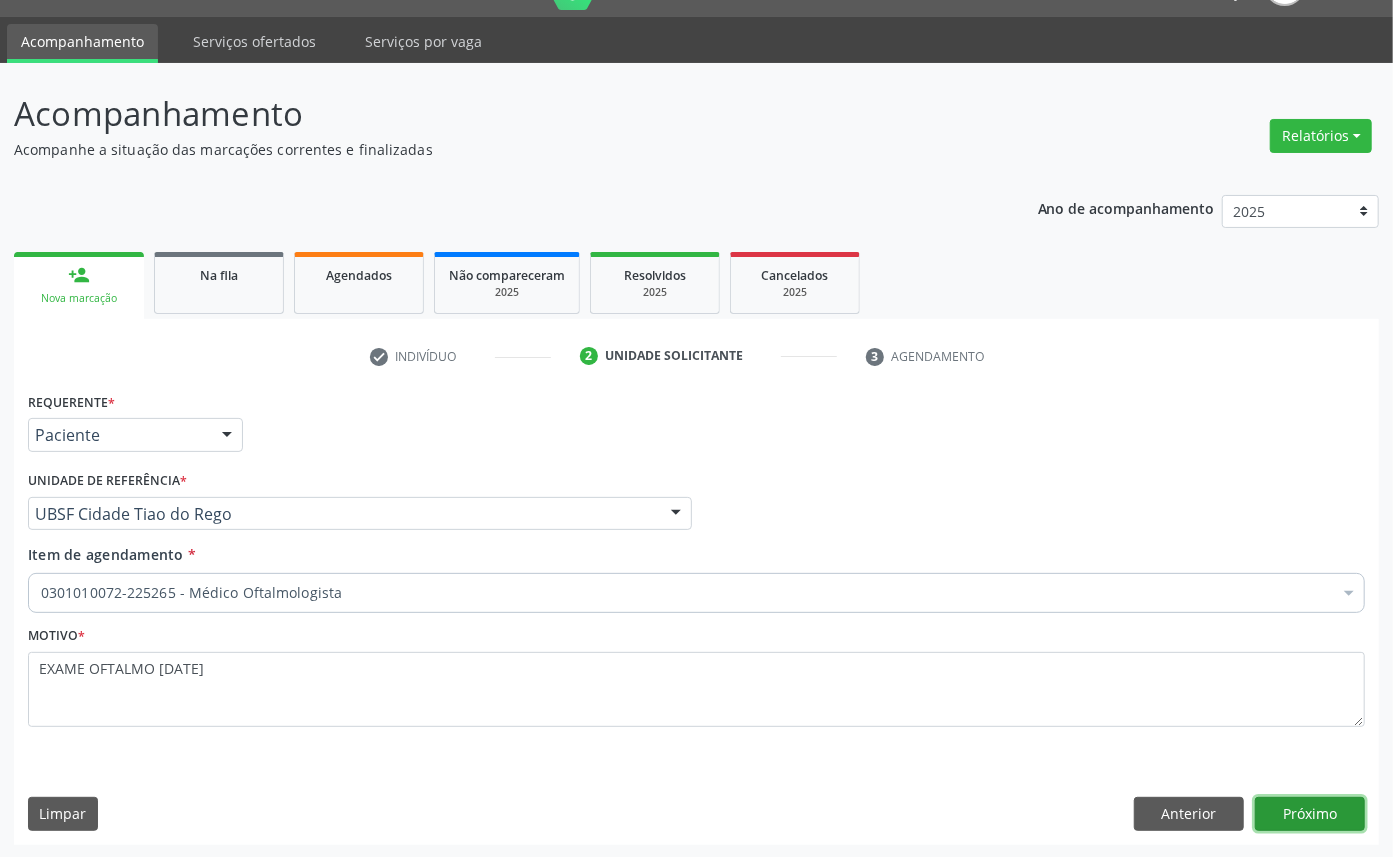 click on "Próximo" at bounding box center (1310, 814) 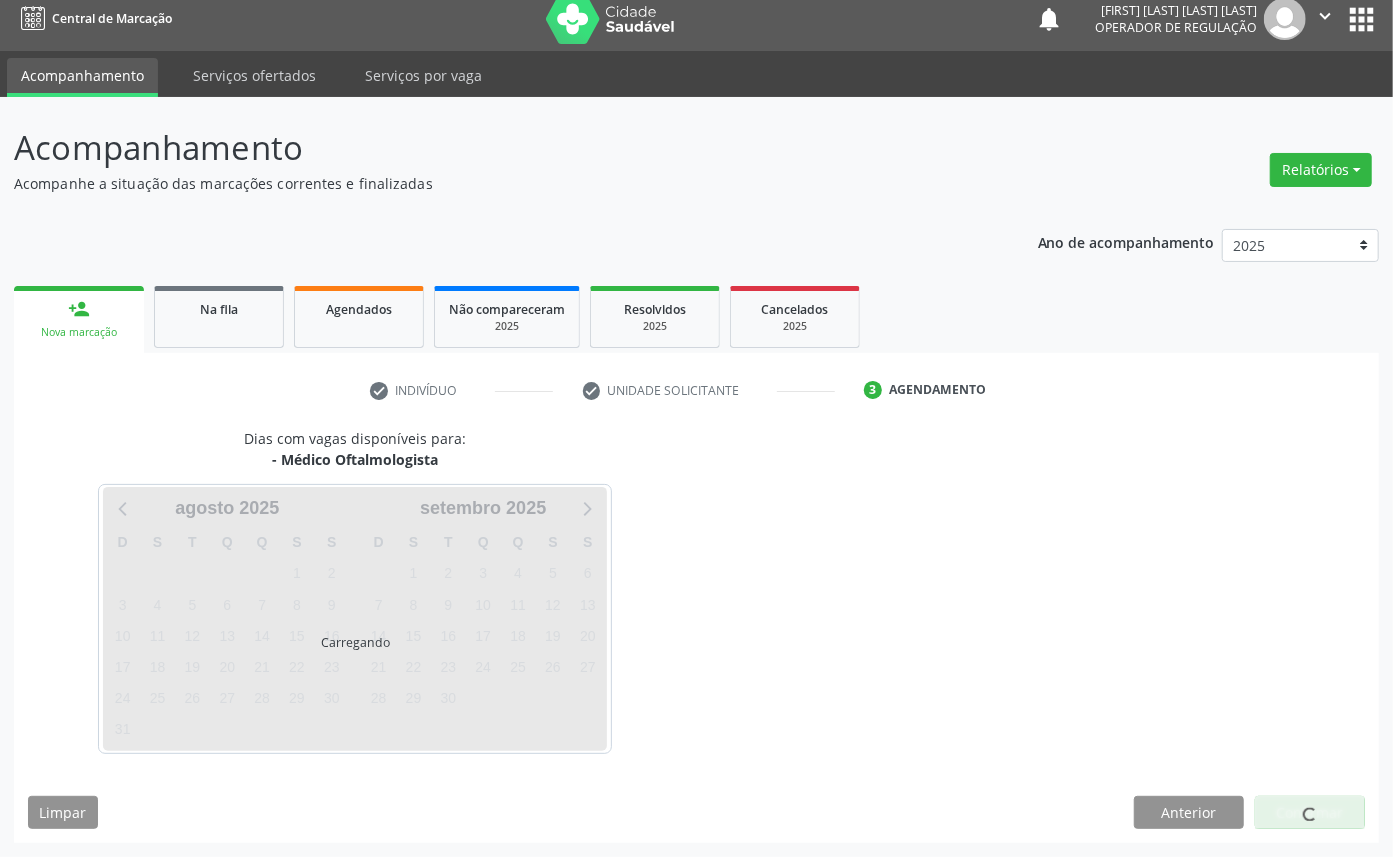 scroll, scrollTop: 12, scrollLeft: 0, axis: vertical 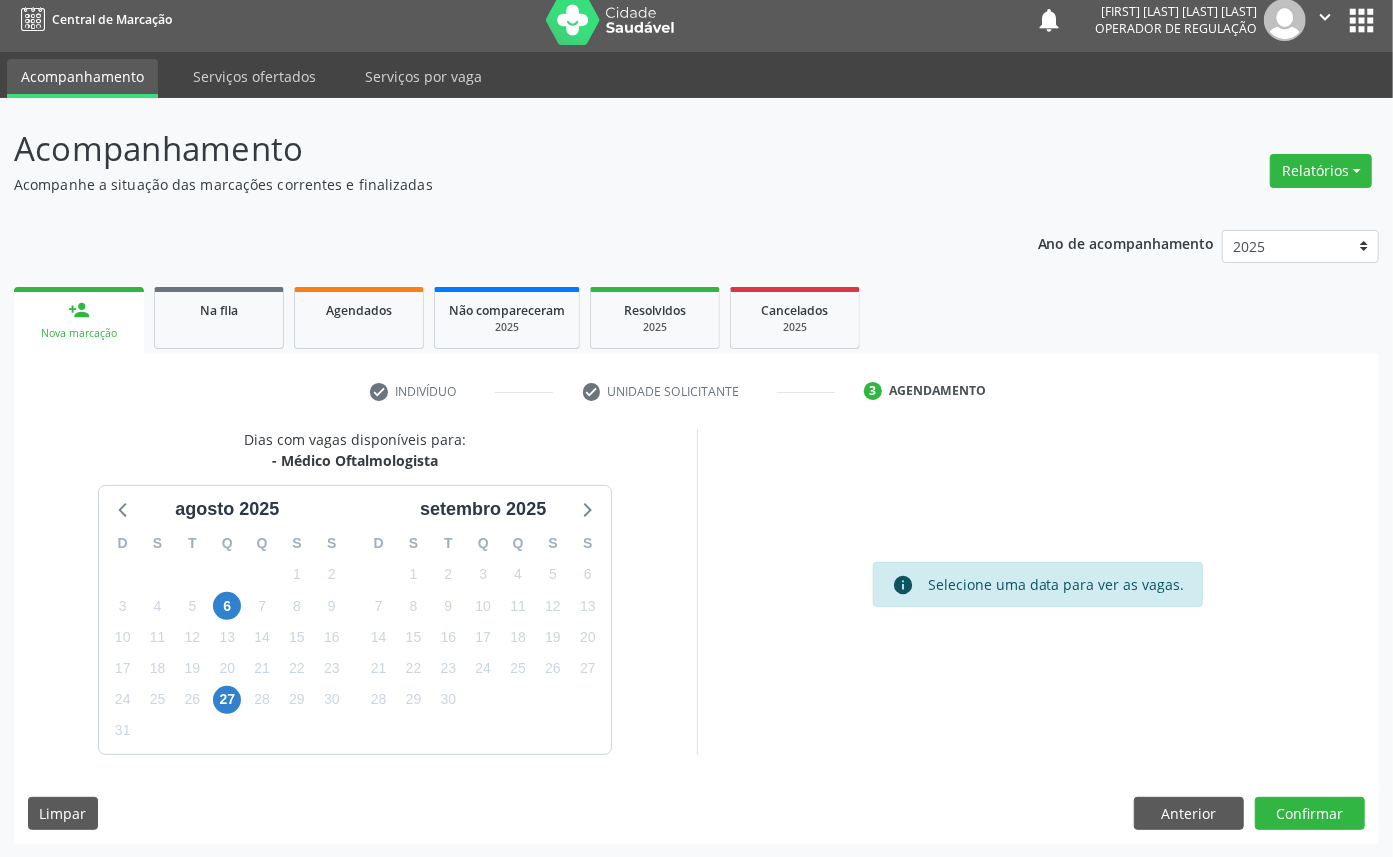 click on "14" at bounding box center (379, 637) 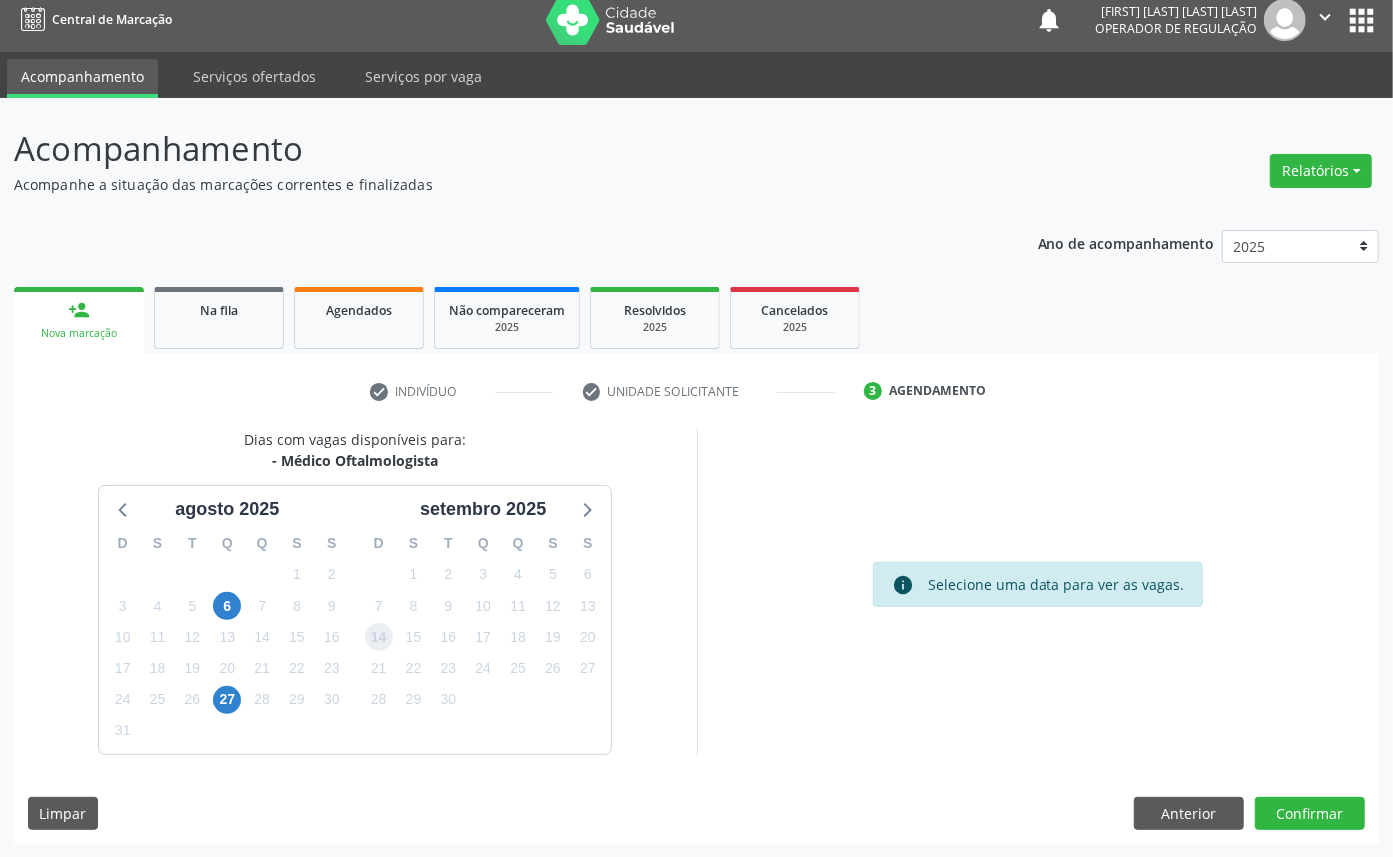 click on "14" at bounding box center [379, 637] 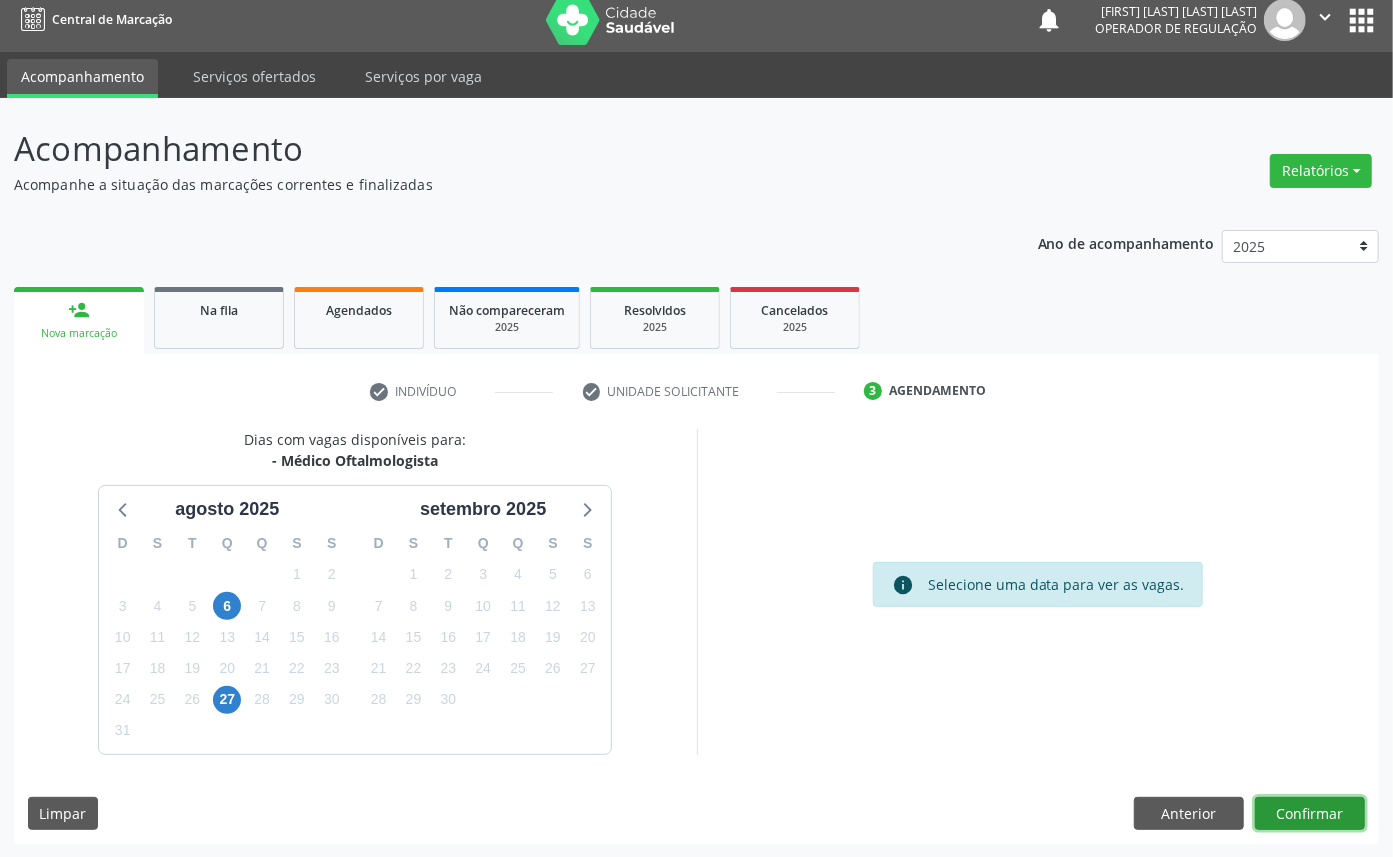 click on "Confirmar" at bounding box center [1310, 814] 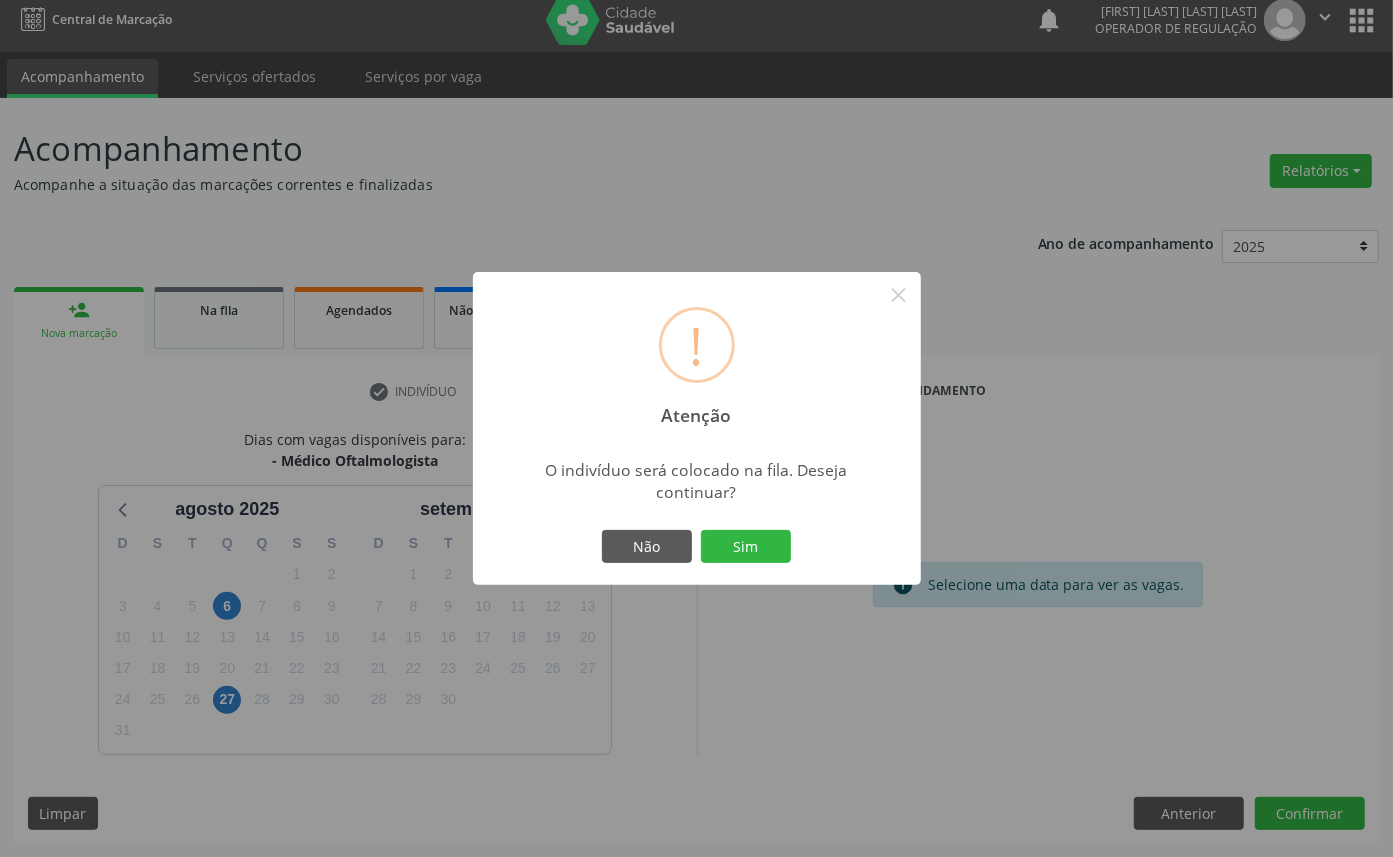 type 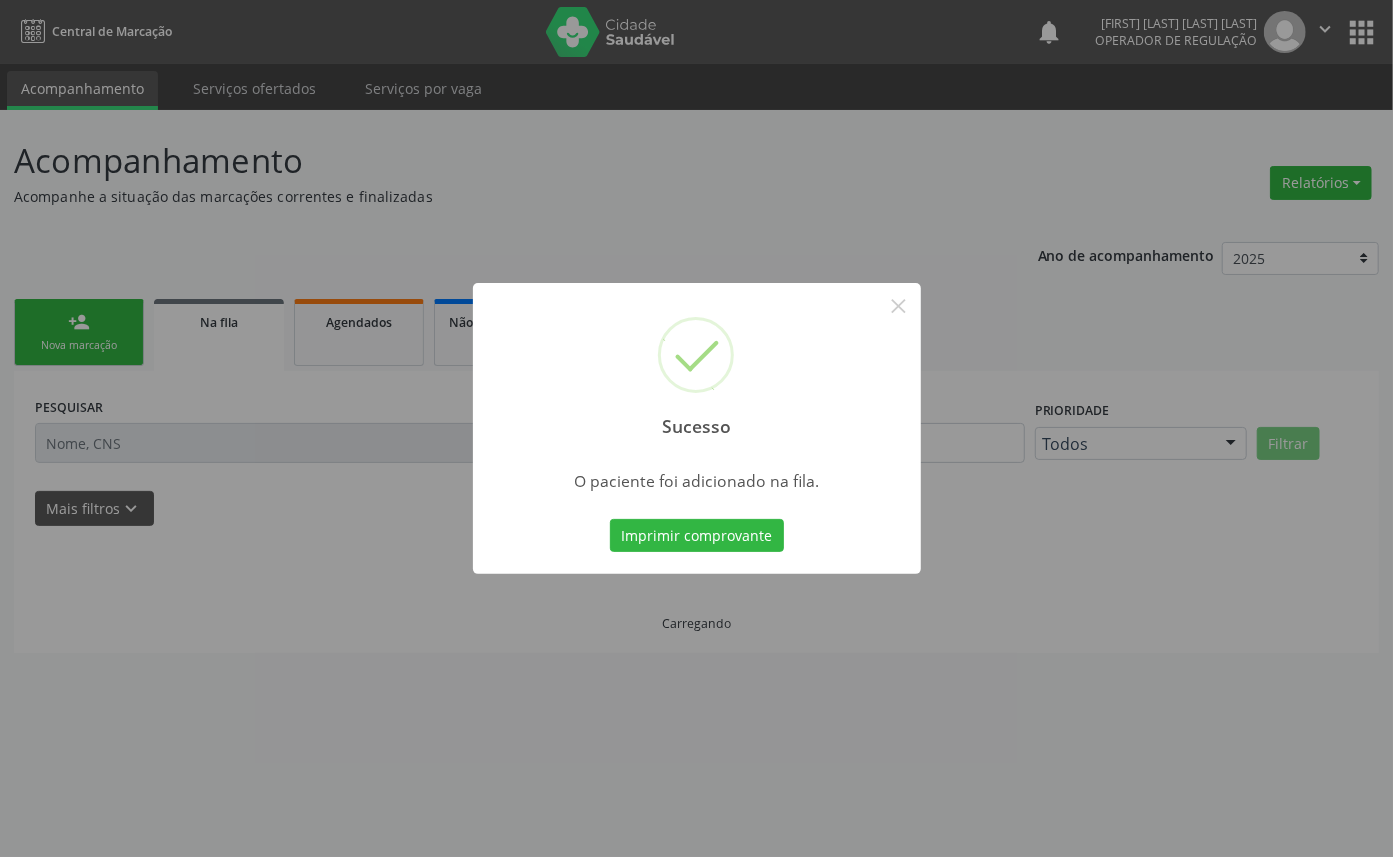 scroll, scrollTop: 0, scrollLeft: 0, axis: both 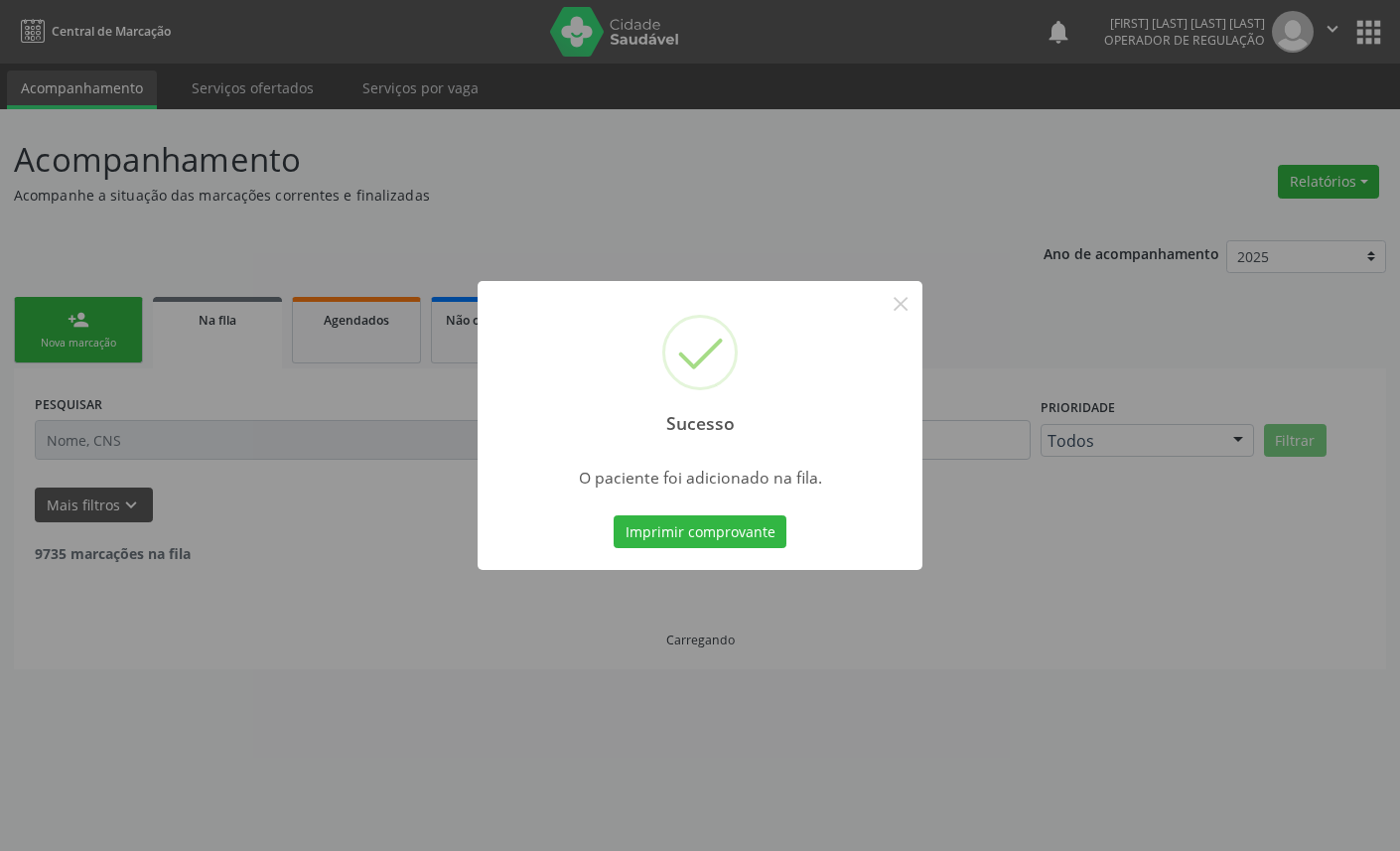 type 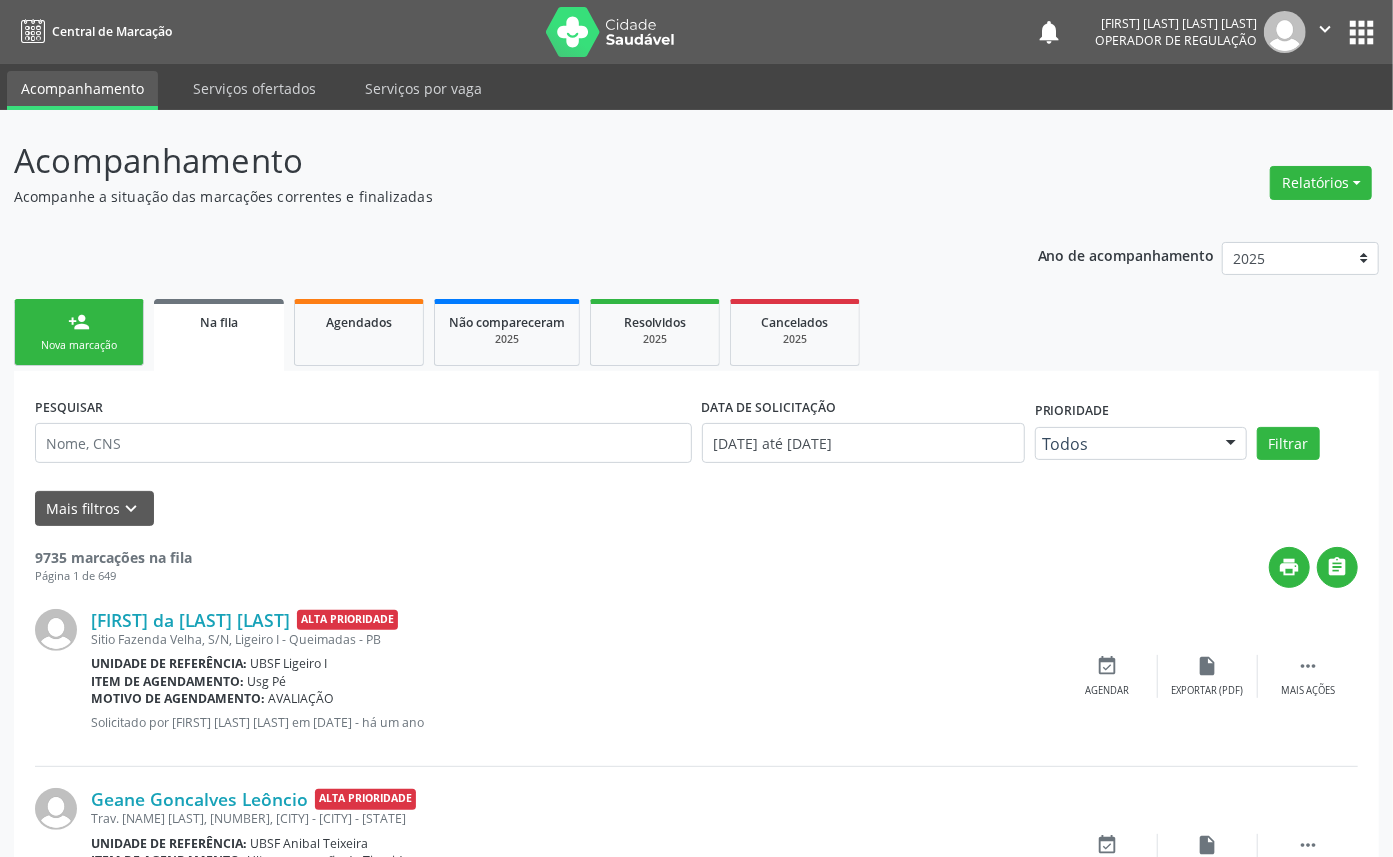 click on "person_add
Nova marcação" at bounding box center (79, 332) 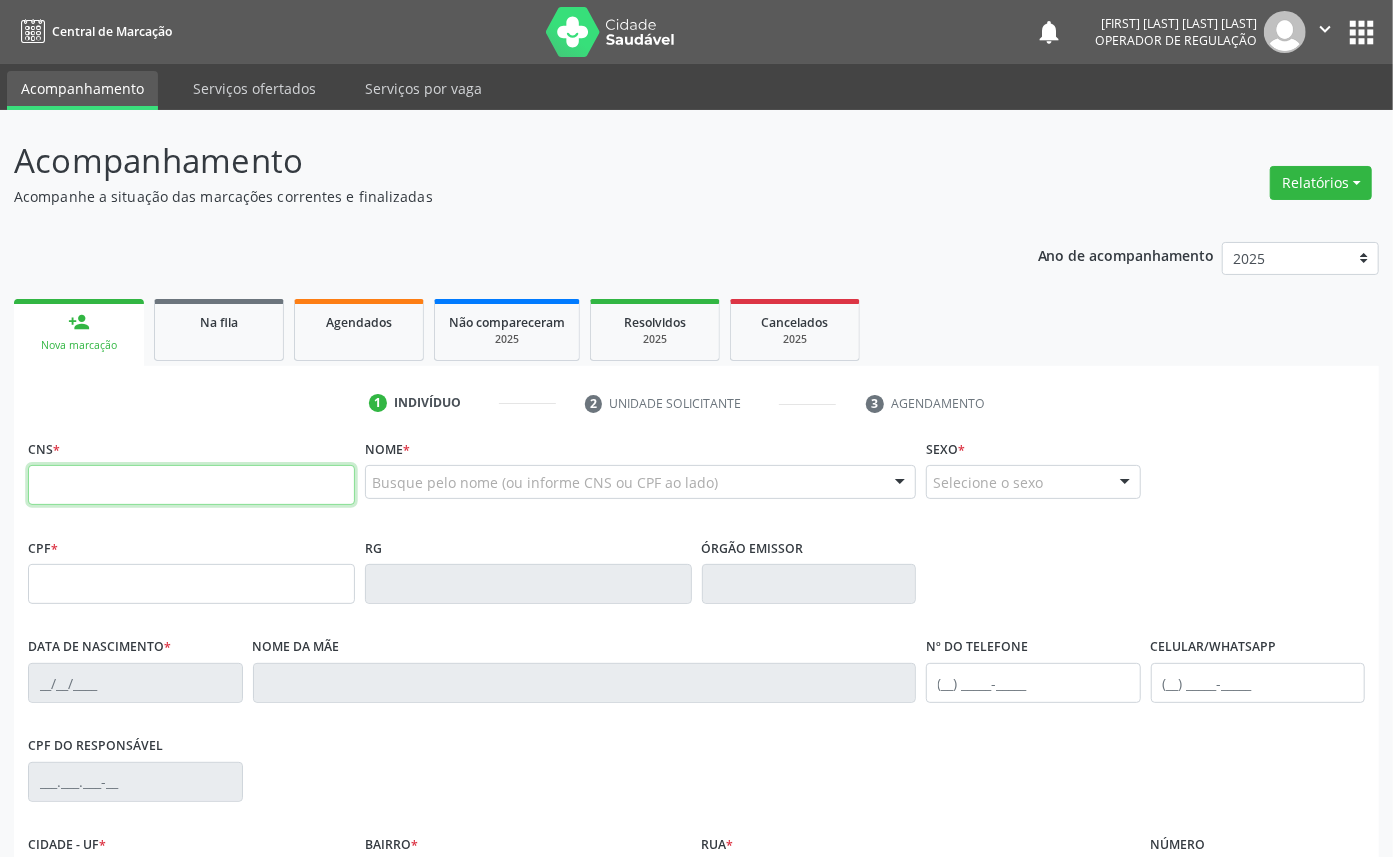 click at bounding box center (191, 485) 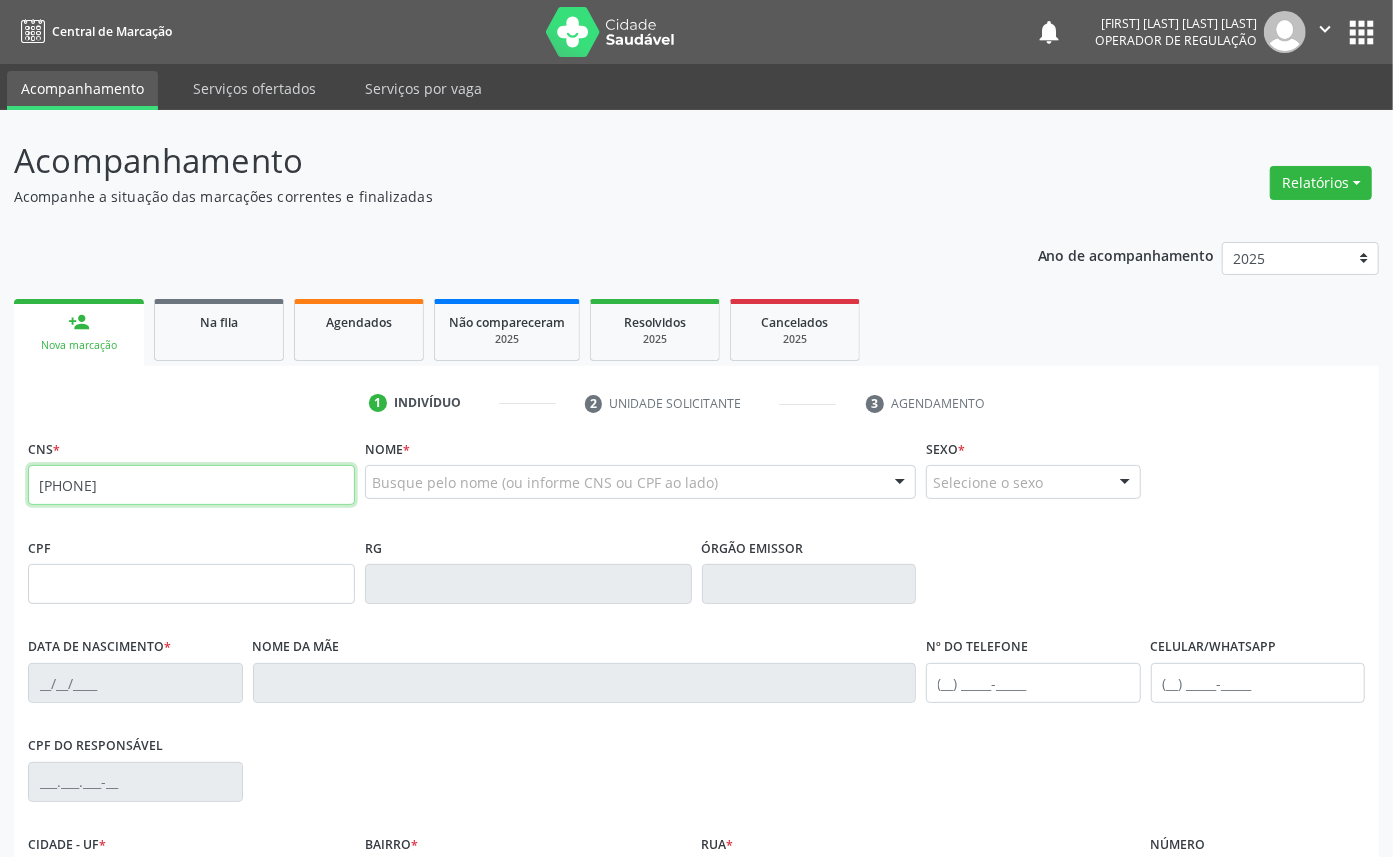 type on "[PHONE]" 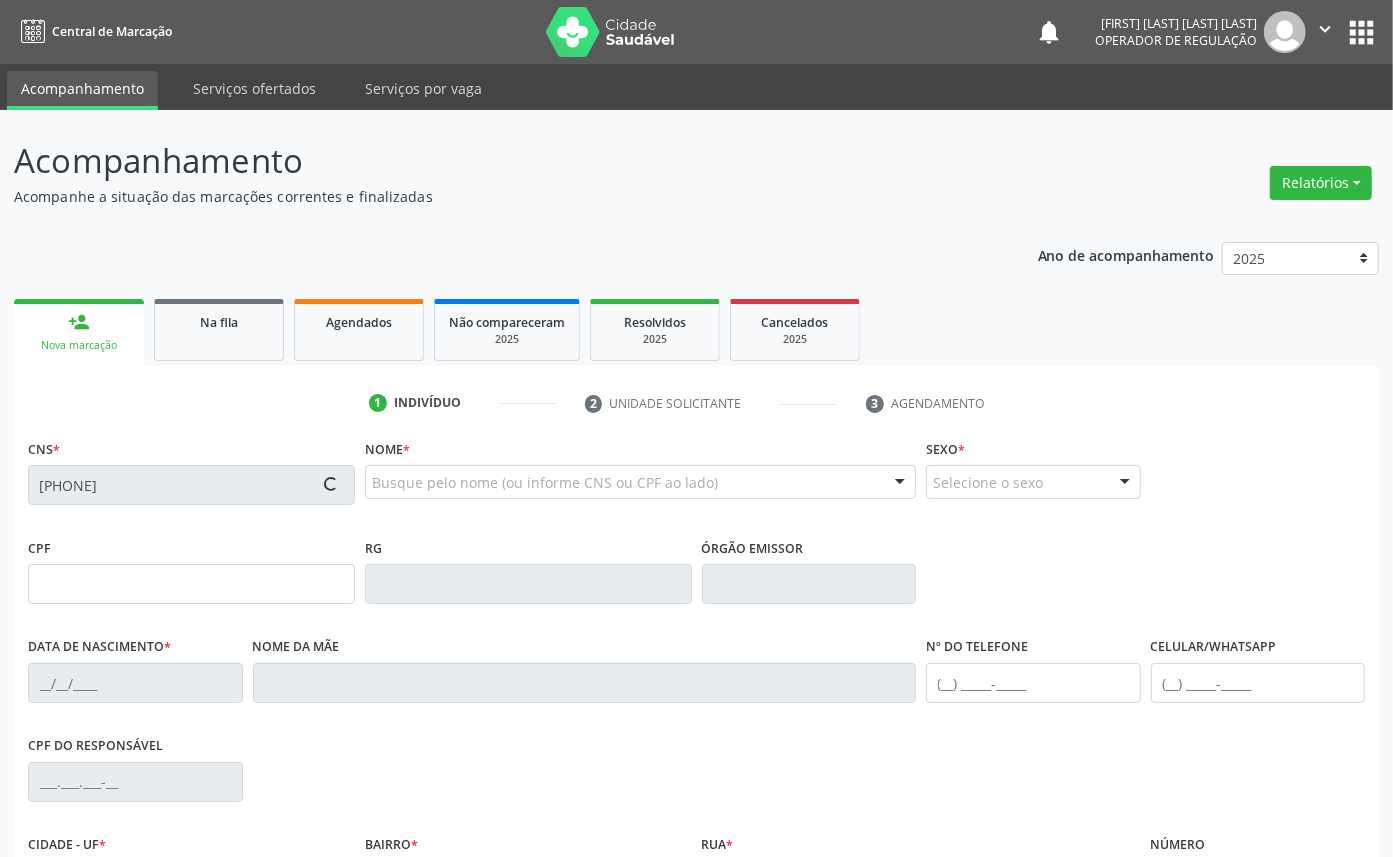 type on "[NUMBER]" 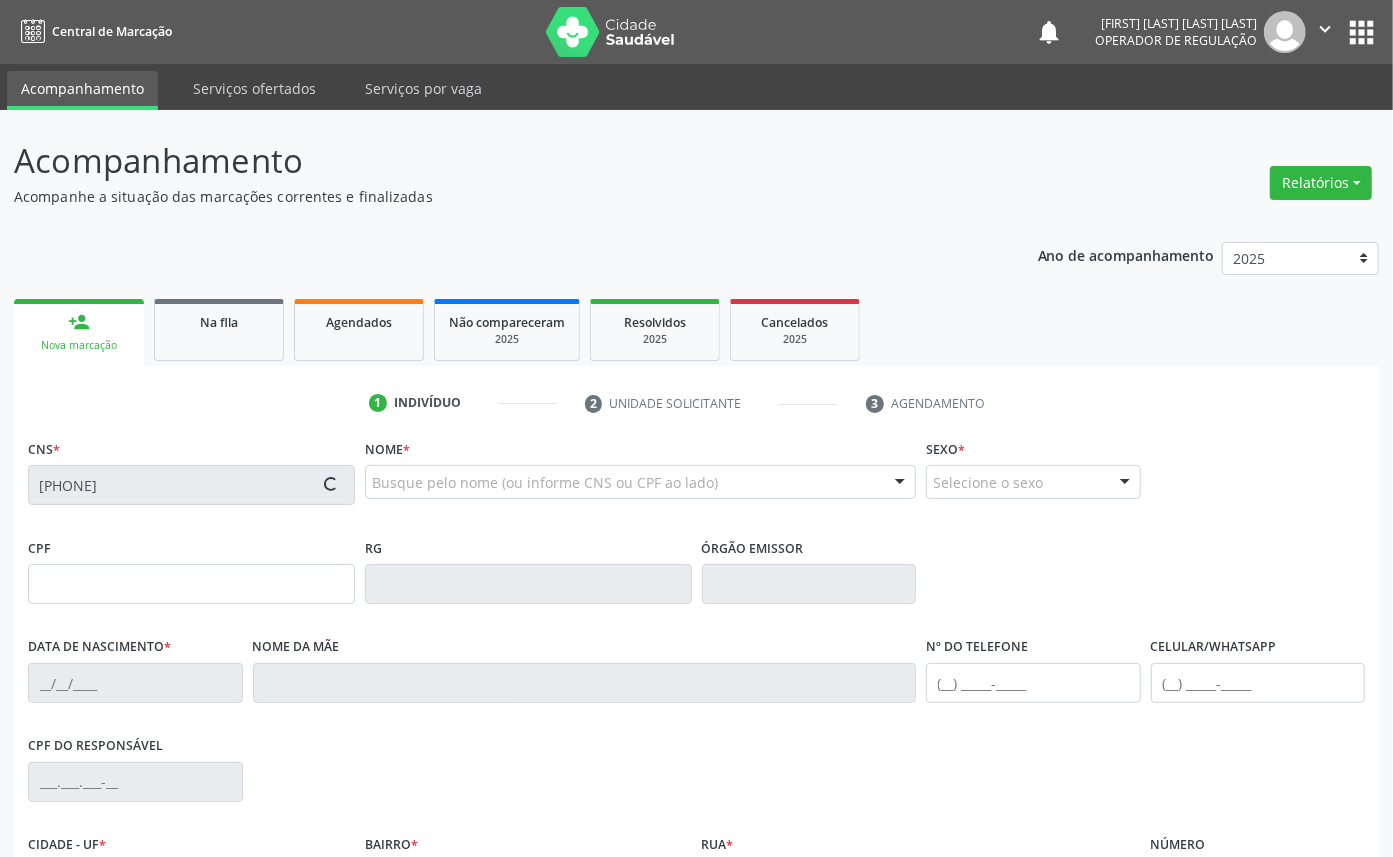 type on "[DATE]" 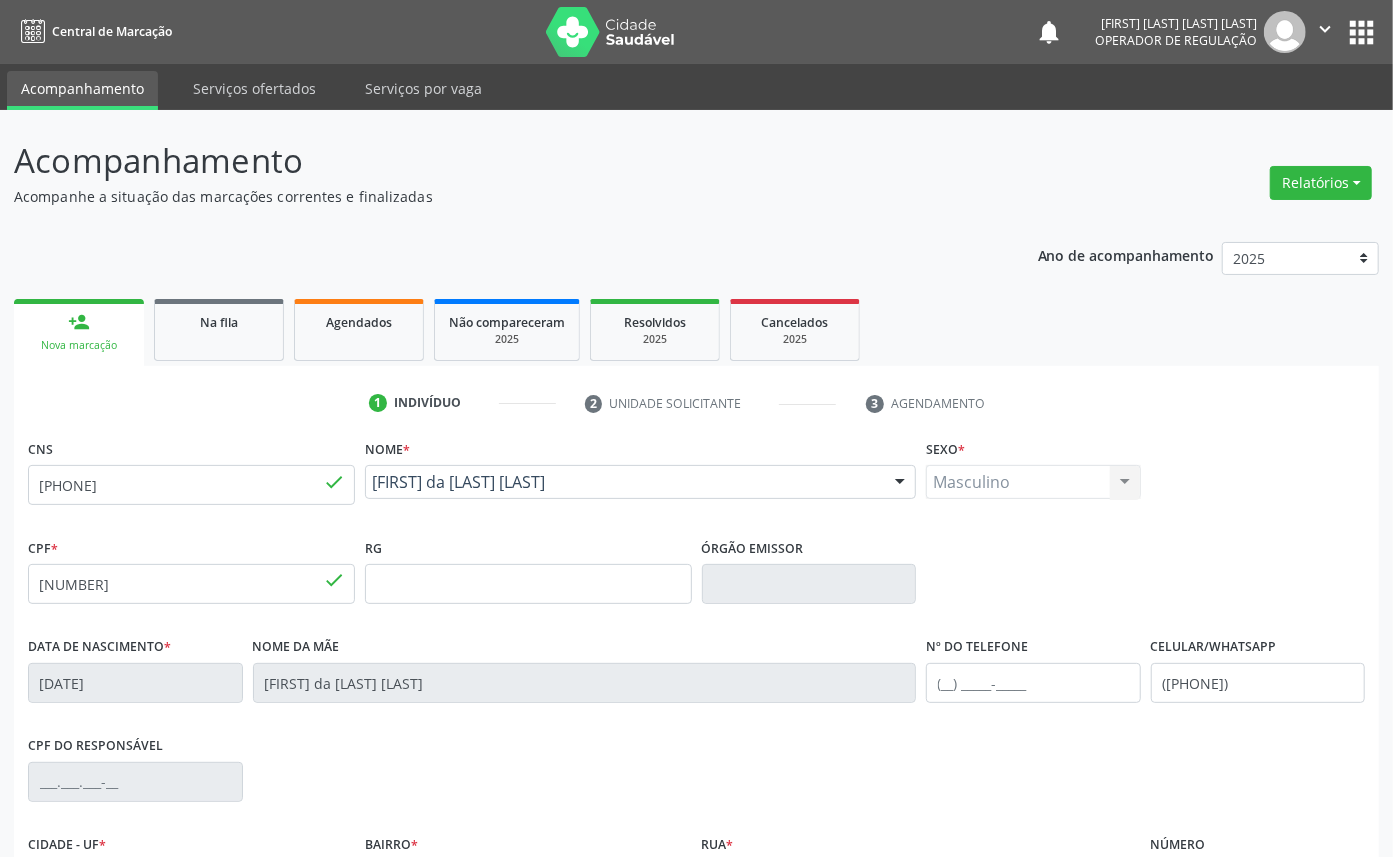 scroll, scrollTop: 225, scrollLeft: 0, axis: vertical 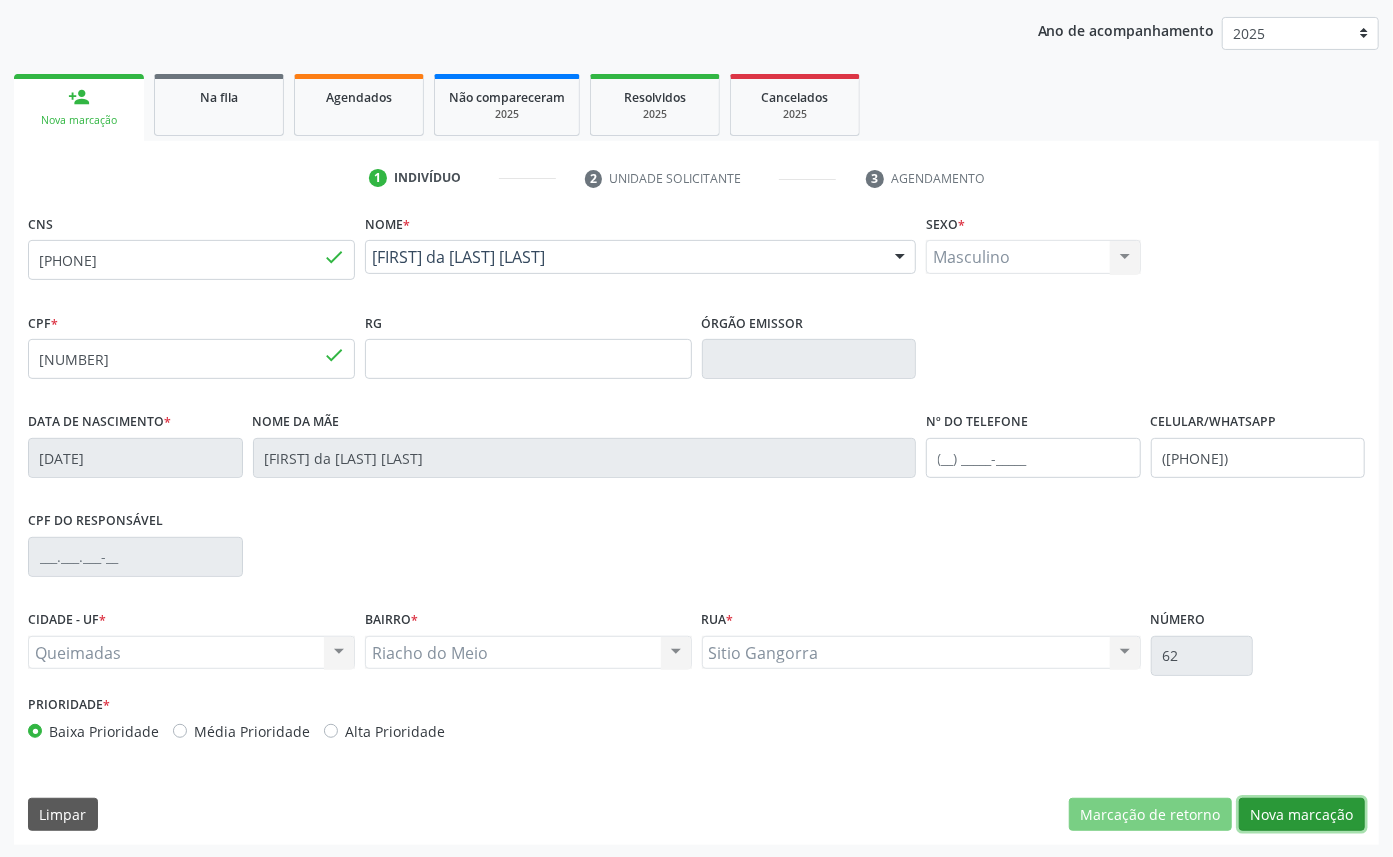 click on "Nova marcação" at bounding box center [1302, 815] 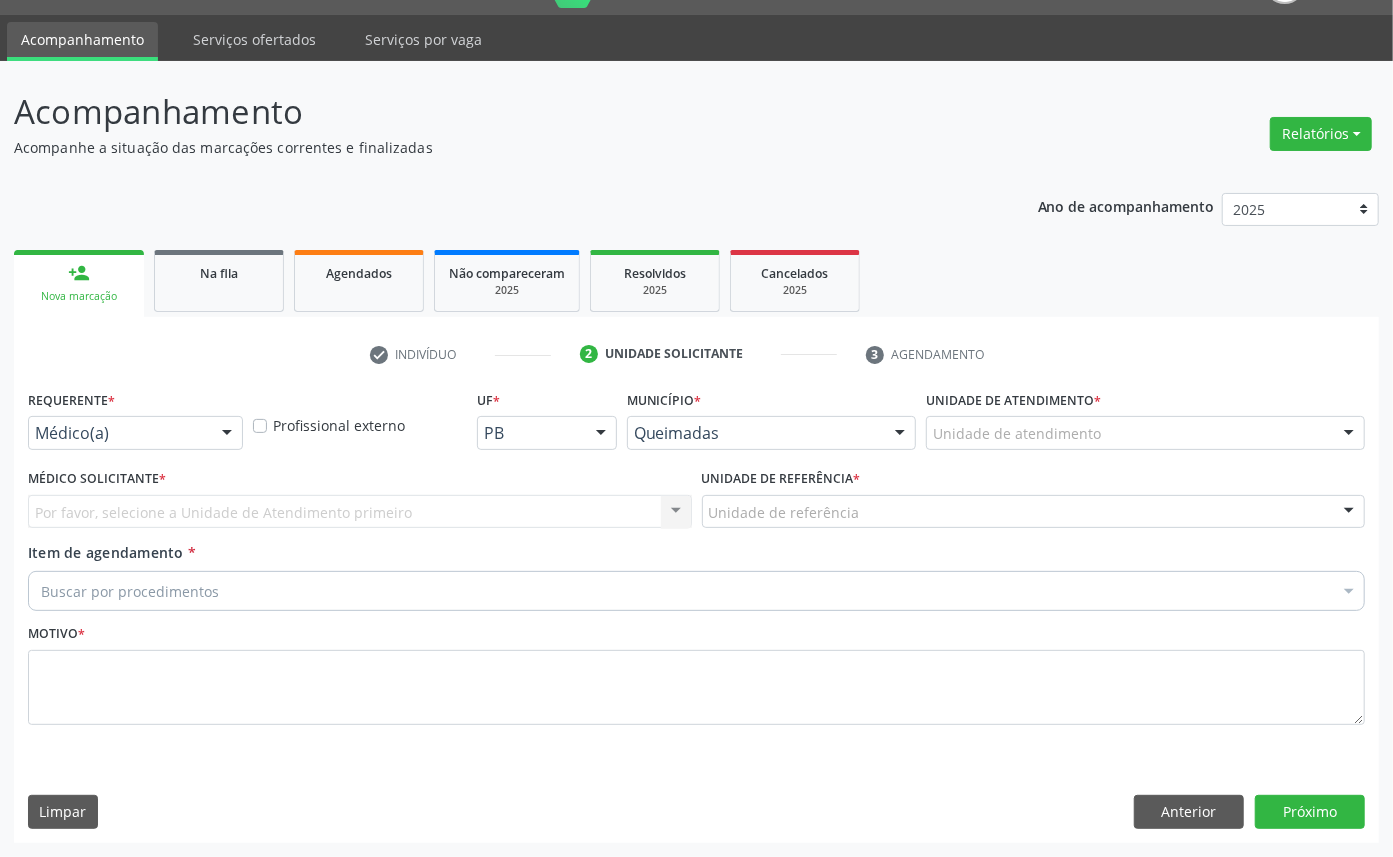 scroll, scrollTop: 47, scrollLeft: 0, axis: vertical 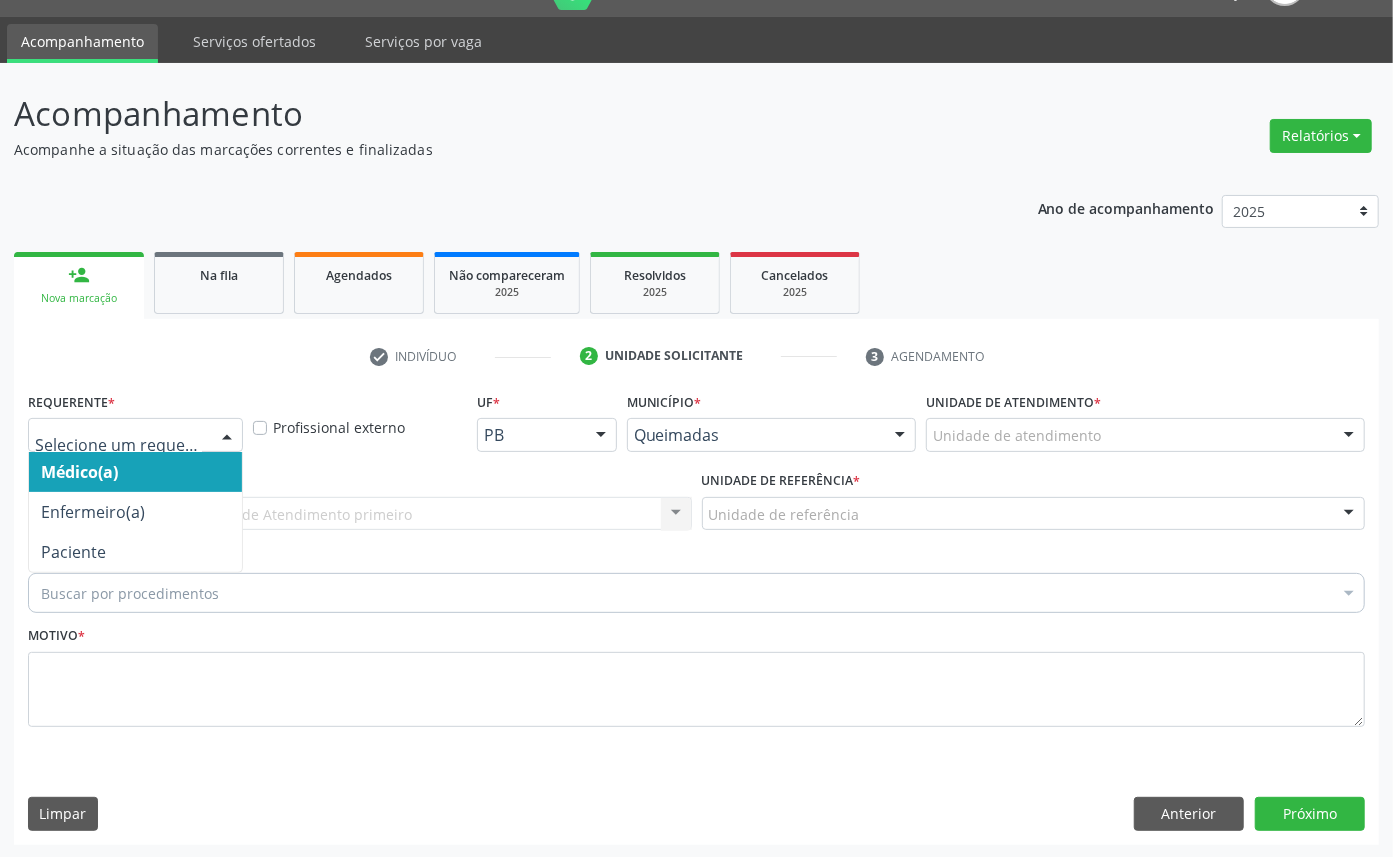 click at bounding box center [135, 435] 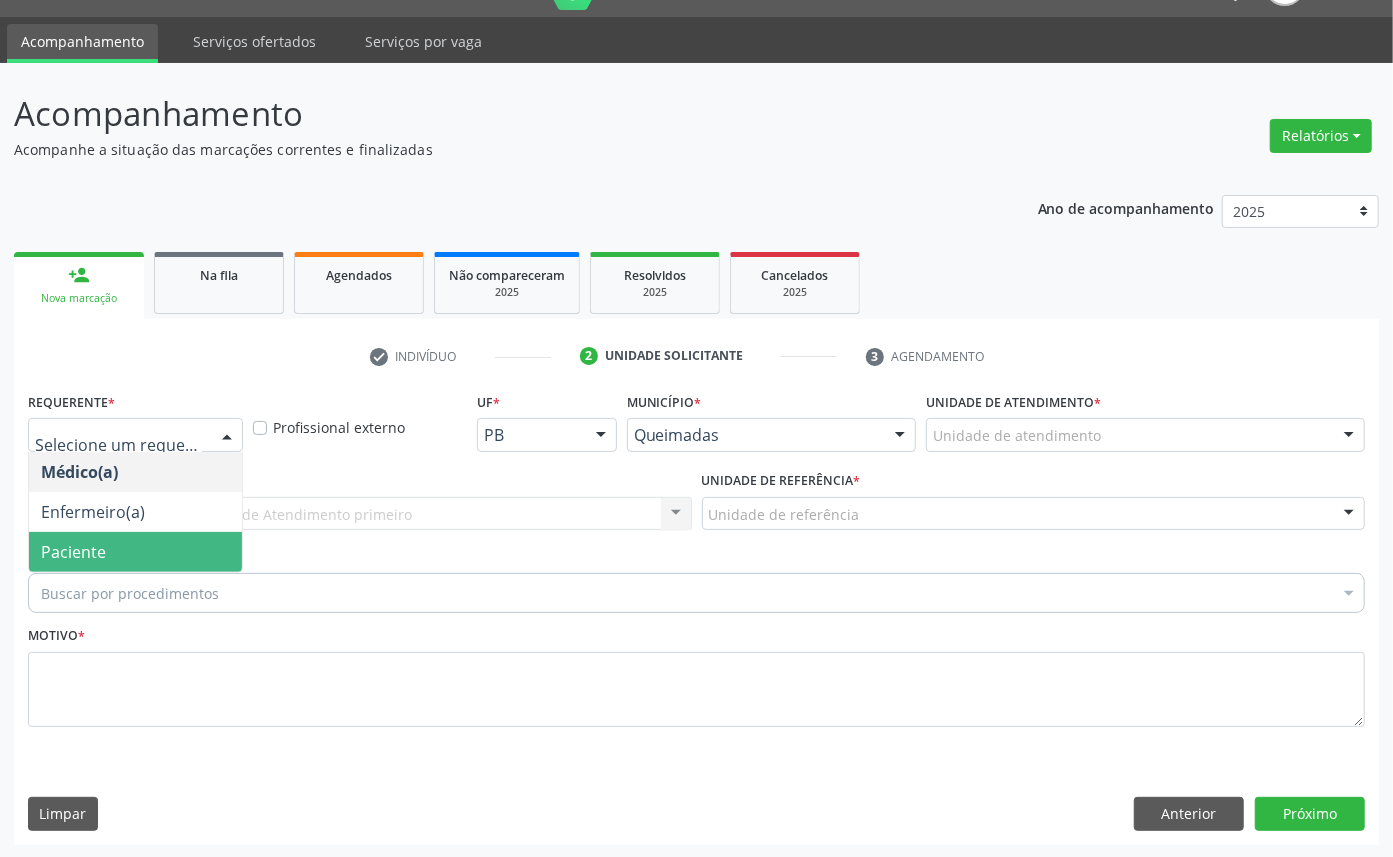click on "Paciente" at bounding box center (135, 552) 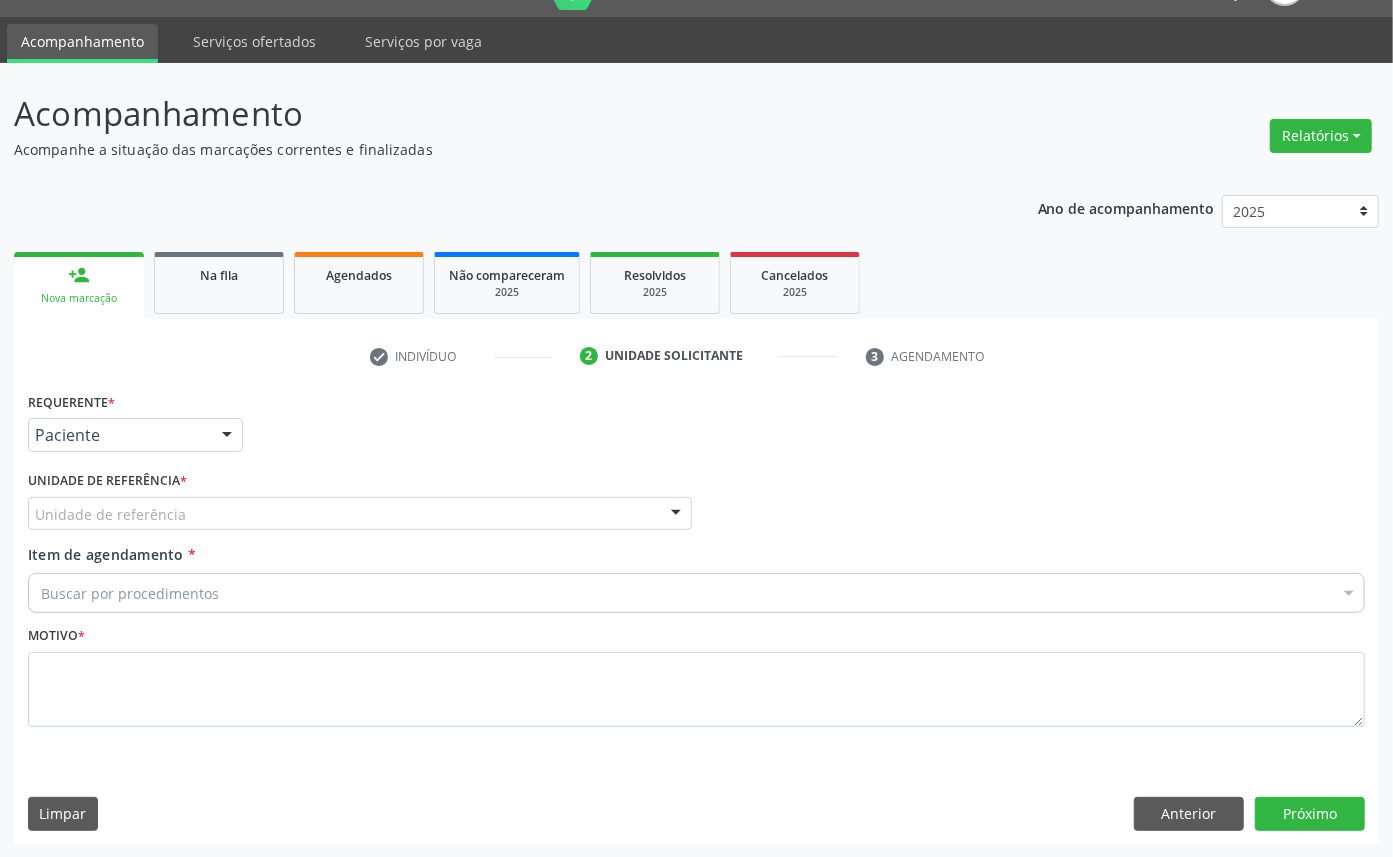 click on "Unidade de referência" at bounding box center (360, 514) 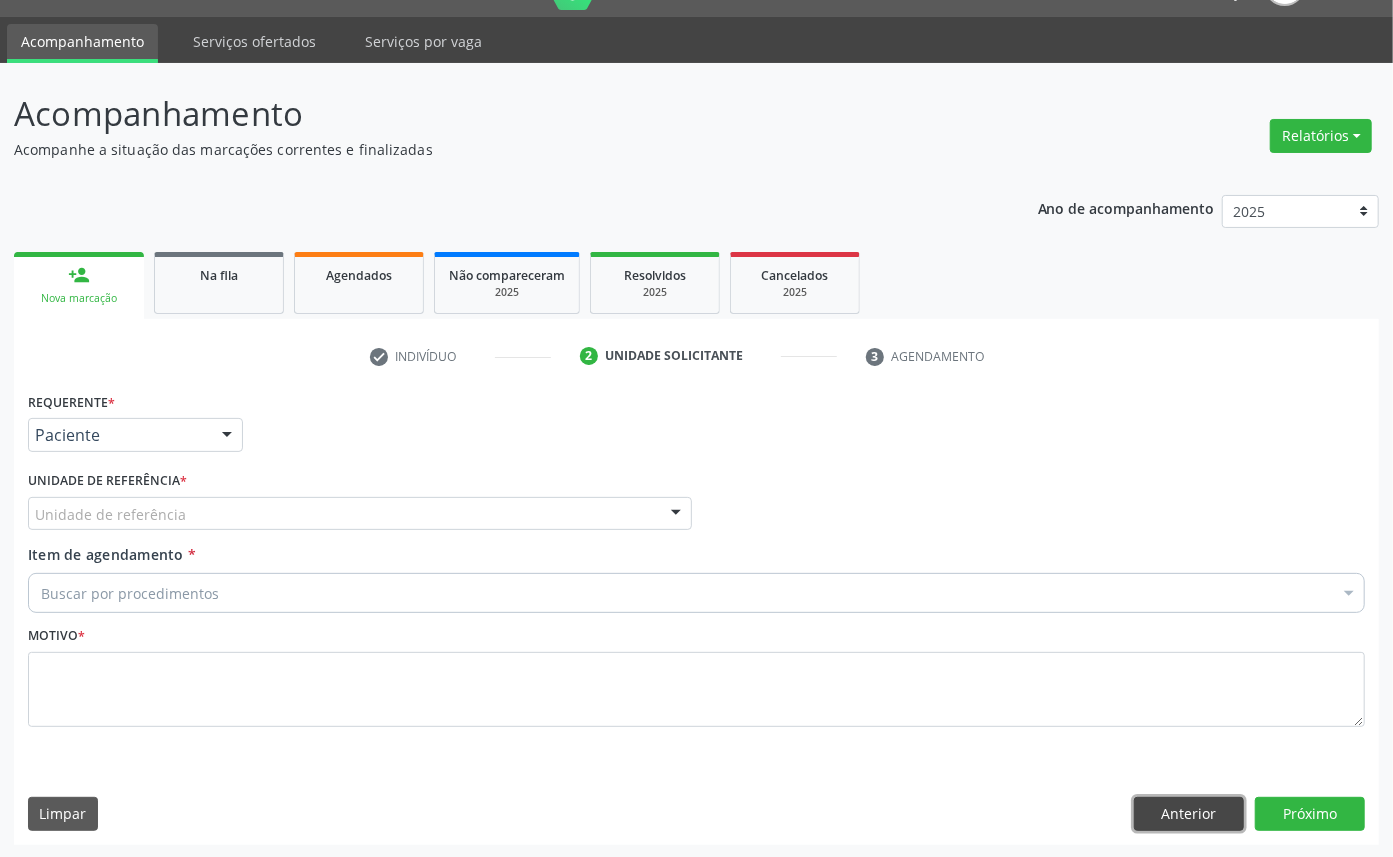 click on "Anterior" at bounding box center [1189, 814] 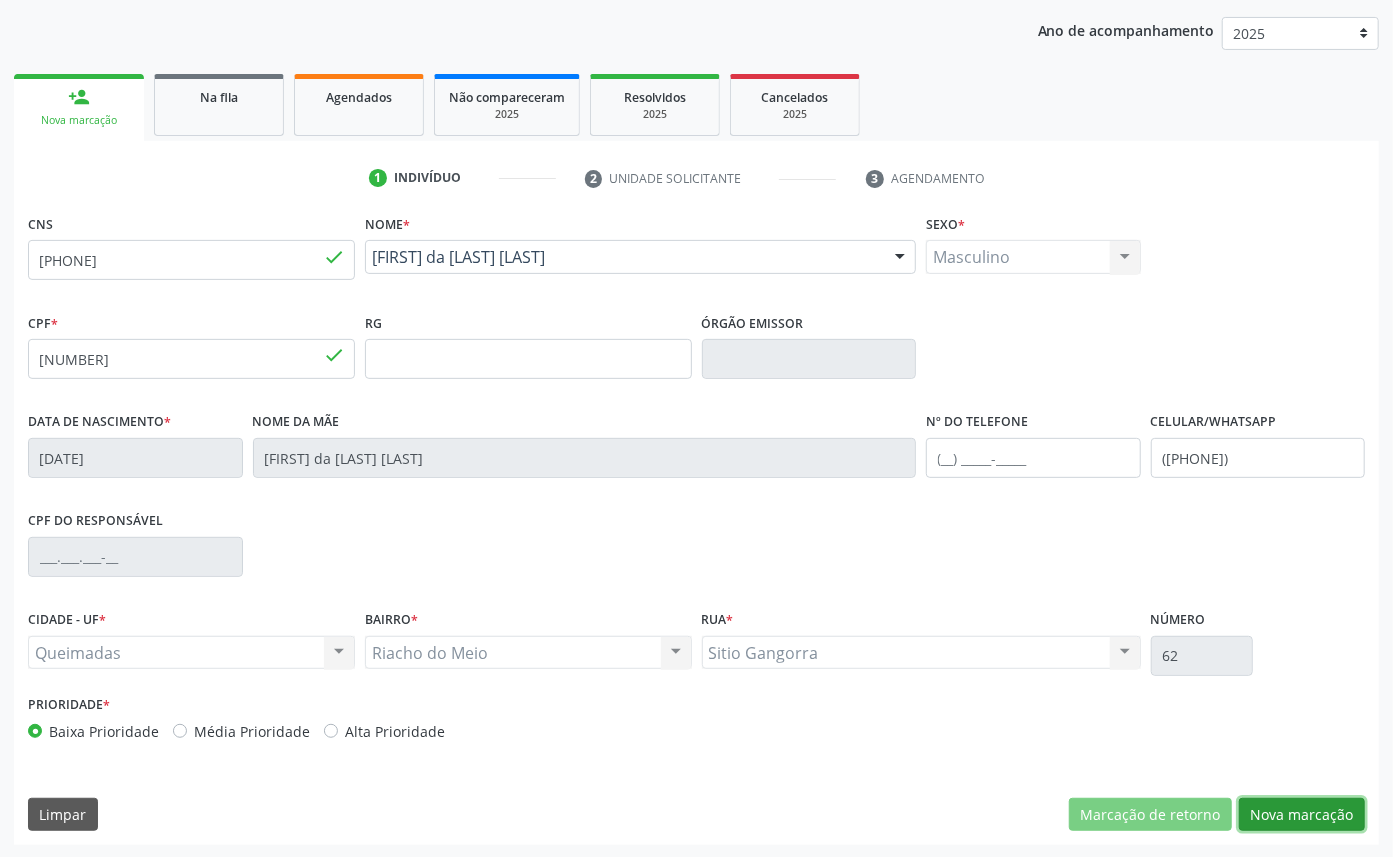 click on "Nova marcação" at bounding box center [1302, 815] 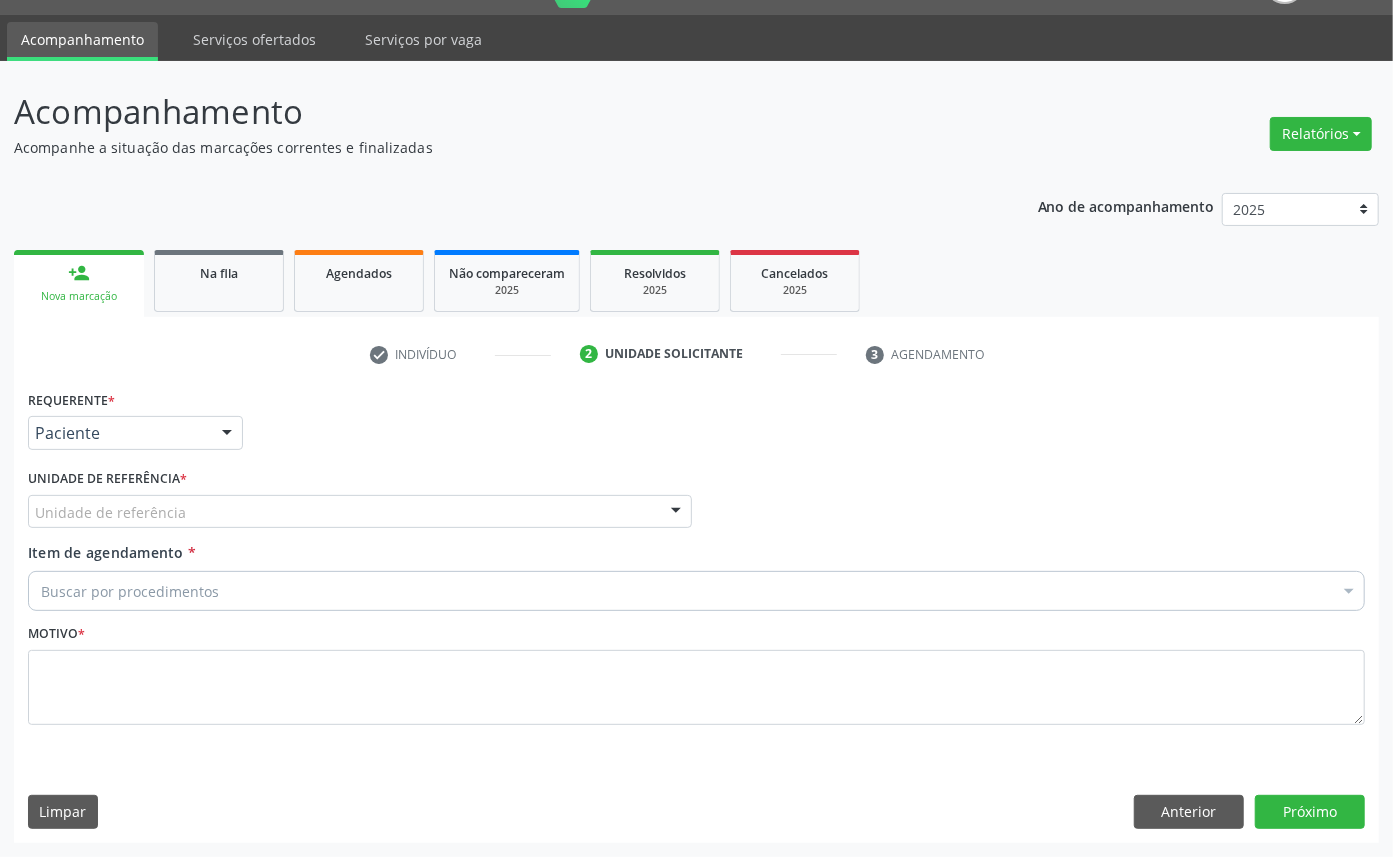 scroll, scrollTop: 47, scrollLeft: 0, axis: vertical 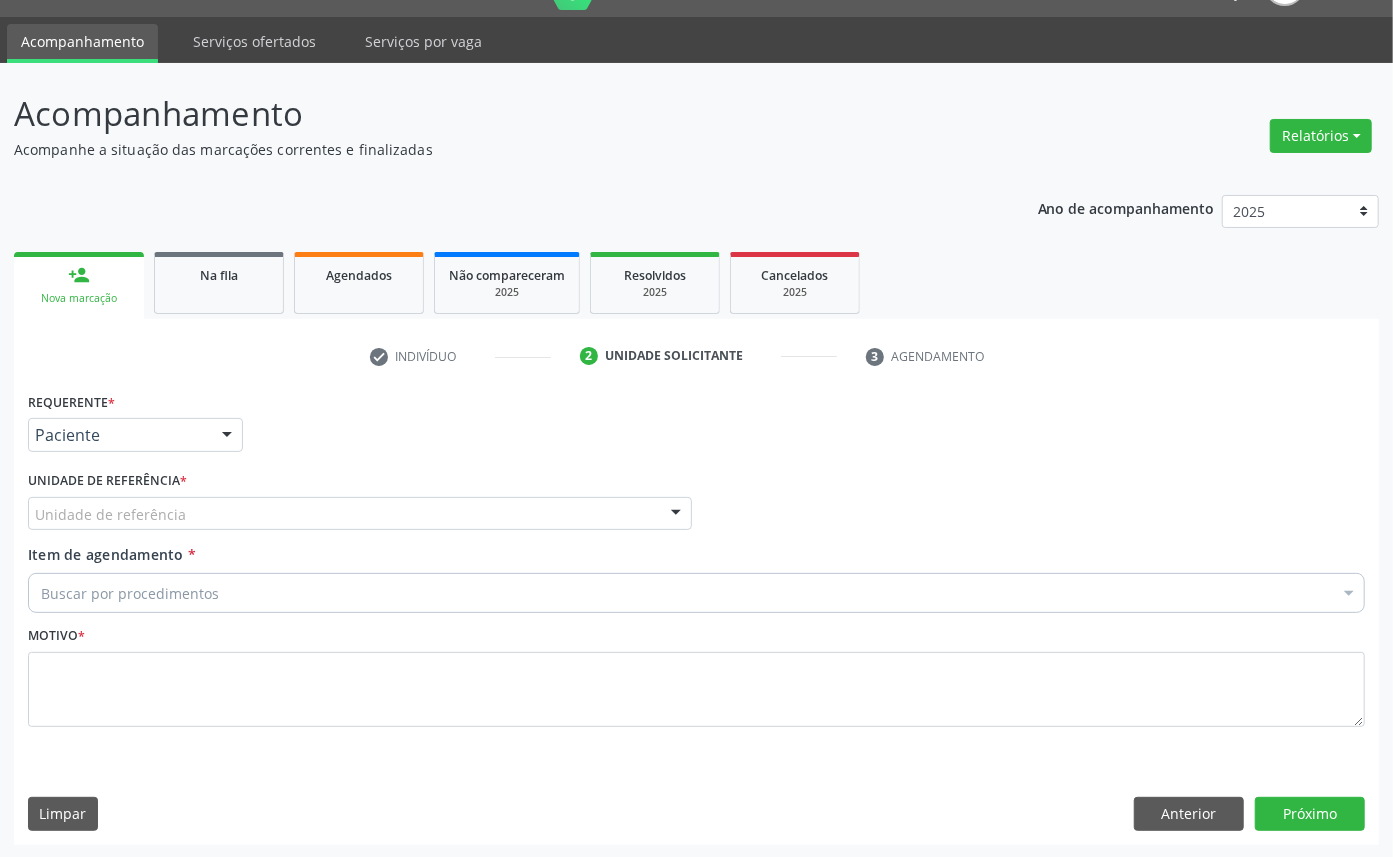 click on "Unidade de referência" at bounding box center (360, 514) 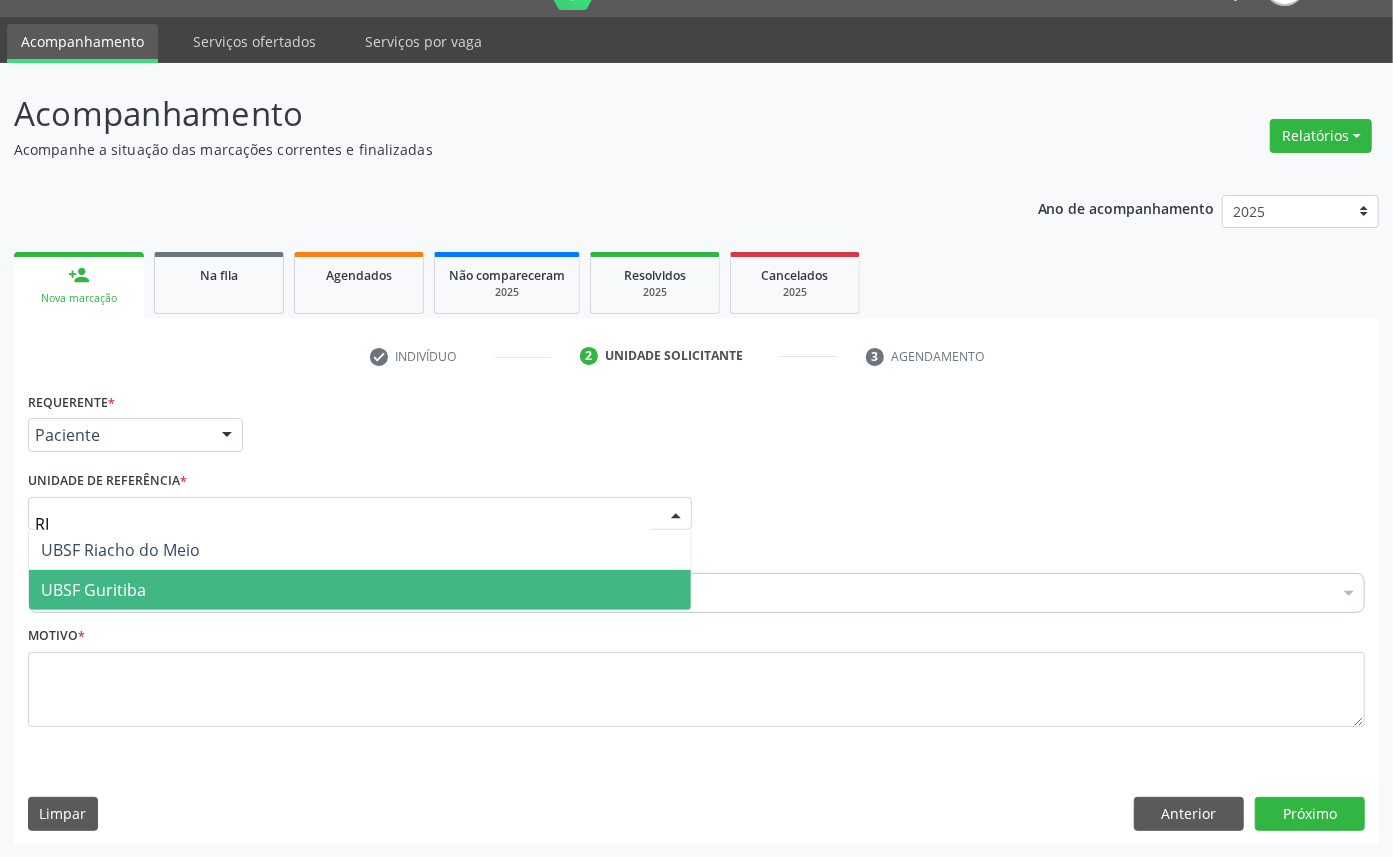 type on "RIA" 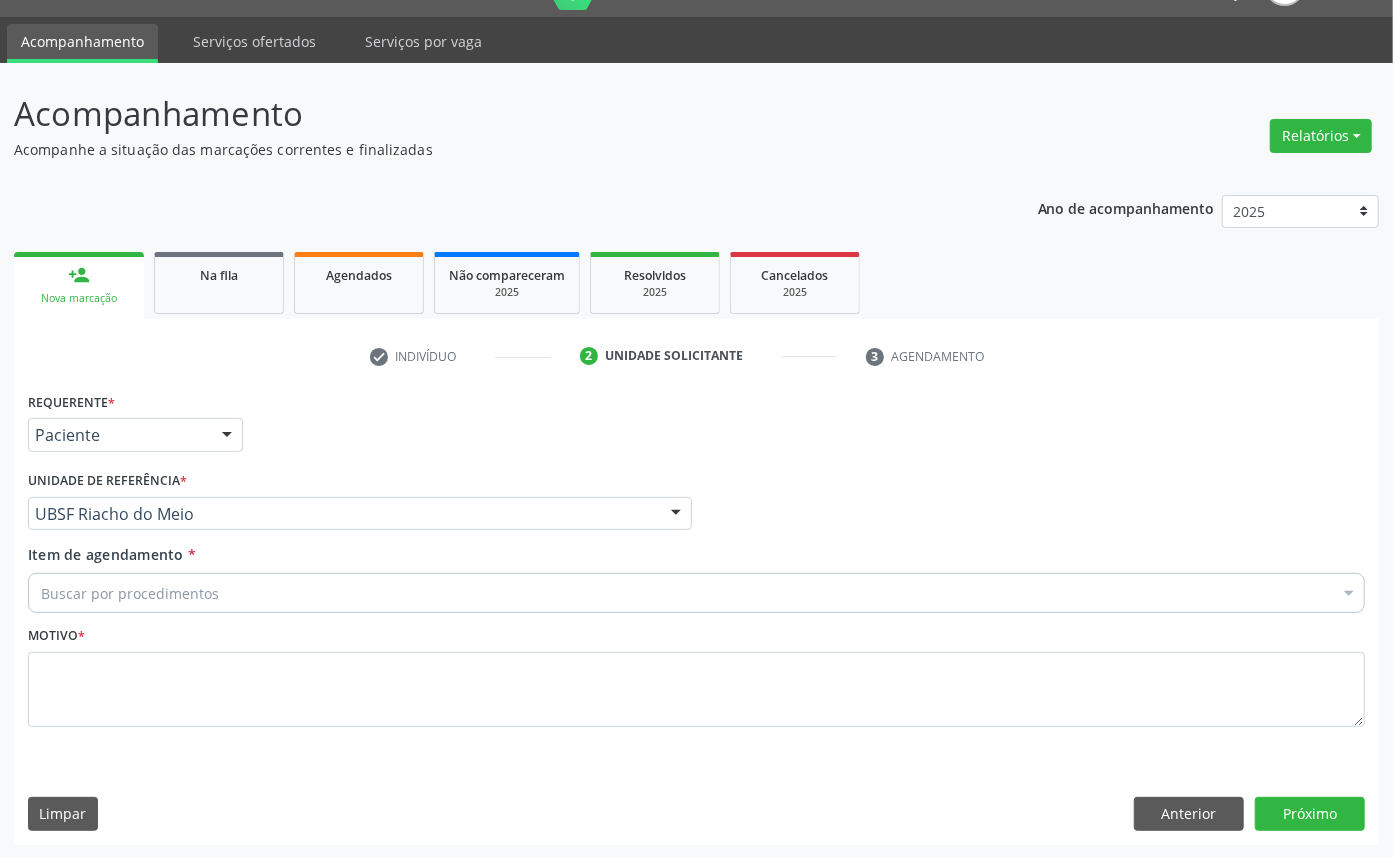 click on "Buscar por procedimentos" at bounding box center [696, 593] 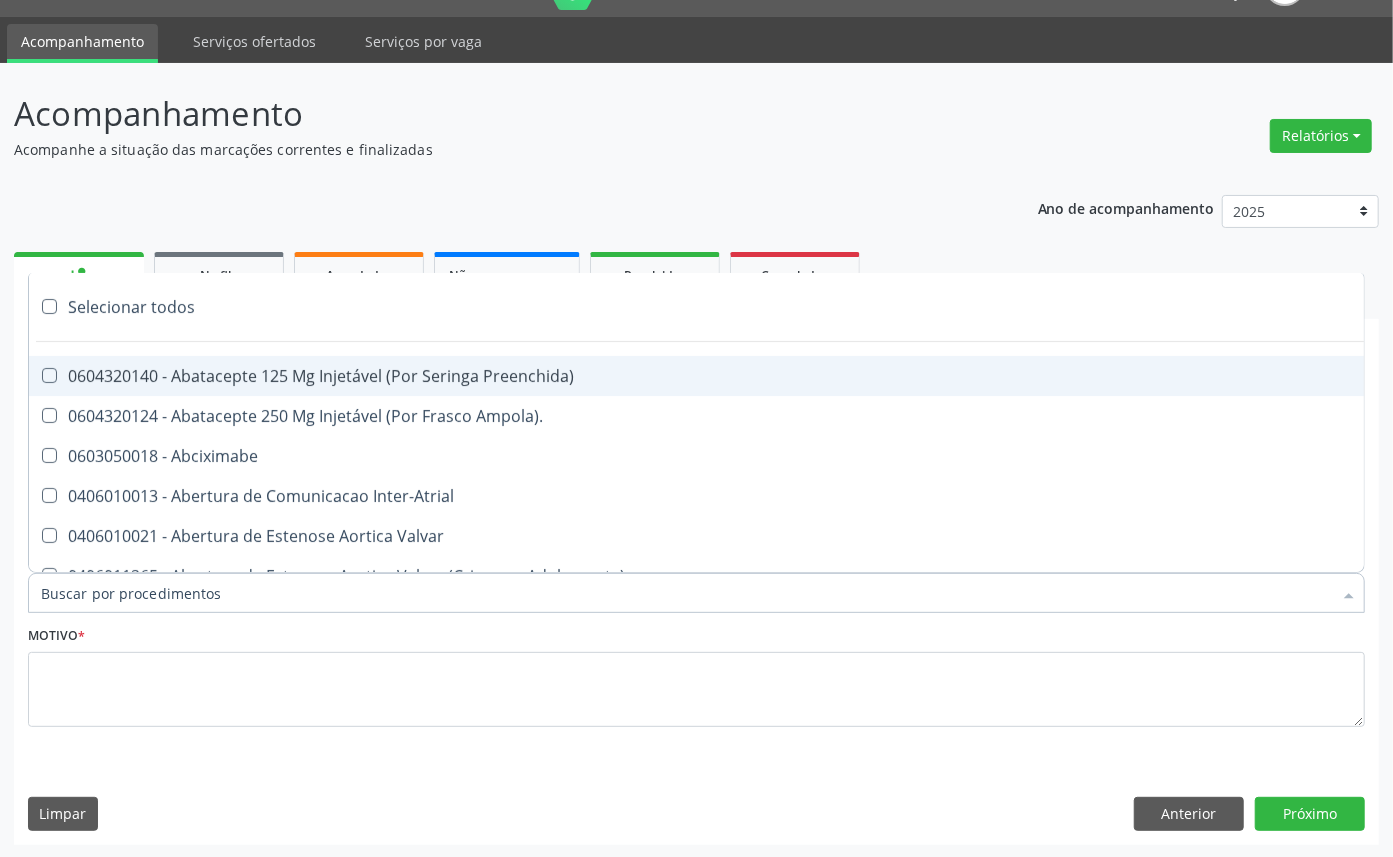 paste on "OFTALMOLOGISTA" 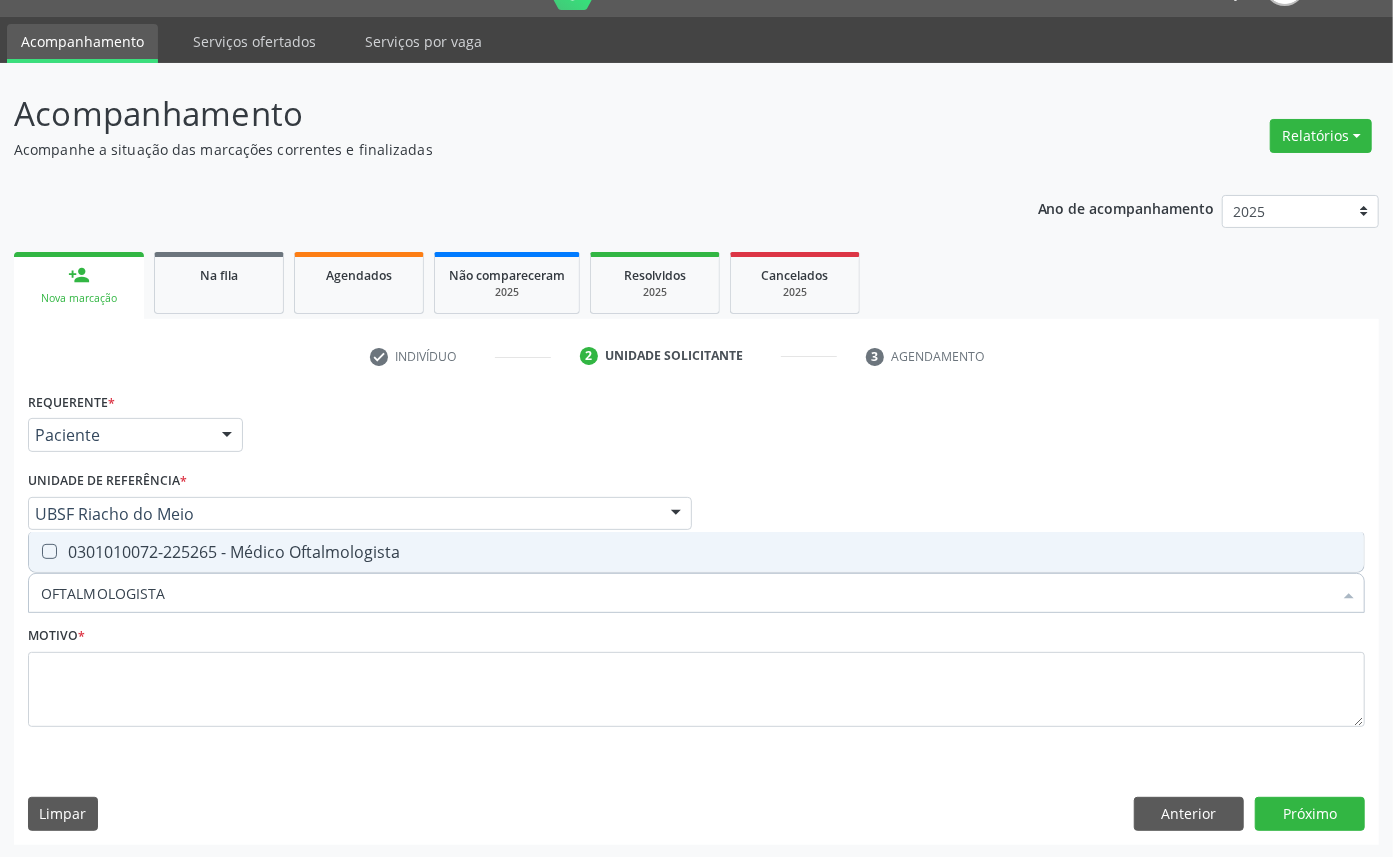 click on "0301010072-225265 - Médico Oftalmologista" at bounding box center [696, 552] 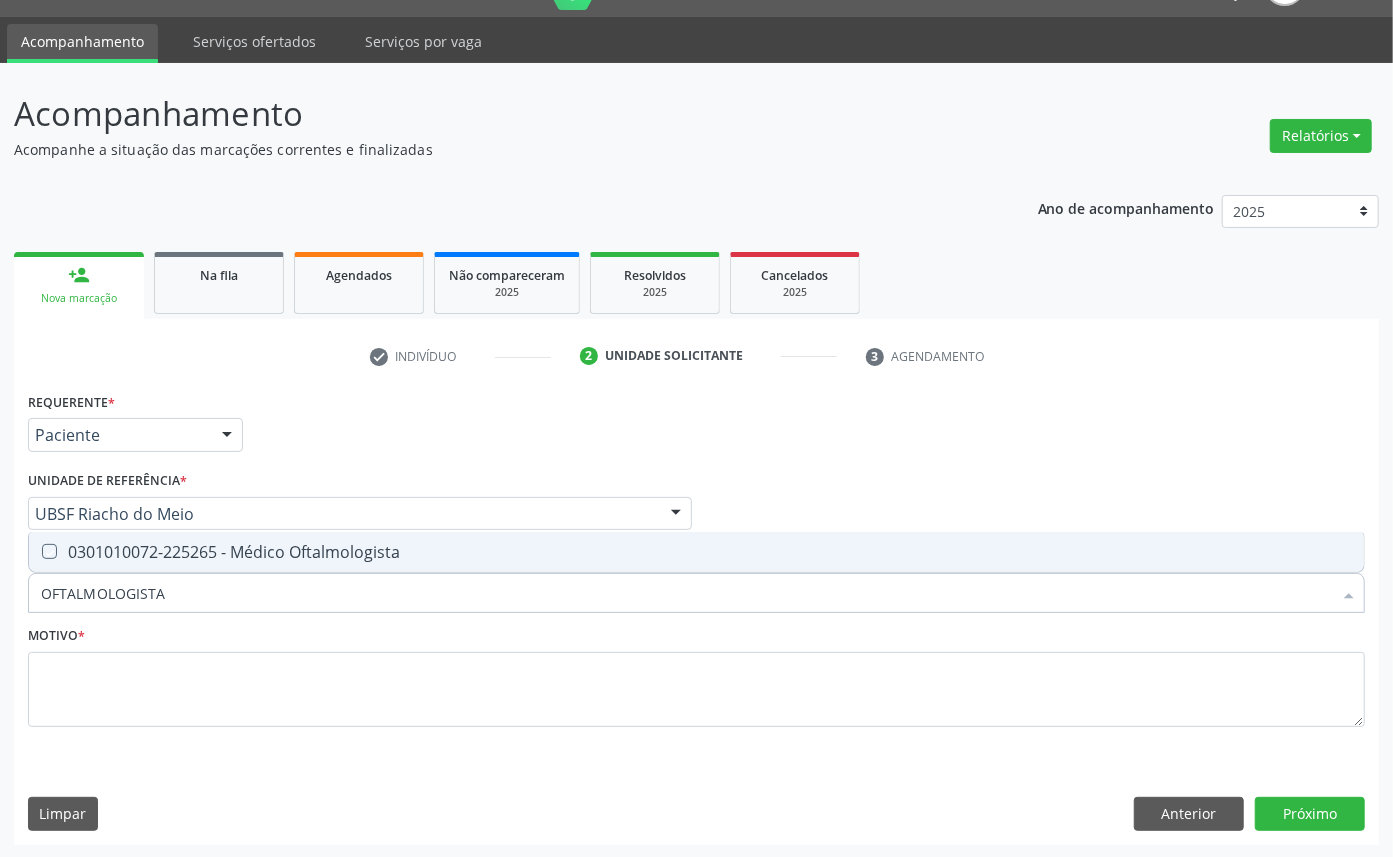 checkbox on "true" 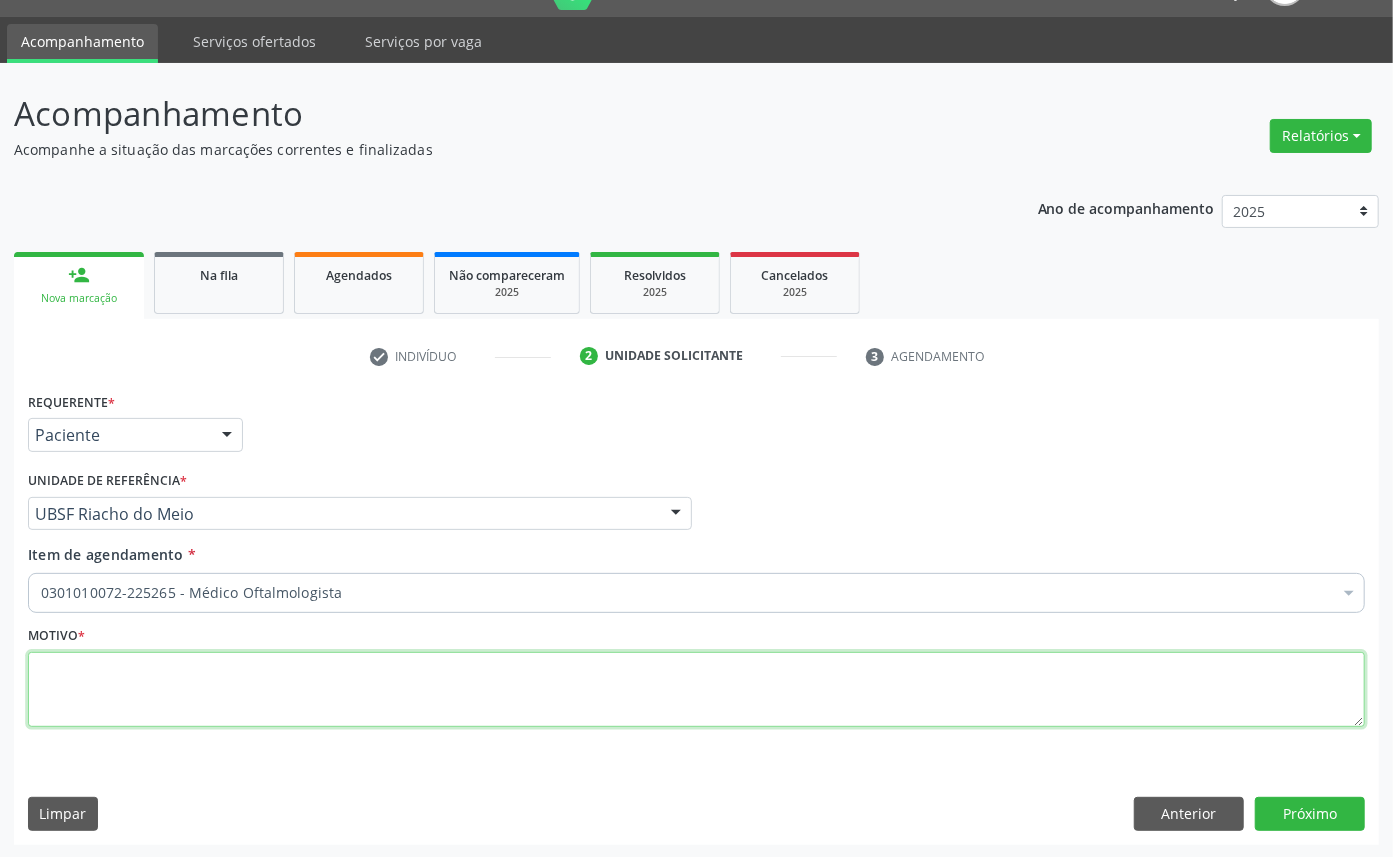 click at bounding box center (696, 690) 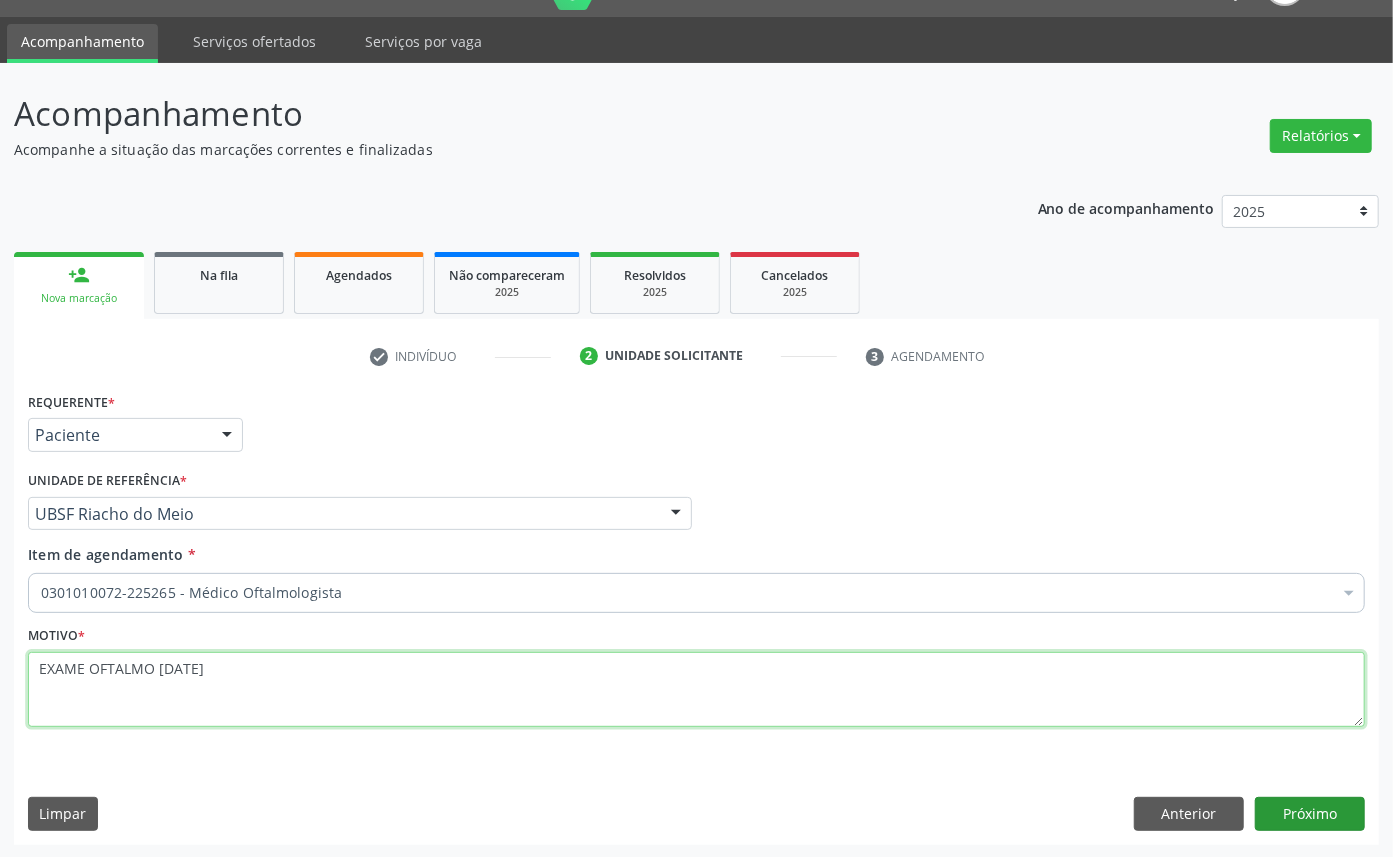 type on "EXAME OFTALMO [DATE]" 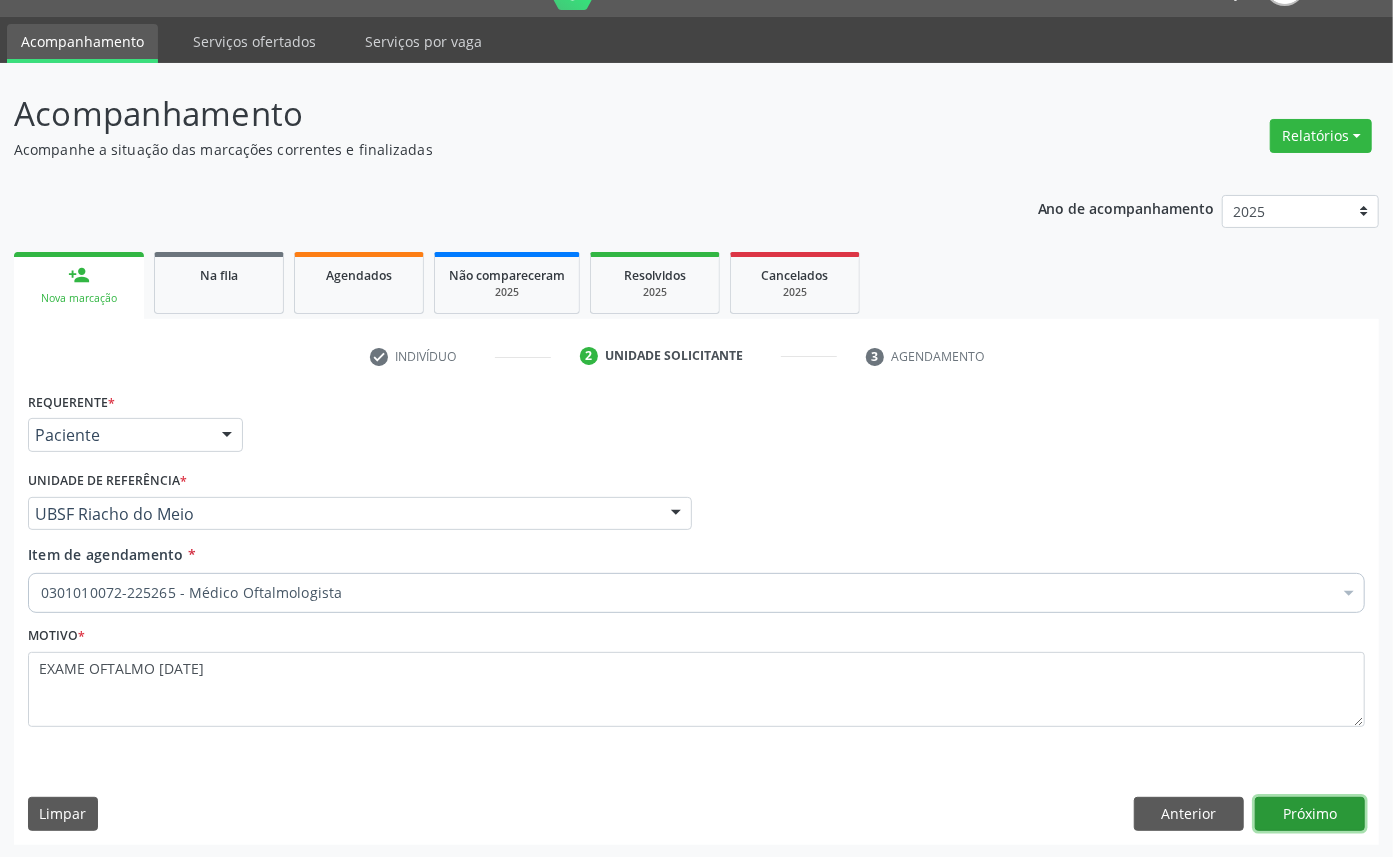 click on "Próximo" at bounding box center [1310, 814] 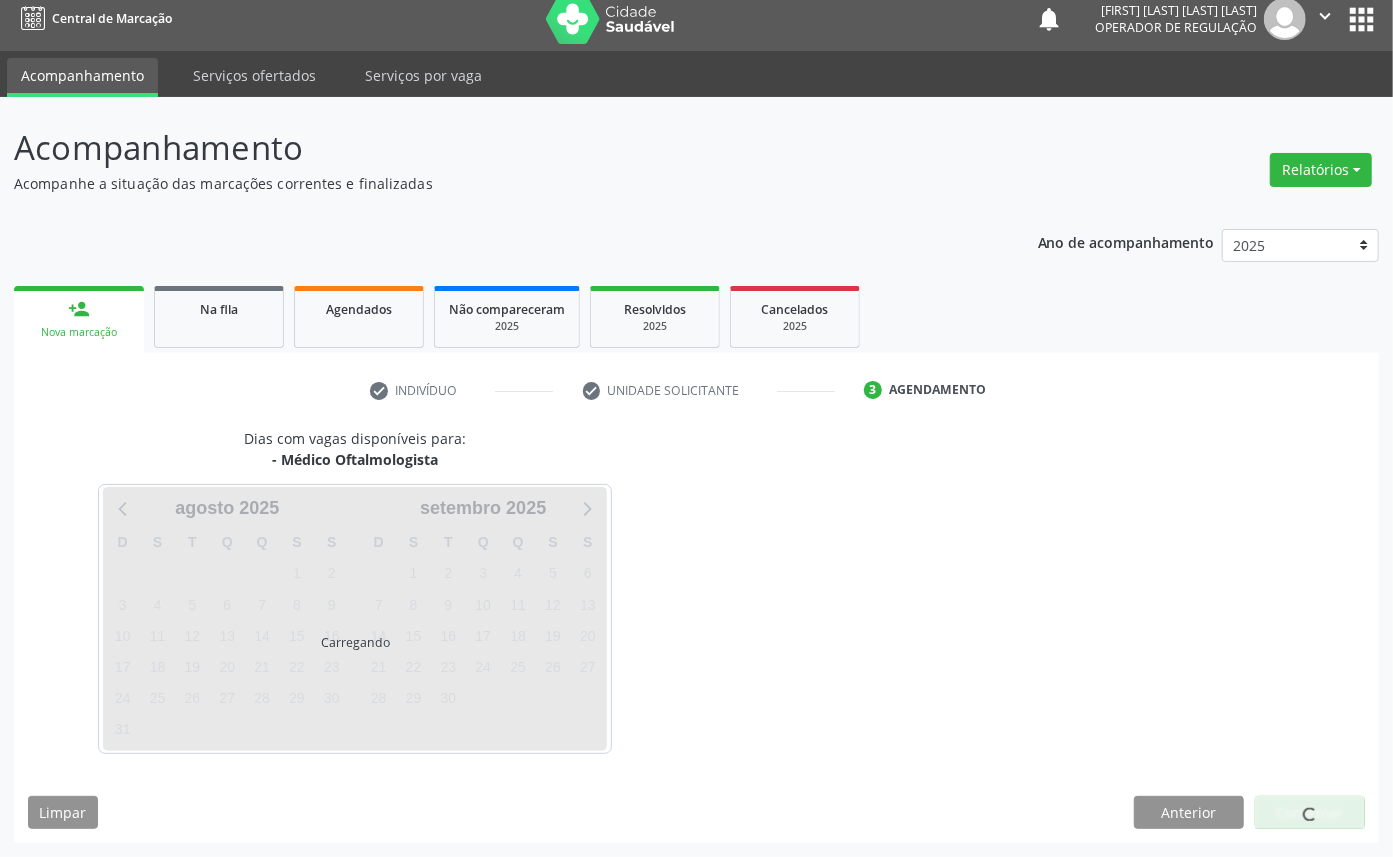scroll, scrollTop: 12, scrollLeft: 0, axis: vertical 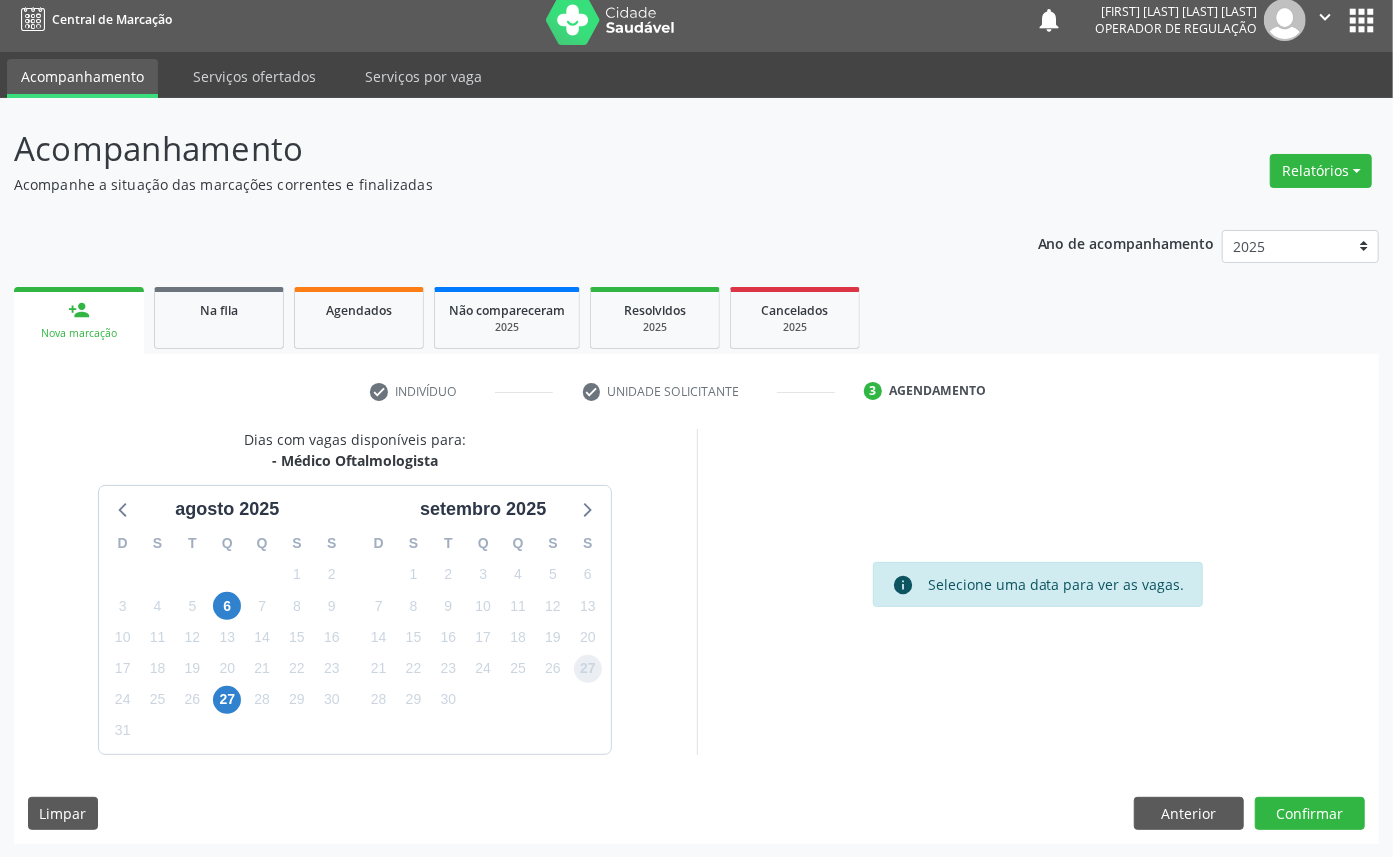 click on "27" at bounding box center (588, 669) 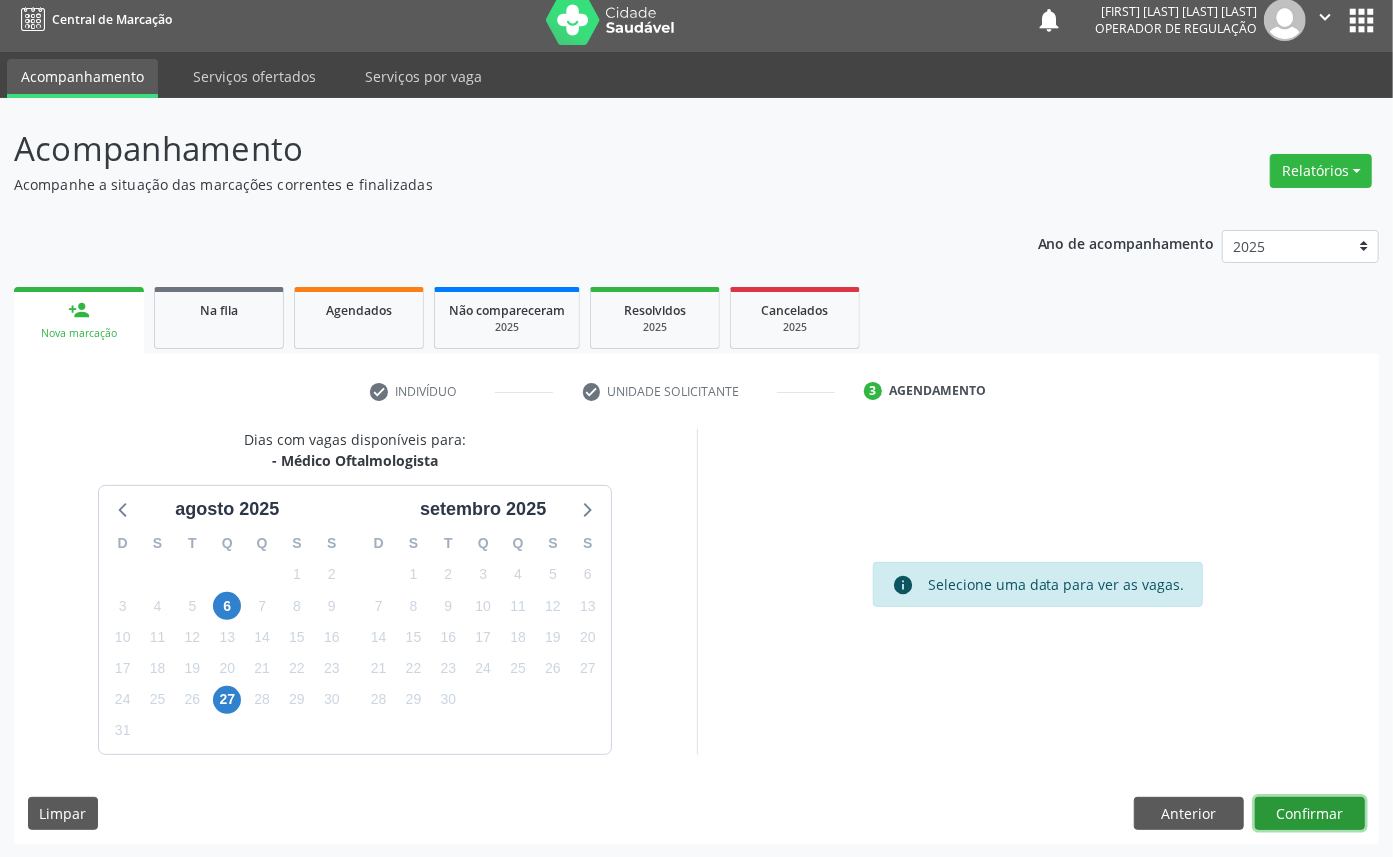 click on "Confirmar" at bounding box center (1310, 814) 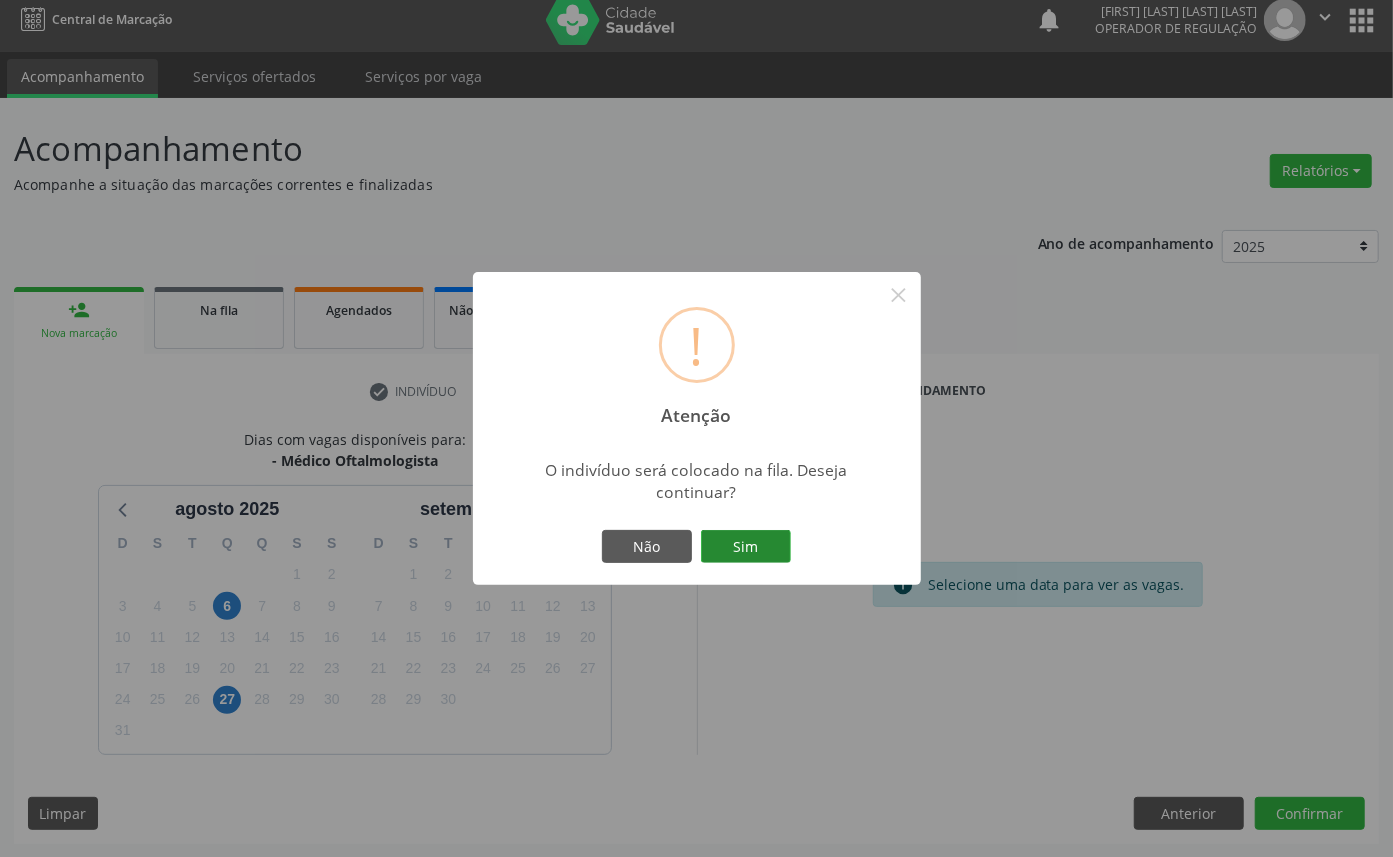 click on "Sim" at bounding box center (746, 547) 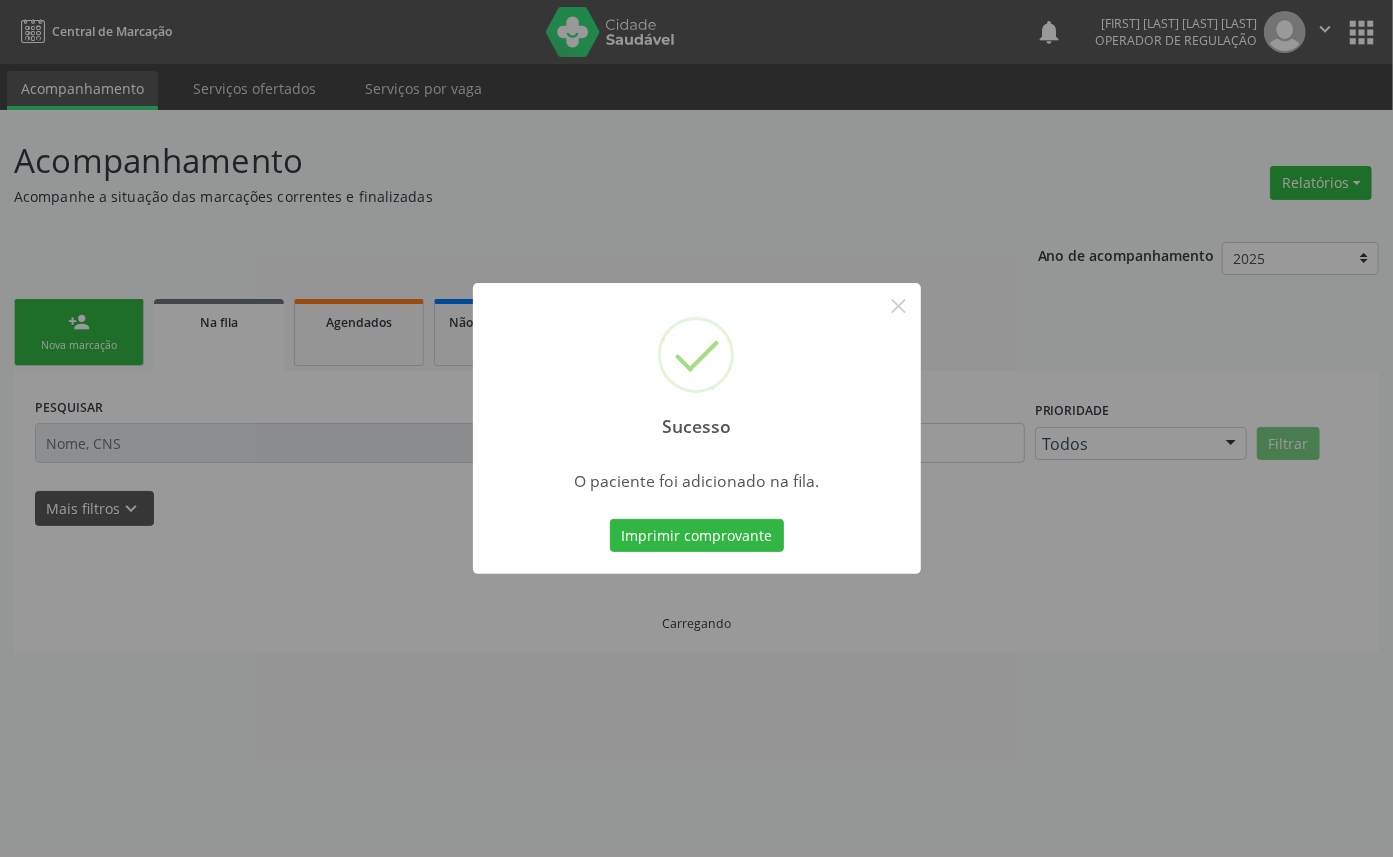 scroll, scrollTop: 0, scrollLeft: 0, axis: both 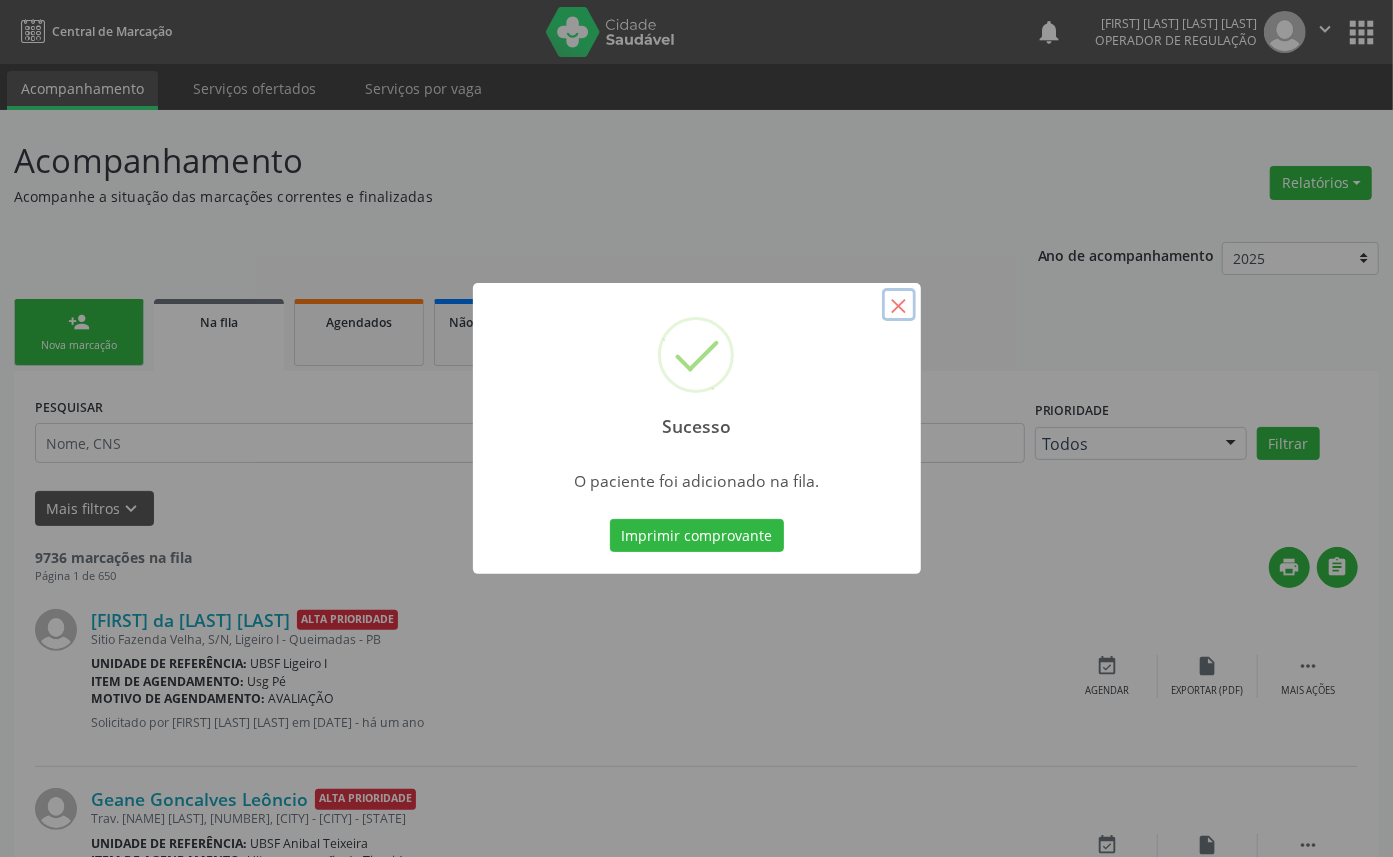 click on "×" at bounding box center (899, 305) 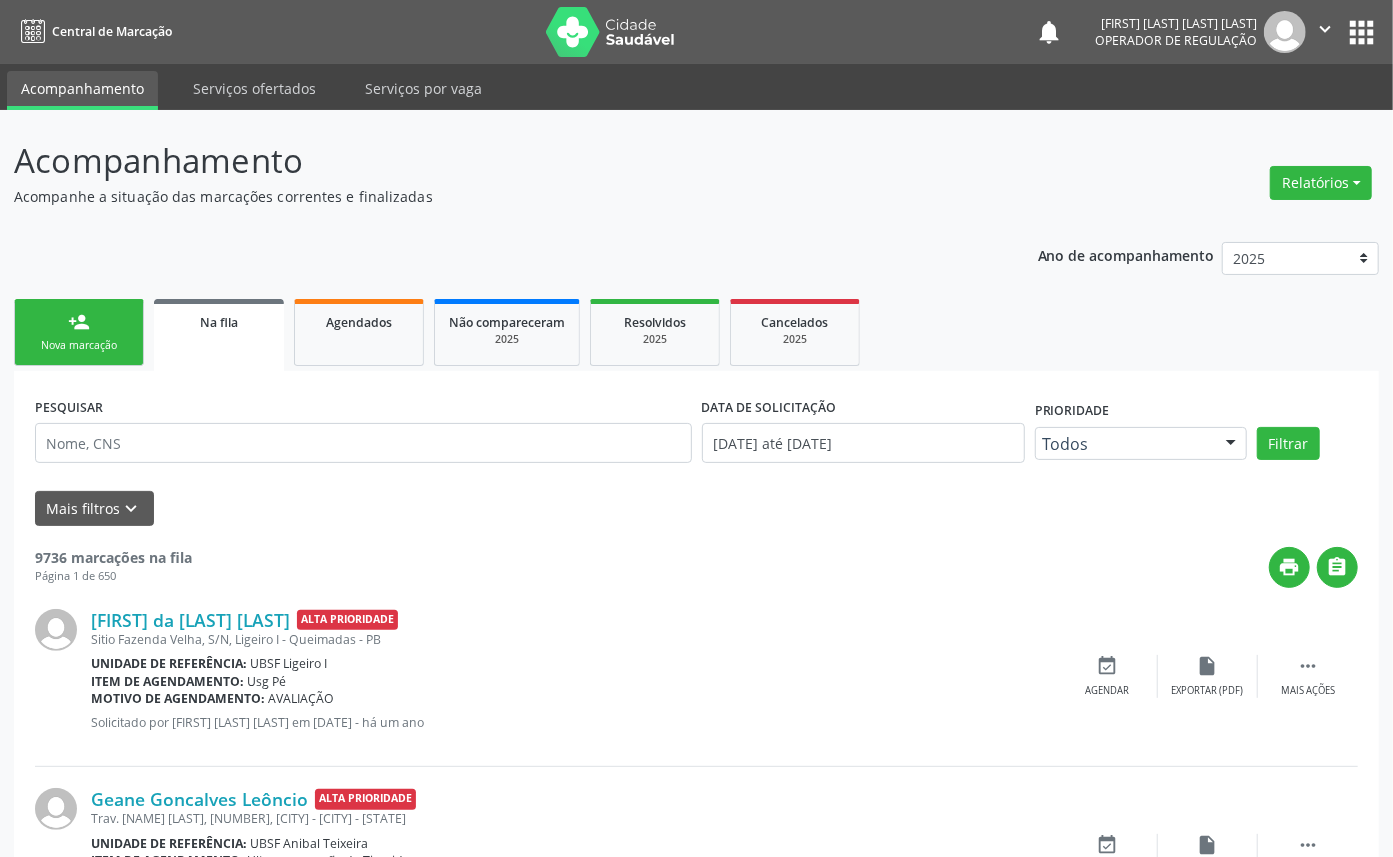 click on "person_add" at bounding box center [79, 322] 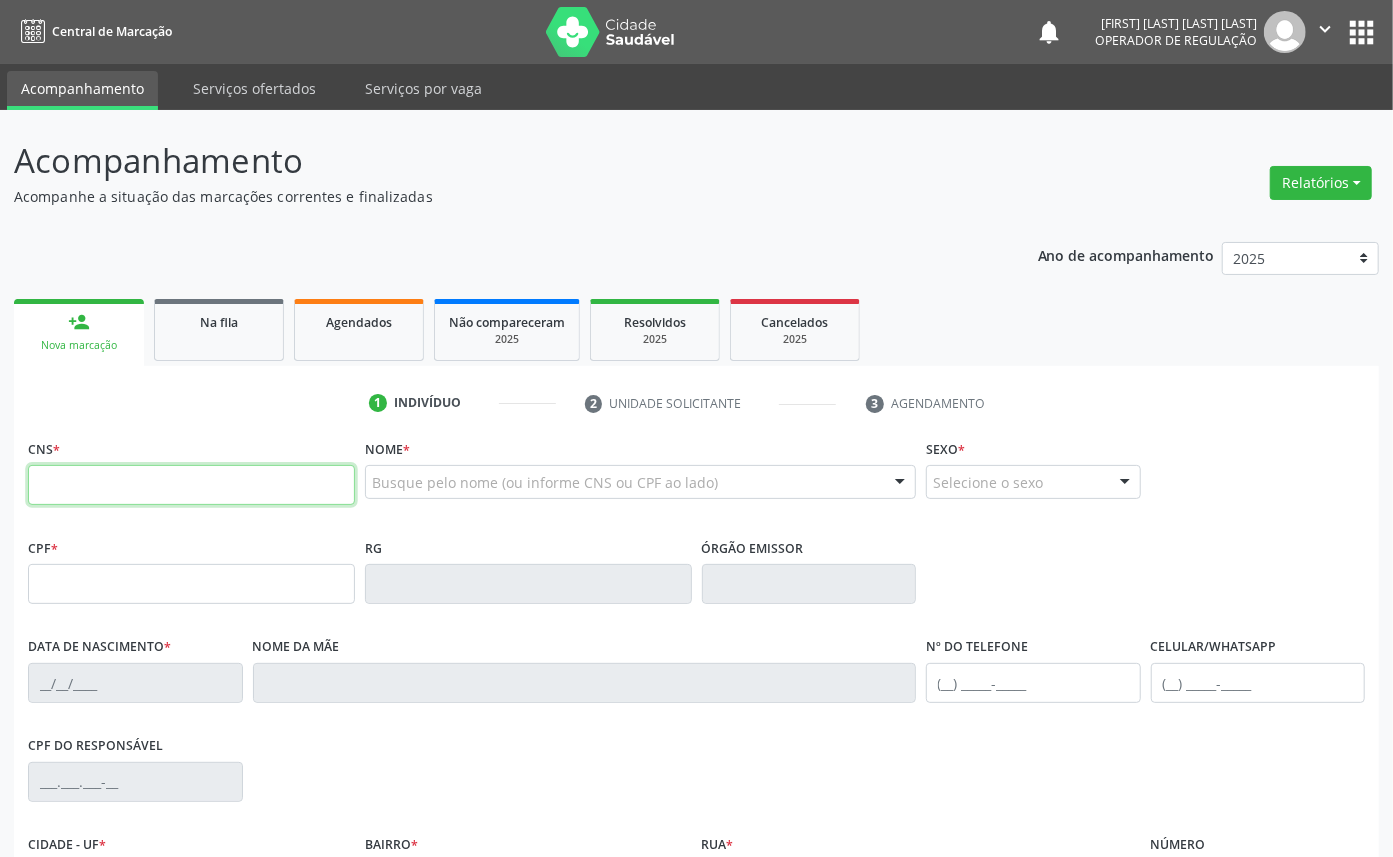 click at bounding box center [191, 485] 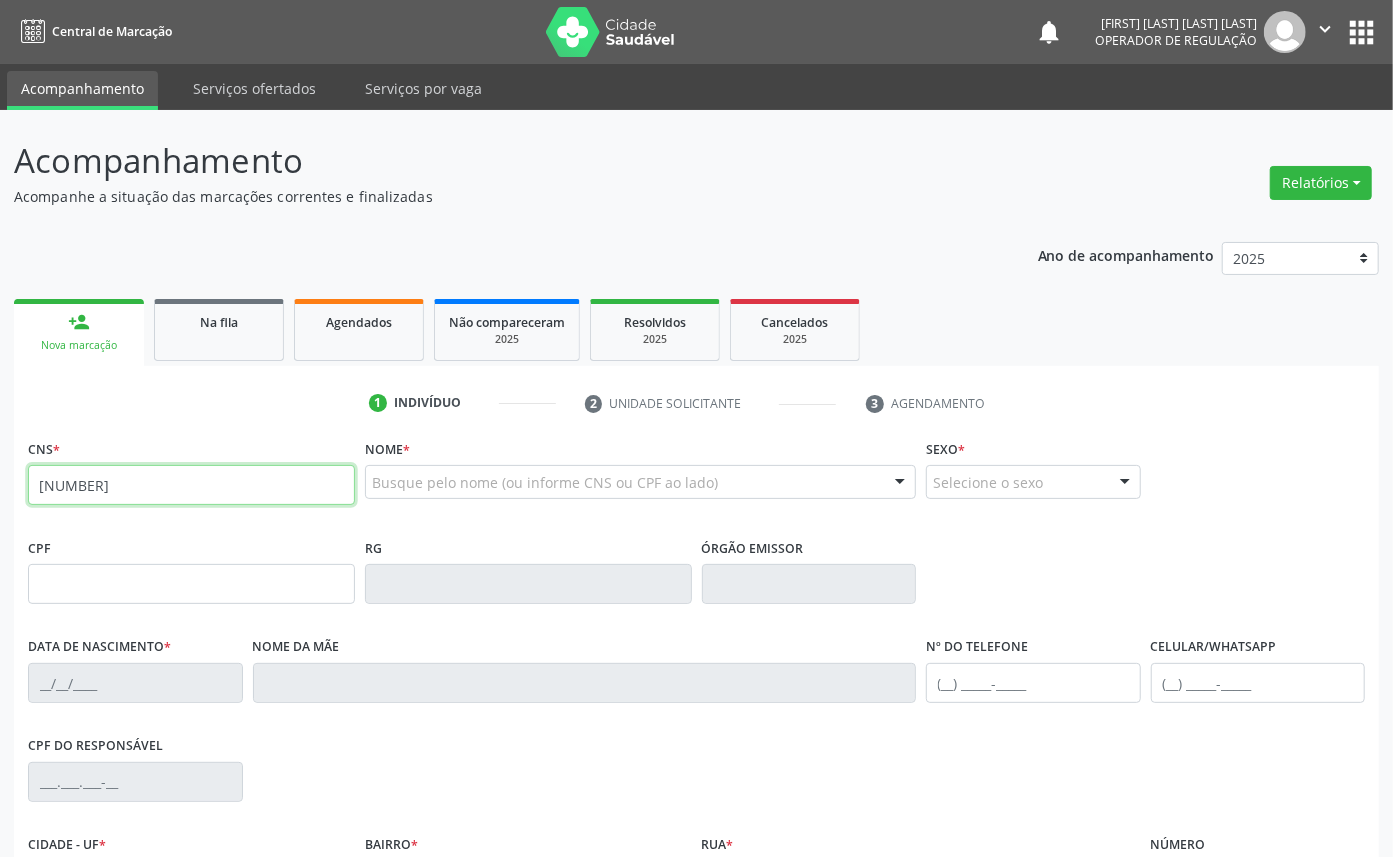 type on "[NUMBER]" 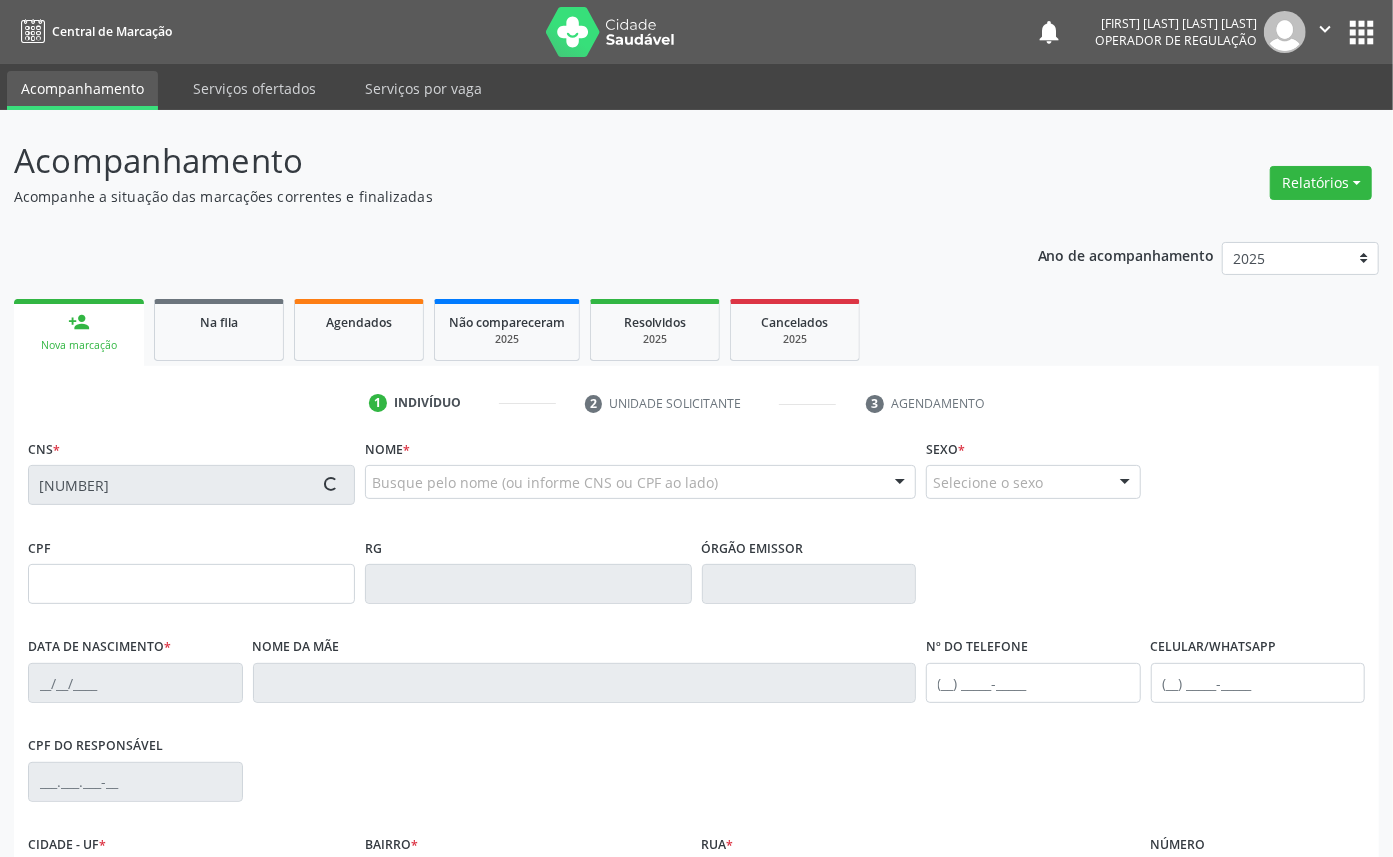 type on "[NUMBER]" 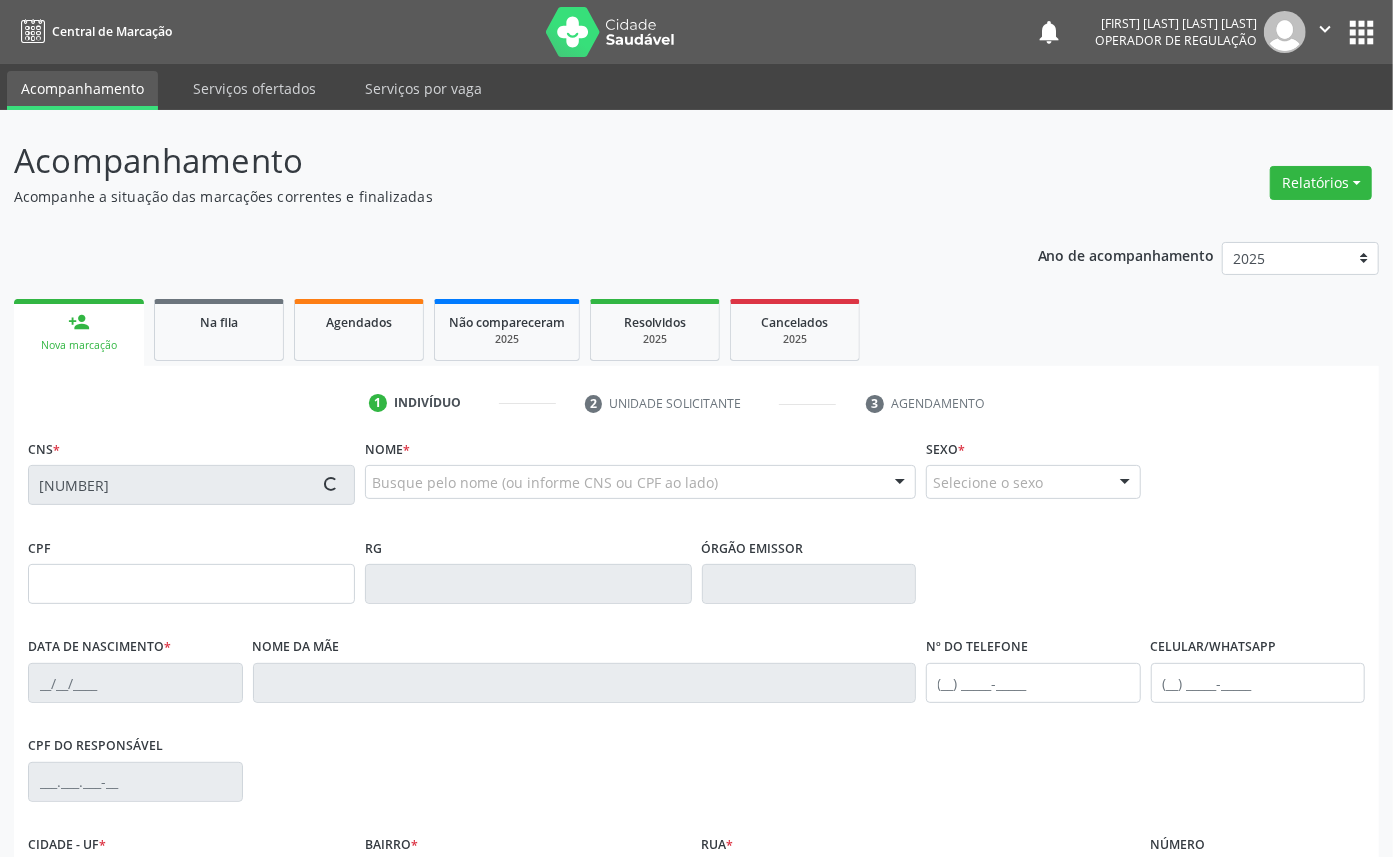 type on "[DATE]" 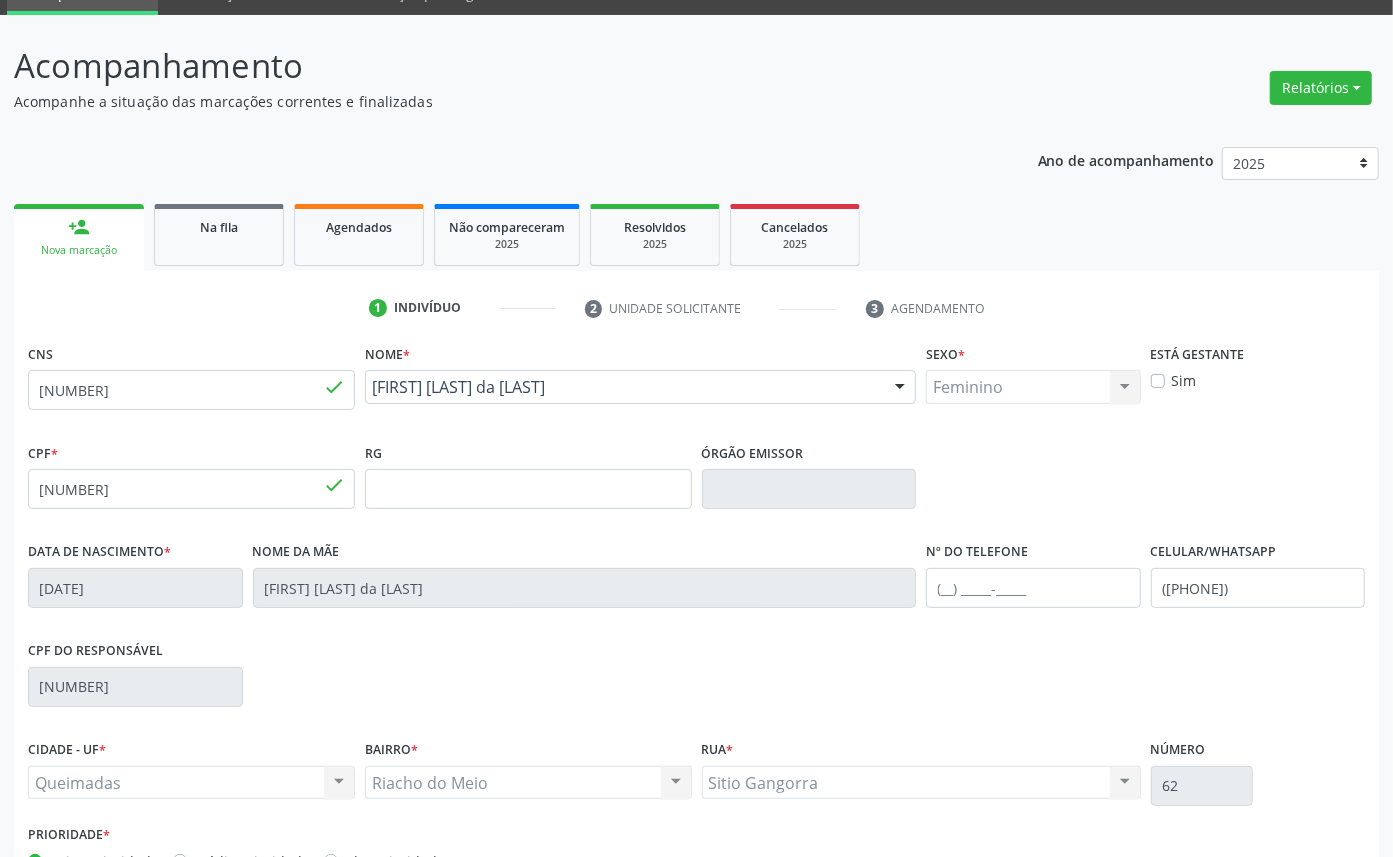 scroll, scrollTop: 225, scrollLeft: 0, axis: vertical 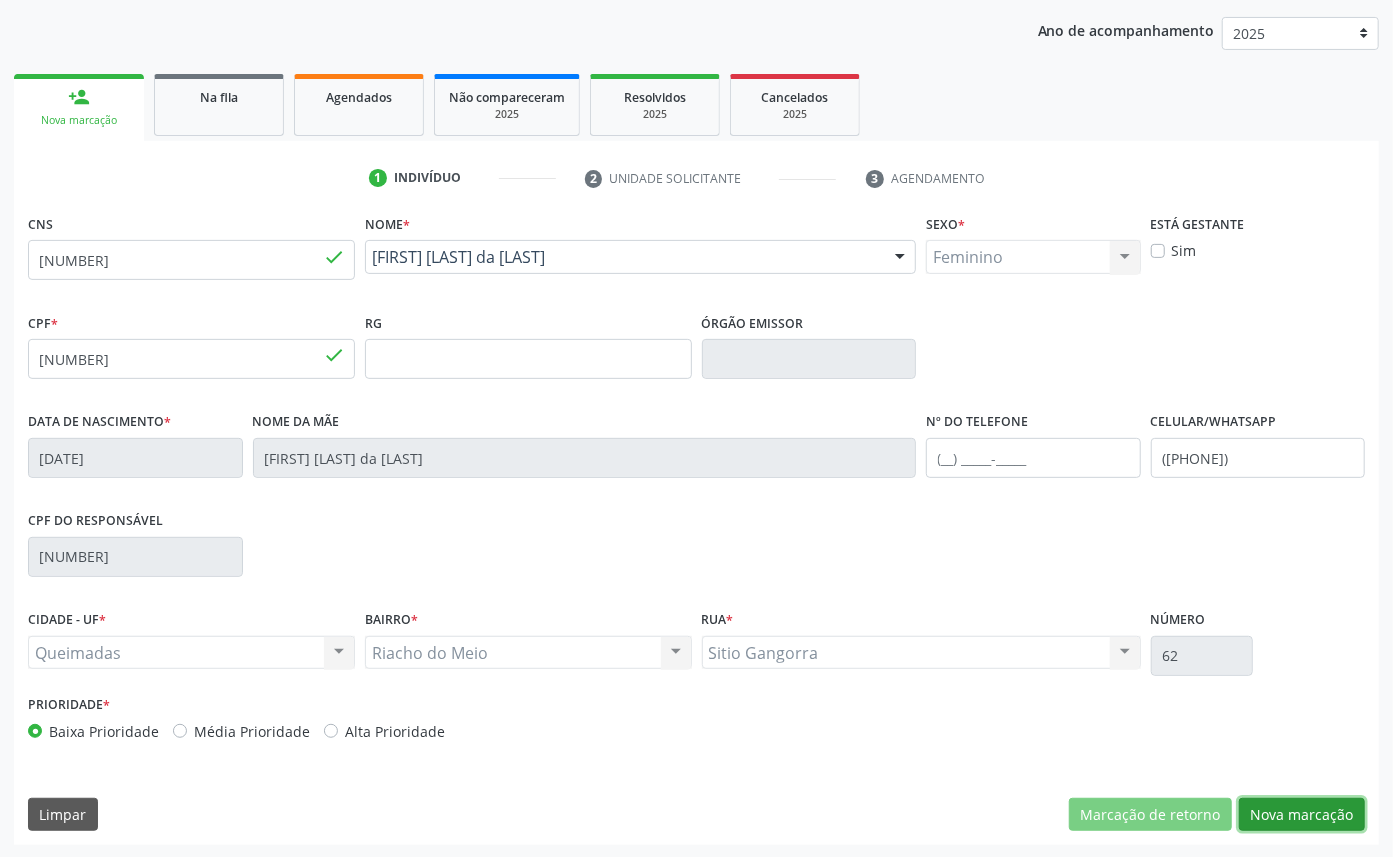 click on "Nova marcação" at bounding box center (1302, 815) 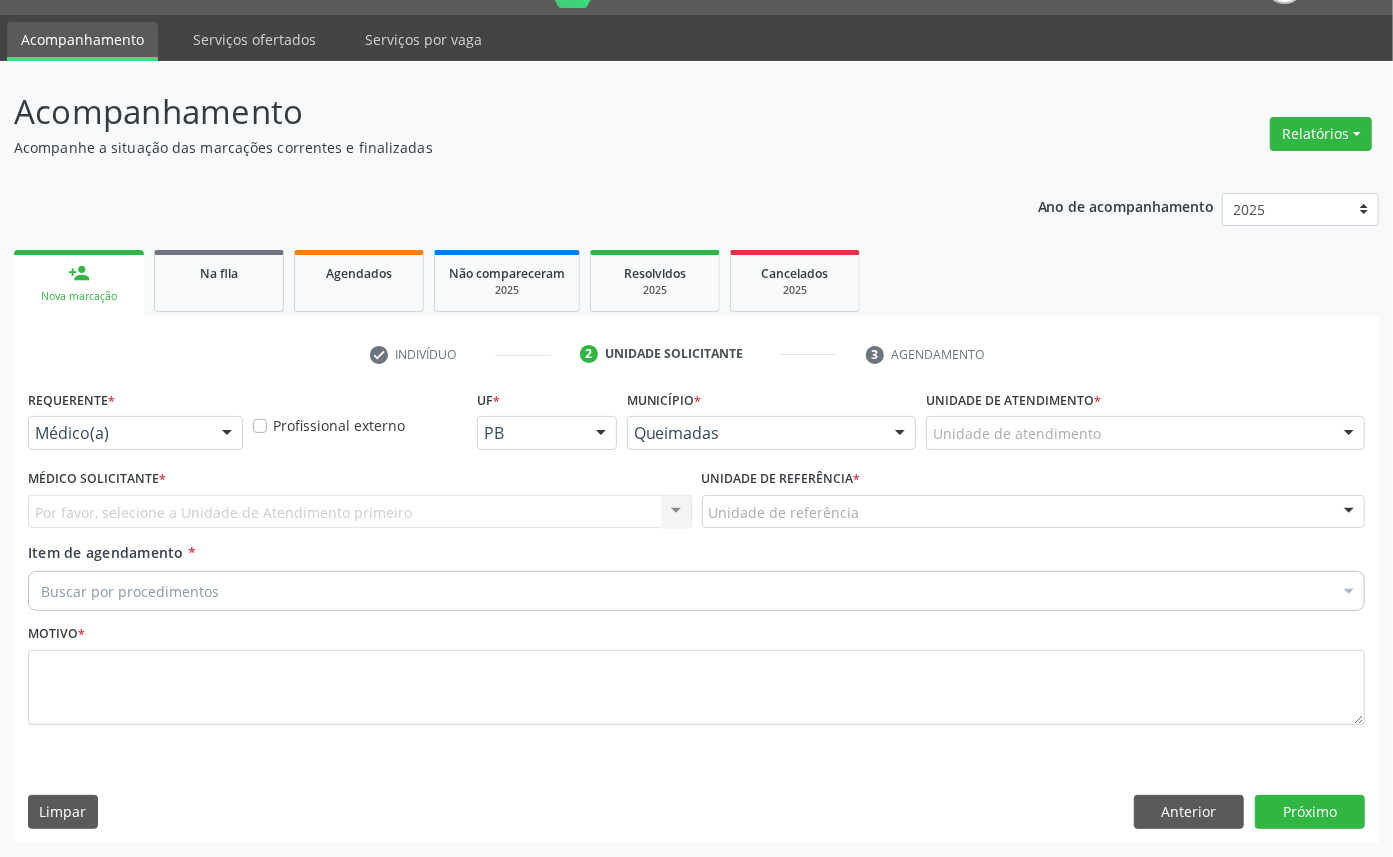 scroll, scrollTop: 47, scrollLeft: 0, axis: vertical 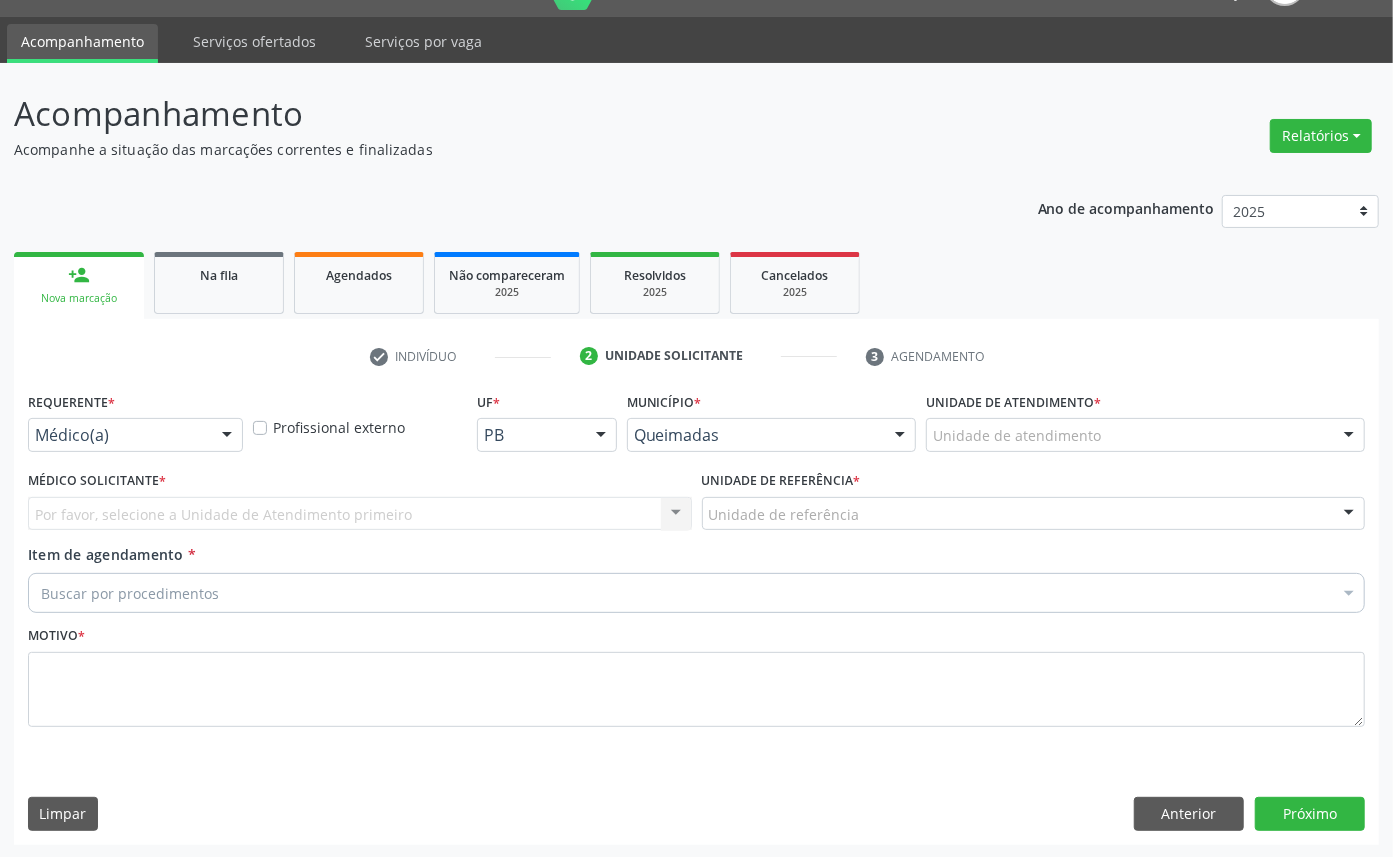 click on "Médico(a)" at bounding box center (135, 435) 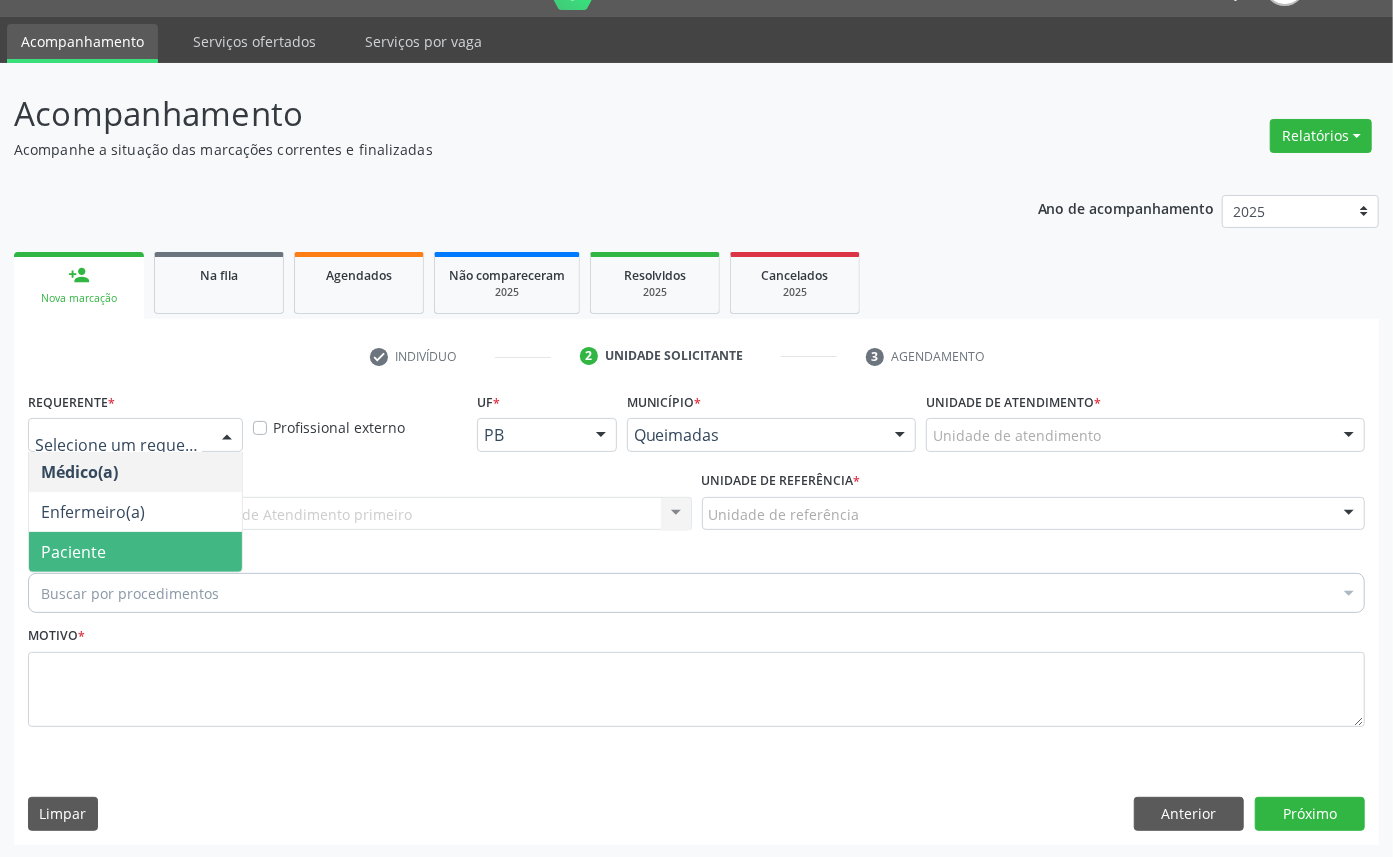 click on "Paciente" at bounding box center (135, 552) 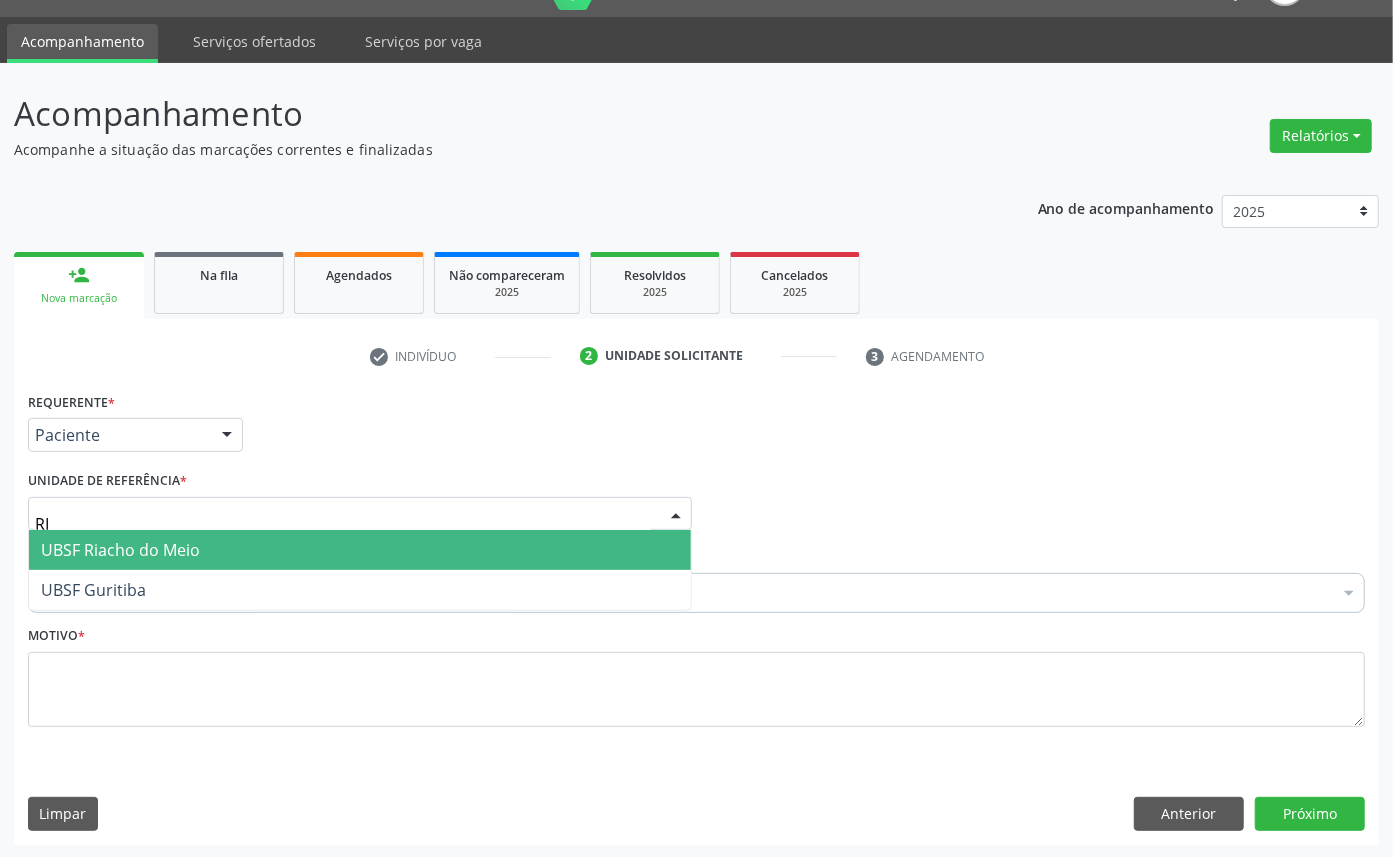 type on "RIA" 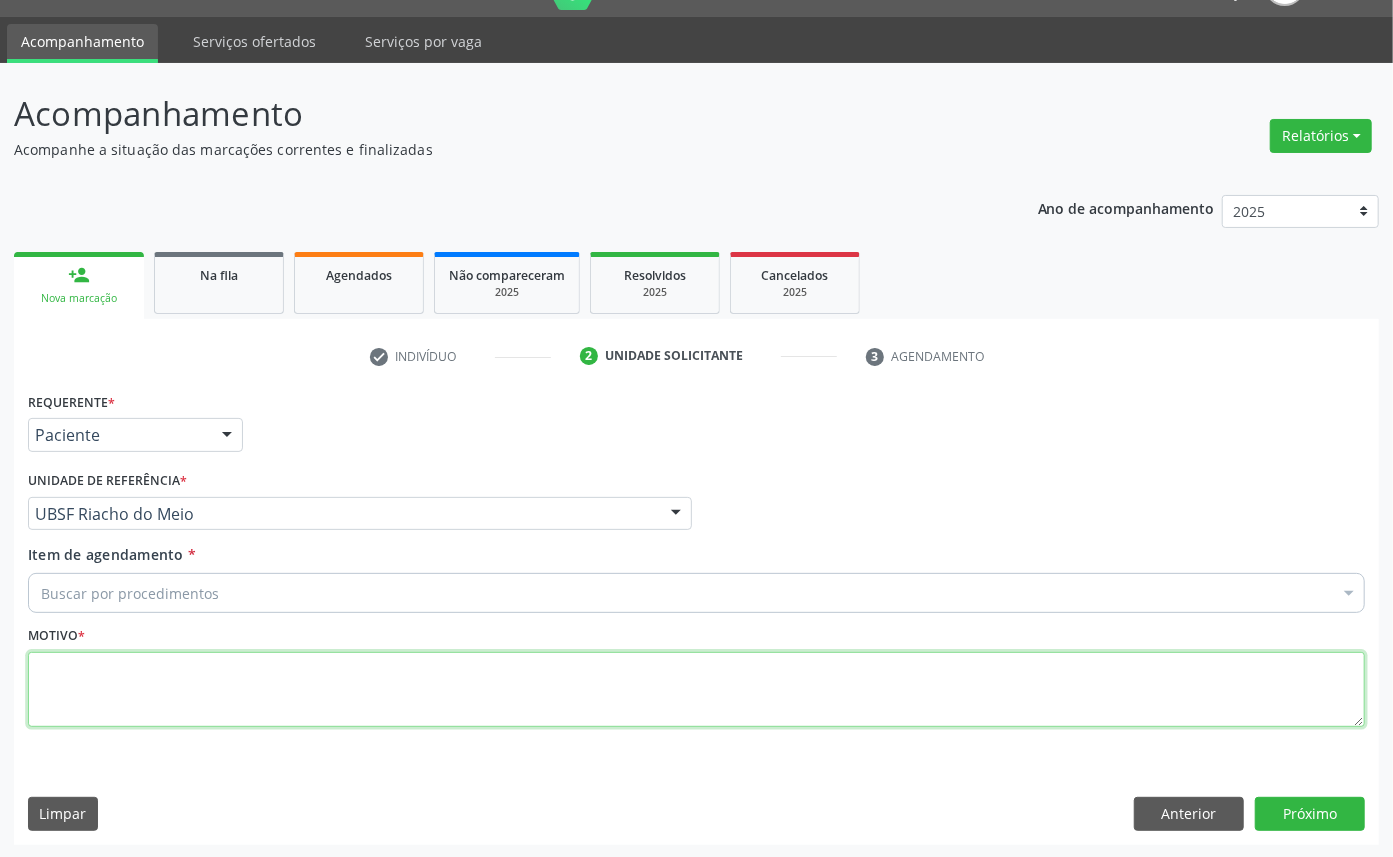 paste on "EXAME OFTALMO [DATE]" 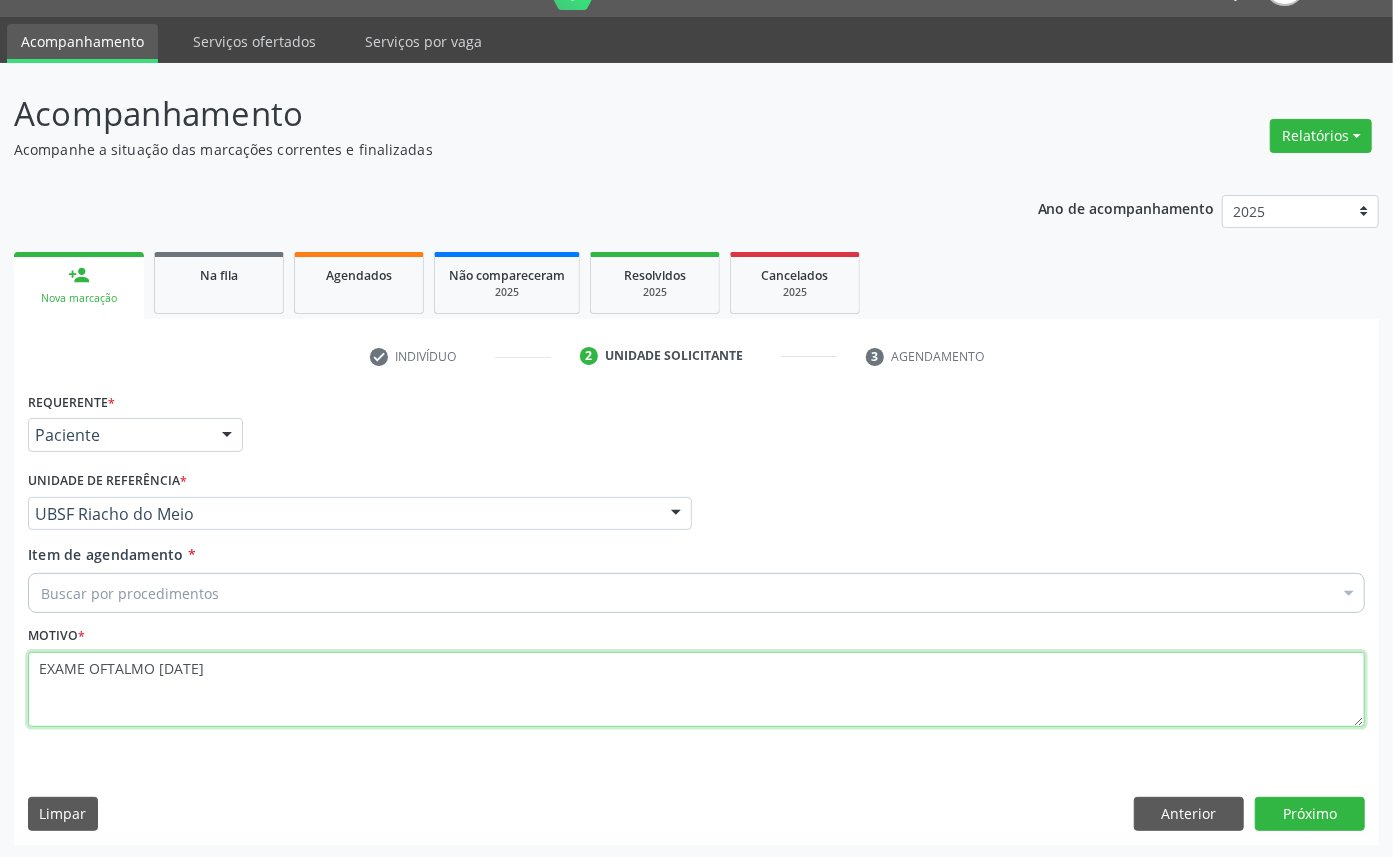 type on "EXAME OFTALMO [DATE]" 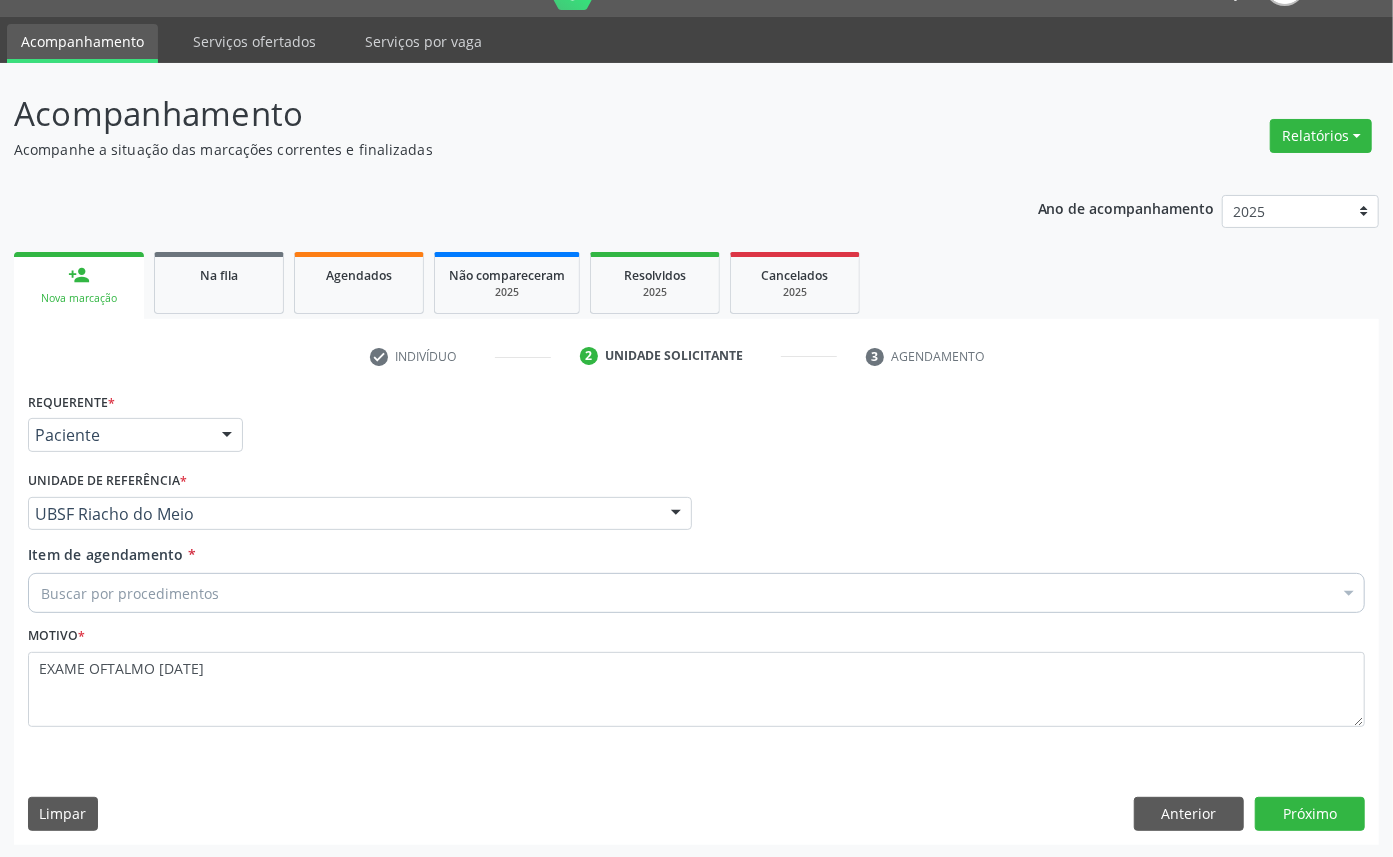 click on "Buscar por procedimentos" at bounding box center (696, 593) 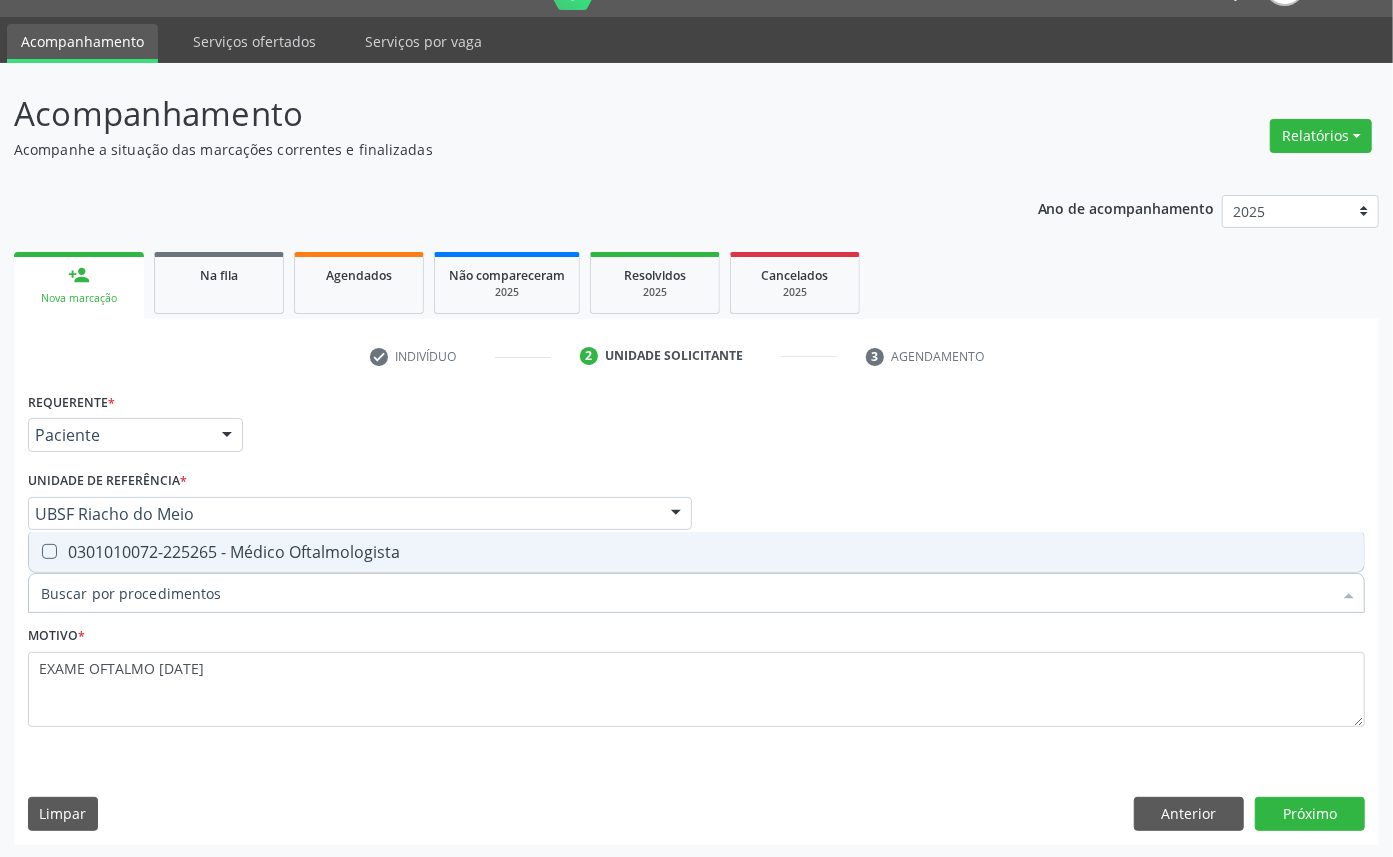 type on "OFTALMOLOGISTA" 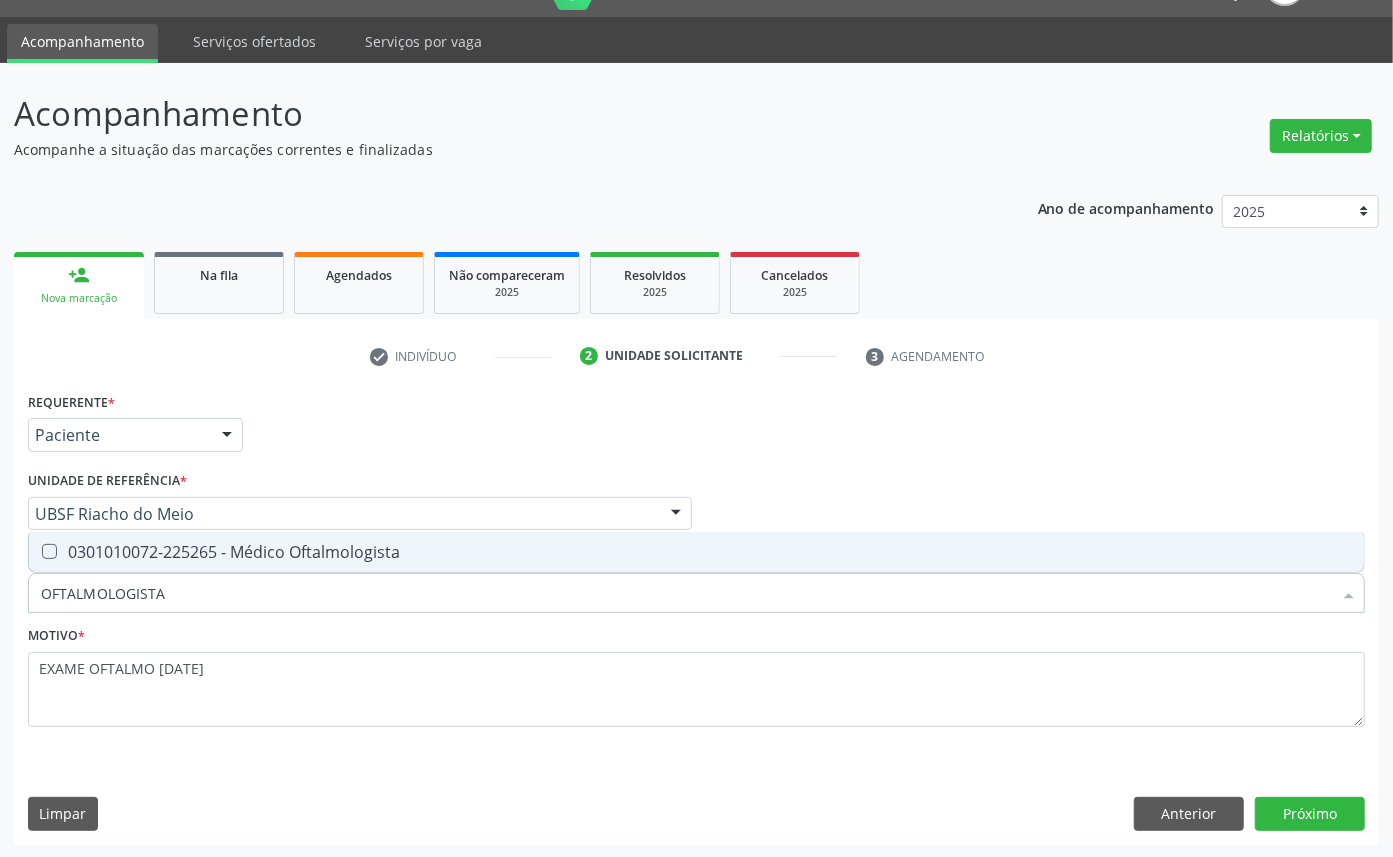 click on "0301010072-225265 - Médico Oftalmologista" at bounding box center (696, 552) 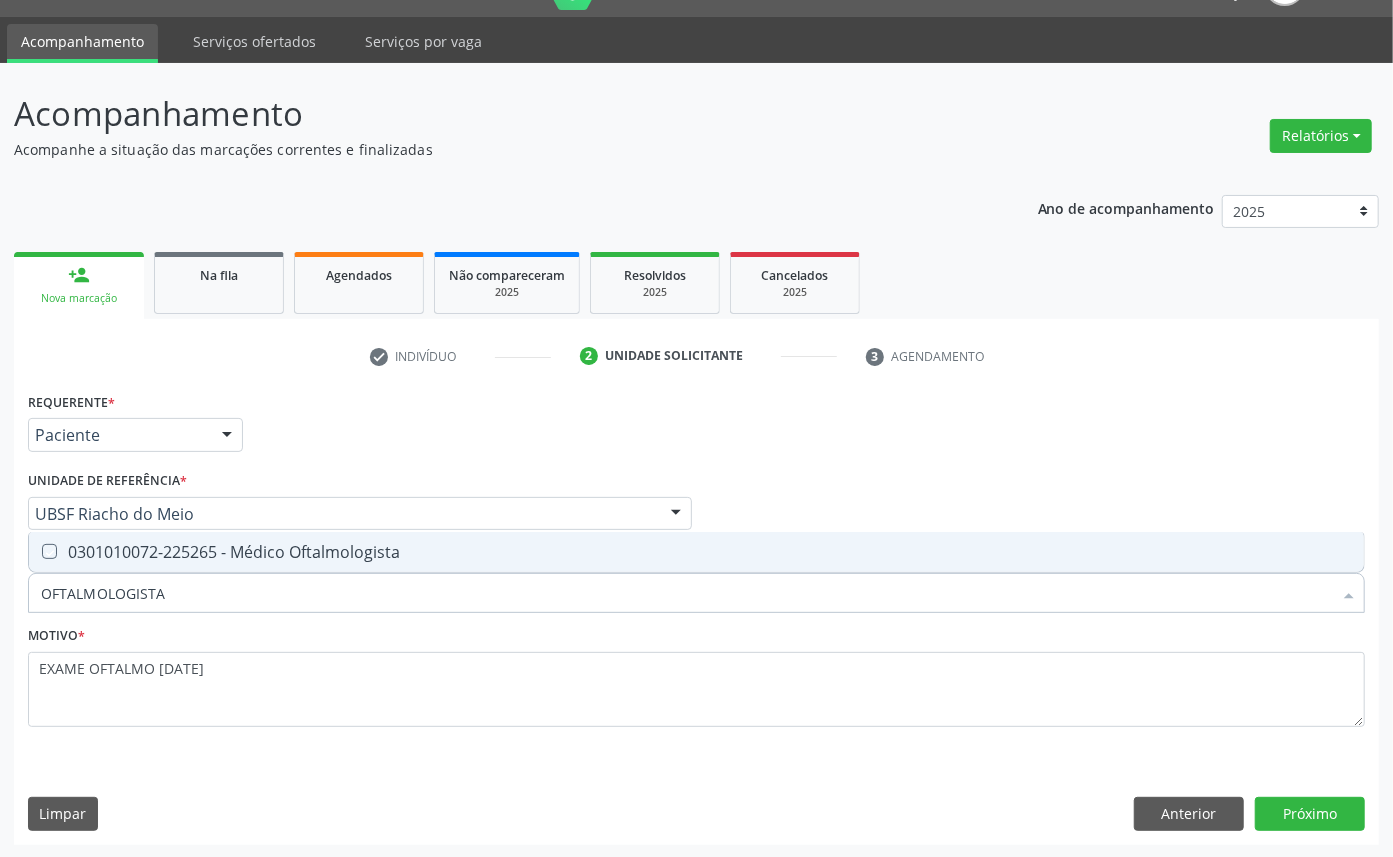 checkbox on "true" 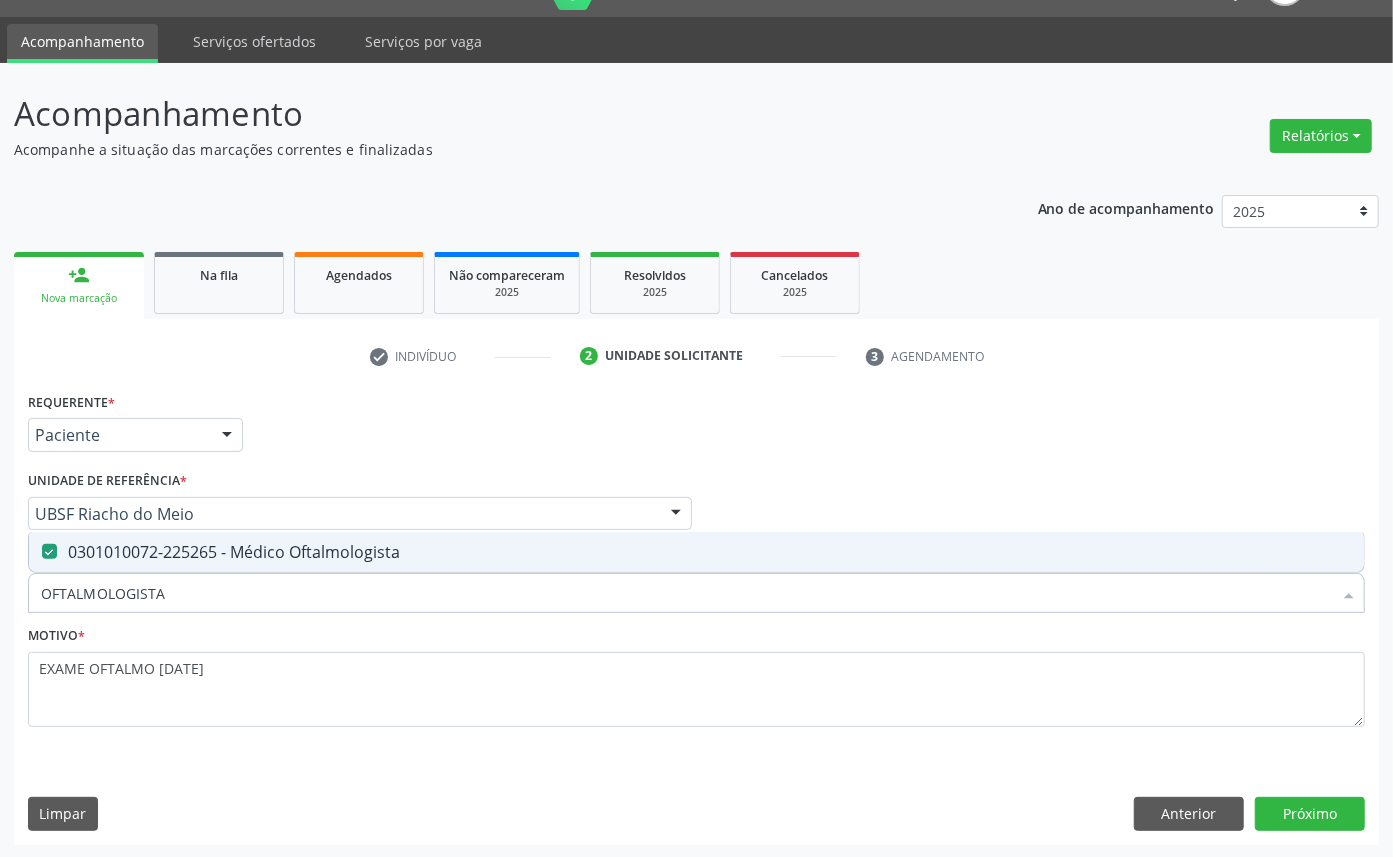 click on "Requerente
*
Paciente         Médico(a)   Enfermeiro(a)   Paciente
Nenhum resultado encontrado para: "   "
Não há nenhuma opção para ser exibida.
UF
PB         PB
Nenhum resultado encontrado para: "   "
Não há nenhuma opção para ser exibida.
Município
Queimadas         Campina Grande   Queimadas
Nenhum resultado encontrado para: "   "
Não há nenhuma opção para ser exibida.
Médico Solicitante
Por favor, selecione a Unidade de Atendimento primeiro
Nenhum resultado encontrado para: "   "
Não há nenhuma opção para ser exibida.
Unidade de referência
*
UBSF Riacho do Meio         UBSF Ligeiro II   UBSF Saulo Leal Ernesto de Melo   UBSF Castanho   UBSF Baixa Verde   UBSF Ze Velho   UBSF Boa Vista   UBSF Olho Dagua Salgado   UBSF Zumbi" at bounding box center (696, 615) 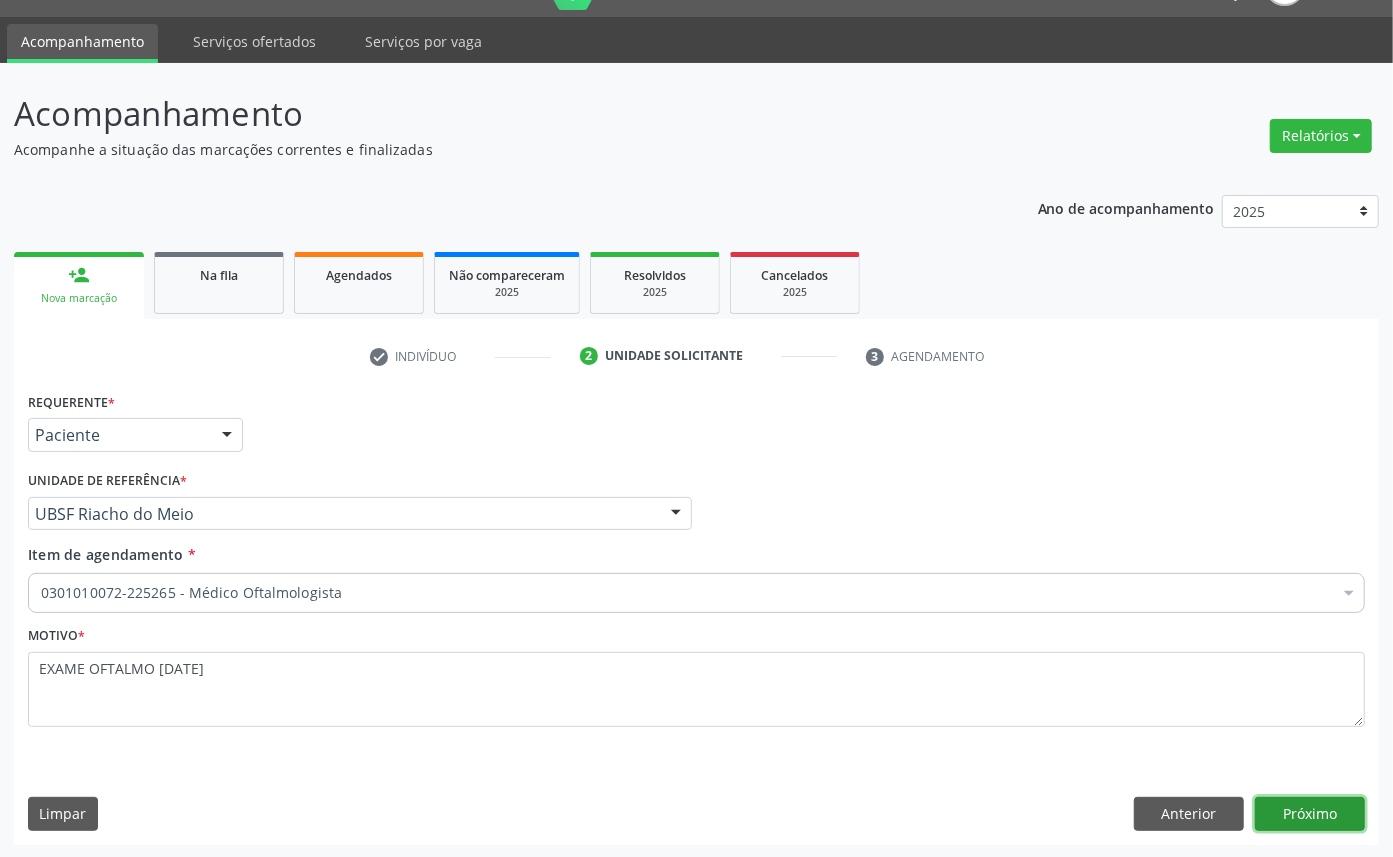 click on "Próximo" at bounding box center (1310, 814) 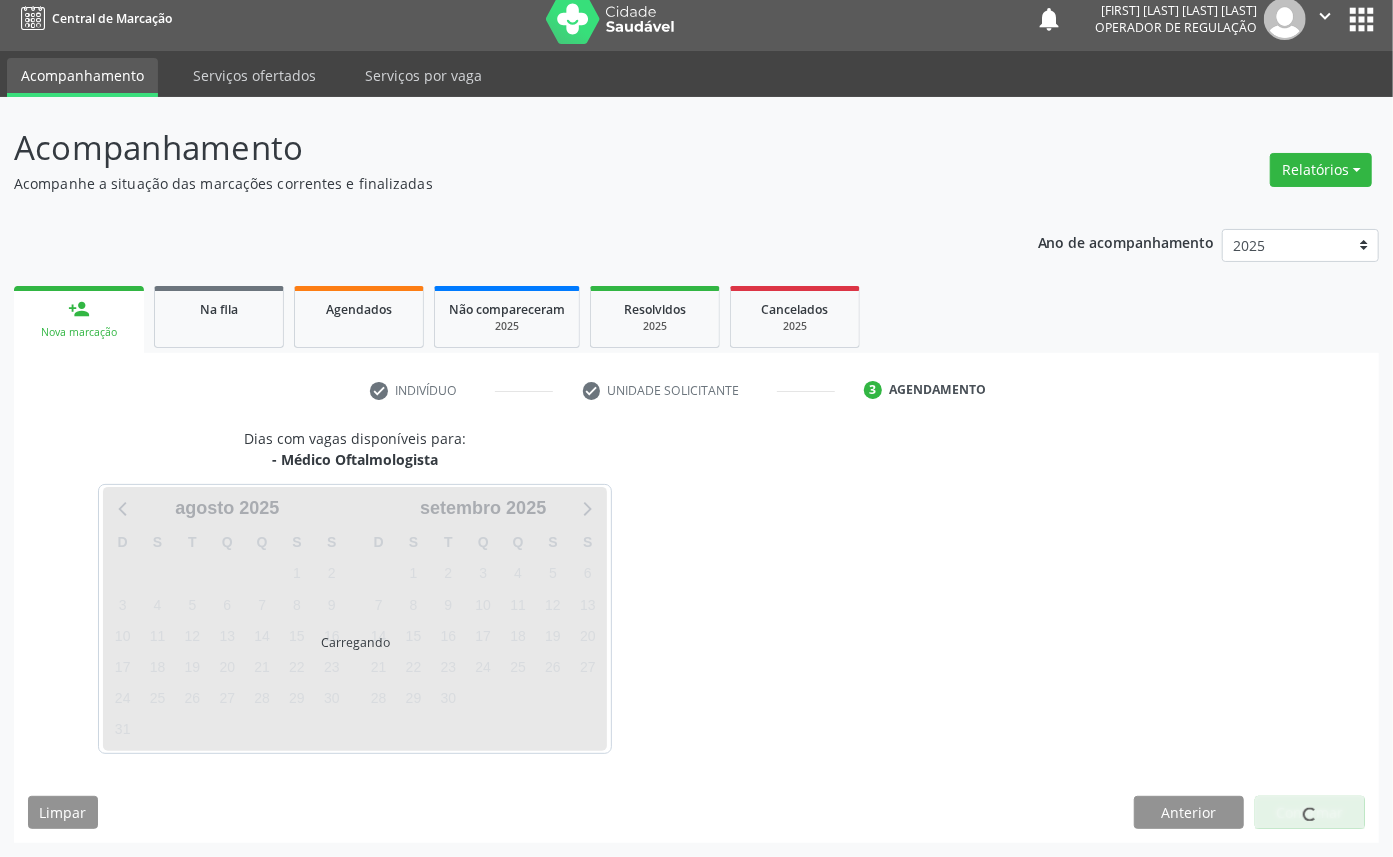 scroll, scrollTop: 12, scrollLeft: 0, axis: vertical 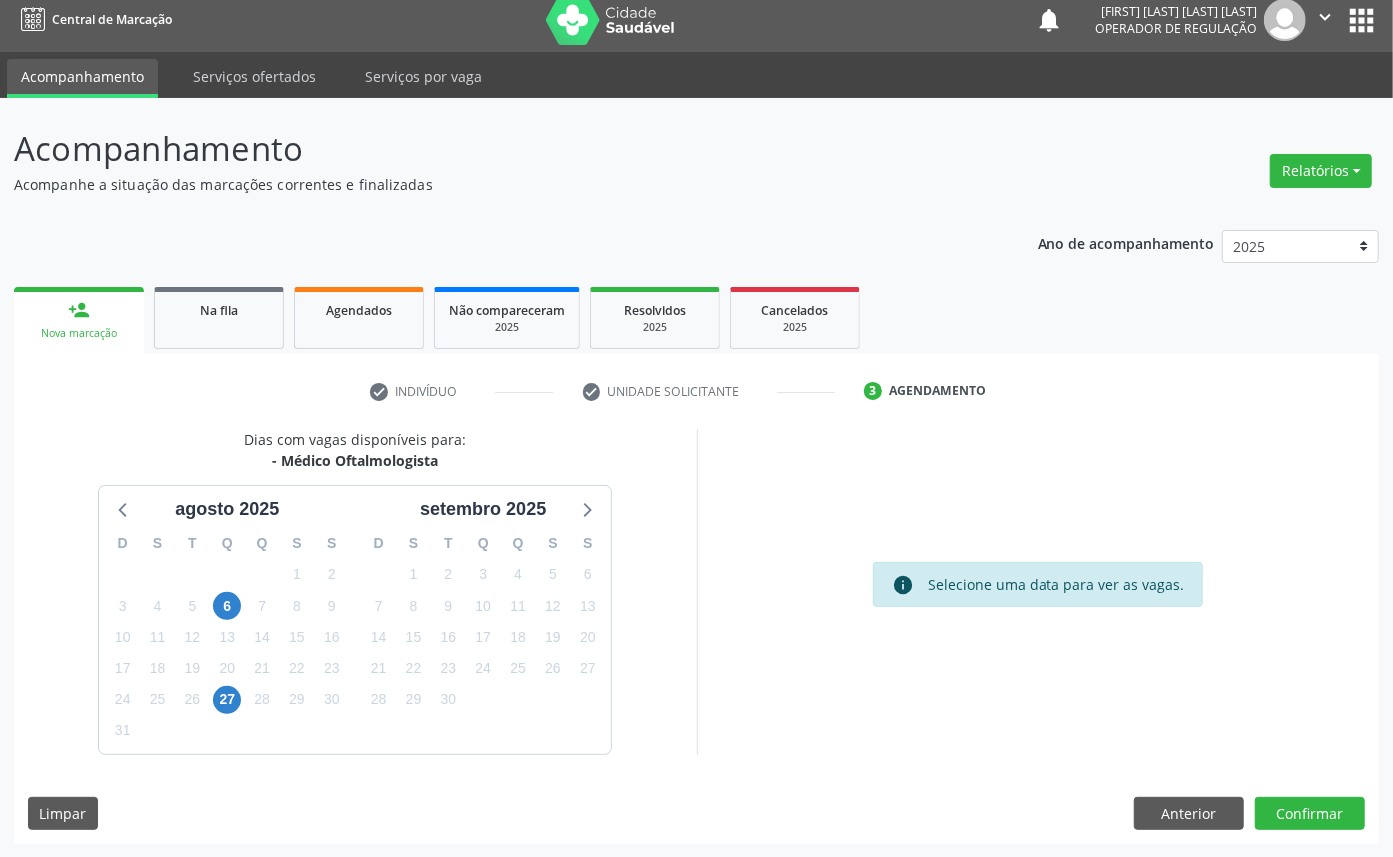 click on "23" at bounding box center (448, 668) 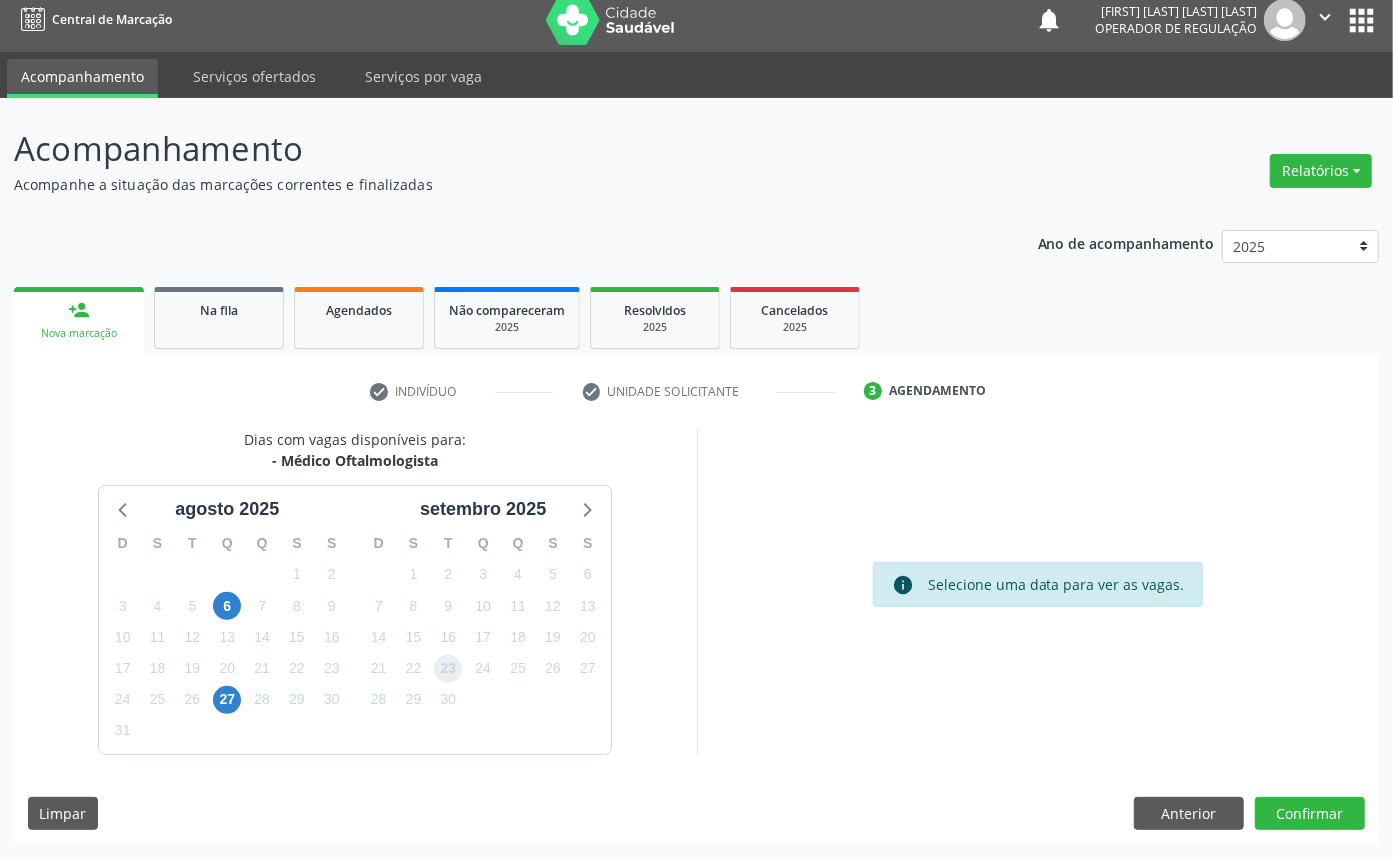 click on "23" at bounding box center (448, 669) 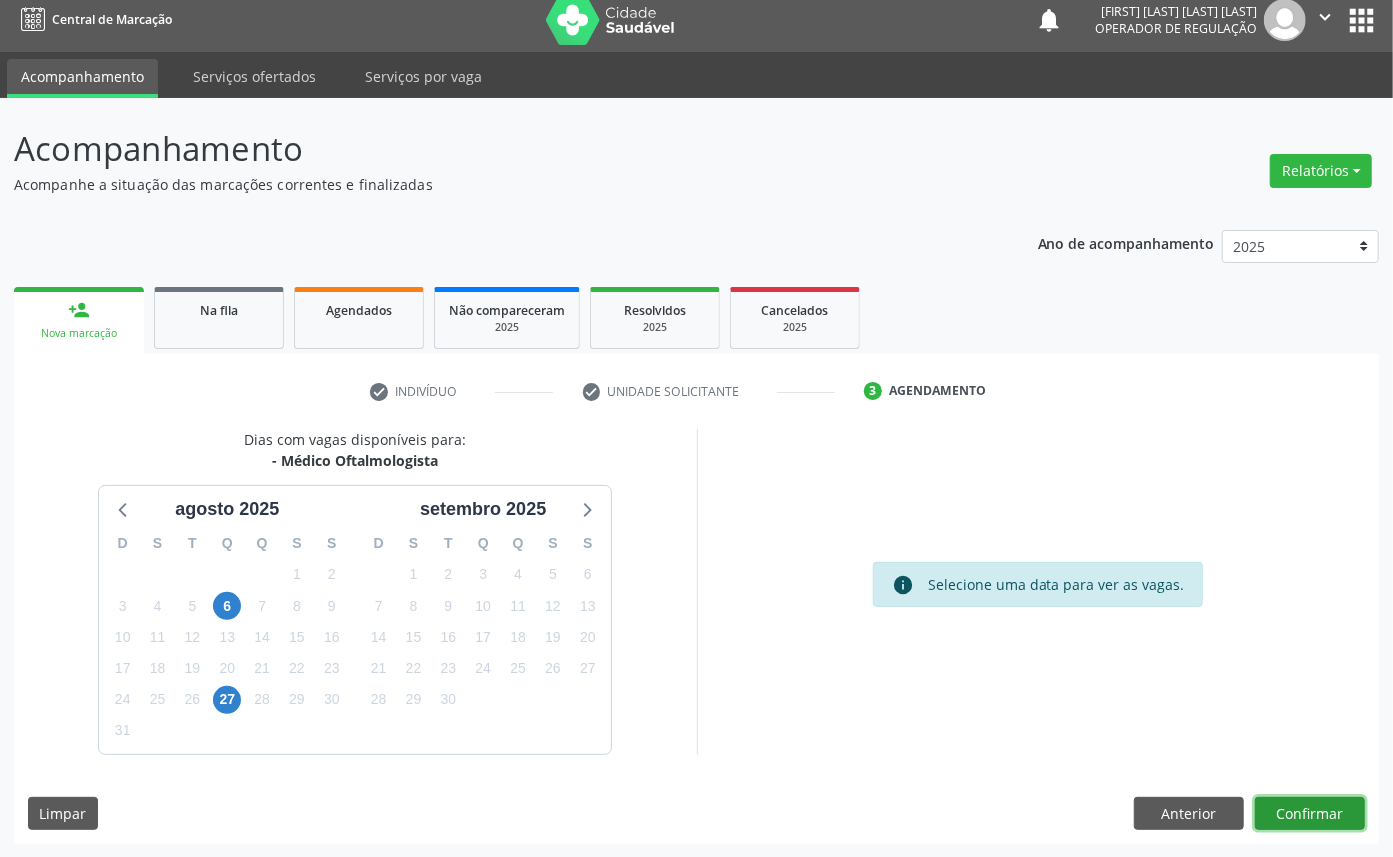 click on "Confirmar" at bounding box center (1310, 814) 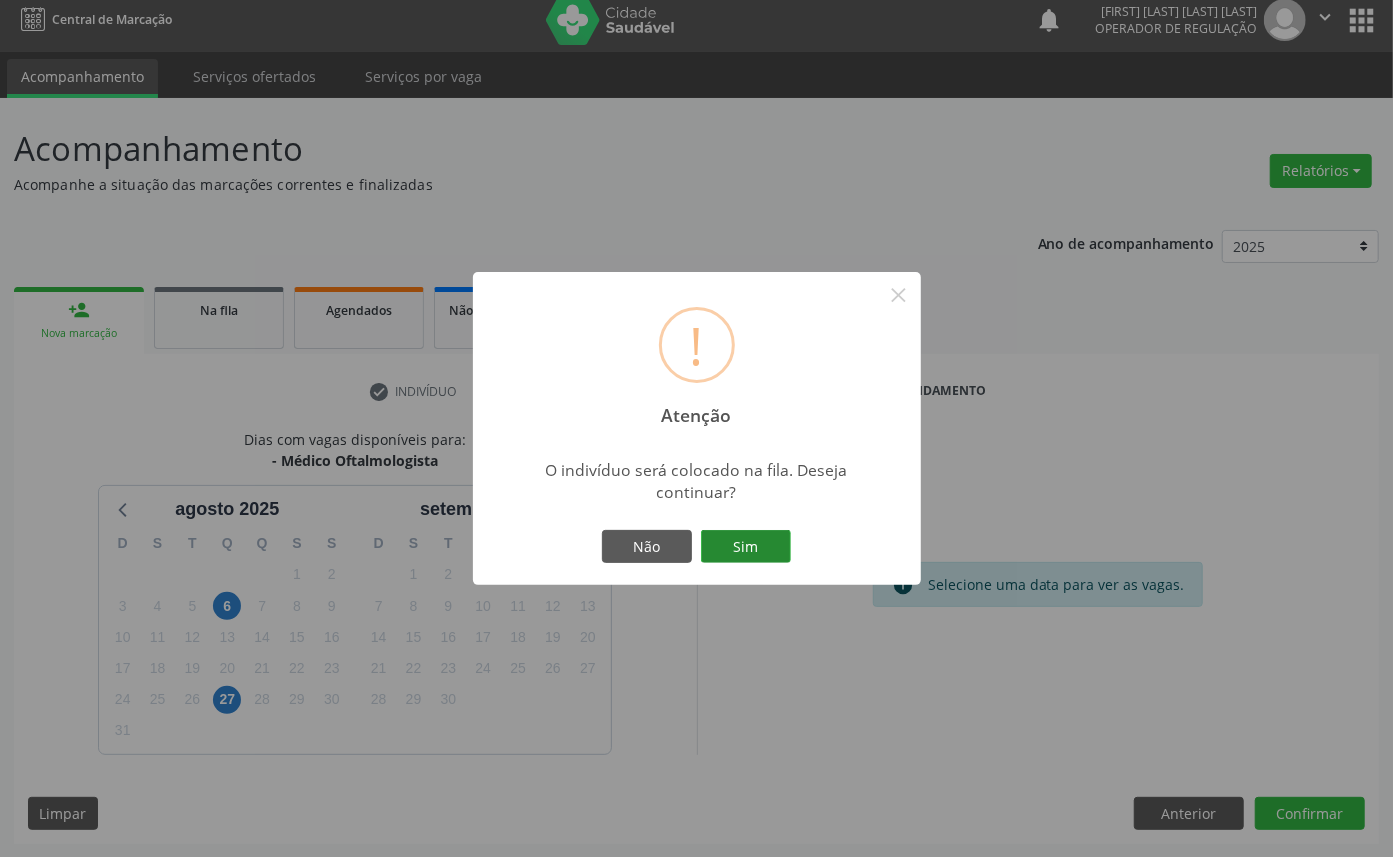 click on "Sim" at bounding box center [746, 547] 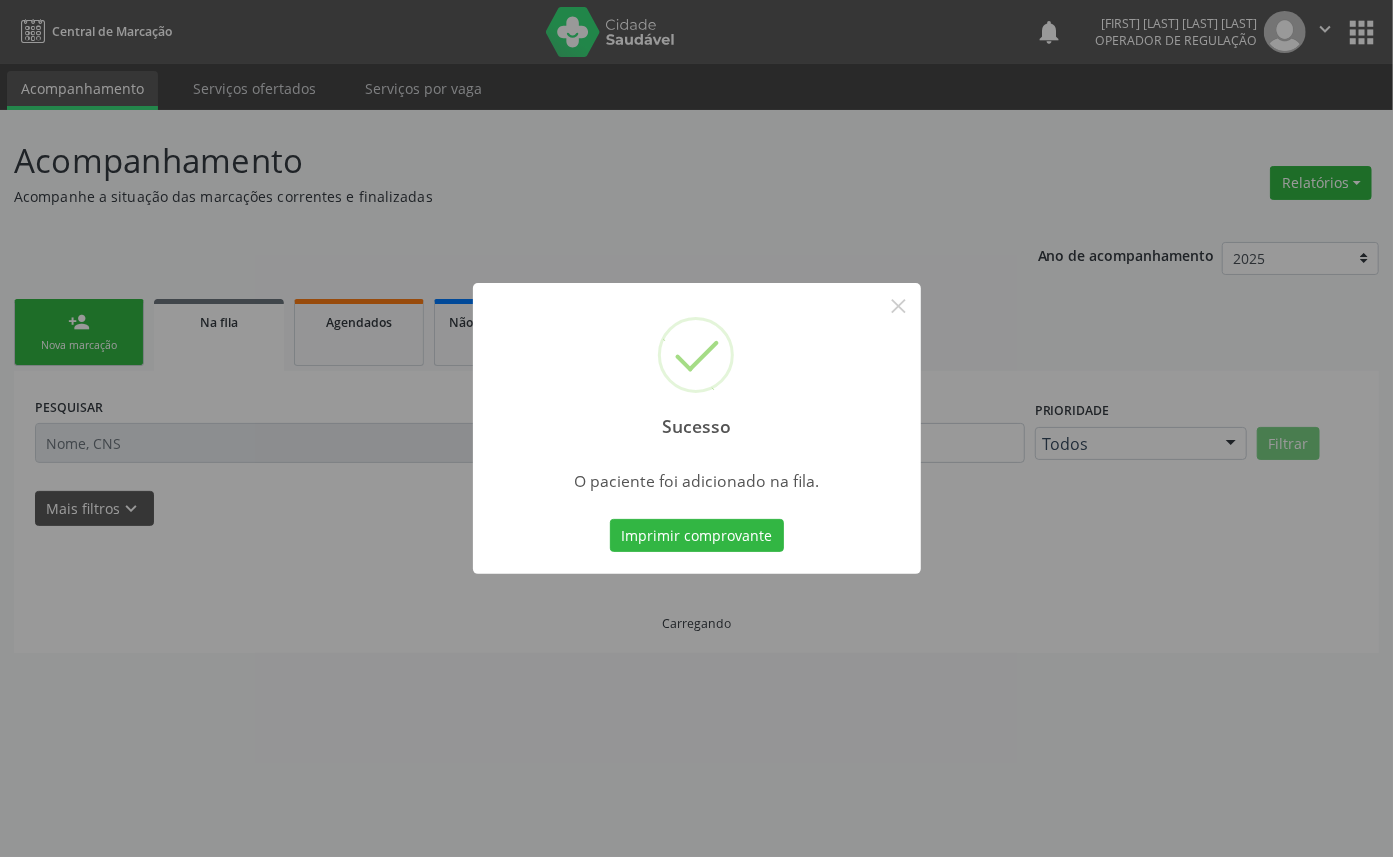 scroll, scrollTop: 0, scrollLeft: 0, axis: both 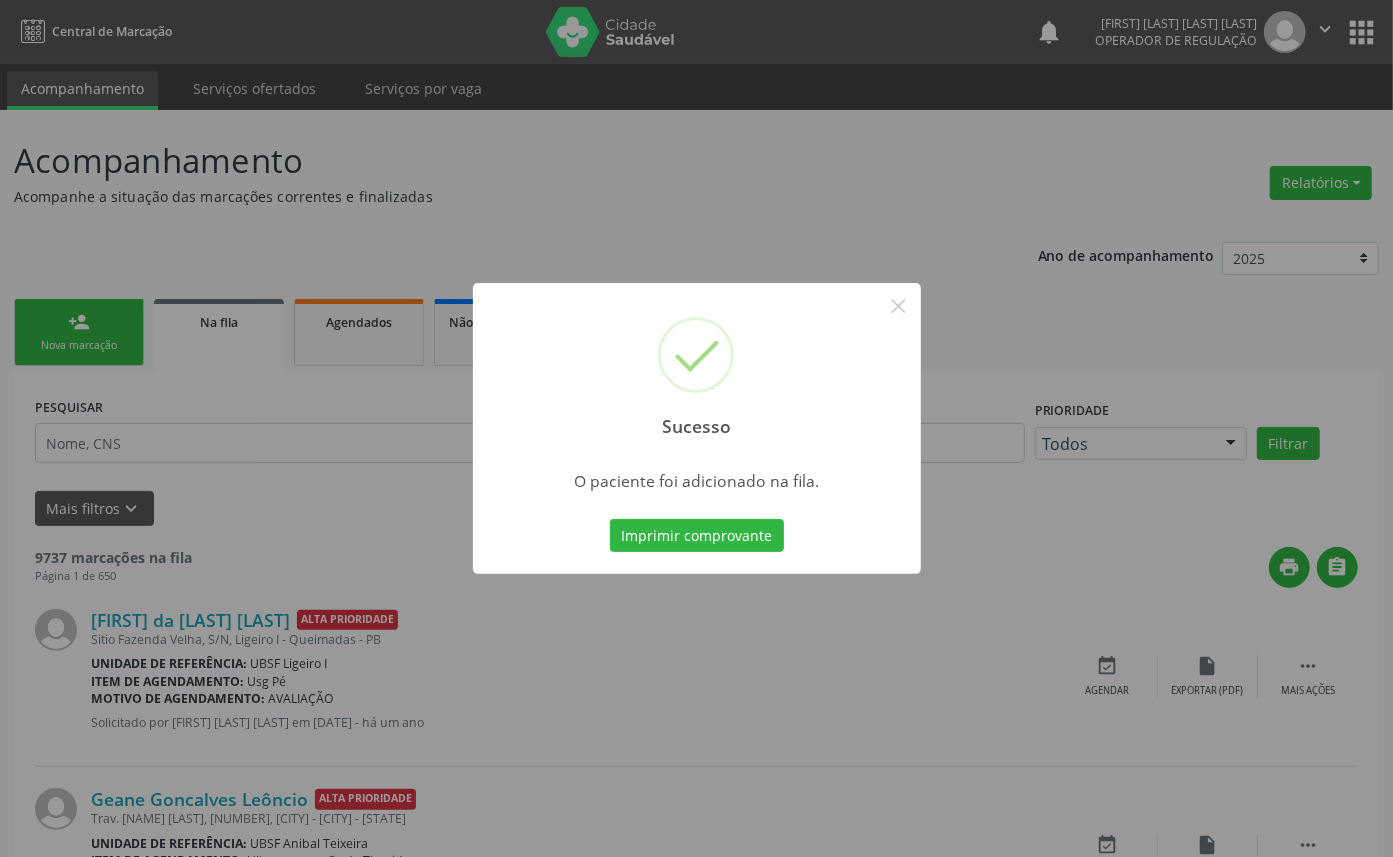 type 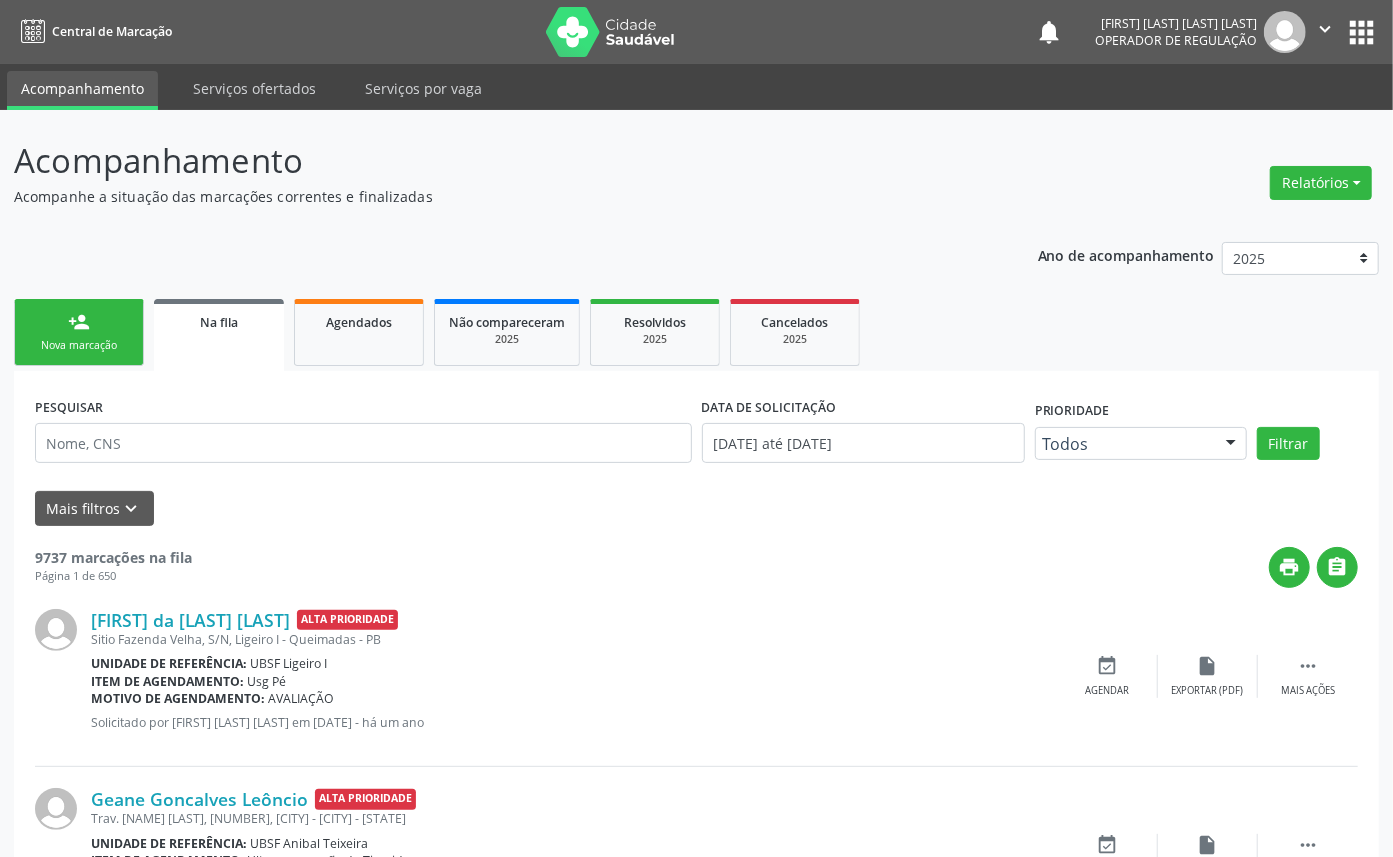 click on "Nova marcação" at bounding box center (79, 345) 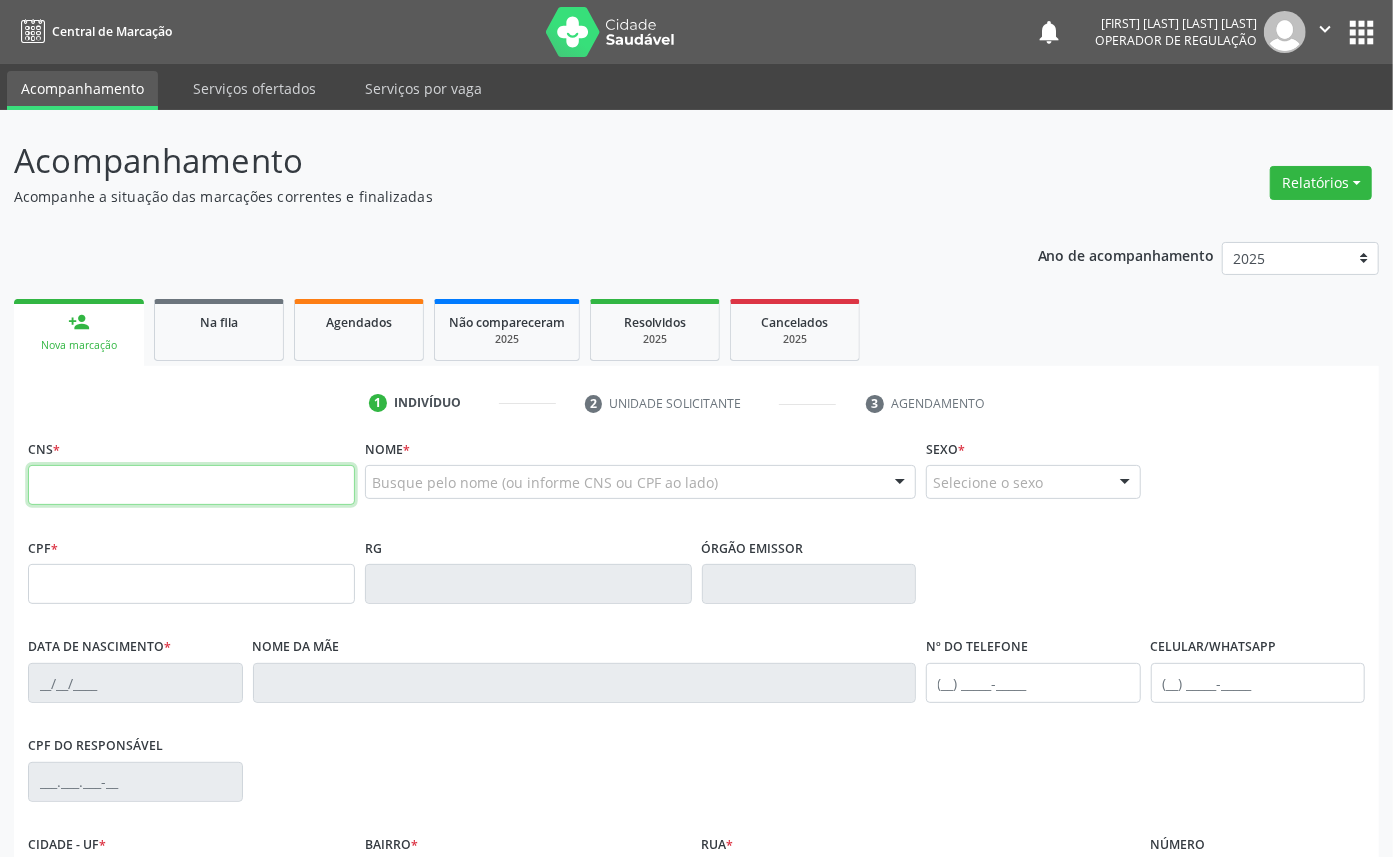 click at bounding box center (191, 485) 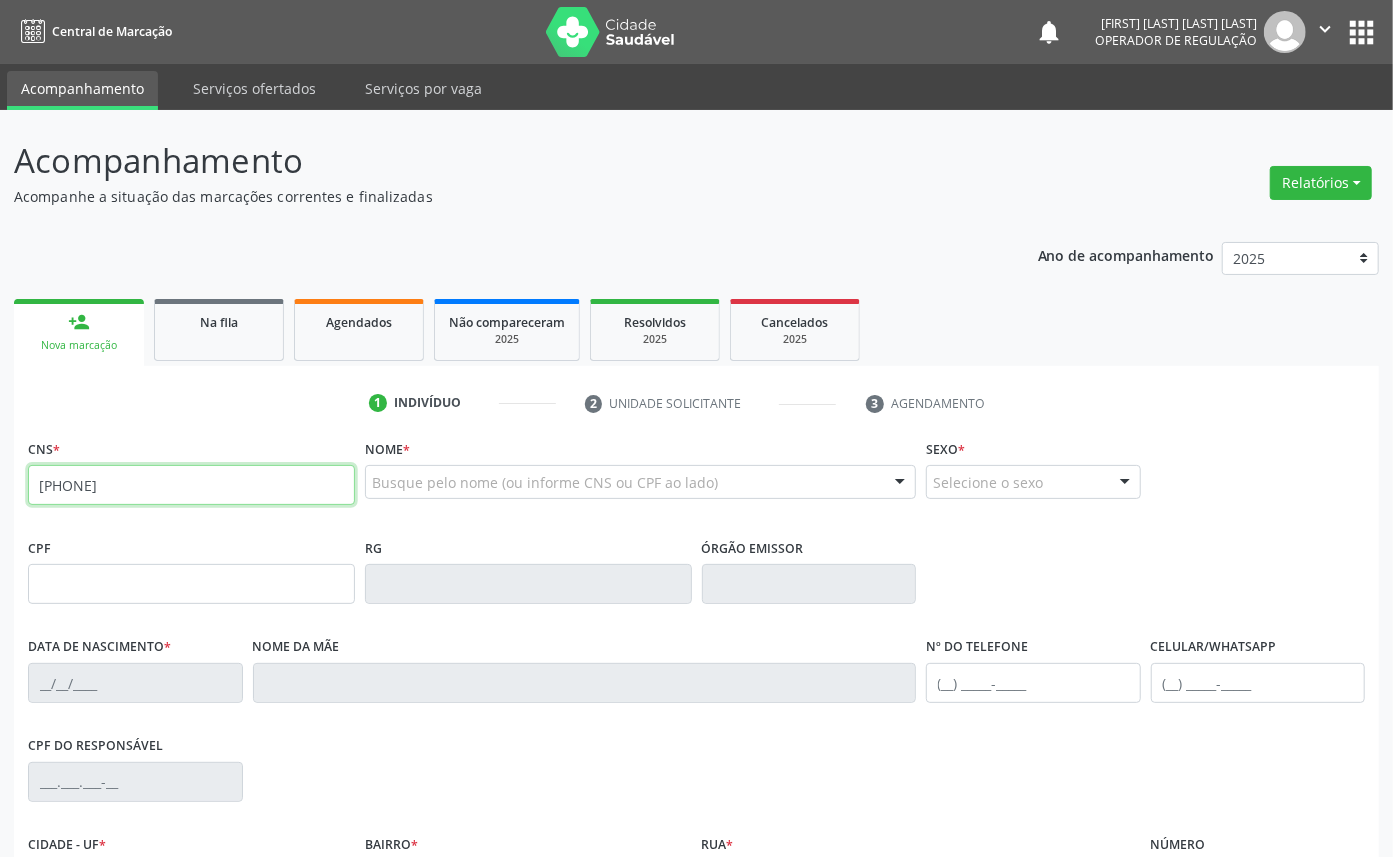 type on "[PHONE]" 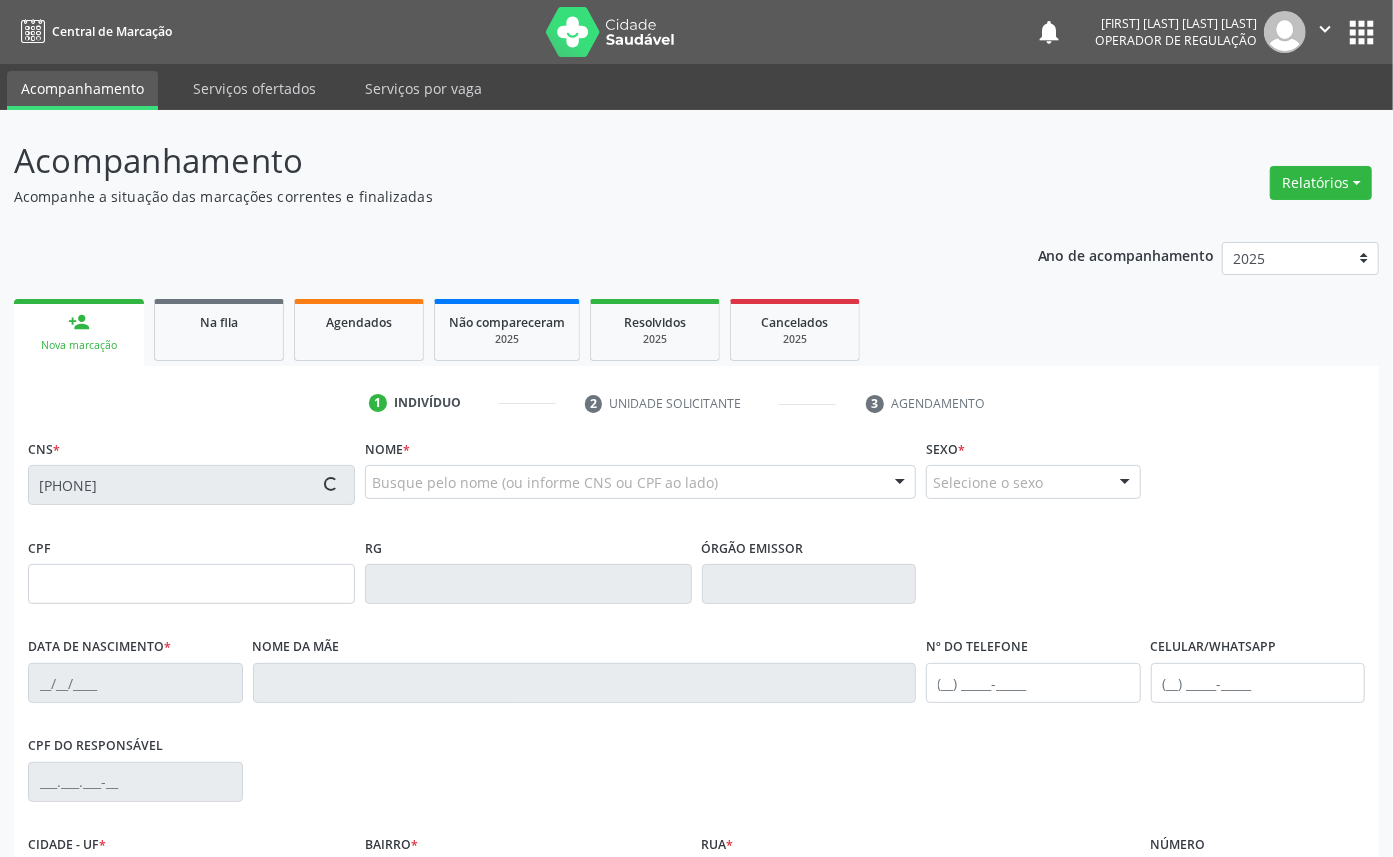 type on "[NUMBER]" 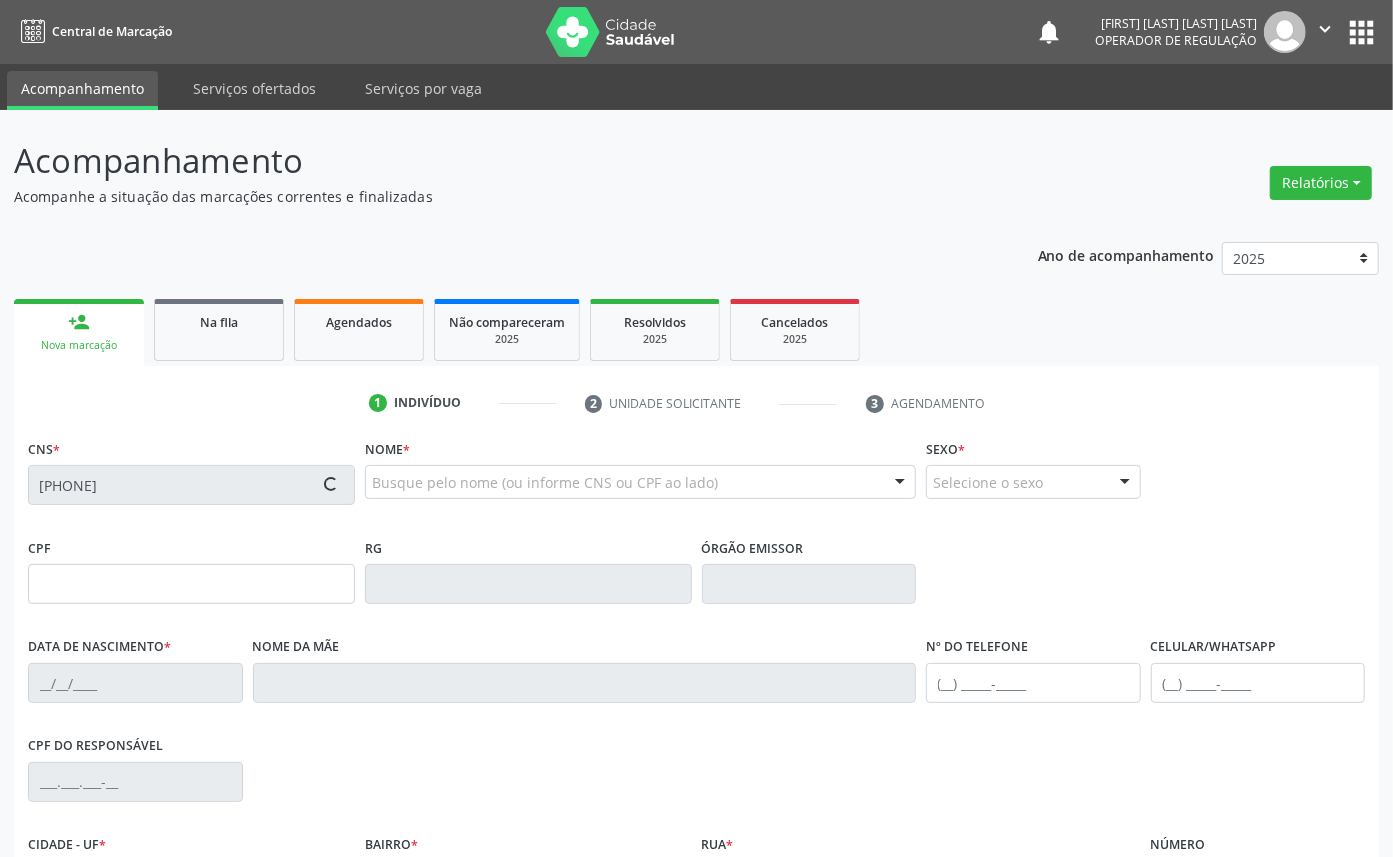 type on "[DATE]" 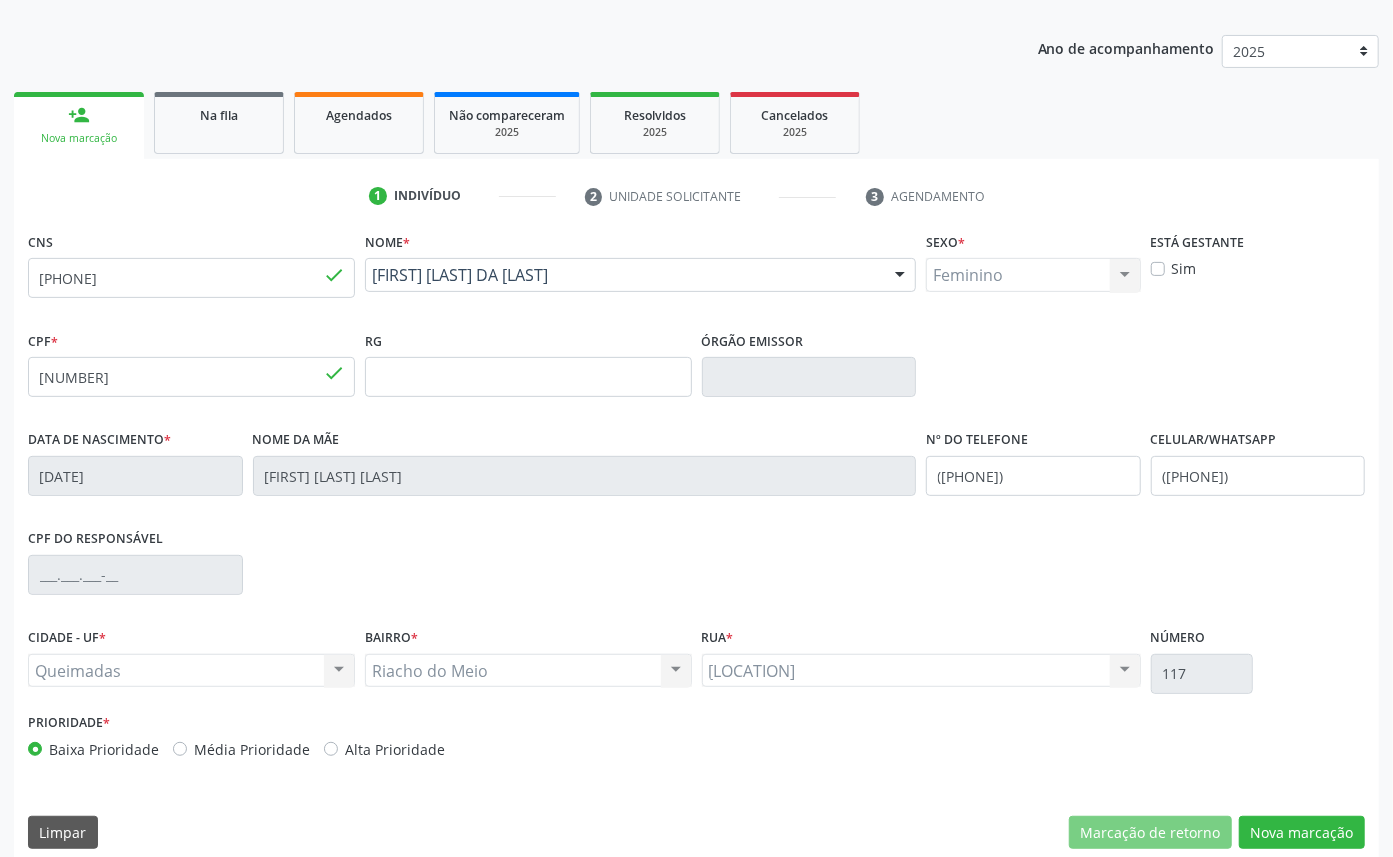 scroll, scrollTop: 225, scrollLeft: 0, axis: vertical 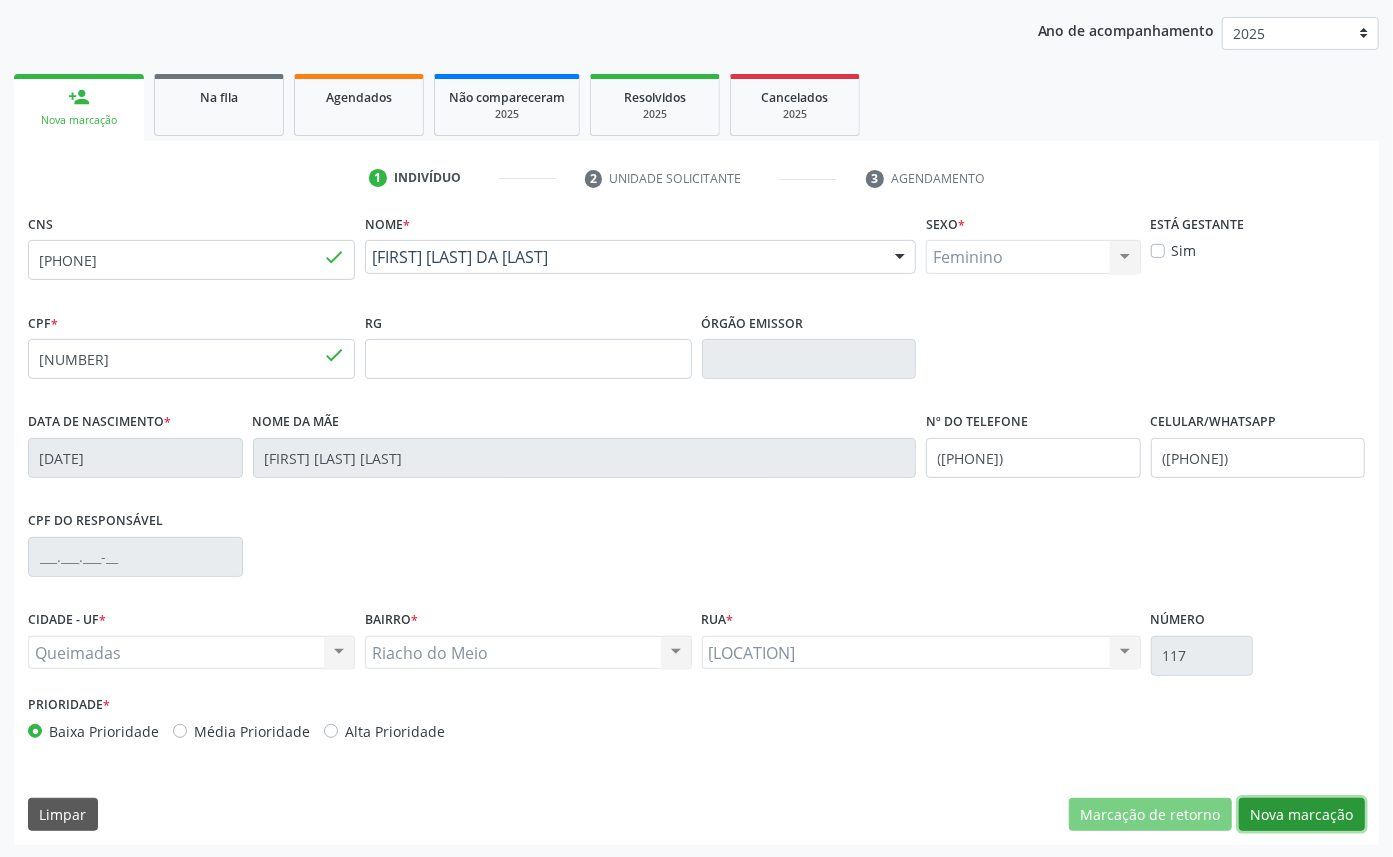 click on "Nova marcação" at bounding box center (1302, 815) 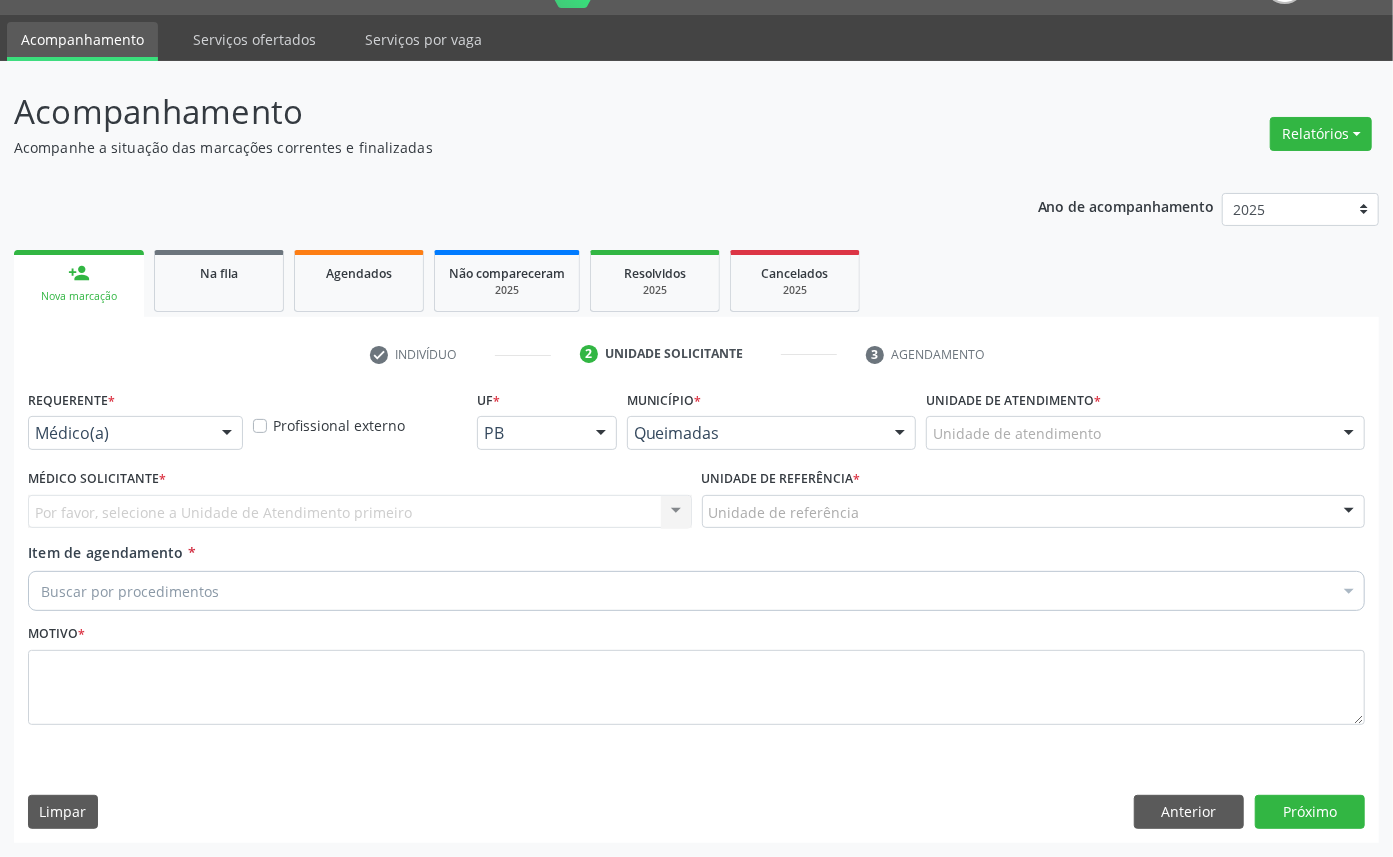 scroll, scrollTop: 47, scrollLeft: 0, axis: vertical 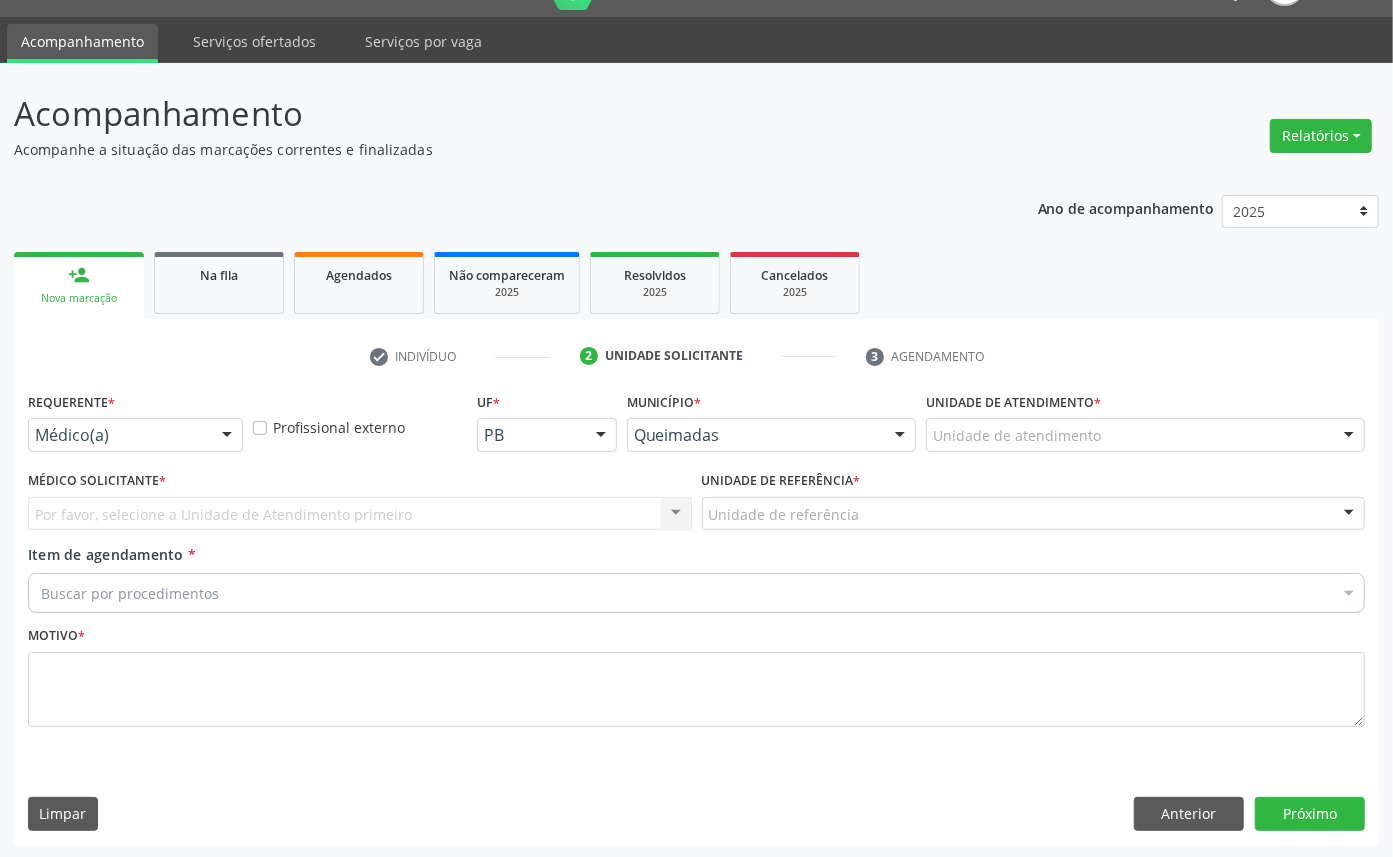 drag, startPoint x: 95, startPoint y: 483, endPoint x: 86, endPoint y: 448, distance: 36.138622 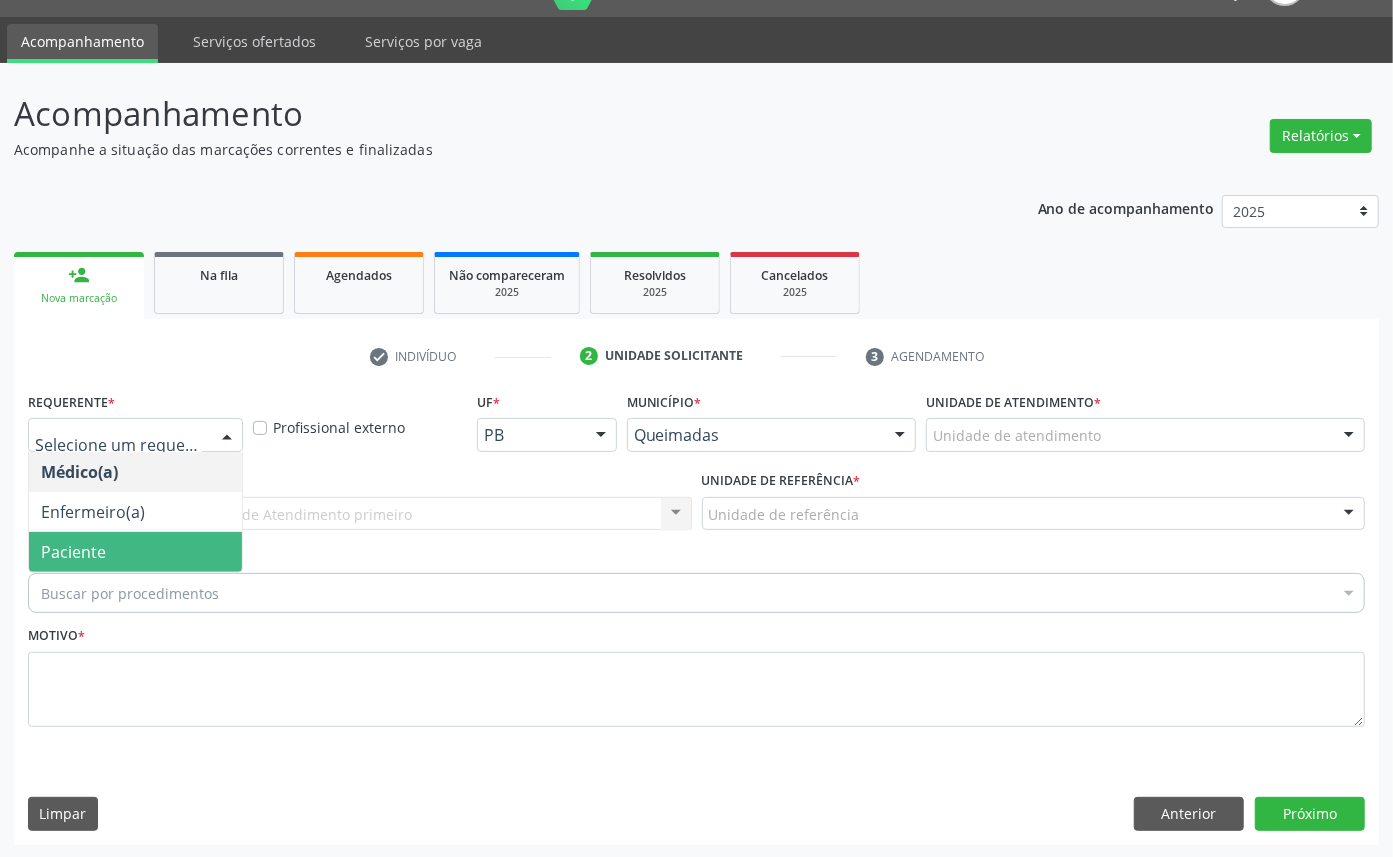 click on "Paciente" at bounding box center [135, 552] 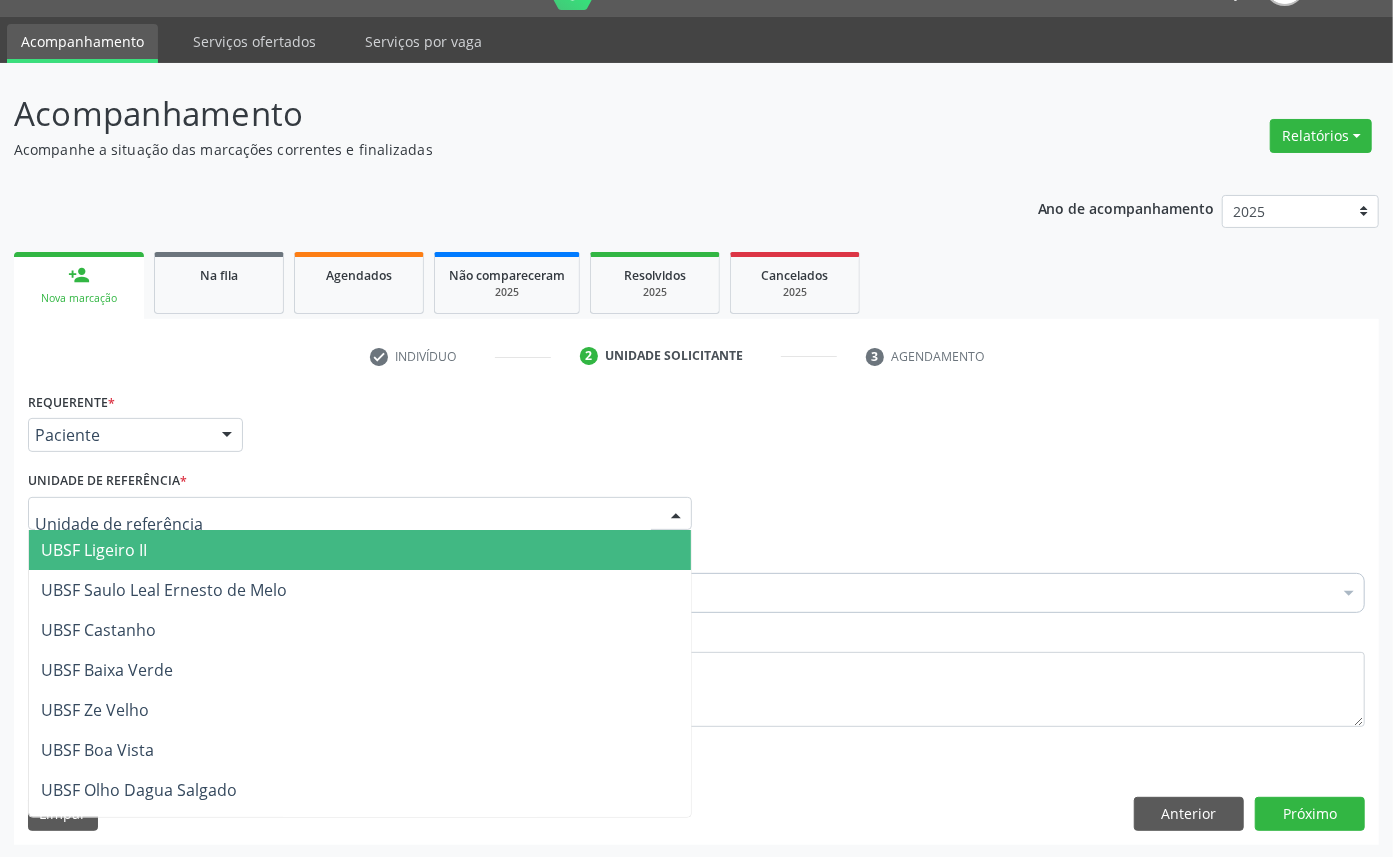 click at bounding box center [360, 514] 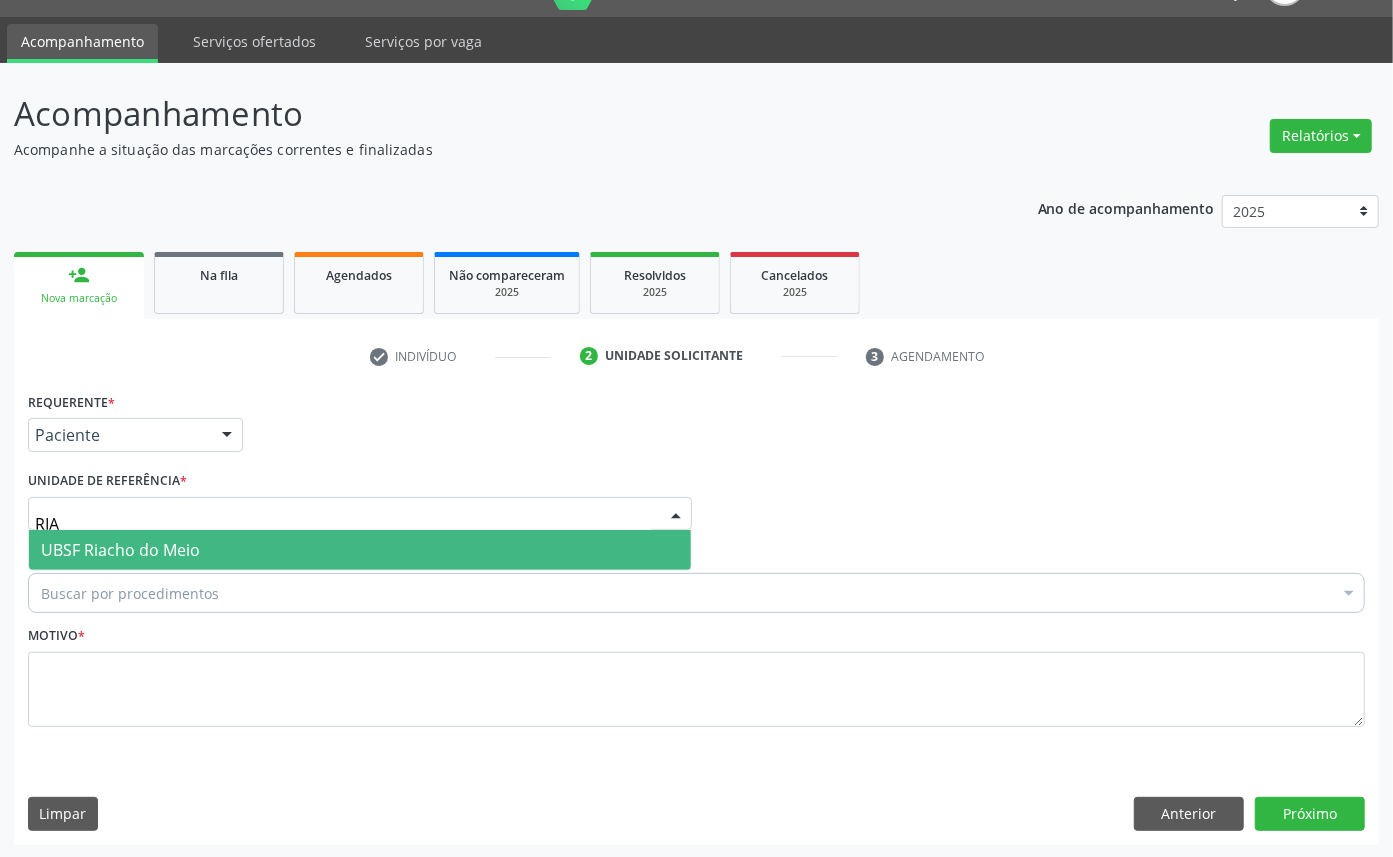 type on "RIAC" 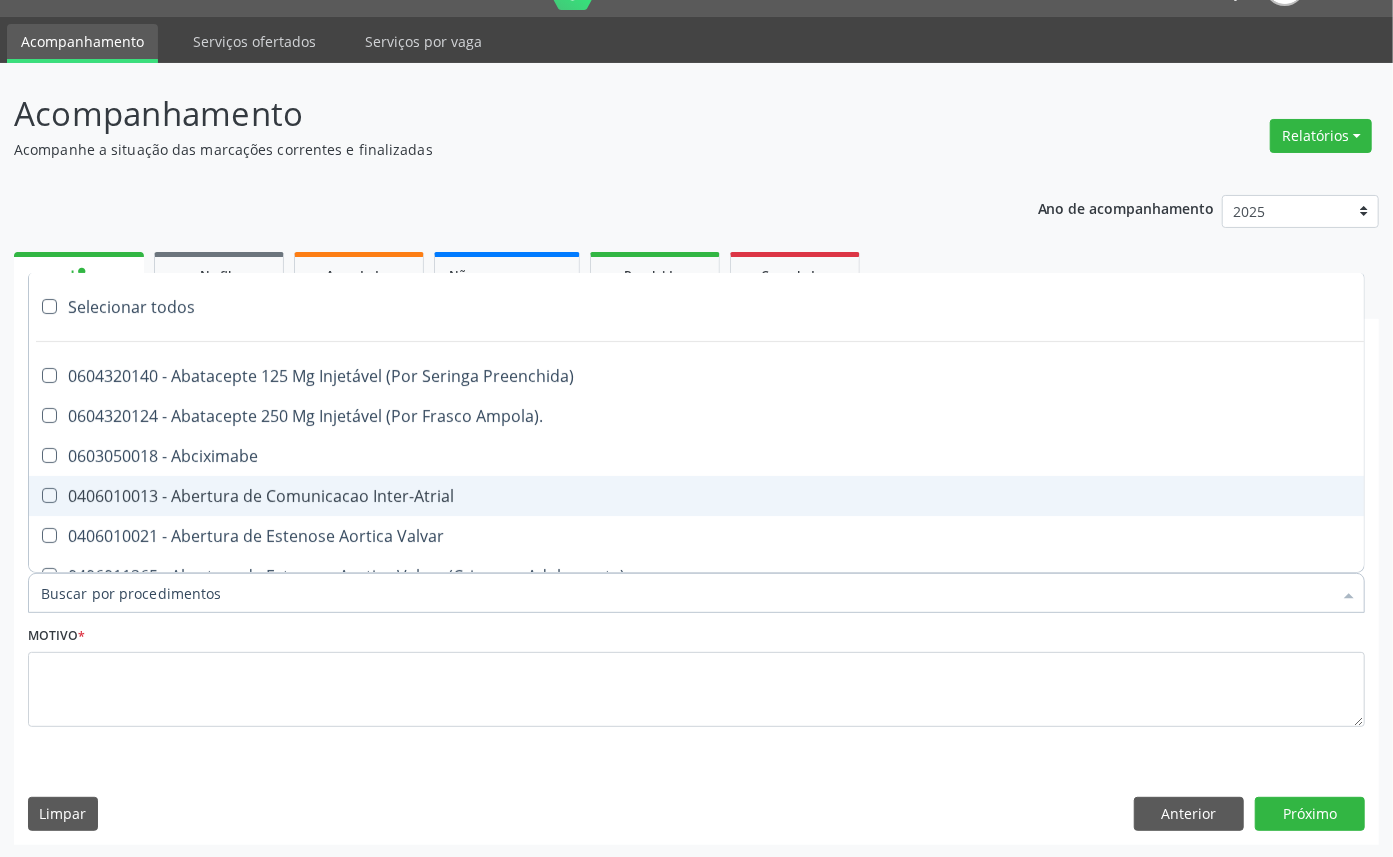 paste on "OFTALMOLOGISTA" 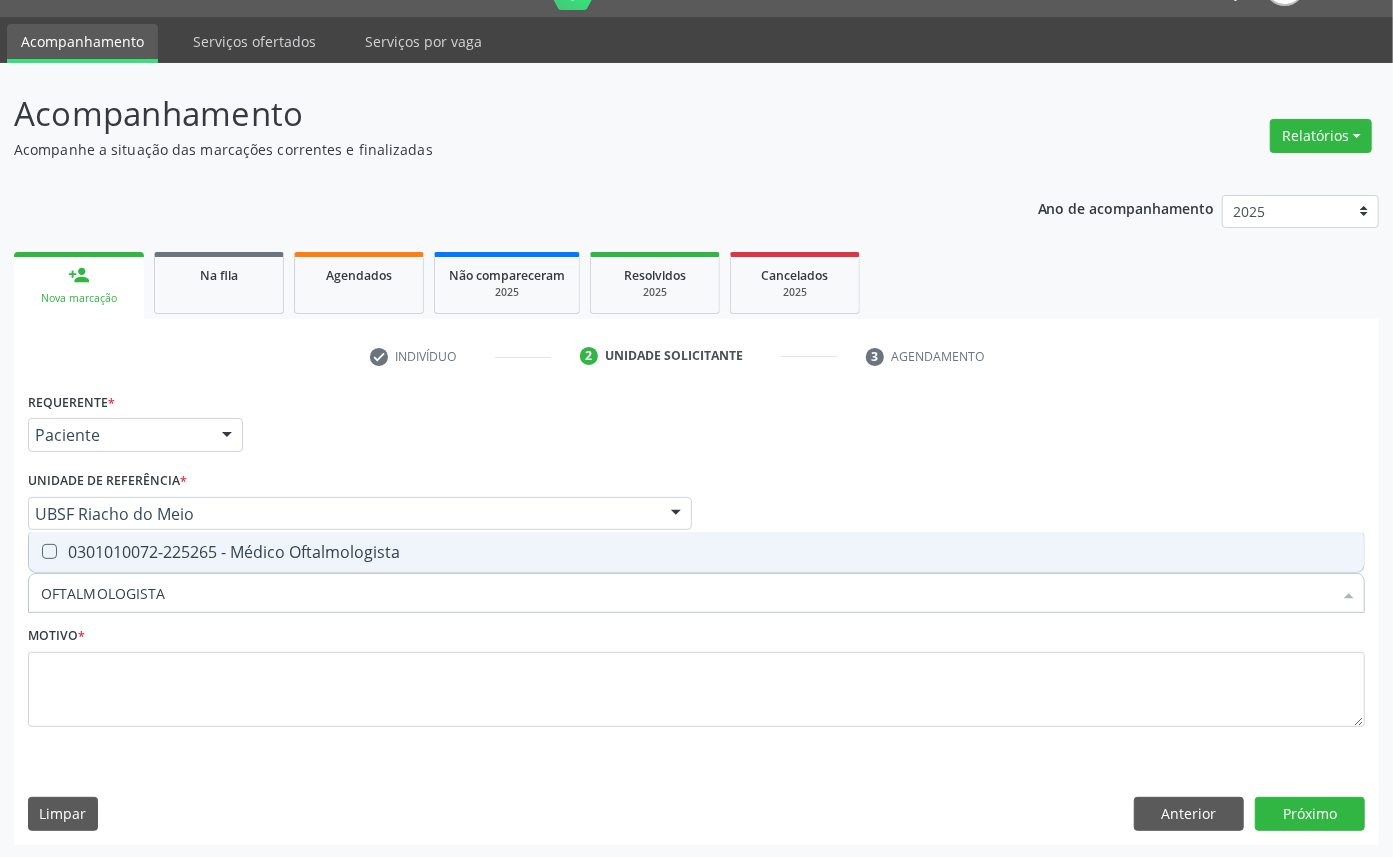 click on "0301010072-225265 - Médico Oftalmologista" at bounding box center [696, 552] 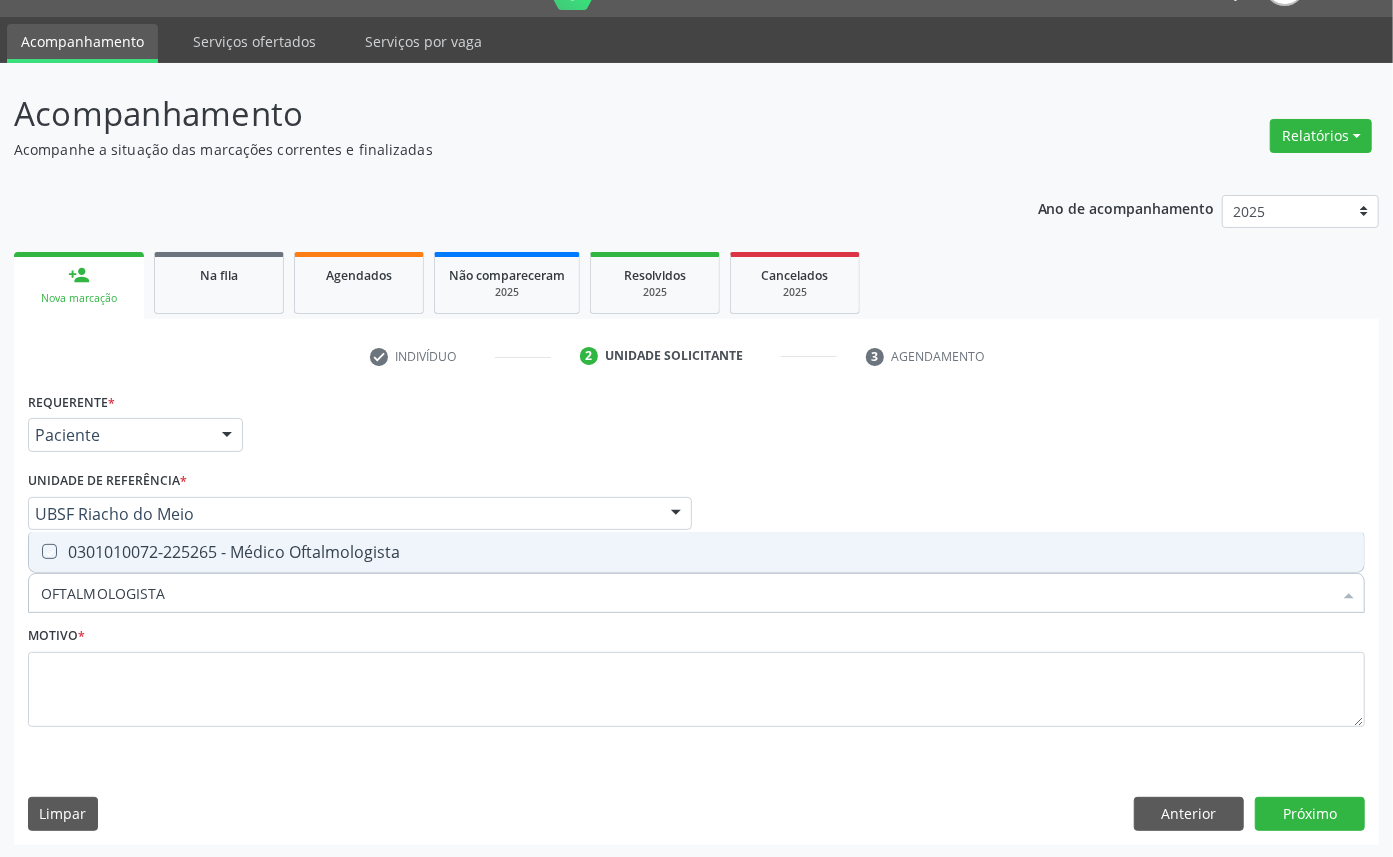 checkbox on "true" 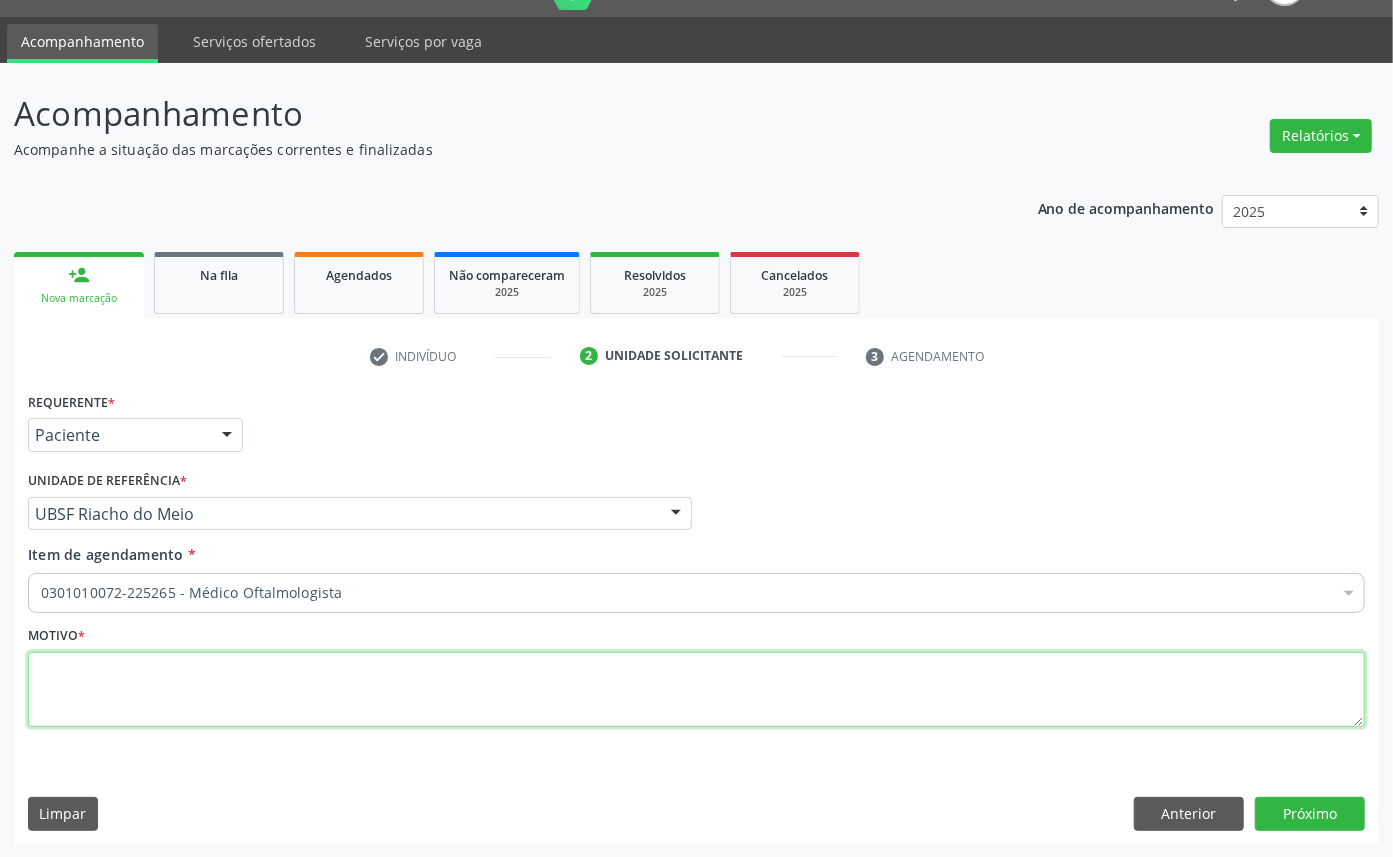 click at bounding box center (696, 690) 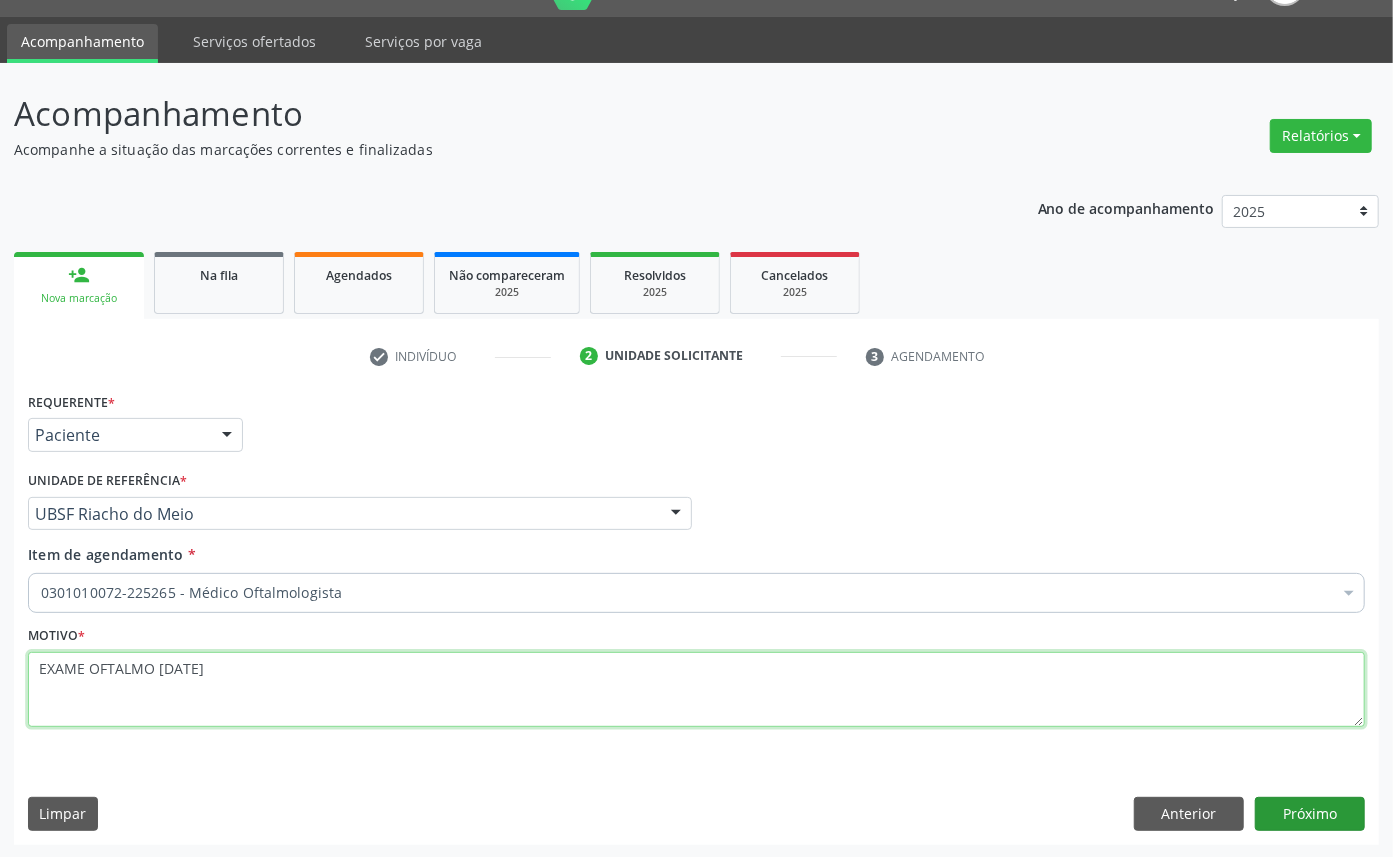 type on "EXAME OFTALMO [DATE]" 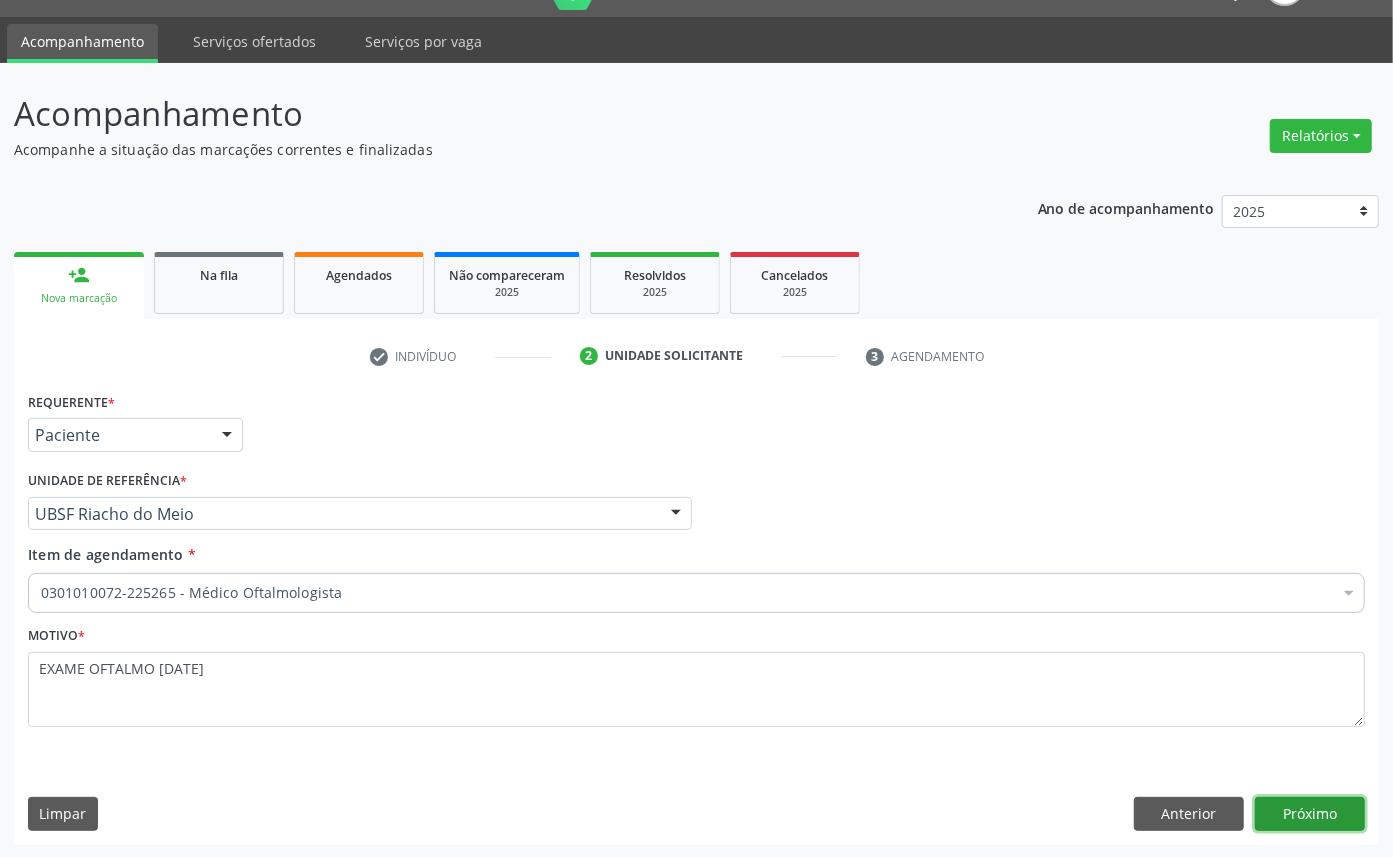 click on "Próximo" at bounding box center [1310, 814] 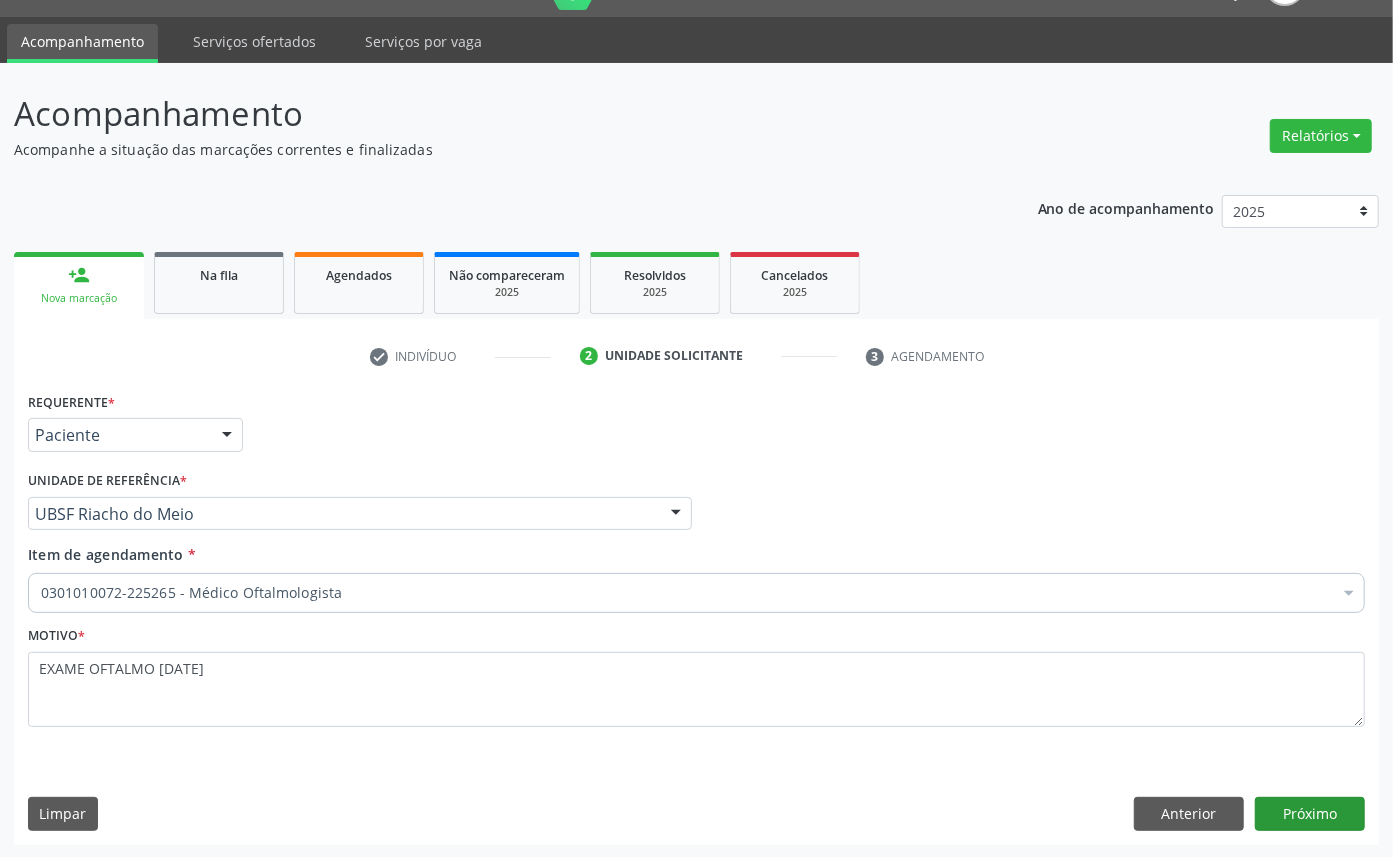 scroll, scrollTop: 12, scrollLeft: 0, axis: vertical 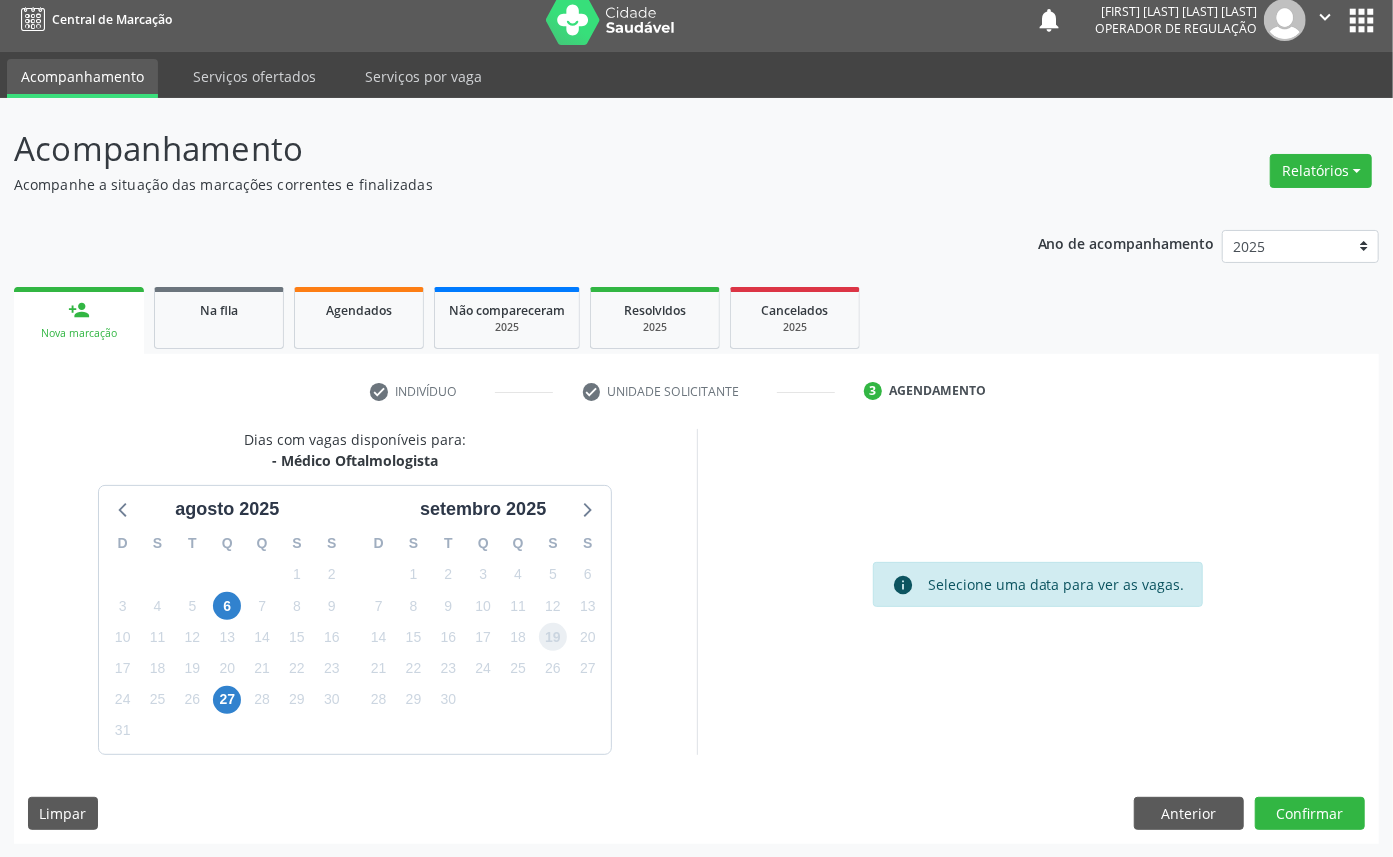 click on "19" at bounding box center [553, 637] 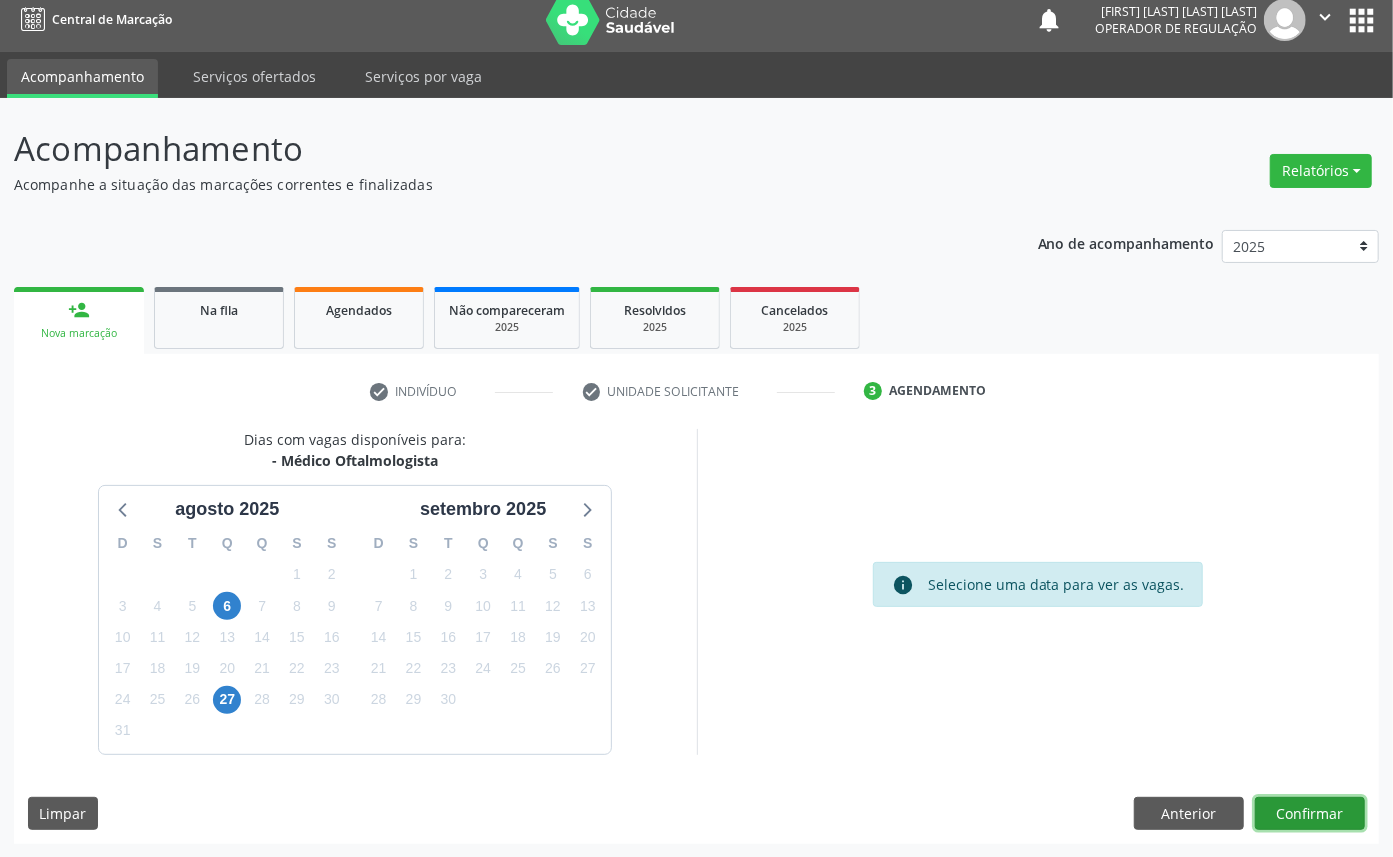 click on "Confirmar" at bounding box center [1310, 814] 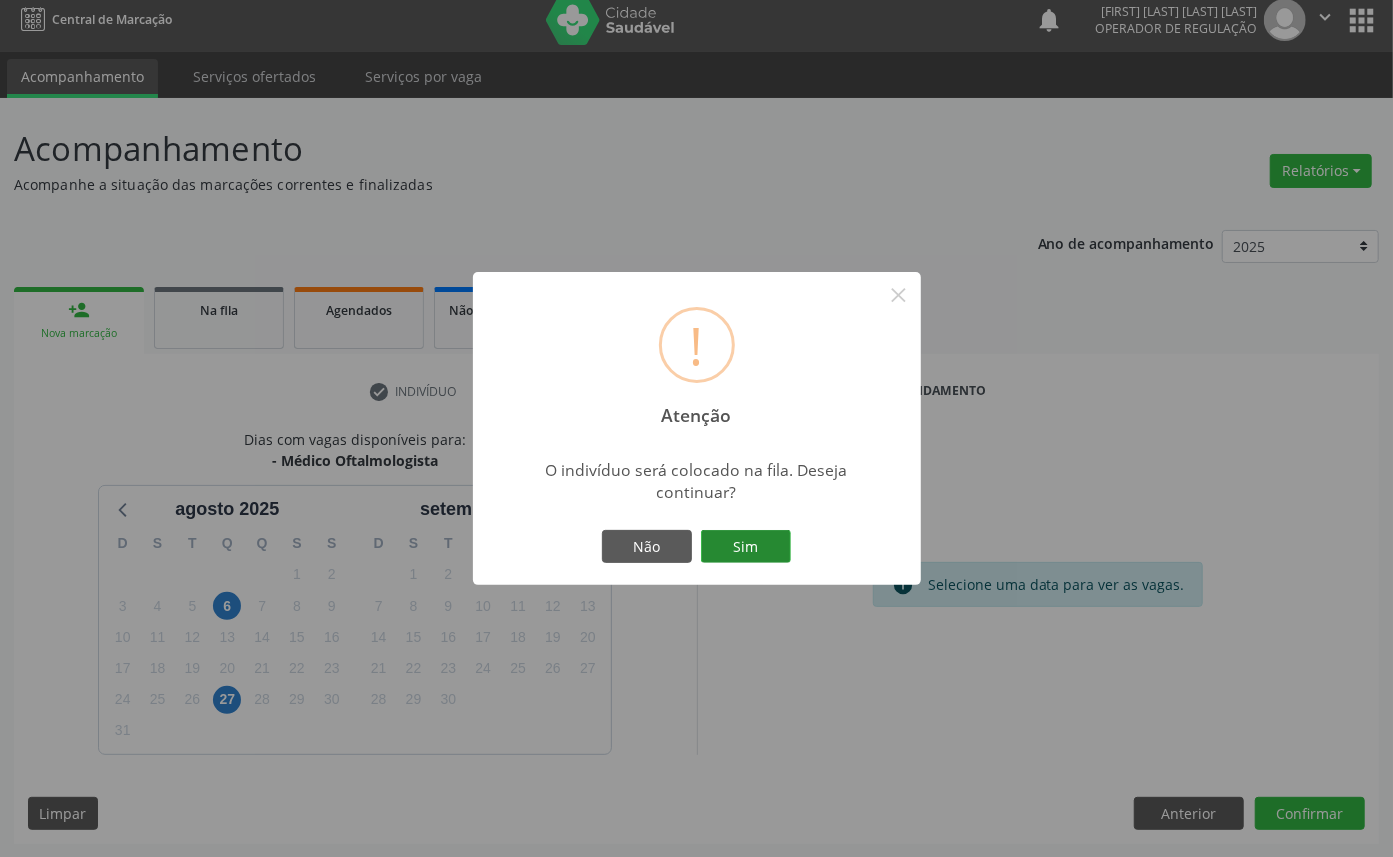 click on "Sim" at bounding box center [746, 547] 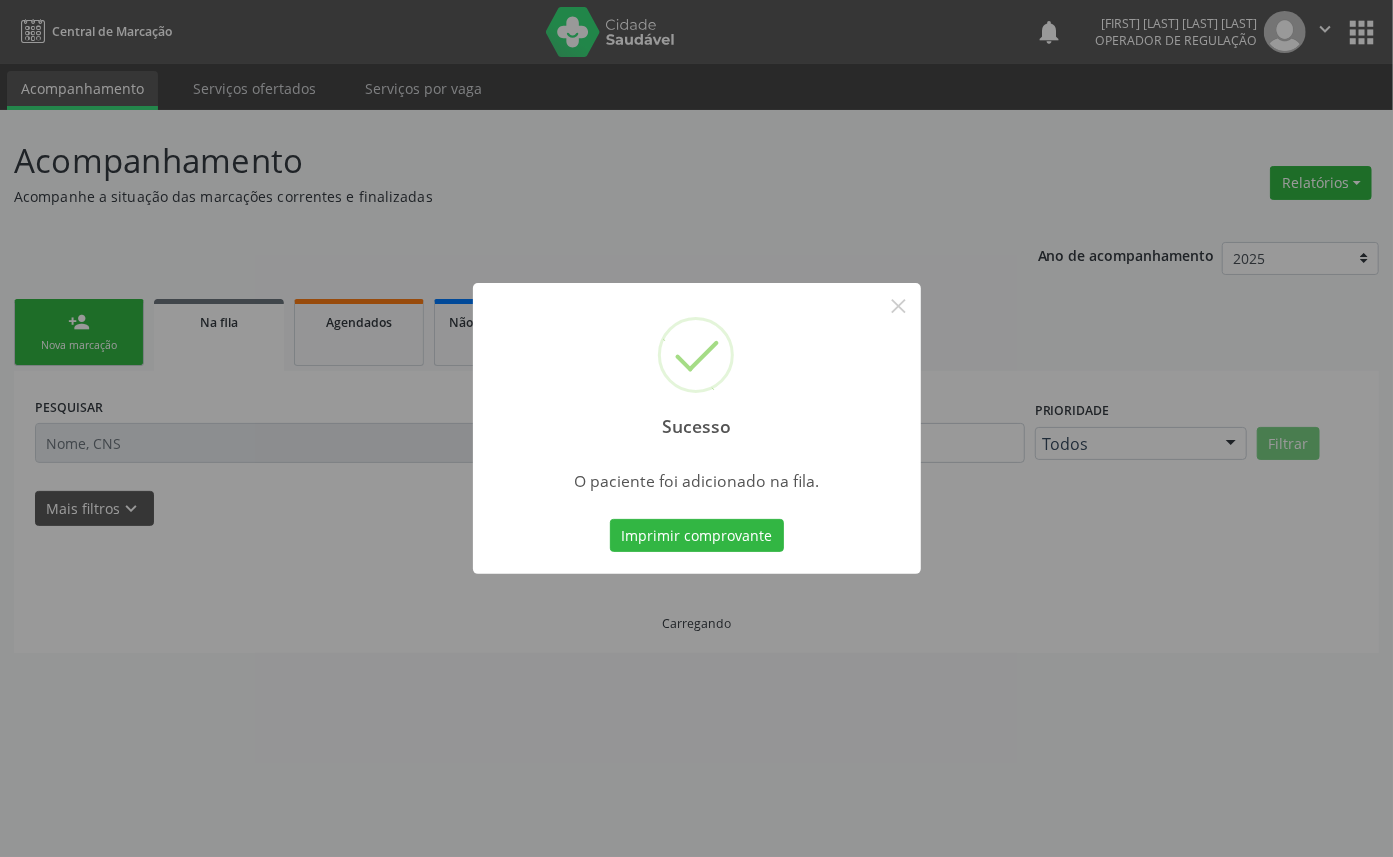 scroll, scrollTop: 0, scrollLeft: 0, axis: both 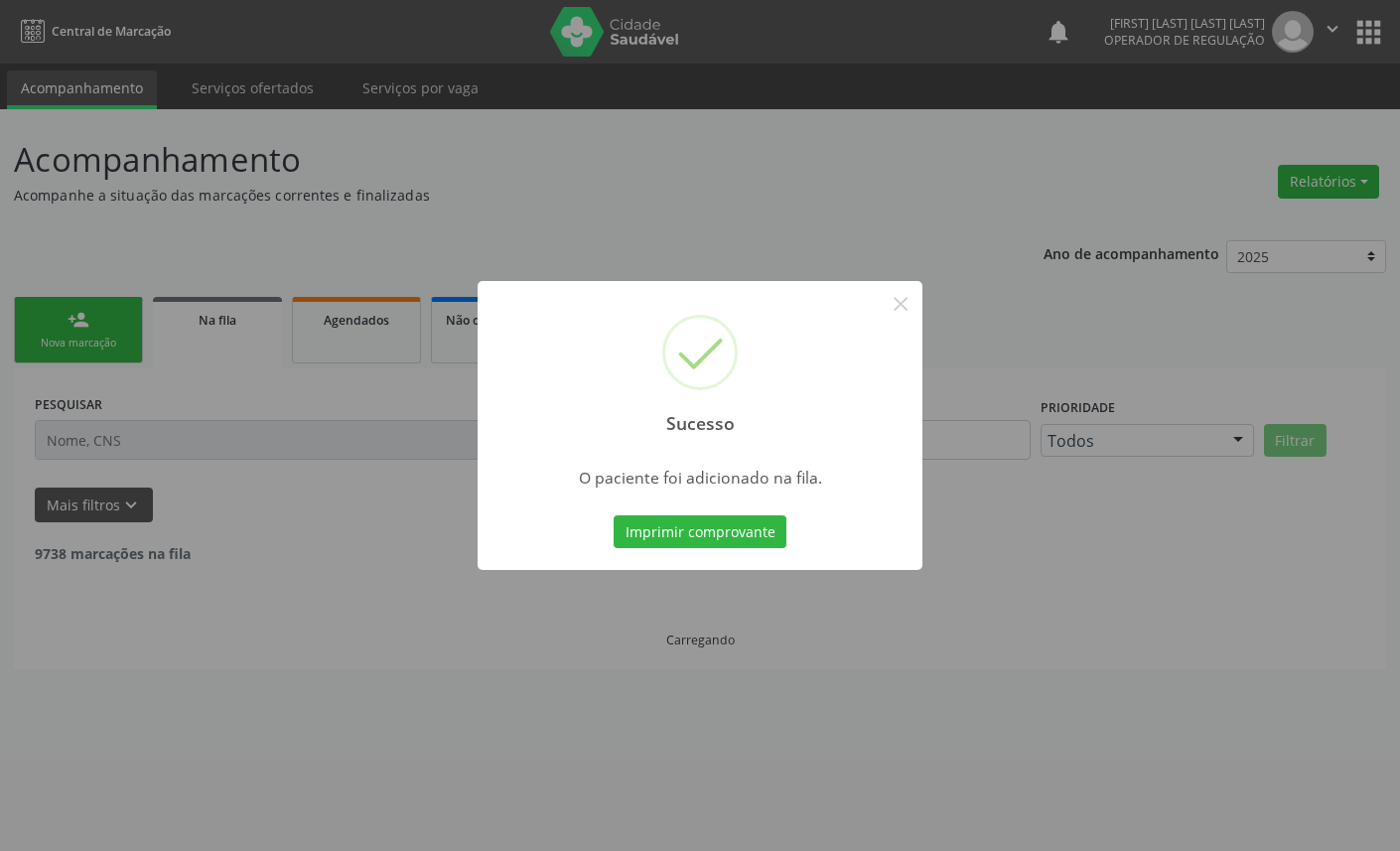 type 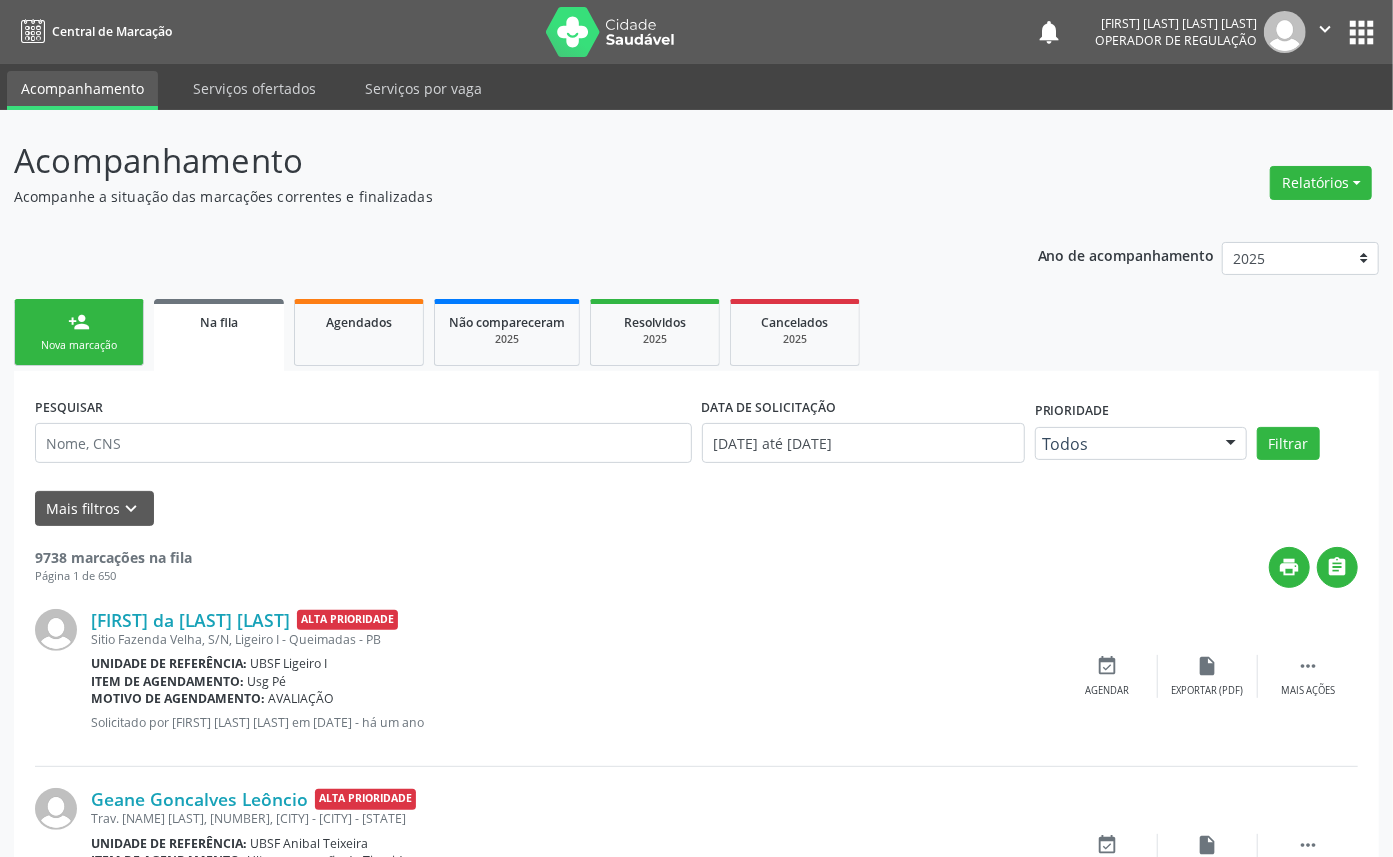 click on "Nova marcação" at bounding box center [79, 345] 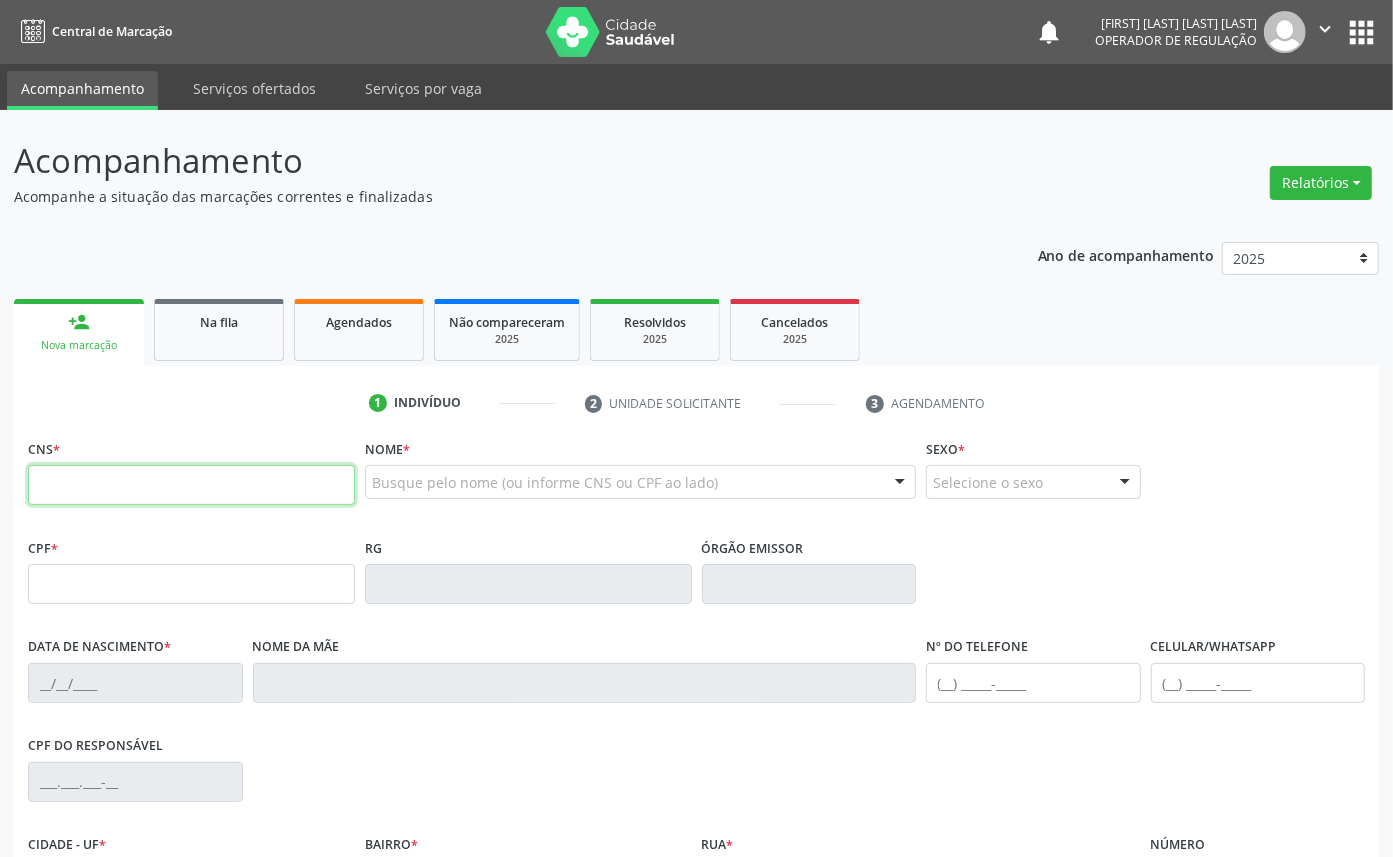 click at bounding box center (191, 485) 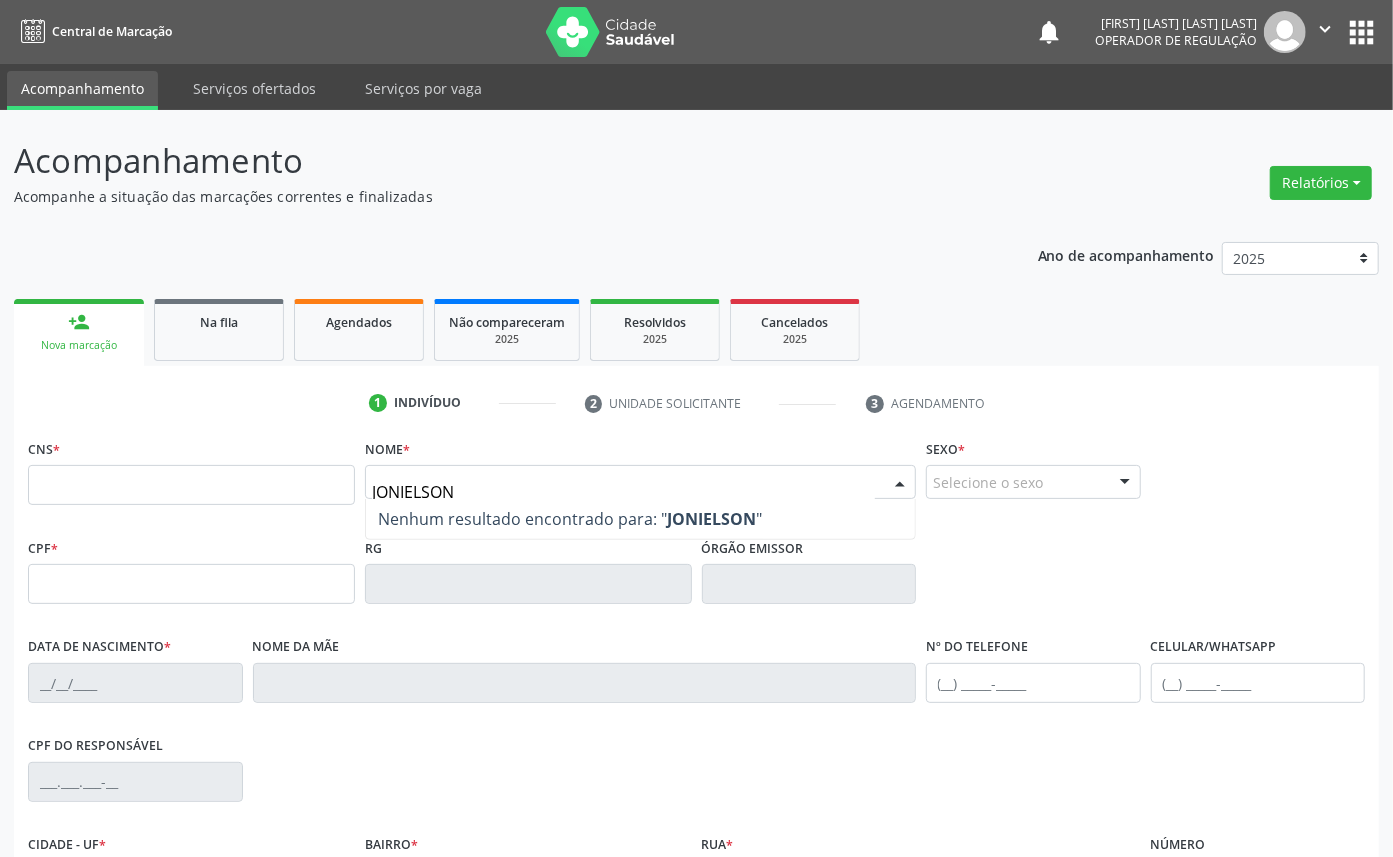 type on "JONIELSON" 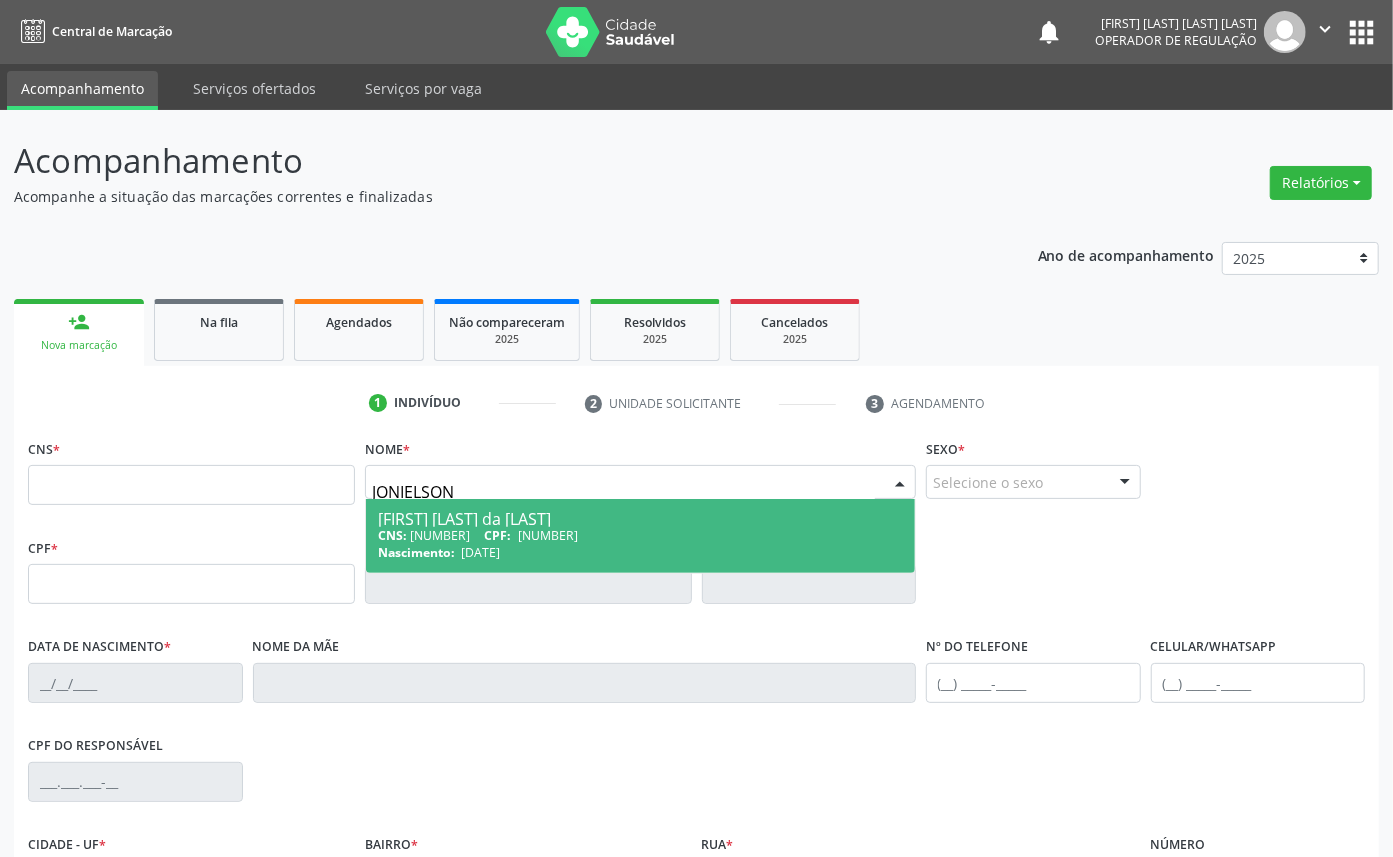 click on "CNS:
[NUMBER]
CPF:
[NUMBER]" at bounding box center (640, 535) 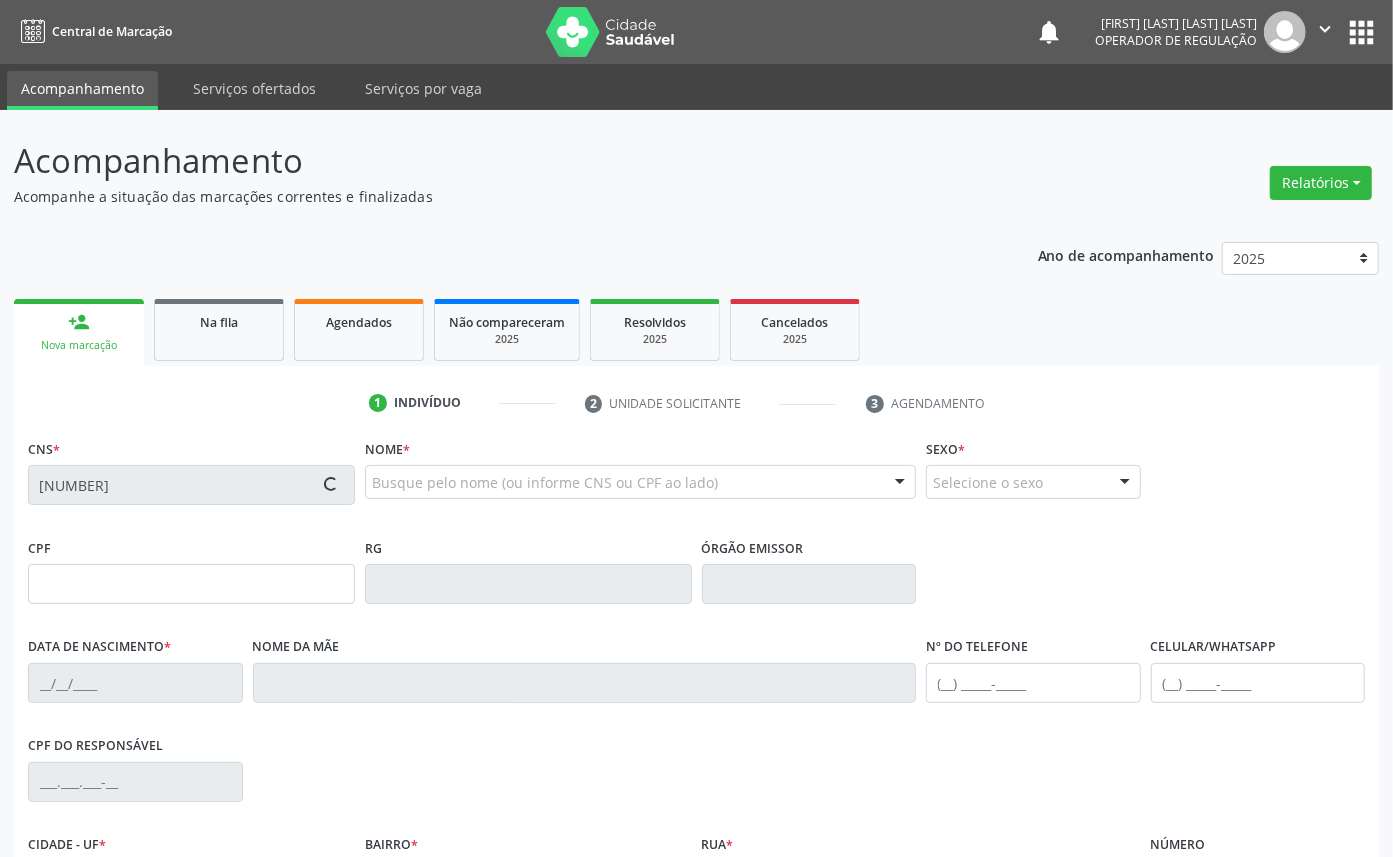 type on "[NUMBER]" 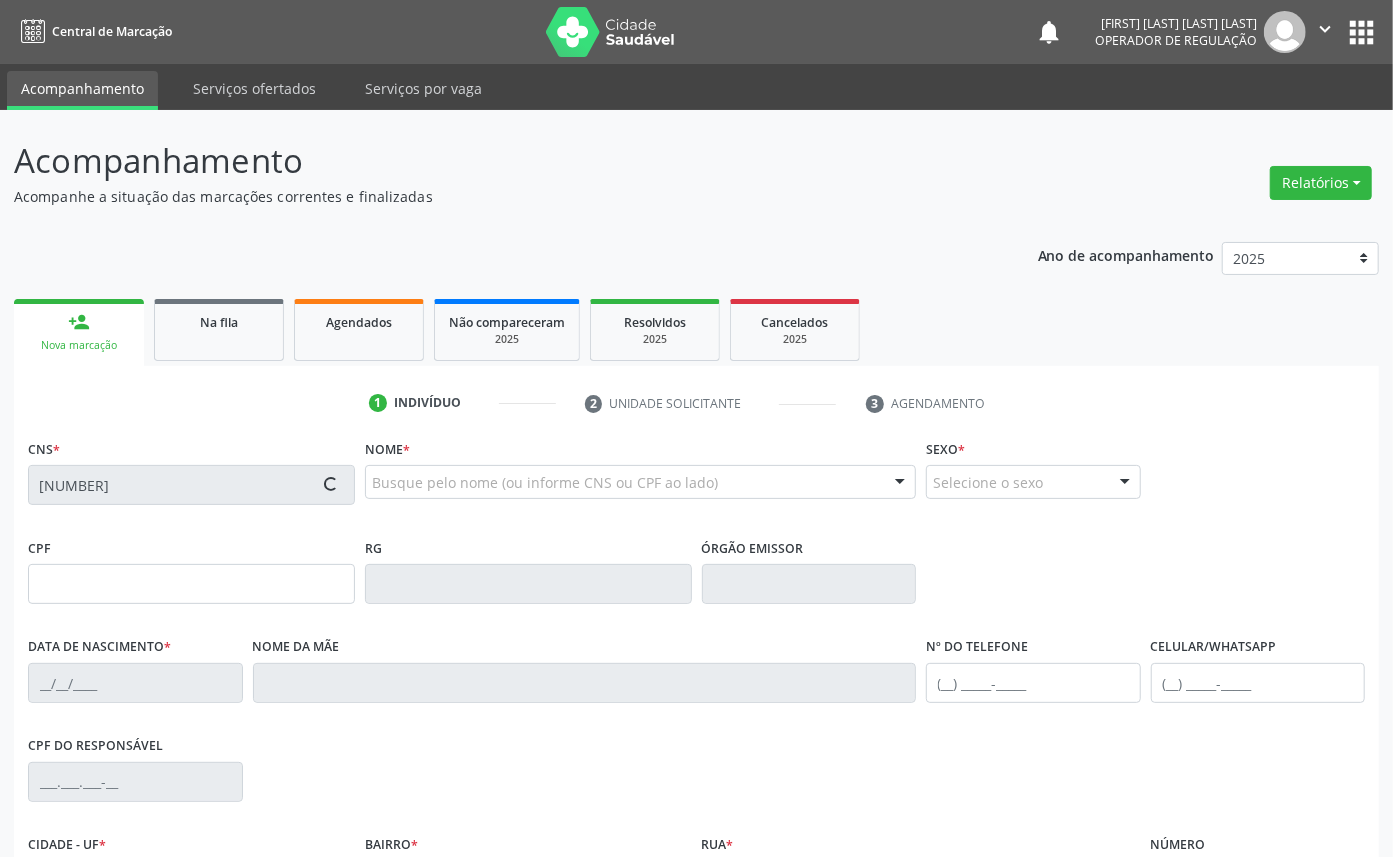 type on "[DATE]" 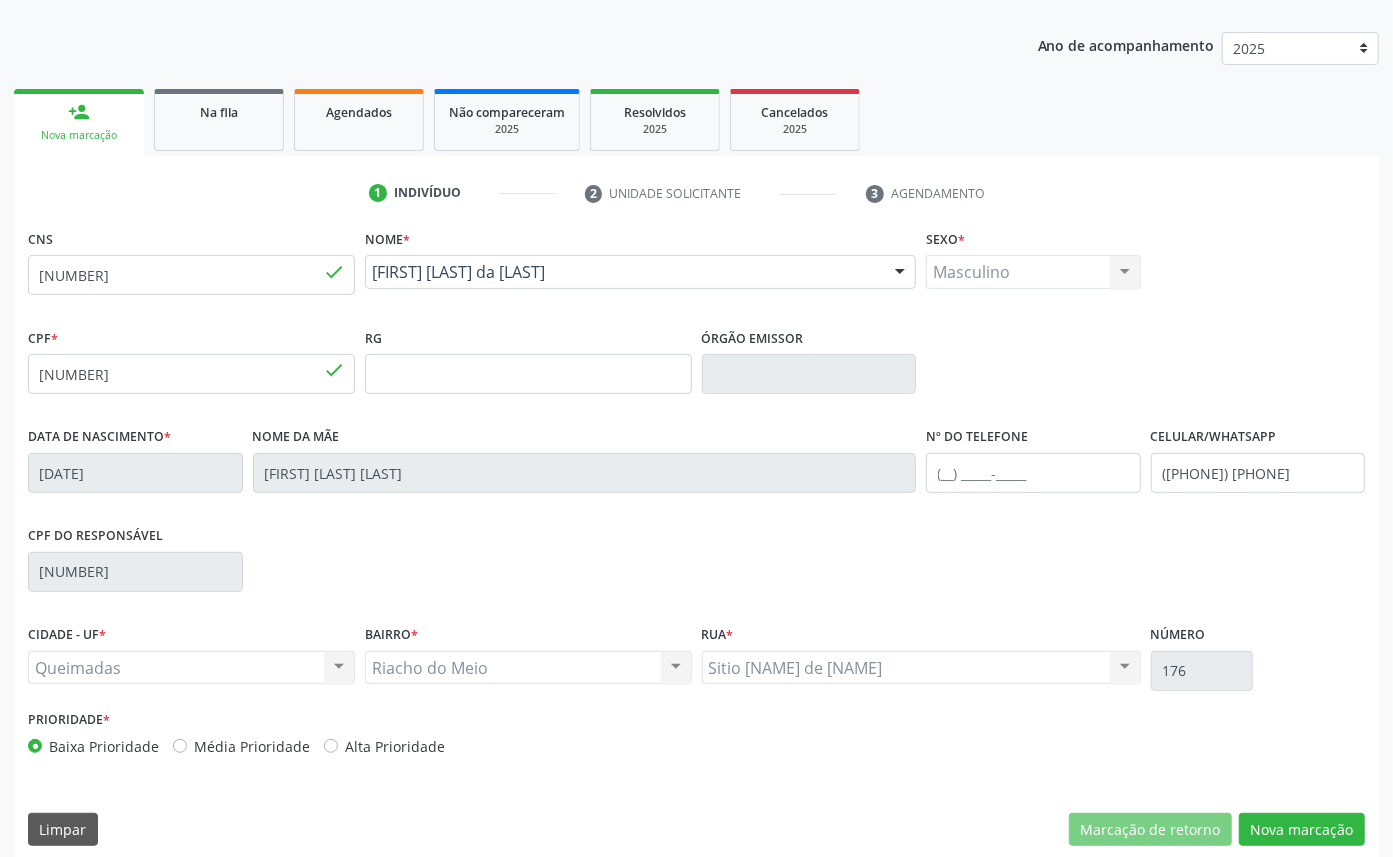 scroll, scrollTop: 225, scrollLeft: 0, axis: vertical 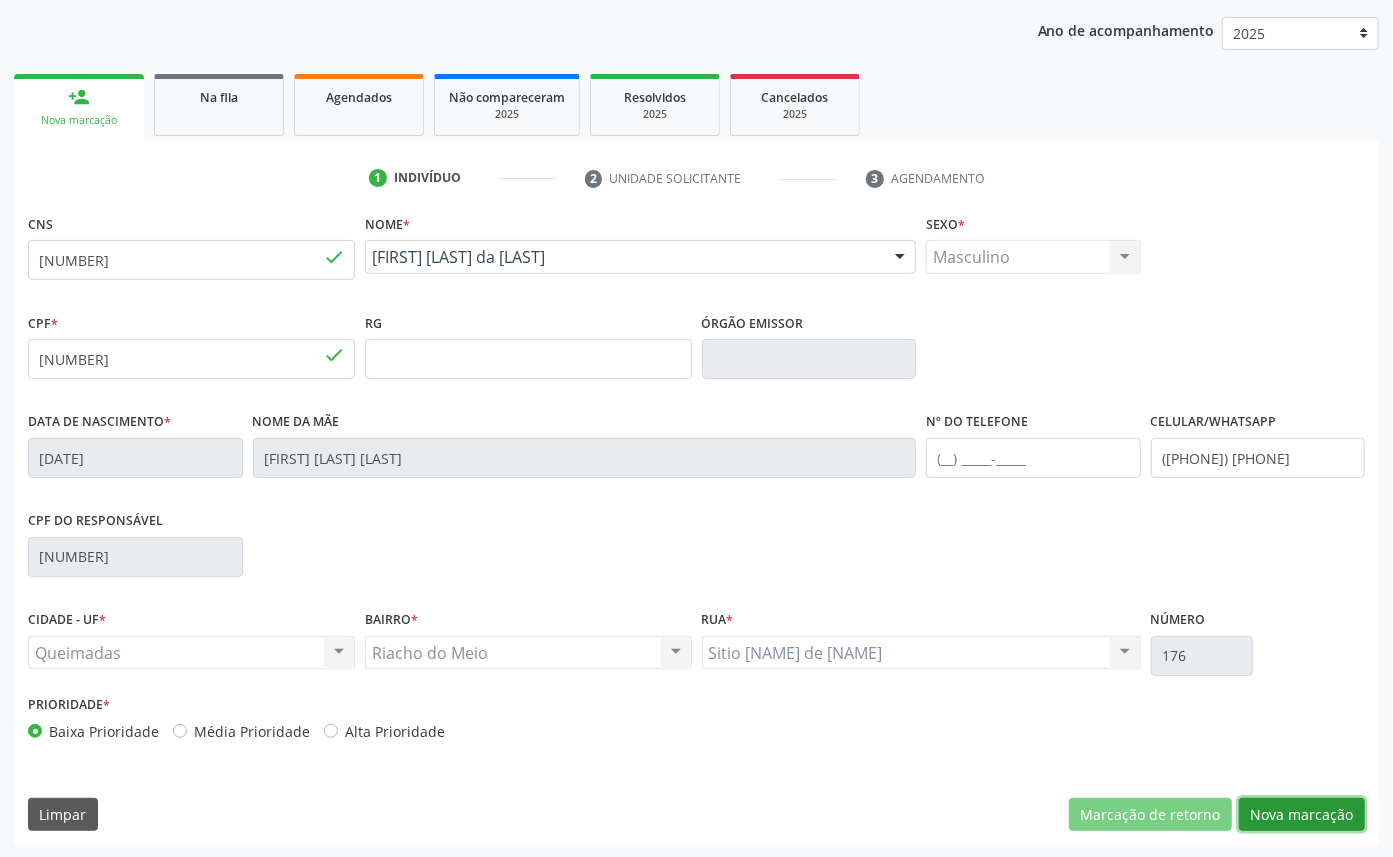 drag, startPoint x: 1295, startPoint y: 805, endPoint x: 173, endPoint y: 425, distance: 1184.6029 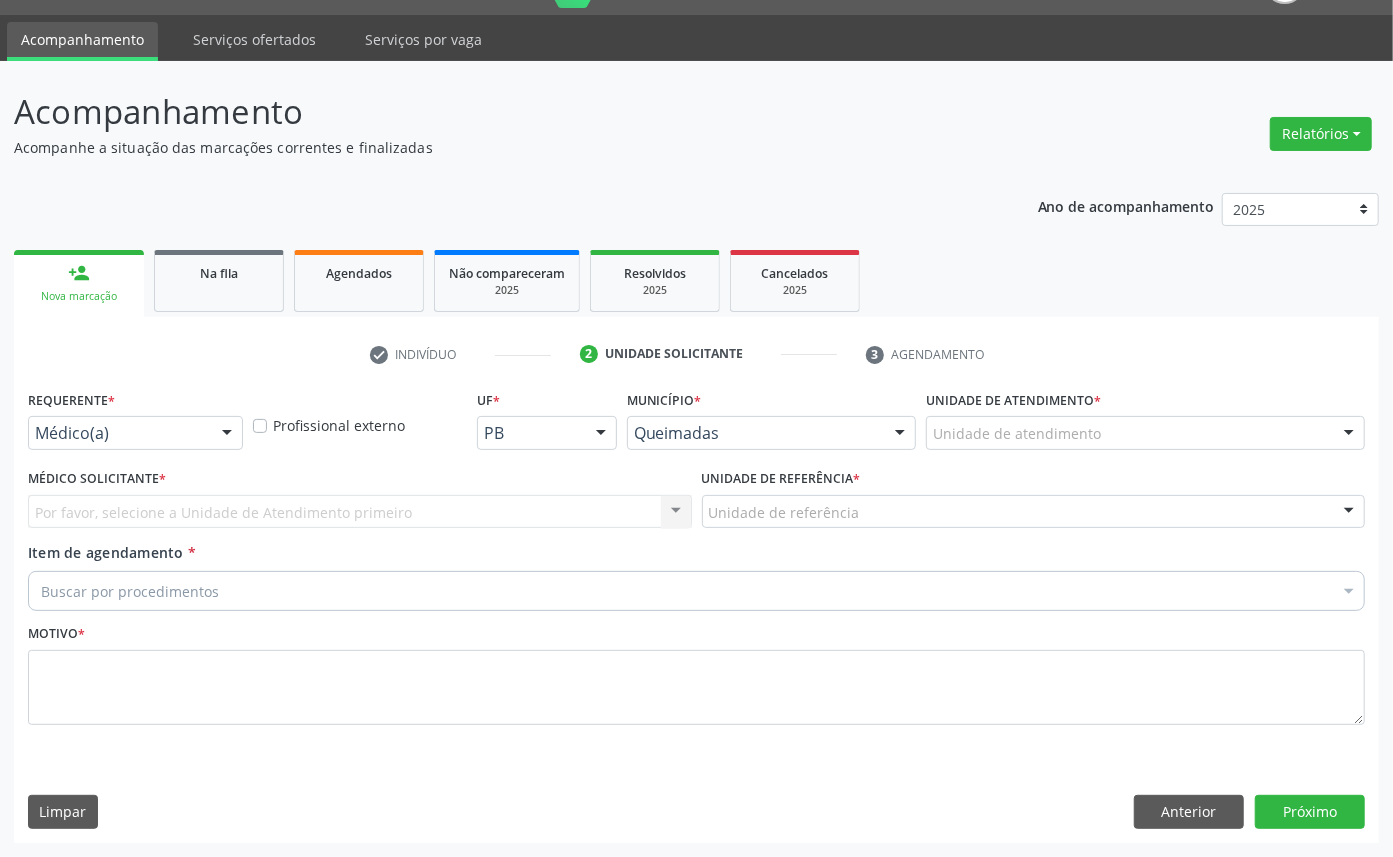 scroll, scrollTop: 47, scrollLeft: 0, axis: vertical 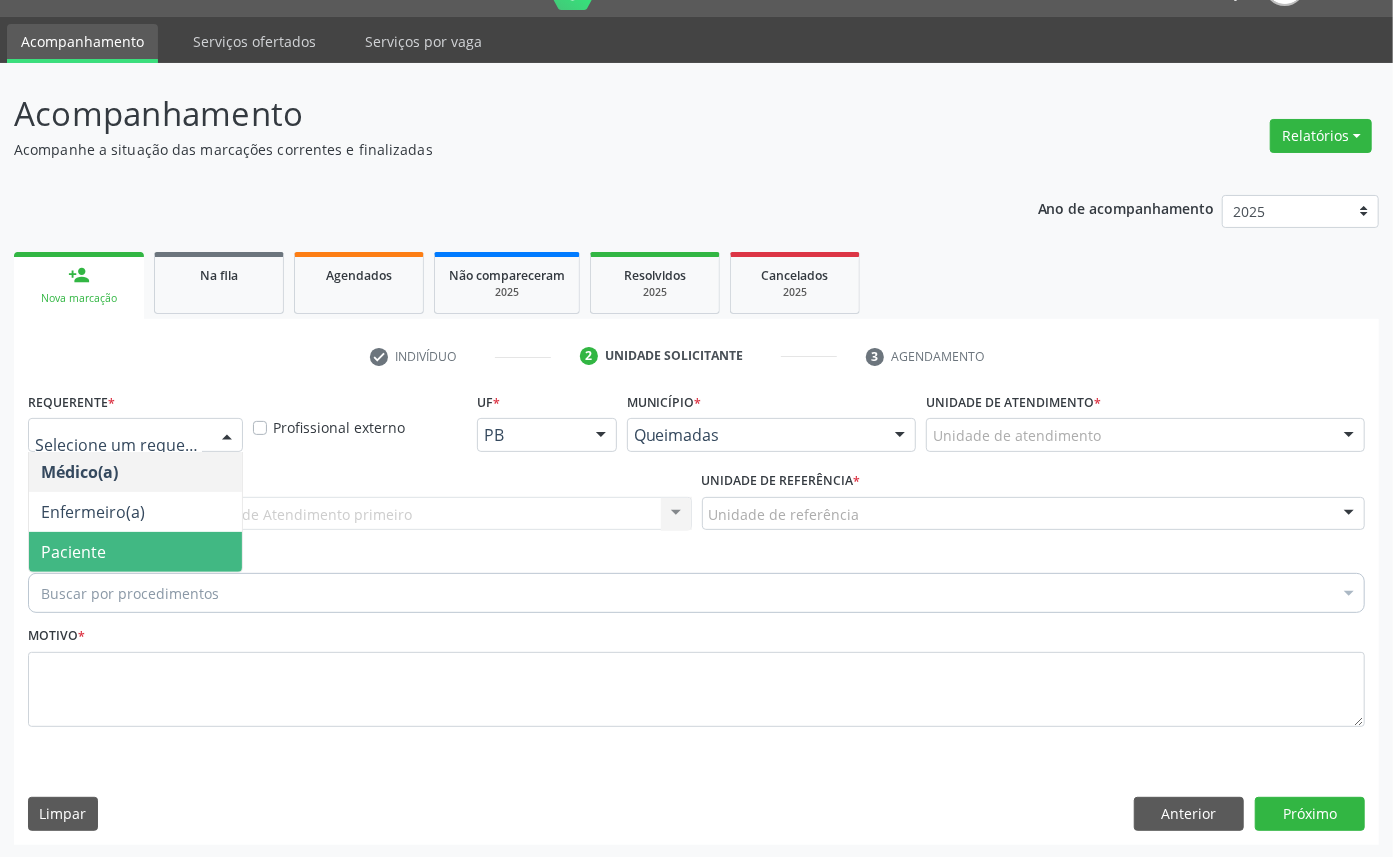 click on "Paciente" at bounding box center (135, 552) 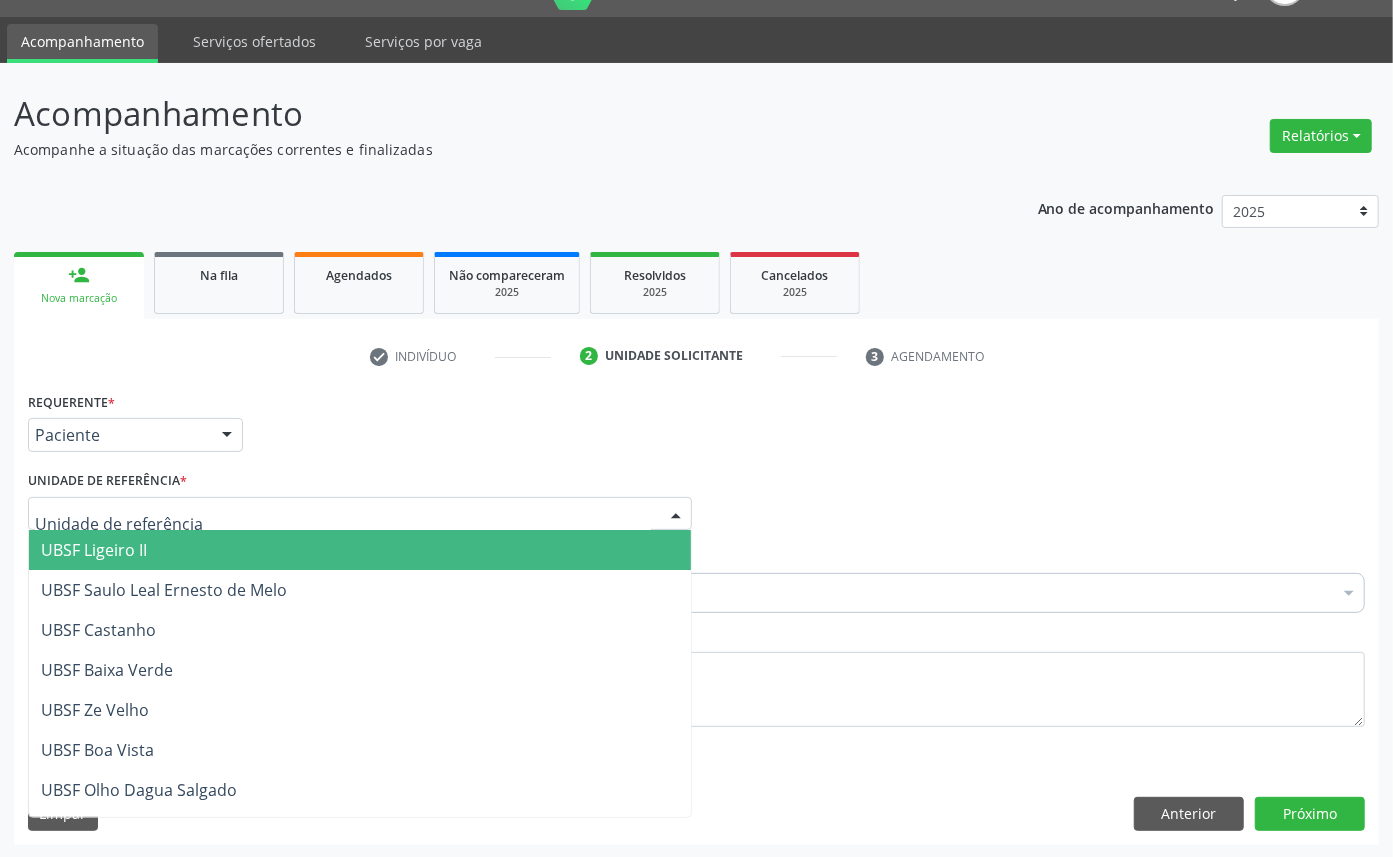click at bounding box center [360, 514] 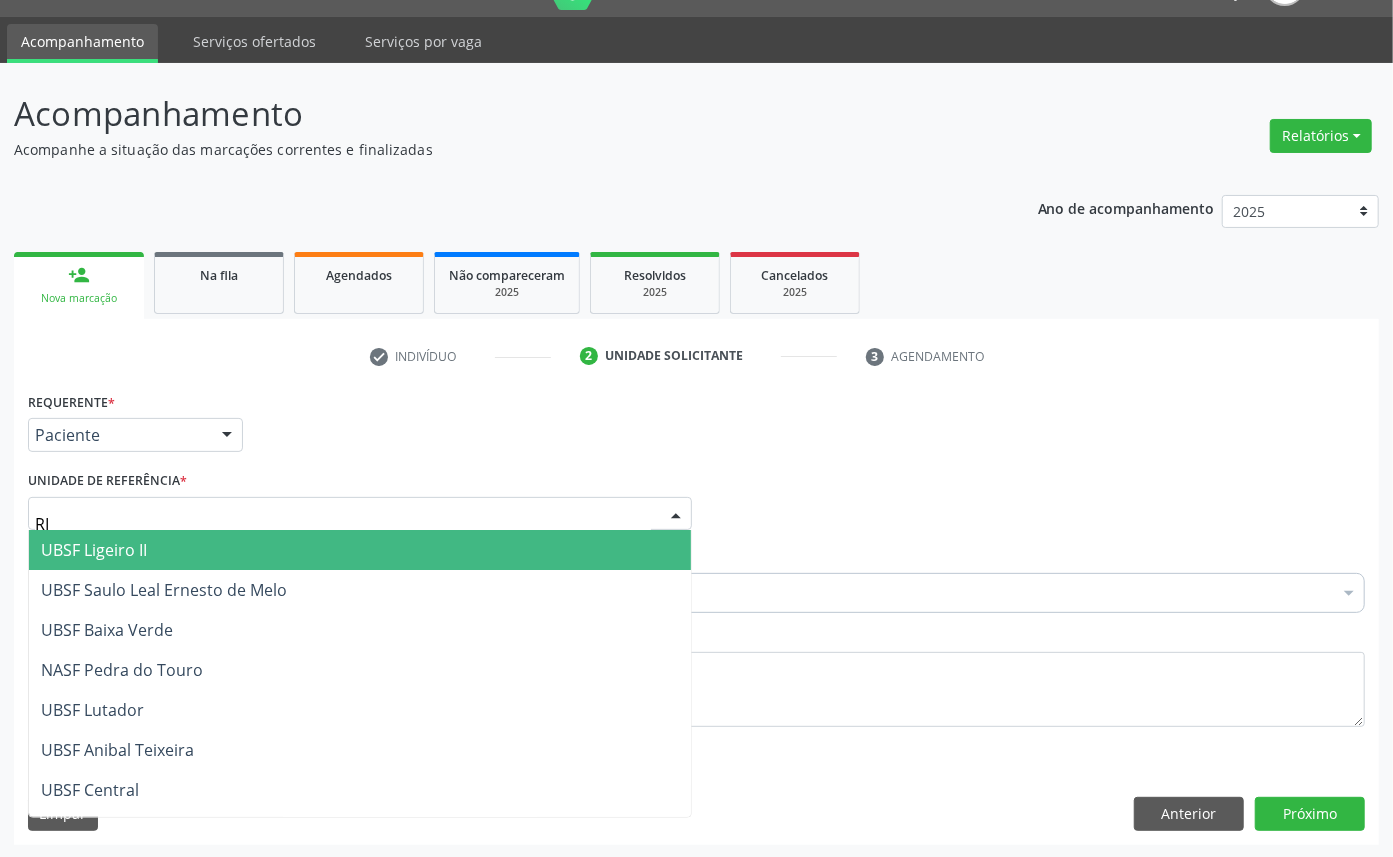 type on "RIA" 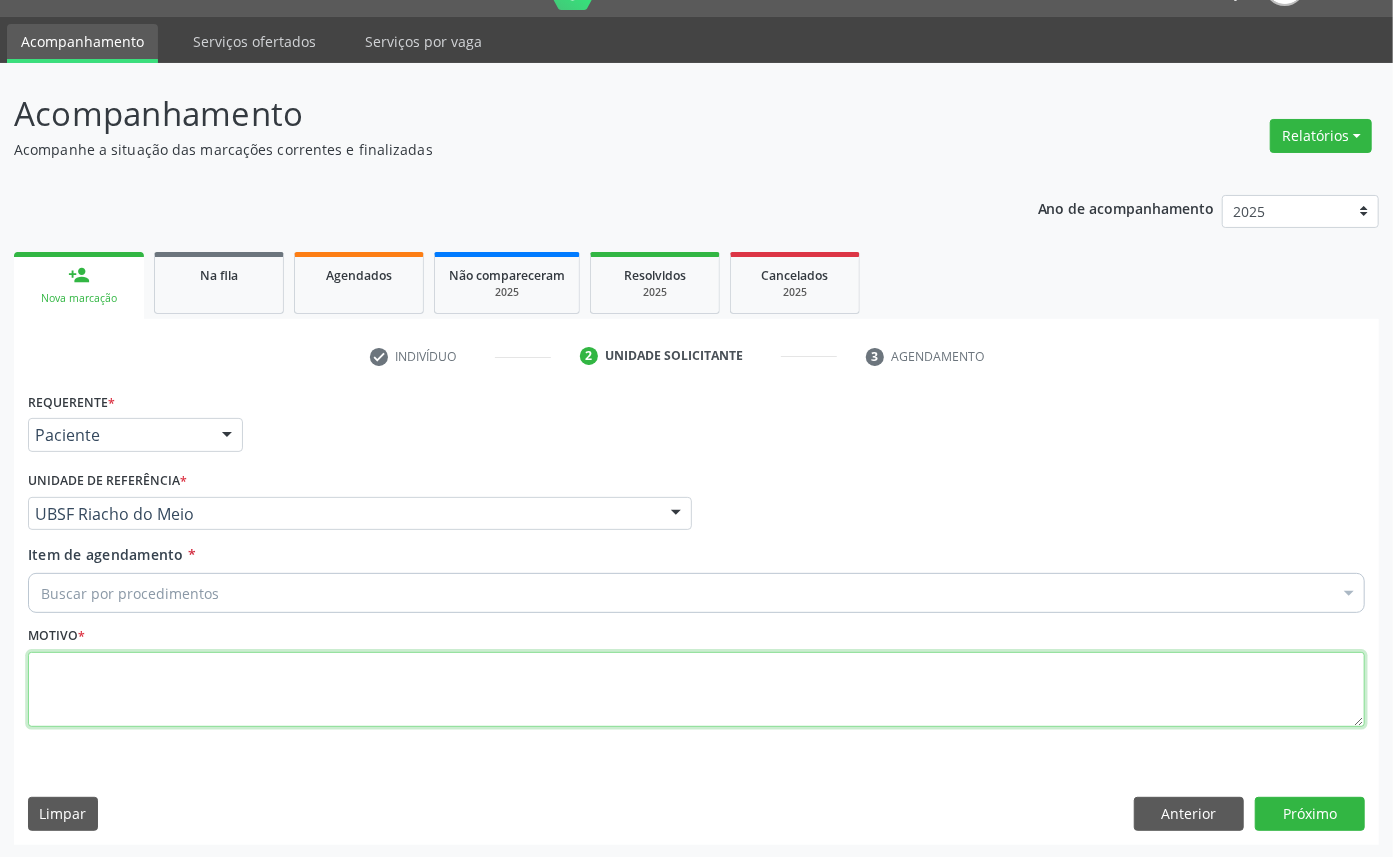 paste on "EXAME OFTALMO [DATE]" 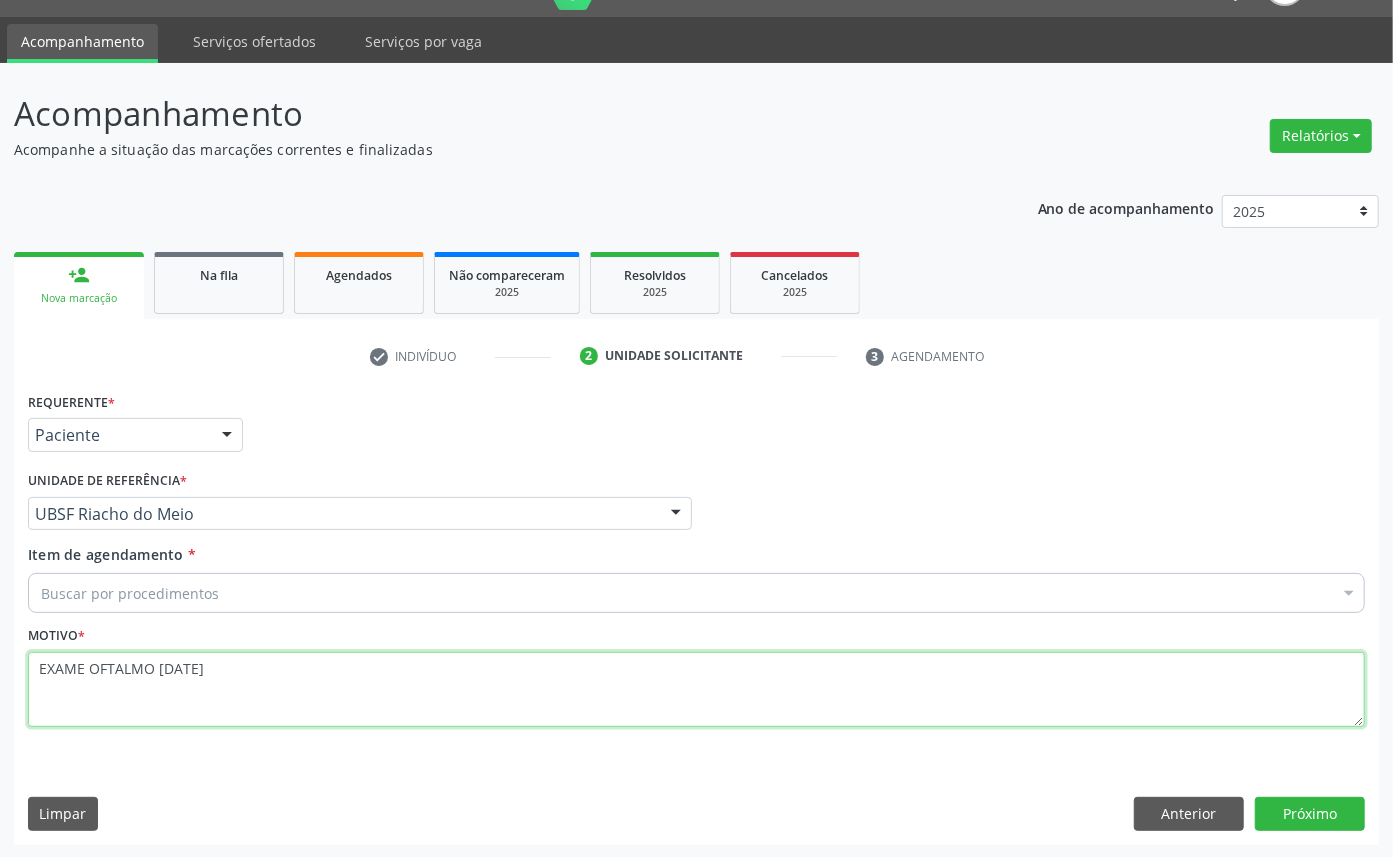 type on "EXAME OFTALMO [DATE]" 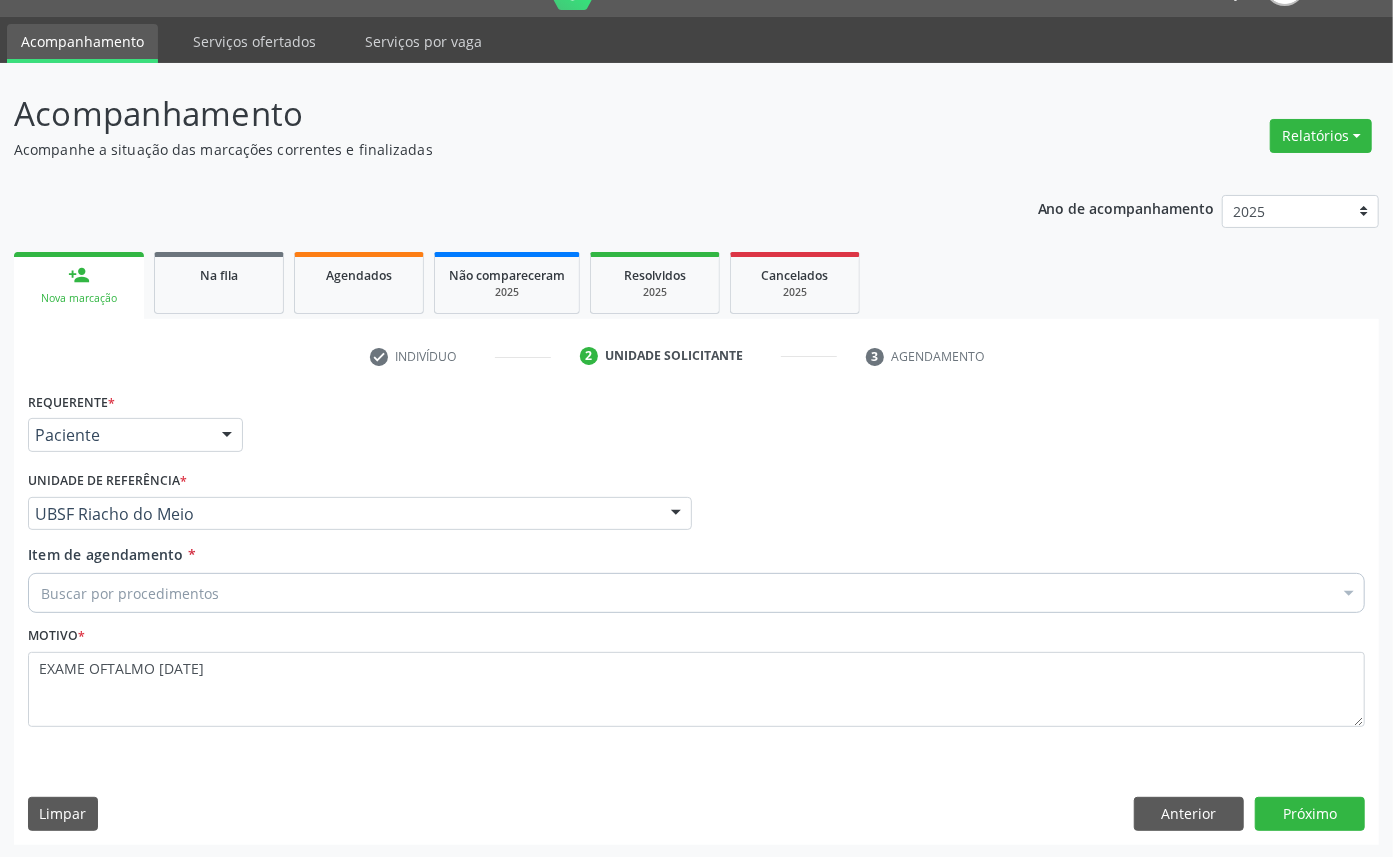 drag, startPoint x: 216, startPoint y: 587, endPoint x: 217, endPoint y: 600, distance: 13.038404 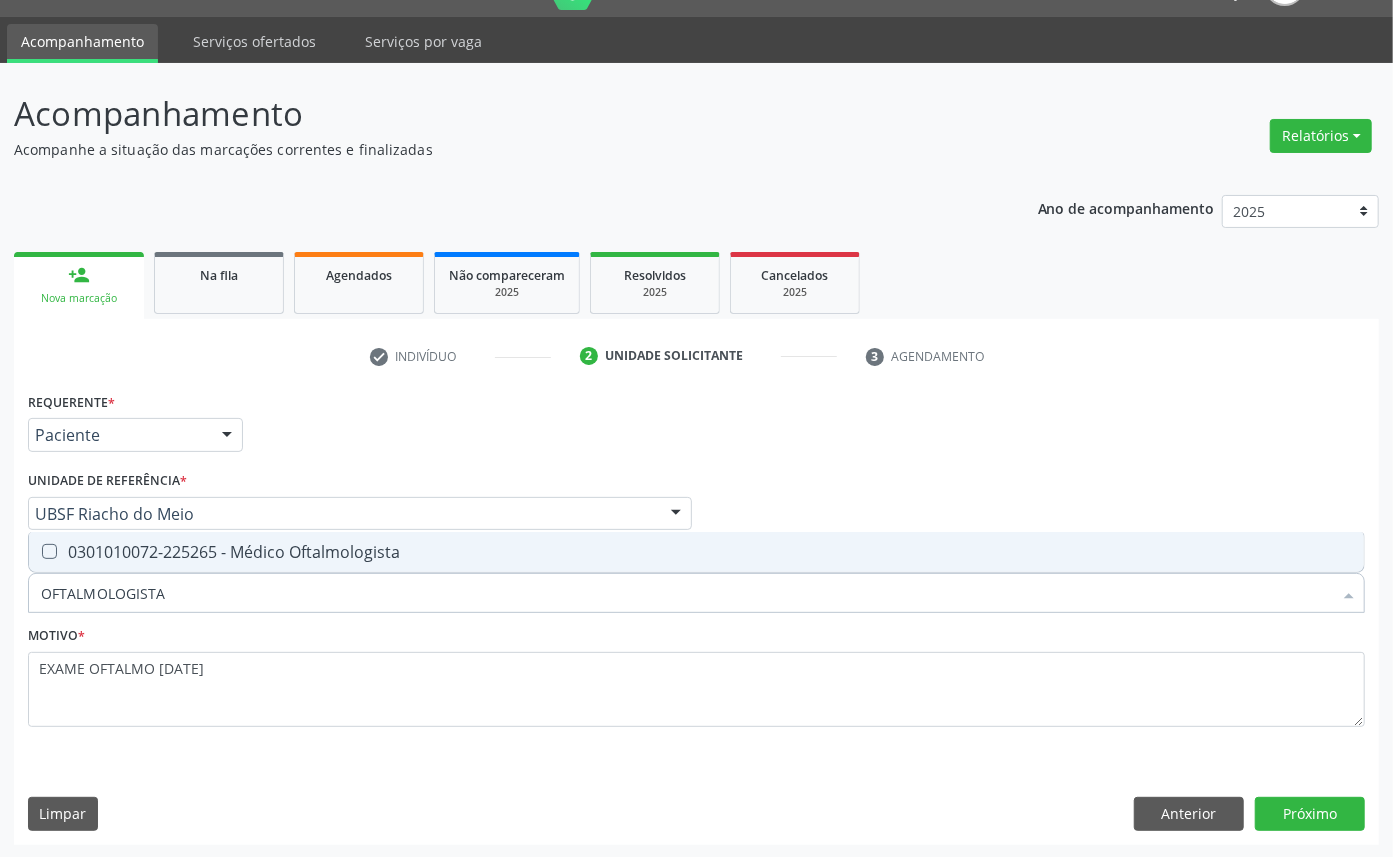 drag, startPoint x: 235, startPoint y: 551, endPoint x: 116, endPoint y: 606, distance: 131.09538 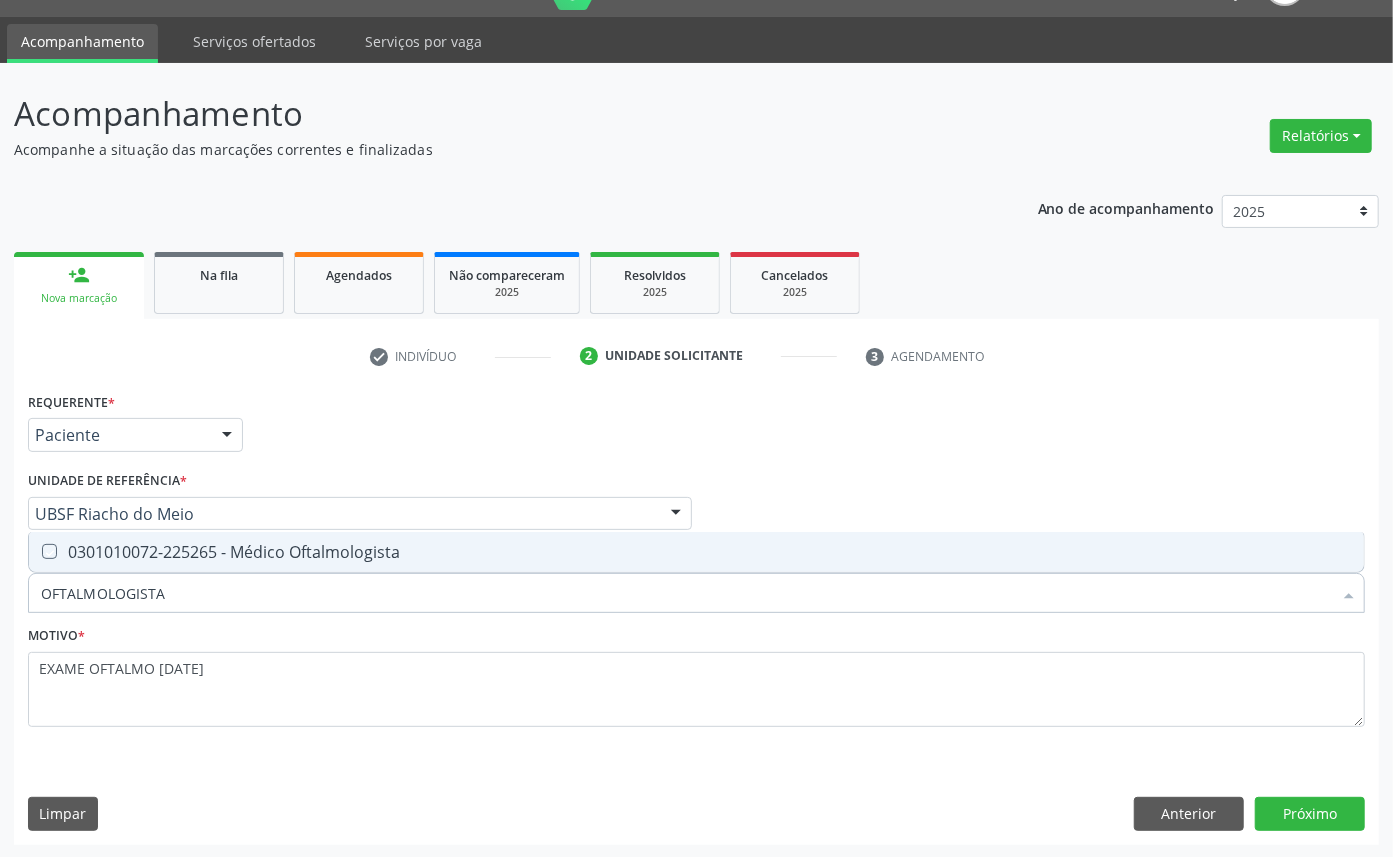 checkbox on "true" 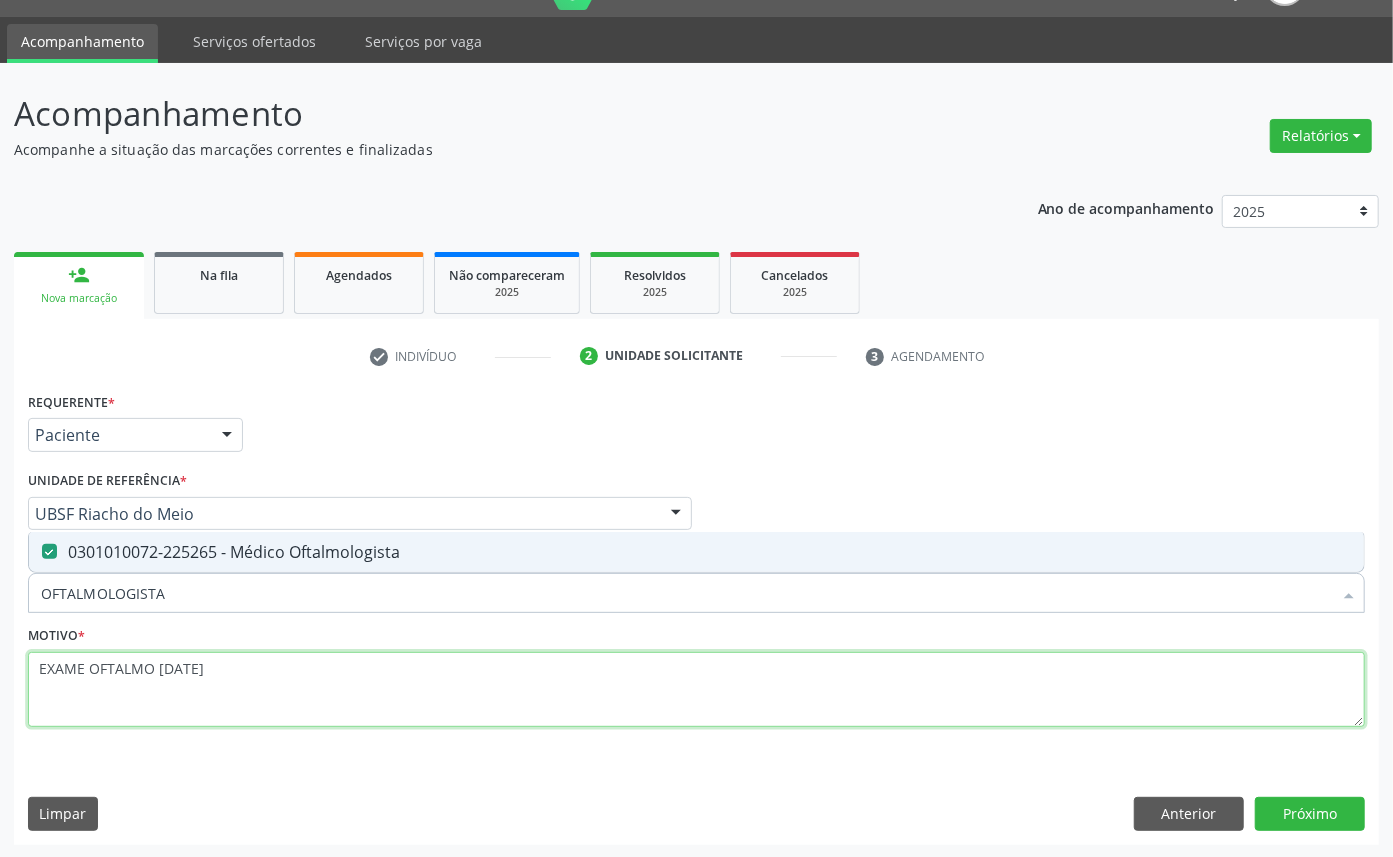click on "EXAME OFTALMO [DATE]" at bounding box center [696, 690] 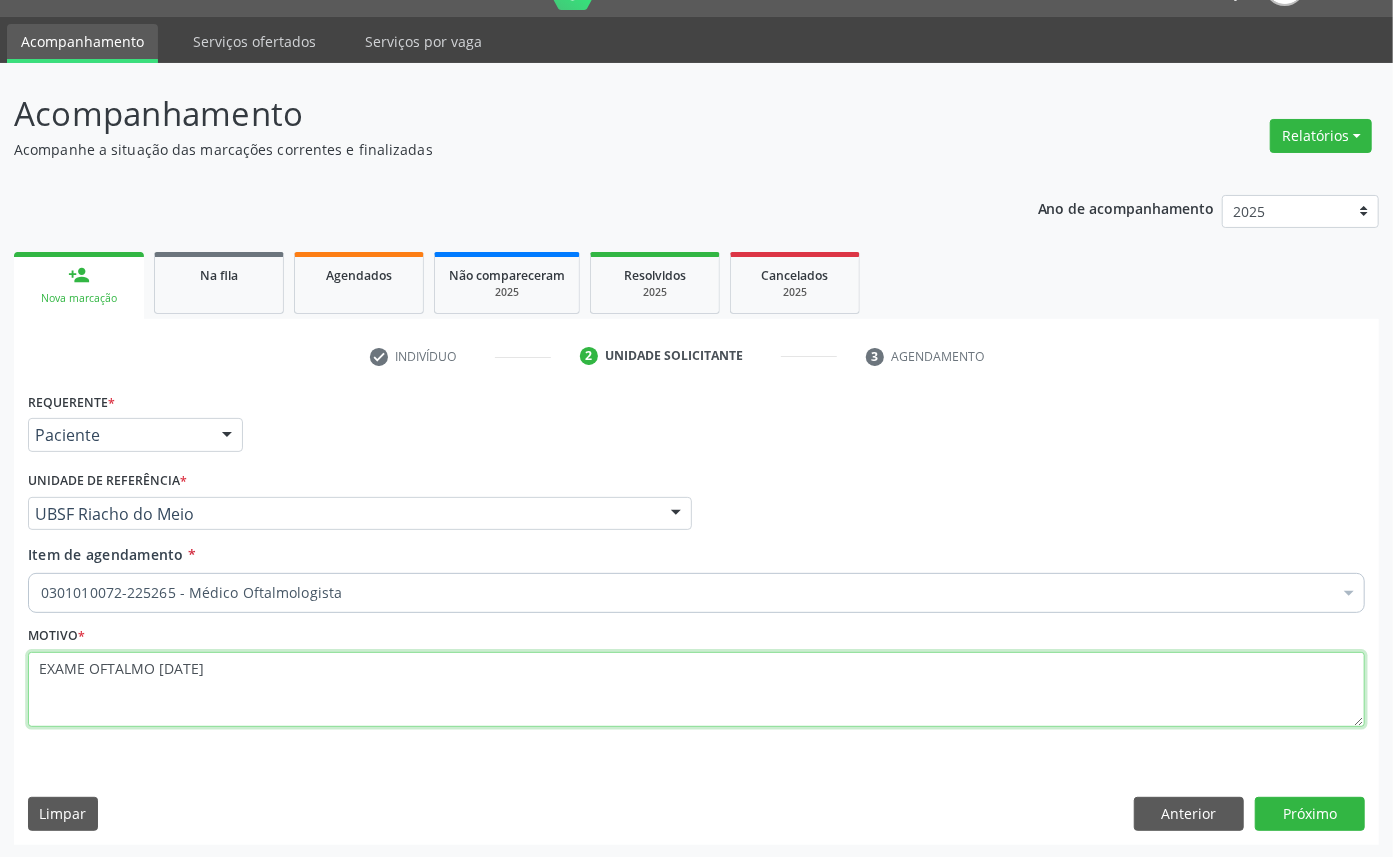 click on "EXAME OFTALMO [DATE]" at bounding box center (696, 690) 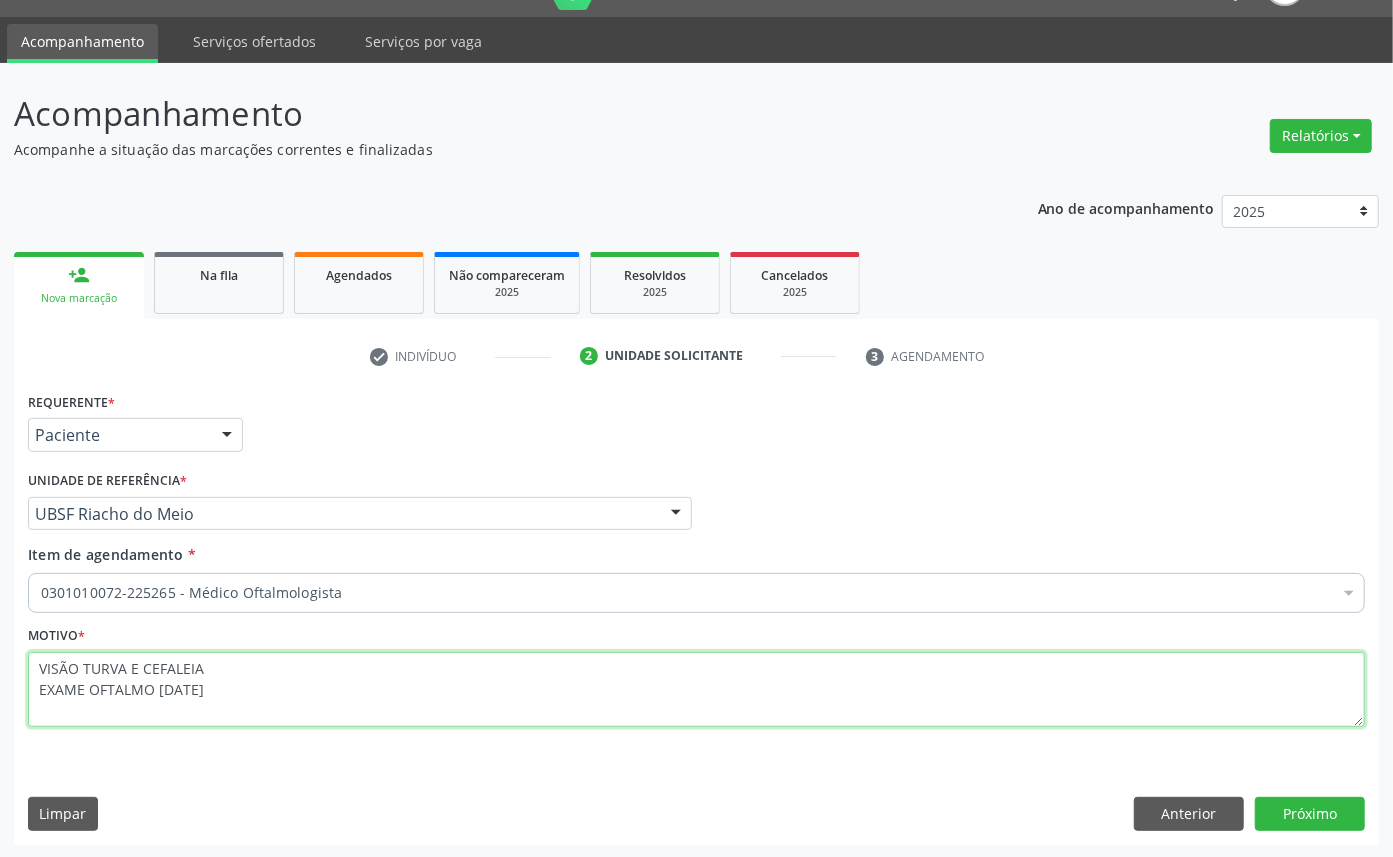 type on "VISÃO TURVA E CEFALEIA
EXAME OFTALMO [DATE]" 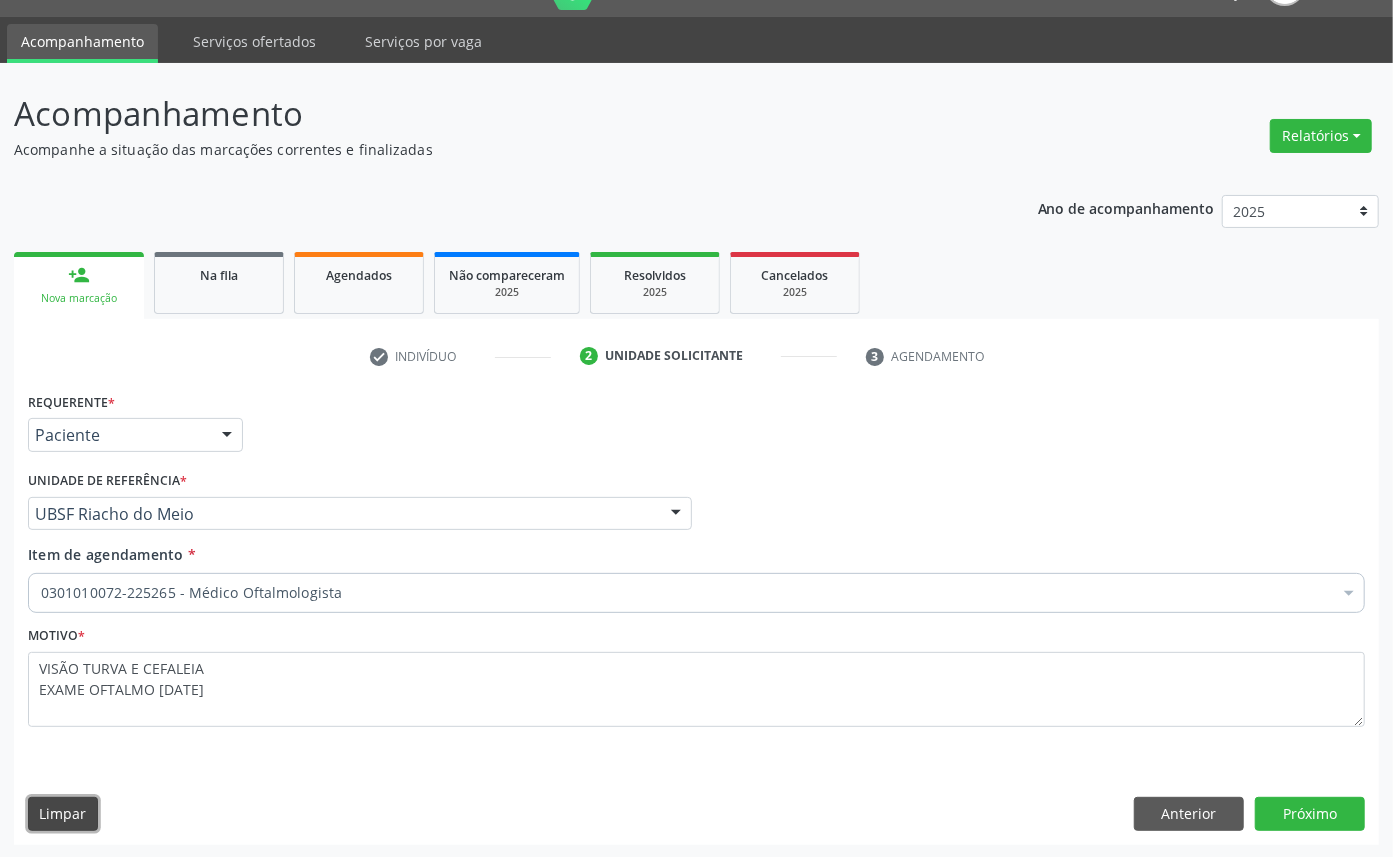 type 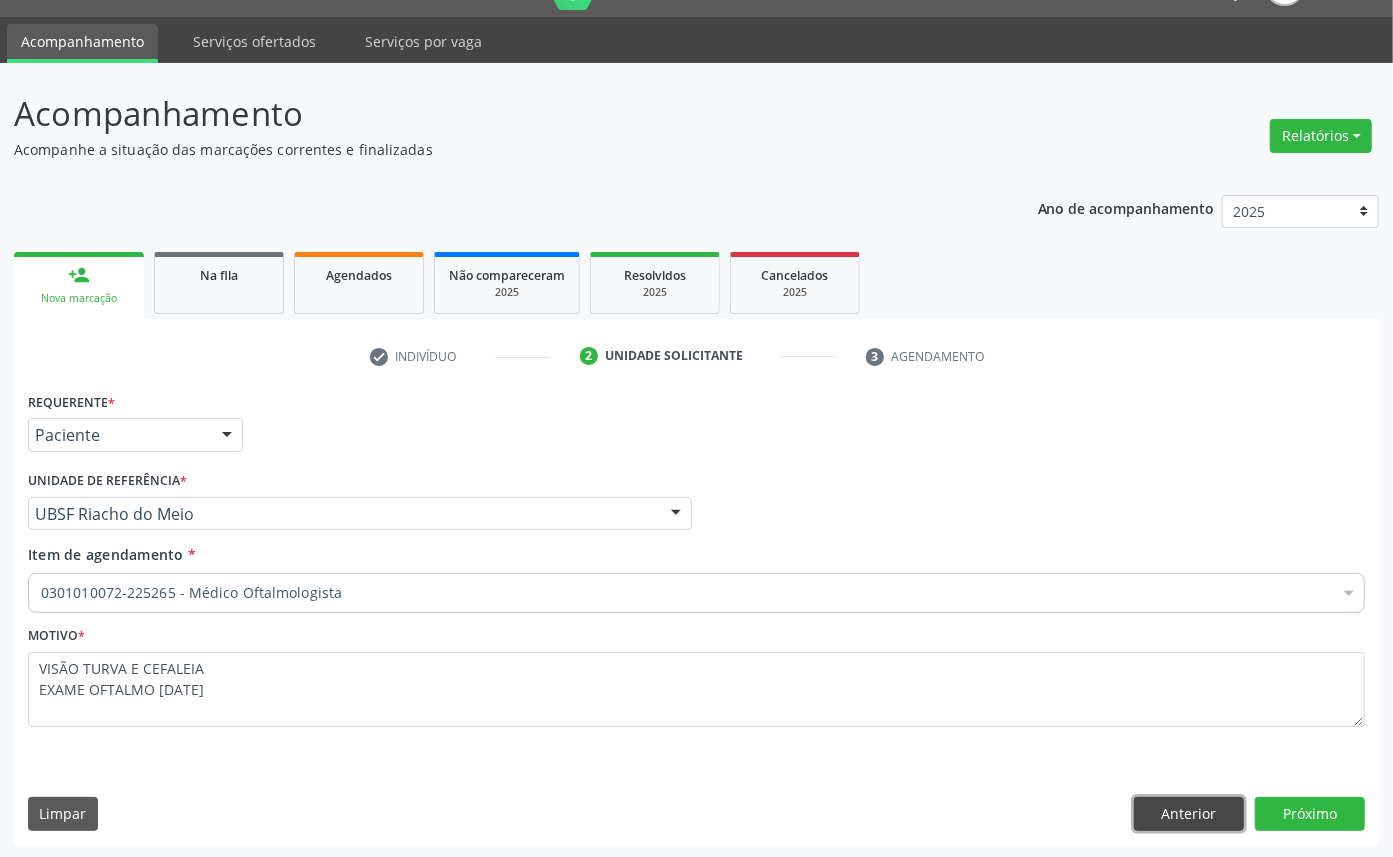 type 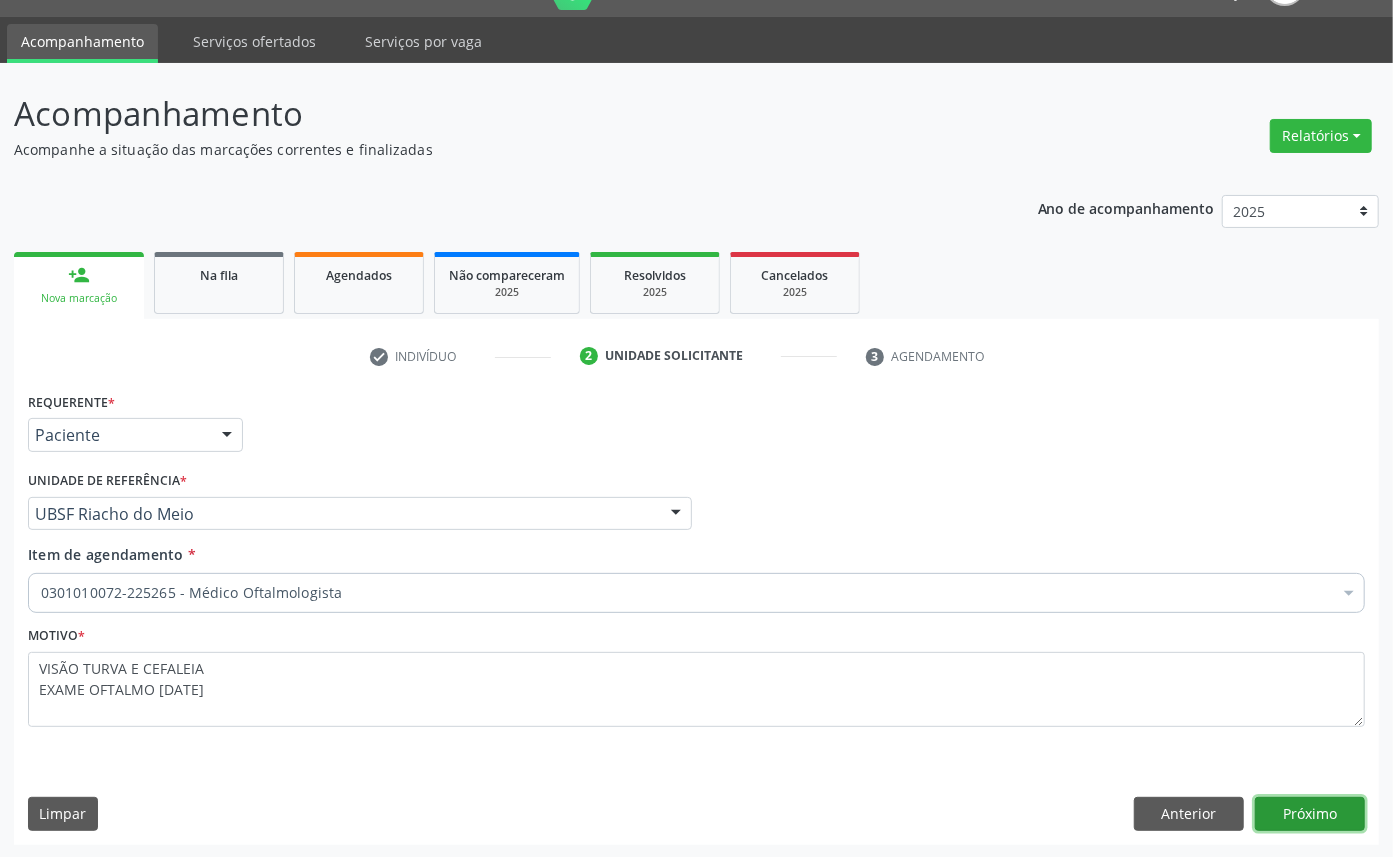 type 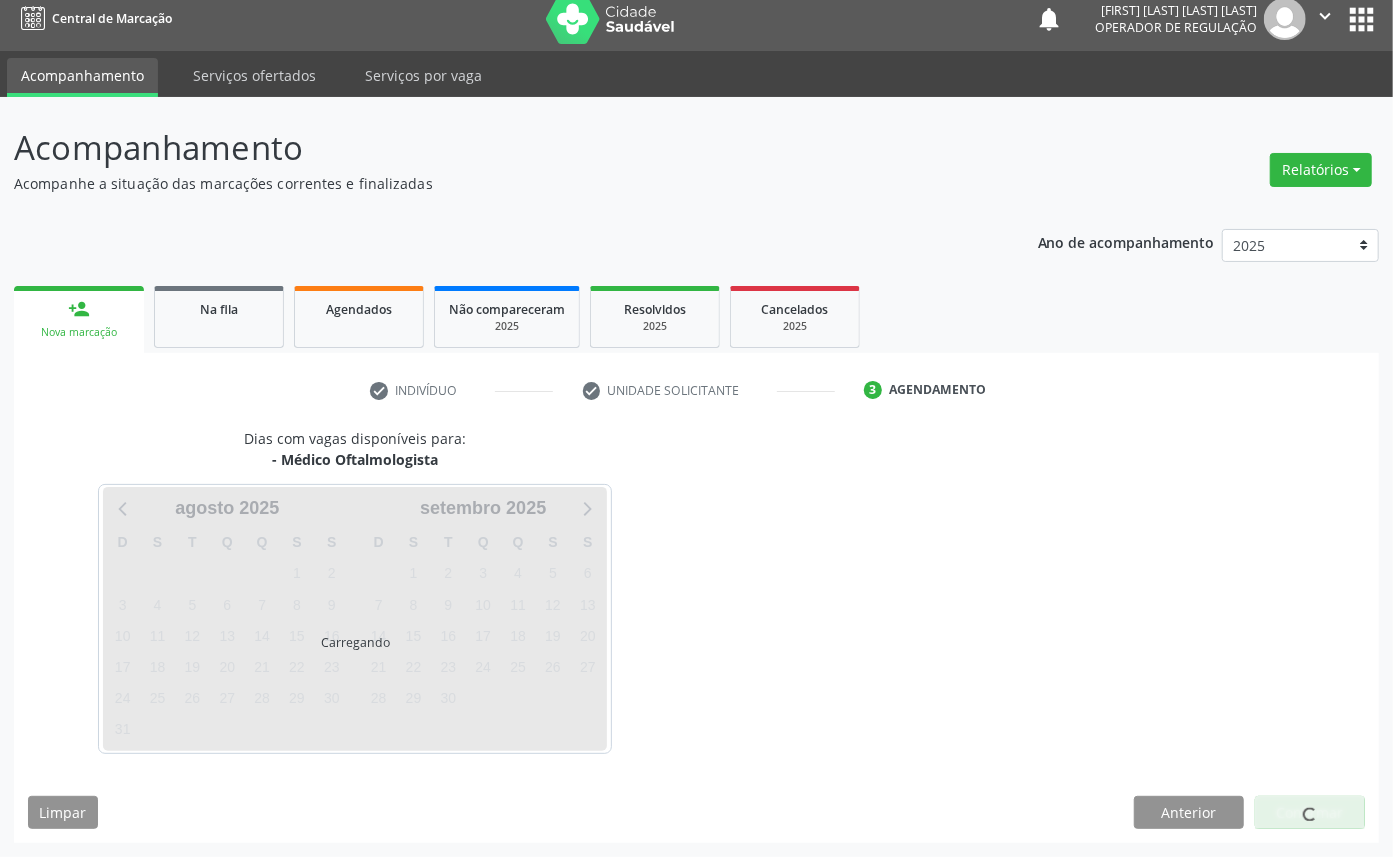 scroll, scrollTop: 12, scrollLeft: 0, axis: vertical 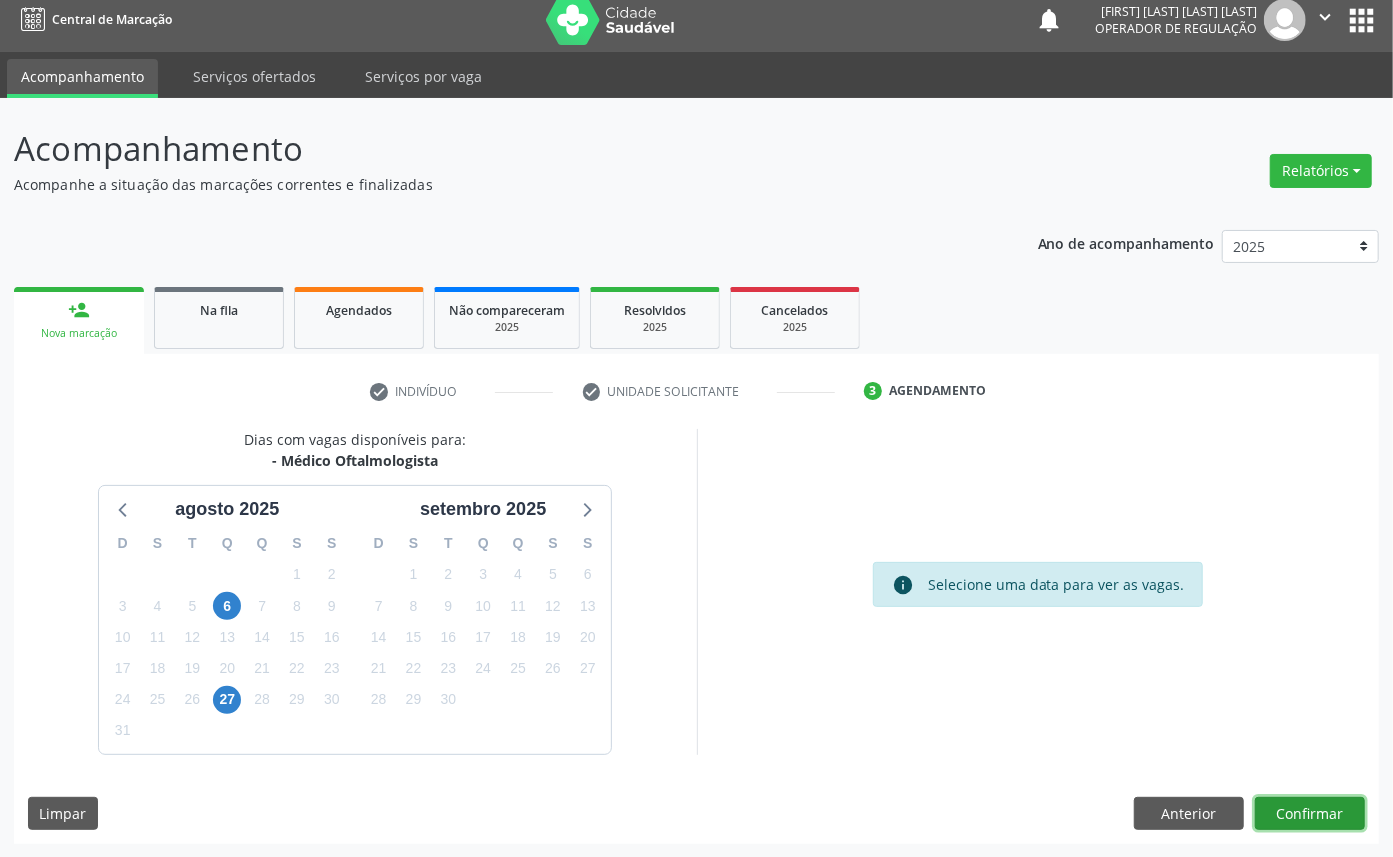 click on "Confirmar" at bounding box center [1310, 814] 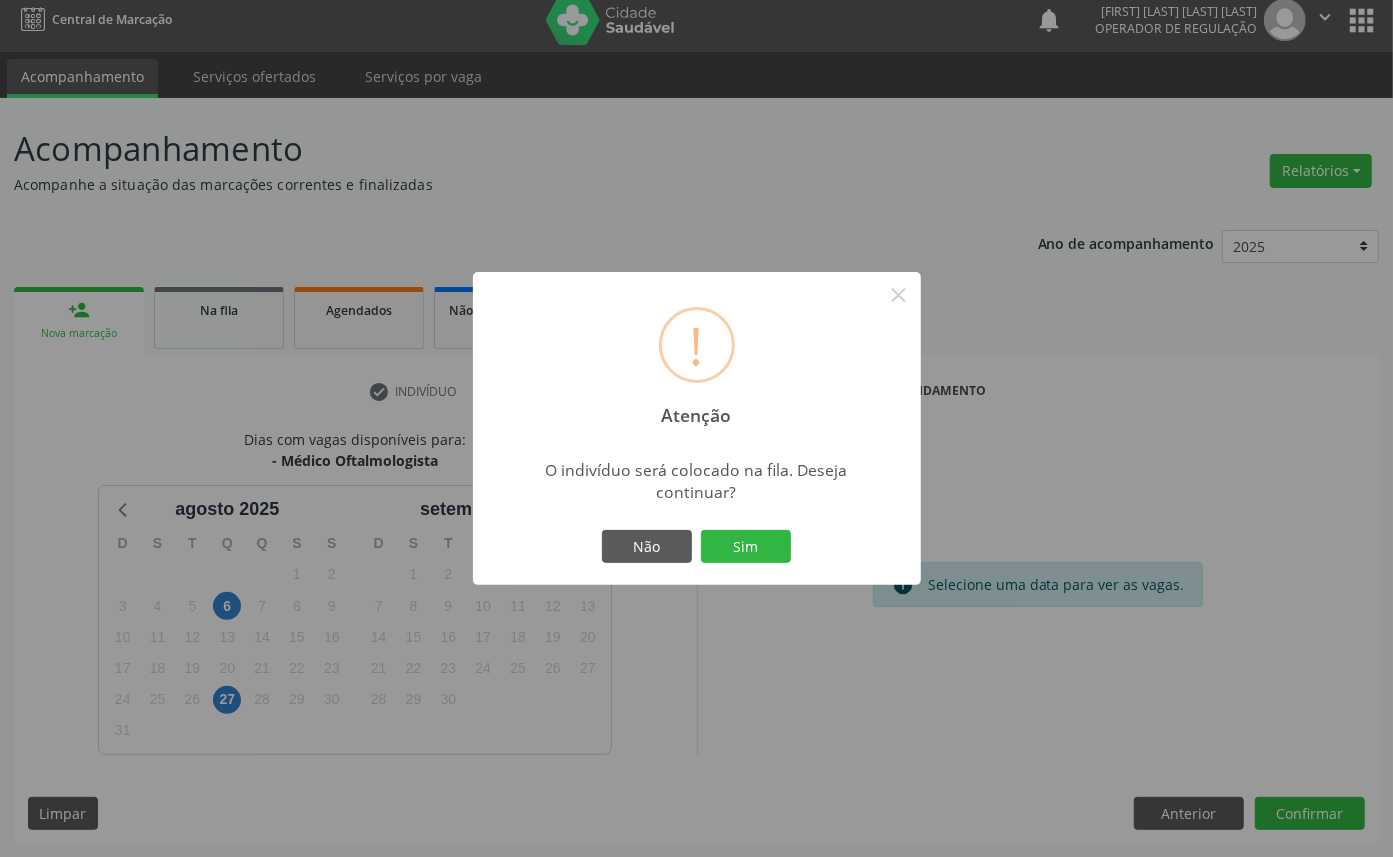 click on "Não Sim" at bounding box center [697, 547] 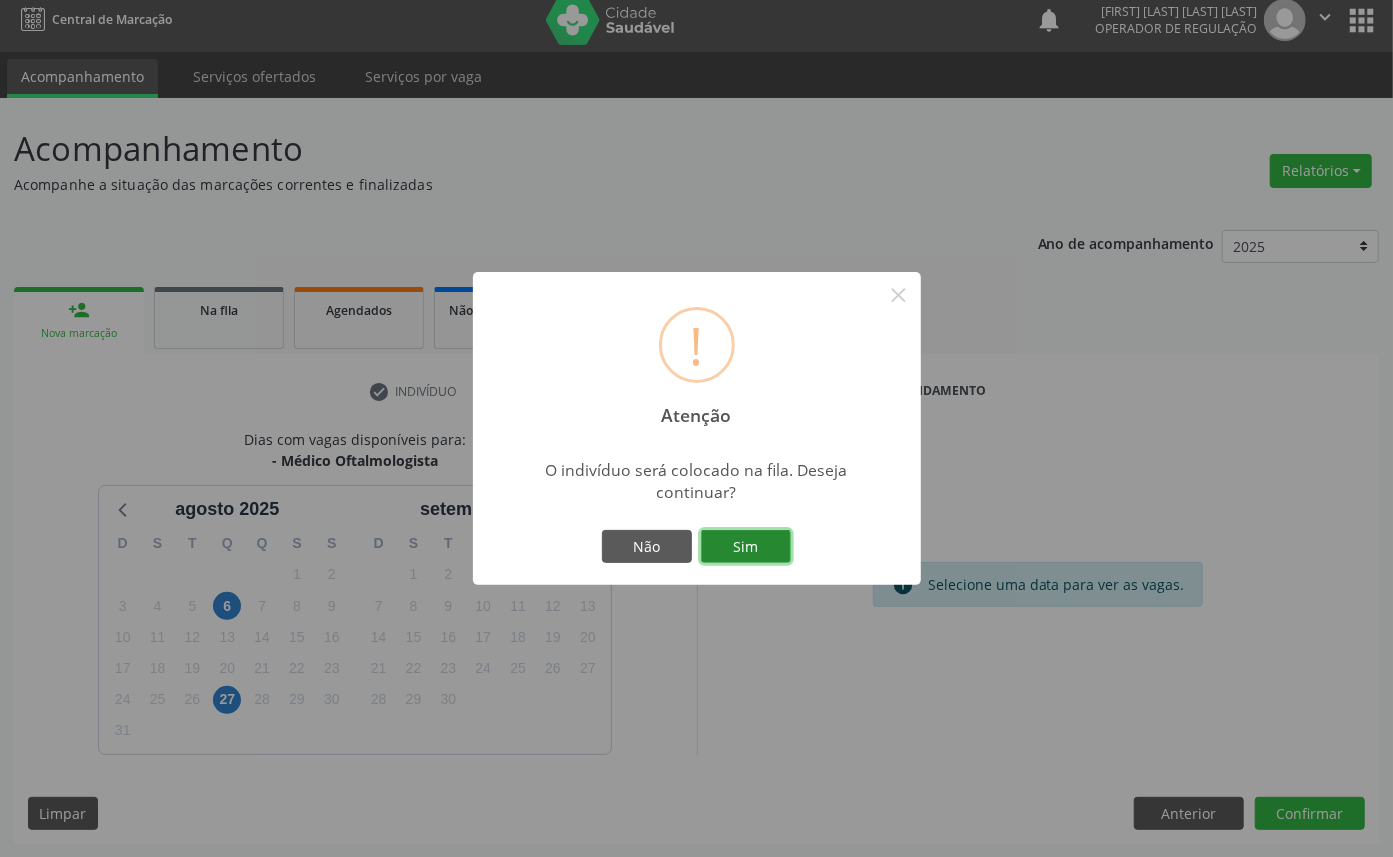 click on "Sim" at bounding box center [746, 547] 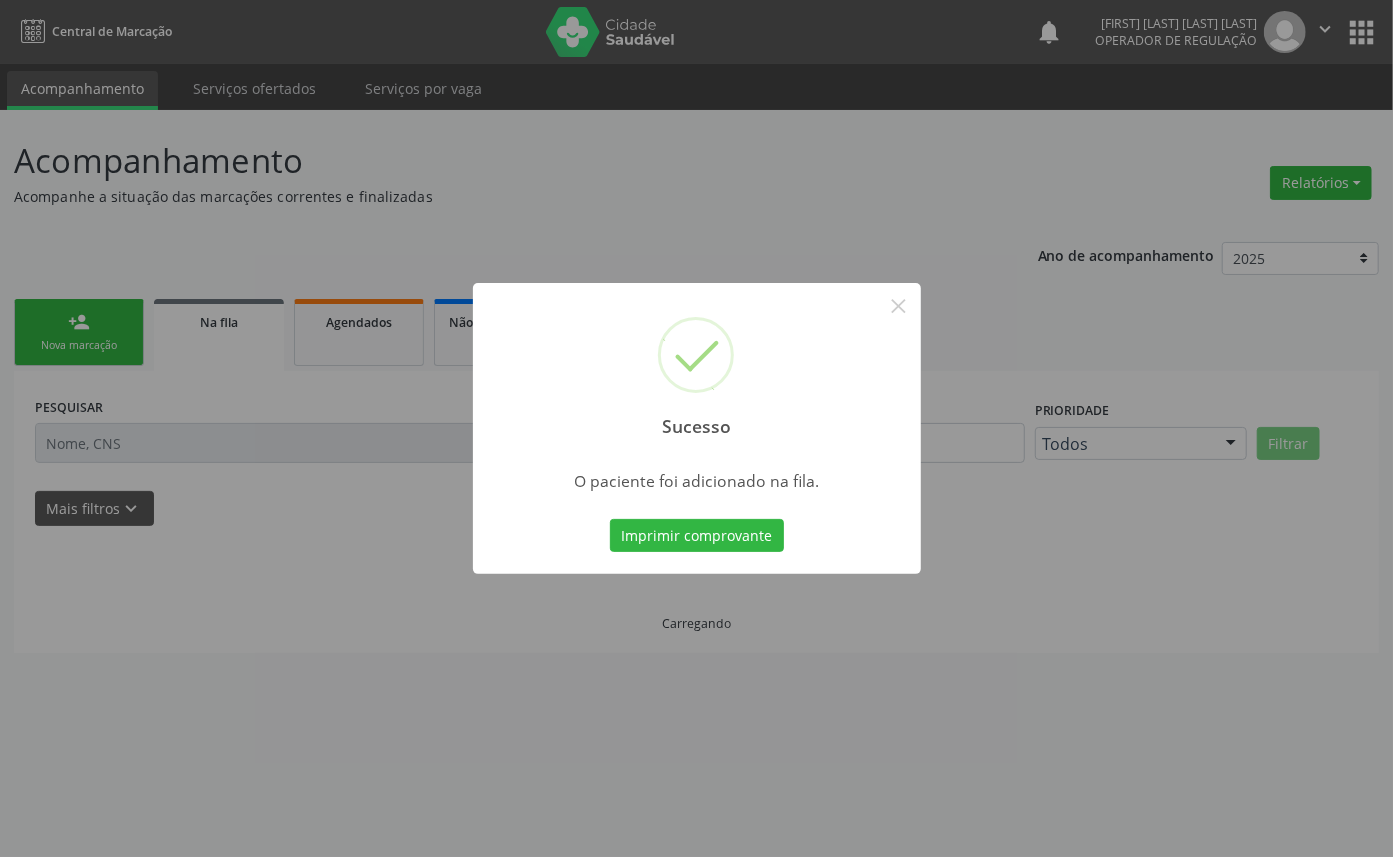scroll, scrollTop: 0, scrollLeft: 0, axis: both 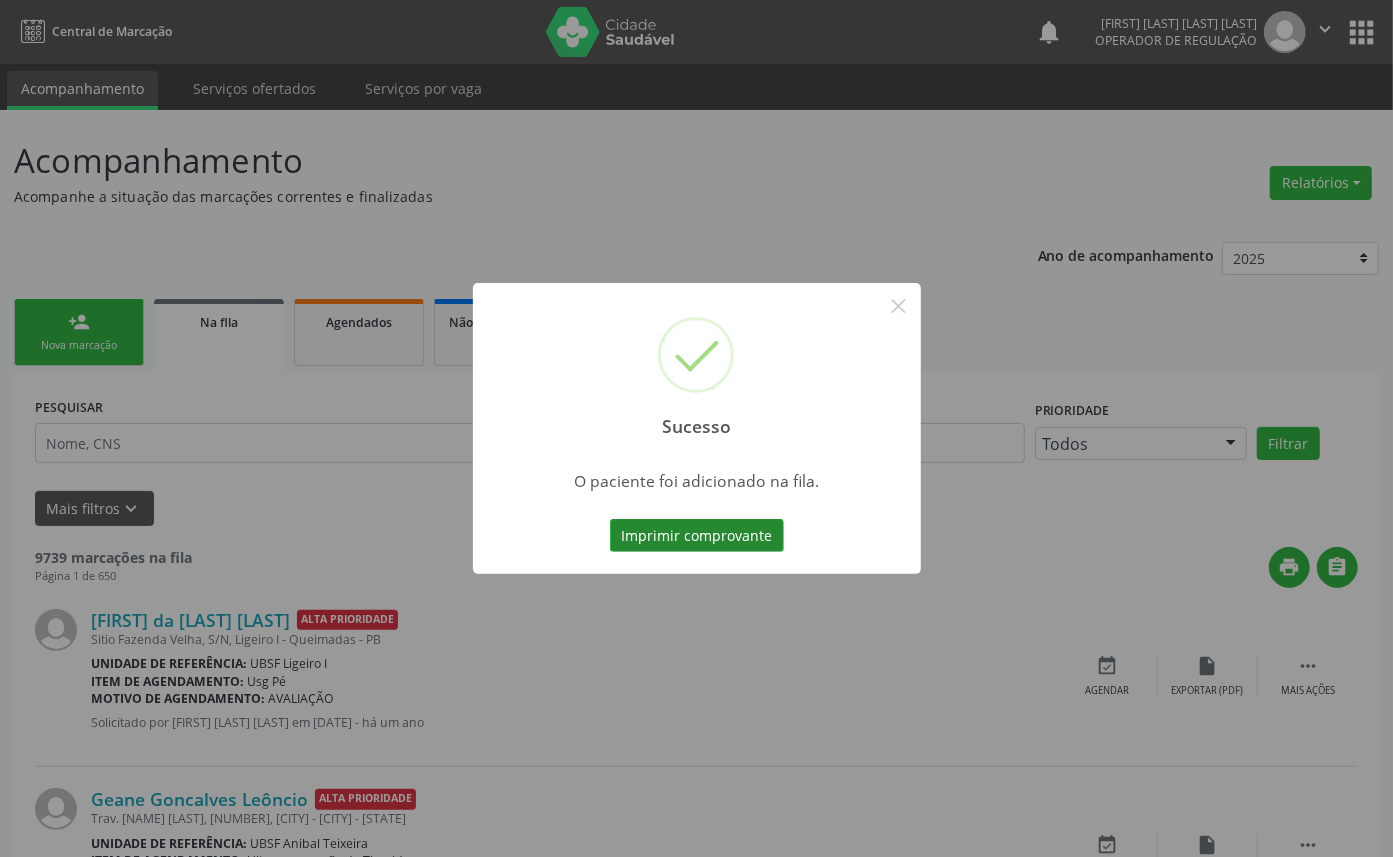 type 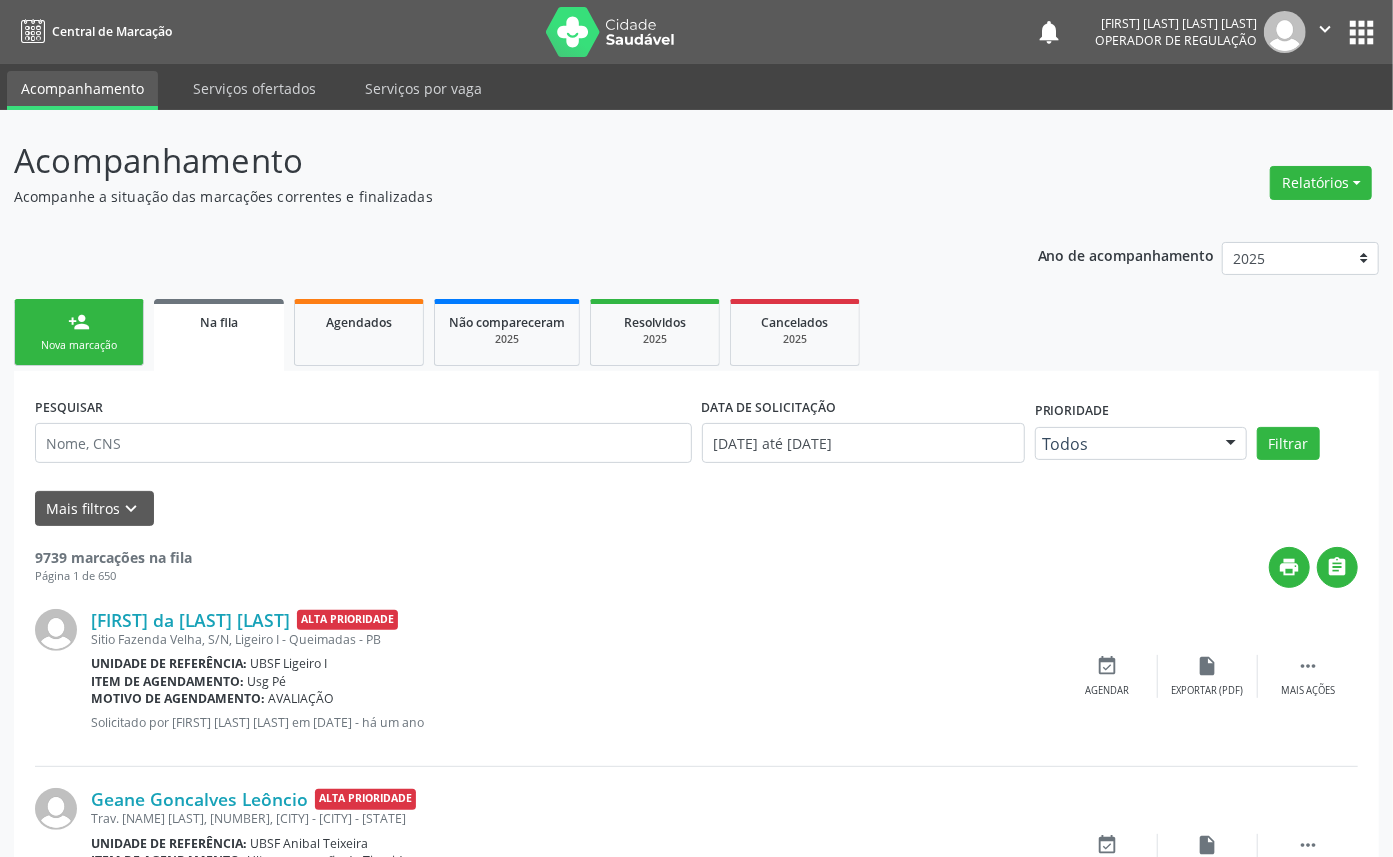 click on "Nova marcação" at bounding box center (79, 345) 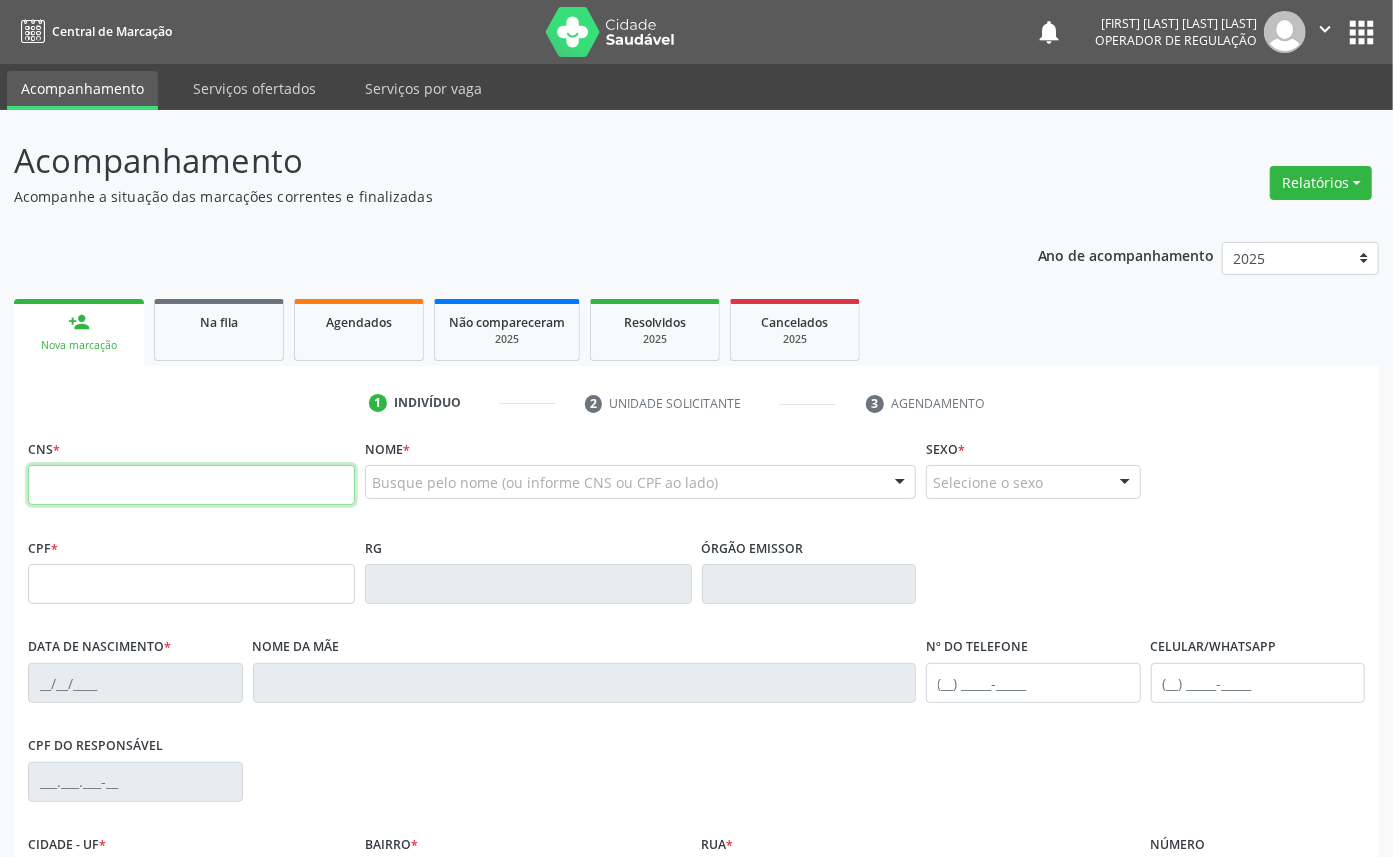 click at bounding box center (191, 485) 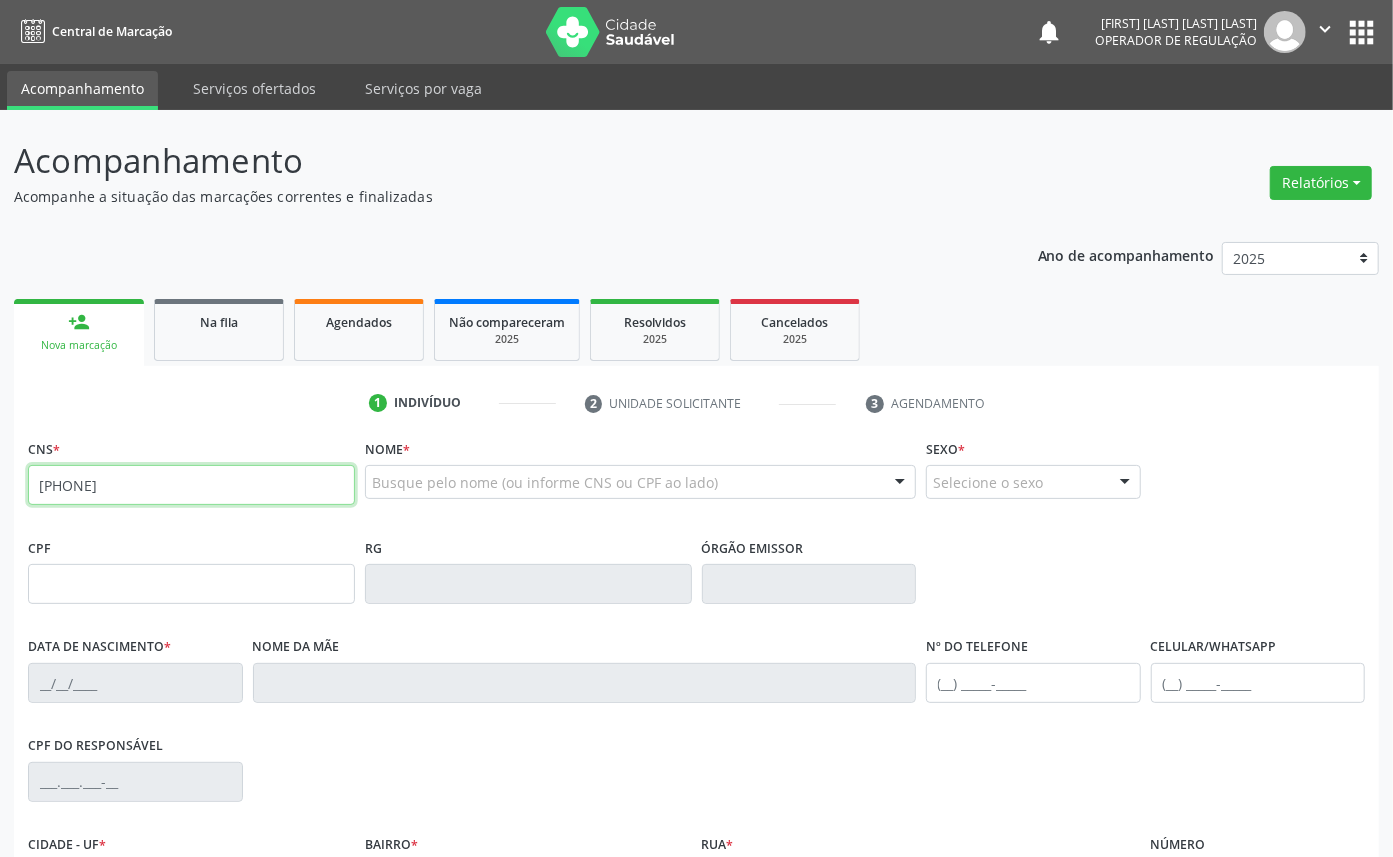 type on "[PHONE]" 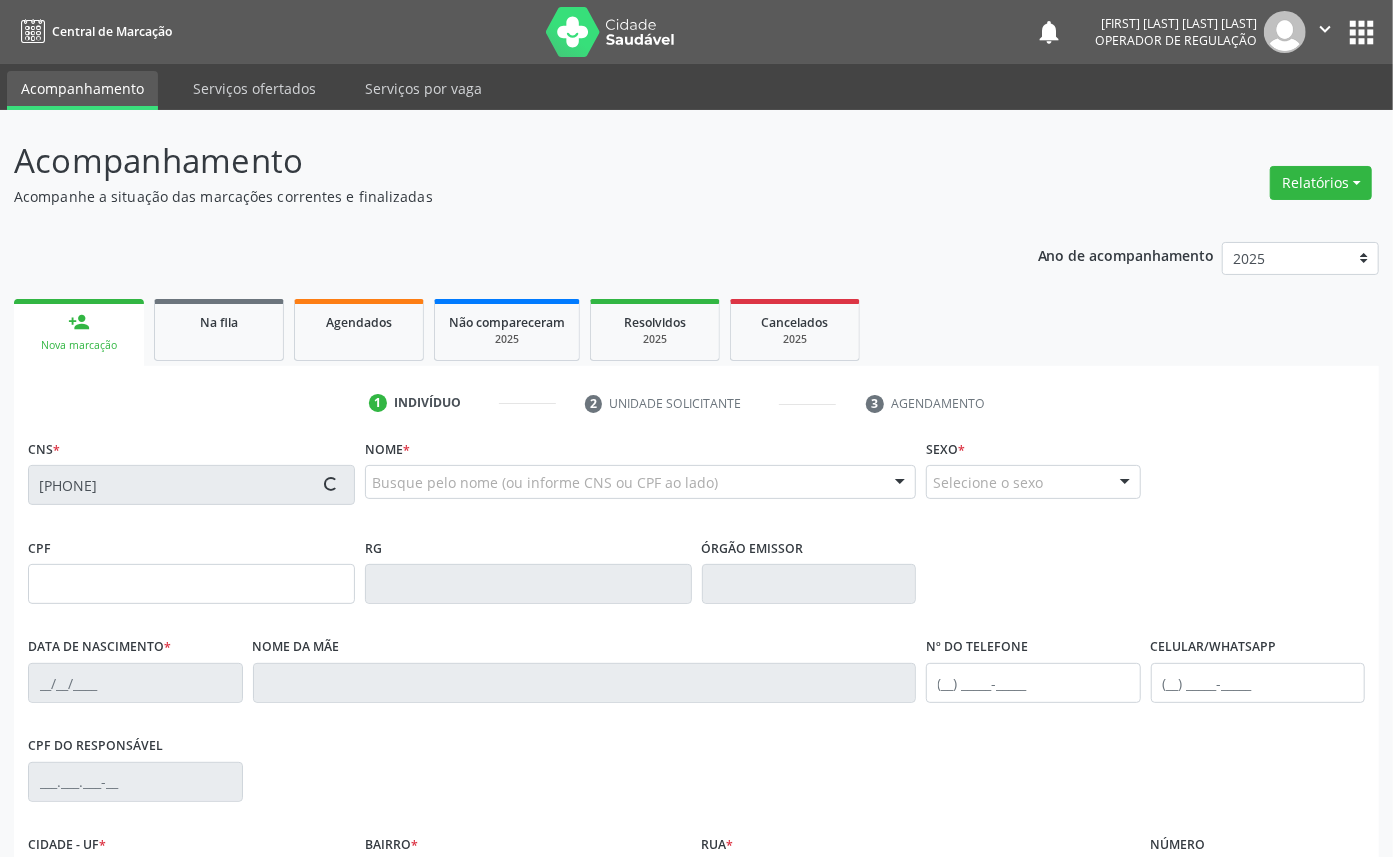 type on "[NUMBER]" 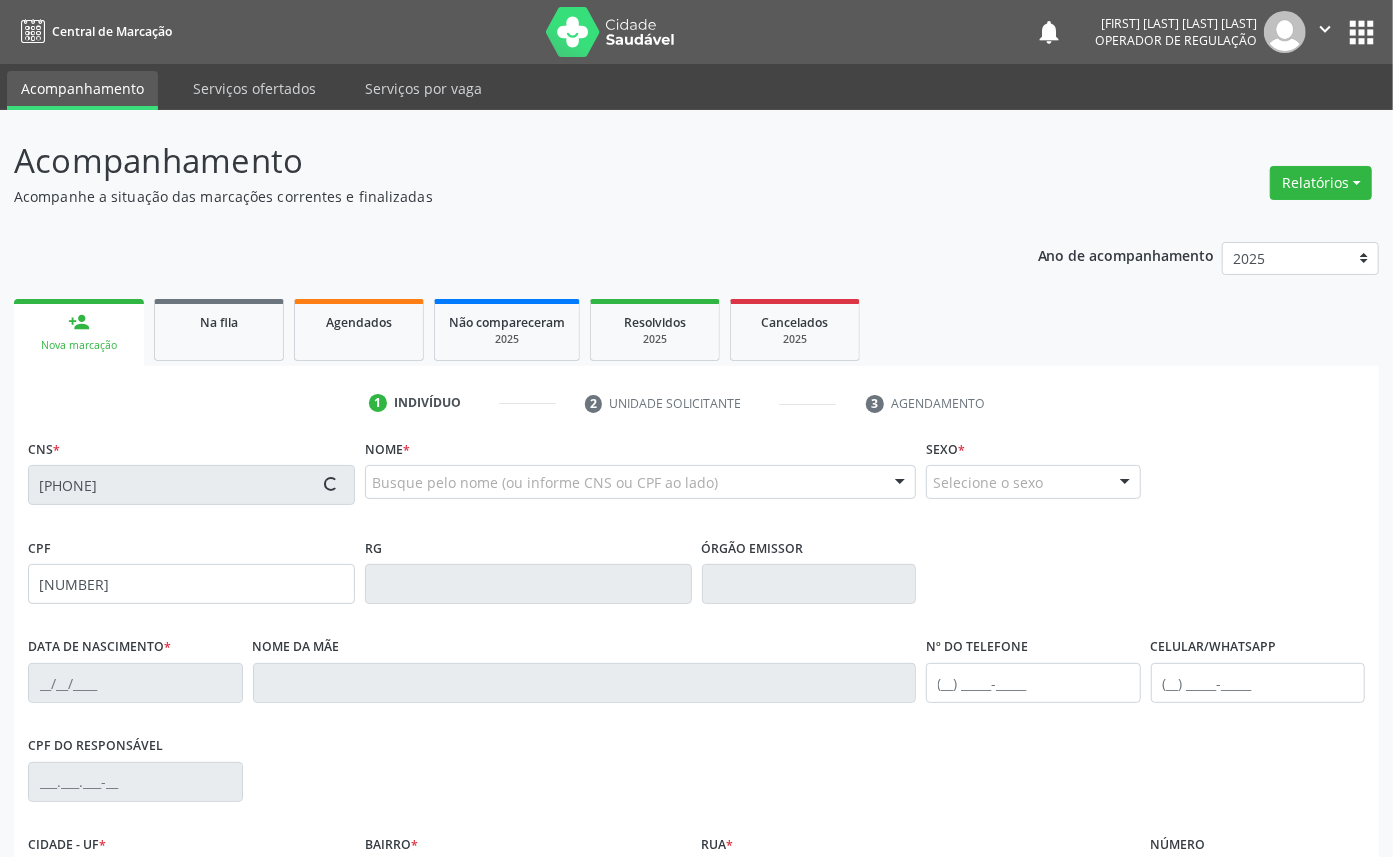 type on "[DATE]" 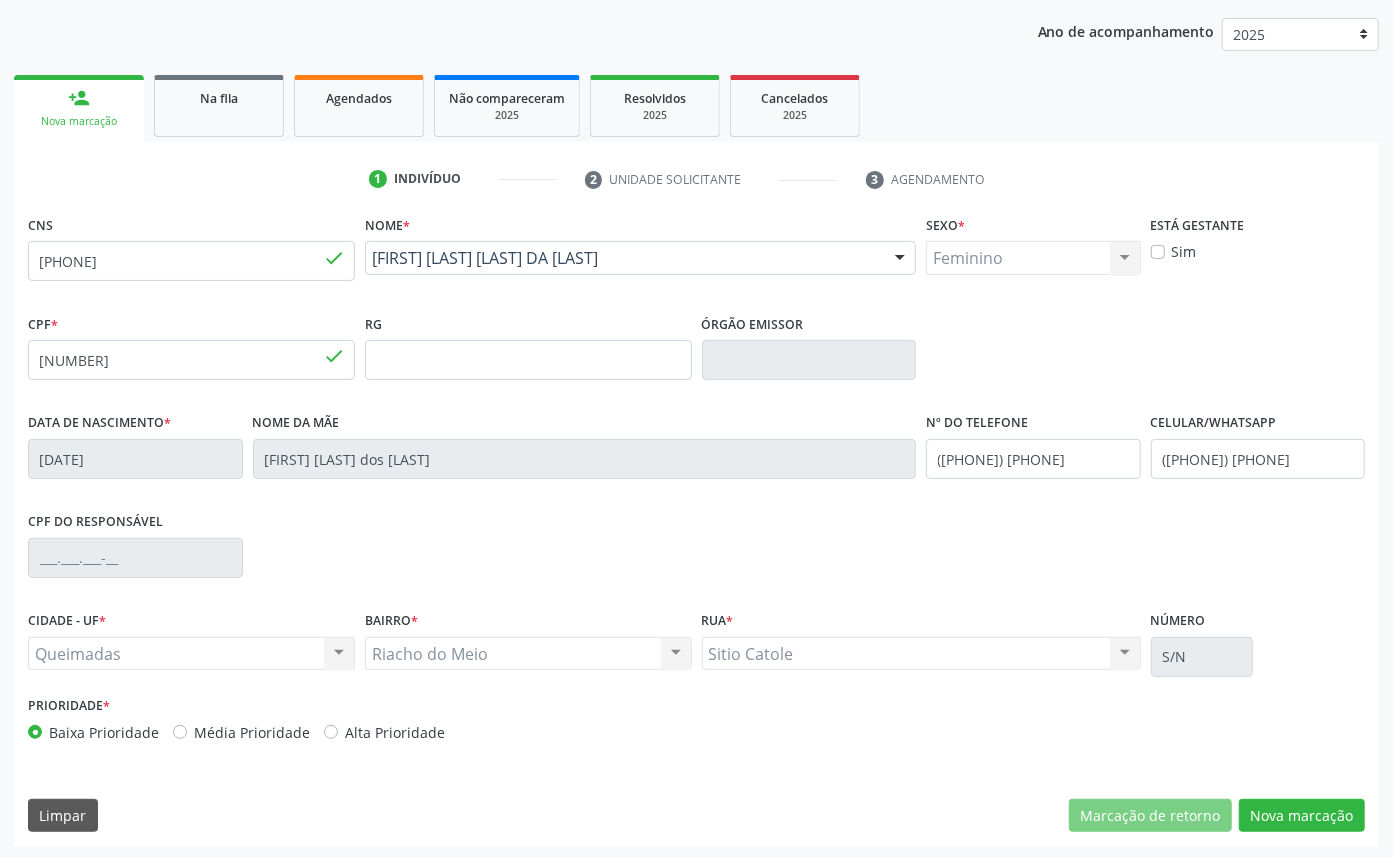 scroll, scrollTop: 225, scrollLeft: 0, axis: vertical 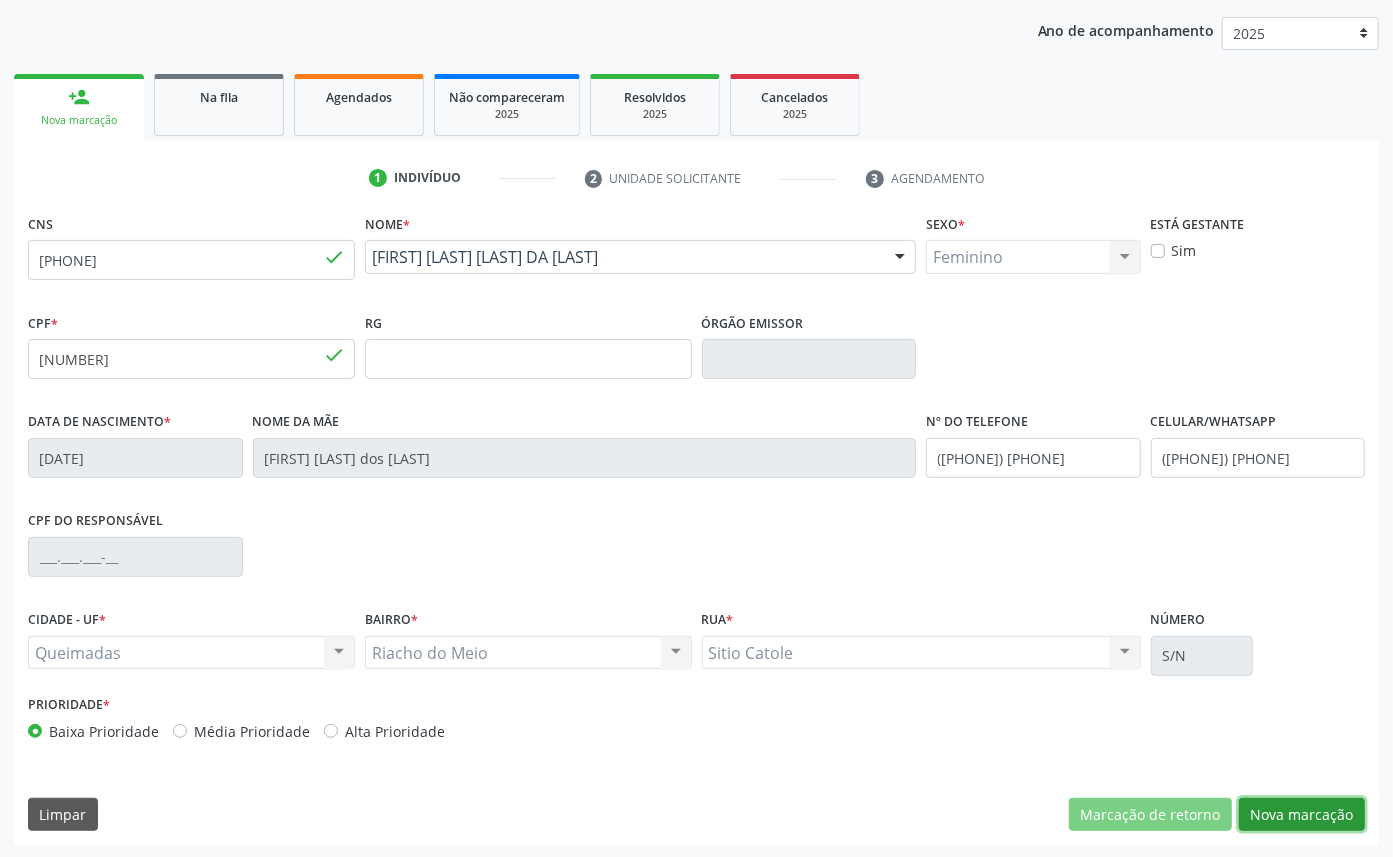 click on "Nova marcação" at bounding box center (1302, 815) 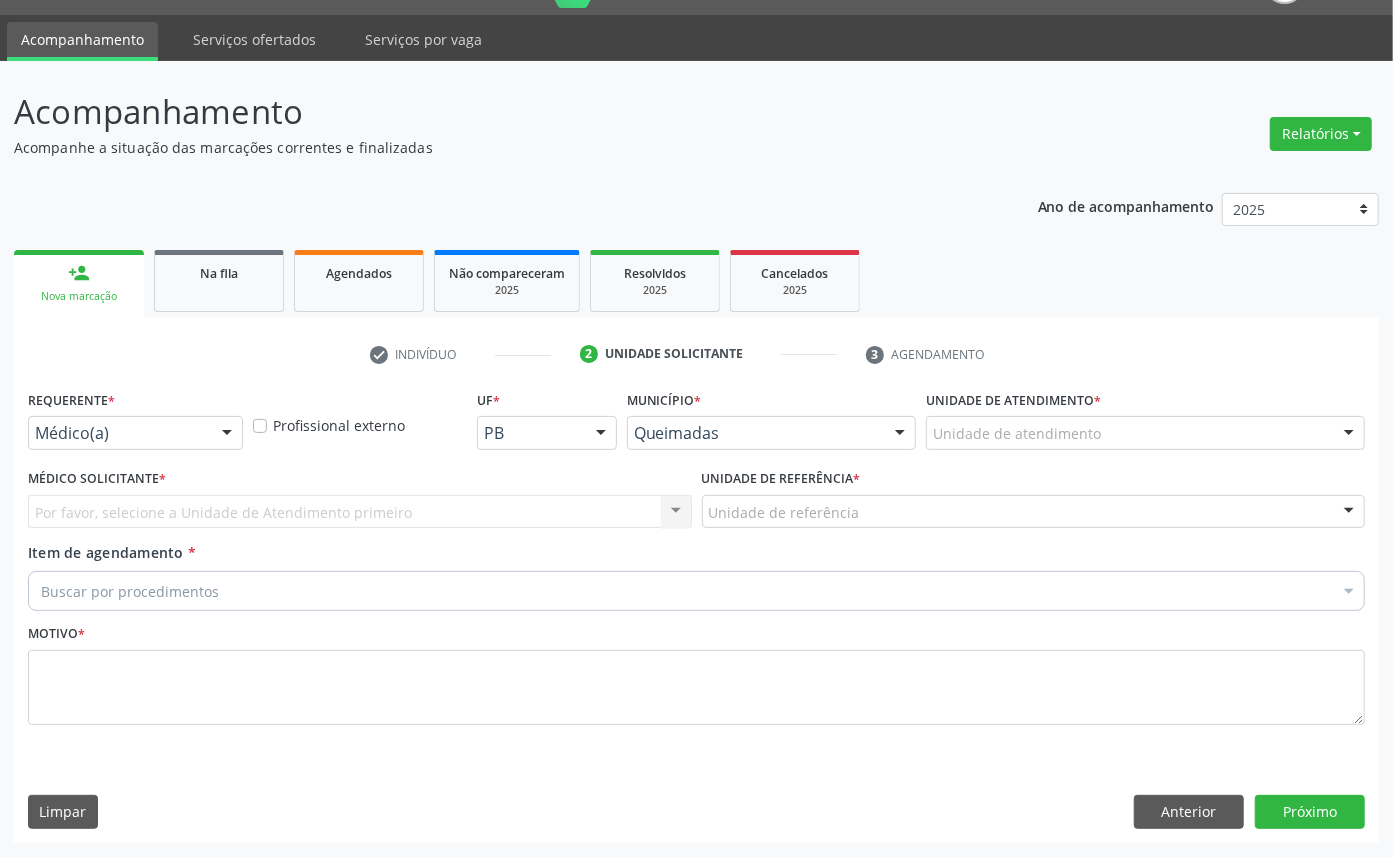 scroll, scrollTop: 47, scrollLeft: 0, axis: vertical 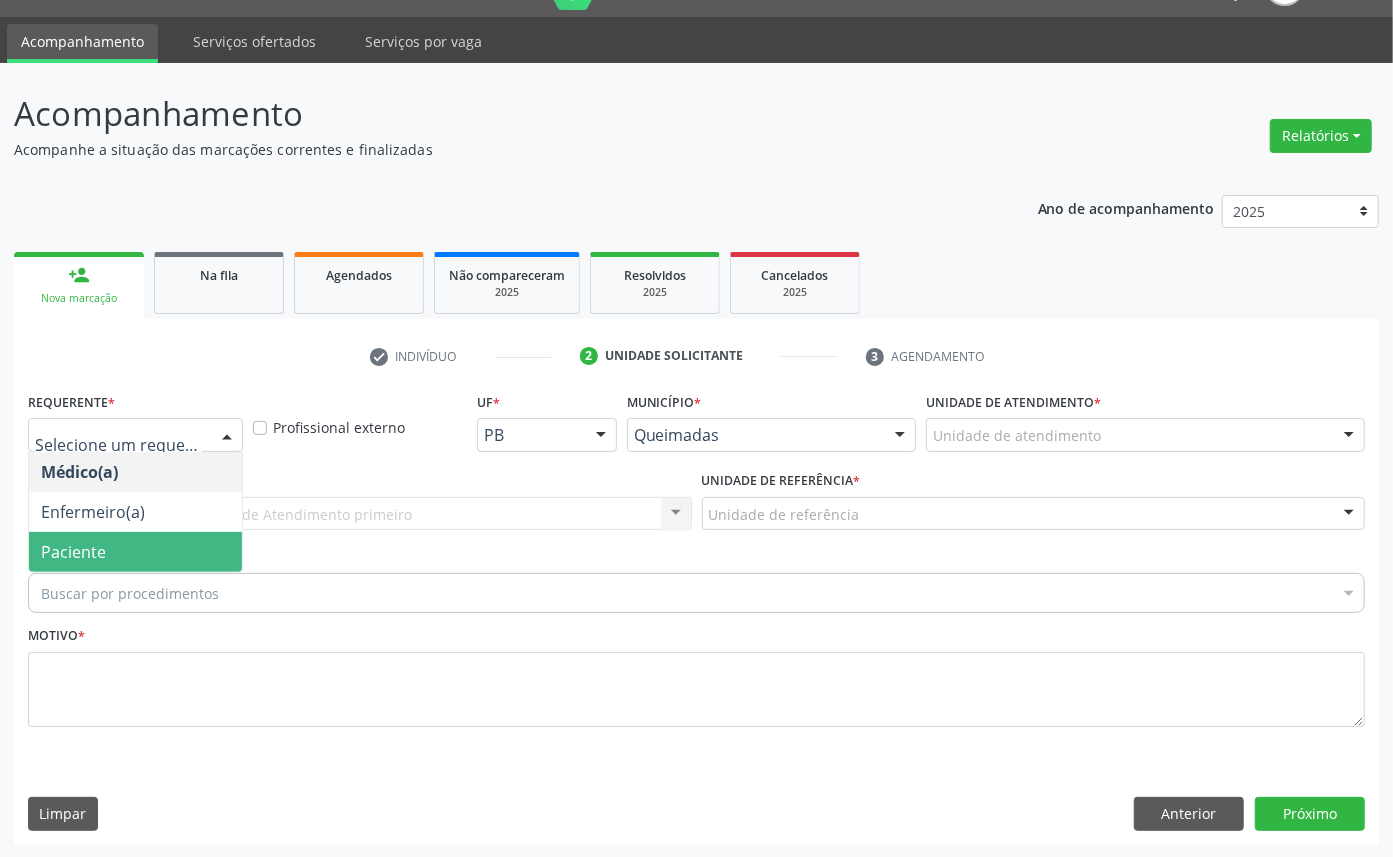 click on "Paciente" at bounding box center [135, 552] 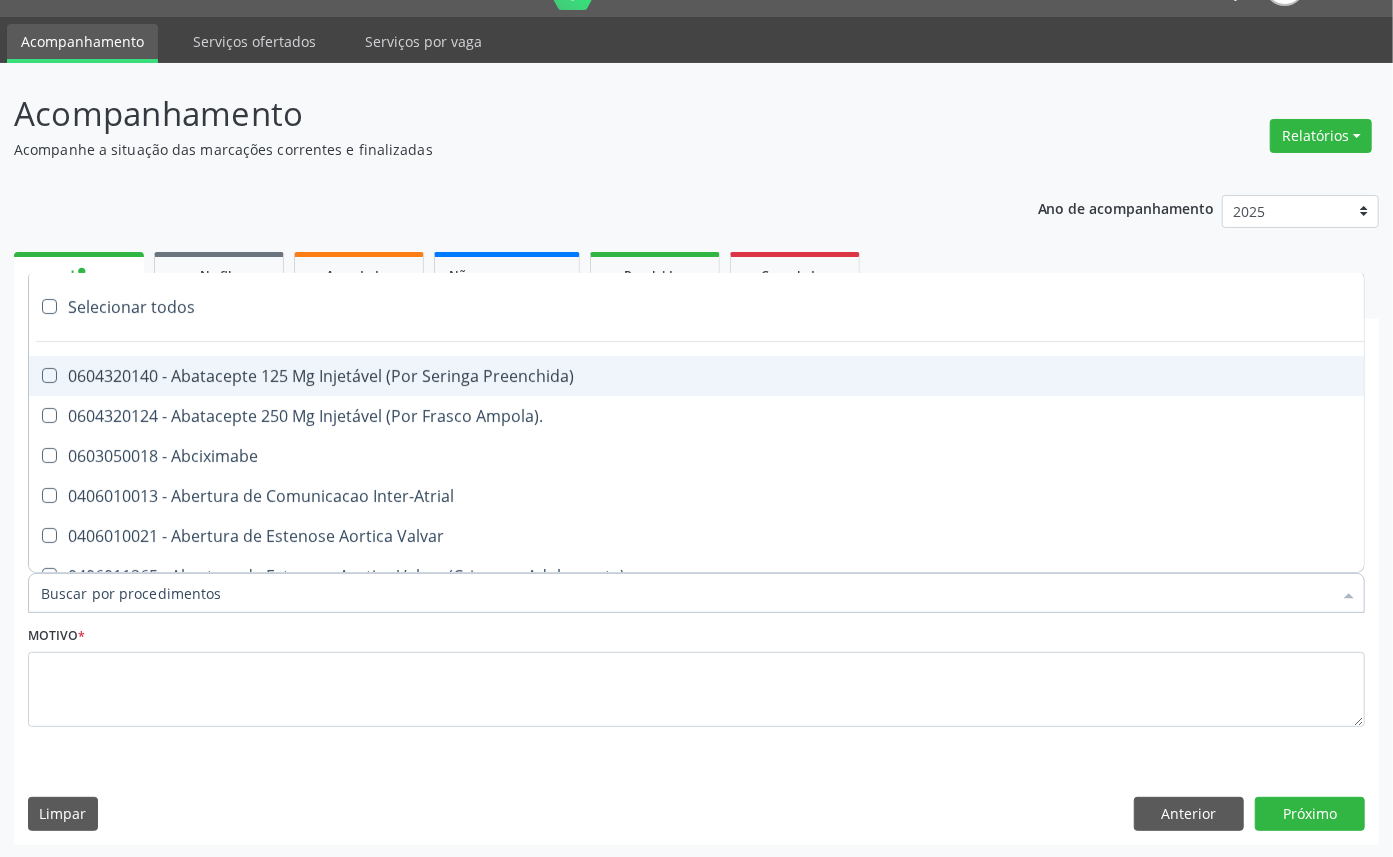 paste on "OFTALMOLOGISTA" 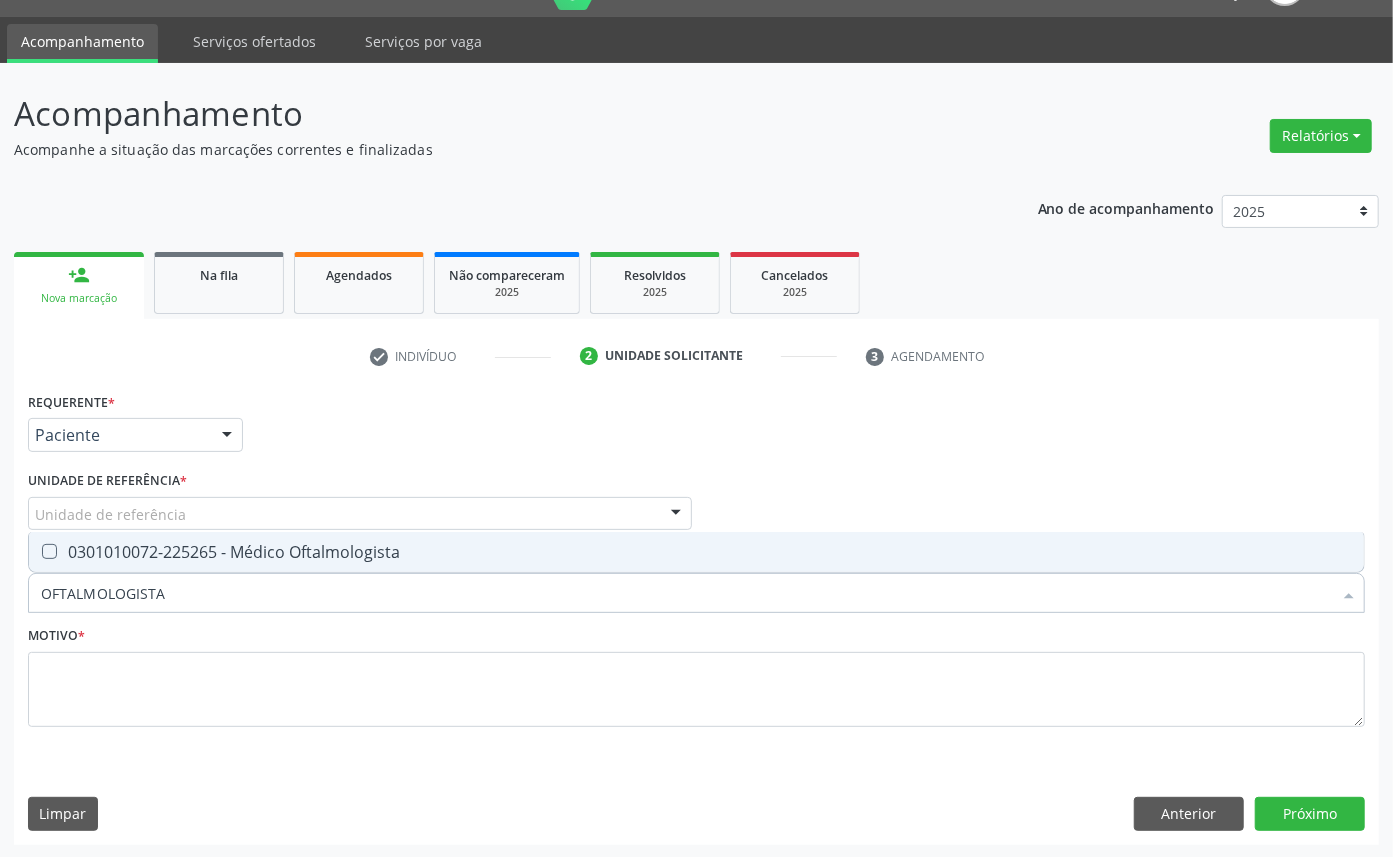 click on "0301010072-225265 - Médico Oftalmologista" at bounding box center [696, 552] 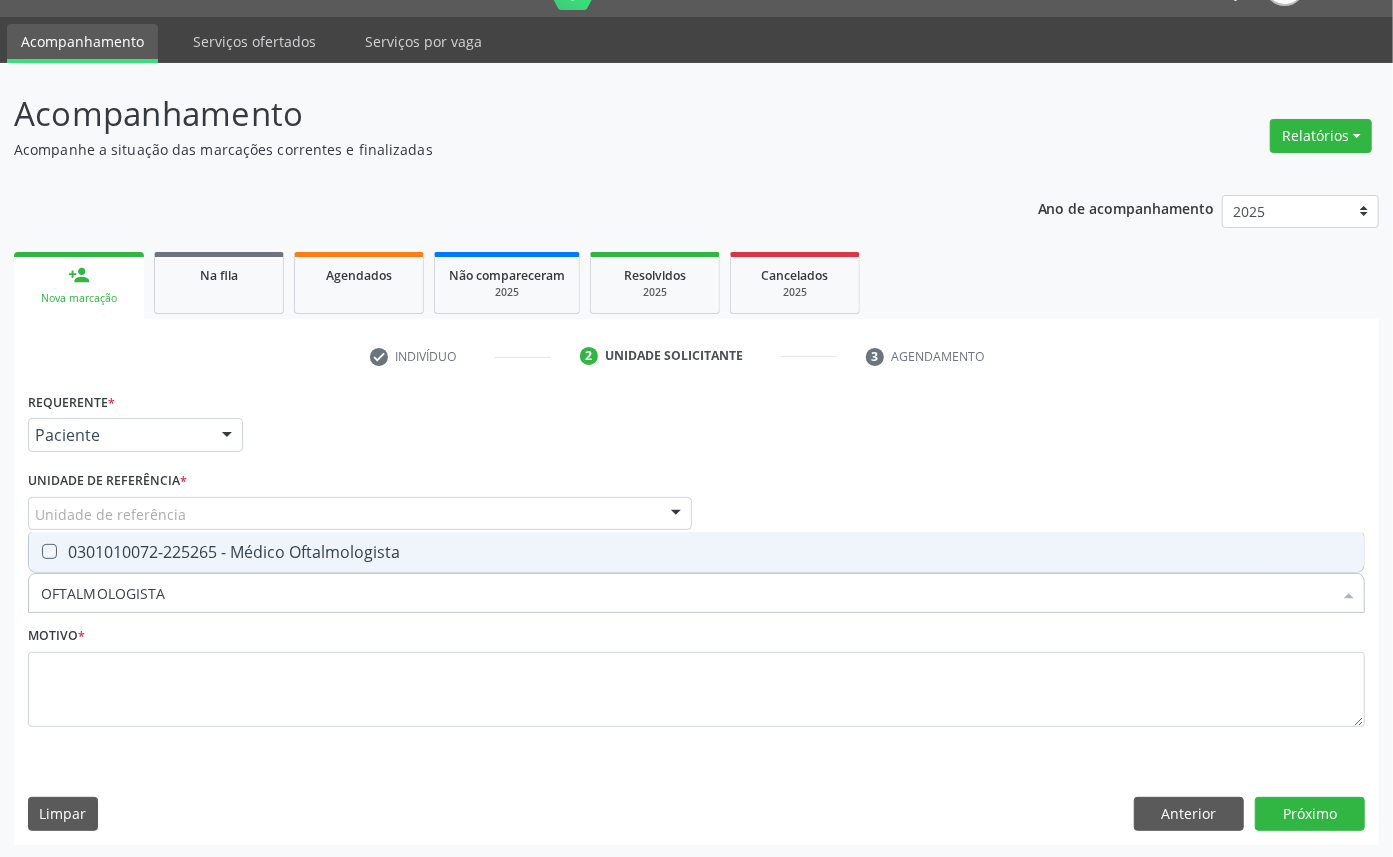 checkbox on "true" 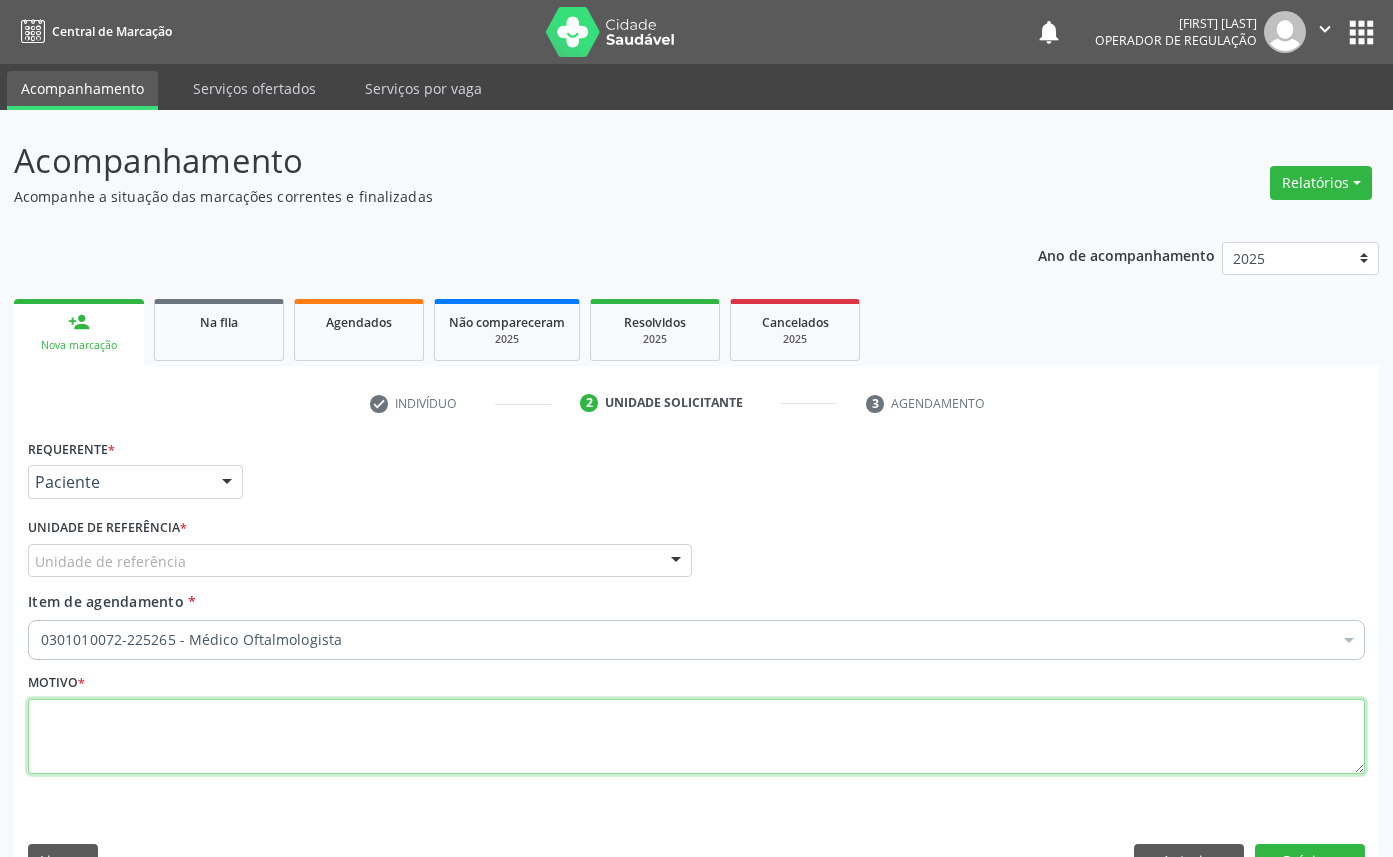 drag, startPoint x: 0, startPoint y: 0, endPoint x: 388, endPoint y: 563, distance: 683.7492 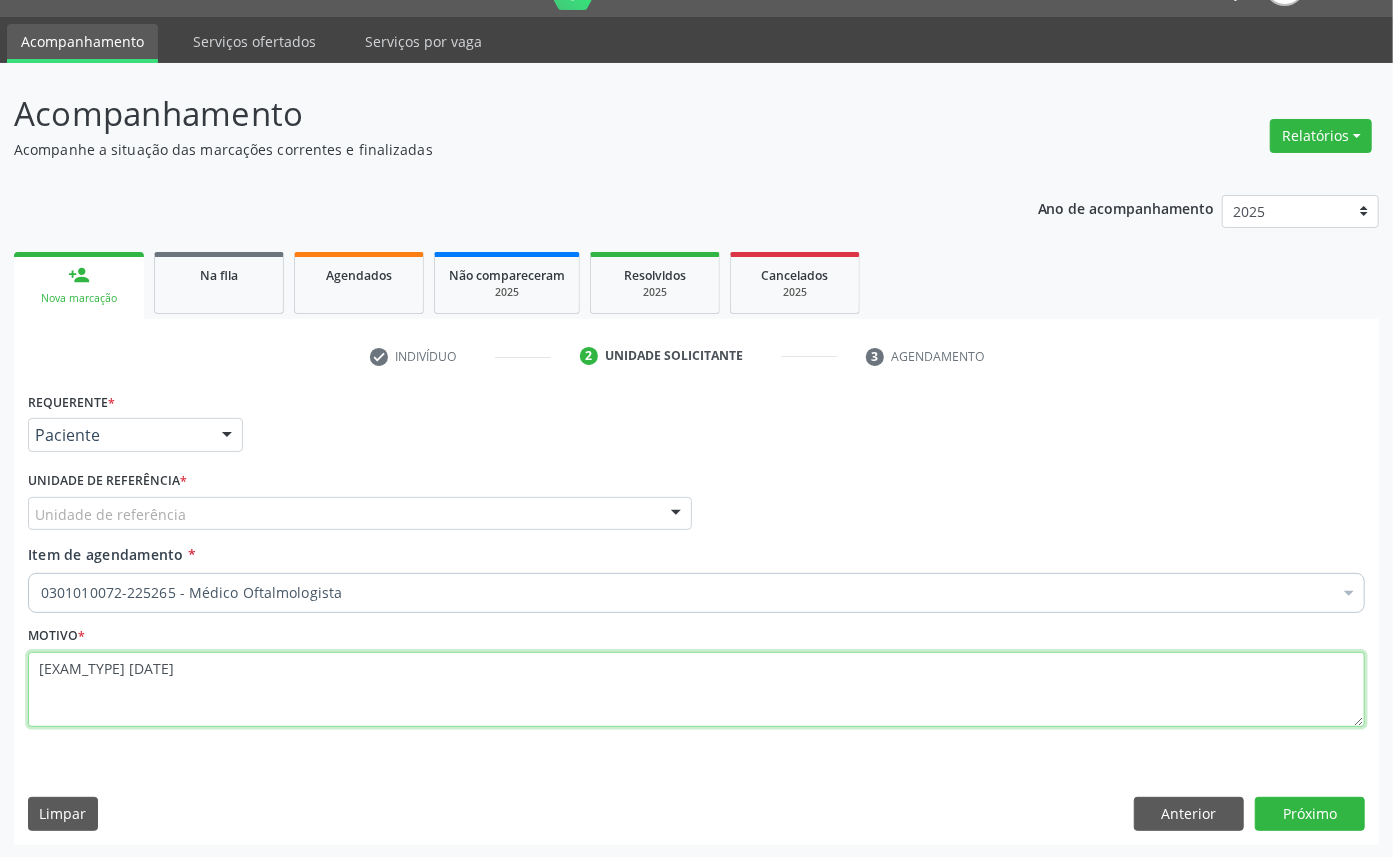 scroll, scrollTop: 47, scrollLeft: 0, axis: vertical 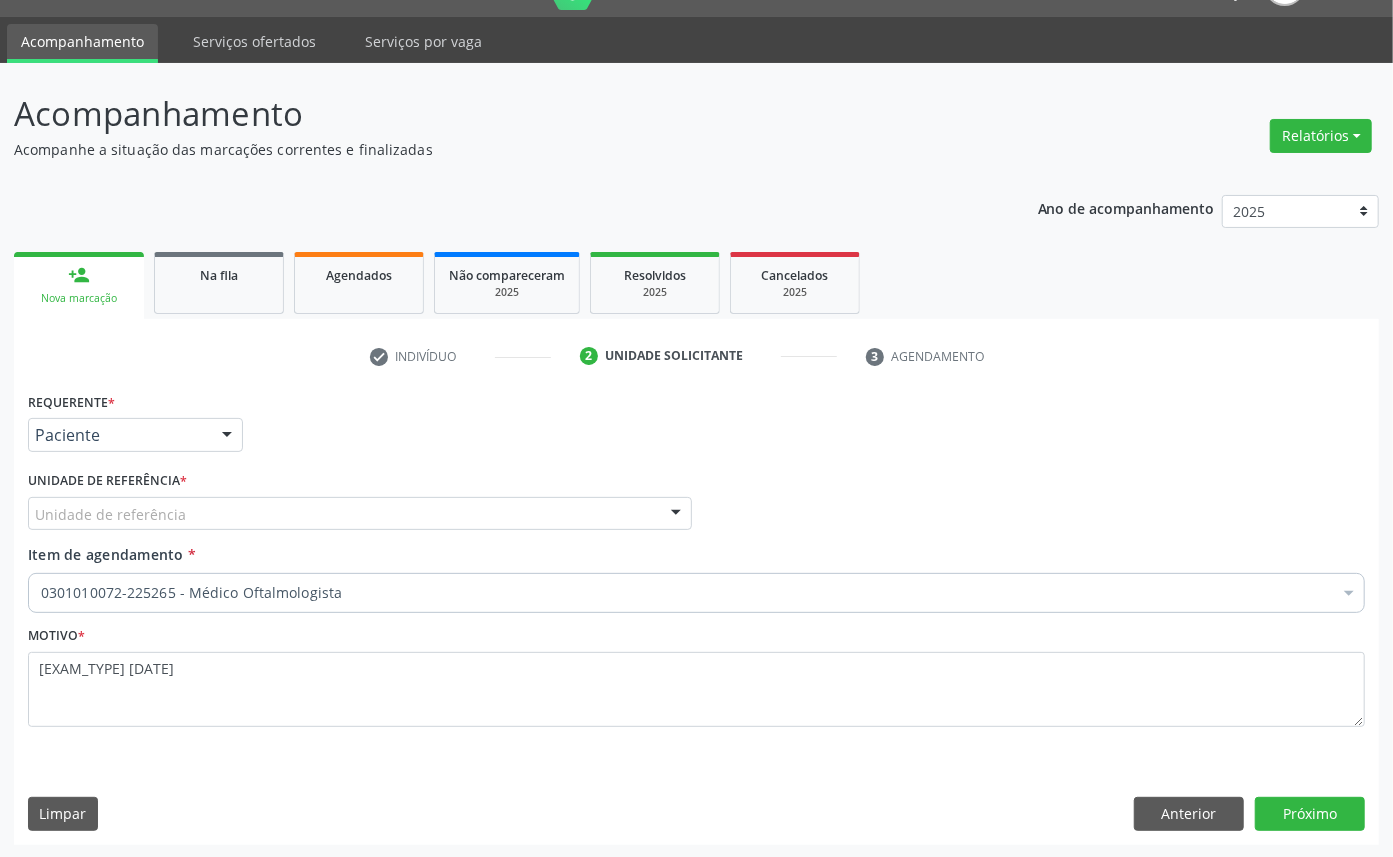 click on "Requerente
*
Paciente         Médico(a)   Enfermeiro(a)   Paciente
Nenhum resultado encontrado para: "   "
Não há nenhuma opção para ser exibida.
UF
PB         PB
Nenhum resultado encontrado para: "   "
Não há nenhuma opção para ser exibida.
Município
Queimadas         Campina Grande   Queimadas
Nenhum resultado encontrado para: "   "
Não há nenhuma opção para ser exibida.
Médico Solicitante
Por favor, selecione a Unidade de Atendimento primeiro
Nenhum resultado encontrado para: "   "
Não há nenhuma opção para ser exibida.
Unidade de referência
*
Unidade de referência
UBSF Ligeiro II   UBSF Saulo Leal Ernesto de Melo   UBSF Castanho   UBSF Baixa Verde   UBSF Ze Velho   UBSF Boa Vista     UBSF Zumbi" at bounding box center [696, 615] 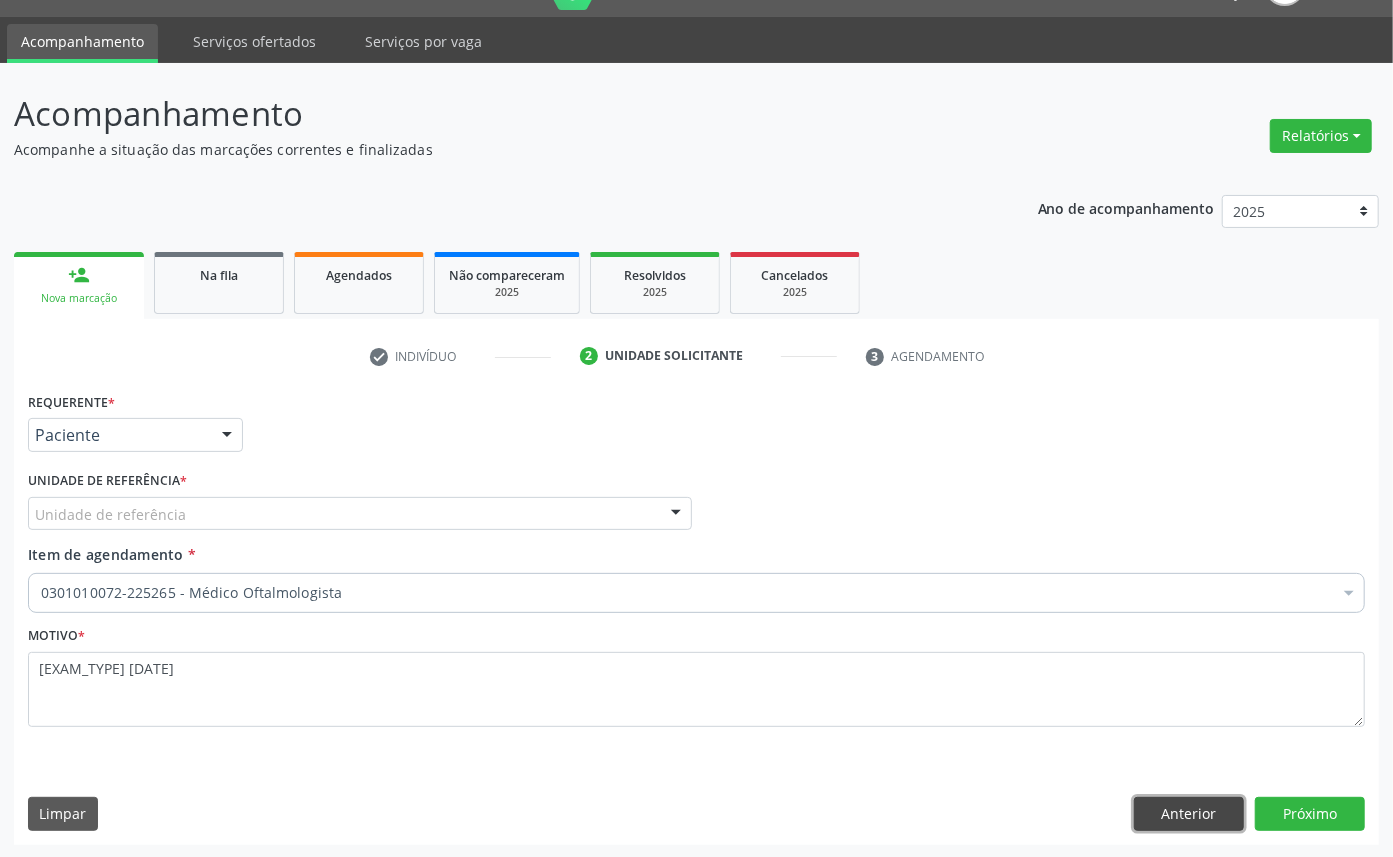 click on "Anterior" at bounding box center [1189, 814] 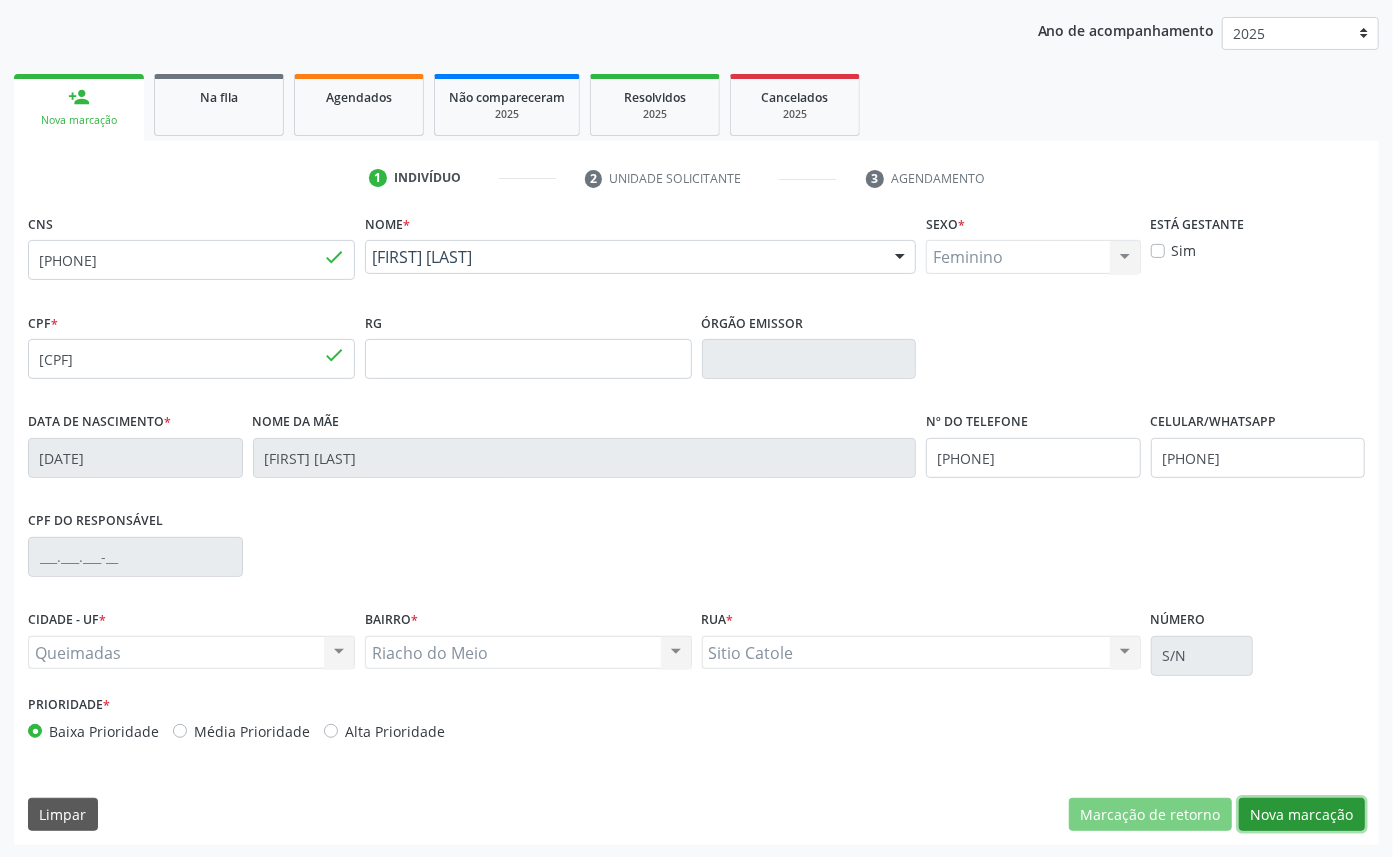 drag, startPoint x: 1291, startPoint y: 815, endPoint x: 640, endPoint y: 646, distance: 672.5786 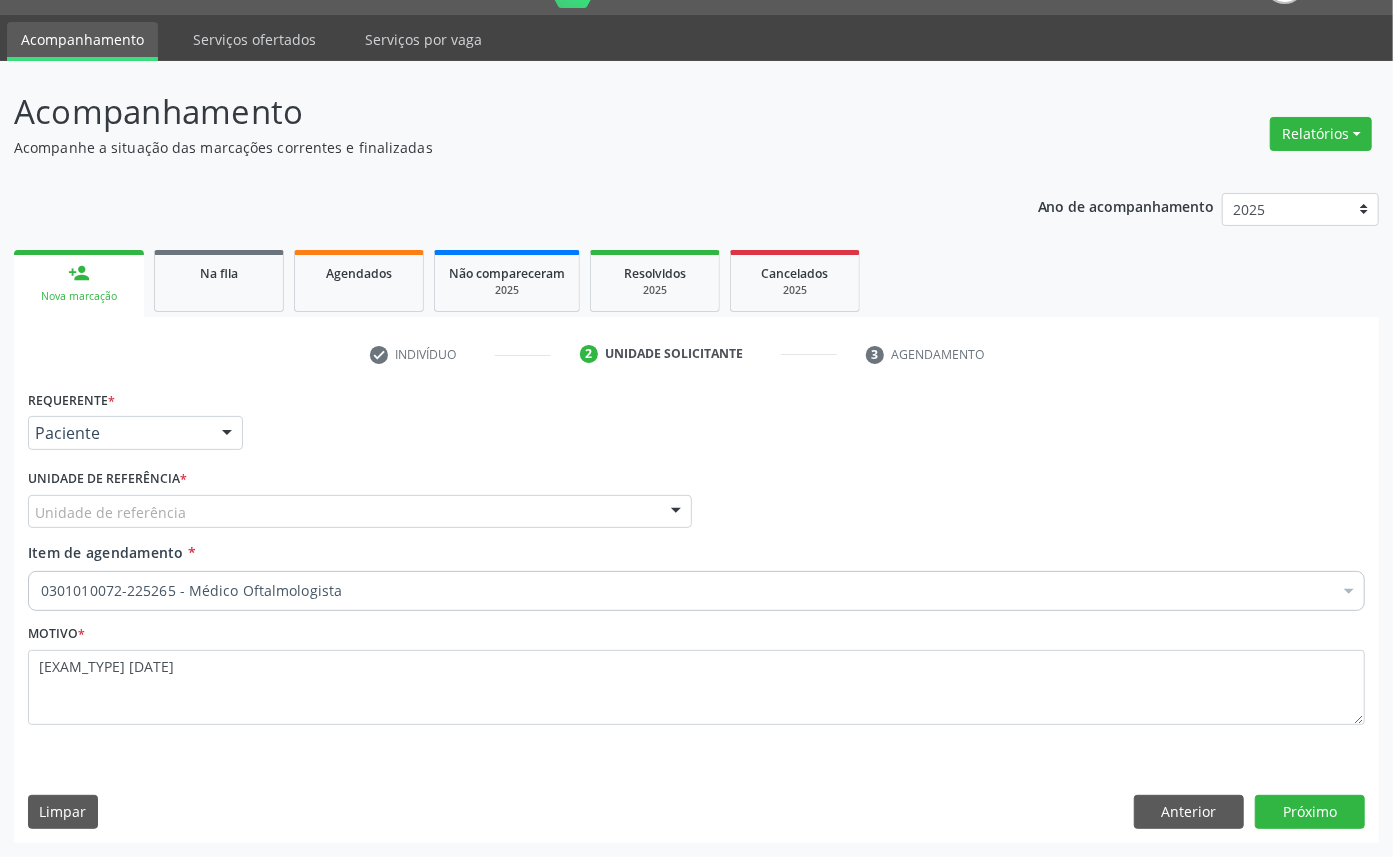 scroll, scrollTop: 47, scrollLeft: 0, axis: vertical 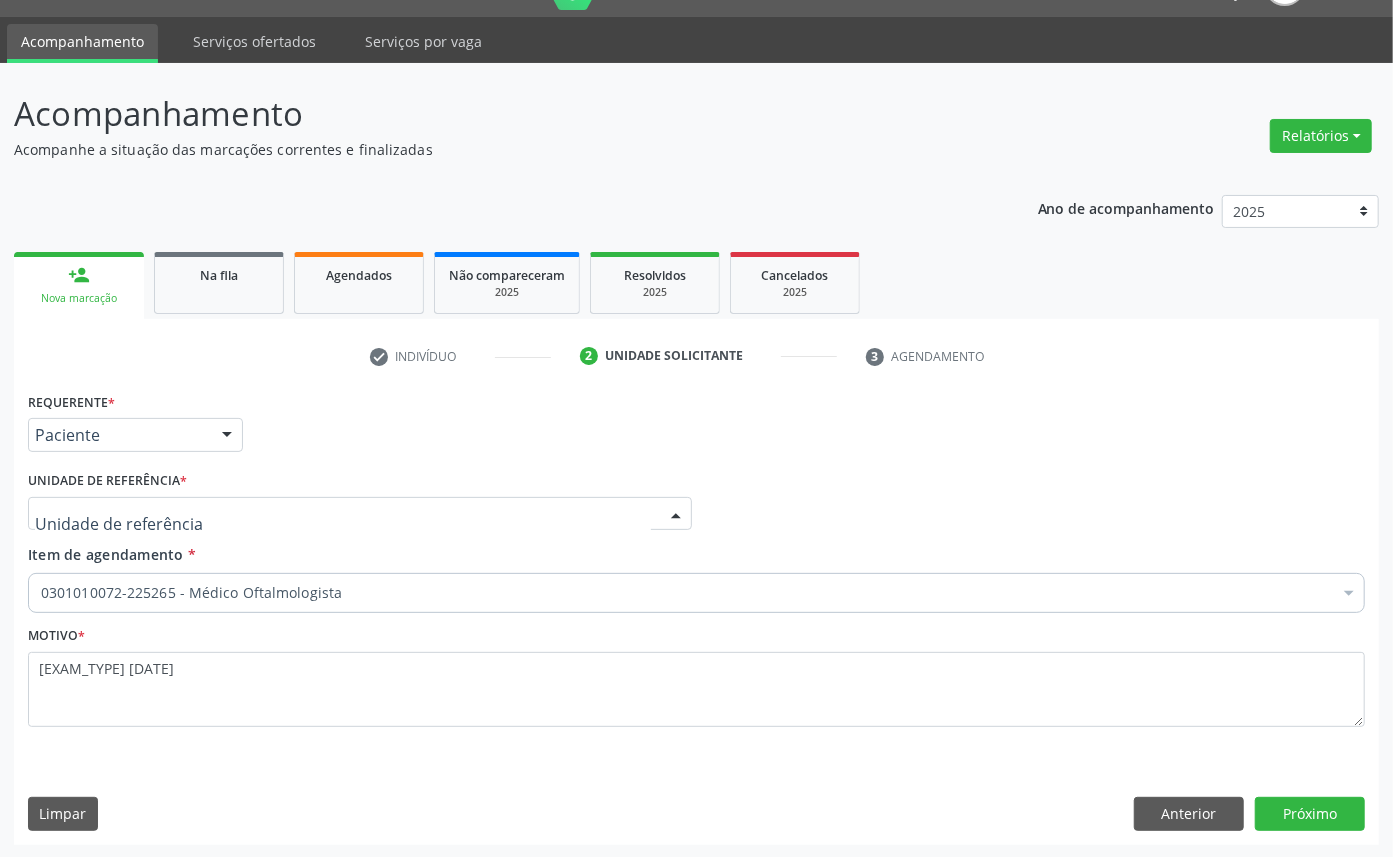click at bounding box center (360, 514) 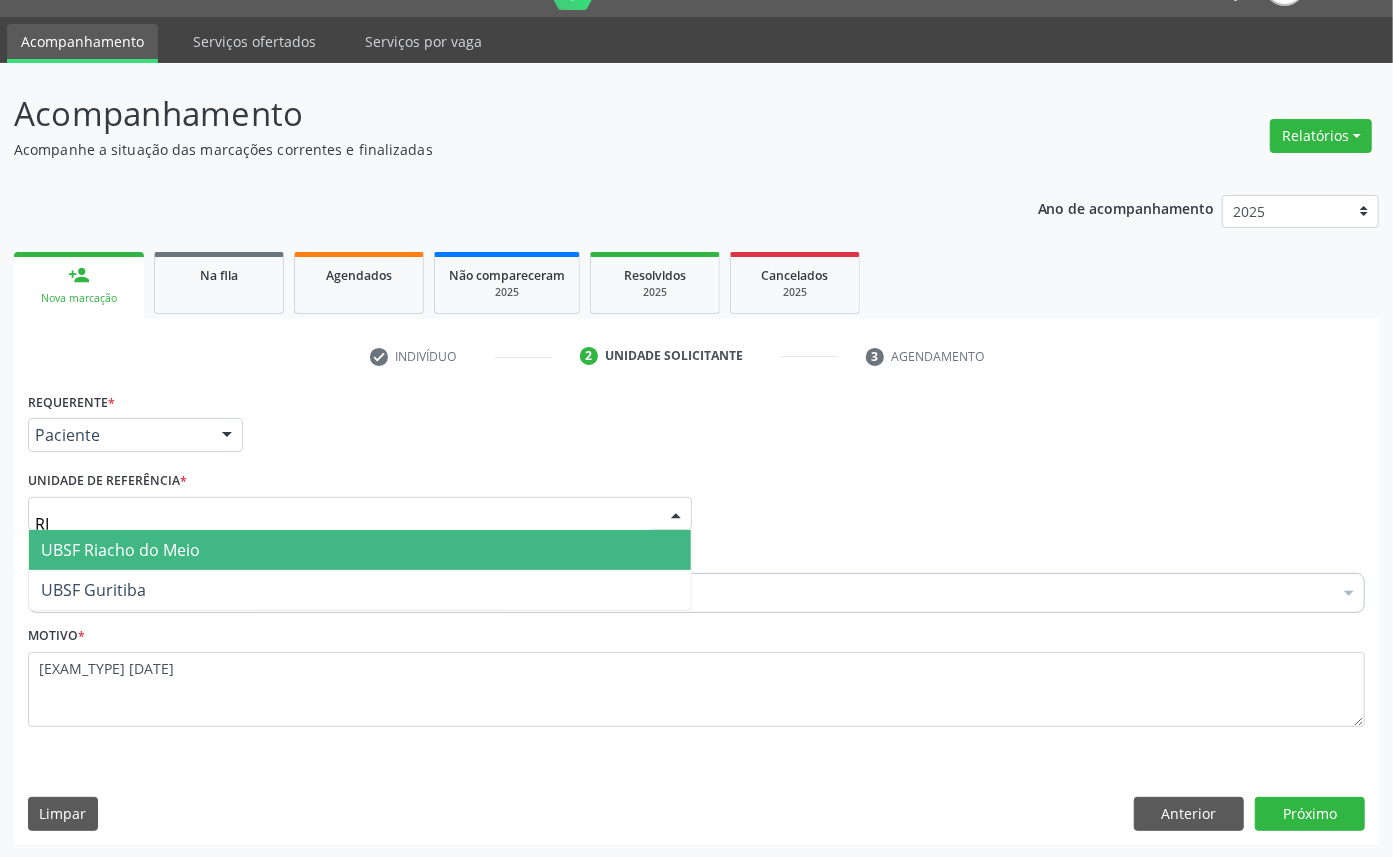 type on "RIA" 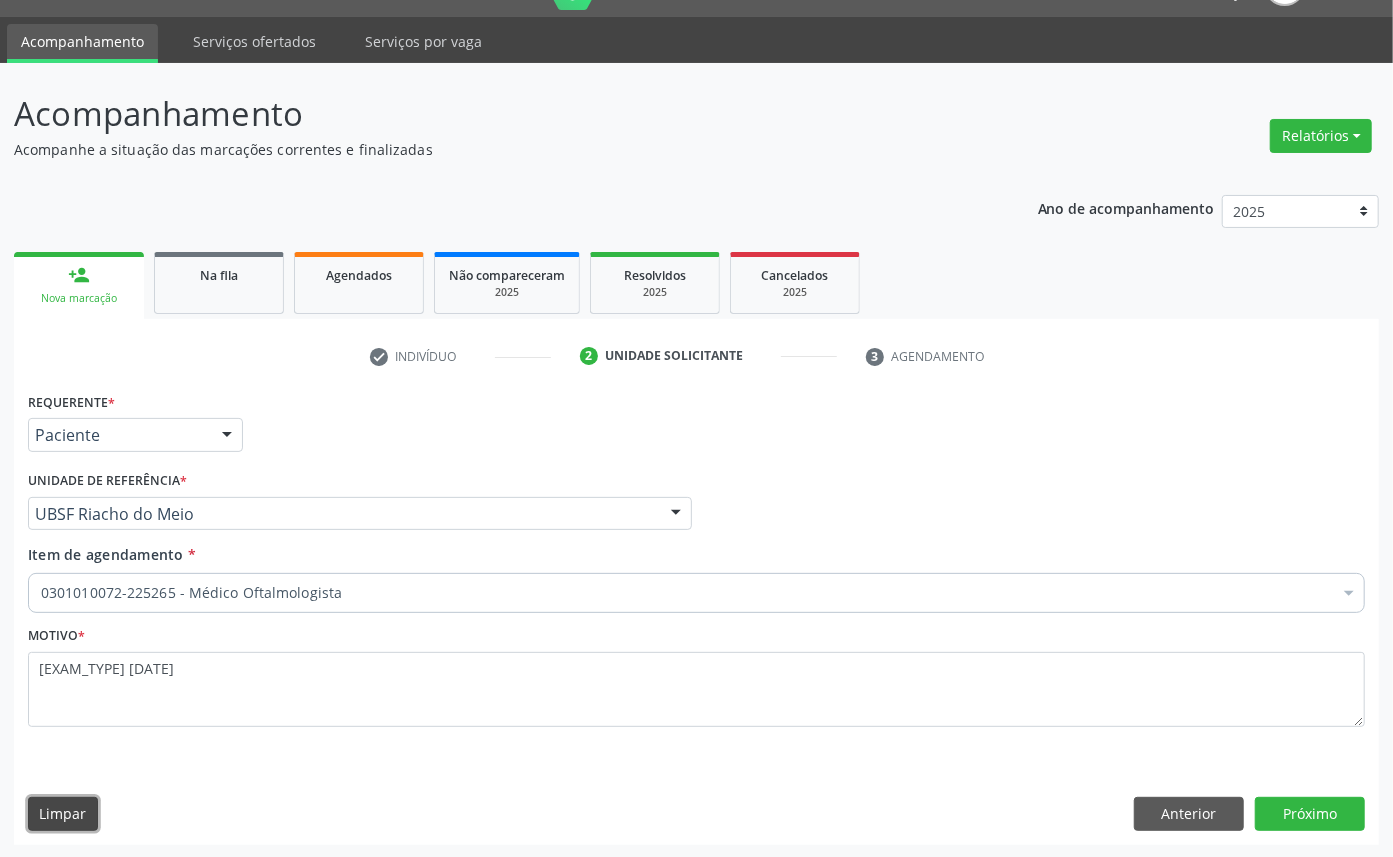 type 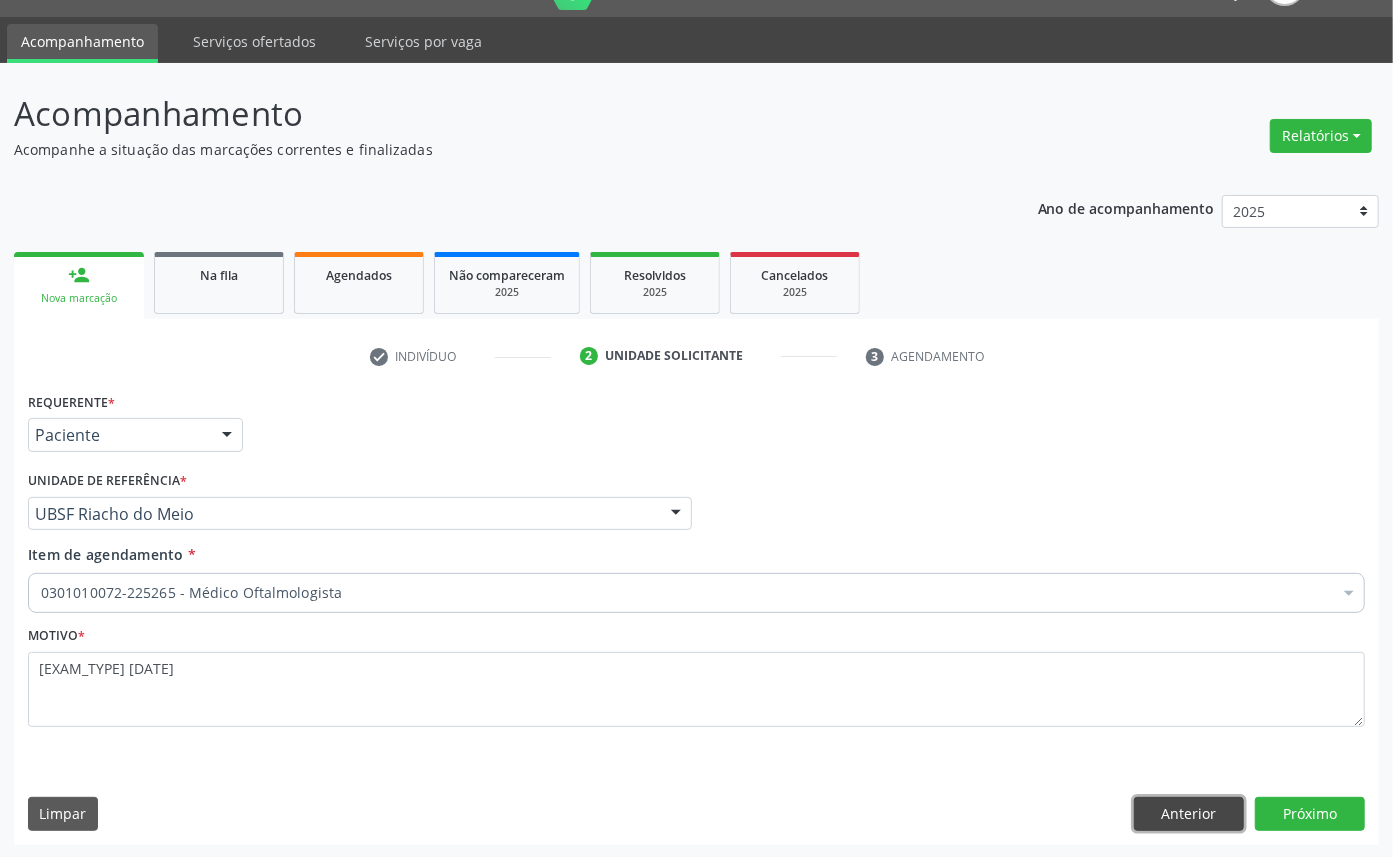 type 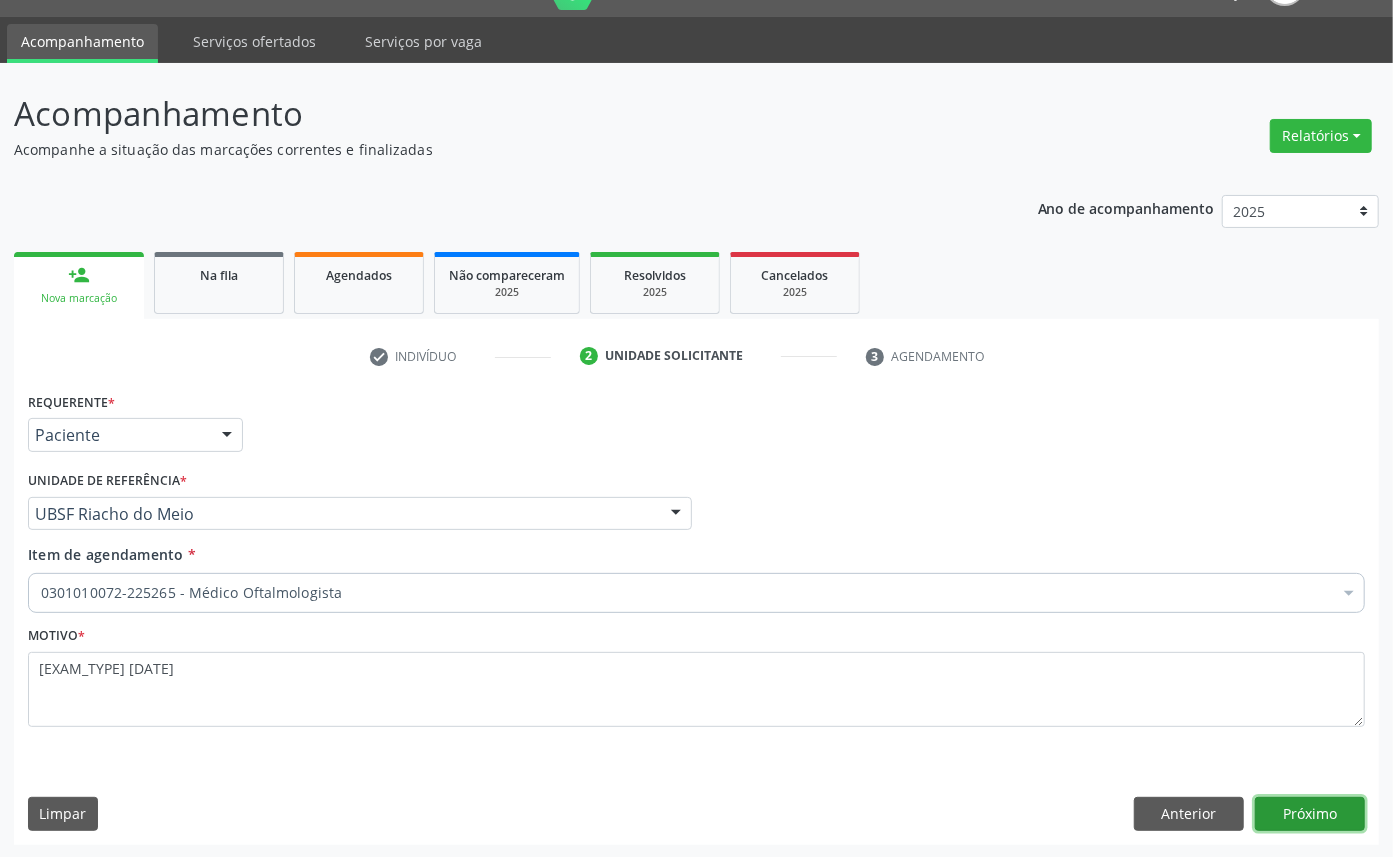 type 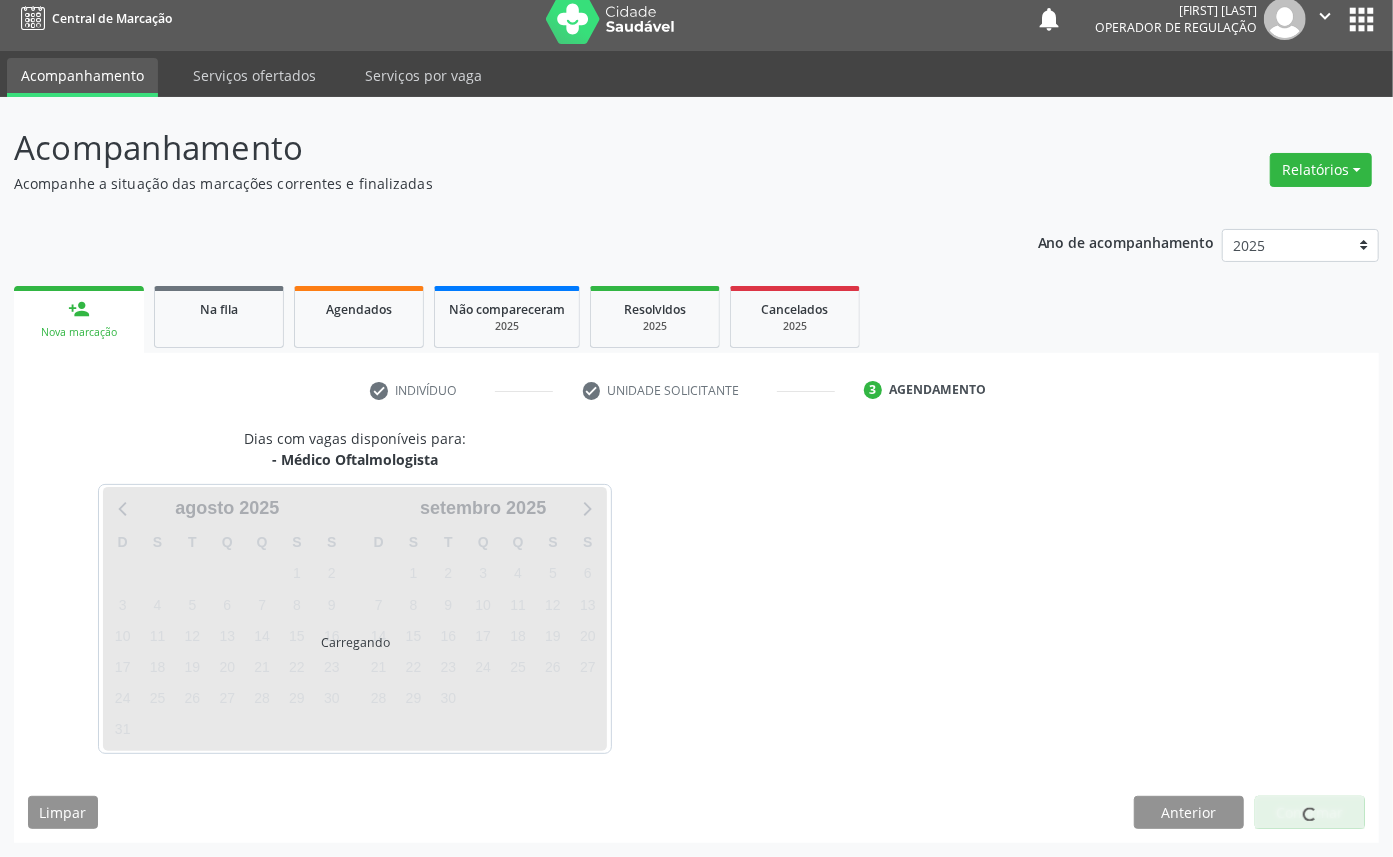 scroll, scrollTop: 12, scrollLeft: 0, axis: vertical 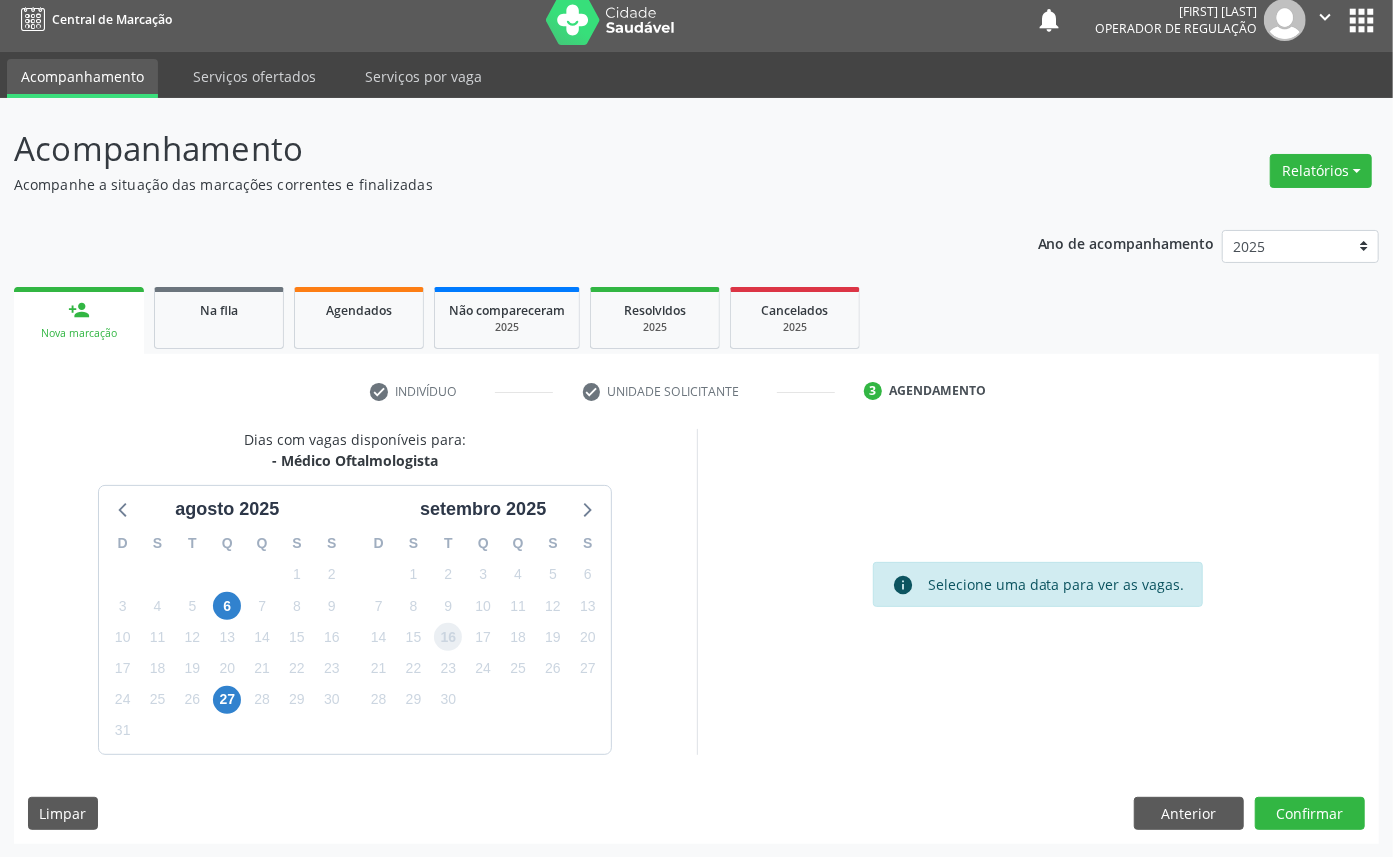 click on "16" at bounding box center (448, 637) 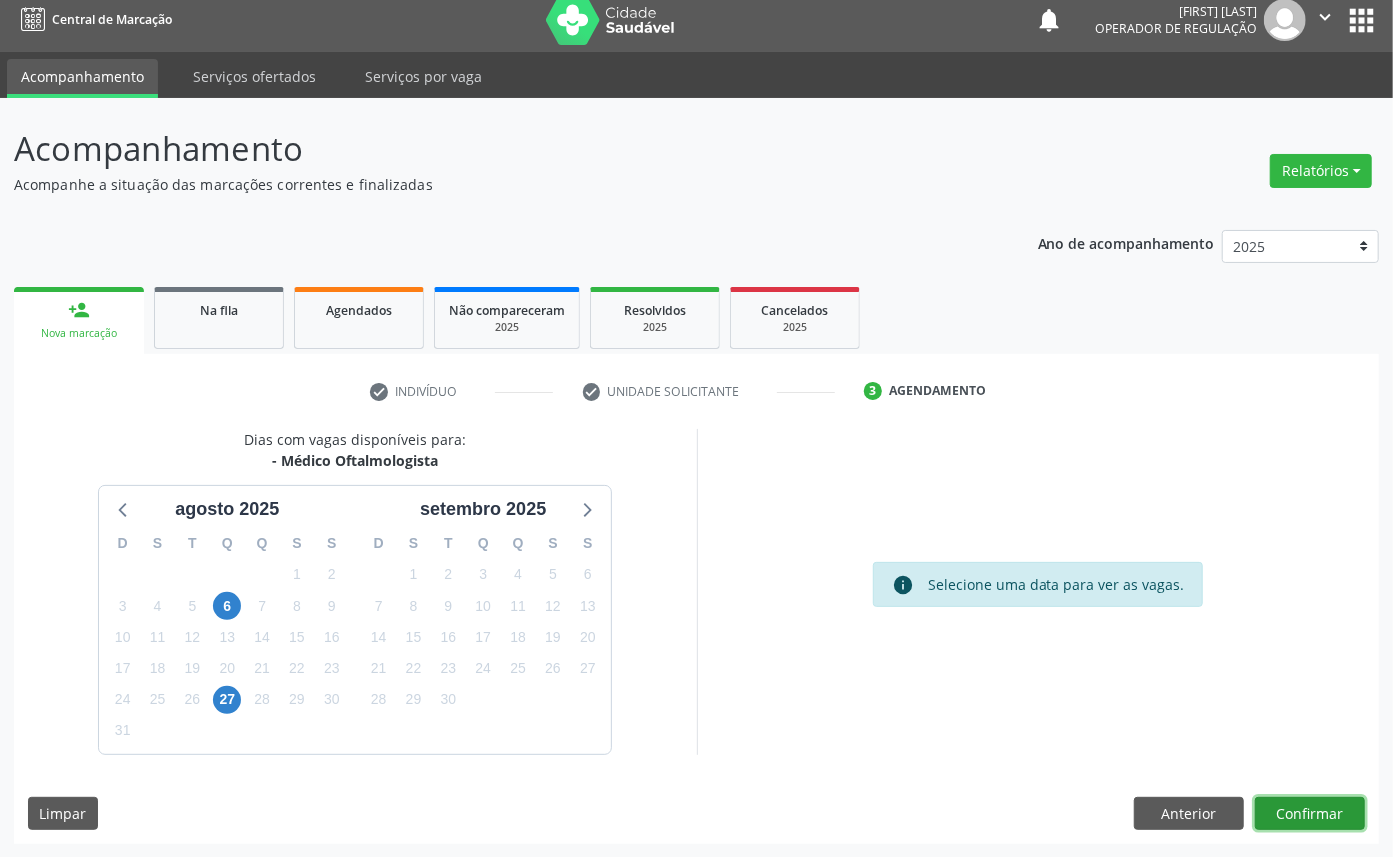 click on "Confirmar" at bounding box center (1310, 814) 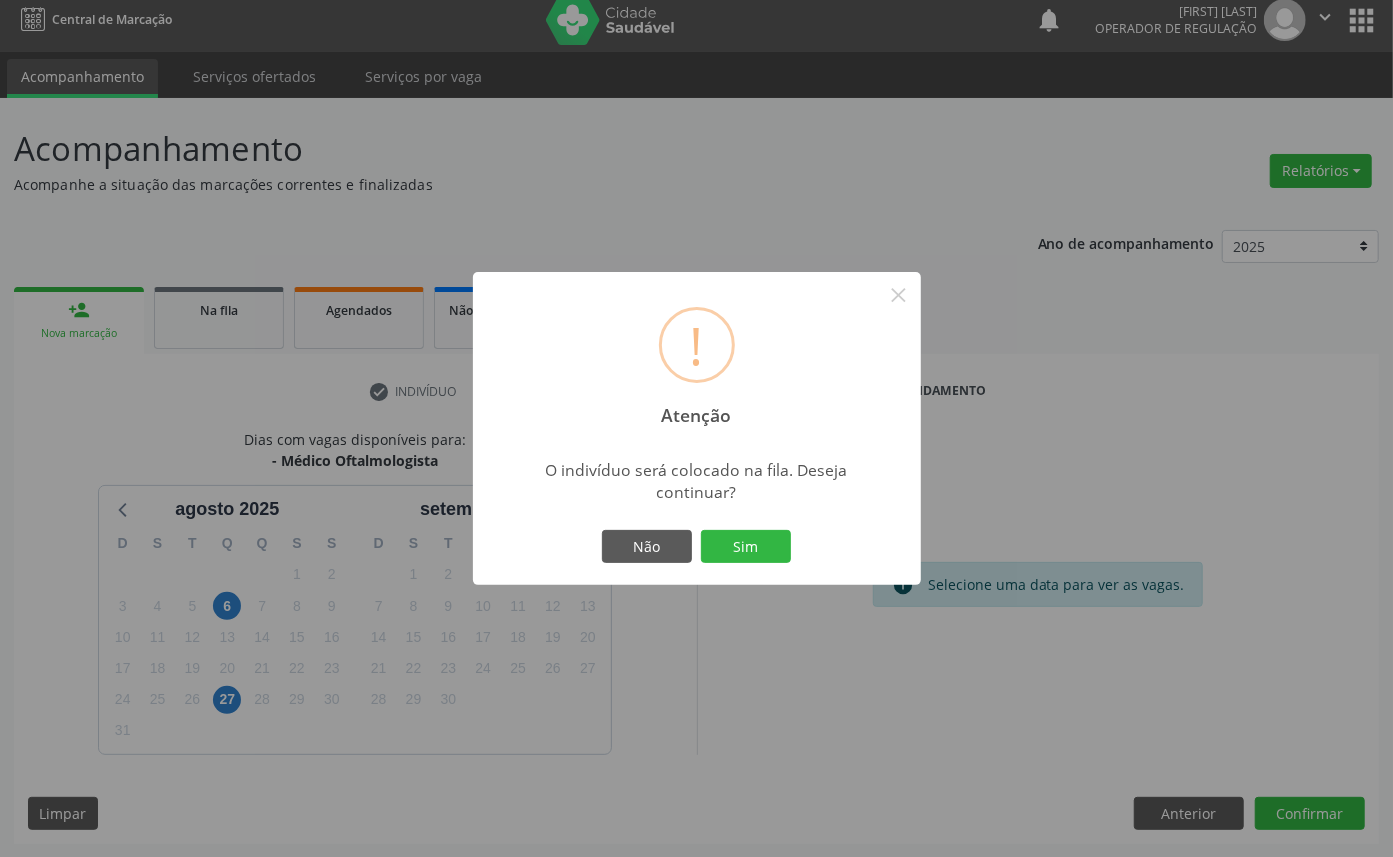 type 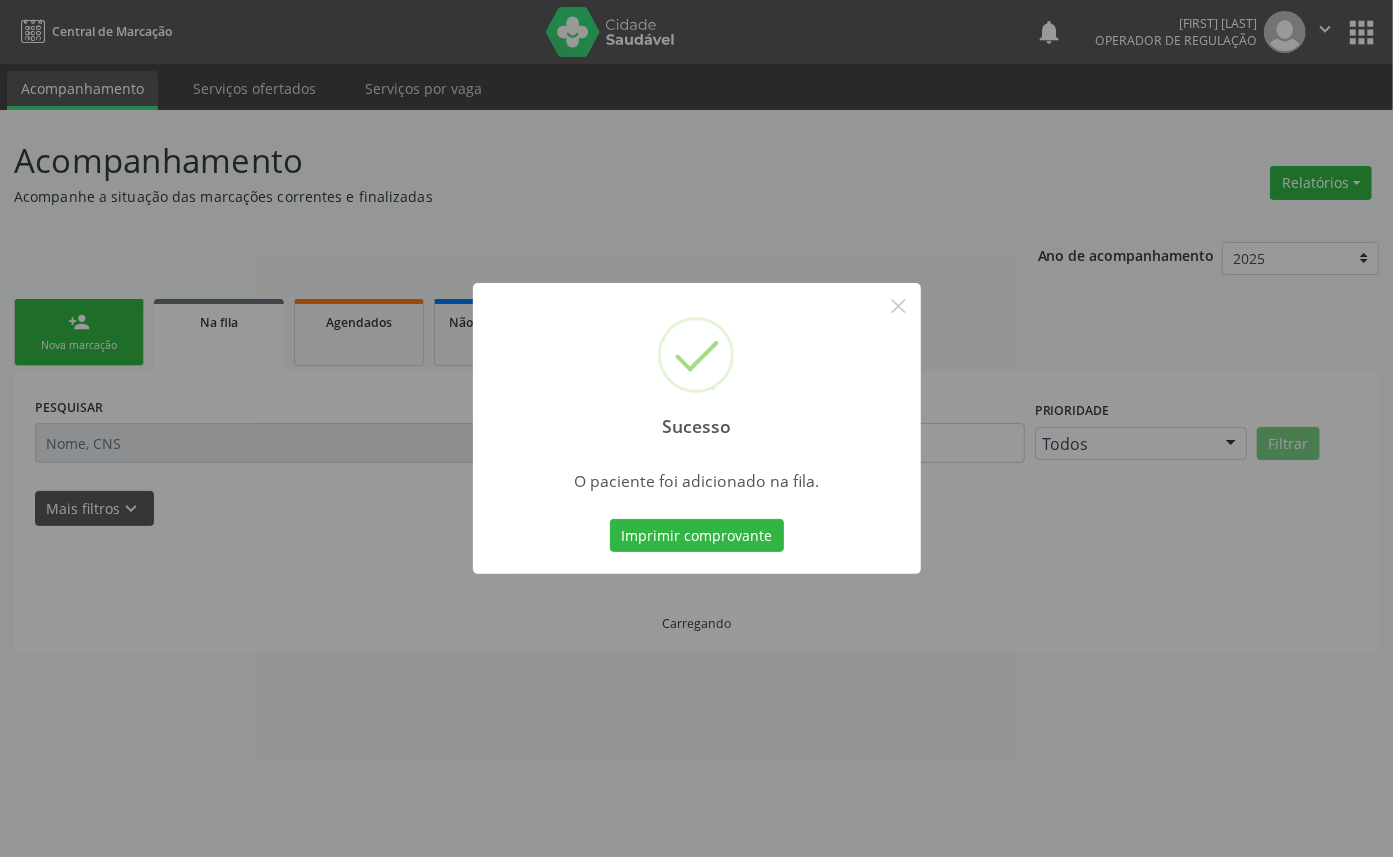 scroll, scrollTop: 0, scrollLeft: 0, axis: both 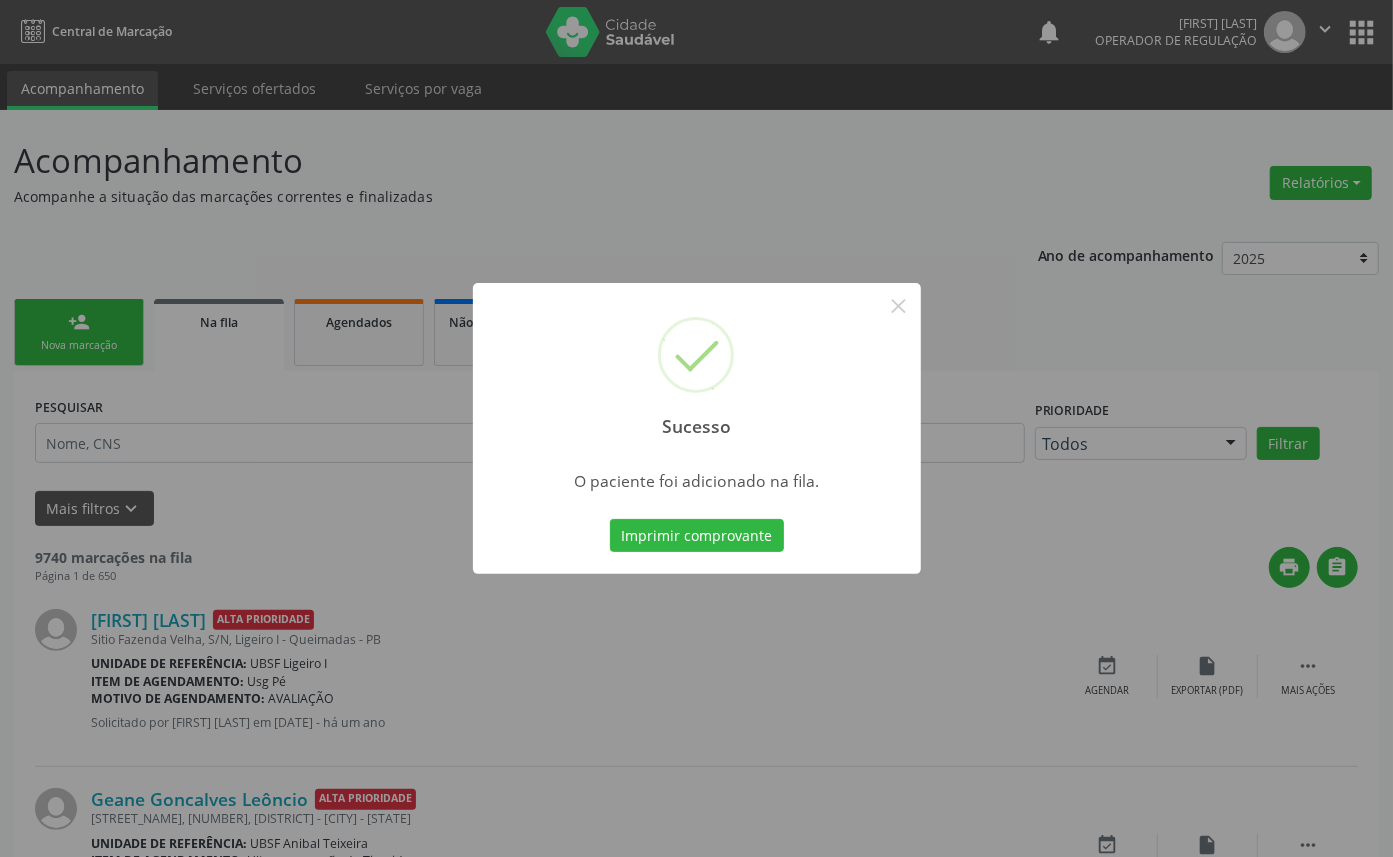 type 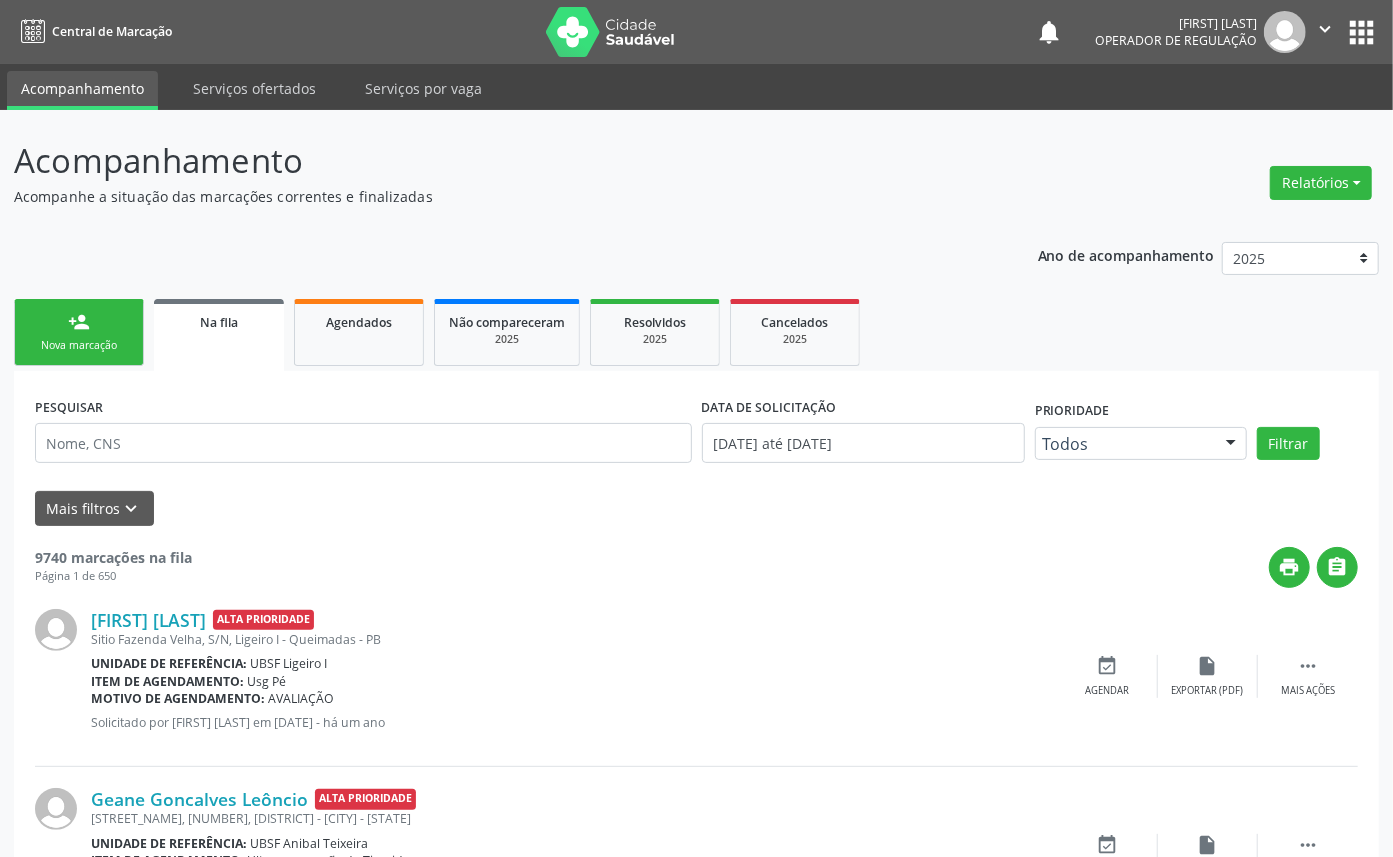 click on "Nova marcação" at bounding box center [79, 345] 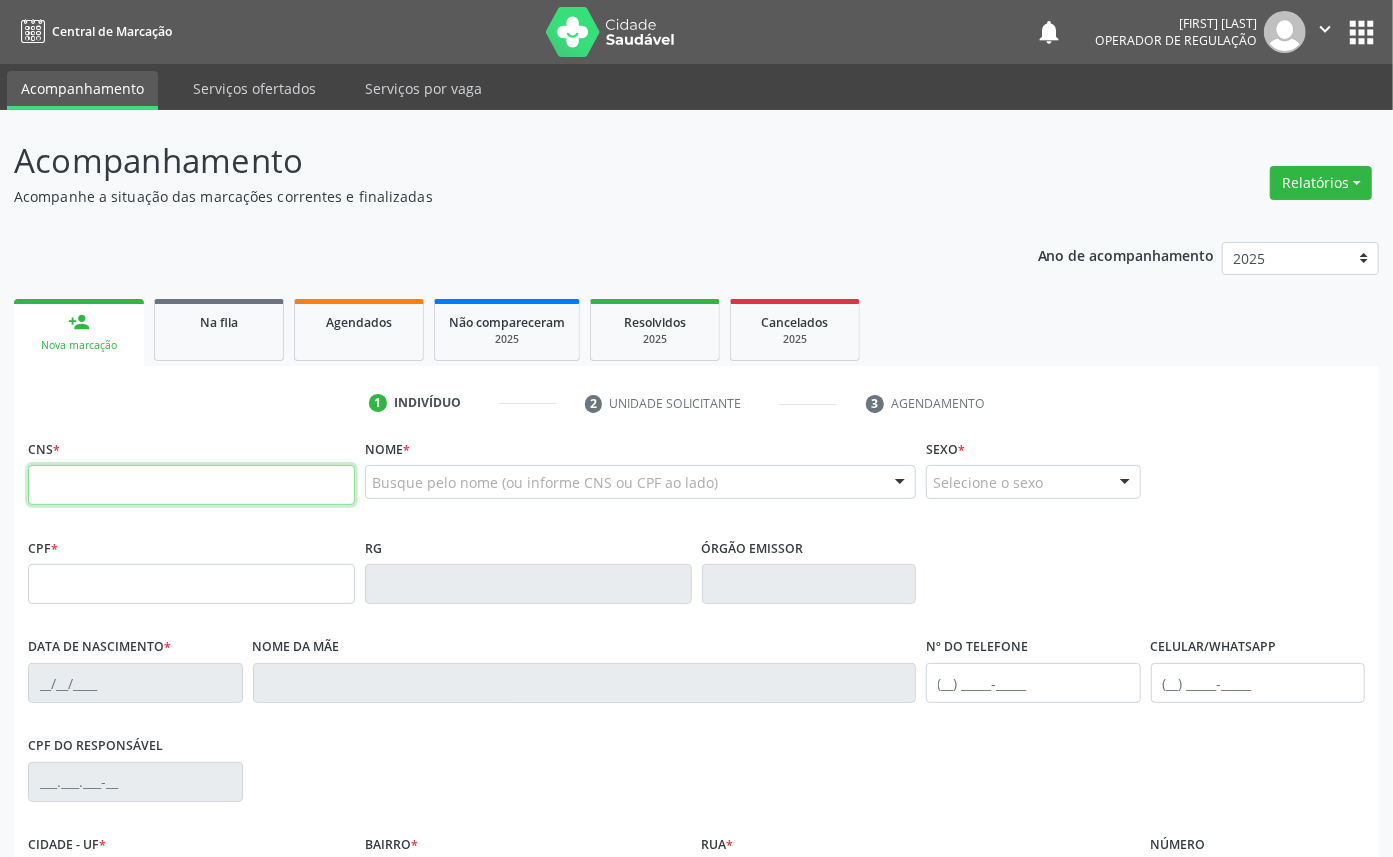 click at bounding box center (191, 485) 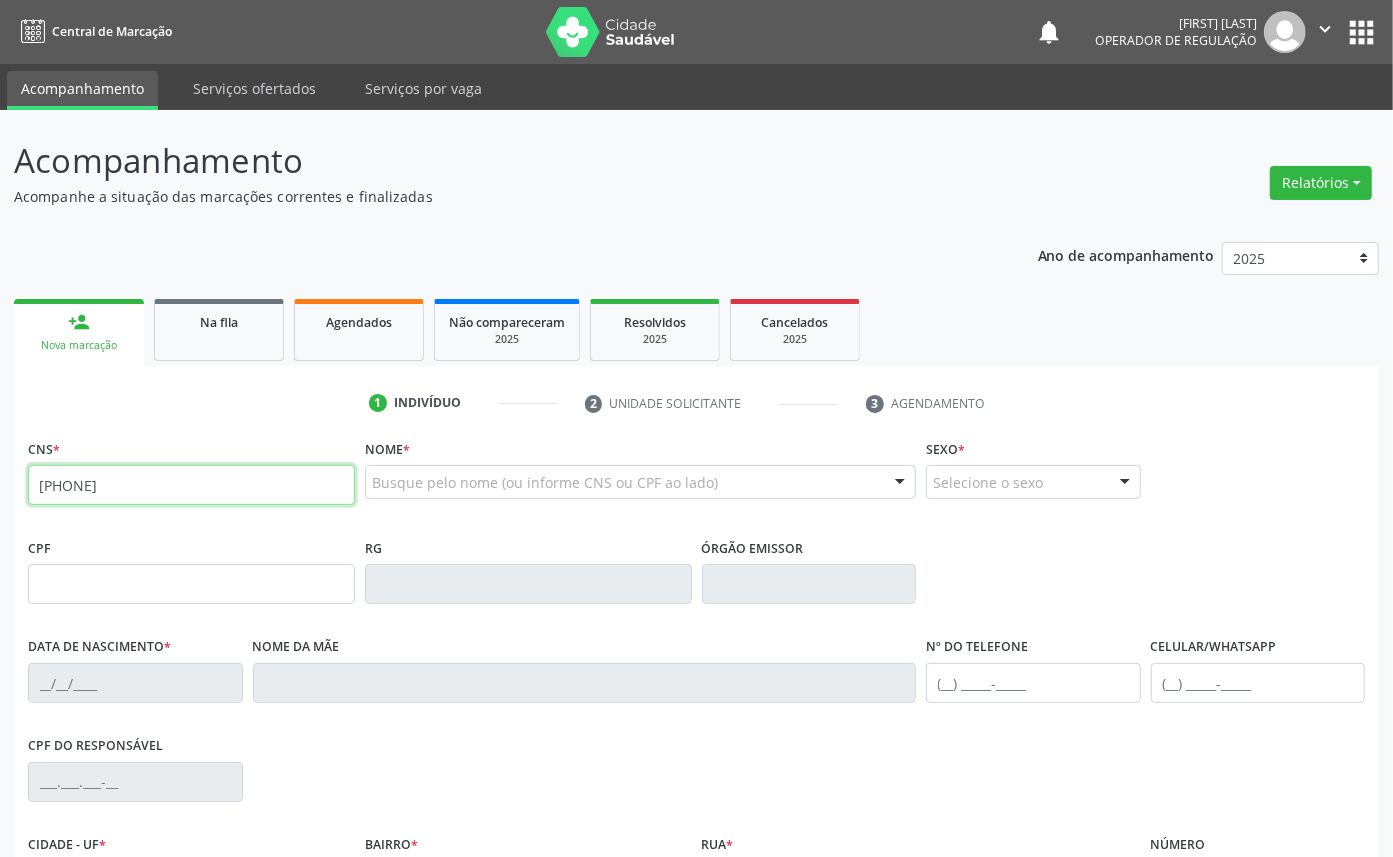 type on "701 8012 2354 1377" 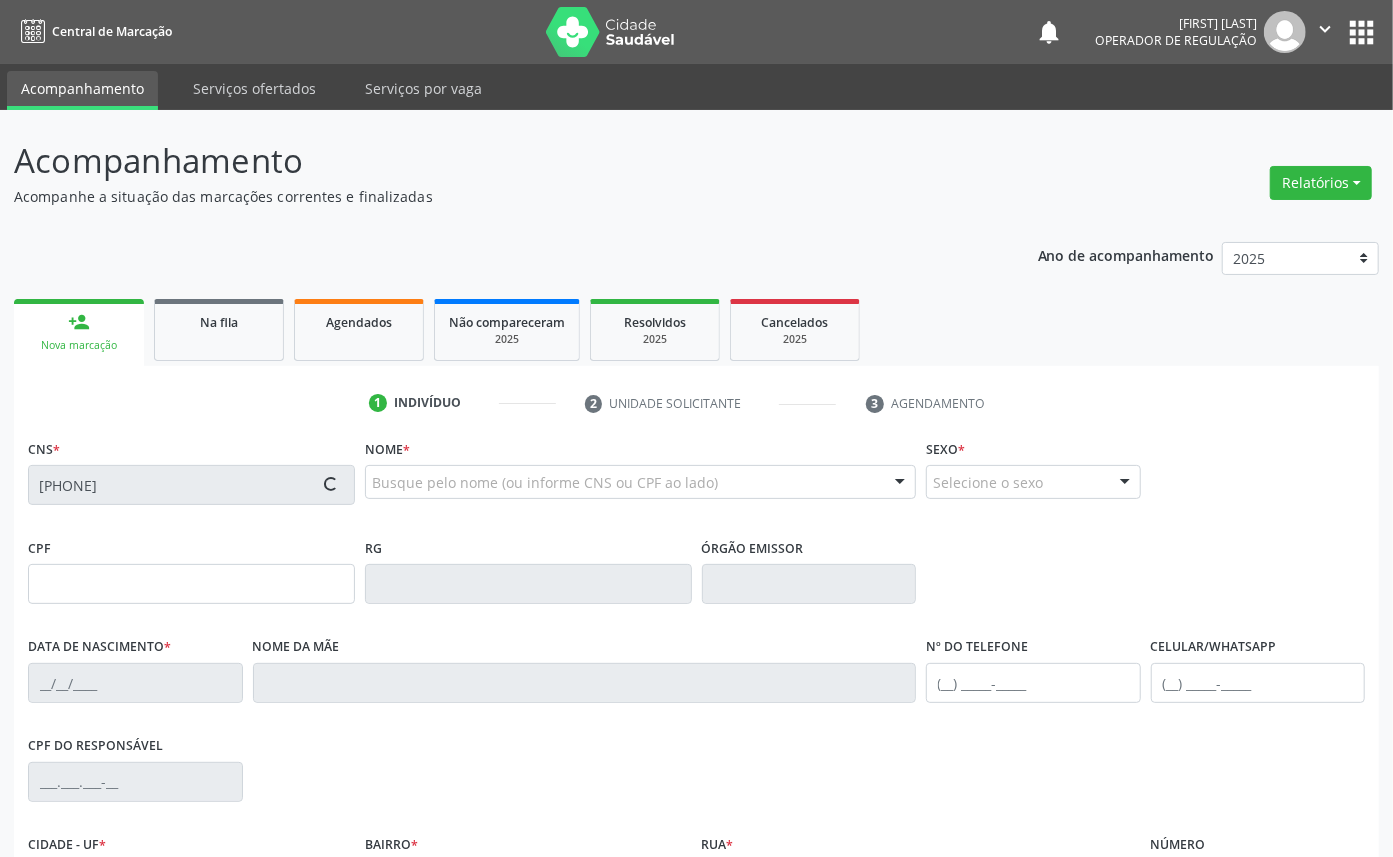 type on "029.107.464-29" 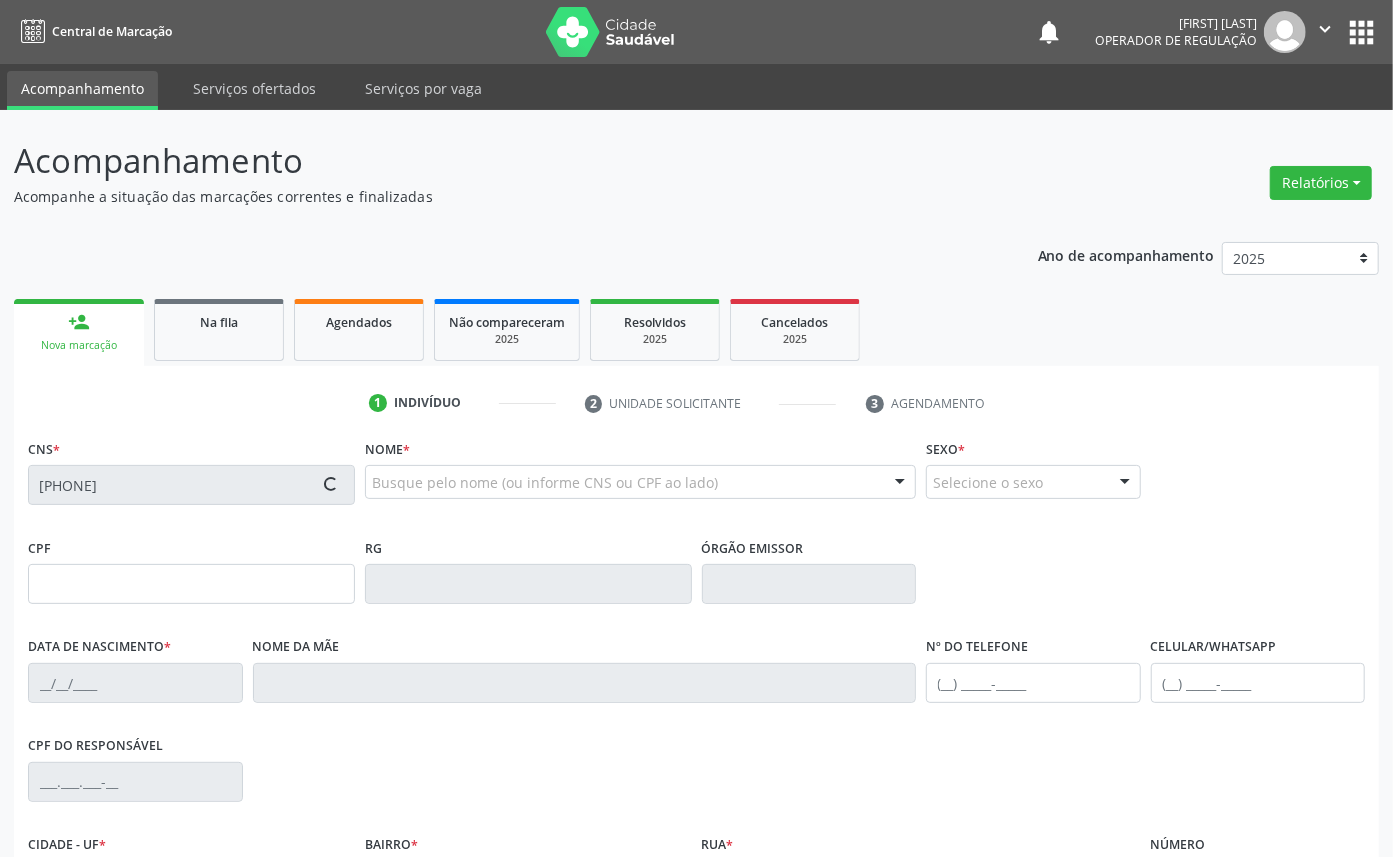 type on "20/08/1963" 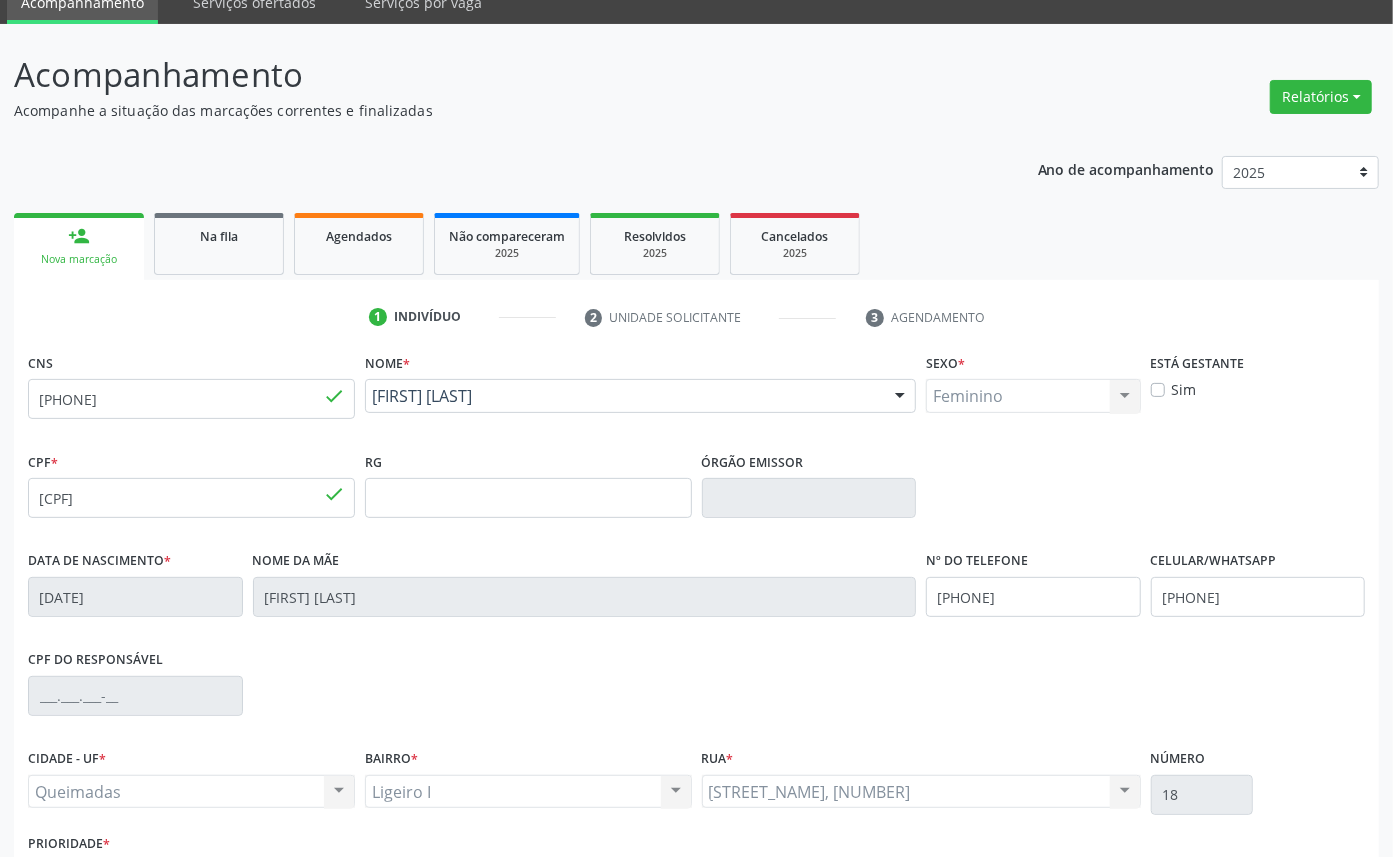 scroll, scrollTop: 225, scrollLeft: 0, axis: vertical 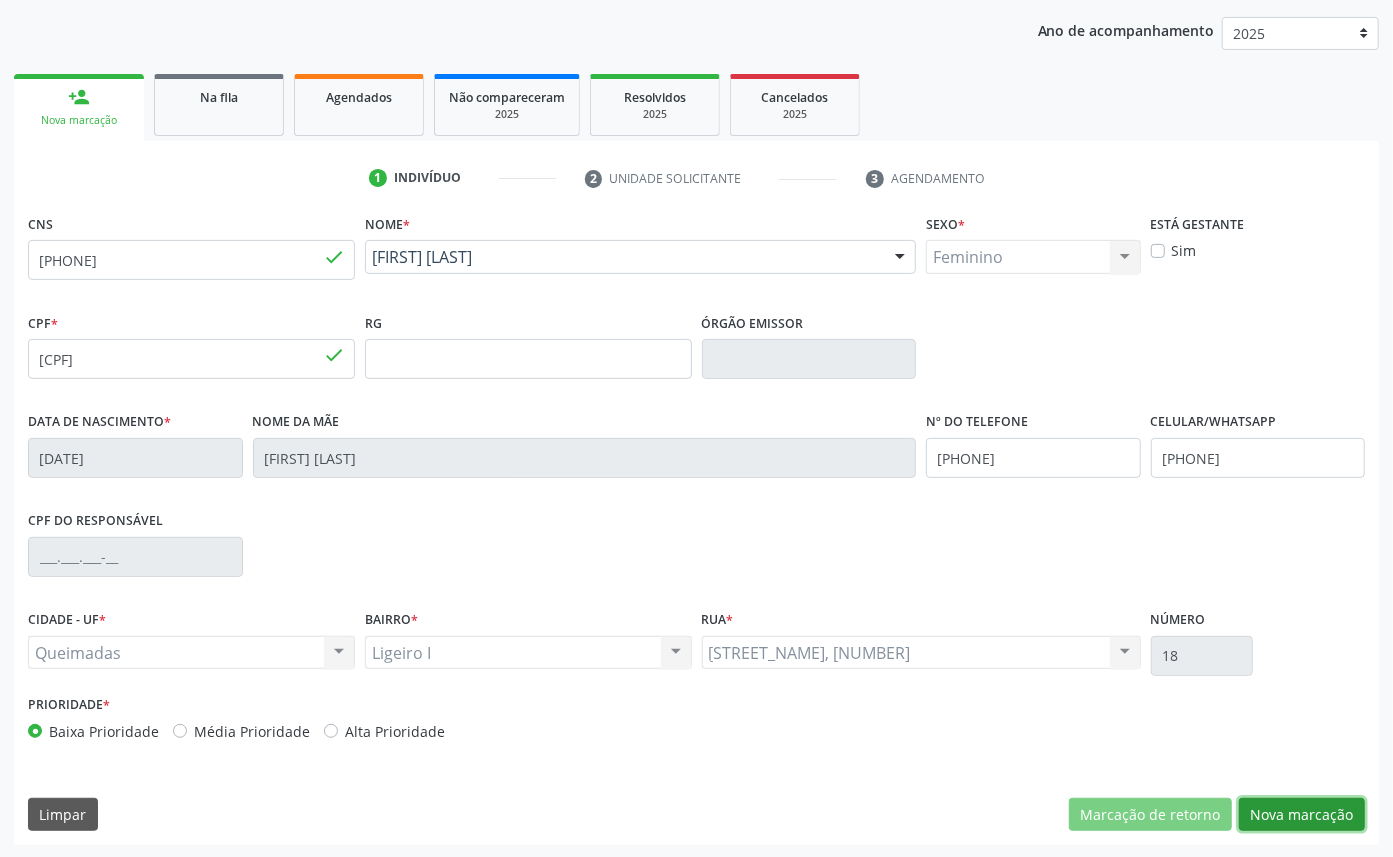 drag, startPoint x: 1261, startPoint y: 816, endPoint x: 575, endPoint y: 606, distance: 717.42316 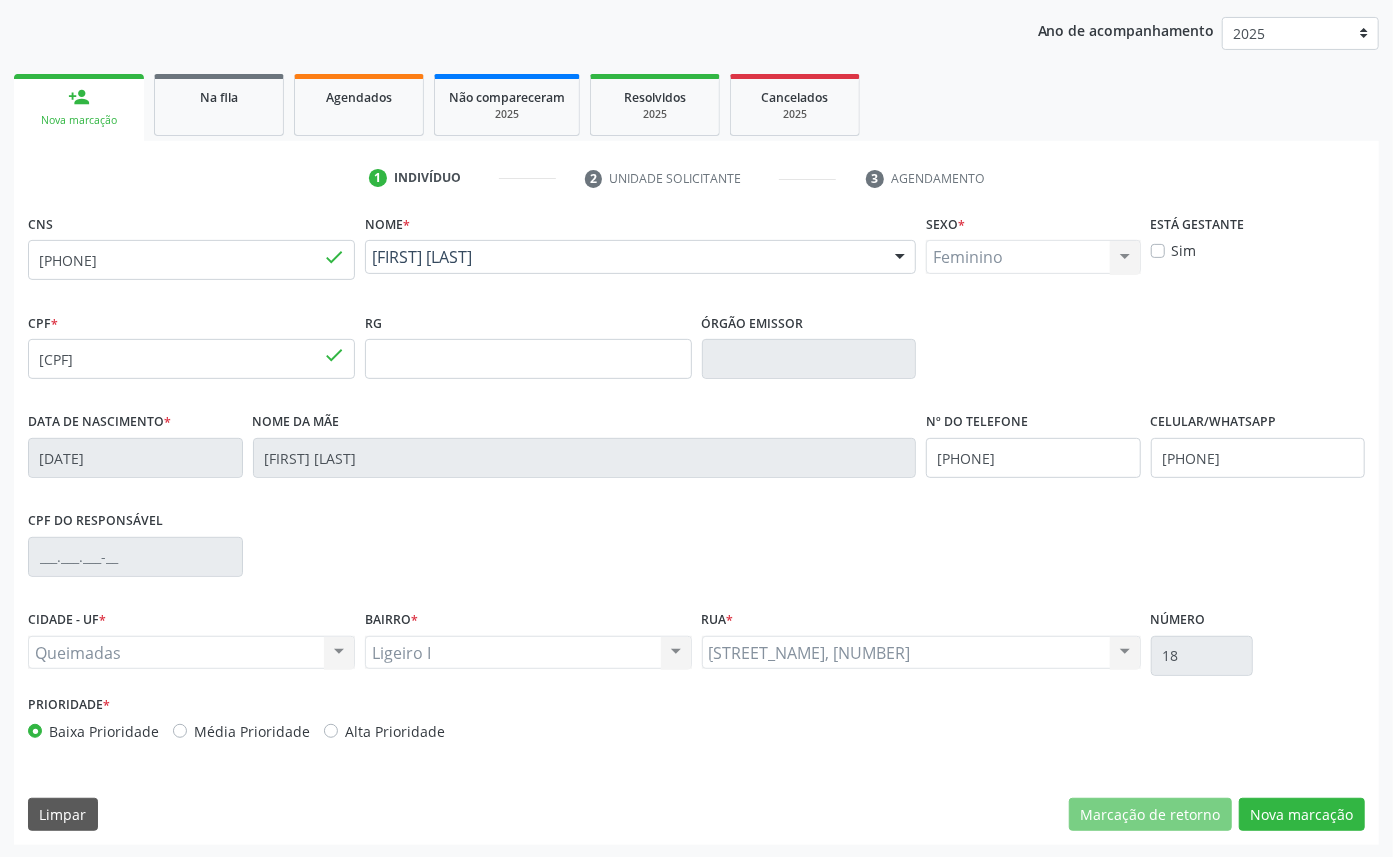 scroll, scrollTop: 47, scrollLeft: 0, axis: vertical 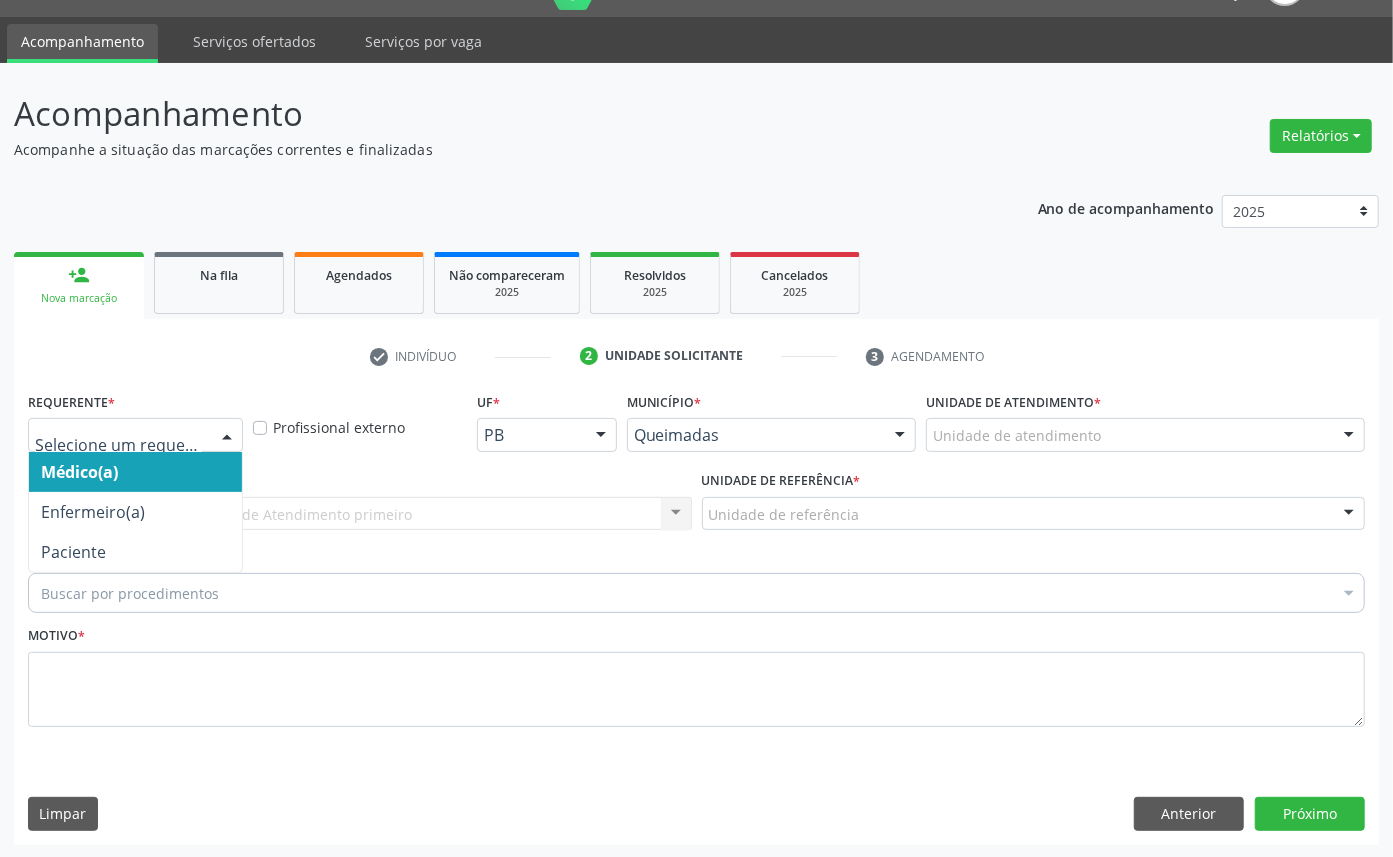 click at bounding box center (135, 435) 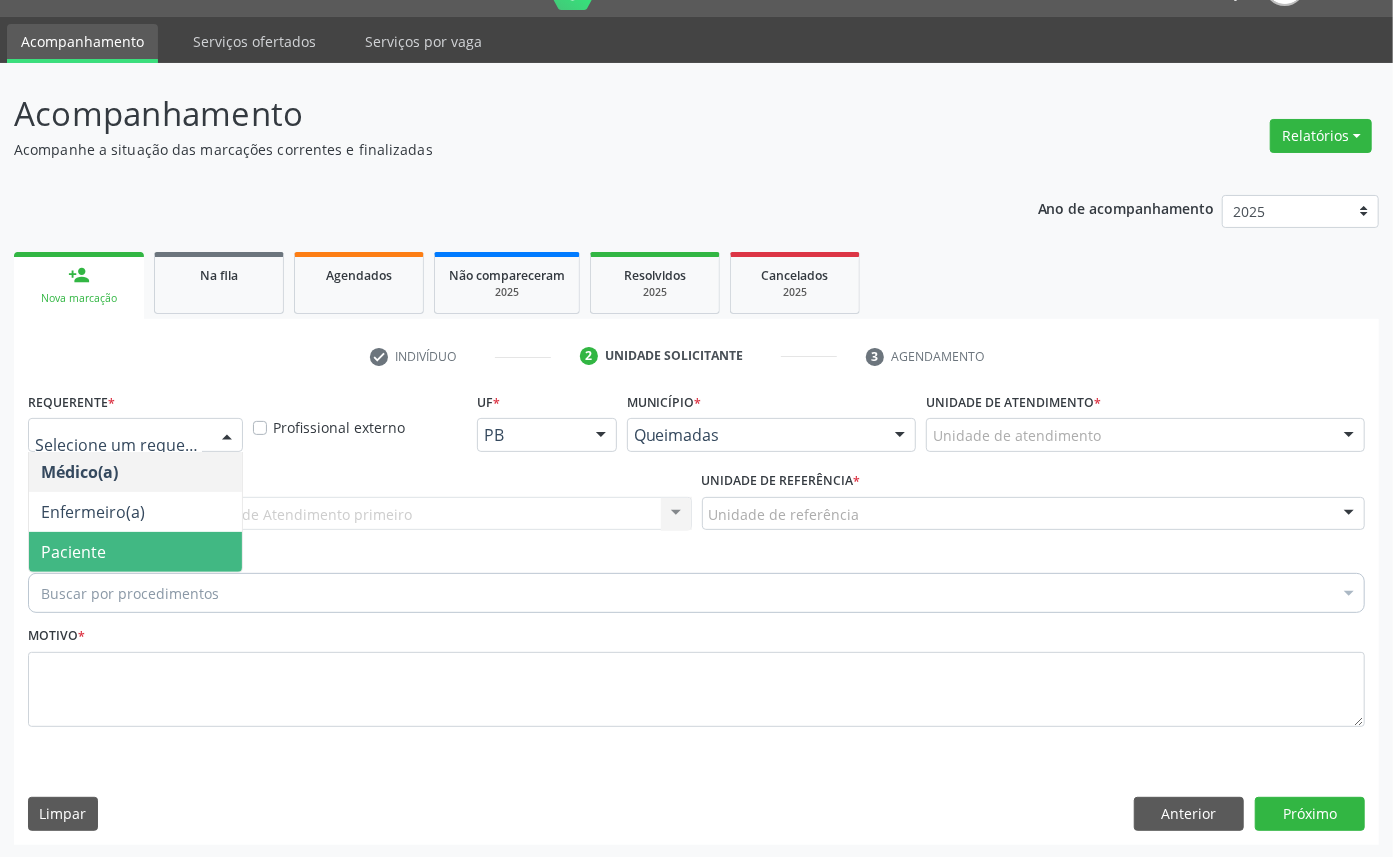 click on "Paciente" at bounding box center (135, 552) 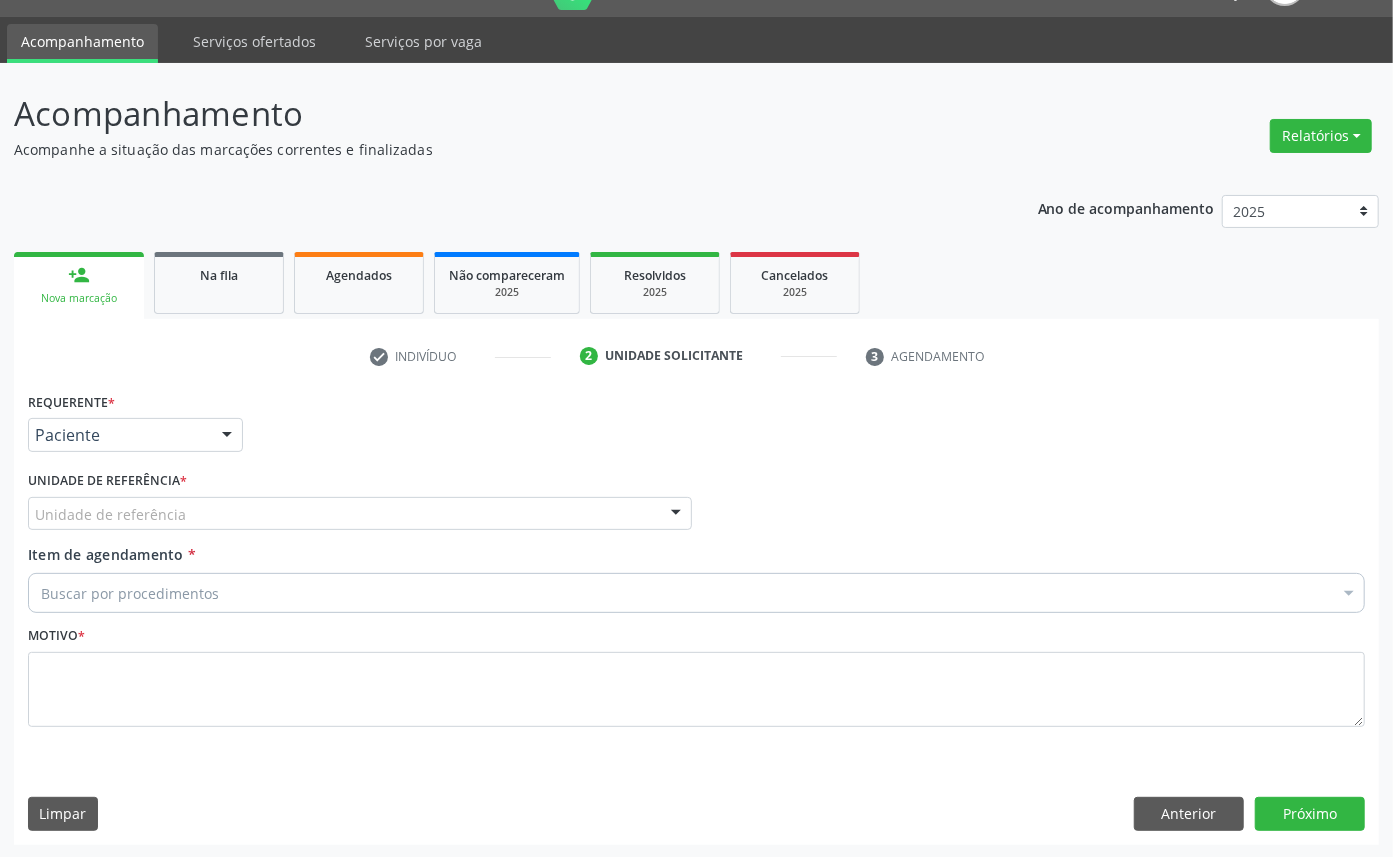 click on "Unidade de referência" at bounding box center (360, 514) 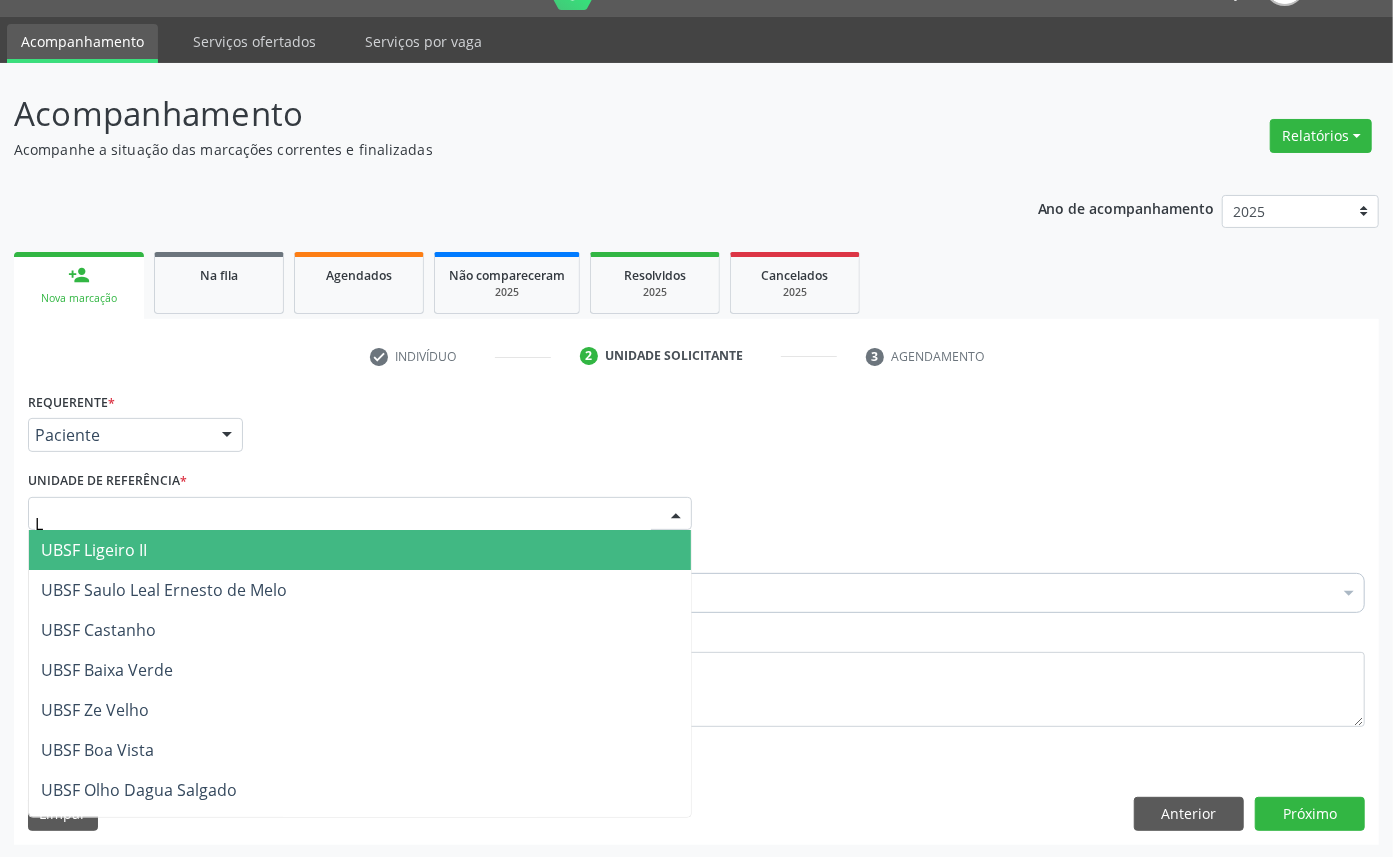 type on "LI" 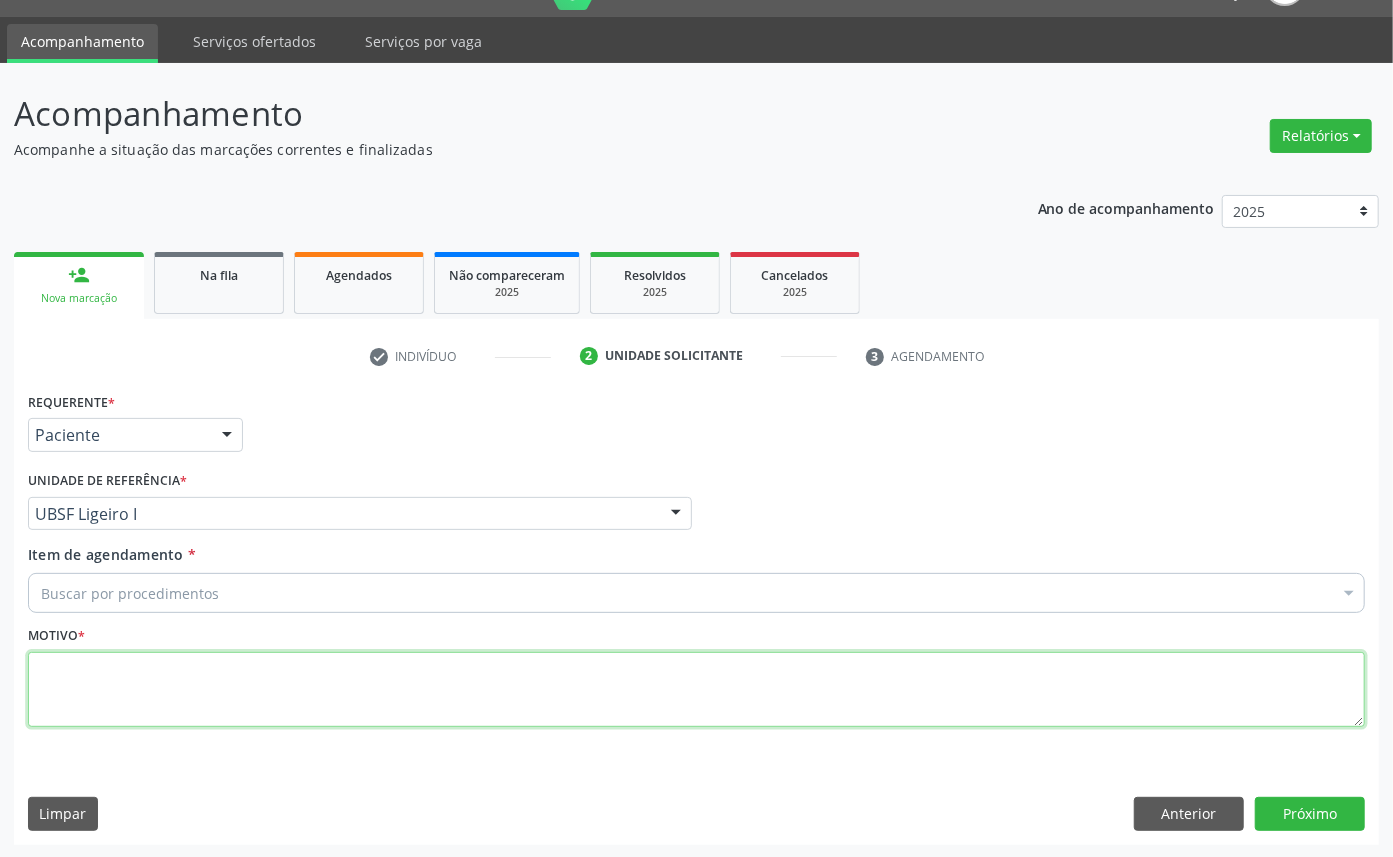 paste on "EXAME OFTALMO [DATE]" 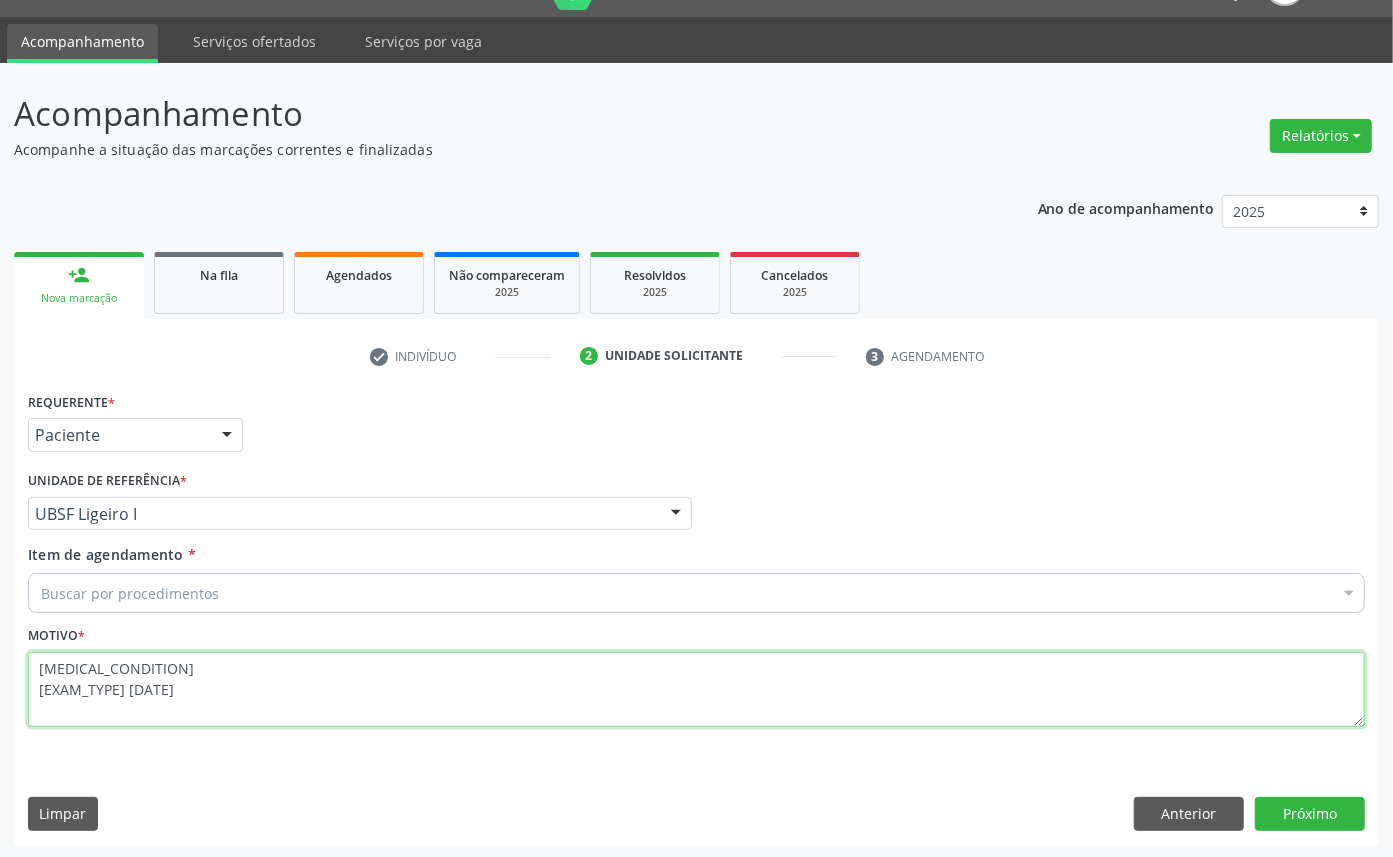 click on "RASTREIO DE RETINOPATIA DIABPETICA
EXAME OFTALMO 05/2025" at bounding box center [696, 690] 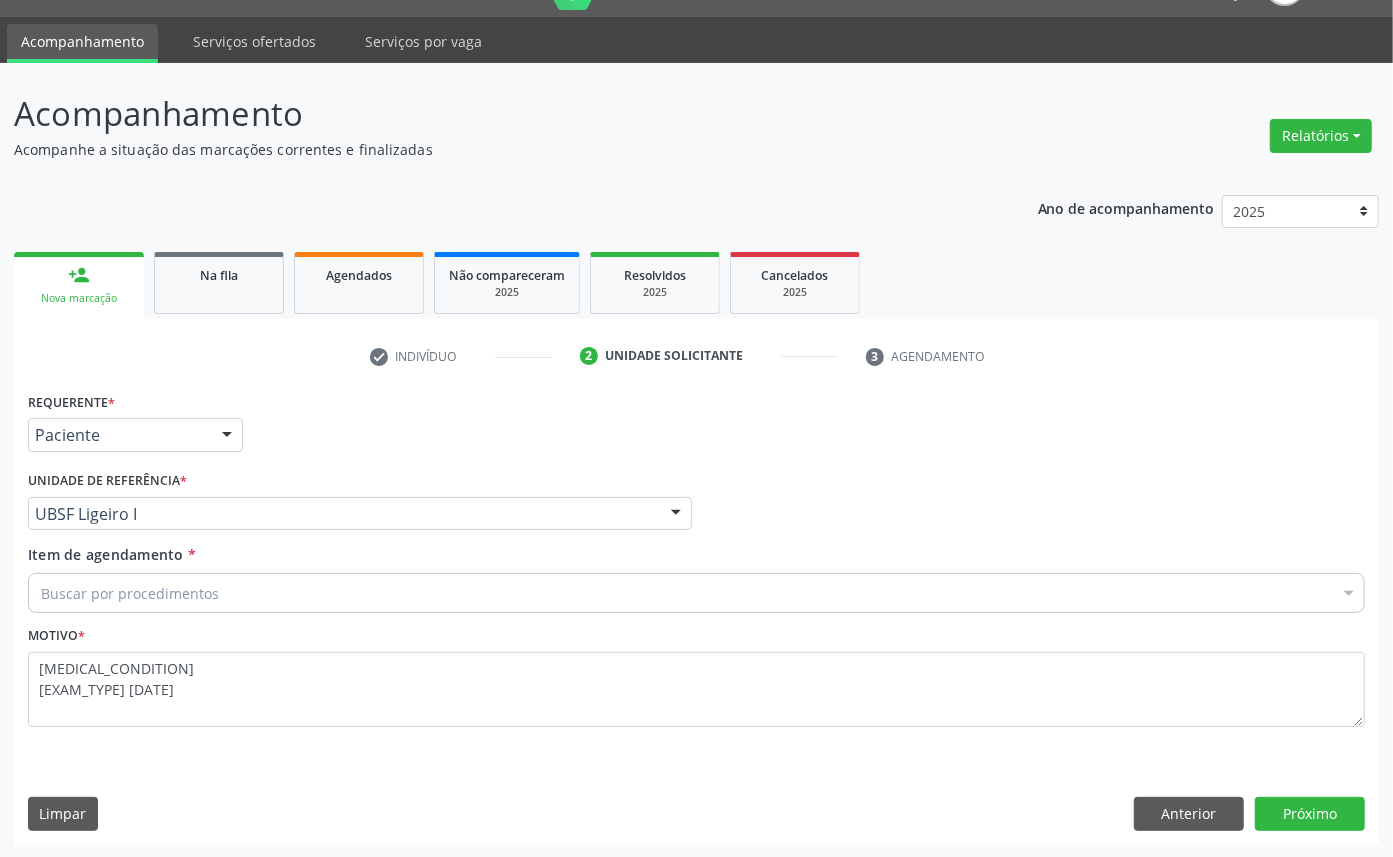 click on "Item de agendamento
*
Buscar por procedimentos
Selecionar todos
0604320140 - Abatacepte 125 Mg Injetável (Por Seringa Preenchida)
0604320124 - Abatacepte 250 Mg Injetável (Por Frasco Ampola).
0603050018 - Abciximabe
0406010013 - Abertura de Comunicacao Inter-Atrial
0406010021 - Abertura de Estenose Aortica Valvar
0406011265 - Abertura de Estenose Aortica Valvar (Criança e Adolescente)
0406010030 - Abertura de Estenose Pulmonar Valvar
0406011273 - Abertura de Estenose Pulmonar Valvar (Criança e Adolescente)
0301080011 - Abordagem Cognitiva Comportamental do Fumante (Por Atendimento / Paciente)
0307020010 - Acesso A Polpa Dentaria e Medicacao (Por Dente)
0604660030 - Acetazolamida 250 Mg (Por Comprimido)
0202010783 - Acidez Titulável no Leite Humano (Dornic)" at bounding box center (696, 582) 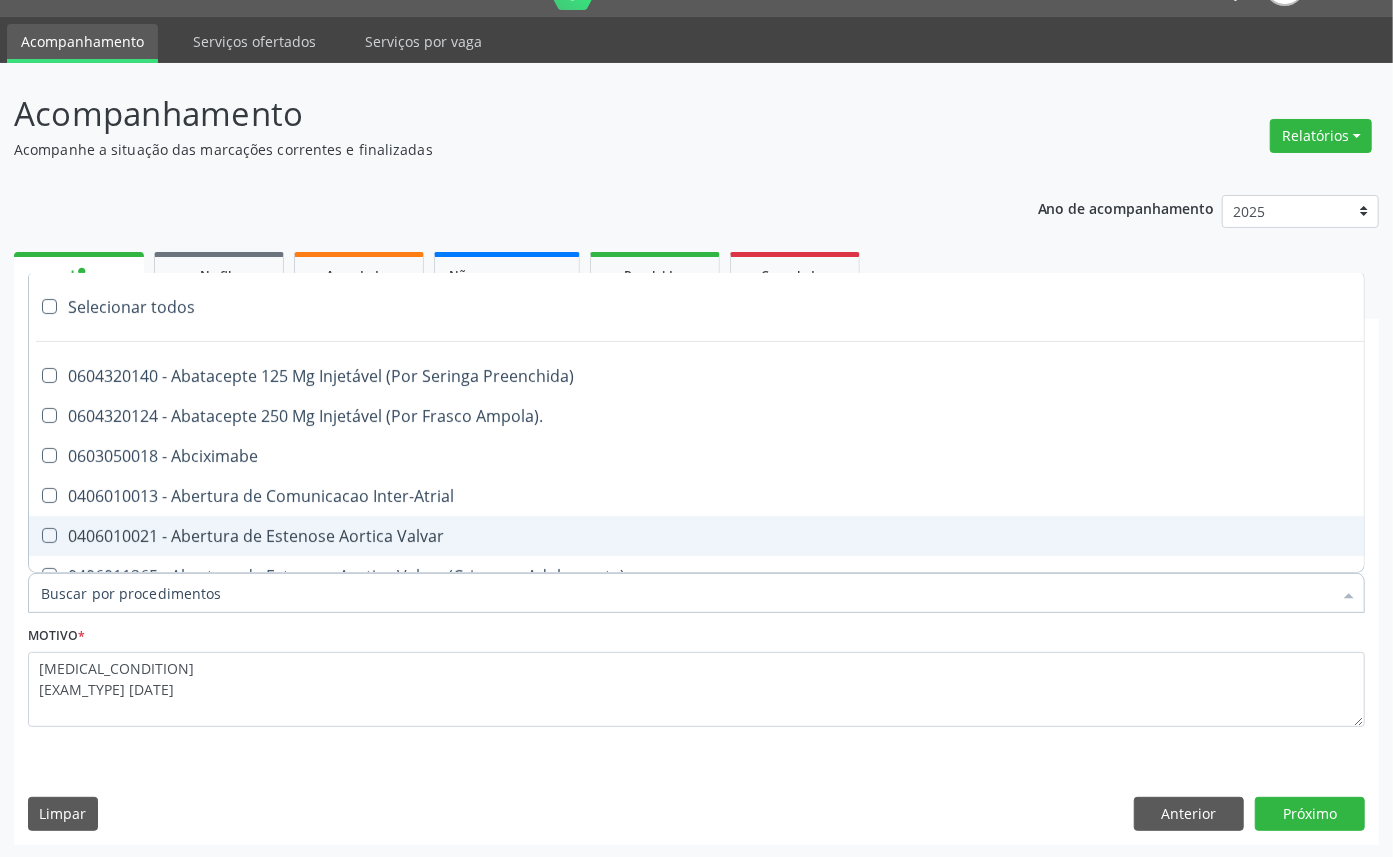 paste on "OFTALMOLOGISTA" 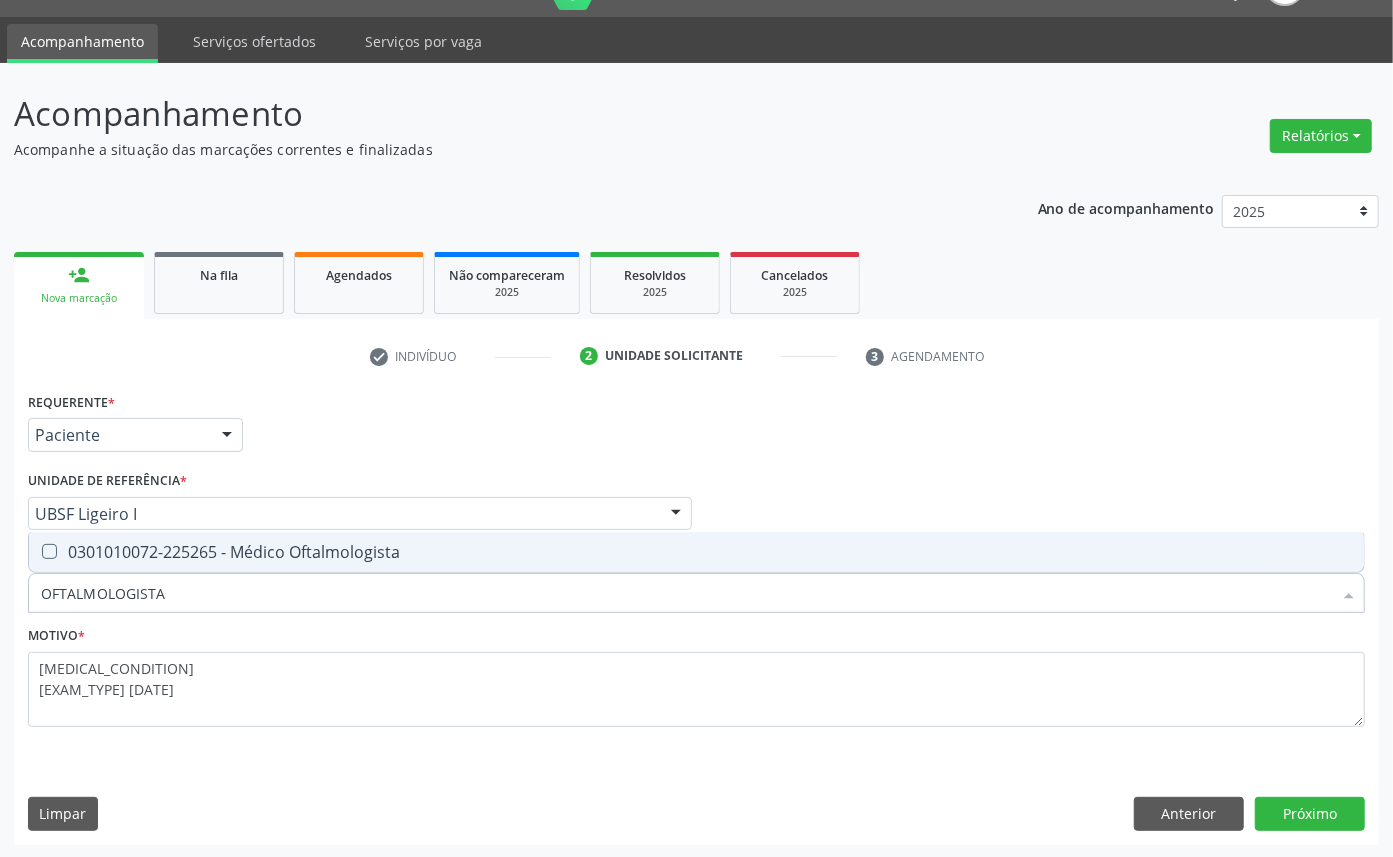 click on "0301010072-225265 - Médico Oftalmologista" at bounding box center (696, 552) 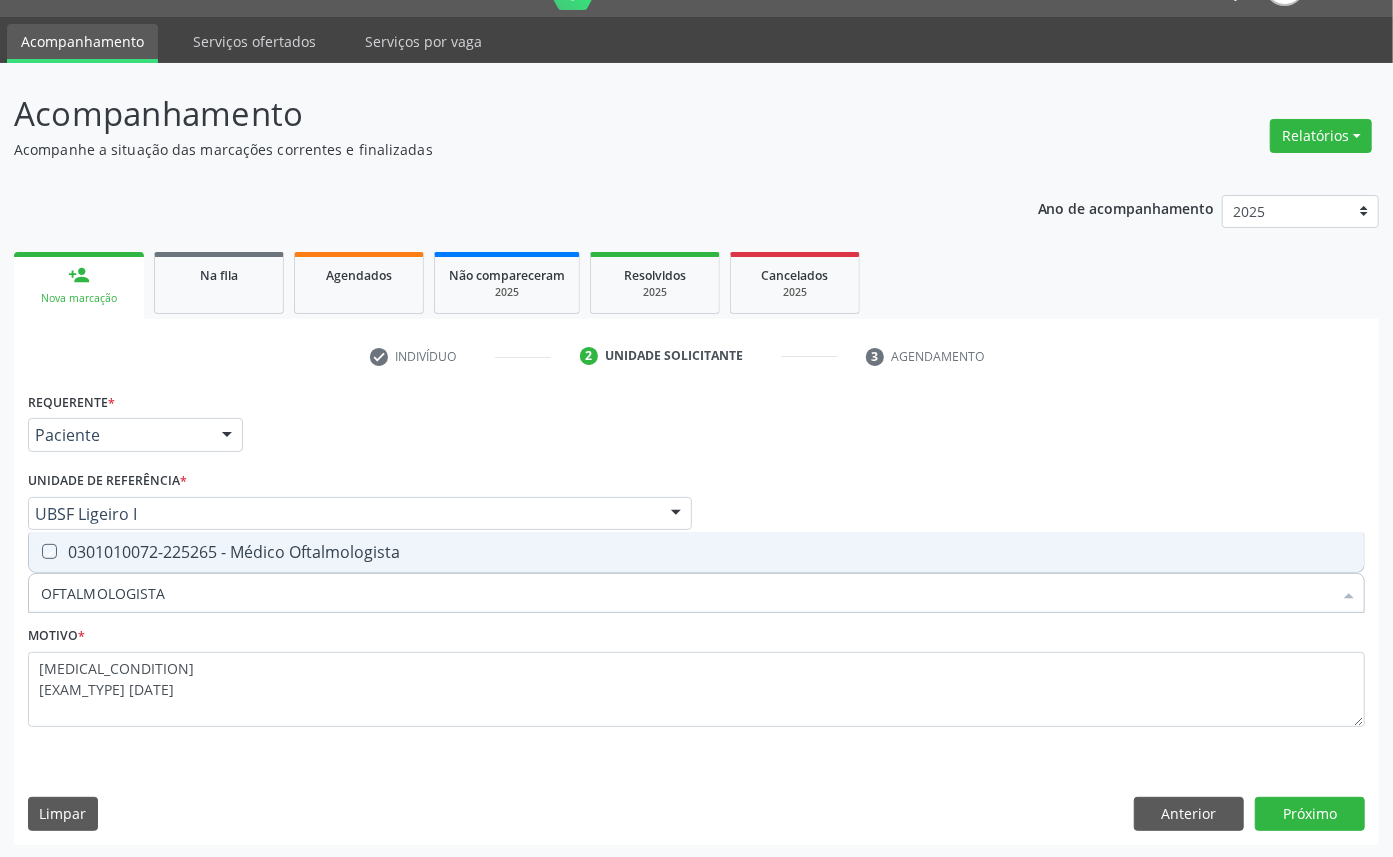 checkbox on "true" 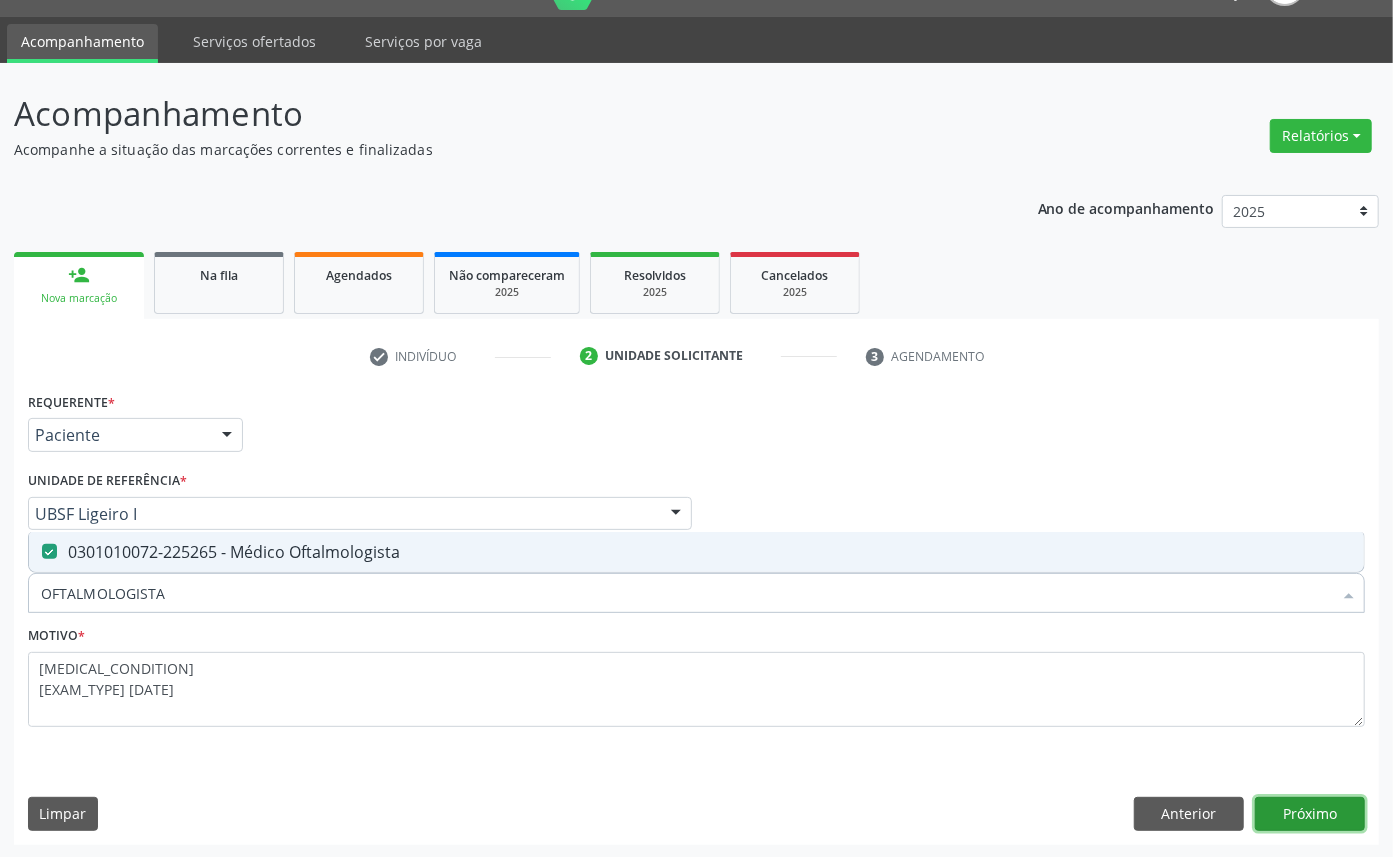 click on "Próximo" at bounding box center (1310, 814) 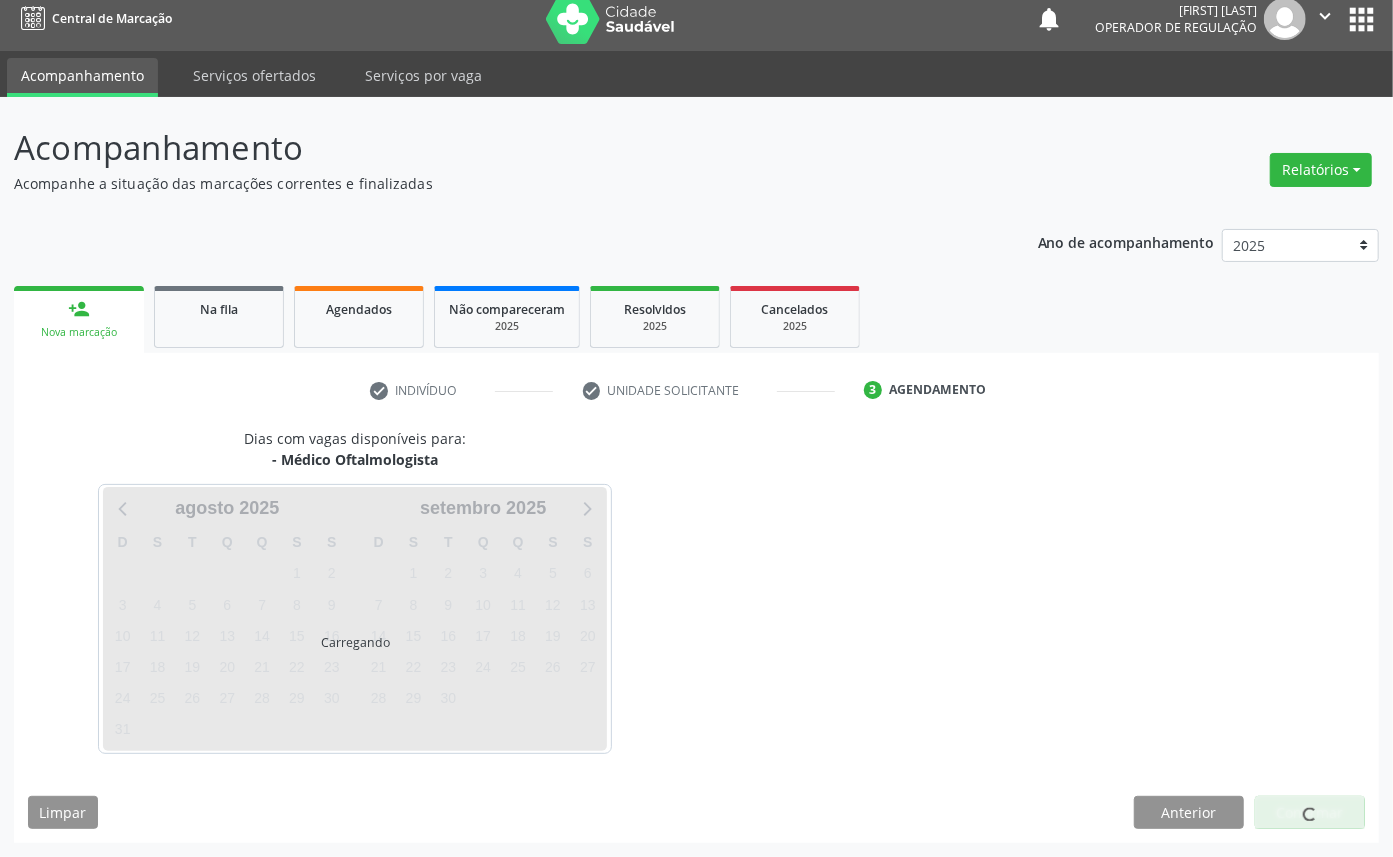 scroll, scrollTop: 12, scrollLeft: 0, axis: vertical 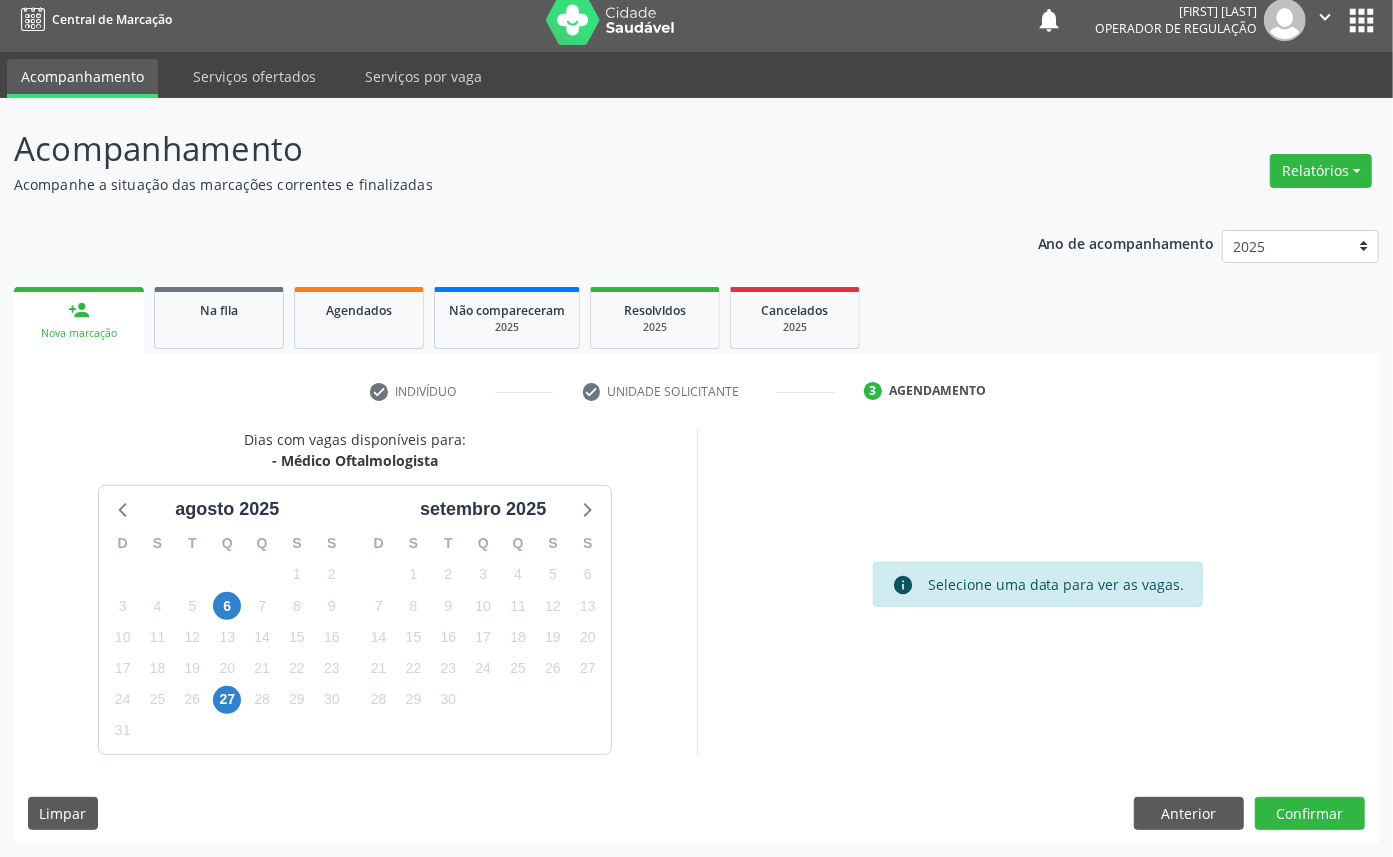 click on "4" at bounding box center (587, 699) 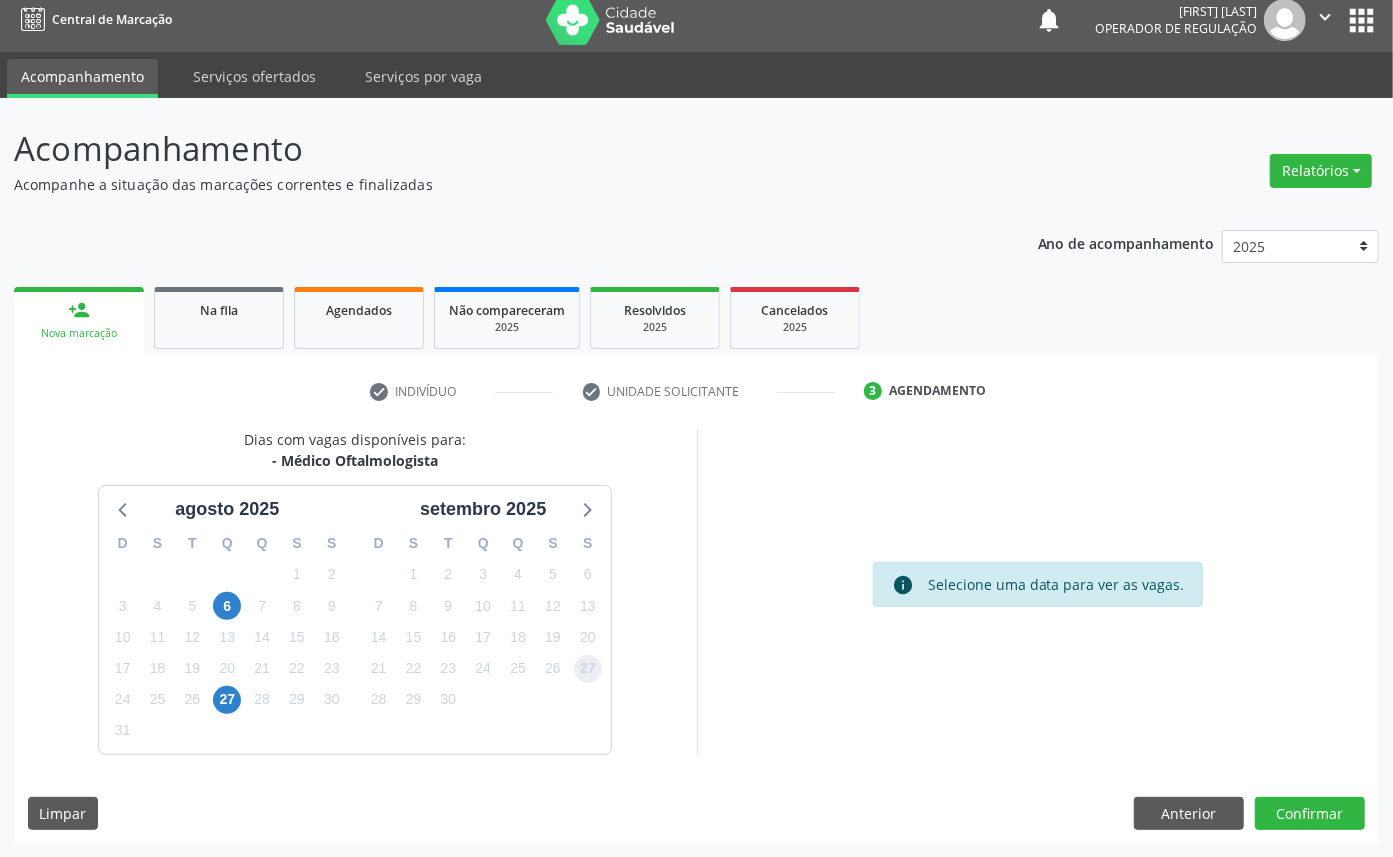 click on "27" at bounding box center [588, 669] 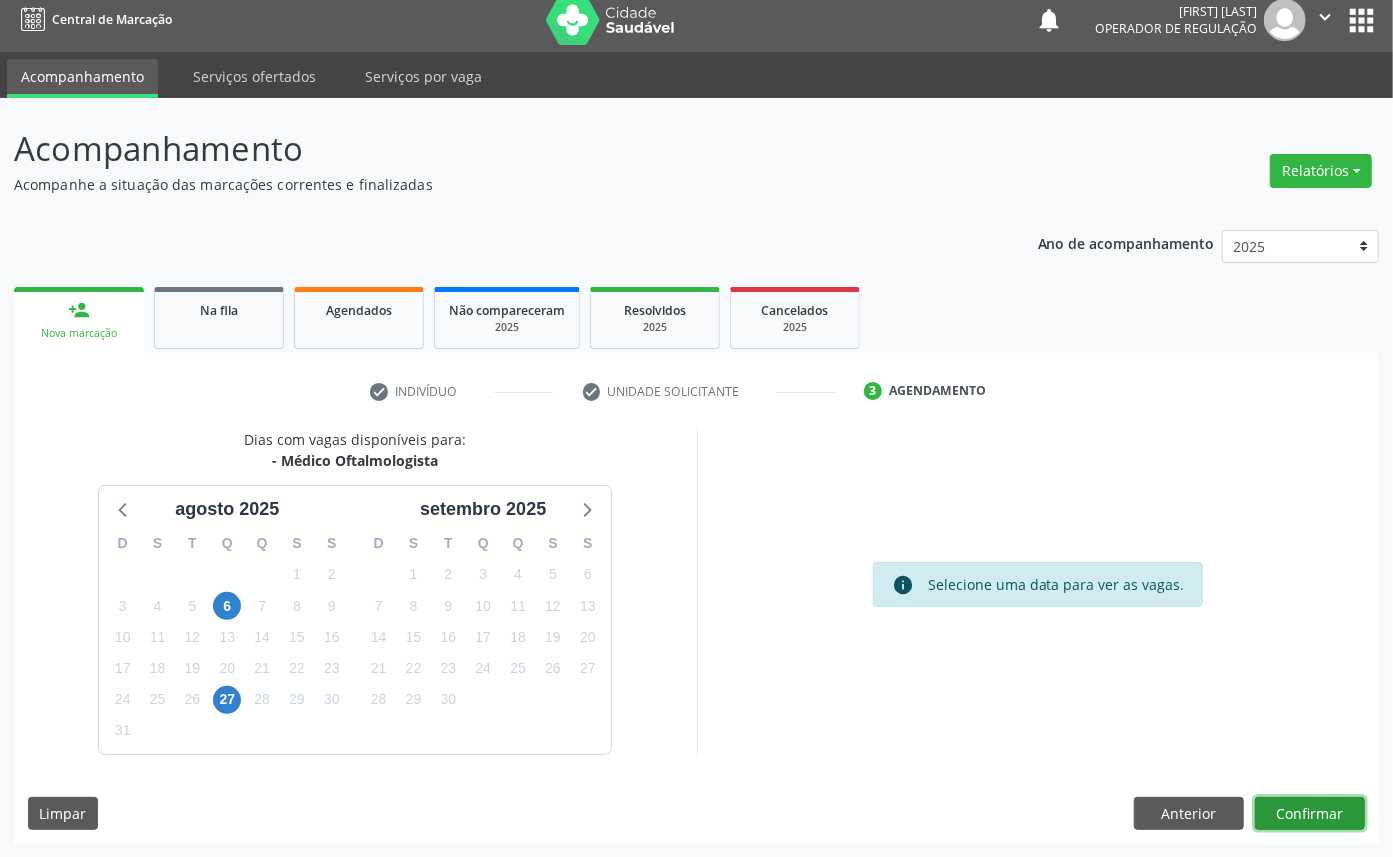 click on "Confirmar" at bounding box center [1310, 814] 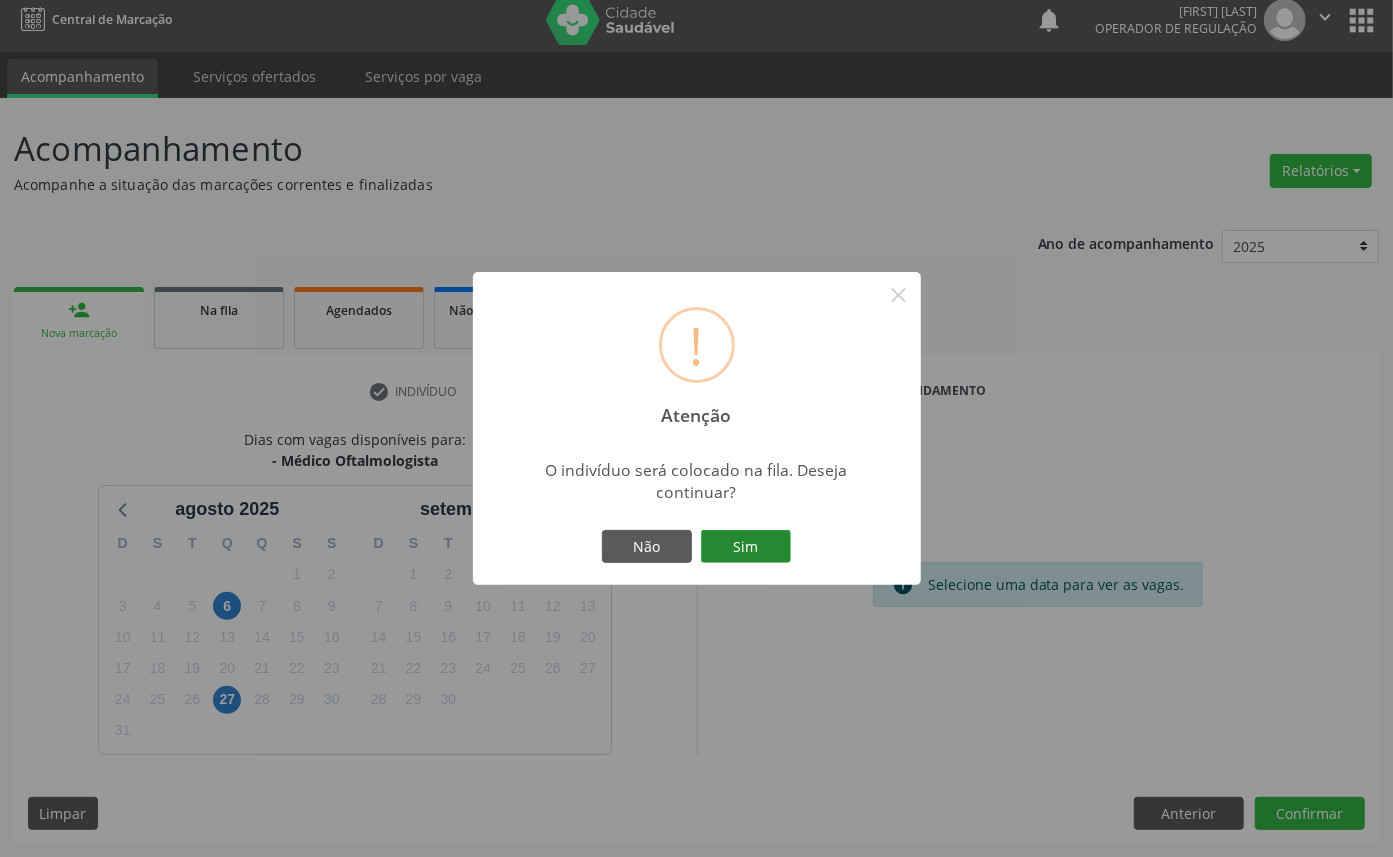 click on "Sim" at bounding box center (746, 547) 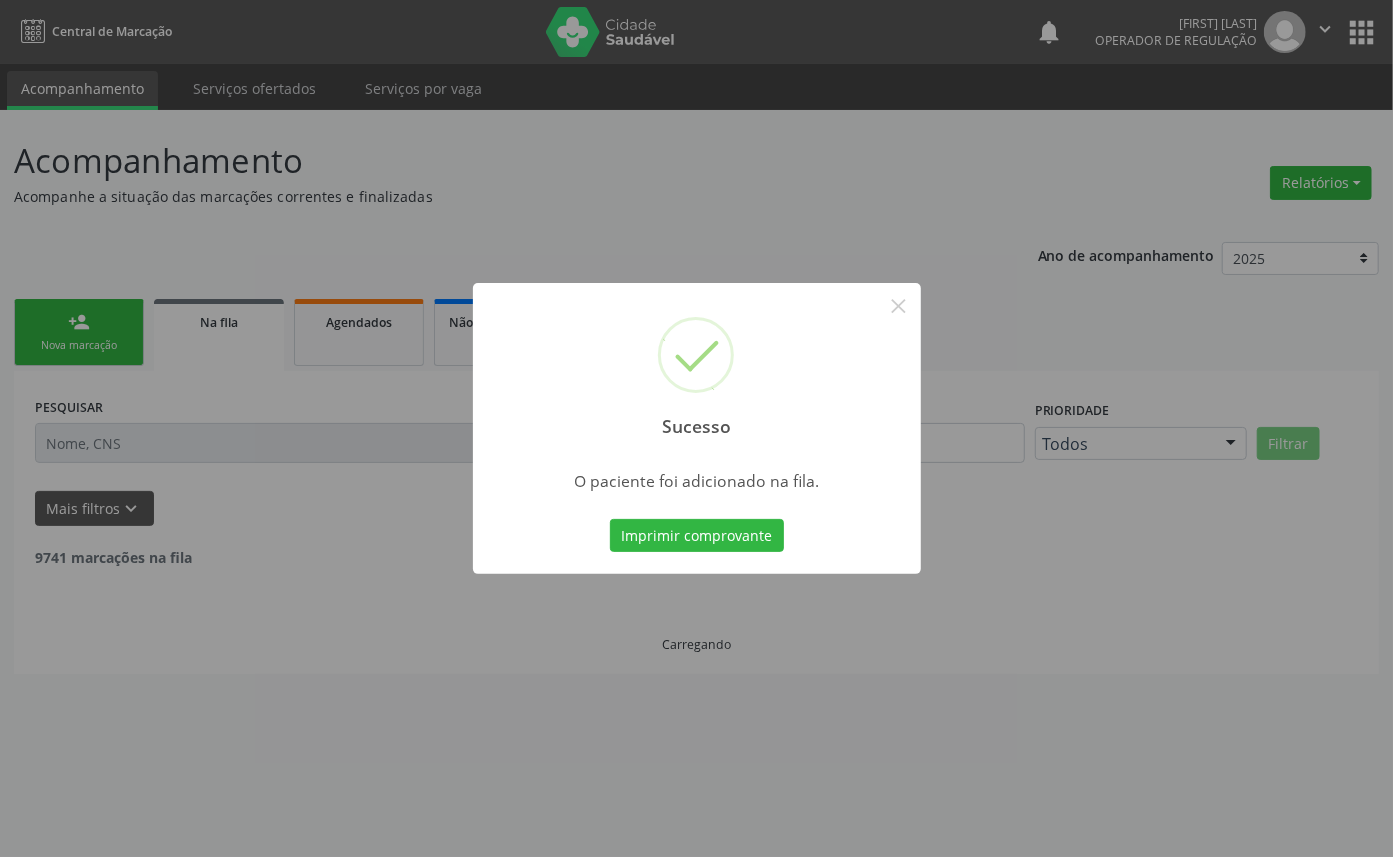 scroll, scrollTop: 0, scrollLeft: 0, axis: both 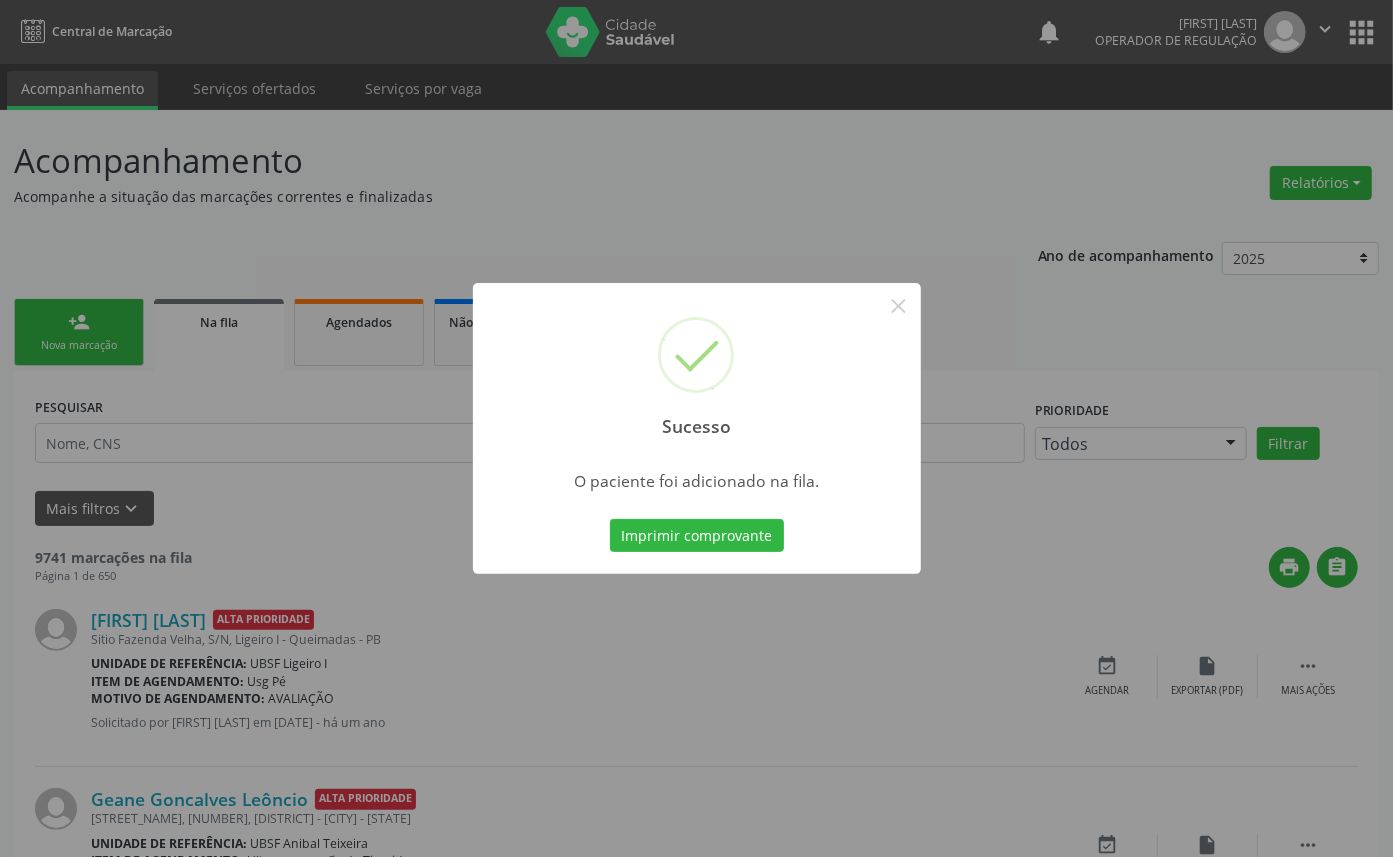 type 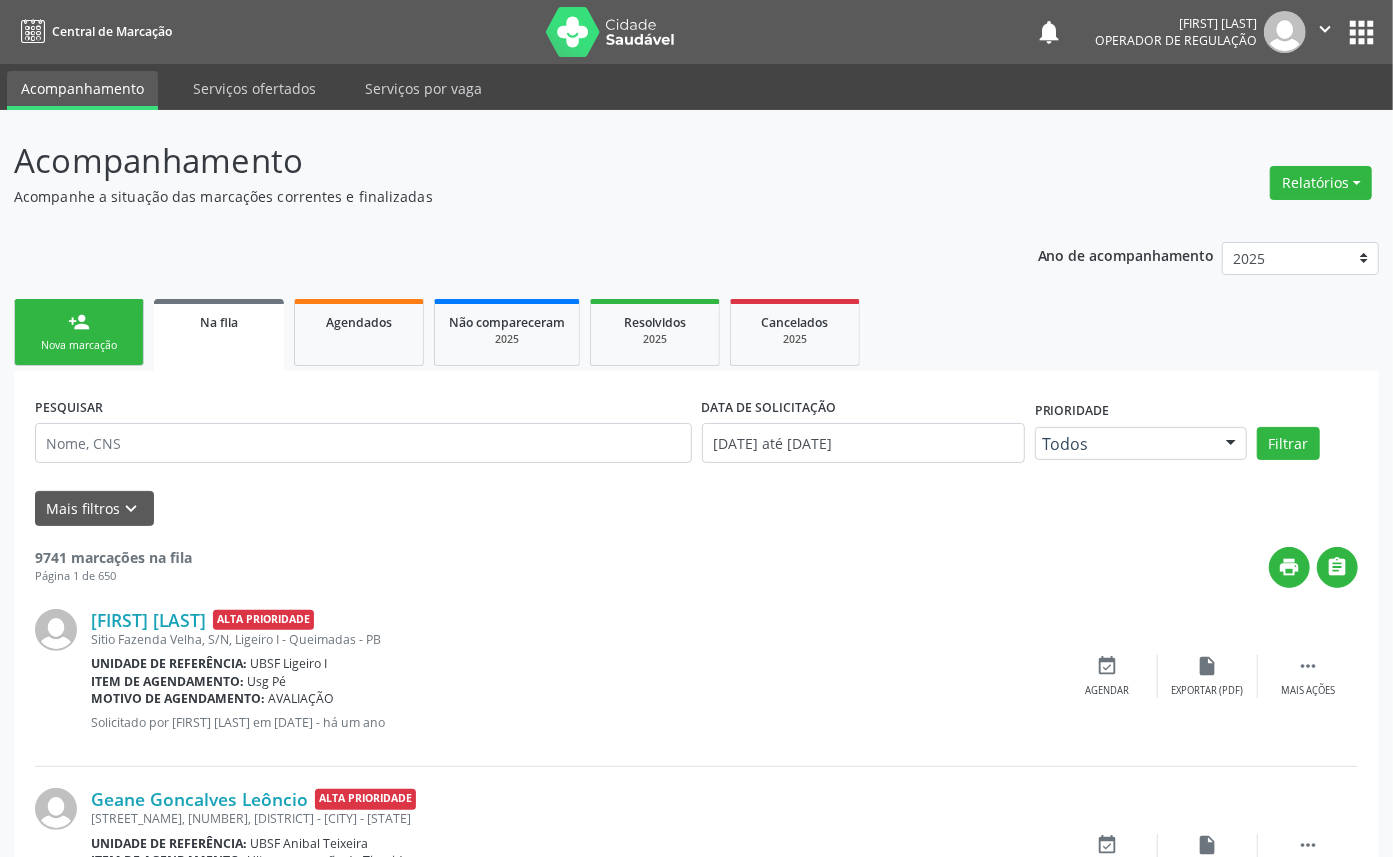 click on "person_add
Nova marcação" at bounding box center [79, 332] 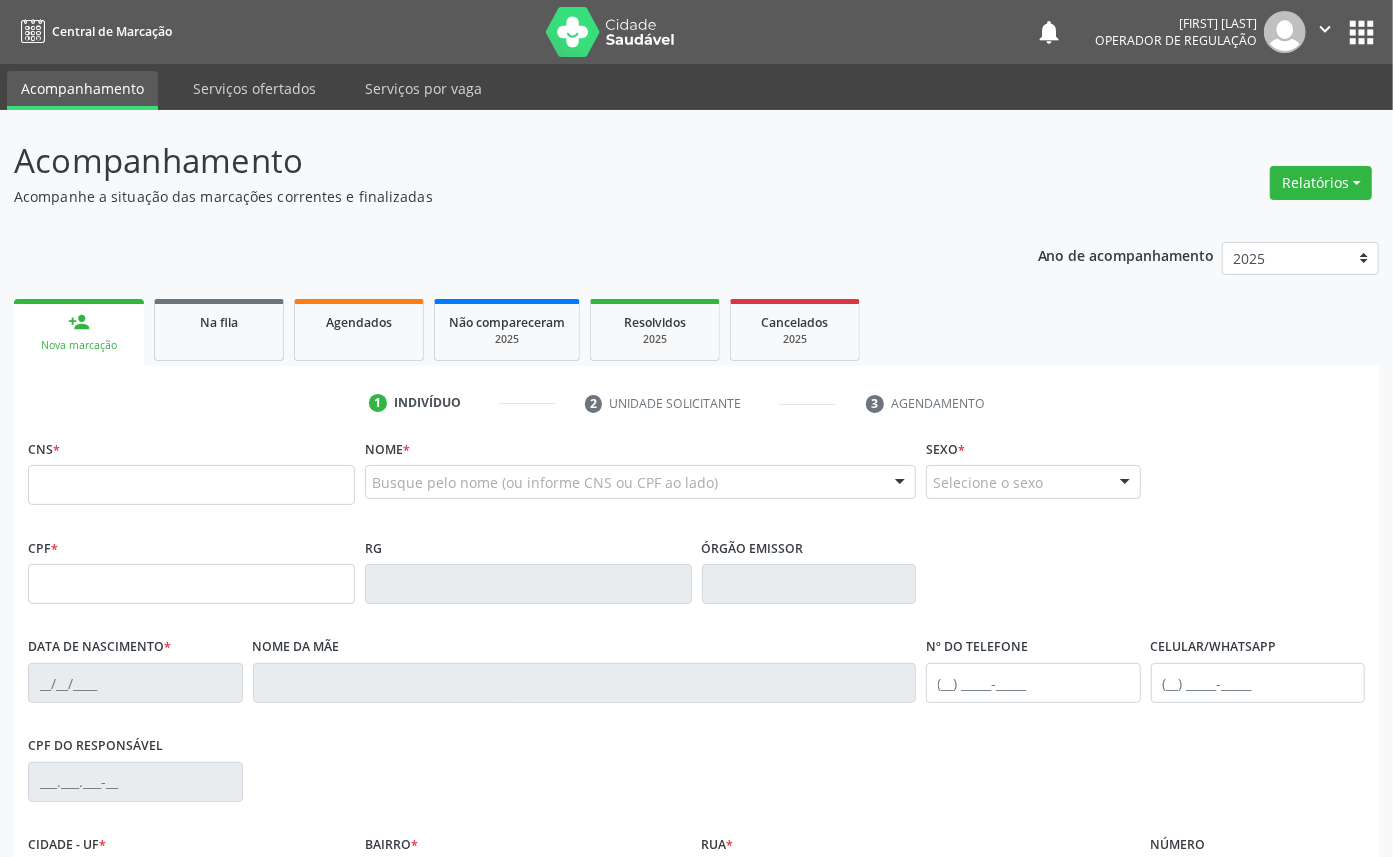 click on "Nova marcação" at bounding box center (79, 345) 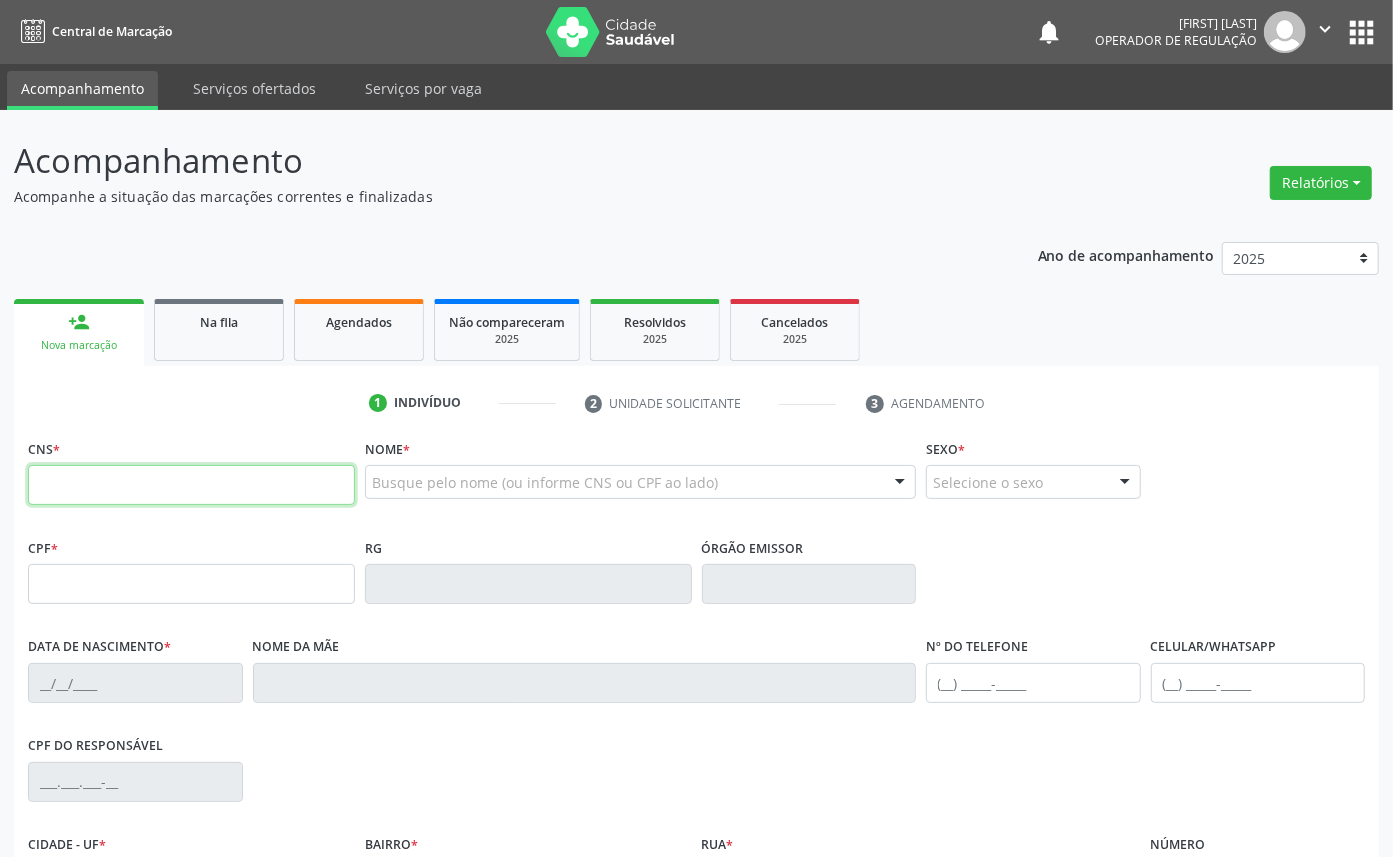 click at bounding box center (191, 485) 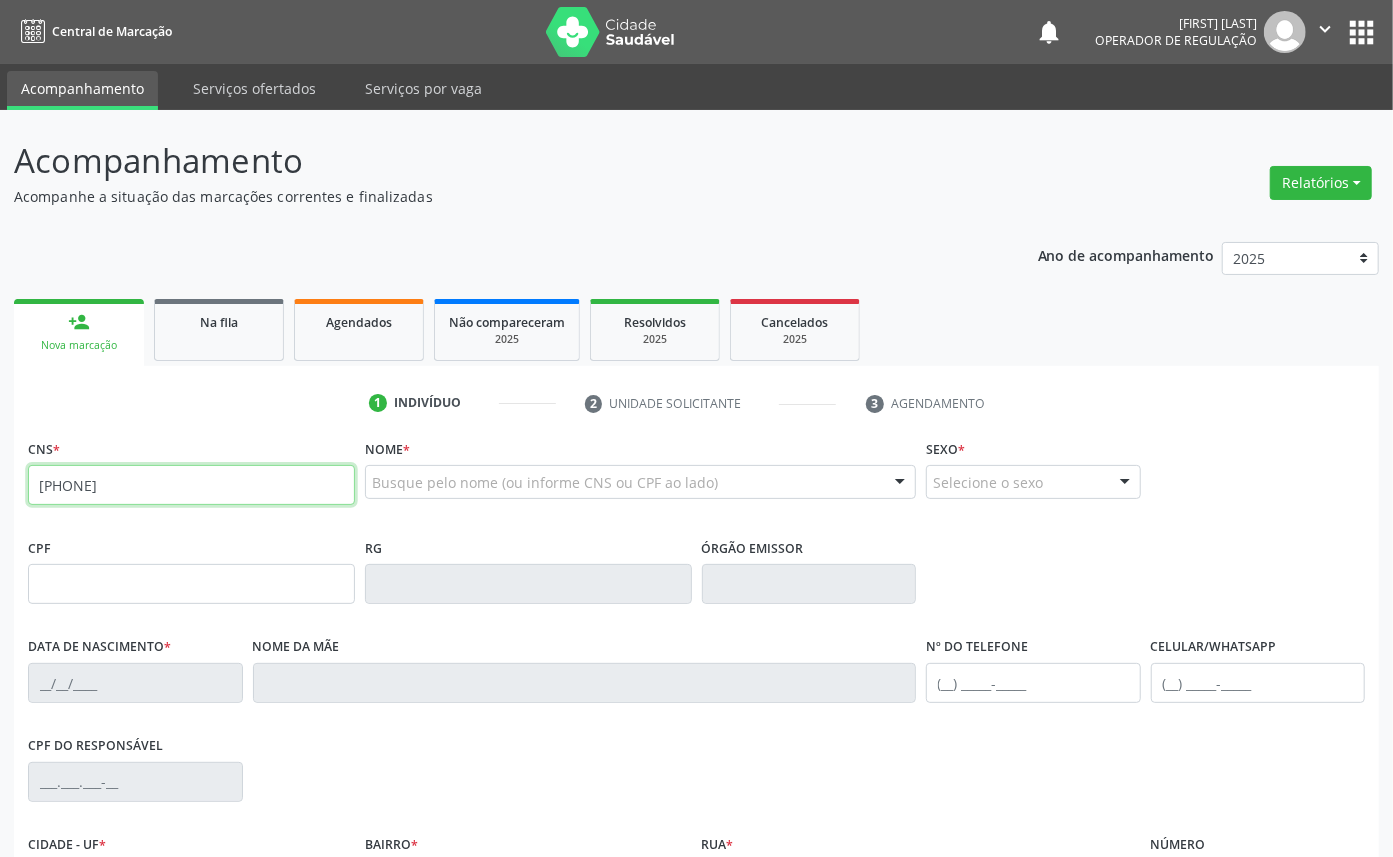 type on "702 0003 1071 7680" 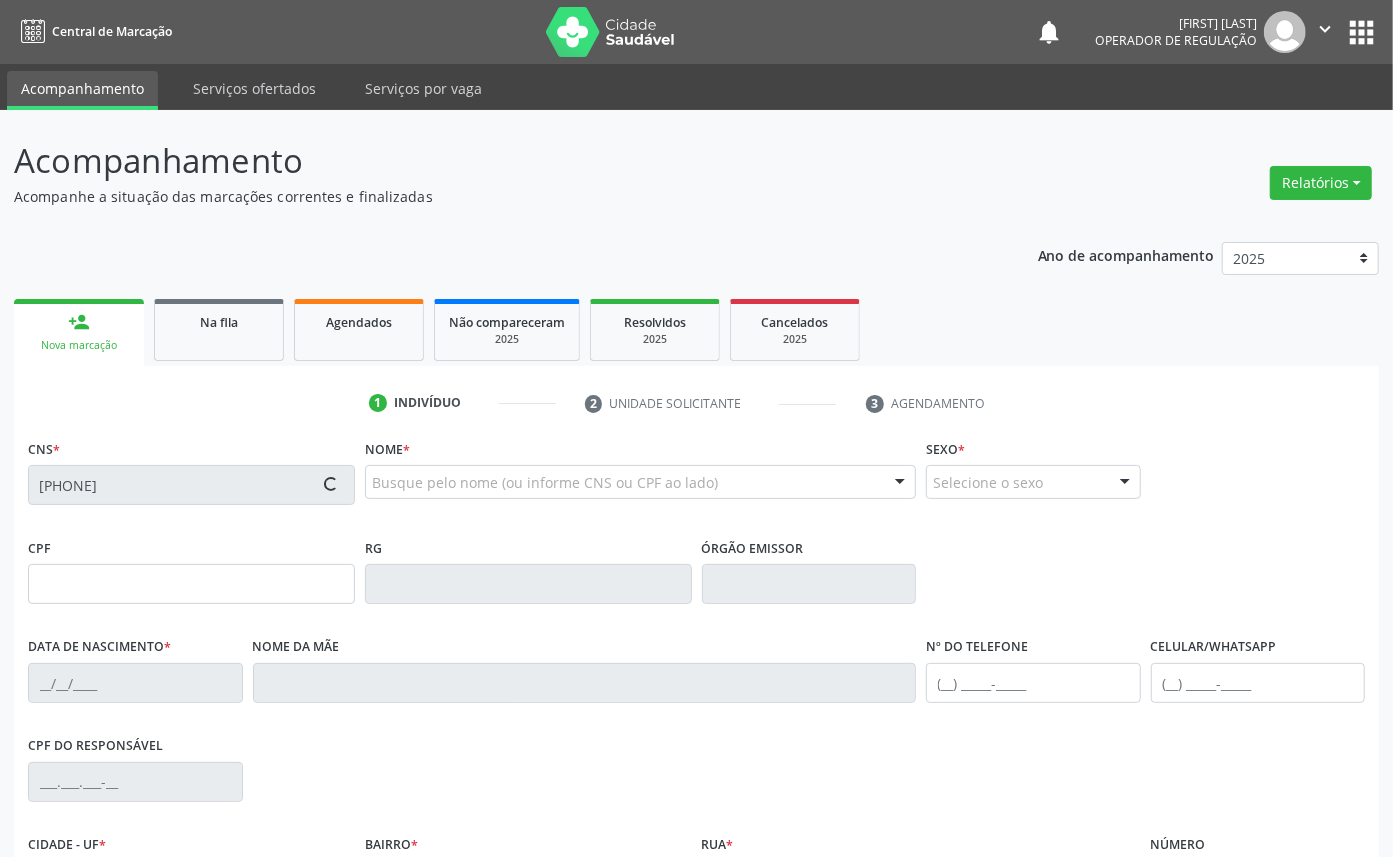 type on "076.516.664-02" 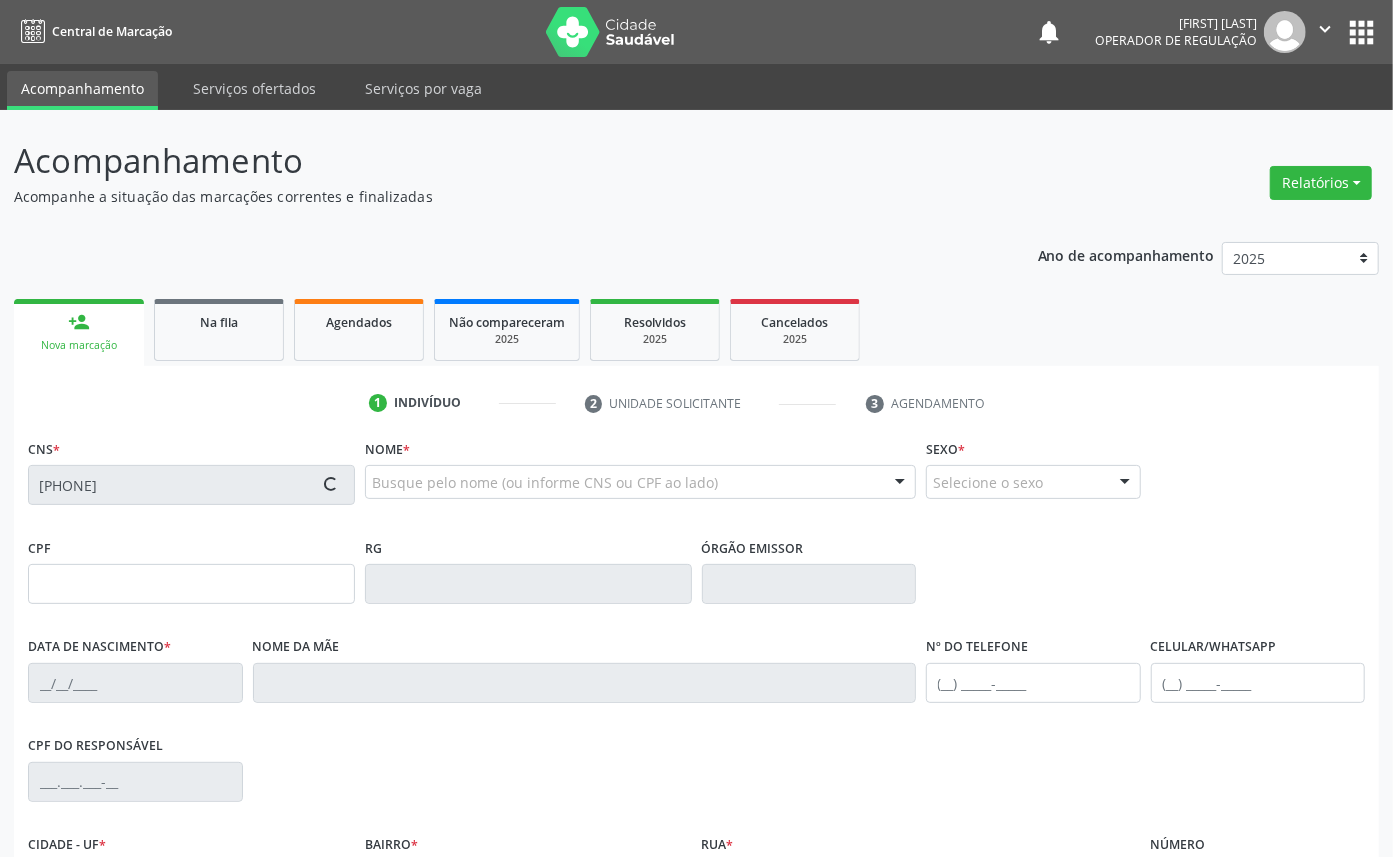 type on "19/06/1979" 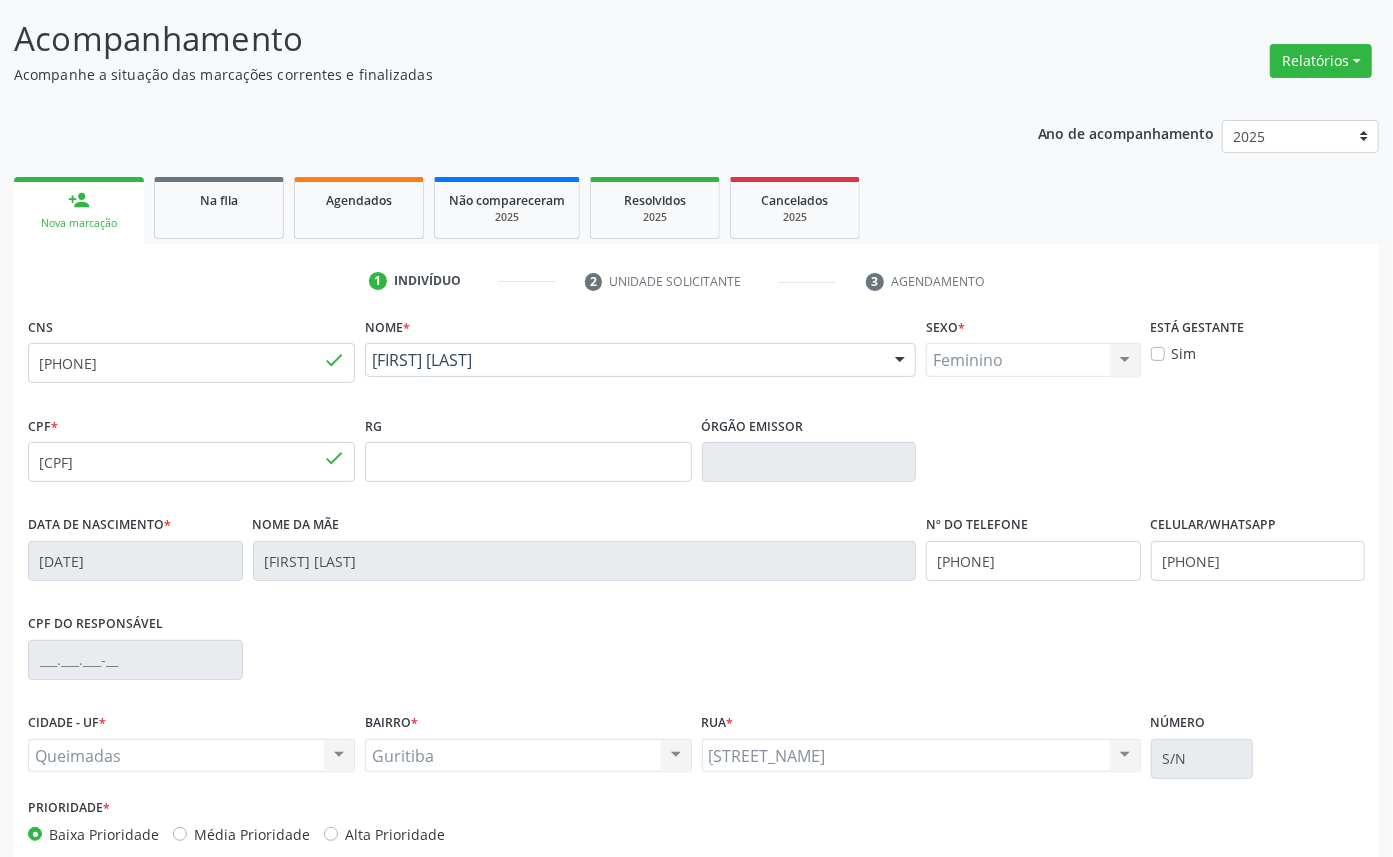 scroll, scrollTop: 225, scrollLeft: 0, axis: vertical 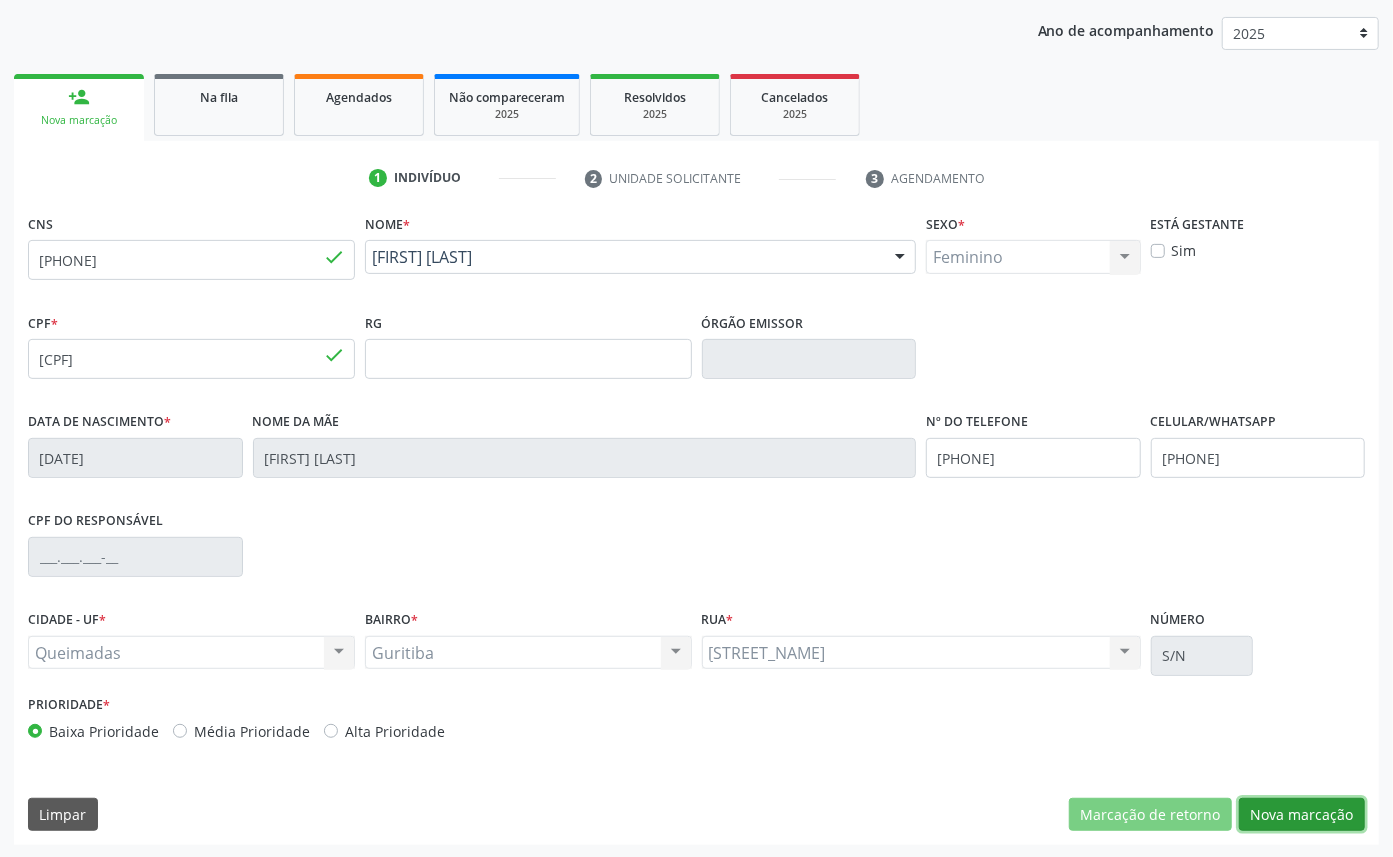 click on "Nova marcação" at bounding box center (1302, 815) 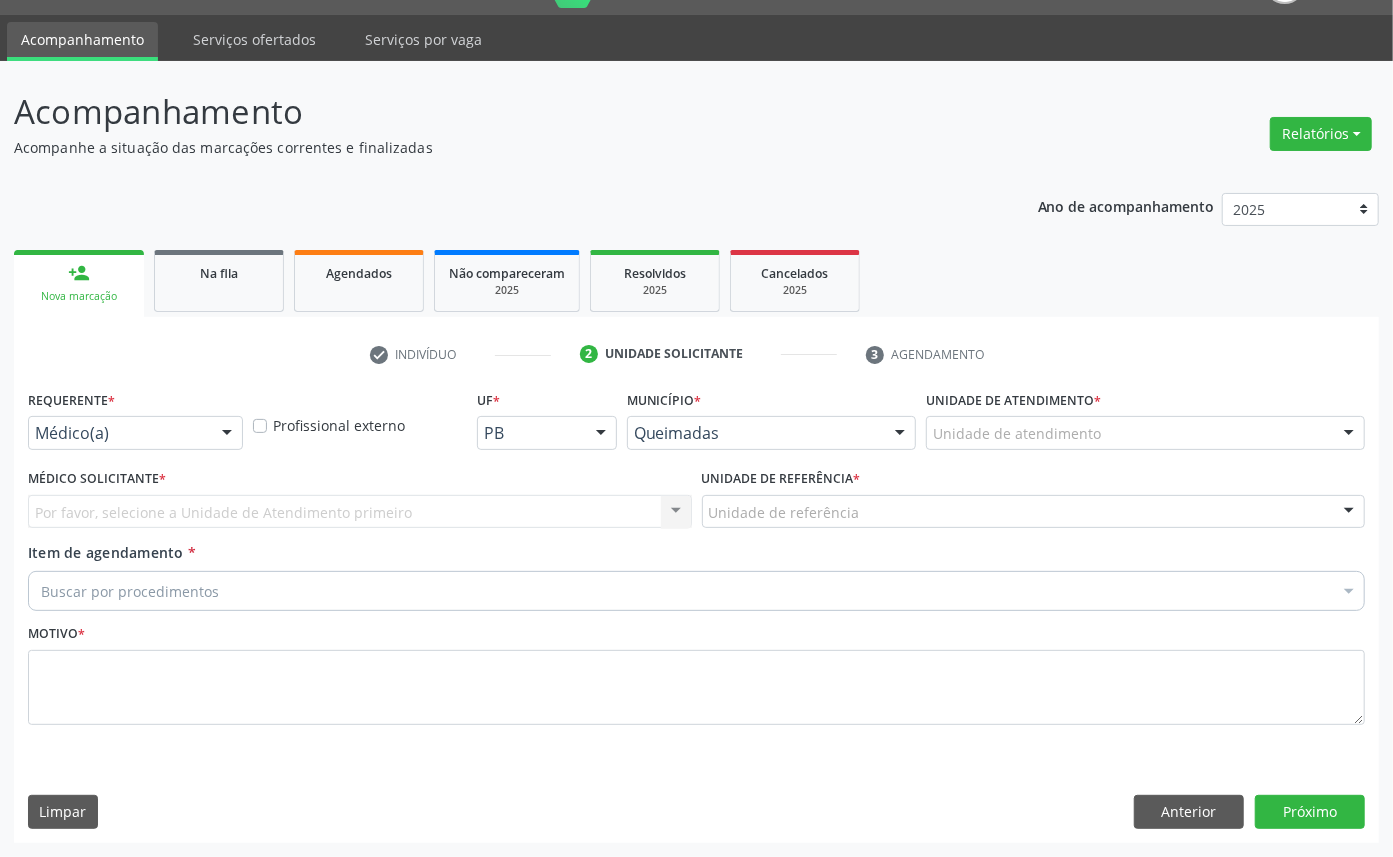 scroll, scrollTop: 47, scrollLeft: 0, axis: vertical 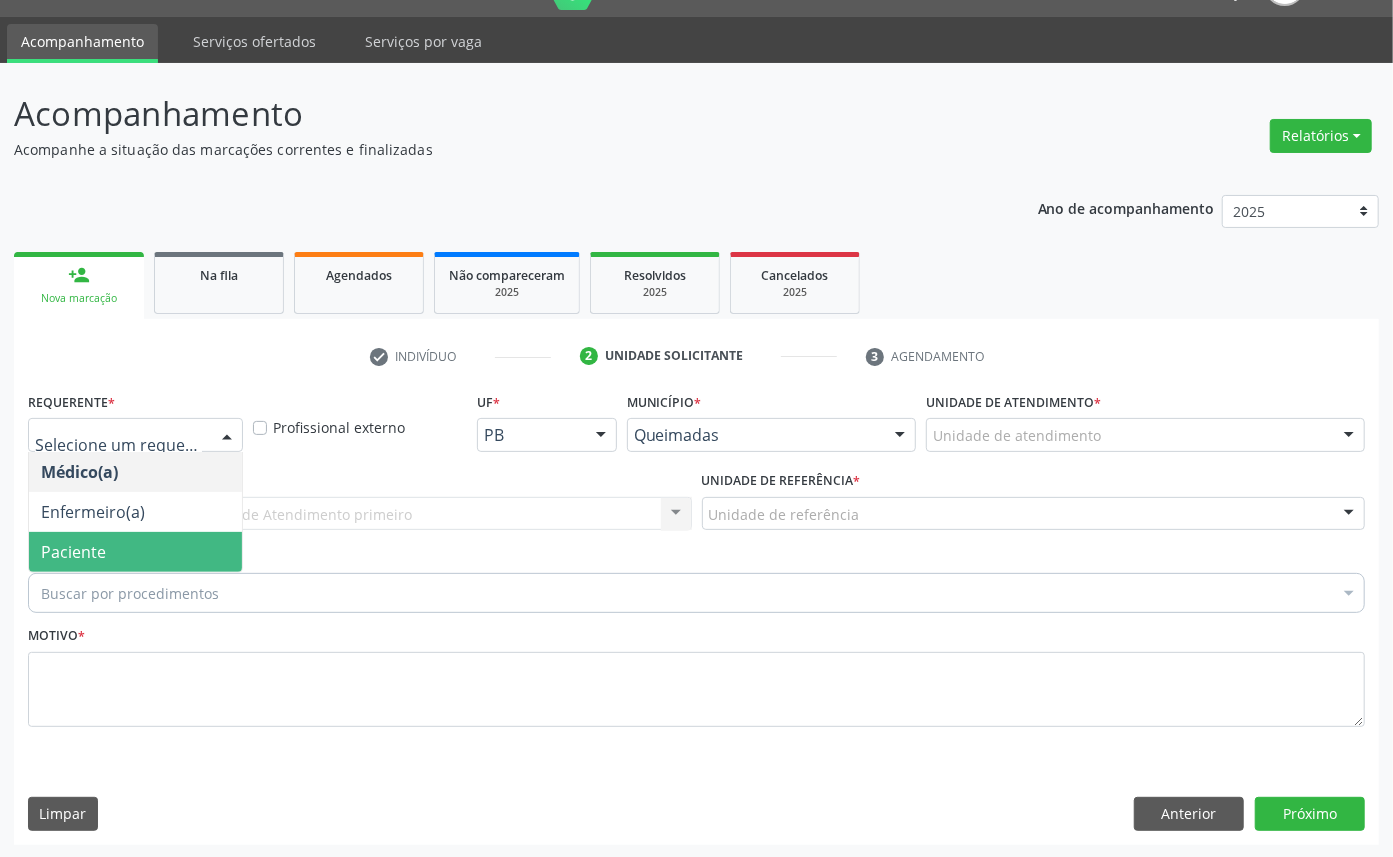 click on "Paciente" at bounding box center (135, 552) 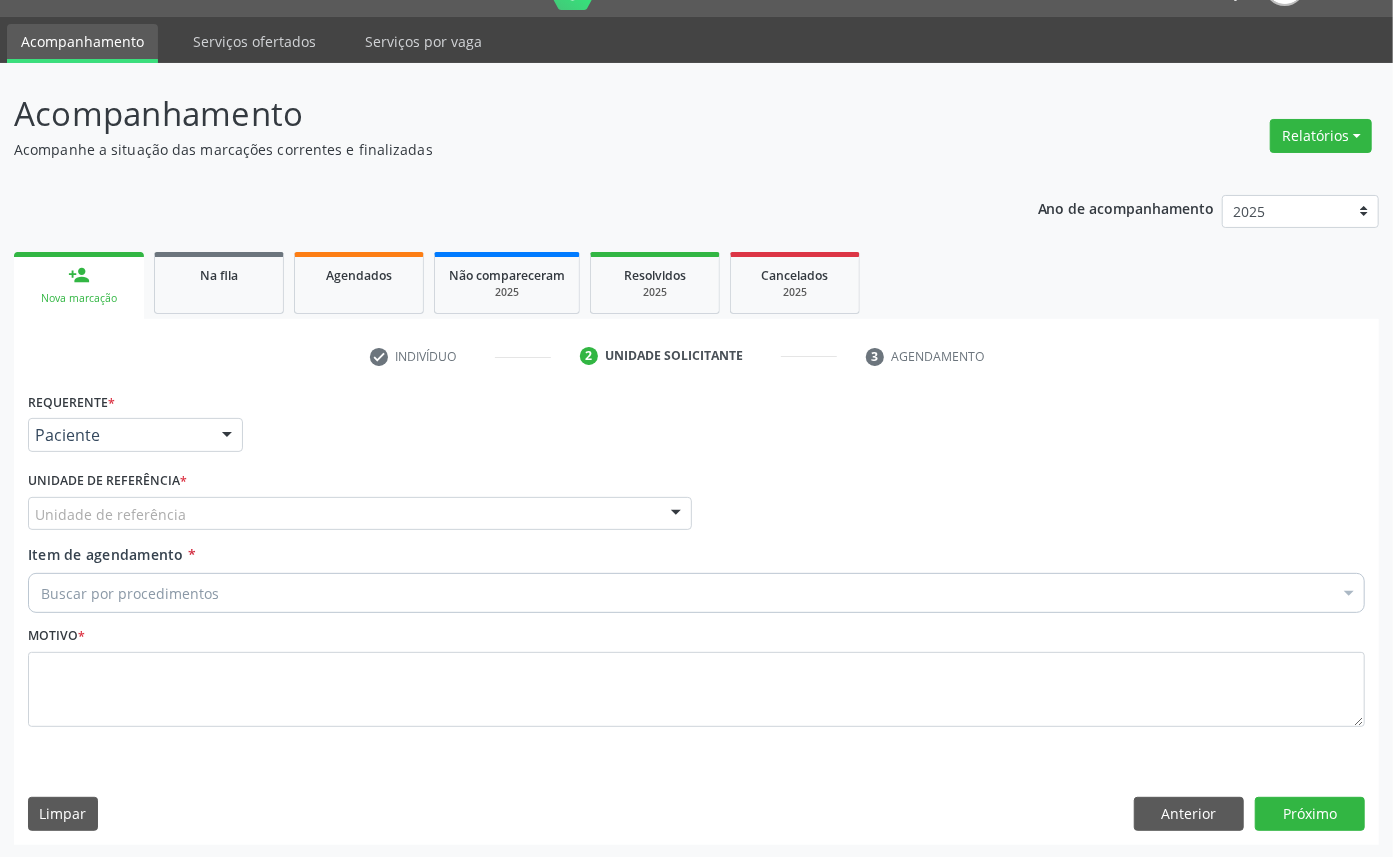 click on "Buscar por procedimentos" at bounding box center [696, 593] 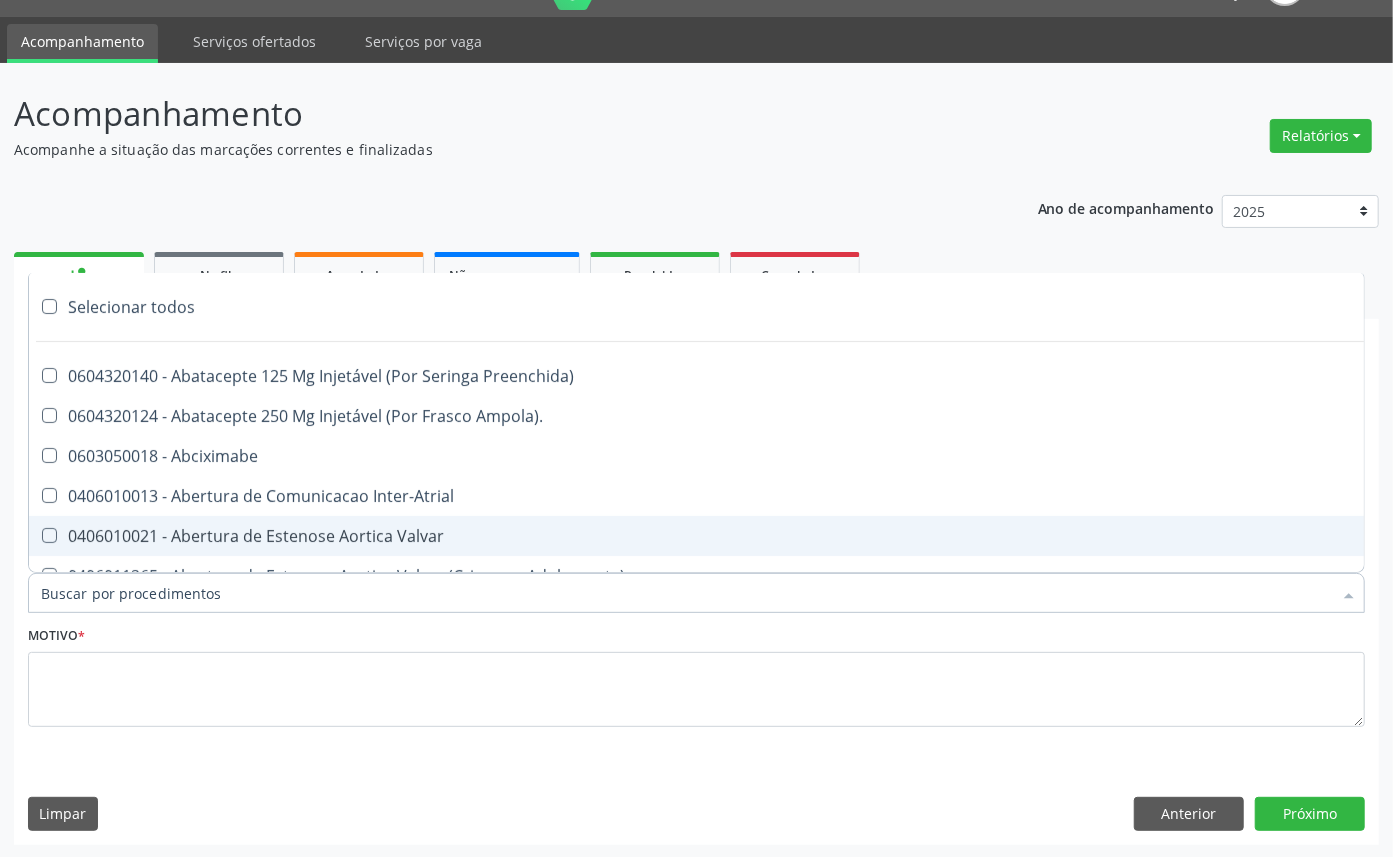 click on "0406010021 - Abertura de Estenose Aortica Valvar" at bounding box center [819, 536] 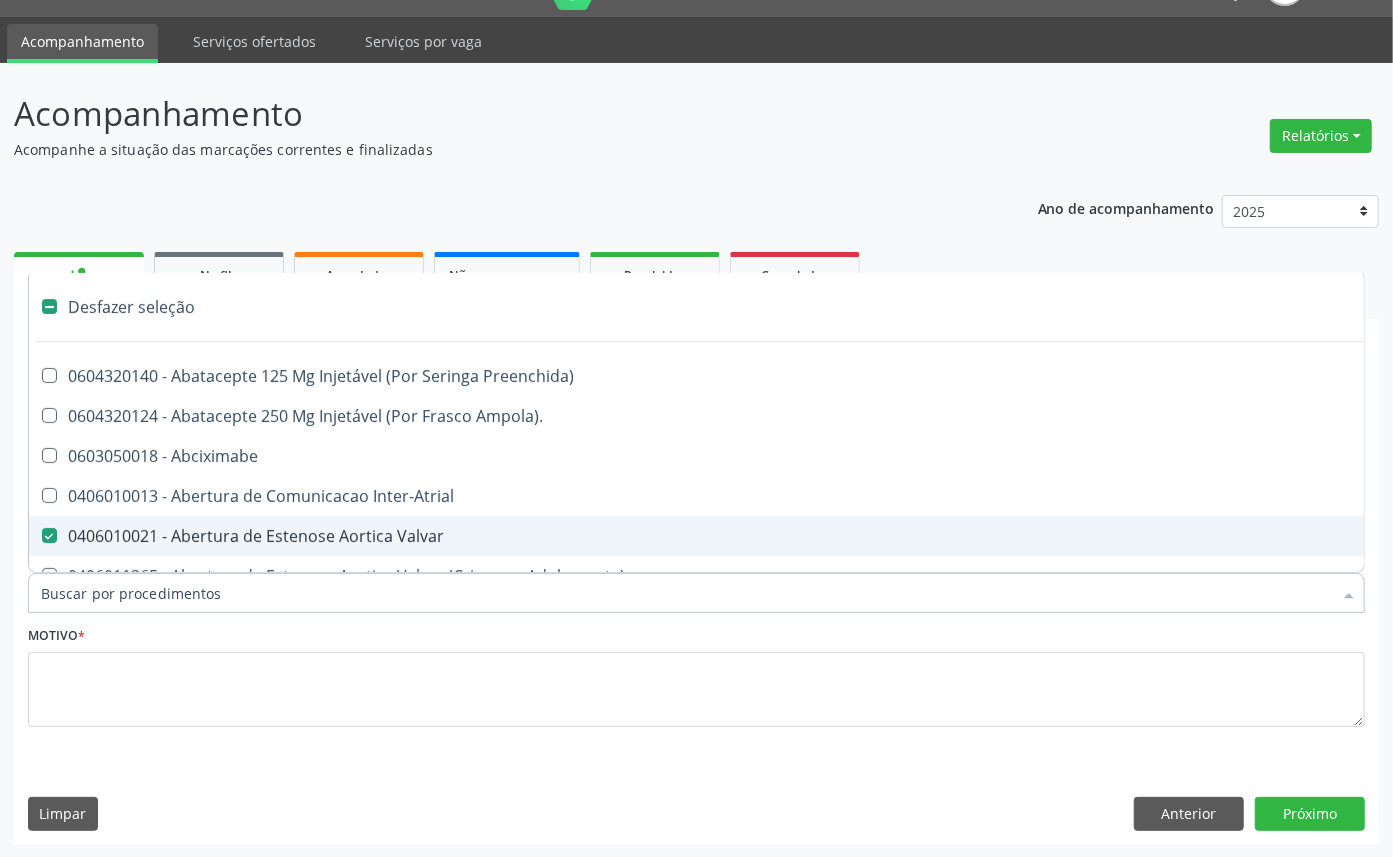 drag, startPoint x: 103, startPoint y: 518, endPoint x: 101, endPoint y: 534, distance: 16.124516 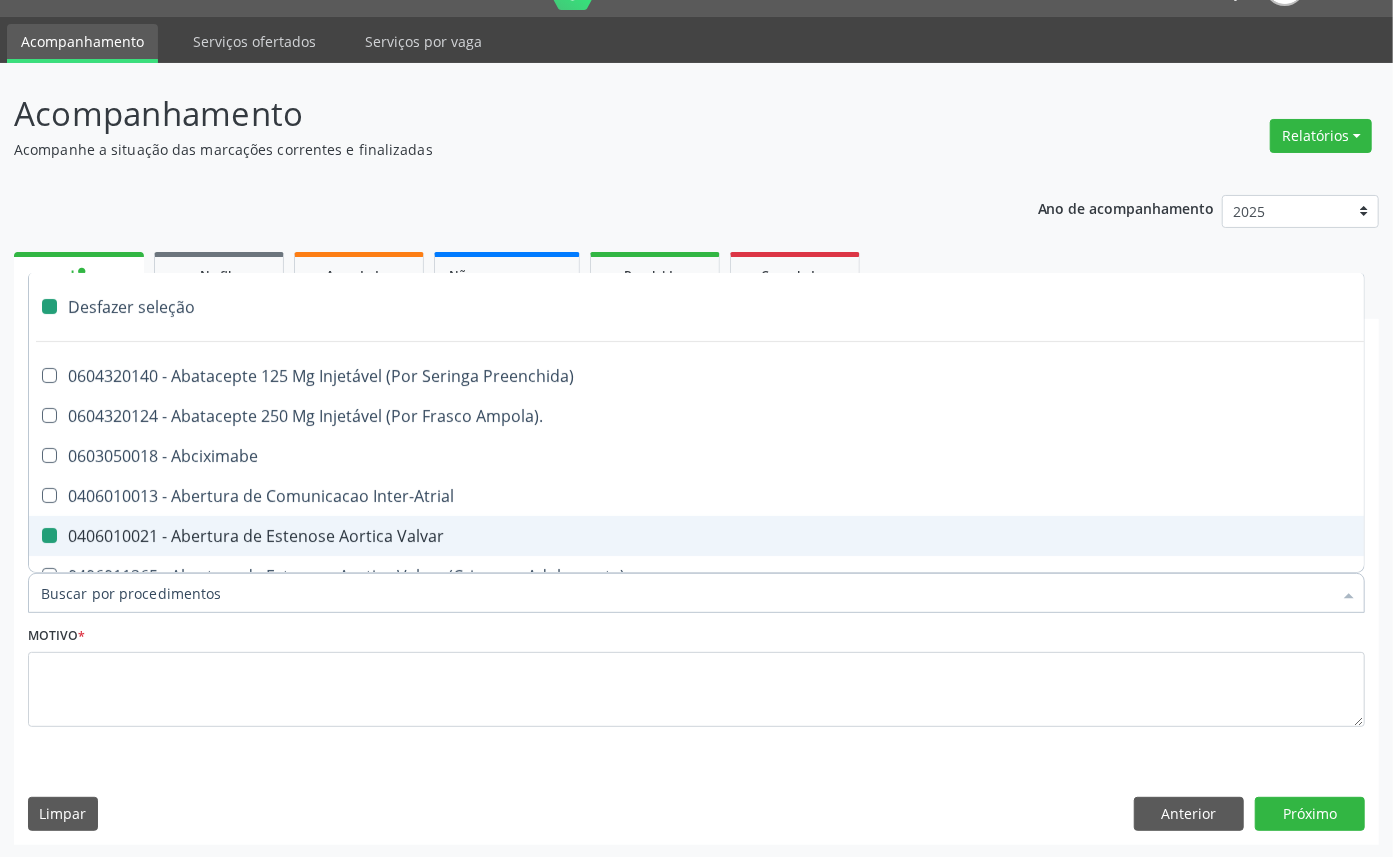 checkbox on "false" 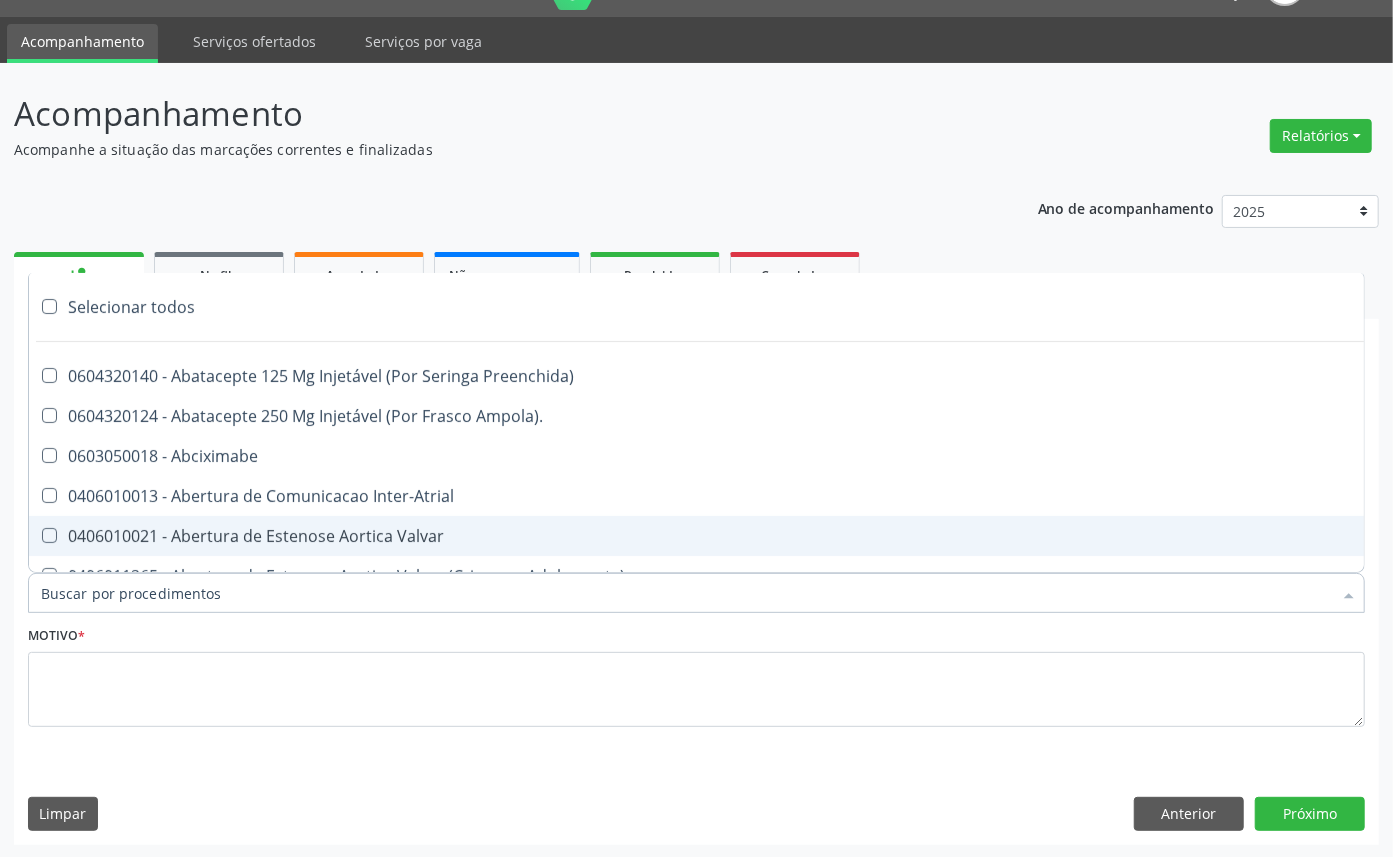 paste on "OFTALMOLOGISTA" 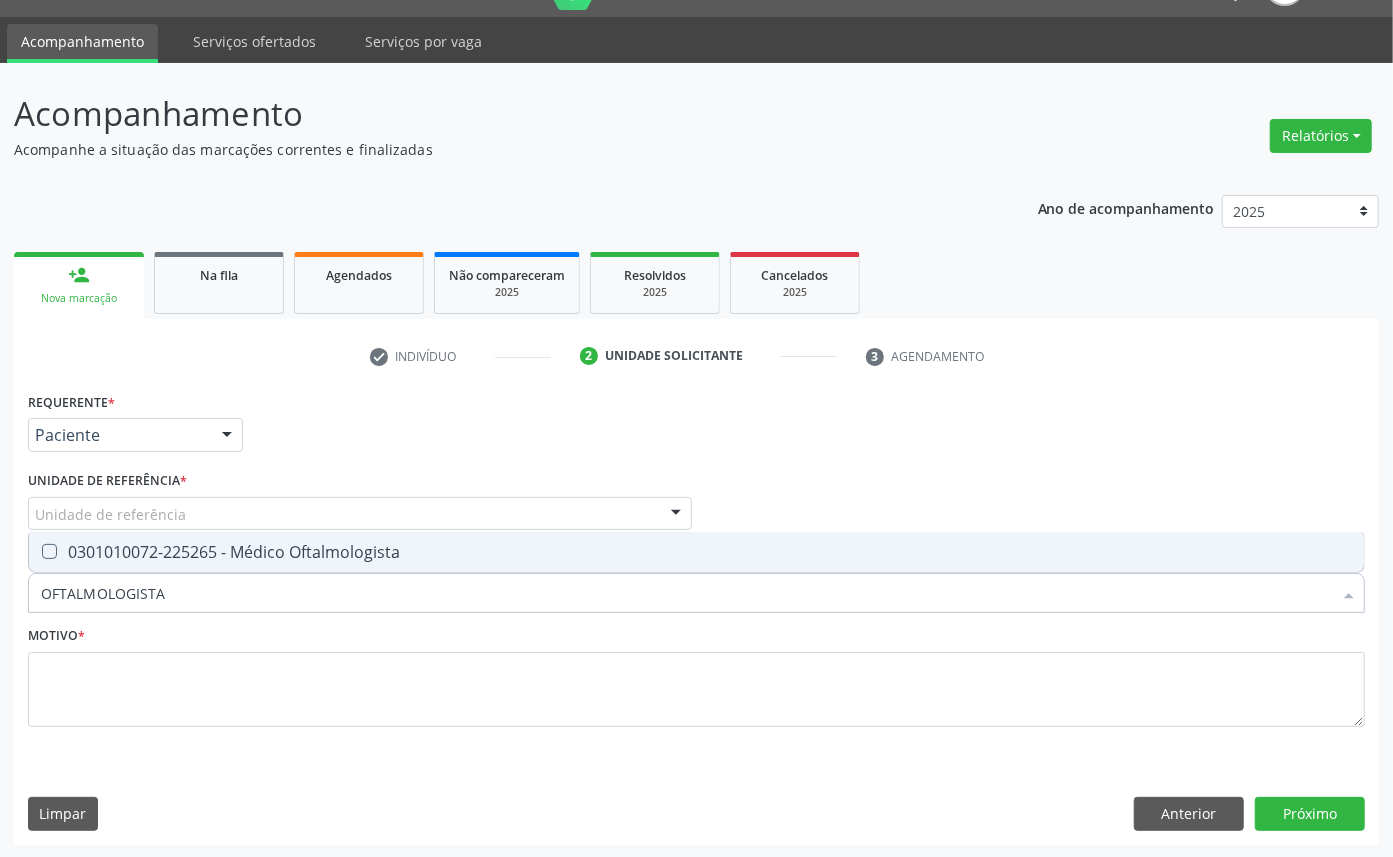 click on "0301010072-225265 - Médico Oftalmologista" at bounding box center (696, 552) 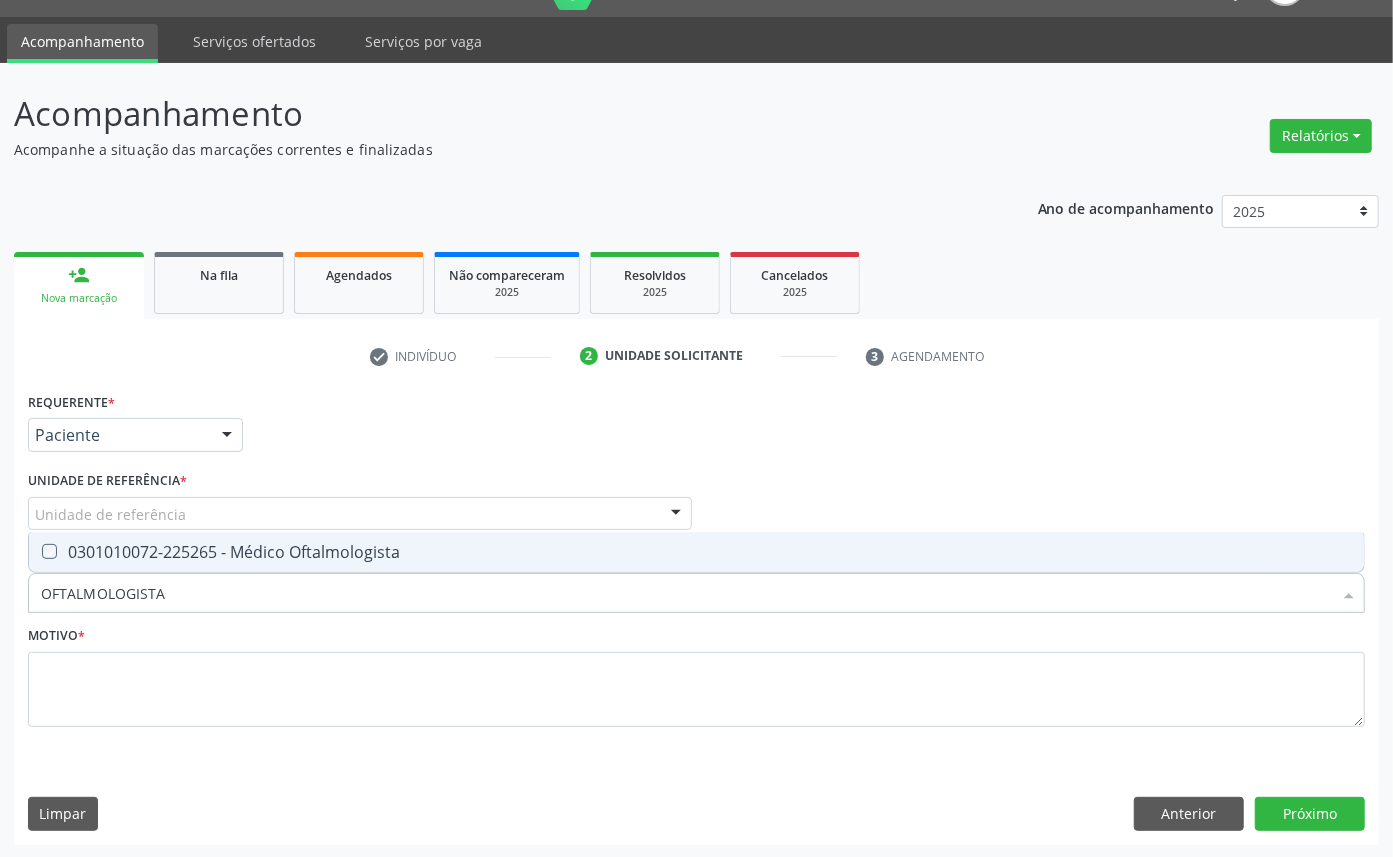 checkbox on "true" 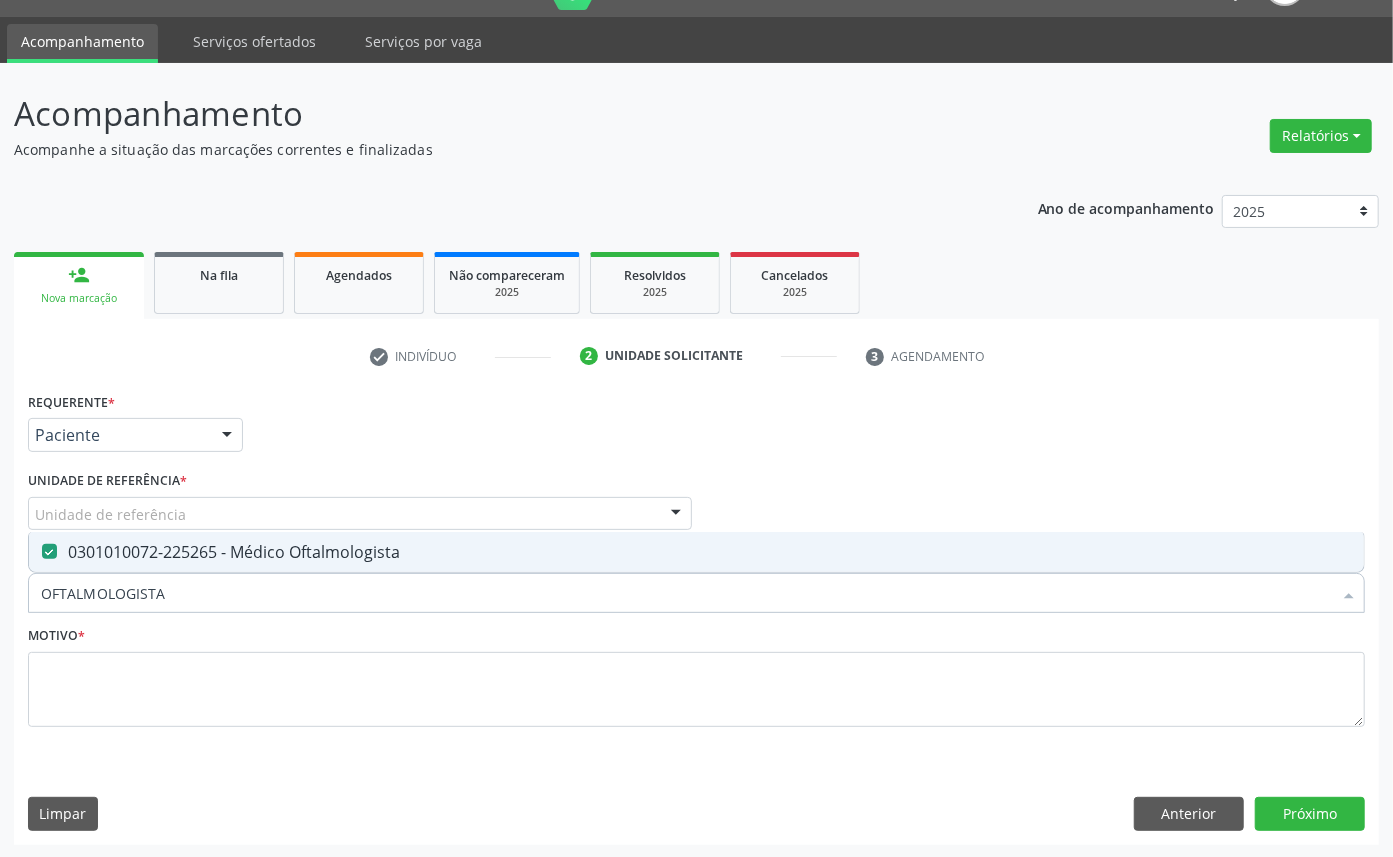 click on "Requerente
*
Paciente         Médico(a)   Enfermeiro(a)   Paciente
Nenhum resultado encontrado para: "   "
Não há nenhuma opção para ser exibida.
UF
PB         PB
Nenhum resultado encontrado para: "   "
Não há nenhuma opção para ser exibida.
Município
Queimadas         Campina Grande   Queimadas
Nenhum resultado encontrado para: "   "
Não há nenhuma opção para ser exibida.
Médico Solicitante
Por favor, selecione a Unidade de Atendimento primeiro
Nenhum resultado encontrado para: "   "
Não há nenhuma opção para ser exibida.
Unidade de referência
*
Unidade de referência
UBSF Ligeiro II   UBSF Saulo Leal Ernesto de Melo   UBSF Castanho   UBSF Baixa Verde   UBSF Ze Velho   UBSF Boa Vista     UBSF Zumbi" at bounding box center [696, 571] 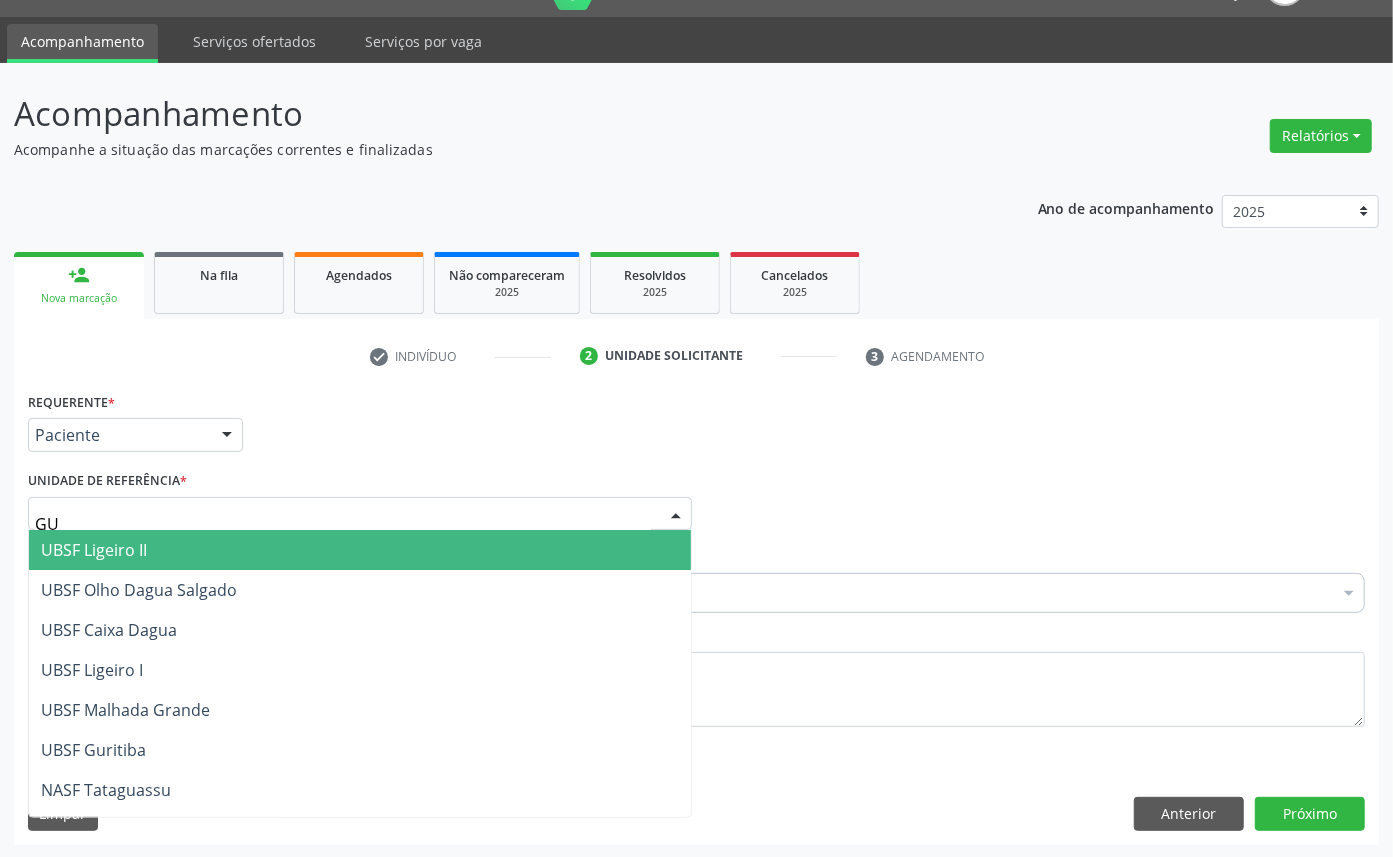 type on "GUR" 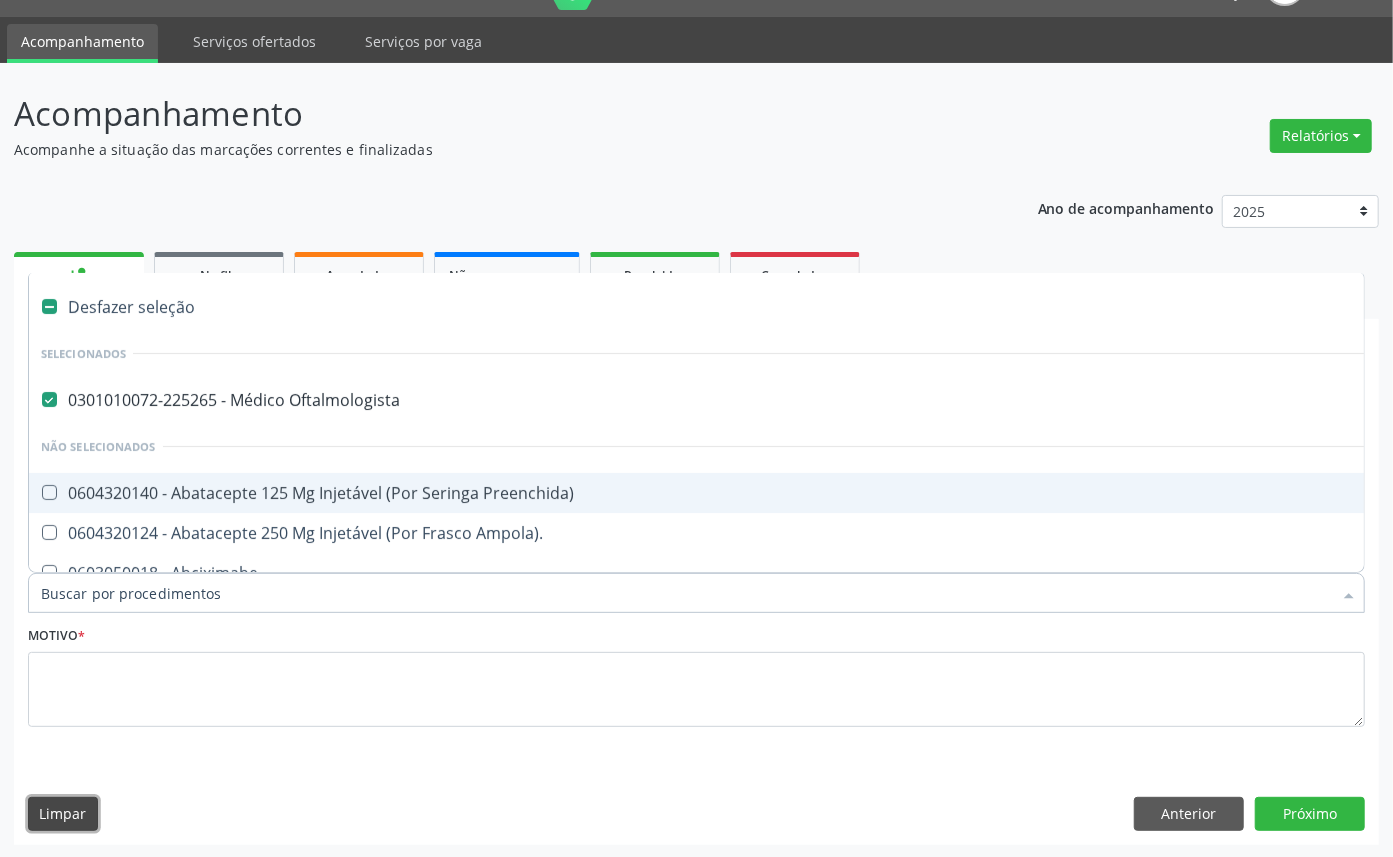 type 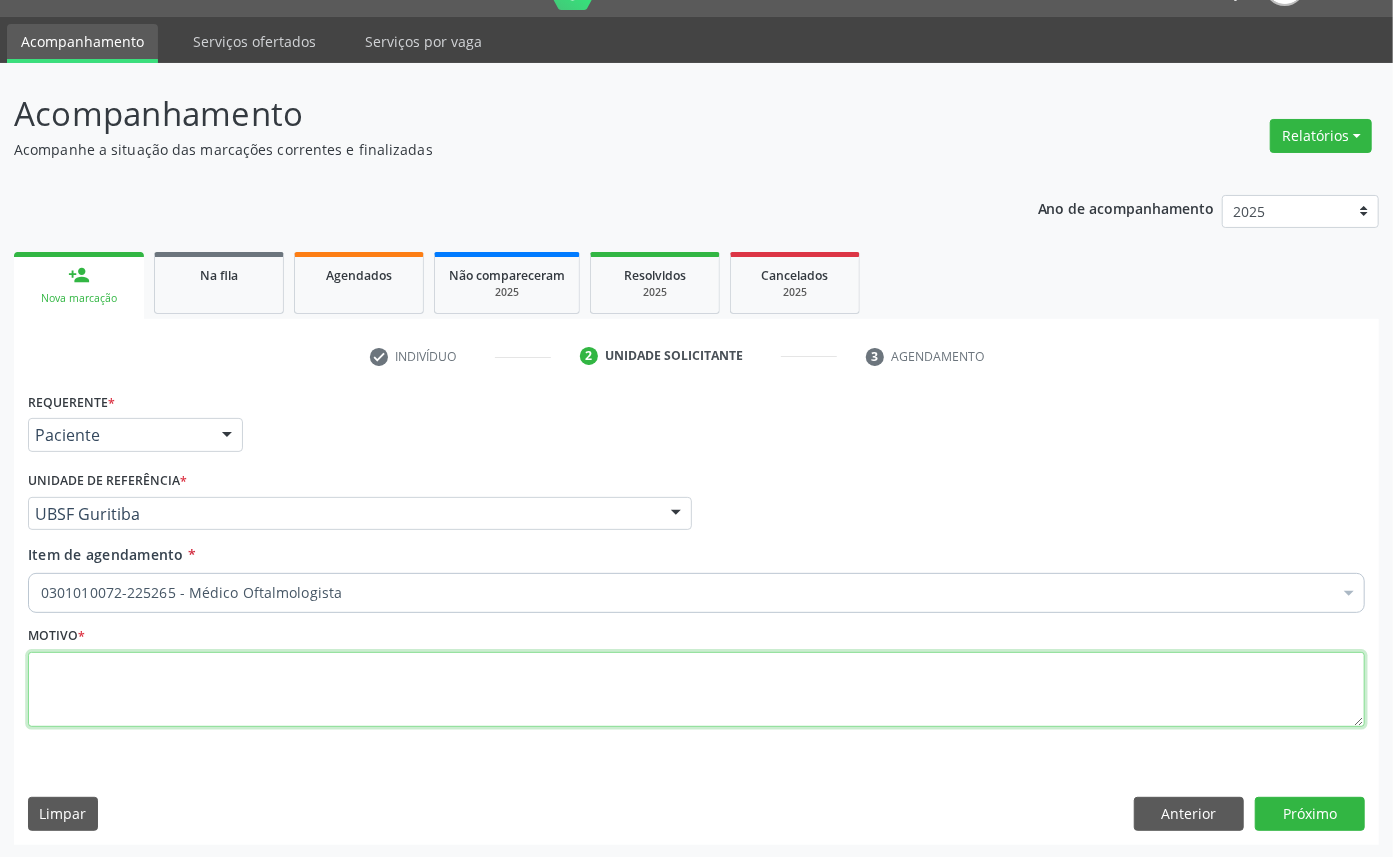 click at bounding box center (696, 690) 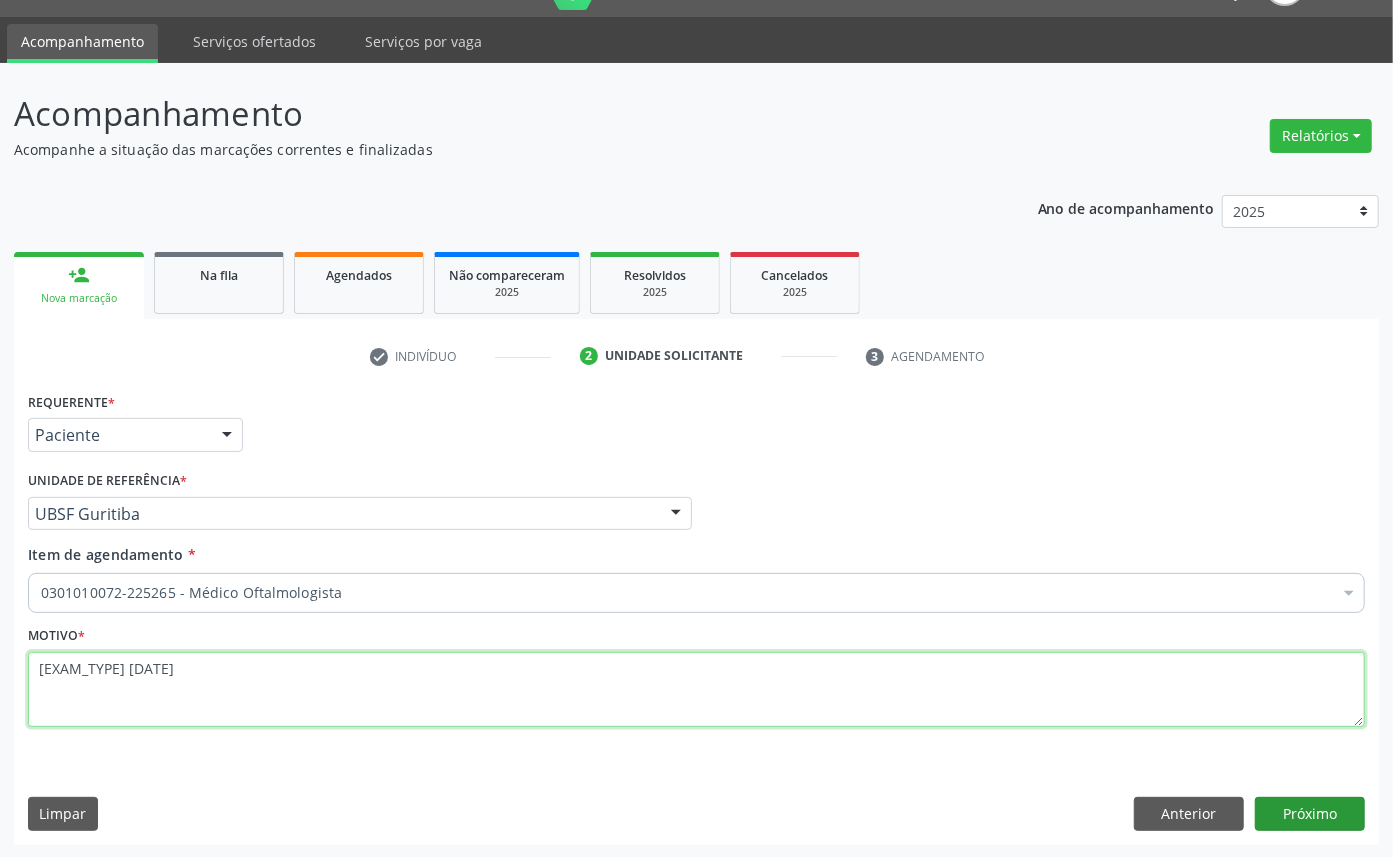 type on "EXAME OFTALMO [DATE]" 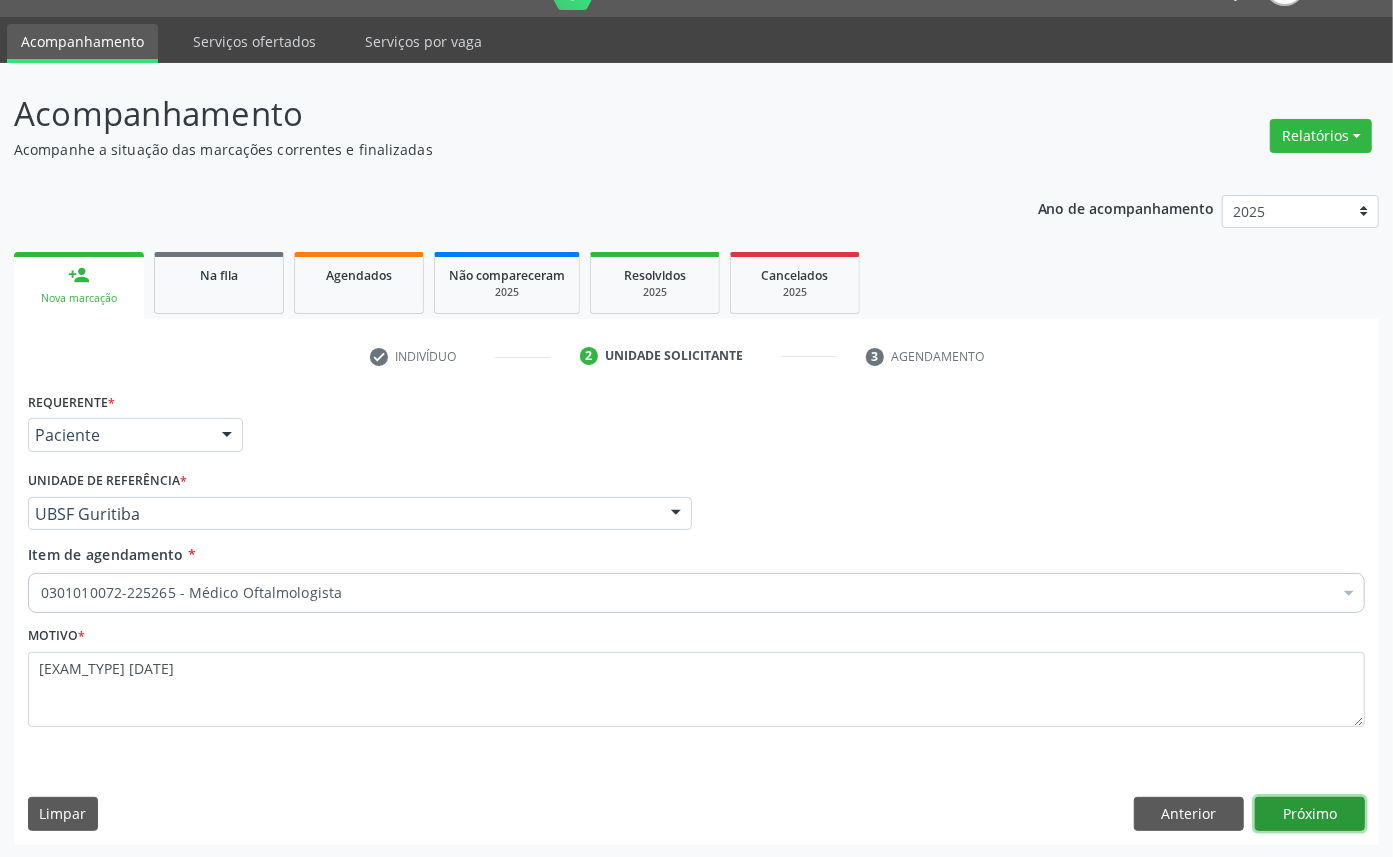 click on "Próximo" at bounding box center [1310, 814] 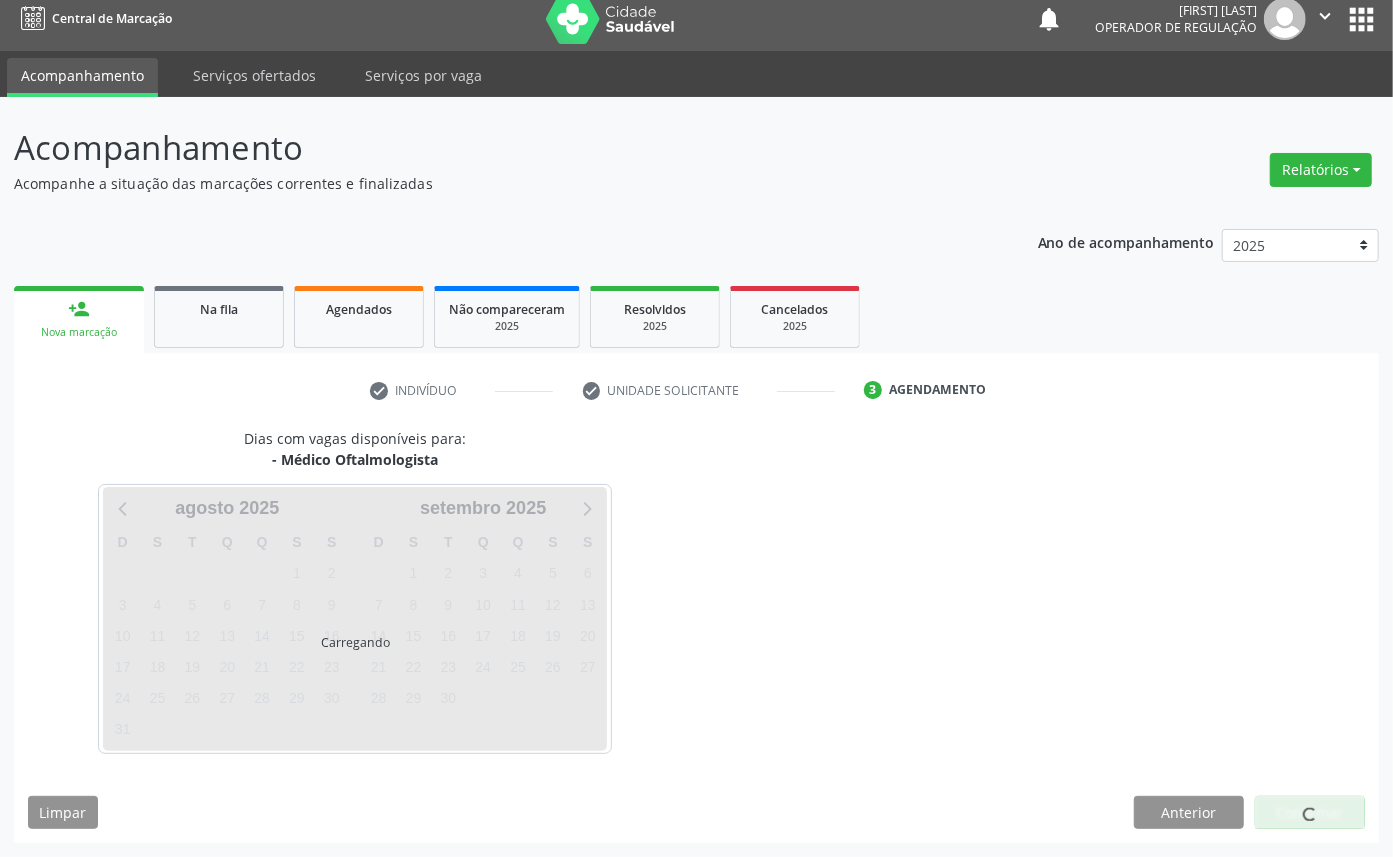 scroll, scrollTop: 12, scrollLeft: 0, axis: vertical 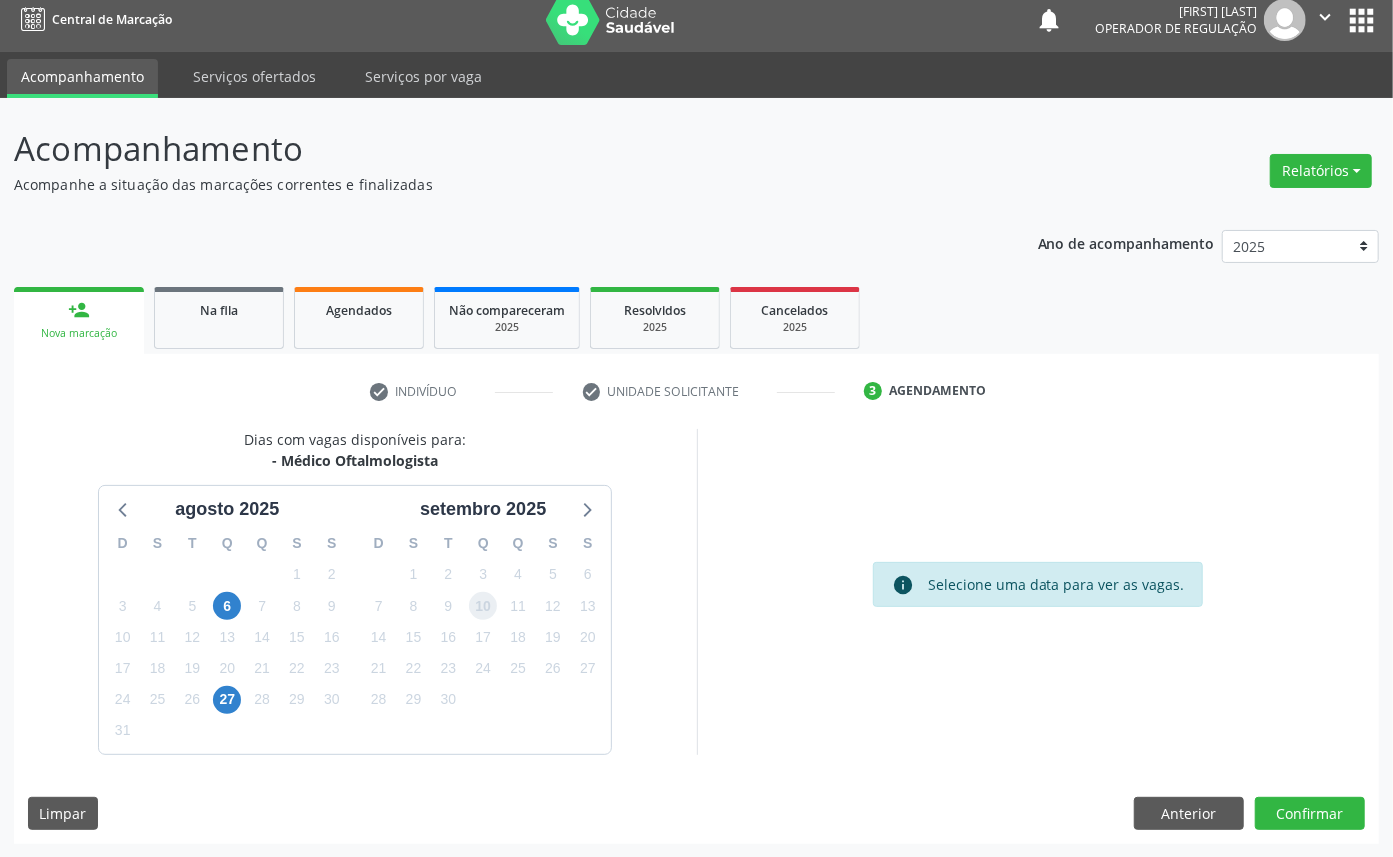 click on "10" at bounding box center [483, 606] 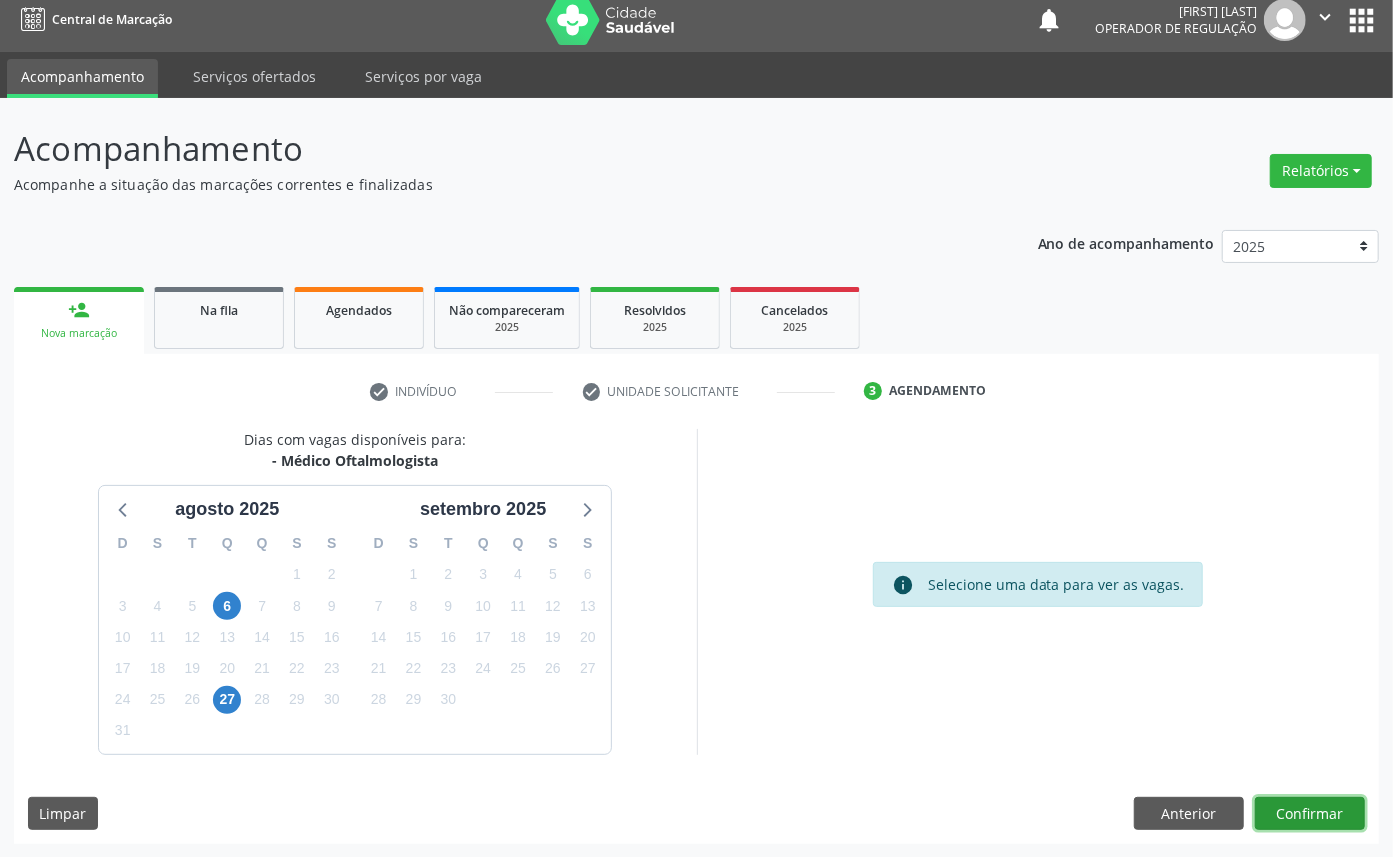 click on "Confirmar" at bounding box center (1310, 814) 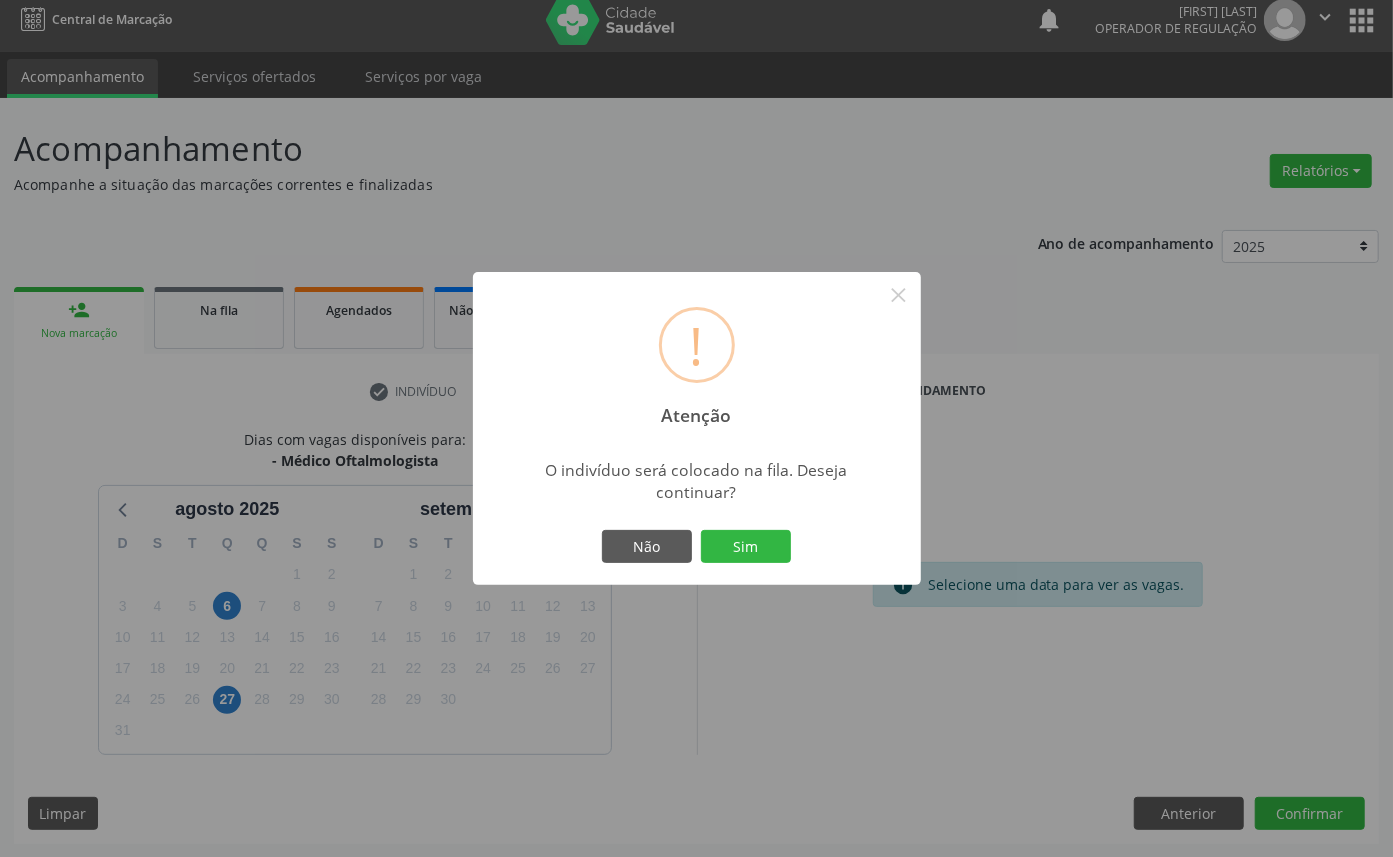 type 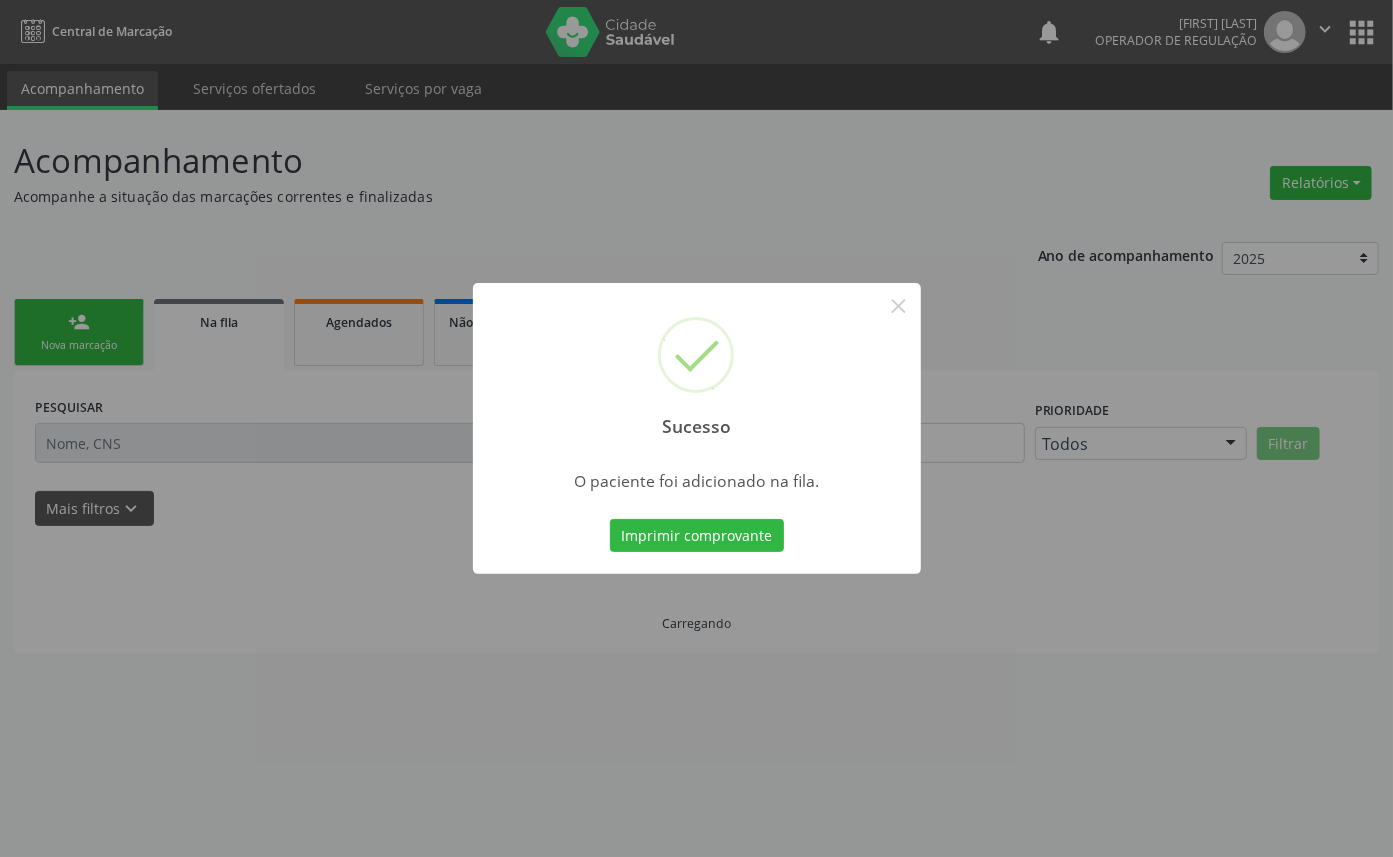 scroll, scrollTop: 0, scrollLeft: 0, axis: both 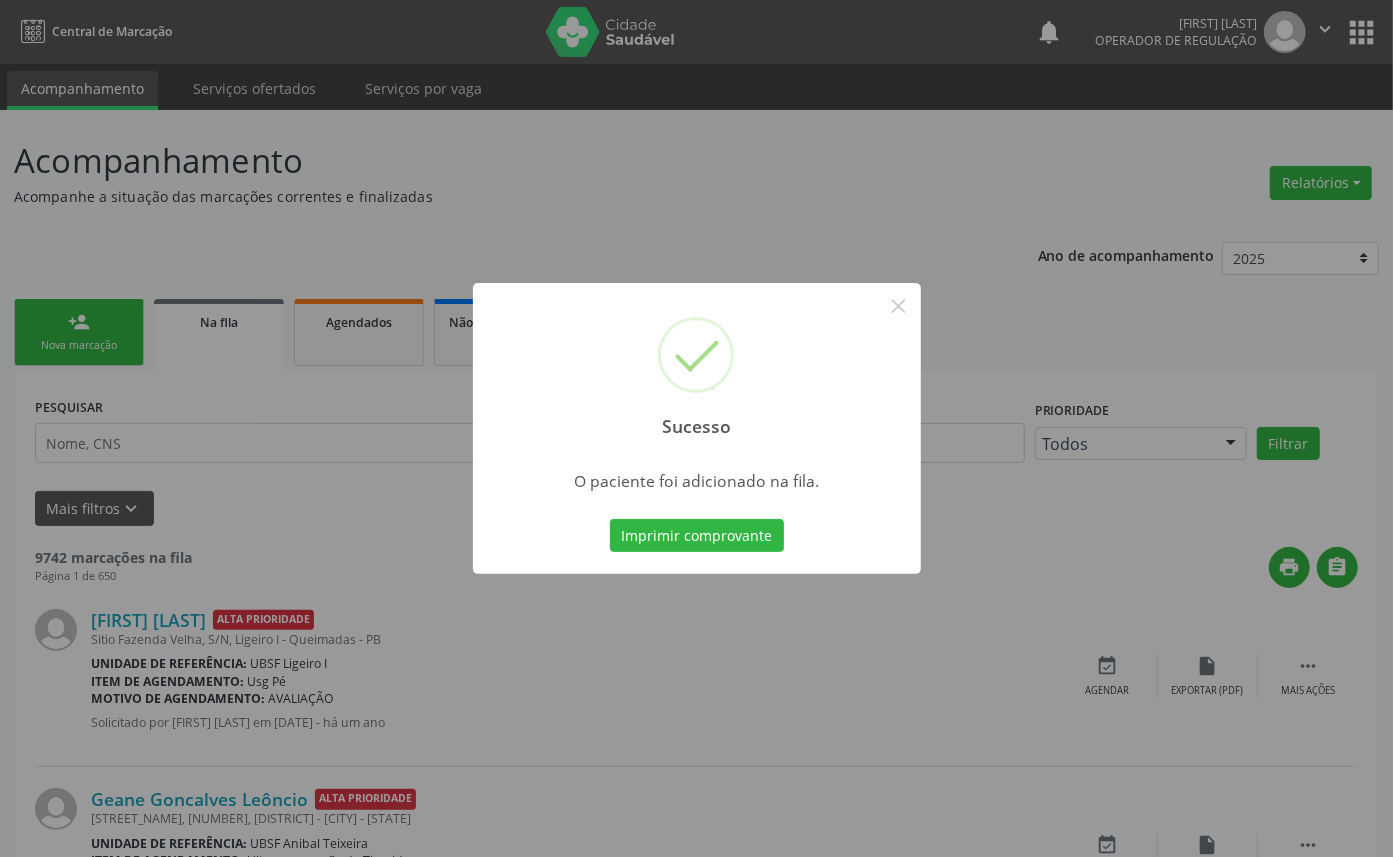 type 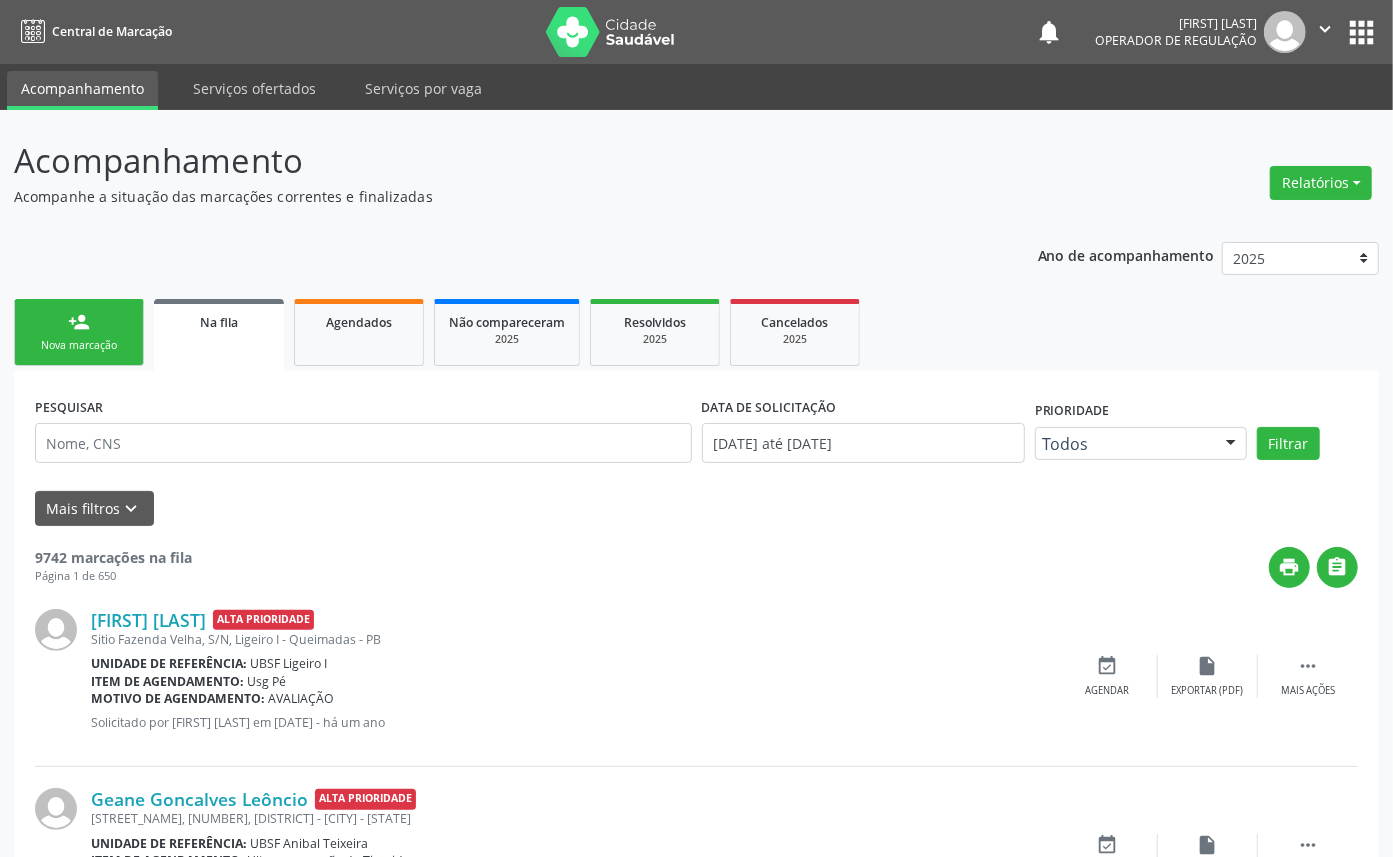 click on "Nova marcação" at bounding box center [79, 345] 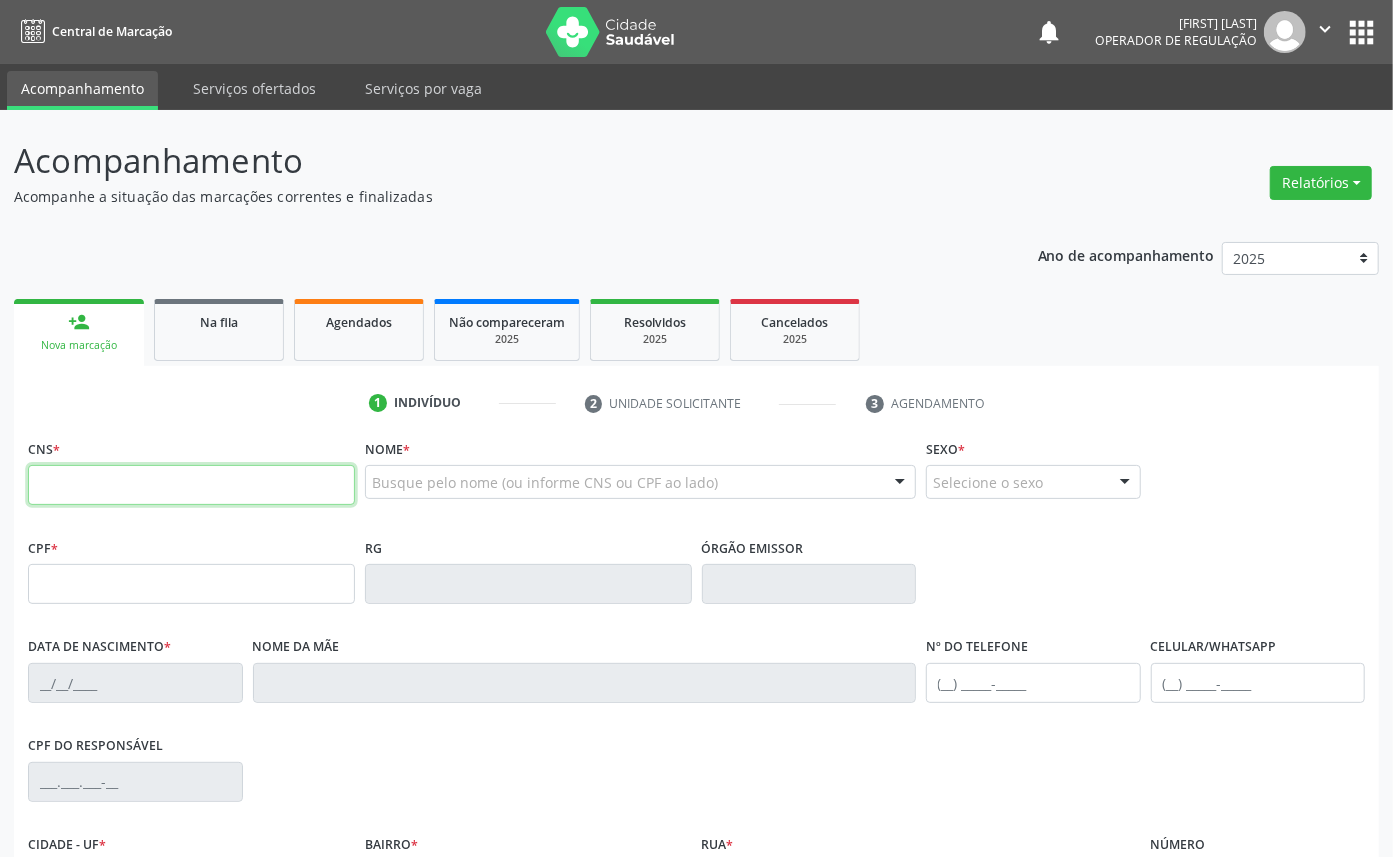 click at bounding box center (191, 485) 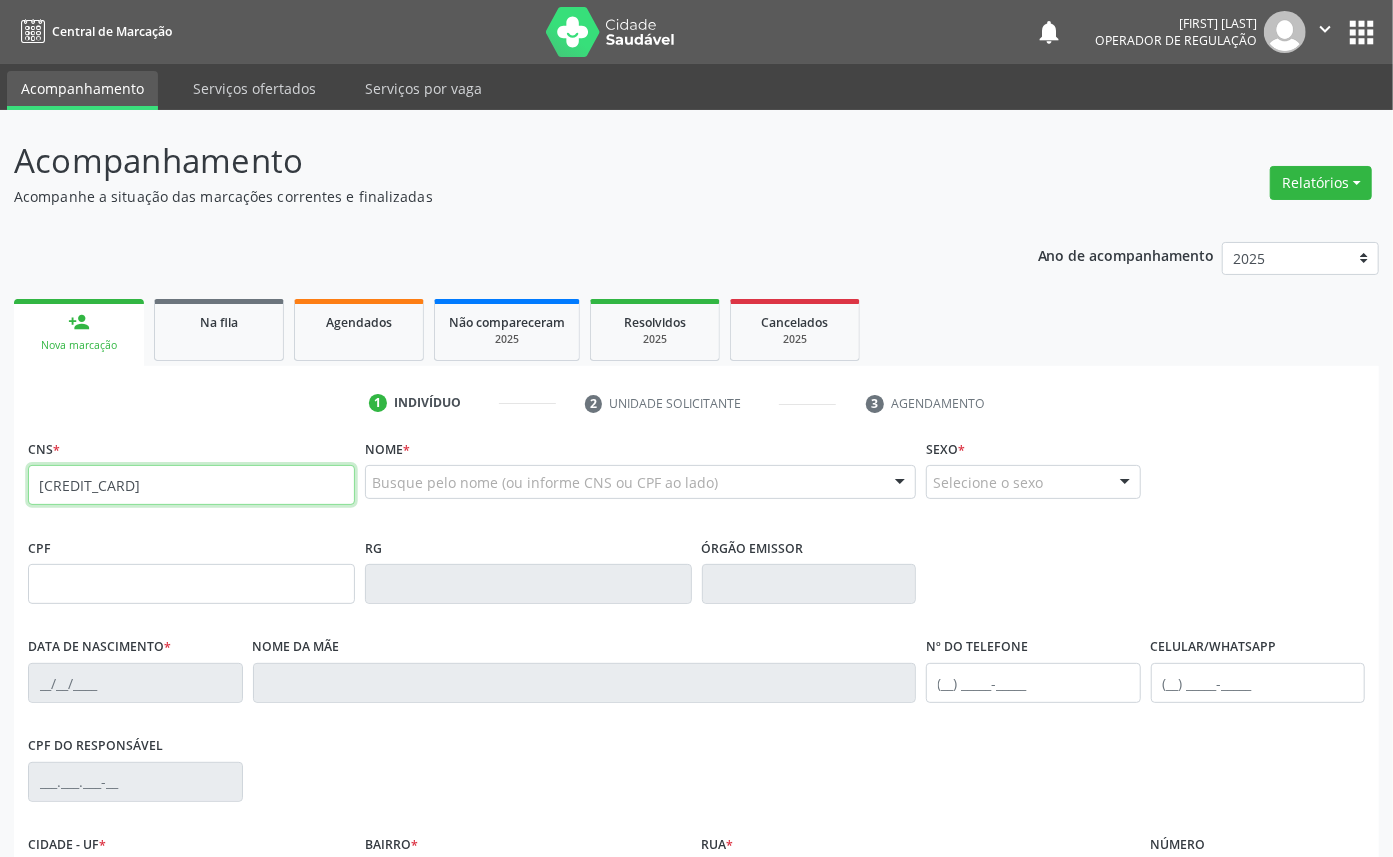 type on "700 5075 2317 6453" 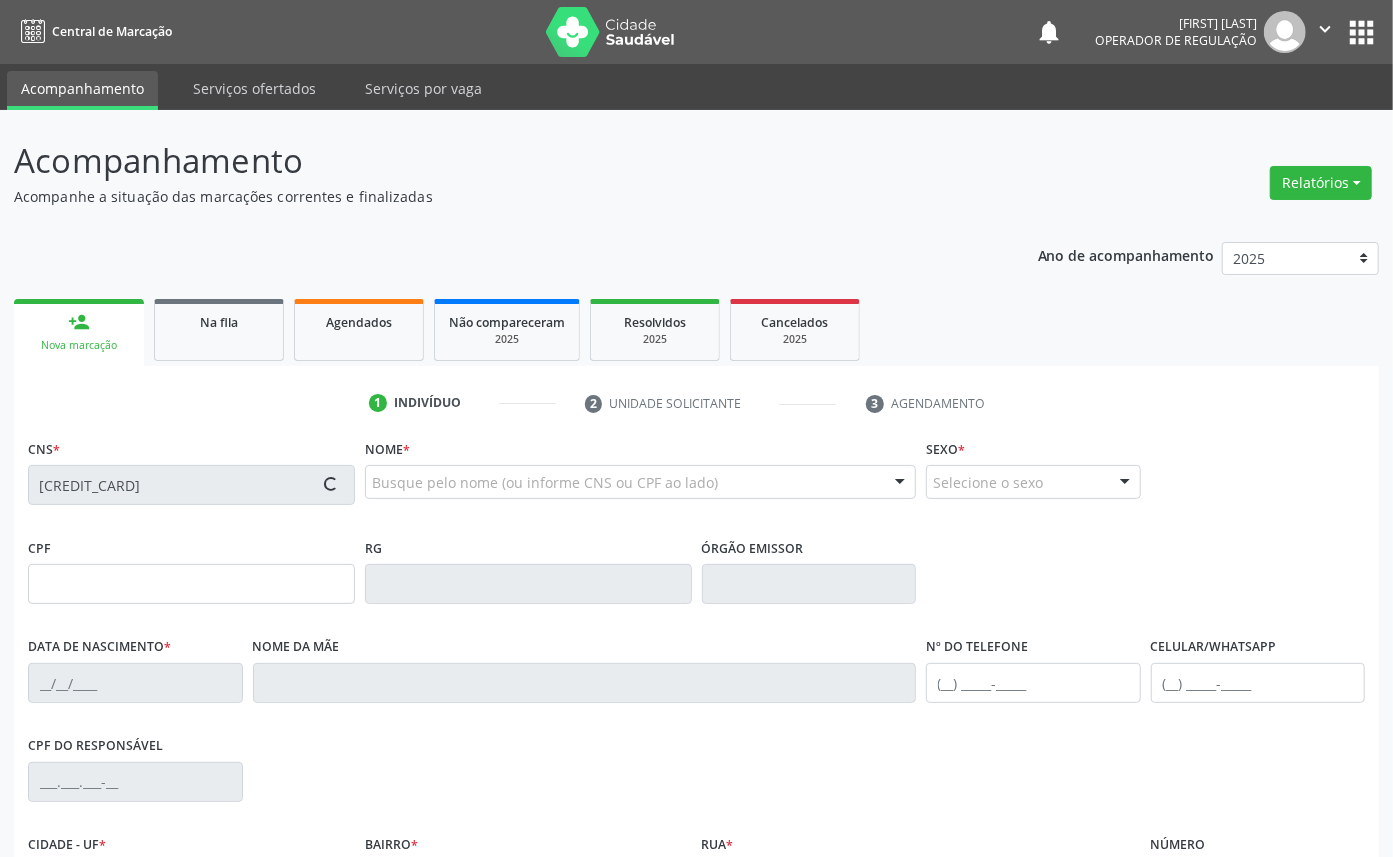 type on "309.089.064-04" 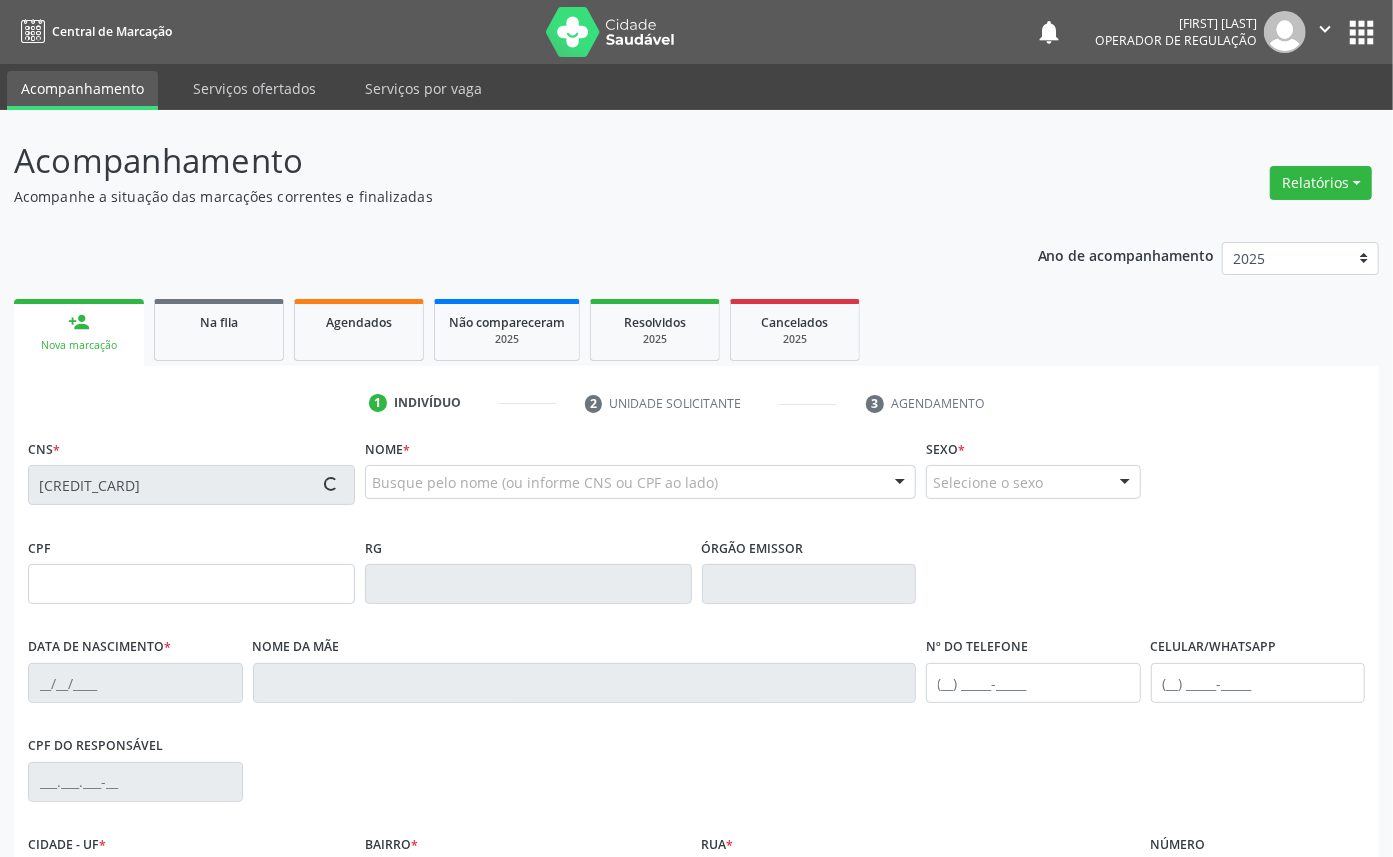type on "29/05/1961" 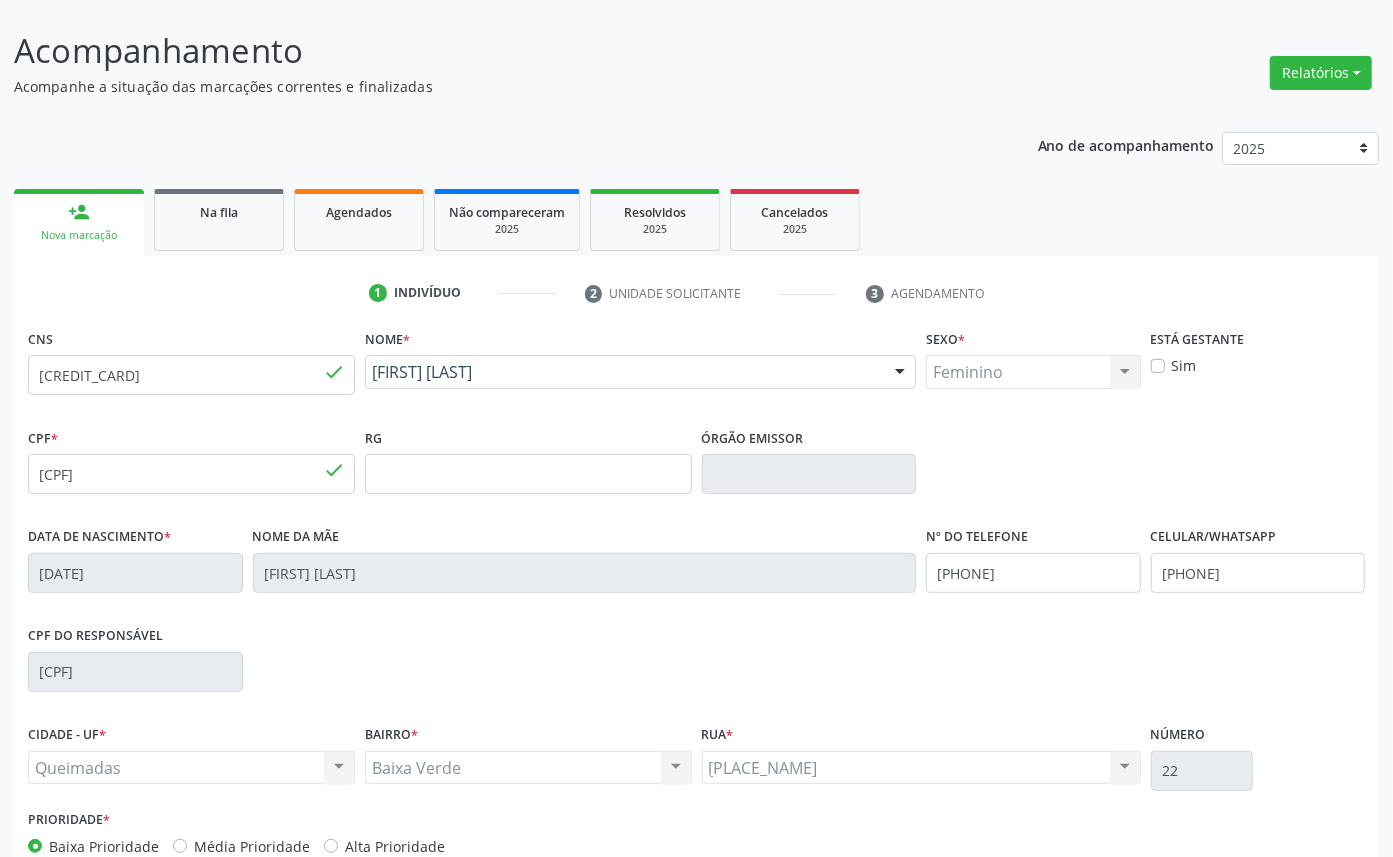 scroll, scrollTop: 225, scrollLeft: 0, axis: vertical 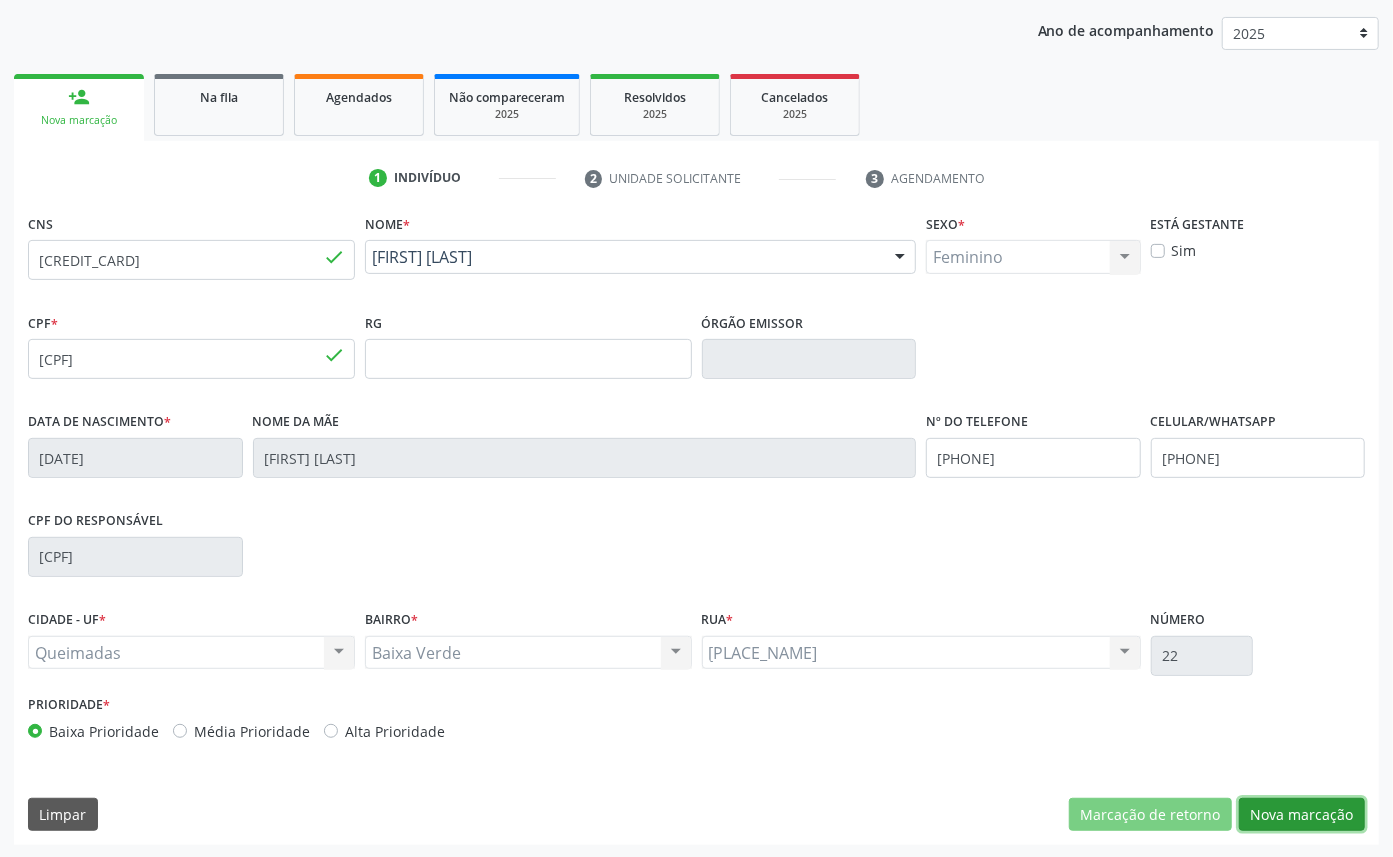 click on "Nova marcação" at bounding box center [1302, 815] 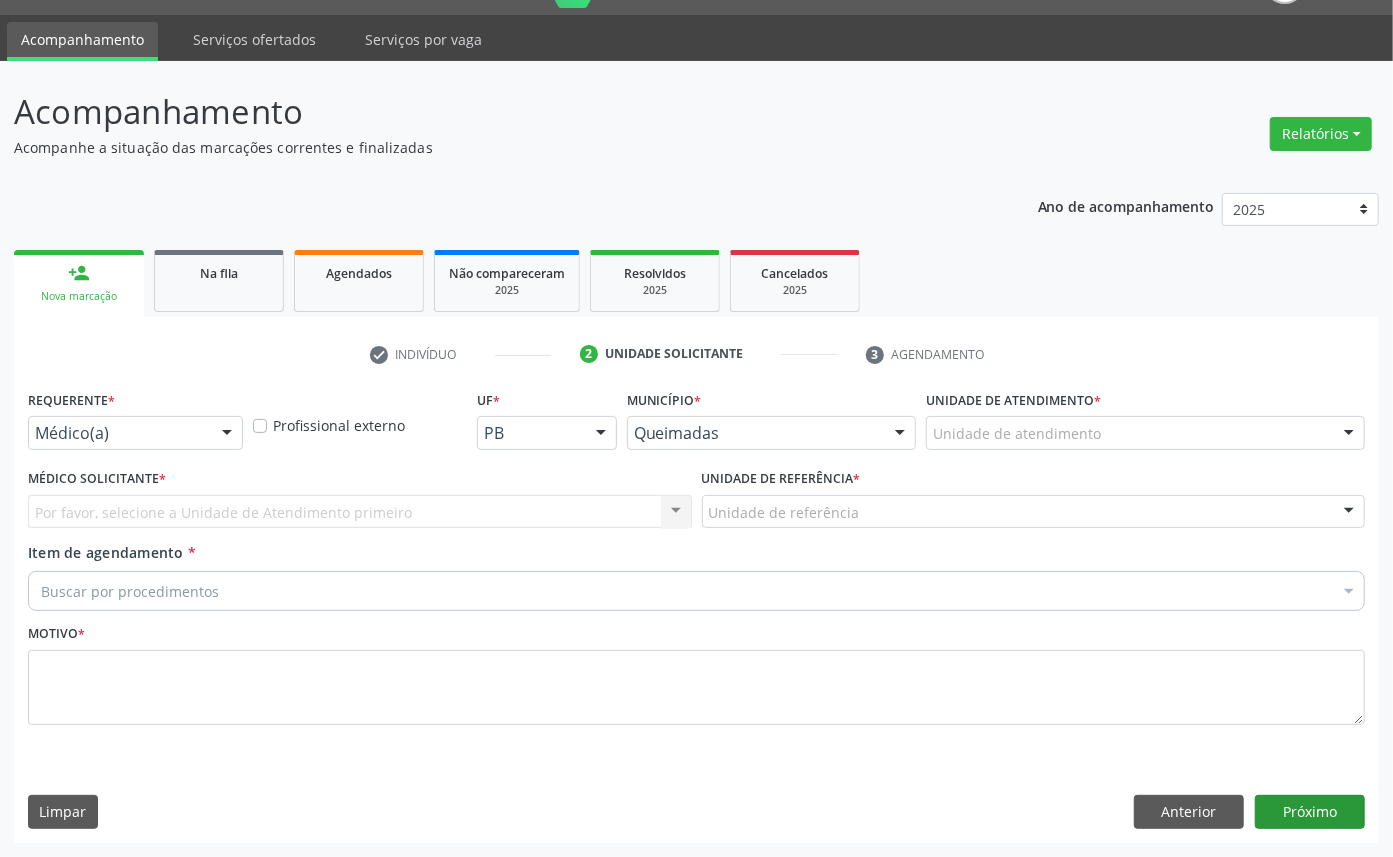 scroll, scrollTop: 47, scrollLeft: 0, axis: vertical 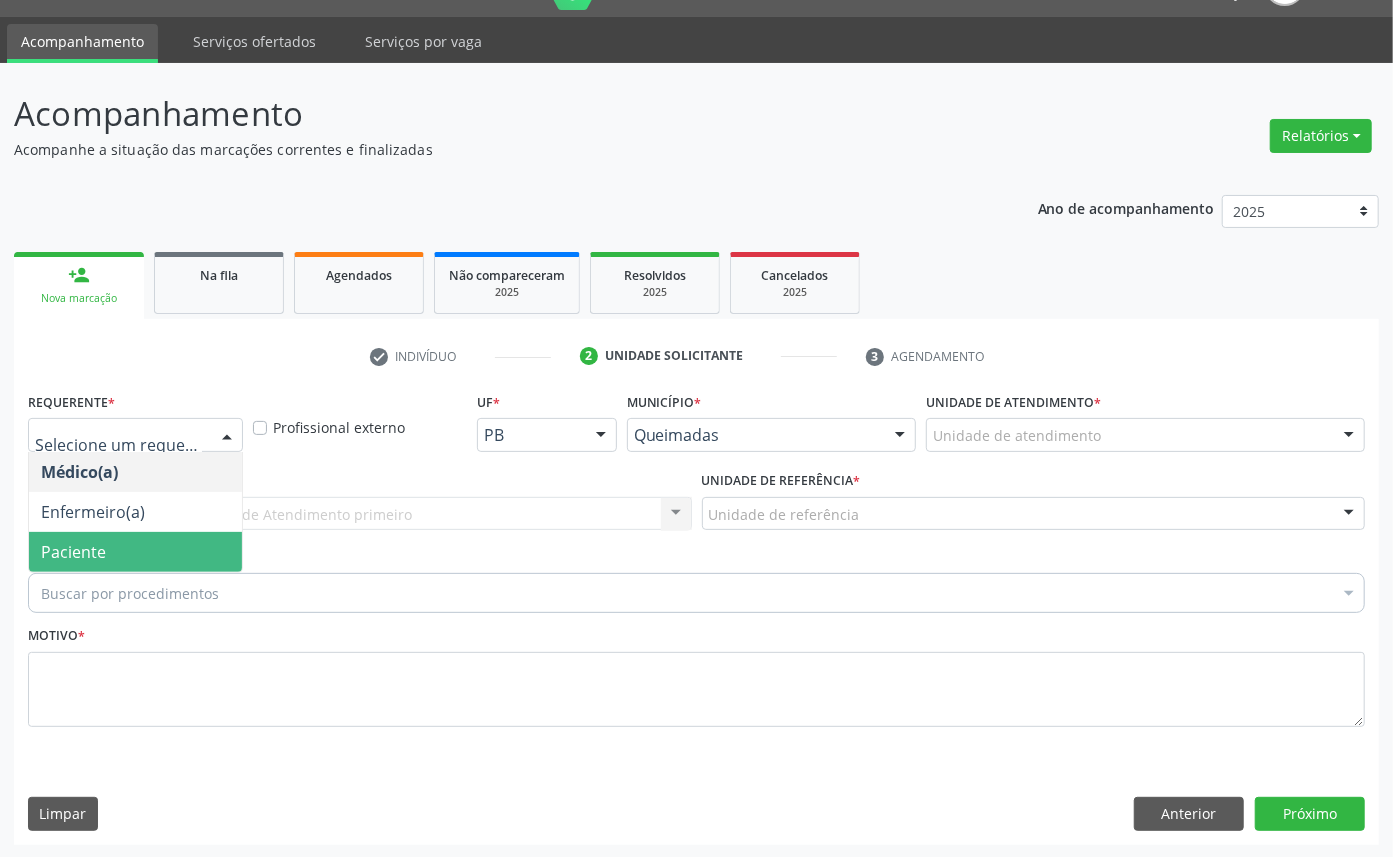 click on "Paciente" at bounding box center (135, 552) 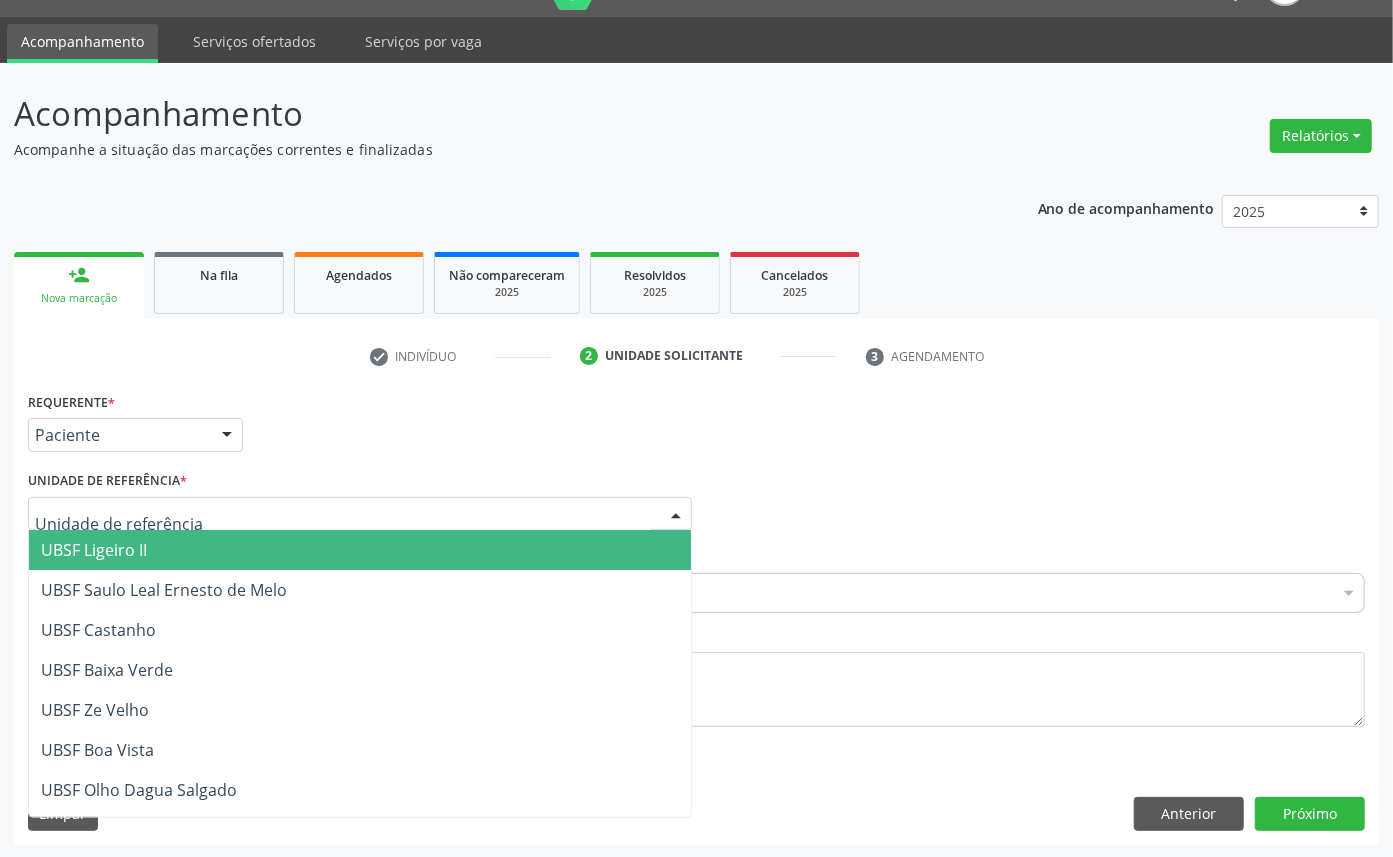click at bounding box center [360, 514] 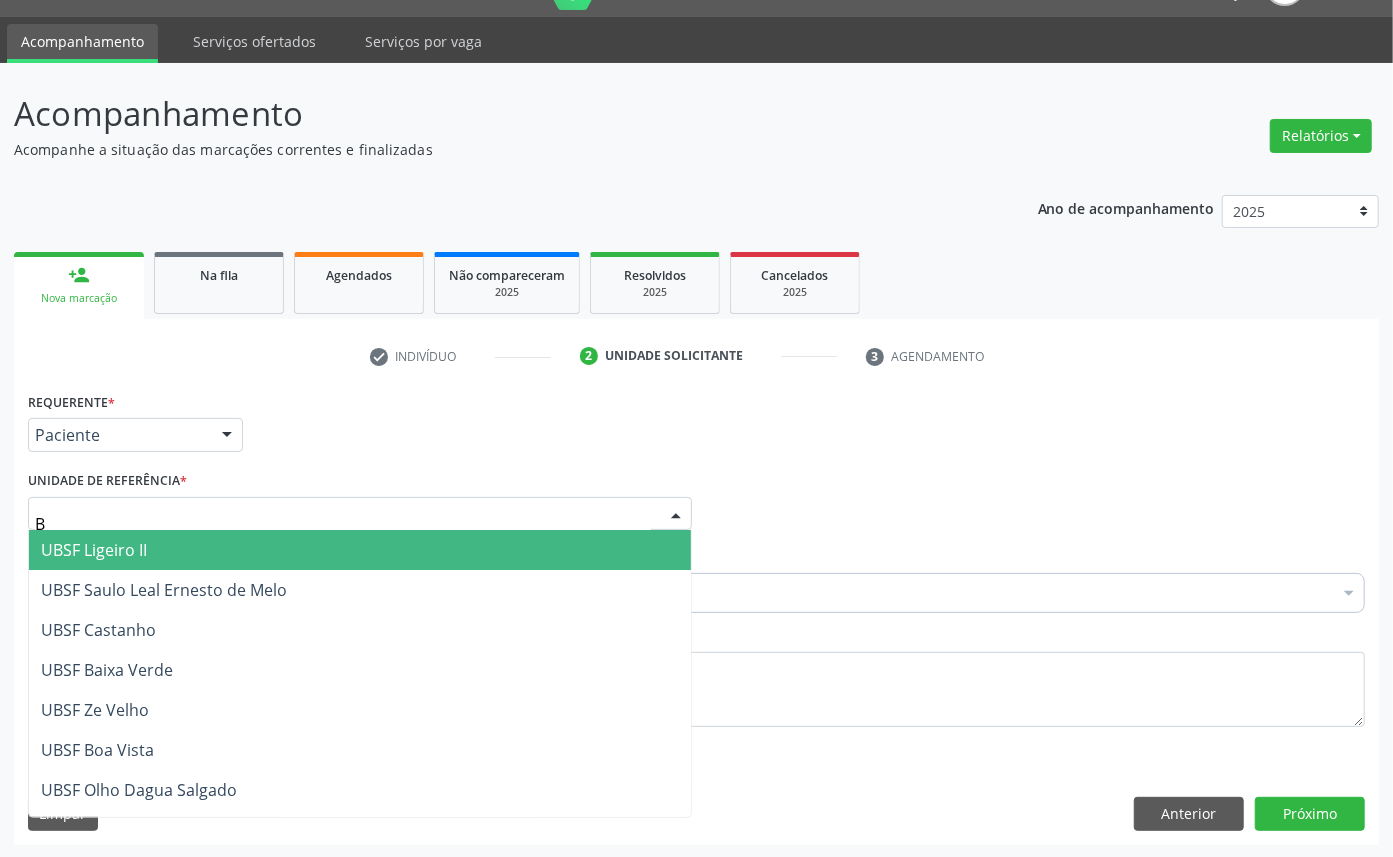 type on "BA" 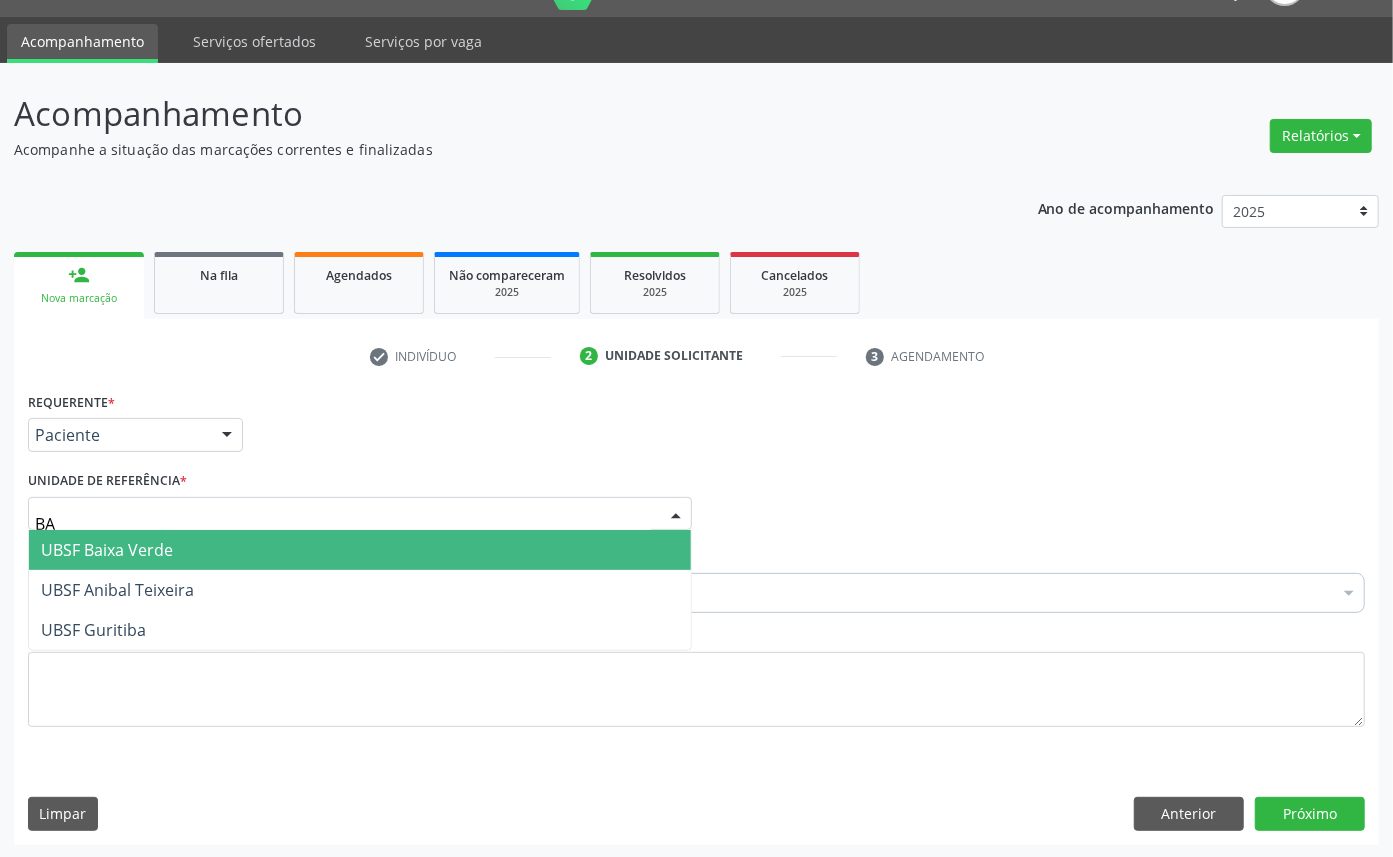 click on "UBSF Baixa Verde" at bounding box center (360, 550) 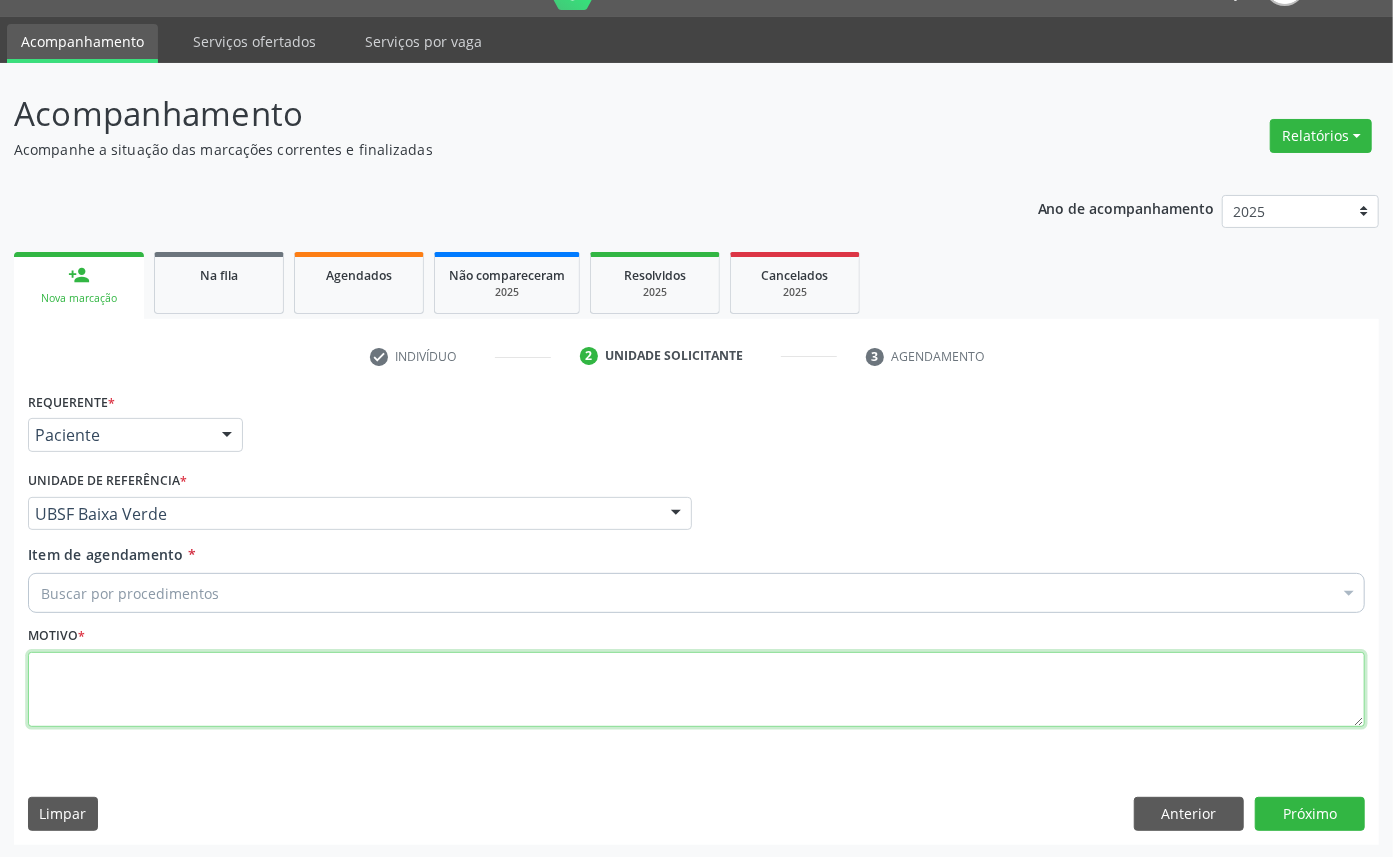click at bounding box center [696, 690] 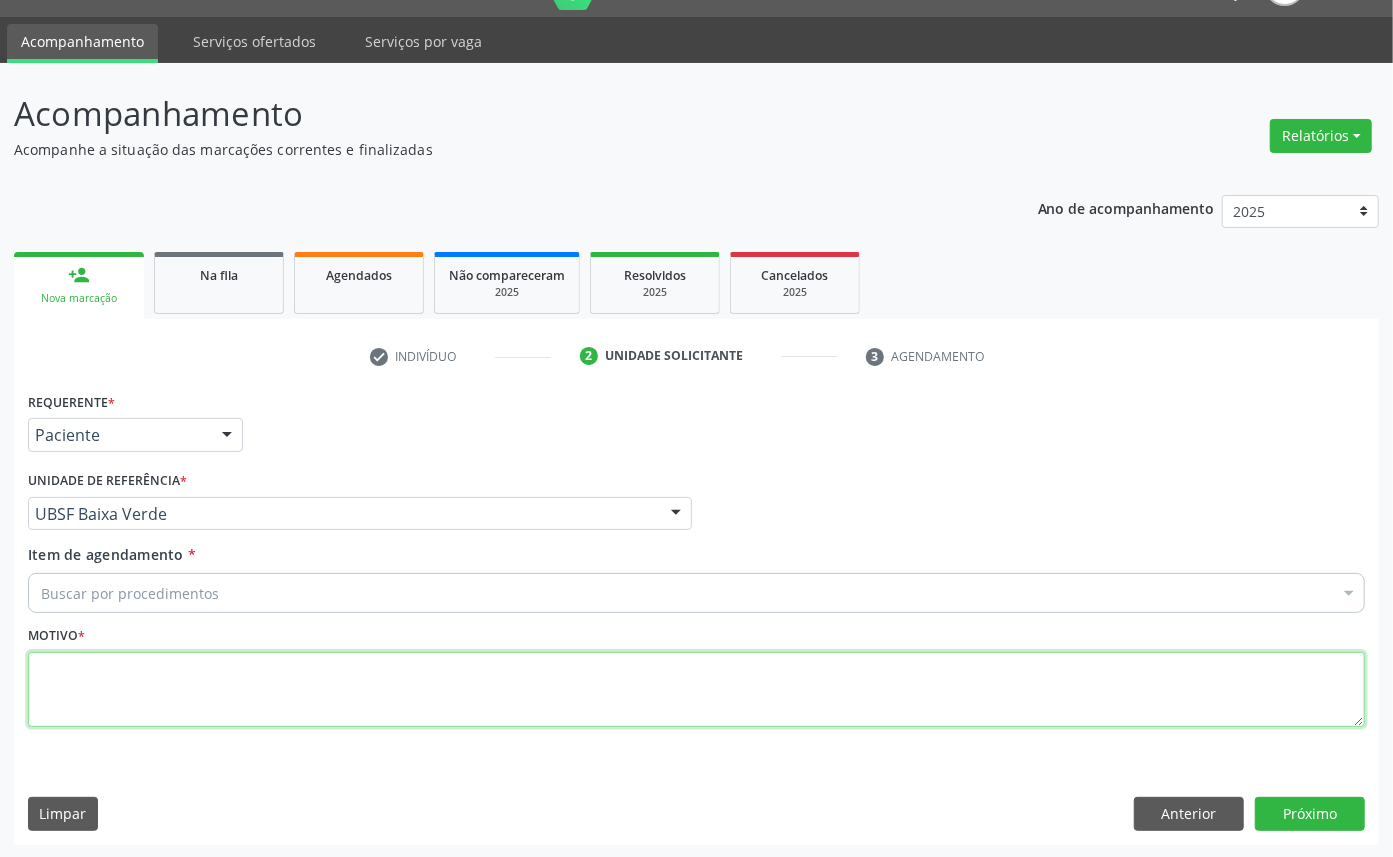 paste on "EXAME OFTALMO [DATE]" 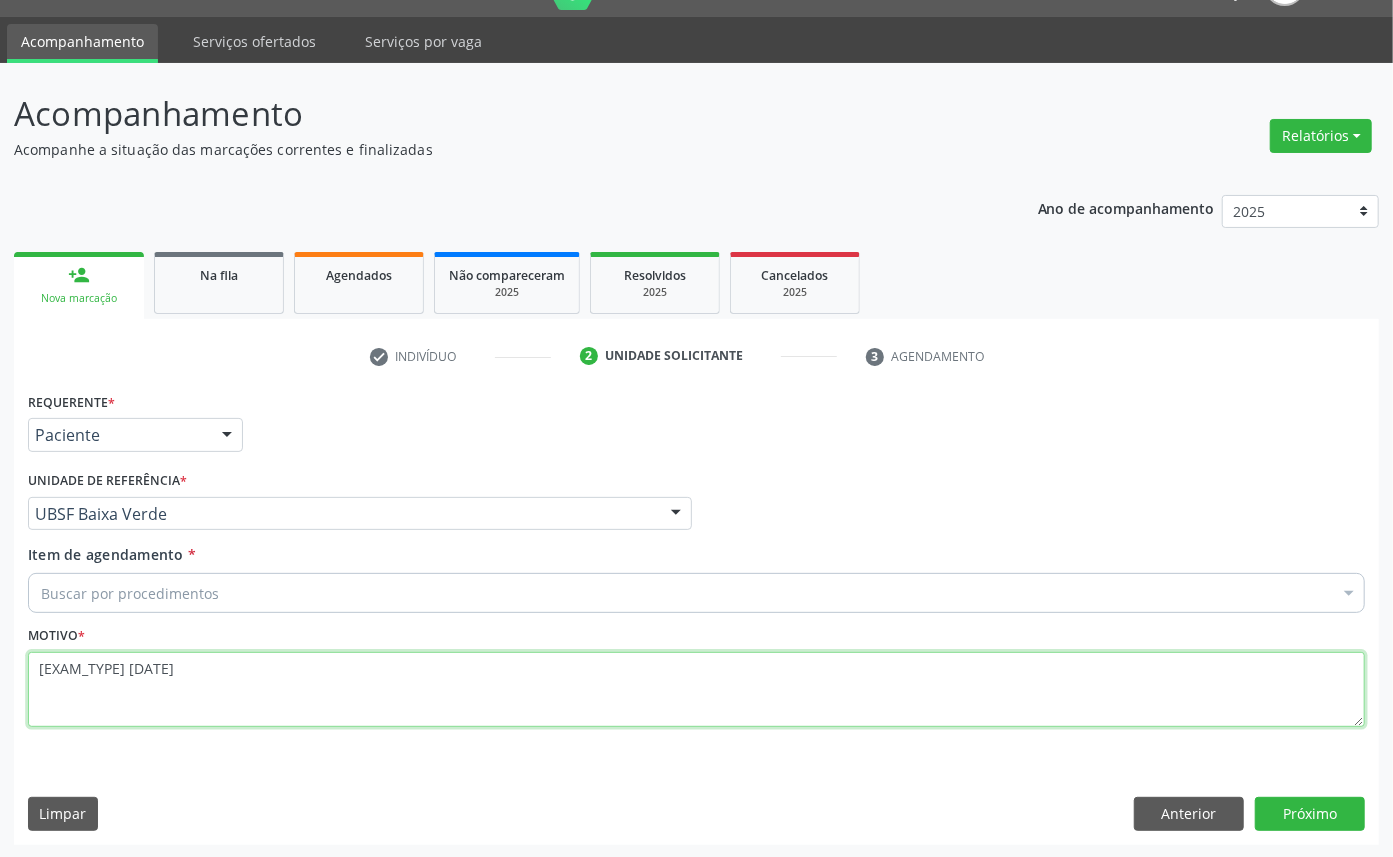 click on "EXAME OFTALMO [DATE]" at bounding box center [696, 690] 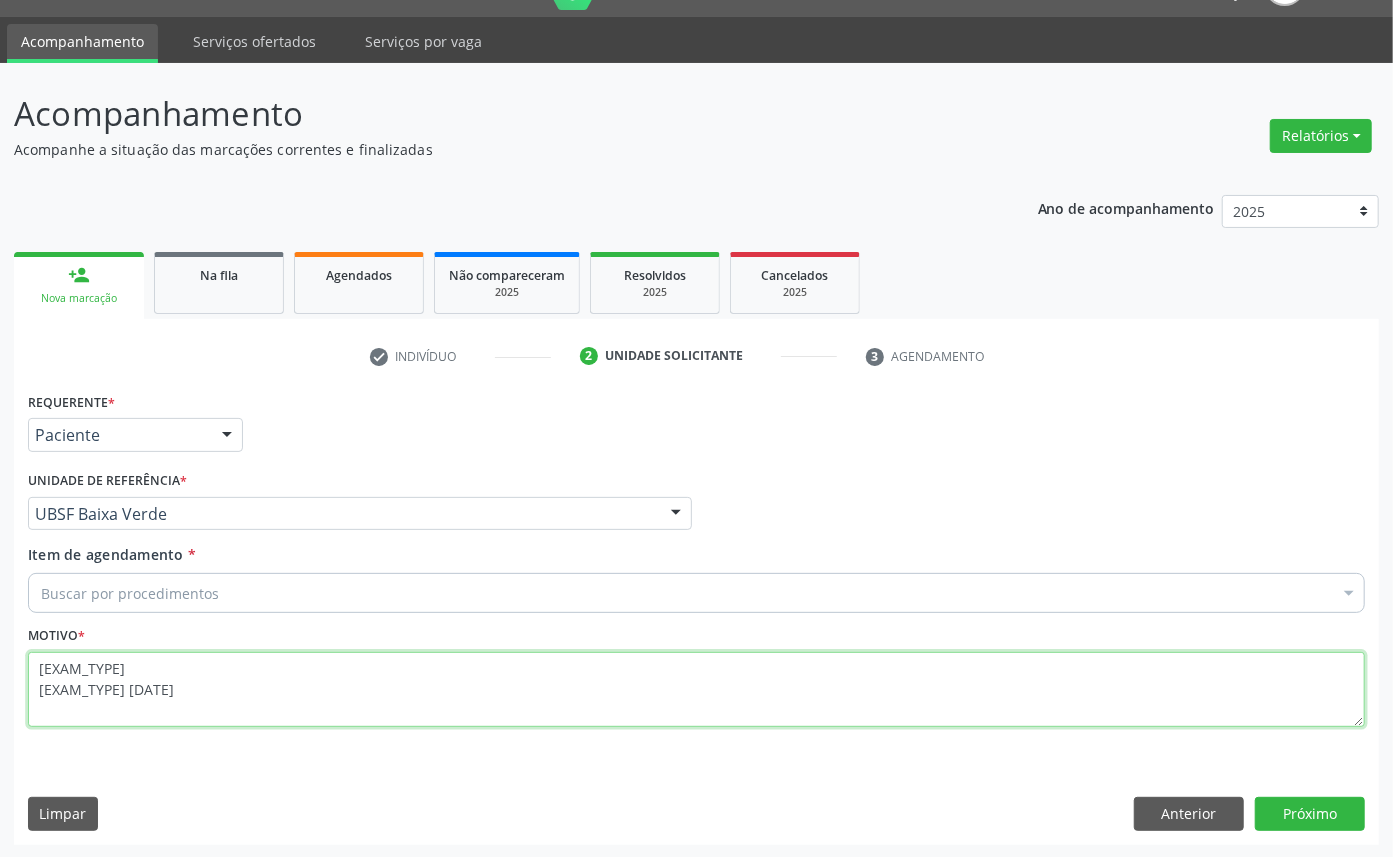 type on "ROTINA
EXAME OFTALMO 05/2025" 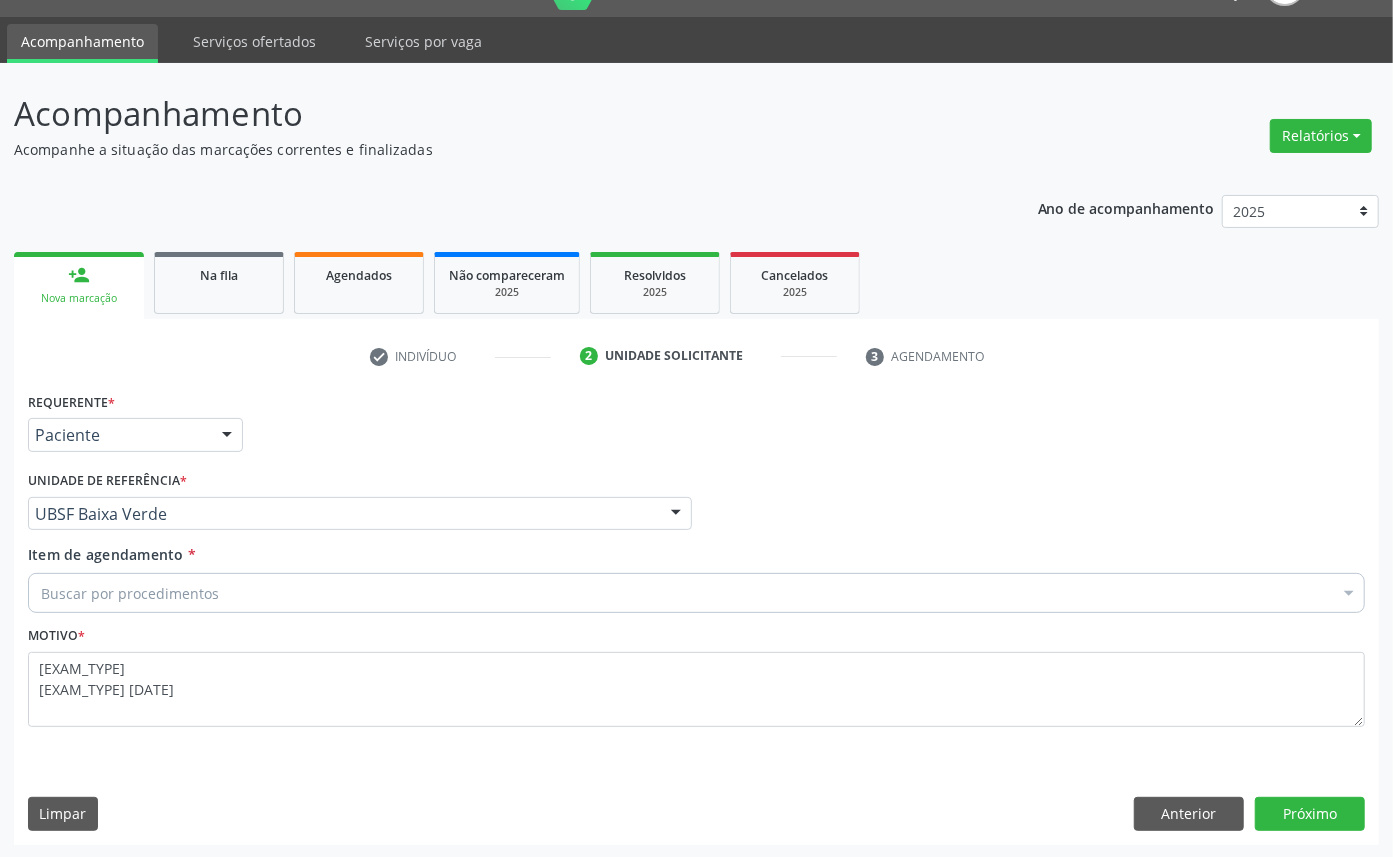 click on "Buscar por procedimentos" at bounding box center (696, 593) 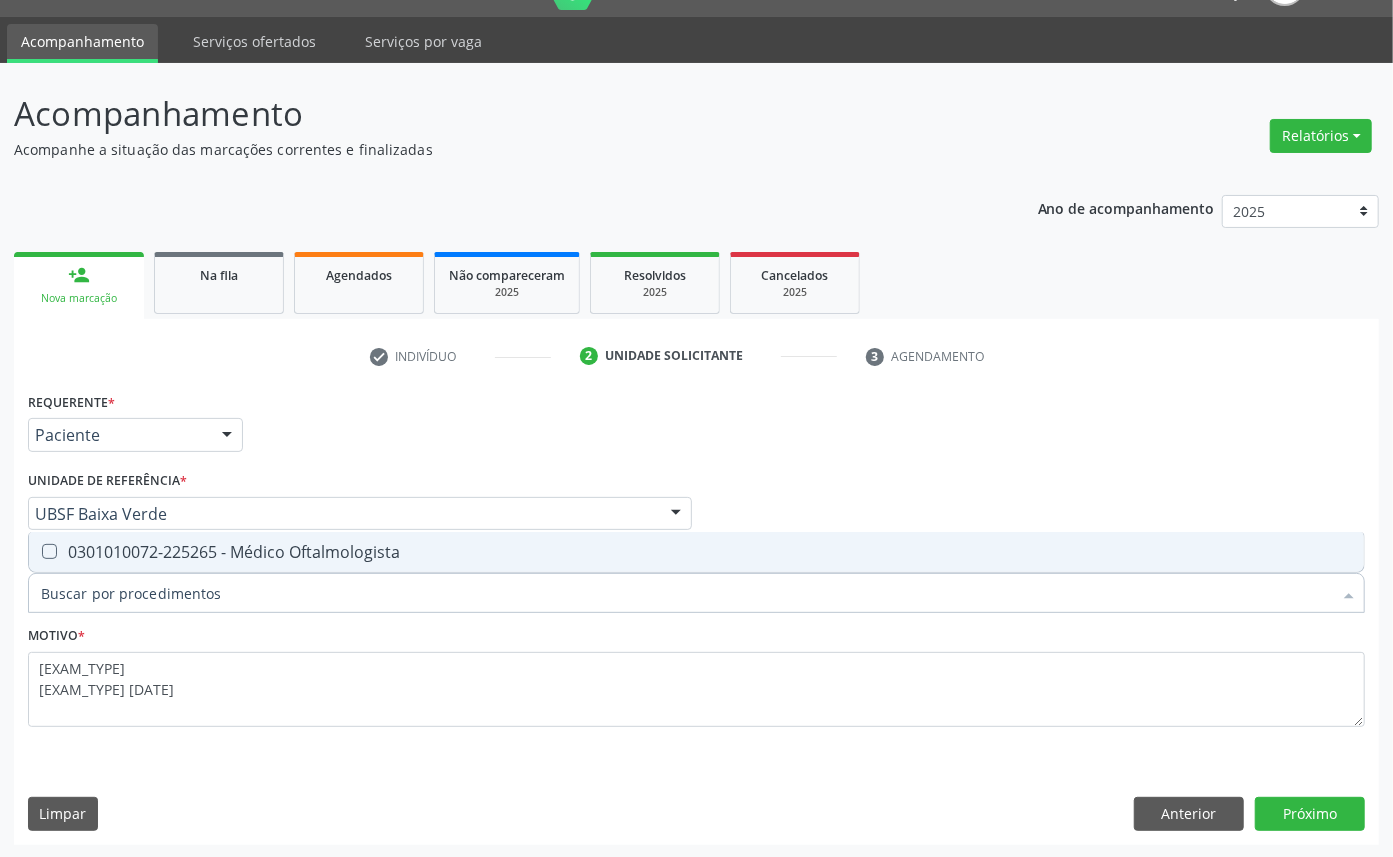 type on "OFTALMOLOGISTA" 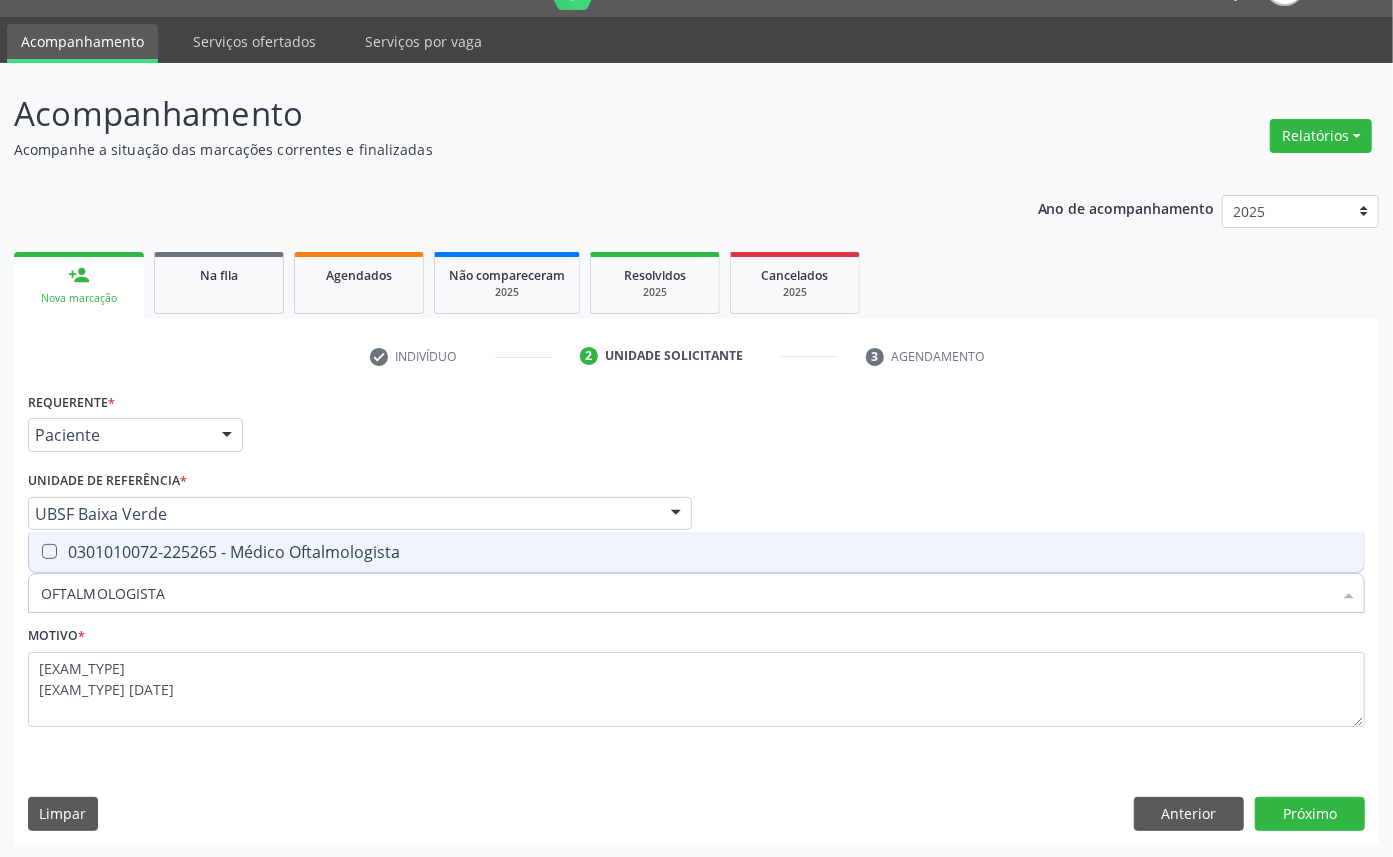 click on "0301010072-225265 - Médico Oftalmologista" at bounding box center [696, 552] 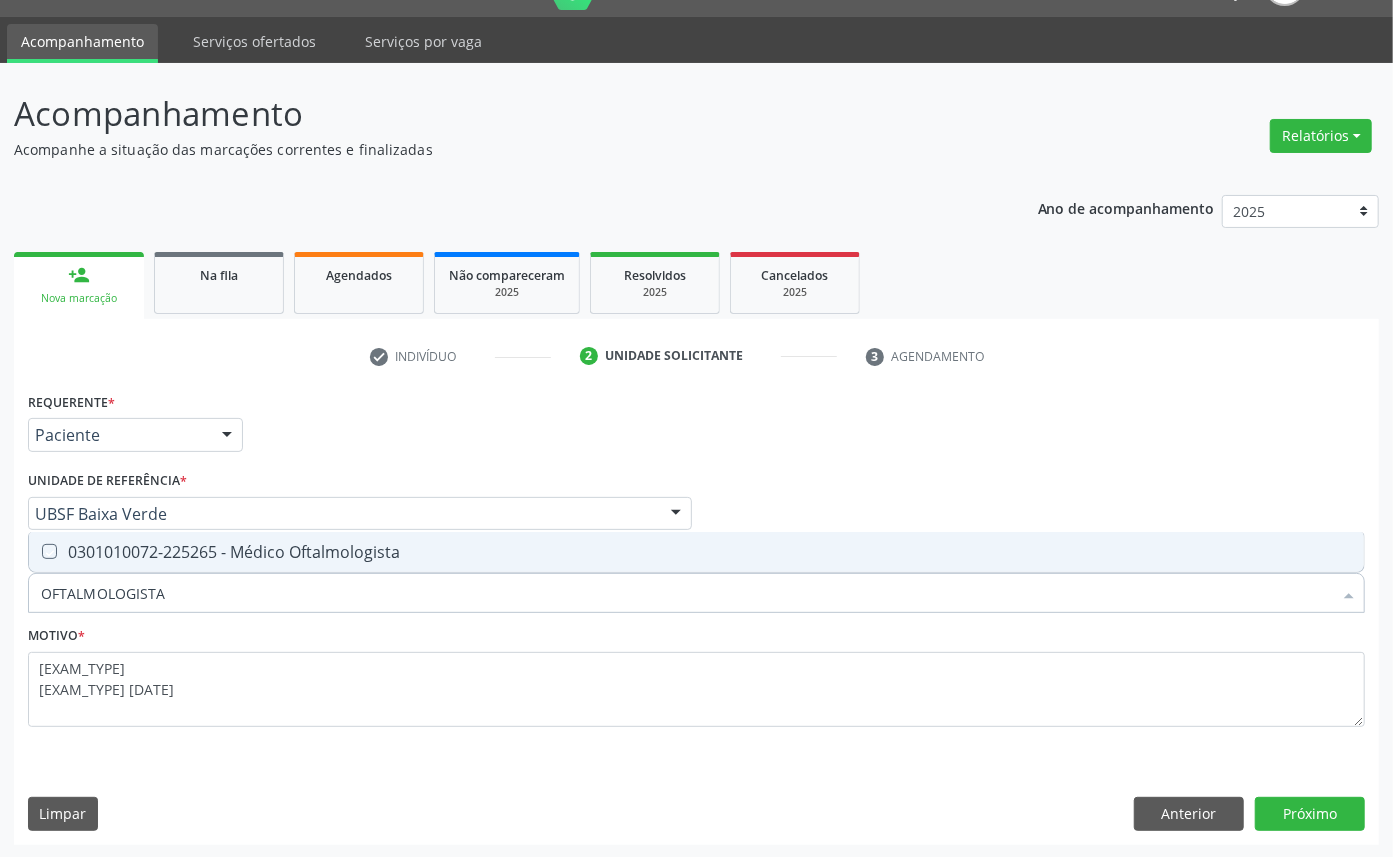 checkbox on "true" 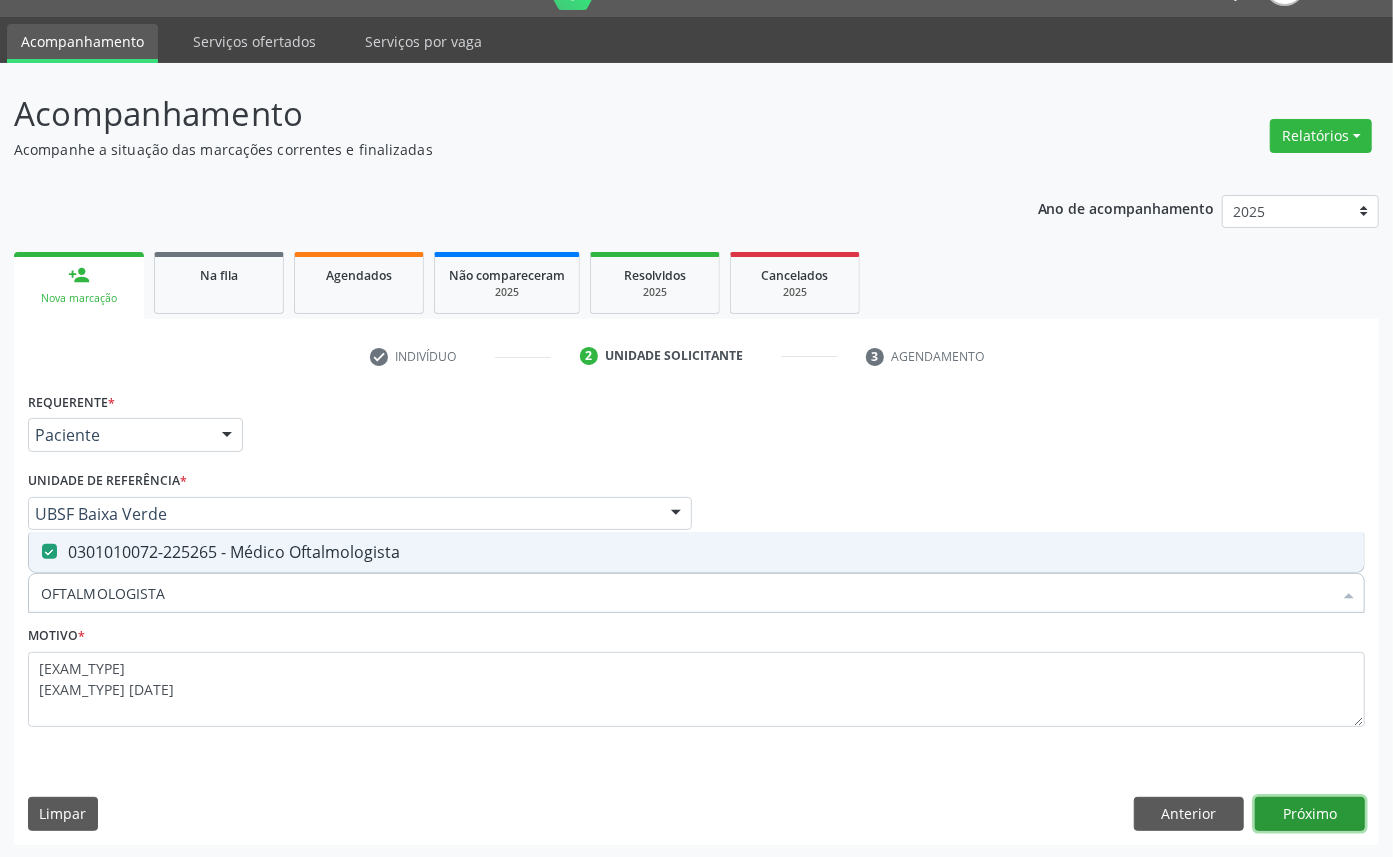 click on "Próximo" at bounding box center [1310, 814] 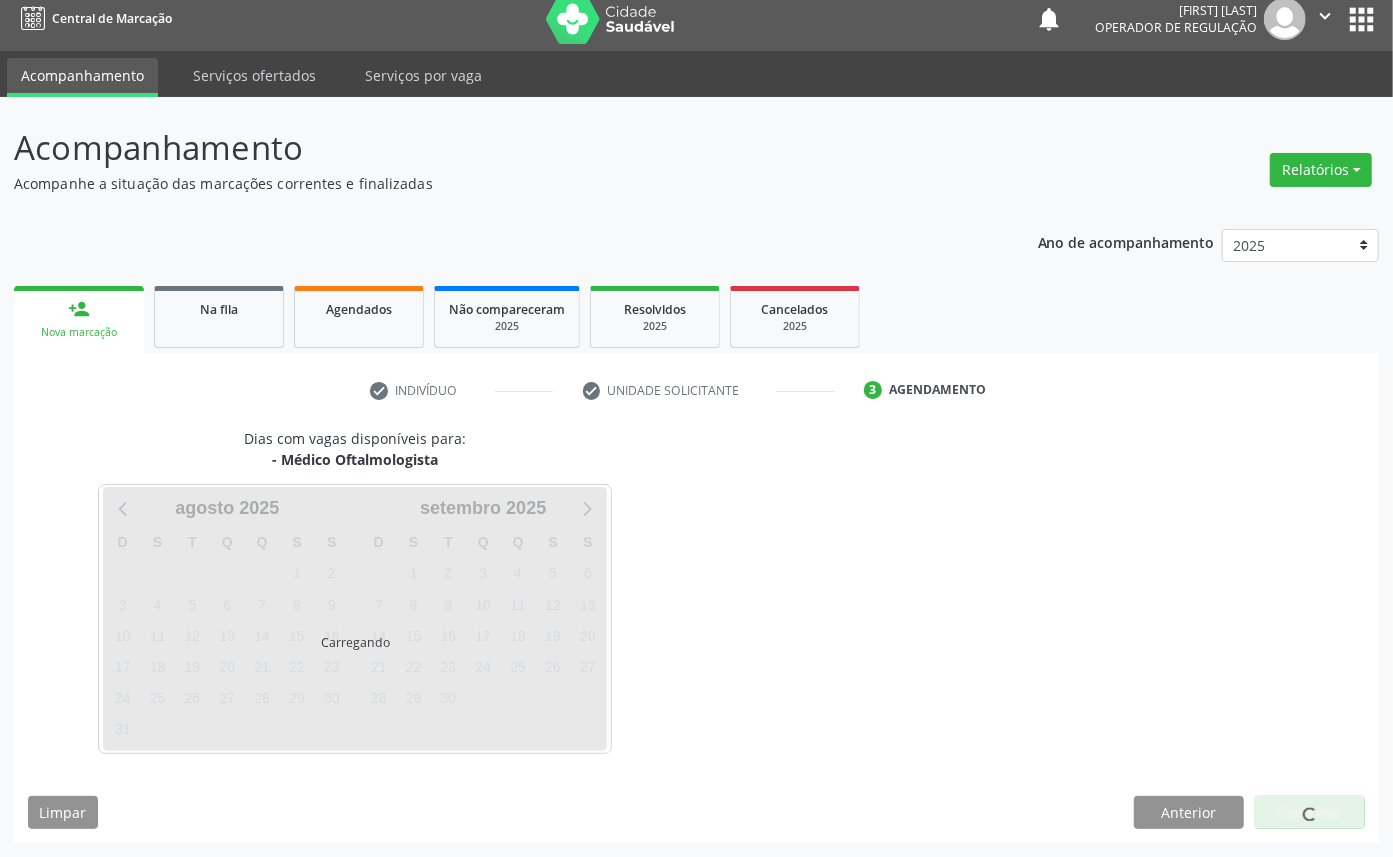 scroll, scrollTop: 12, scrollLeft: 0, axis: vertical 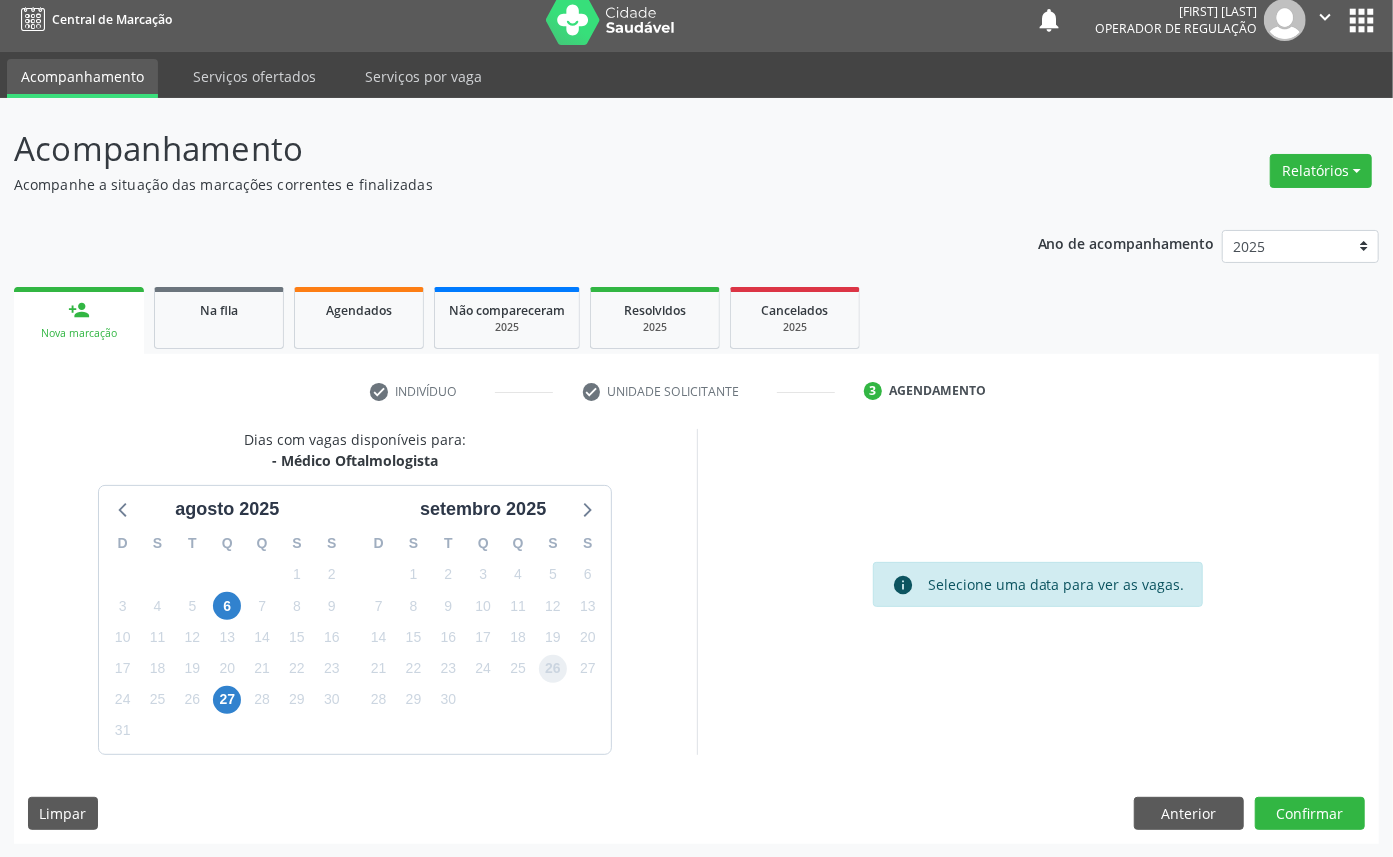 click on "26" at bounding box center (553, 669) 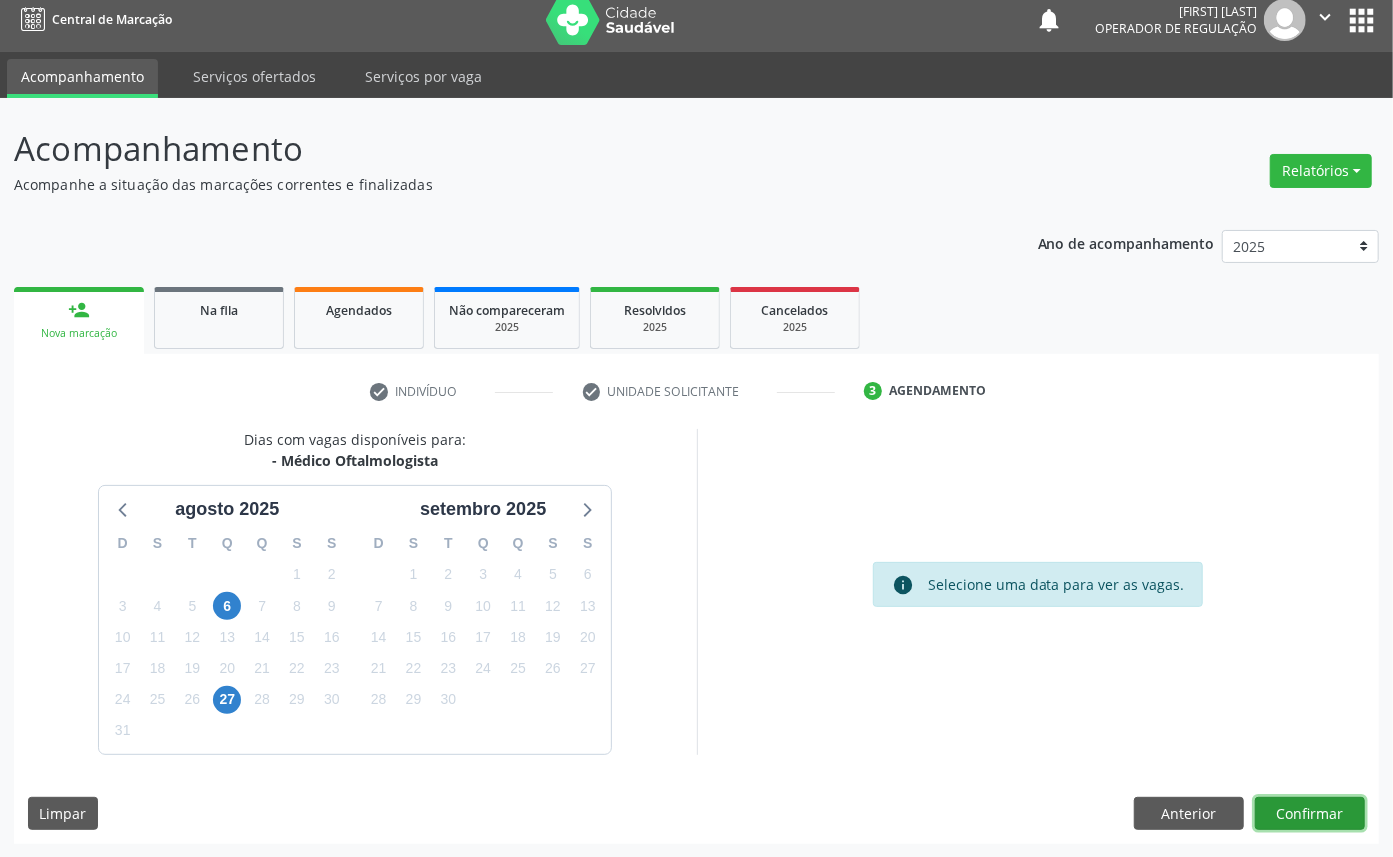 click on "Confirmar" at bounding box center [1310, 814] 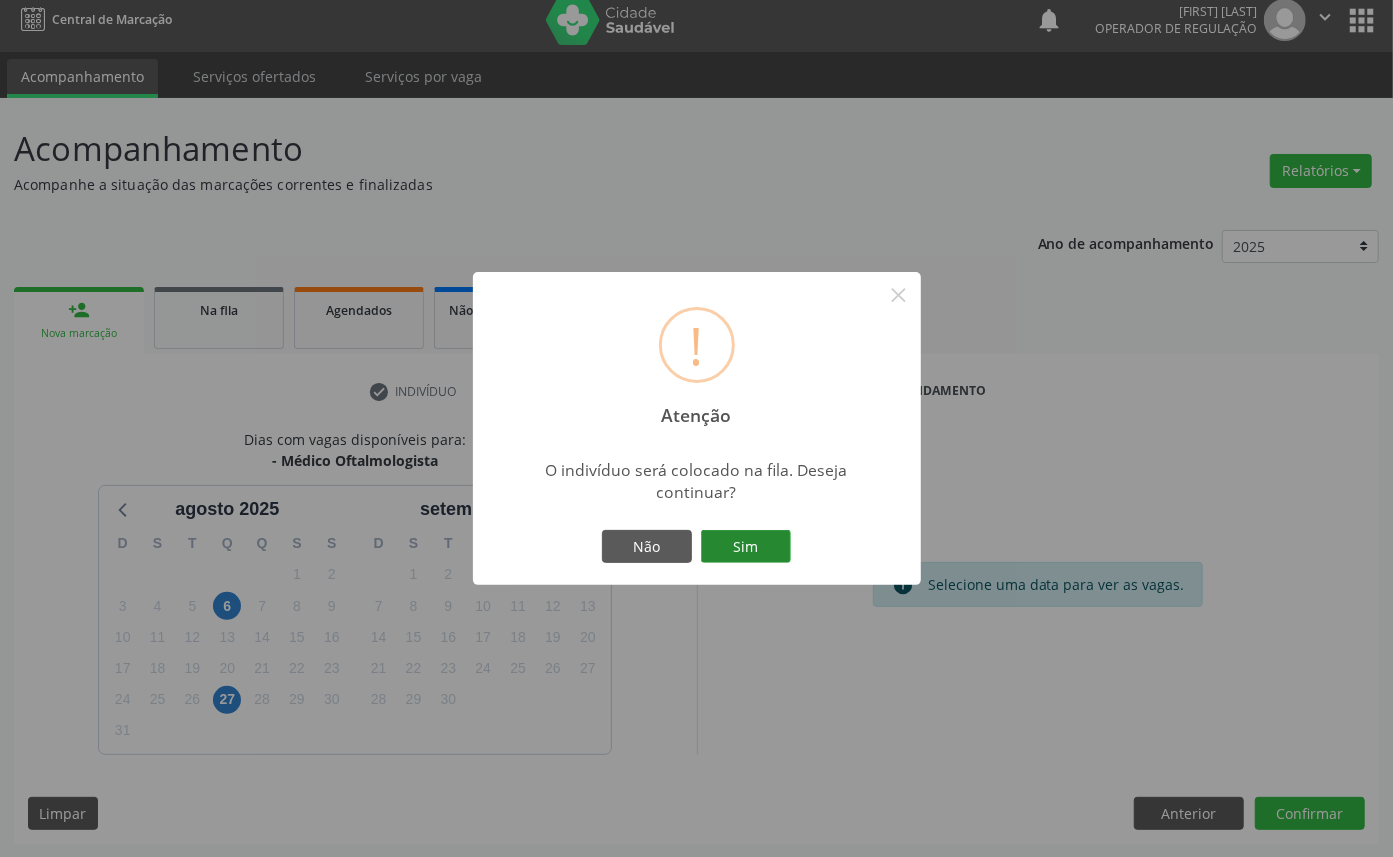 click on "Sim" at bounding box center (746, 547) 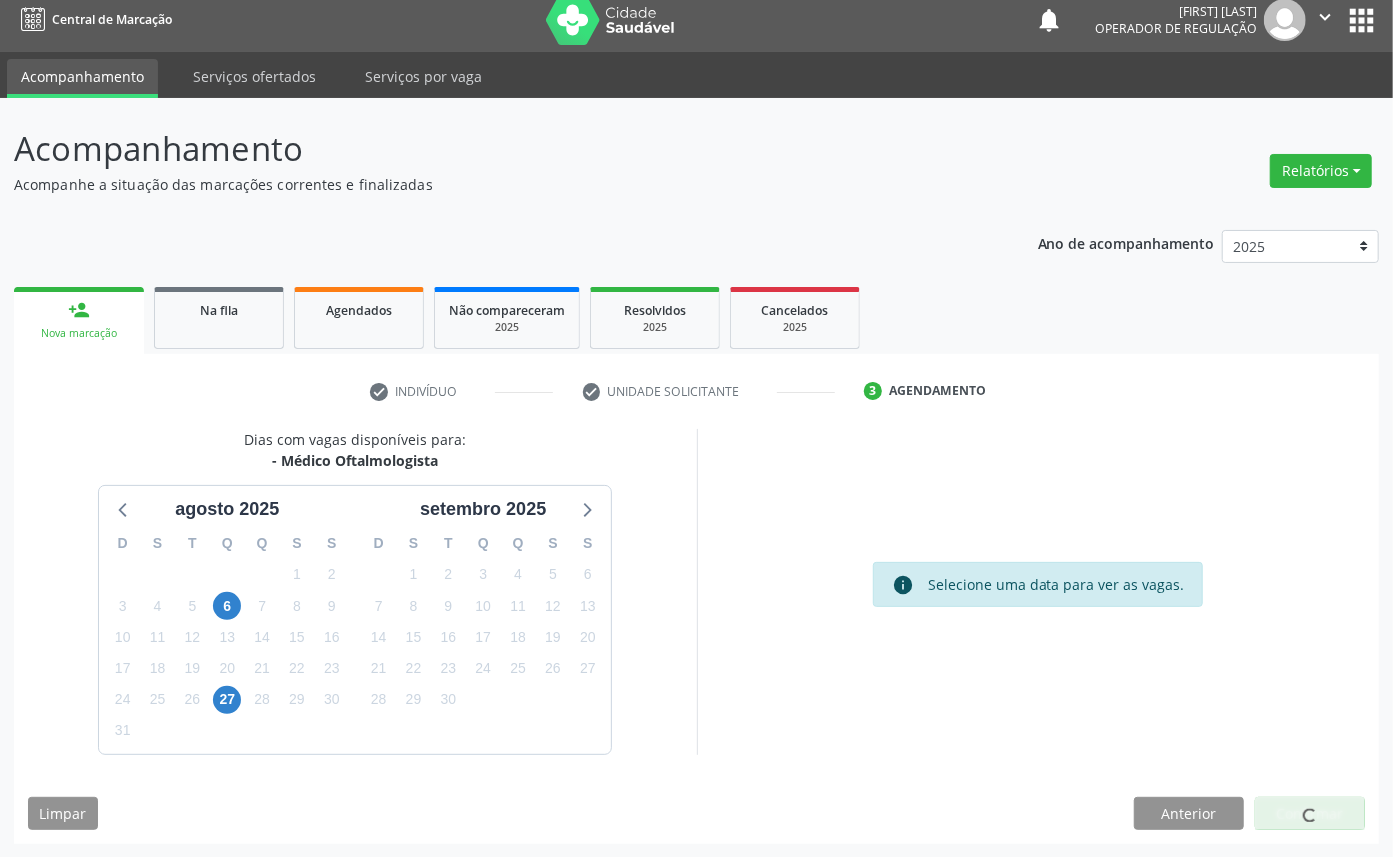 scroll, scrollTop: 0, scrollLeft: 0, axis: both 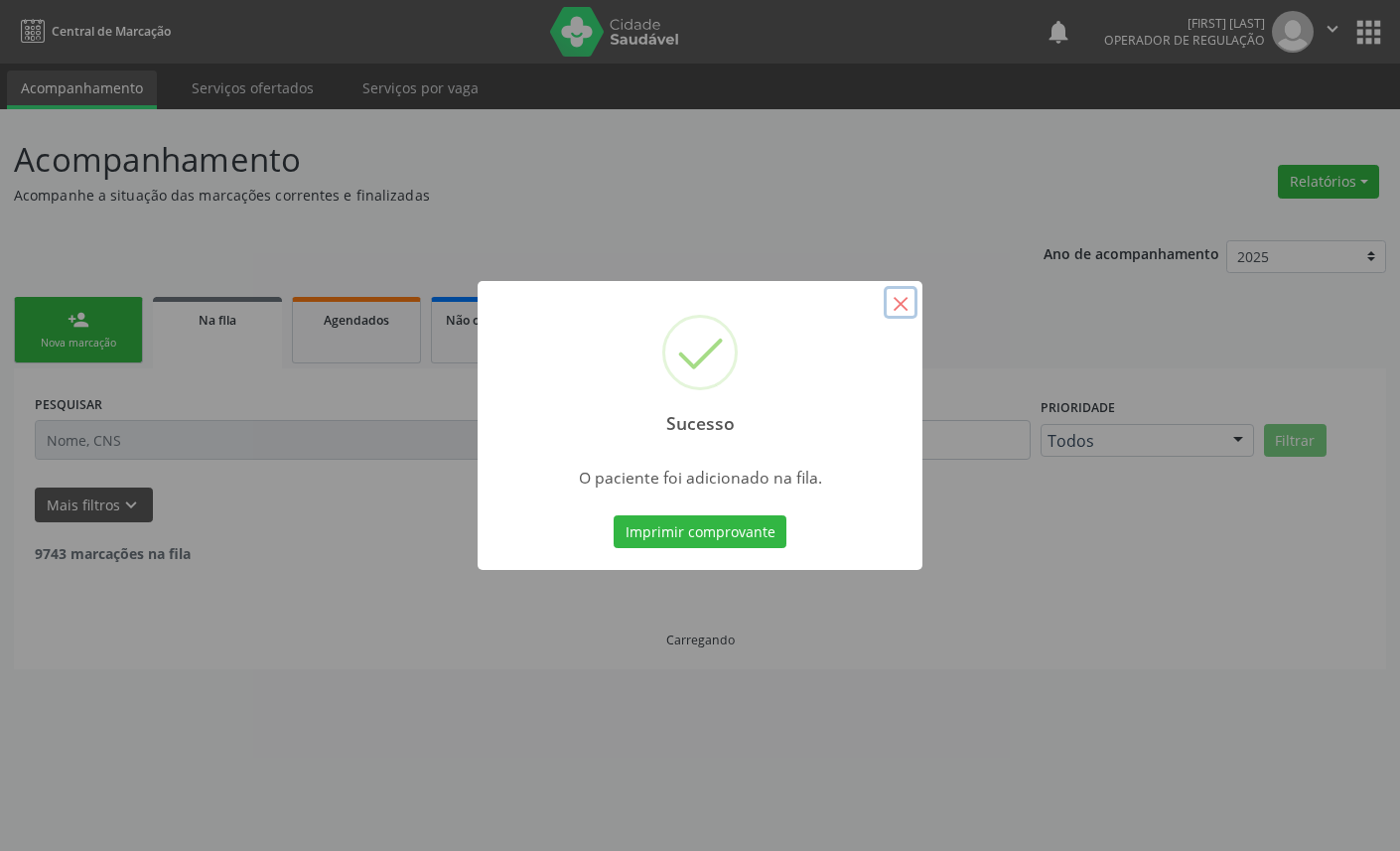 click on "×" at bounding box center (901, 303) 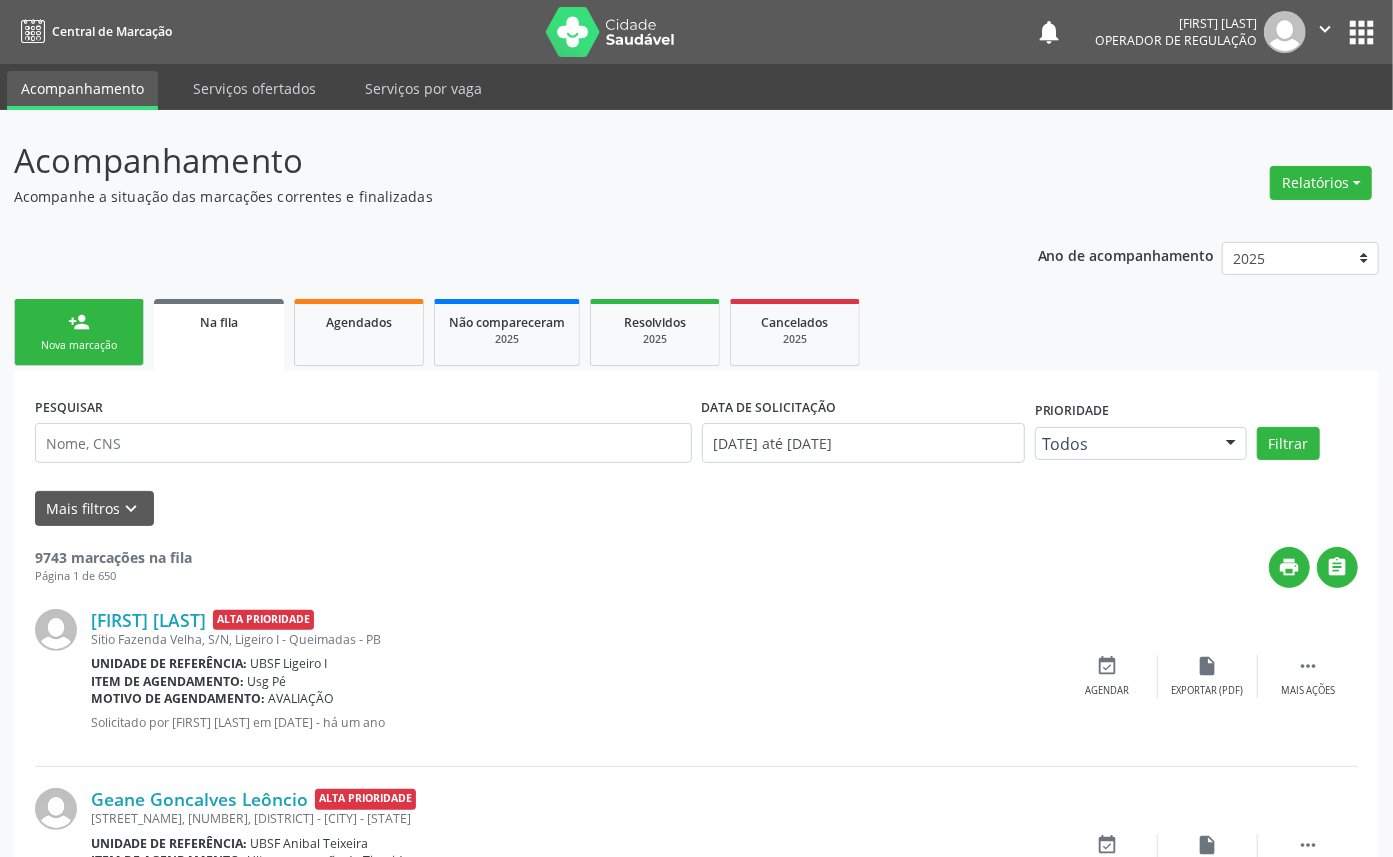 click on "Nova marcação" at bounding box center [79, 345] 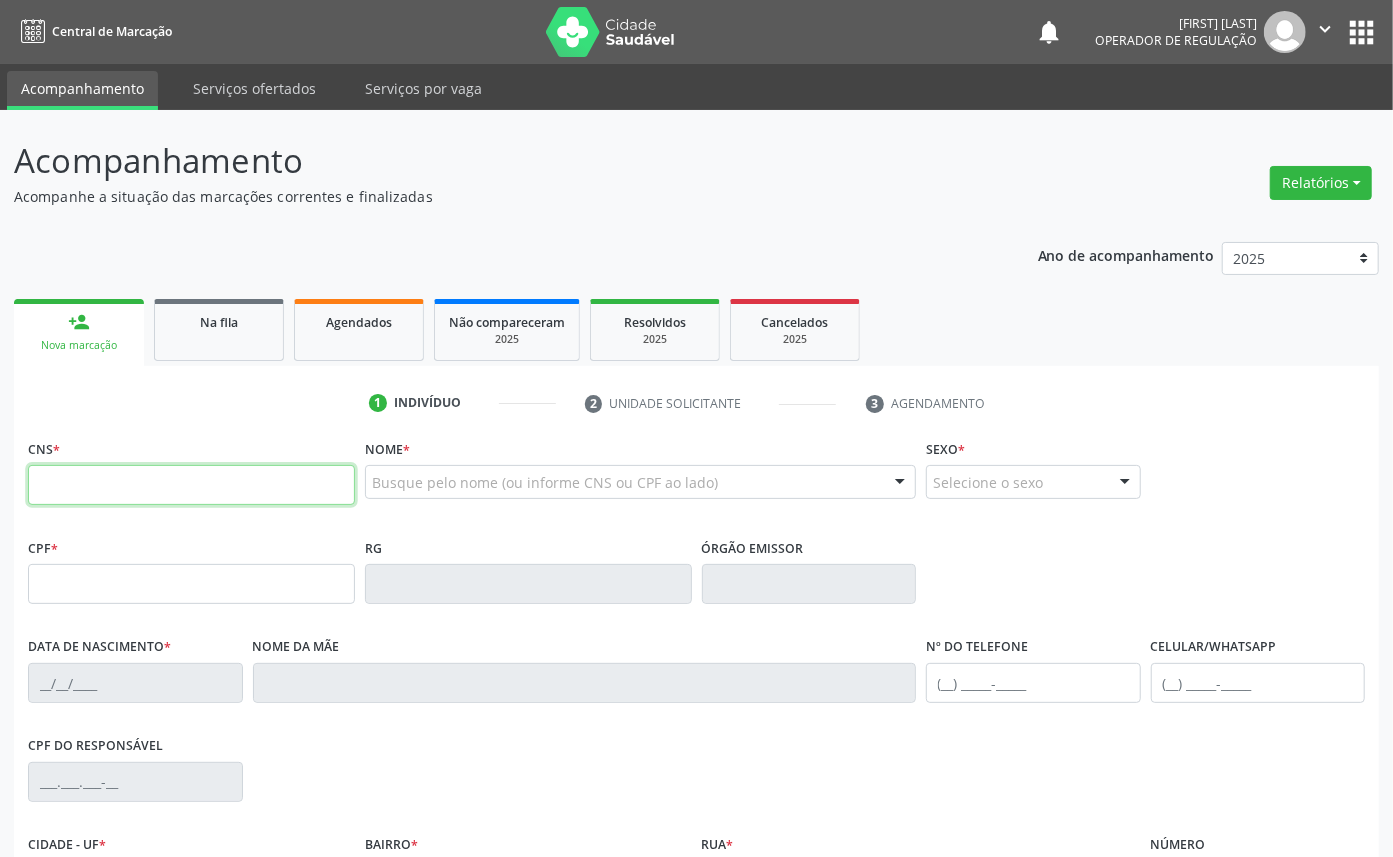 click at bounding box center [191, 485] 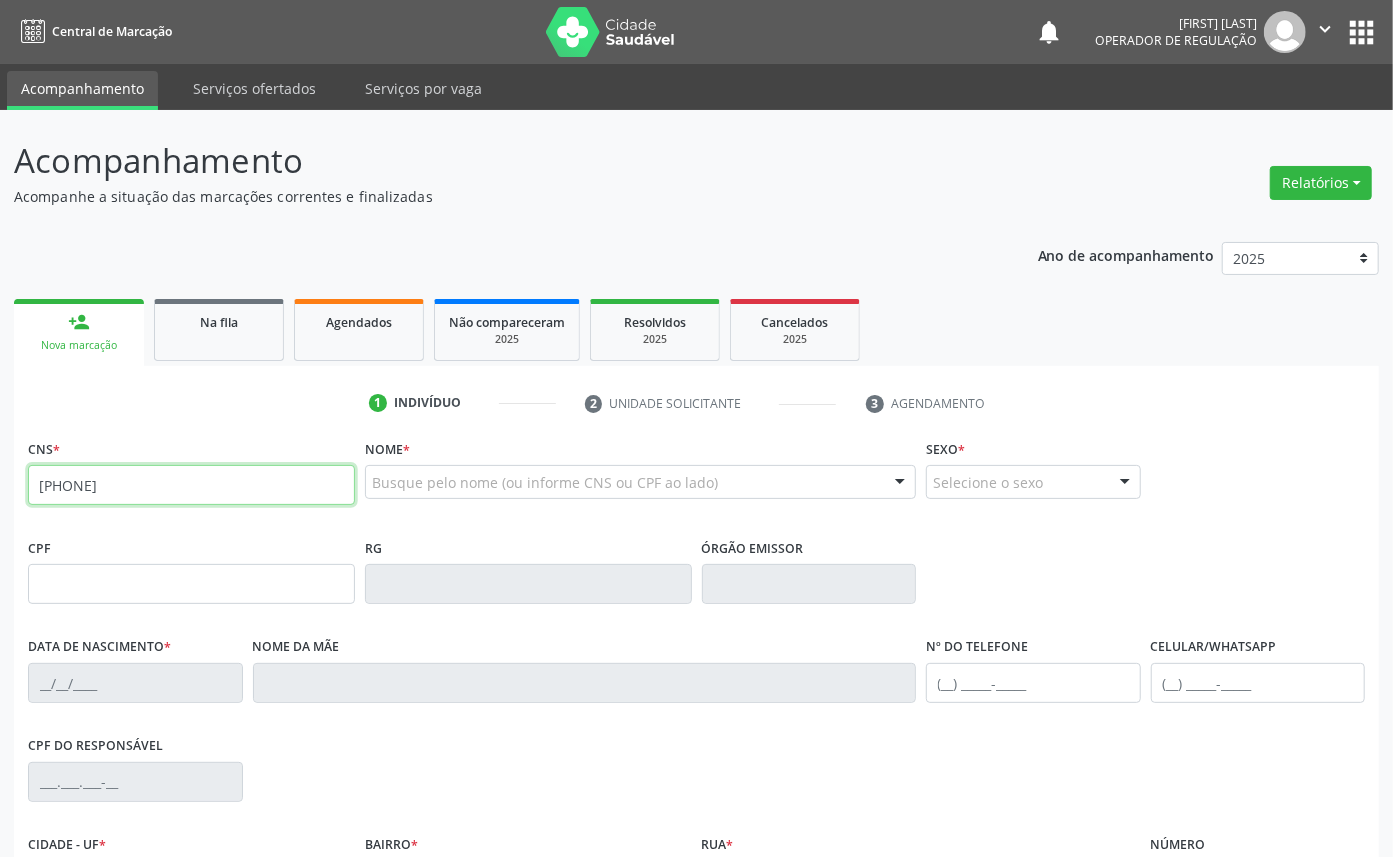 type on "705 0084 8289 9851" 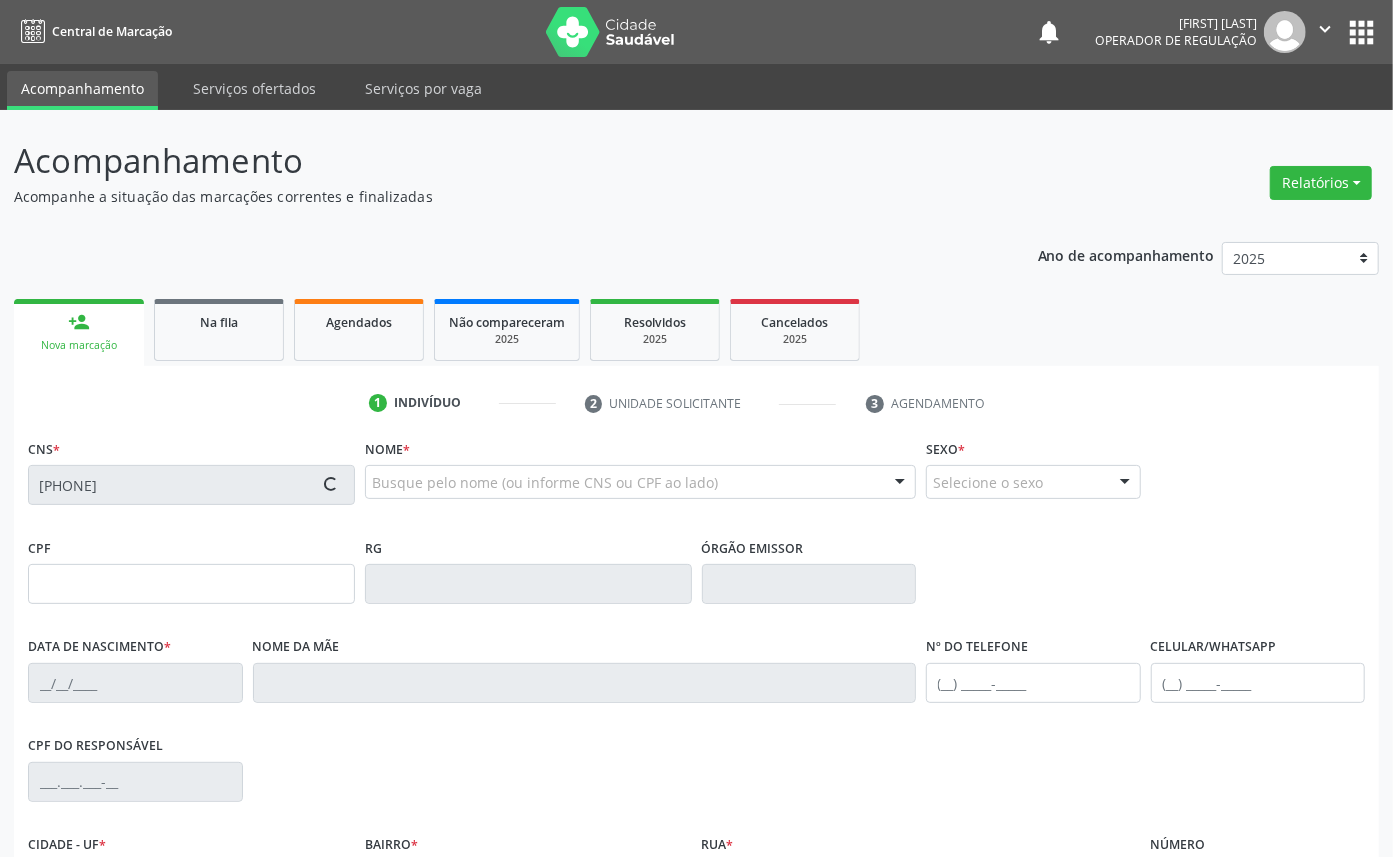 type on "149.246.574-76" 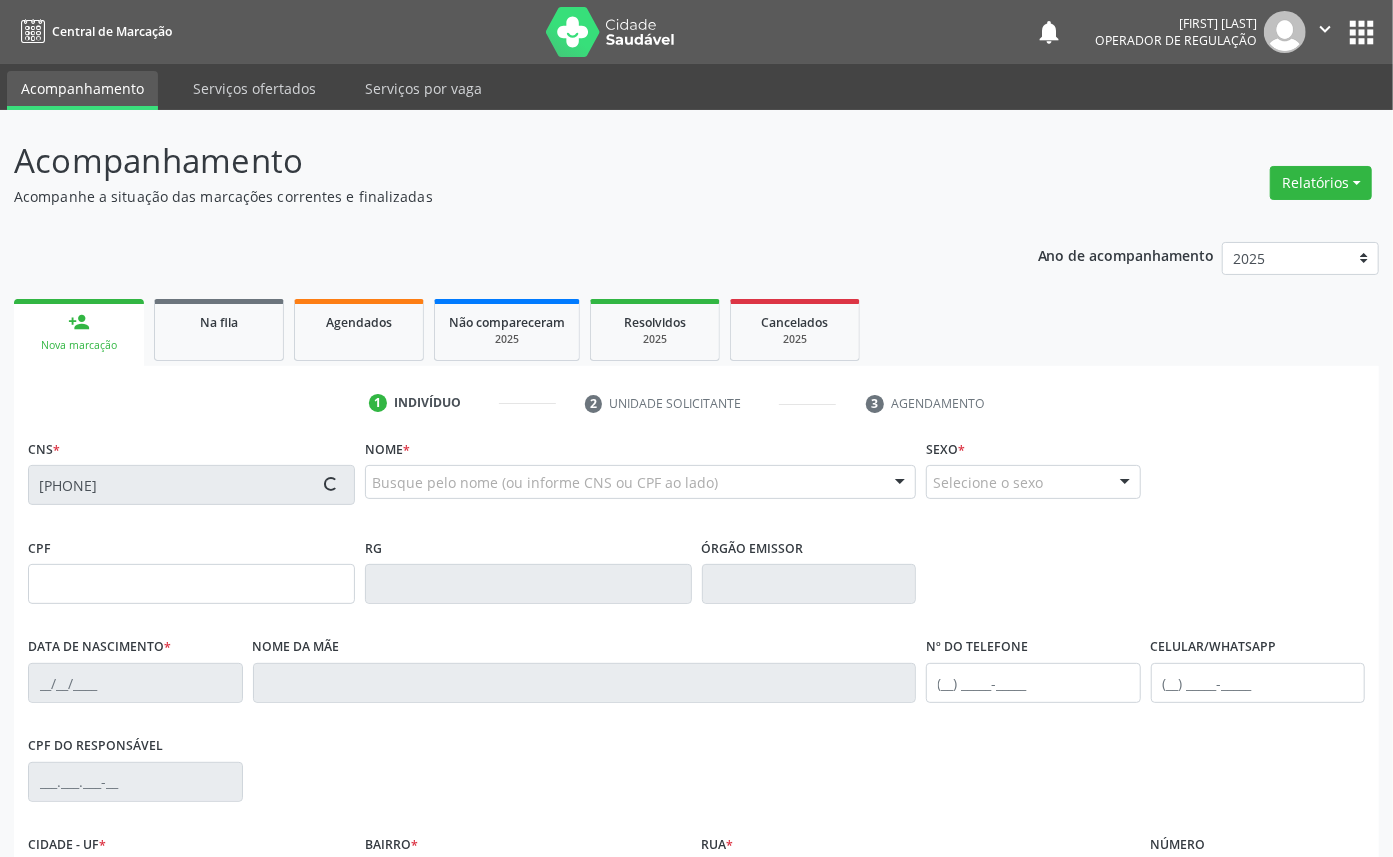 type on "28/11/2006" 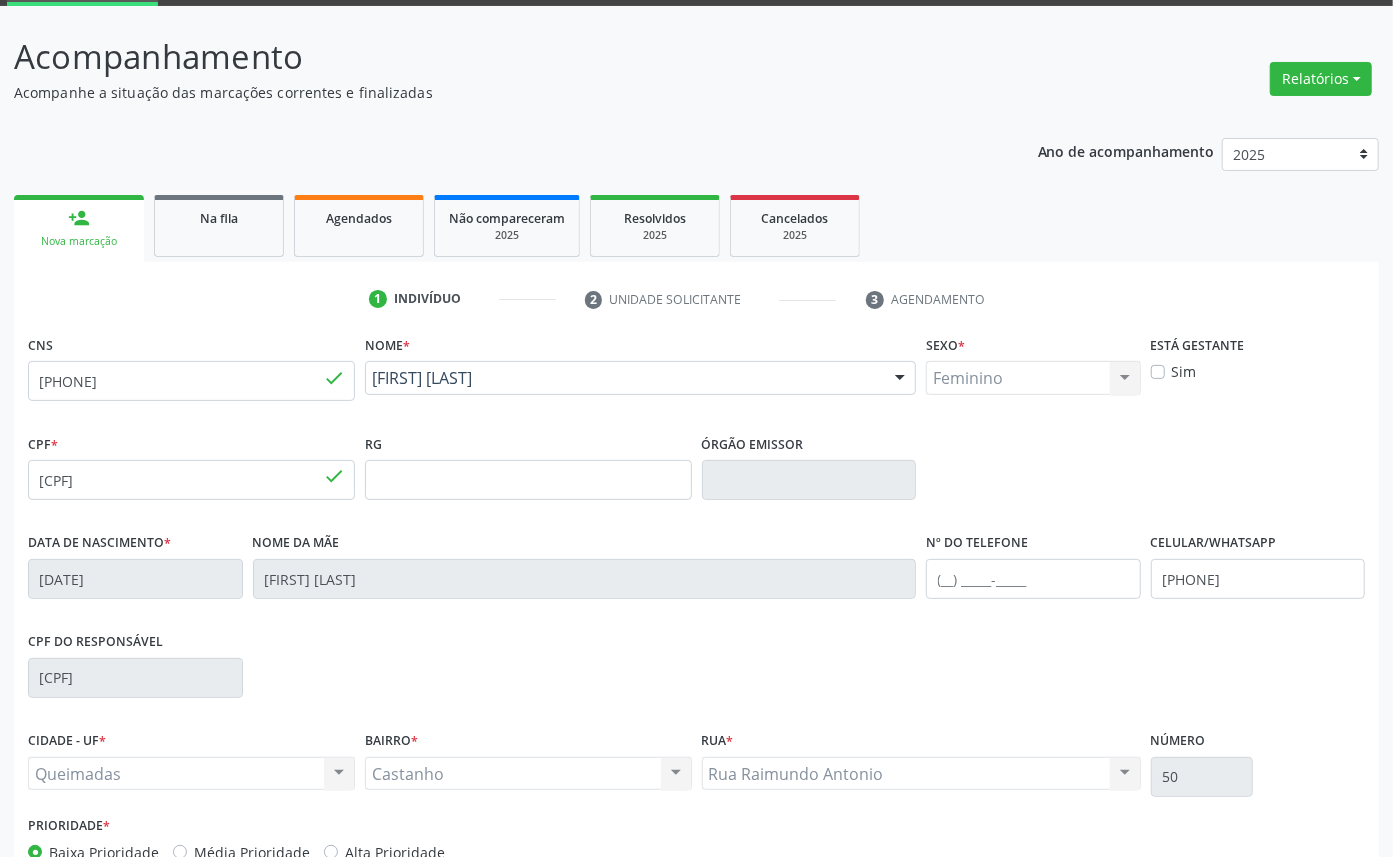 scroll, scrollTop: 225, scrollLeft: 0, axis: vertical 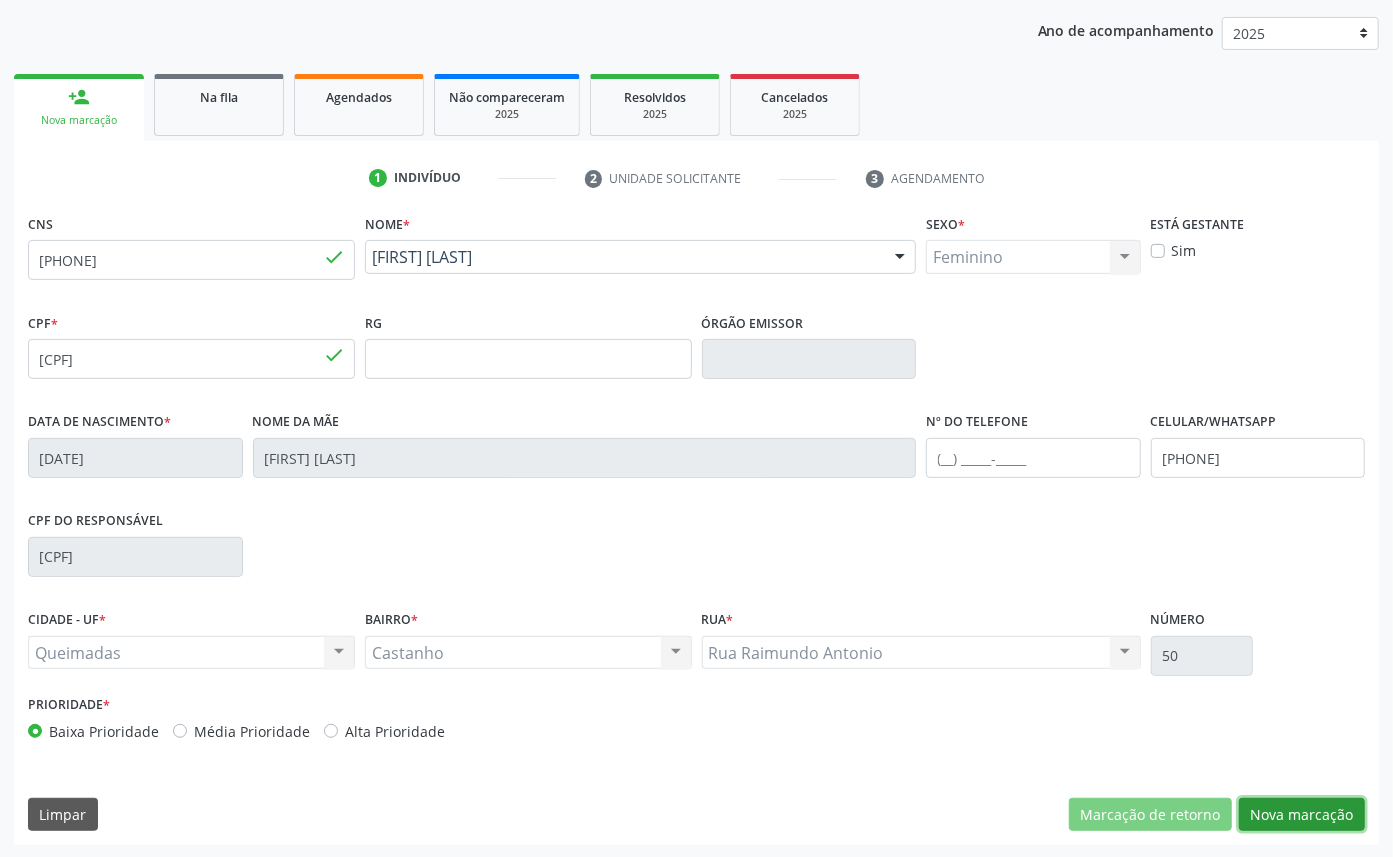 drag, startPoint x: 1322, startPoint y: 802, endPoint x: 306, endPoint y: 582, distance: 1039.546 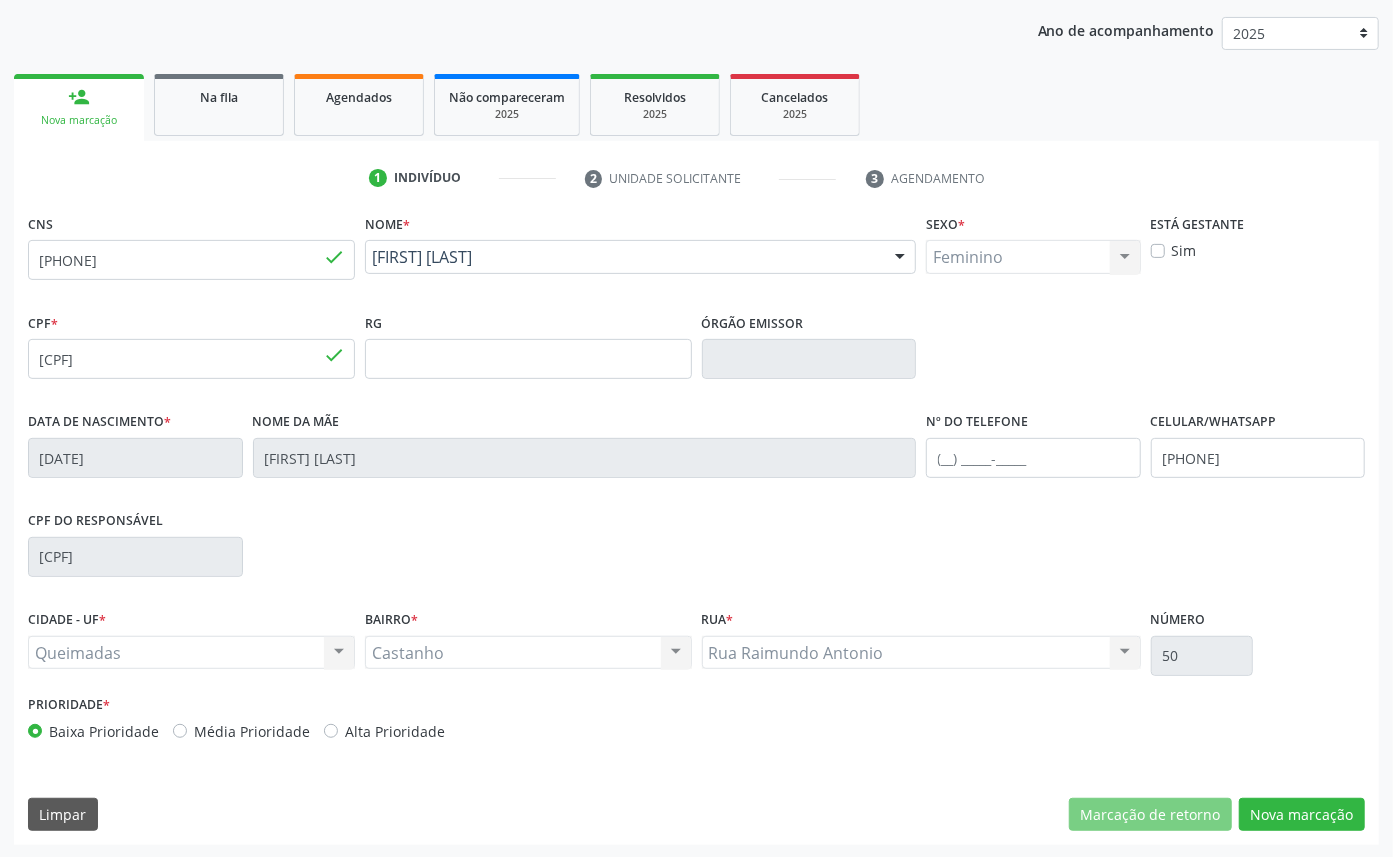 scroll, scrollTop: 47, scrollLeft: 0, axis: vertical 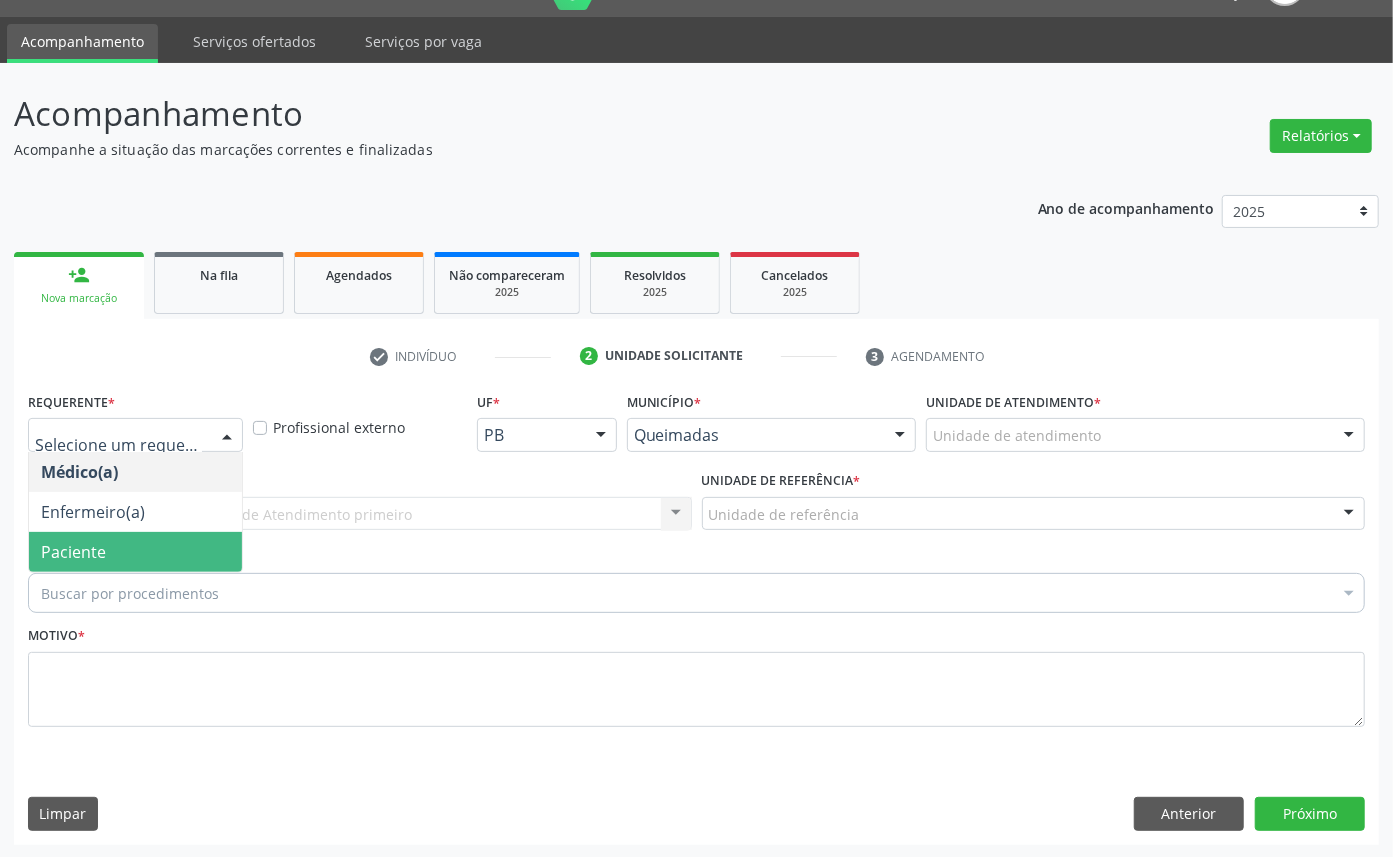 click on "Paciente" at bounding box center [135, 552] 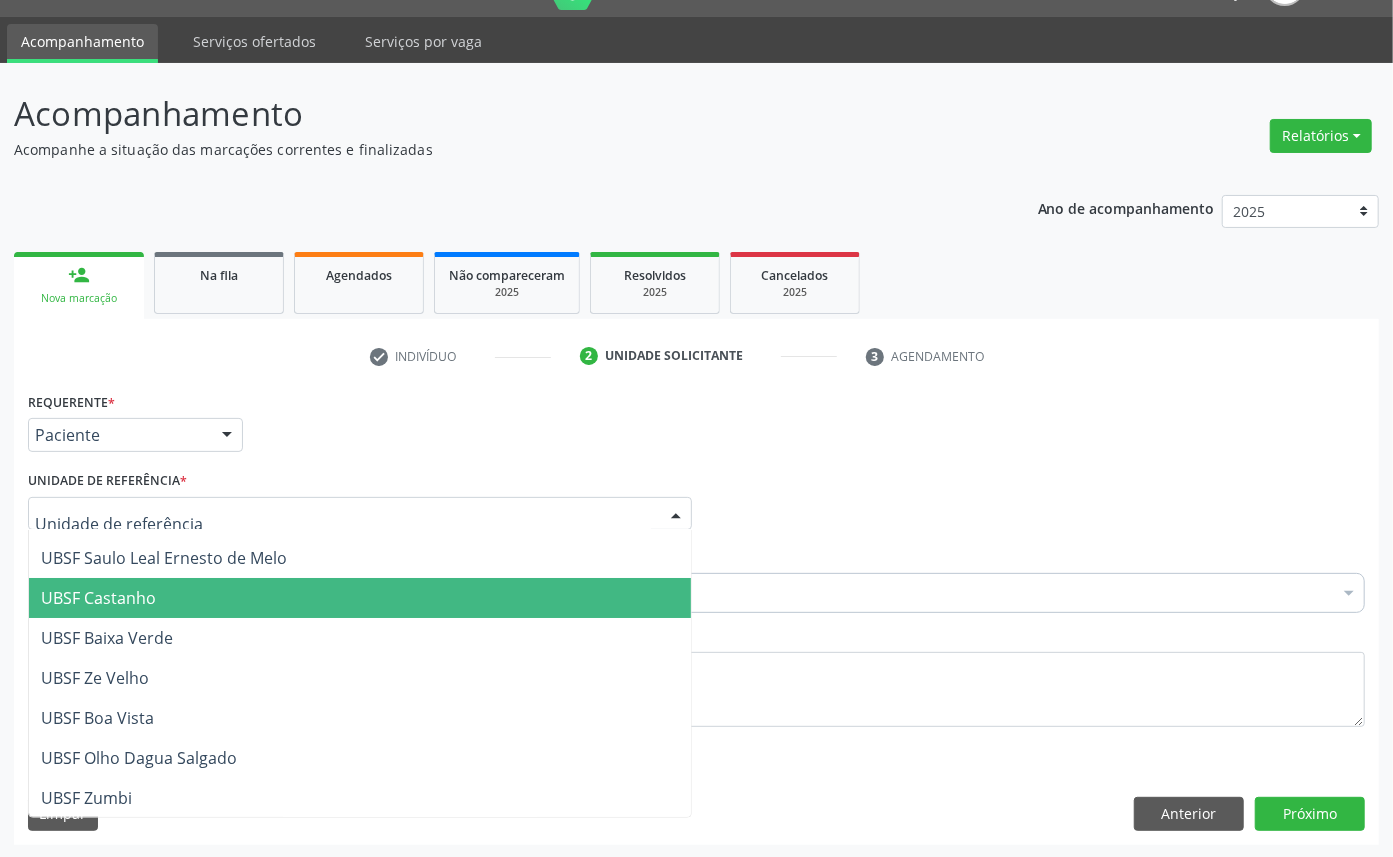 scroll, scrollTop: 0, scrollLeft: 0, axis: both 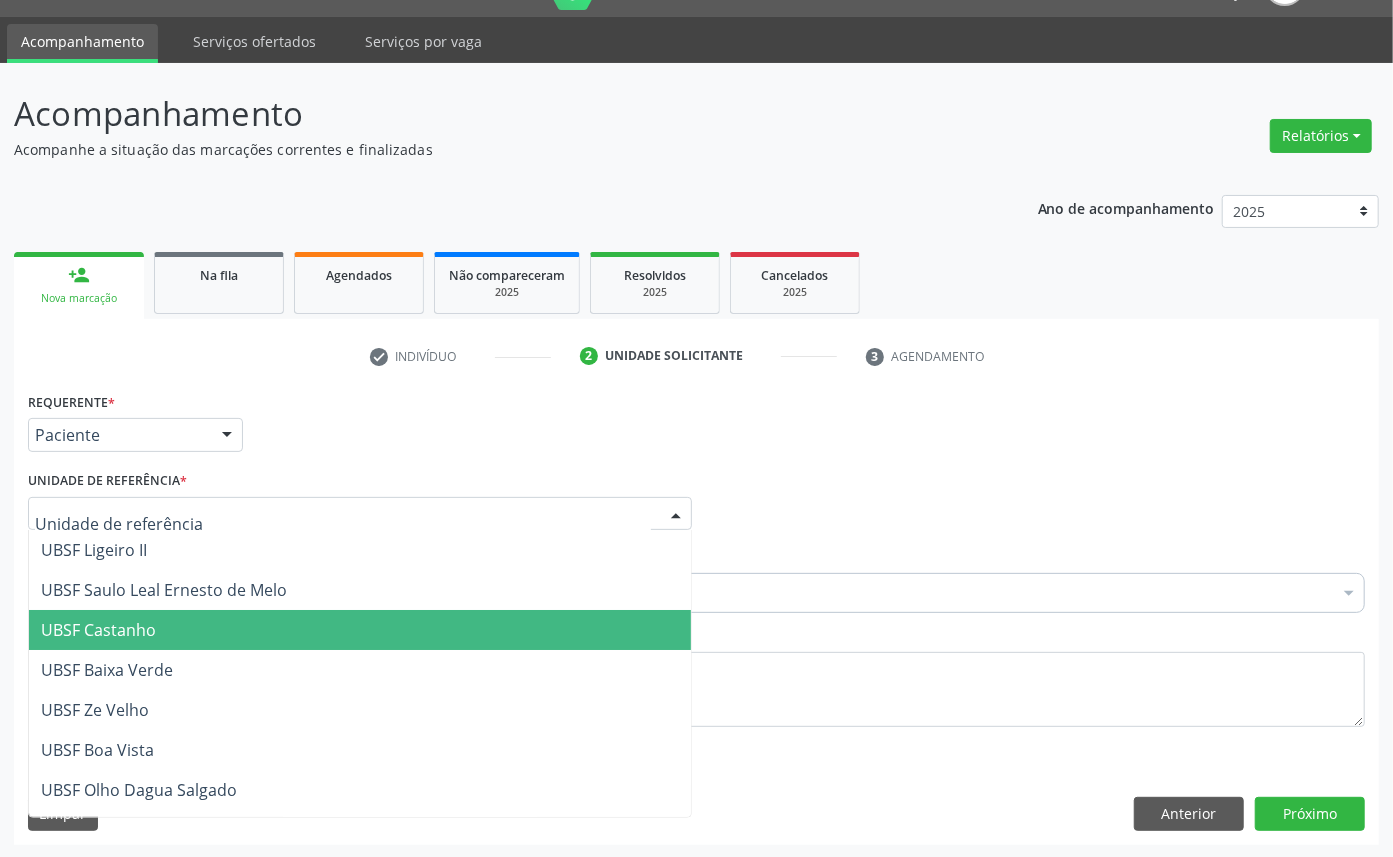 click on "UBSF Castanho" at bounding box center (360, 630) 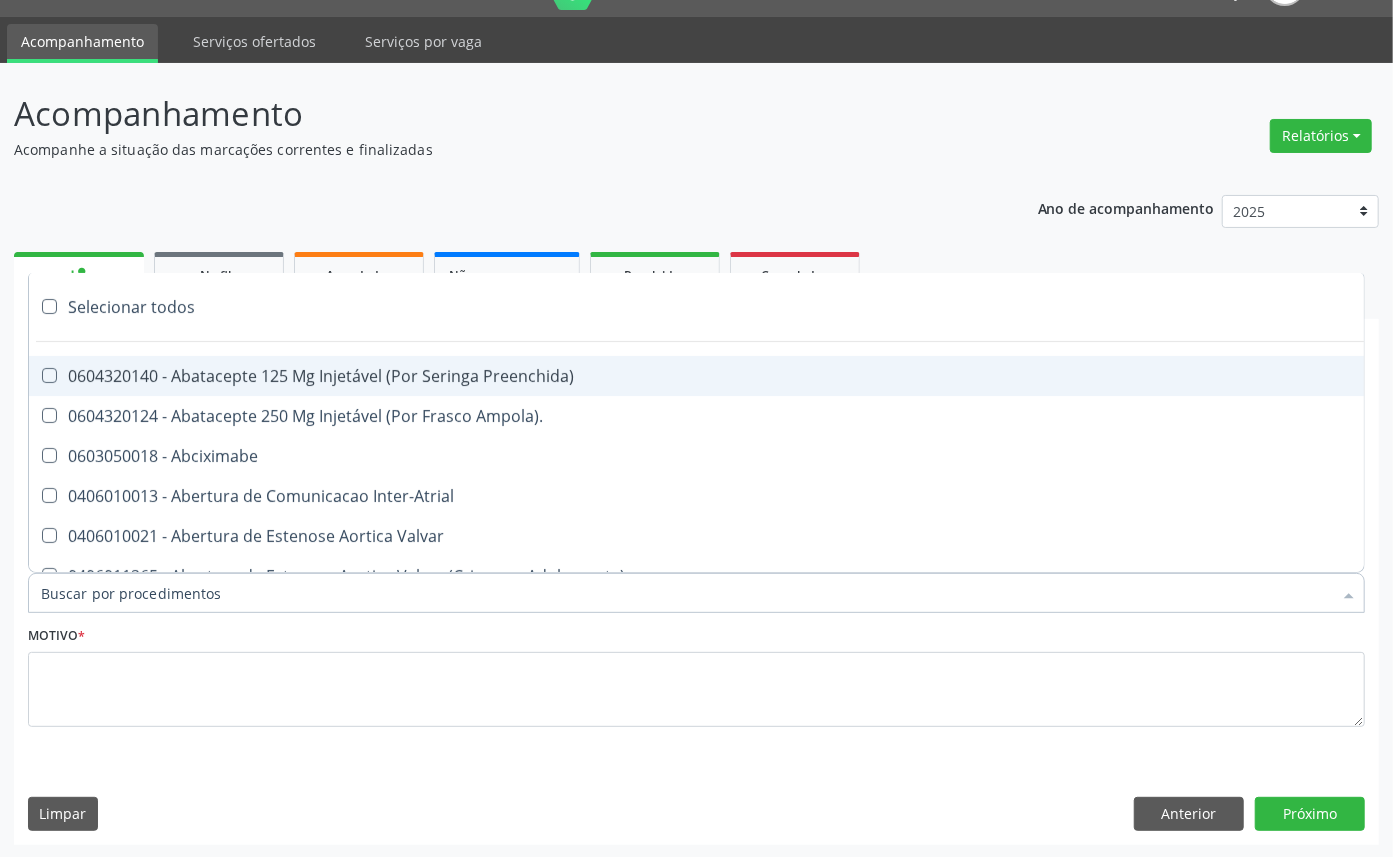 paste on "OFTALMOLOGISTA" 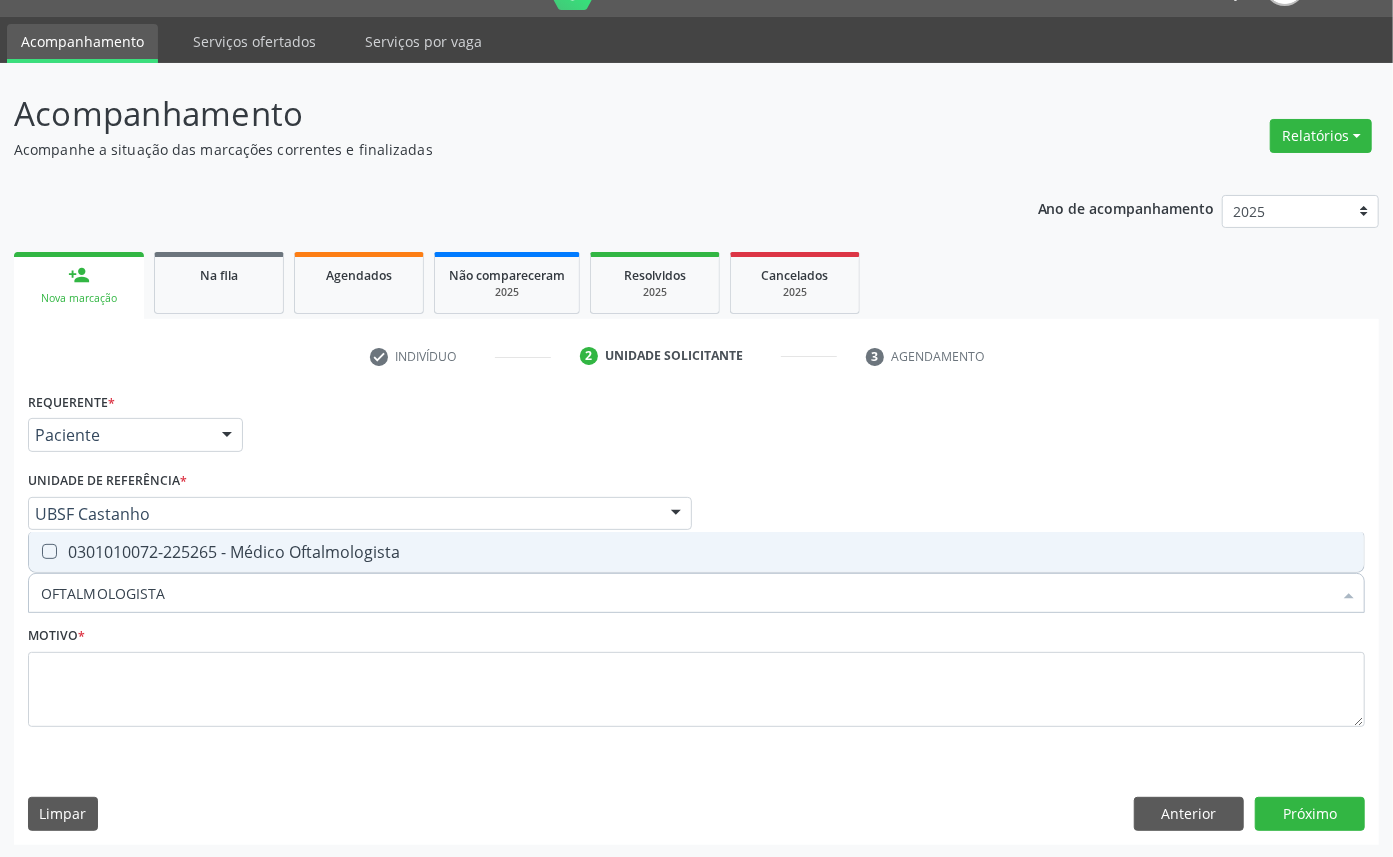 click on "0301010072-225265 - Médico Oftalmologista" at bounding box center [696, 552] 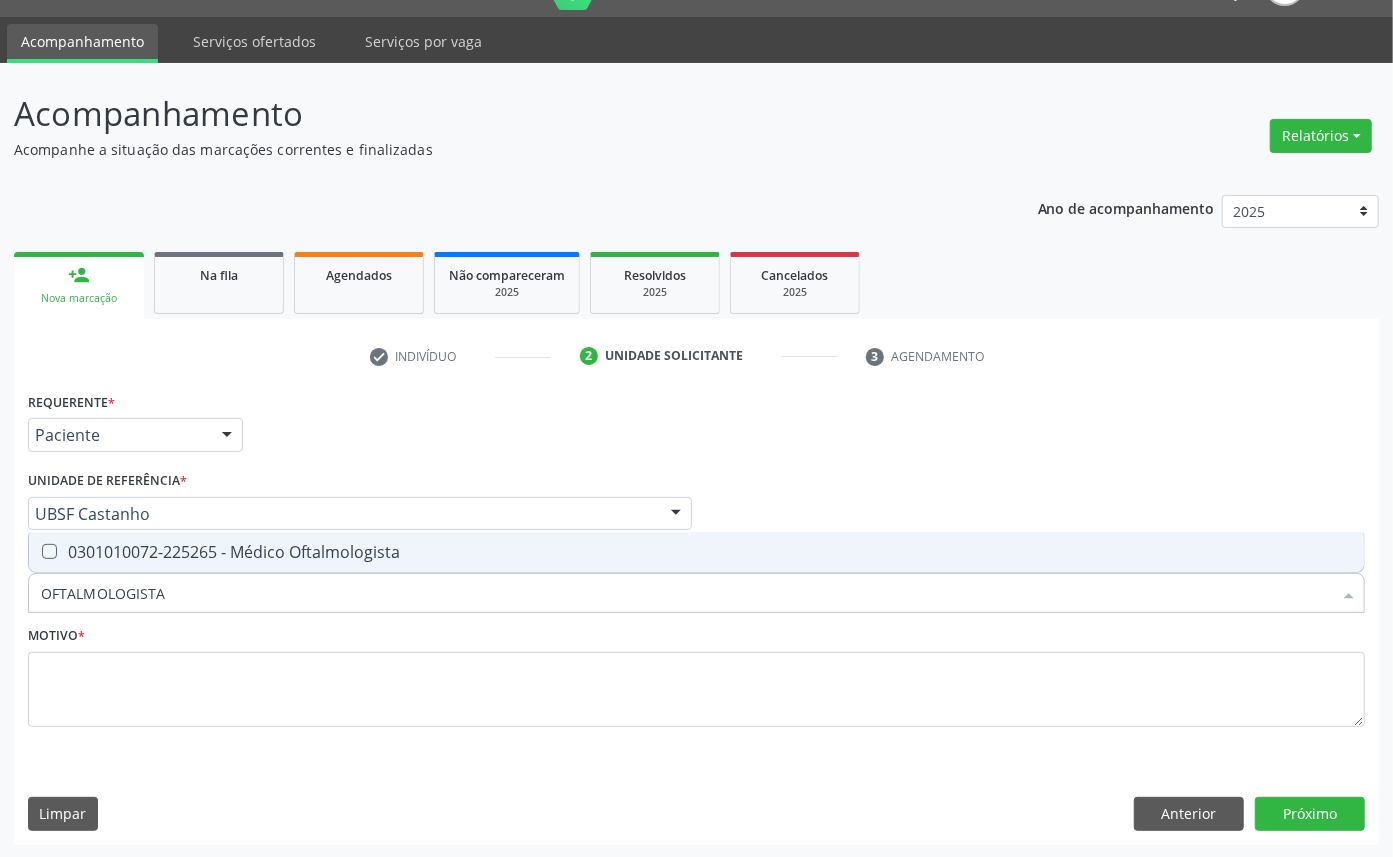 checkbox on "true" 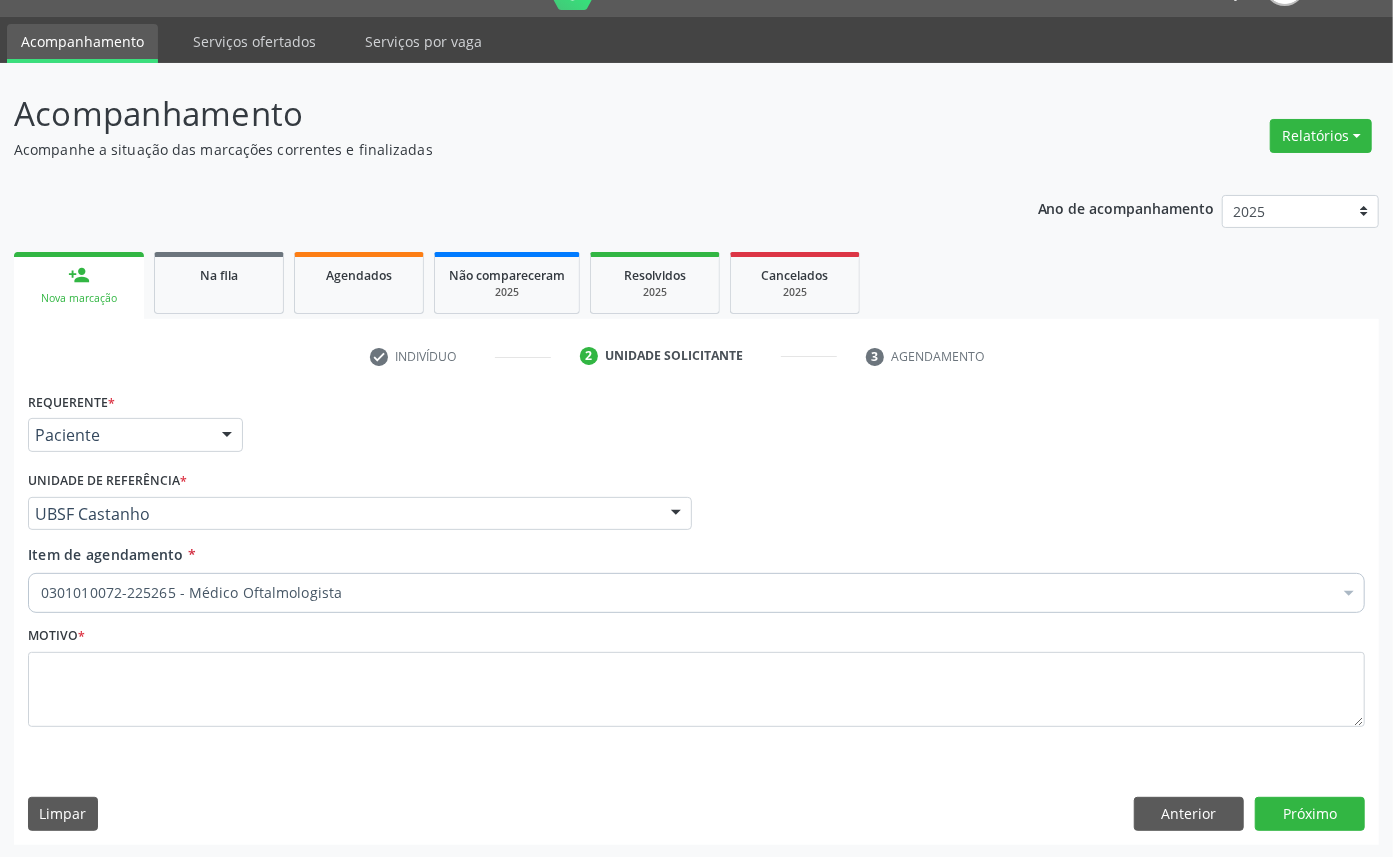 click on "Motivo
*" at bounding box center [696, 681] 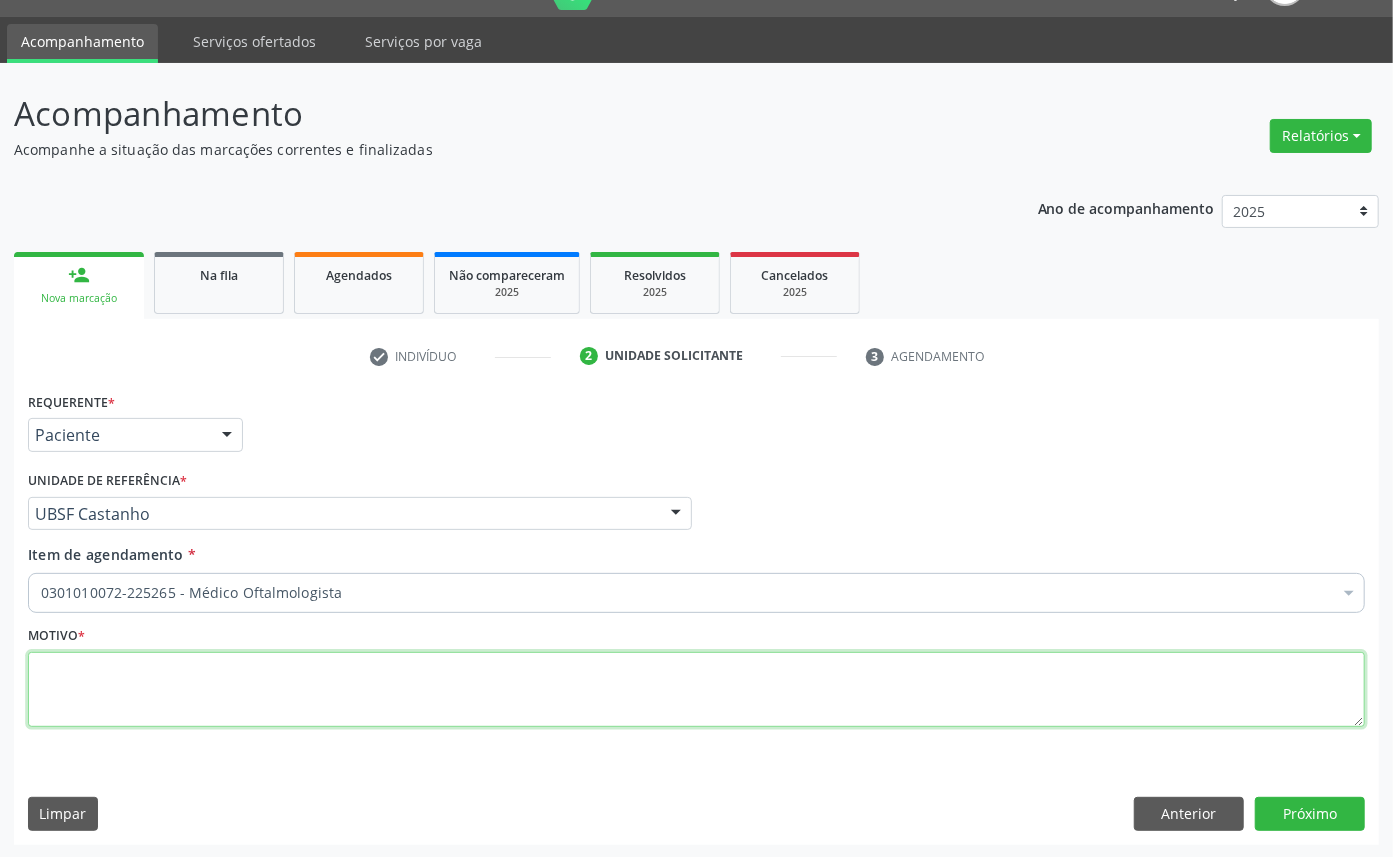click at bounding box center [696, 690] 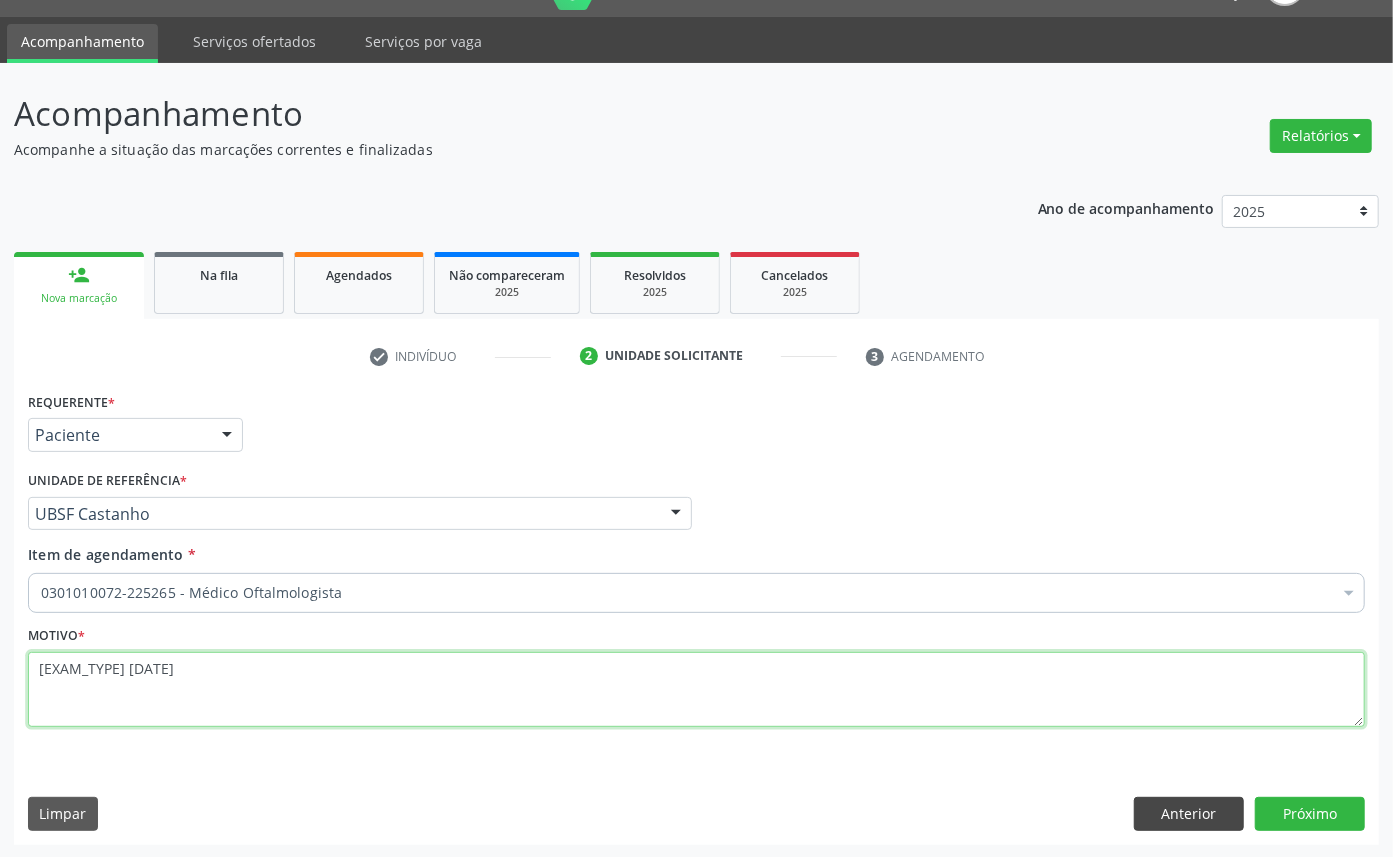 type on "EXAME OFTALMO [DATE]" 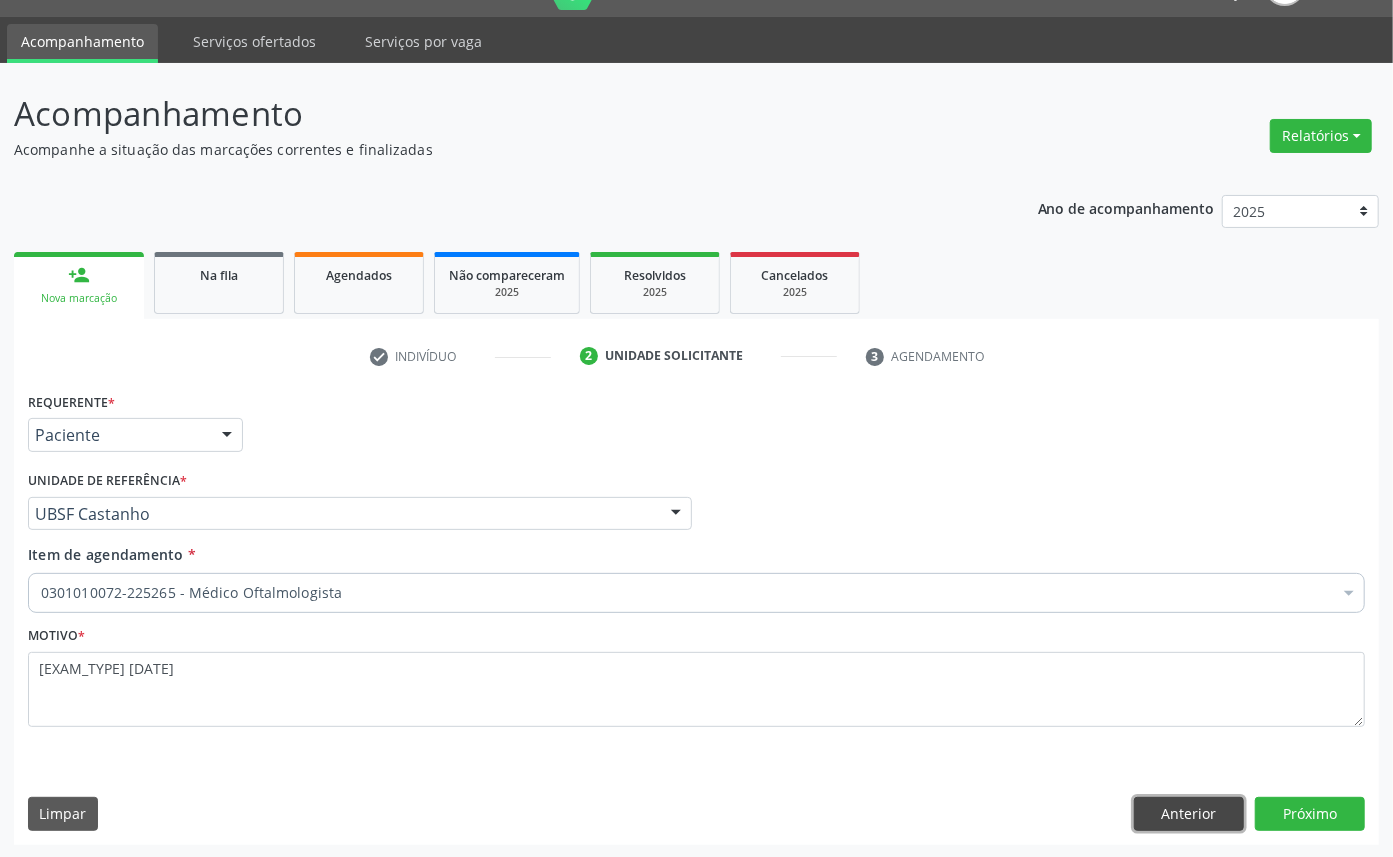 click on "Anterior" at bounding box center [1189, 814] 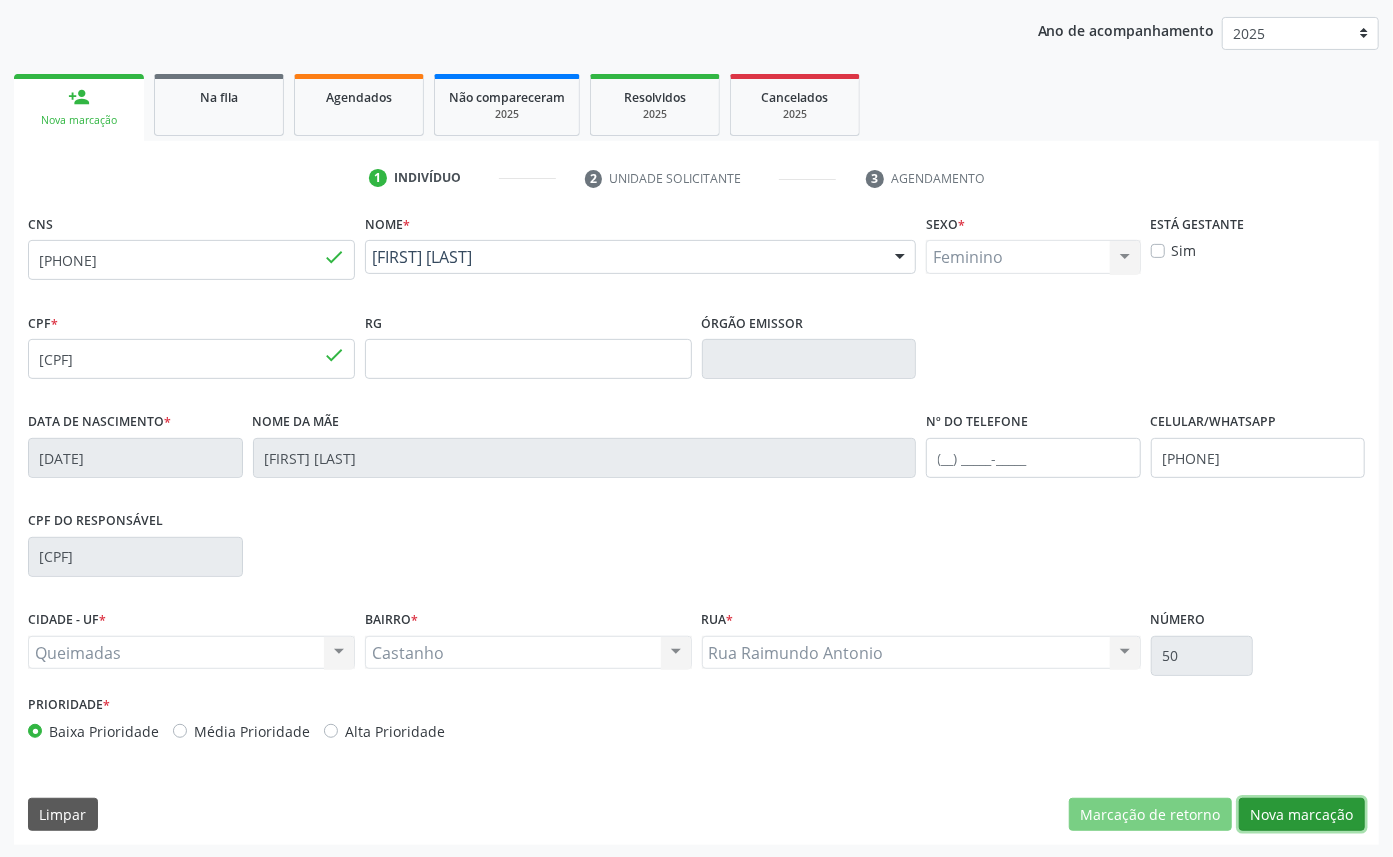 click on "Nova marcação" at bounding box center [1302, 815] 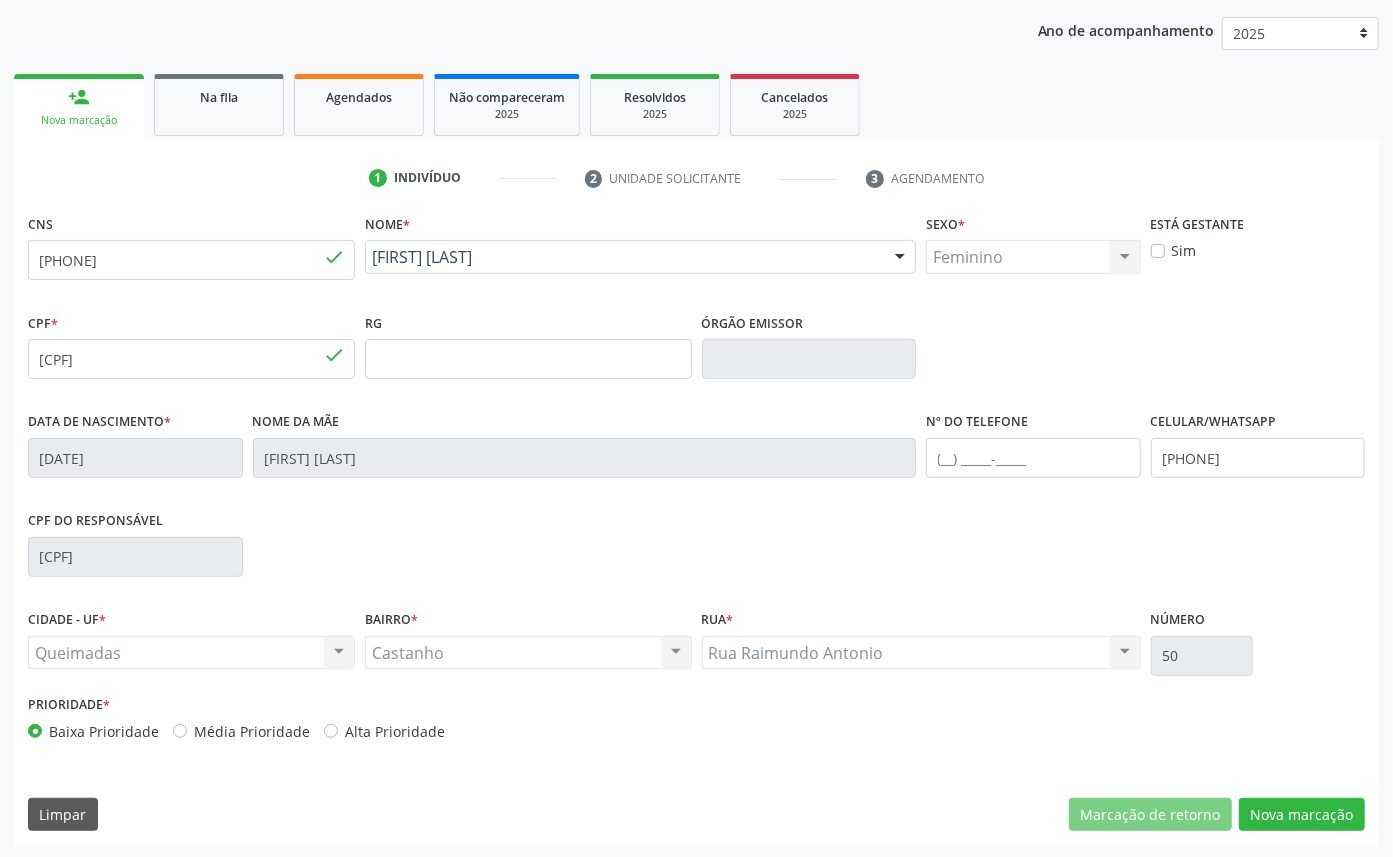 scroll, scrollTop: 47, scrollLeft: 0, axis: vertical 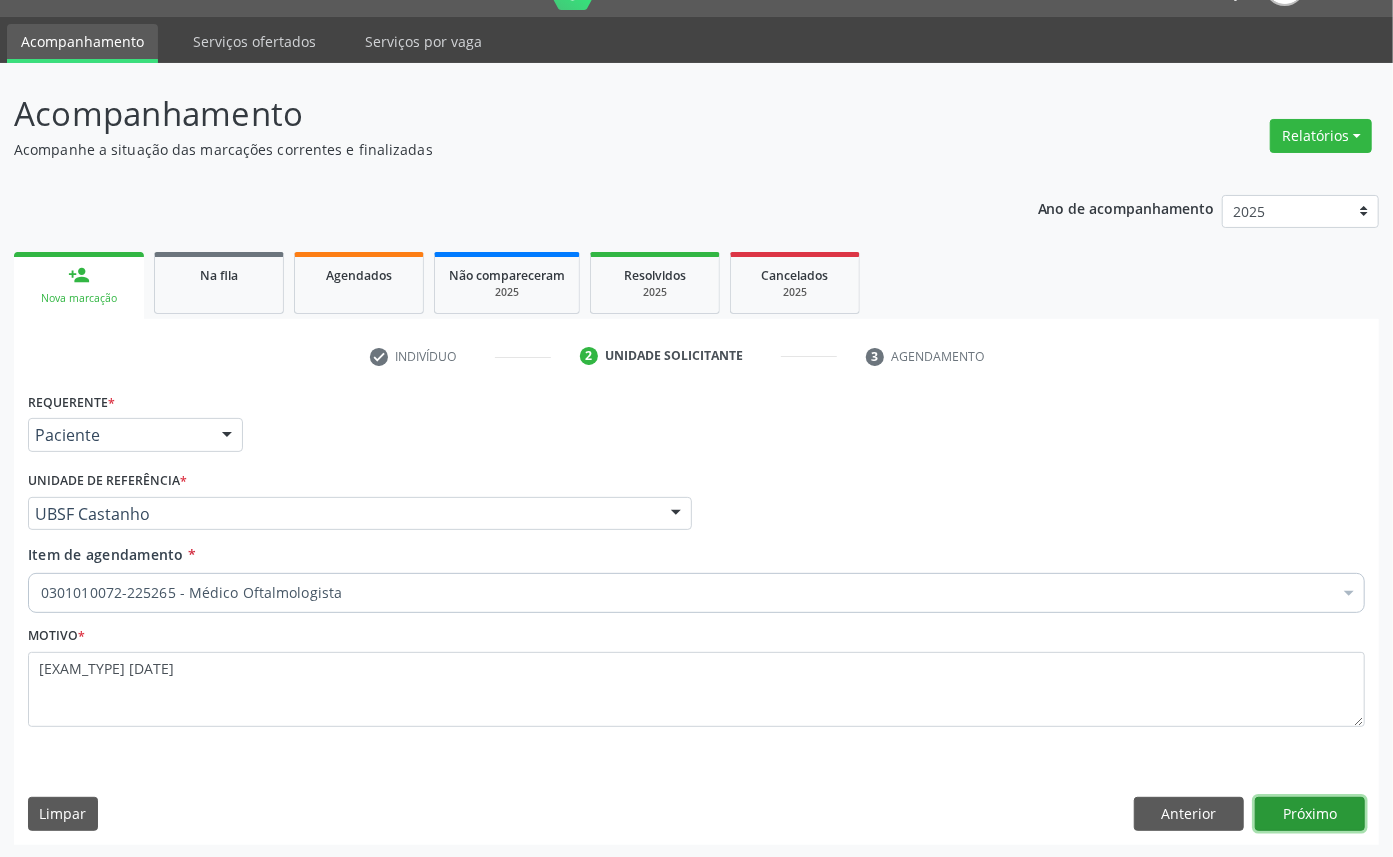 click on "Próximo" at bounding box center [1310, 814] 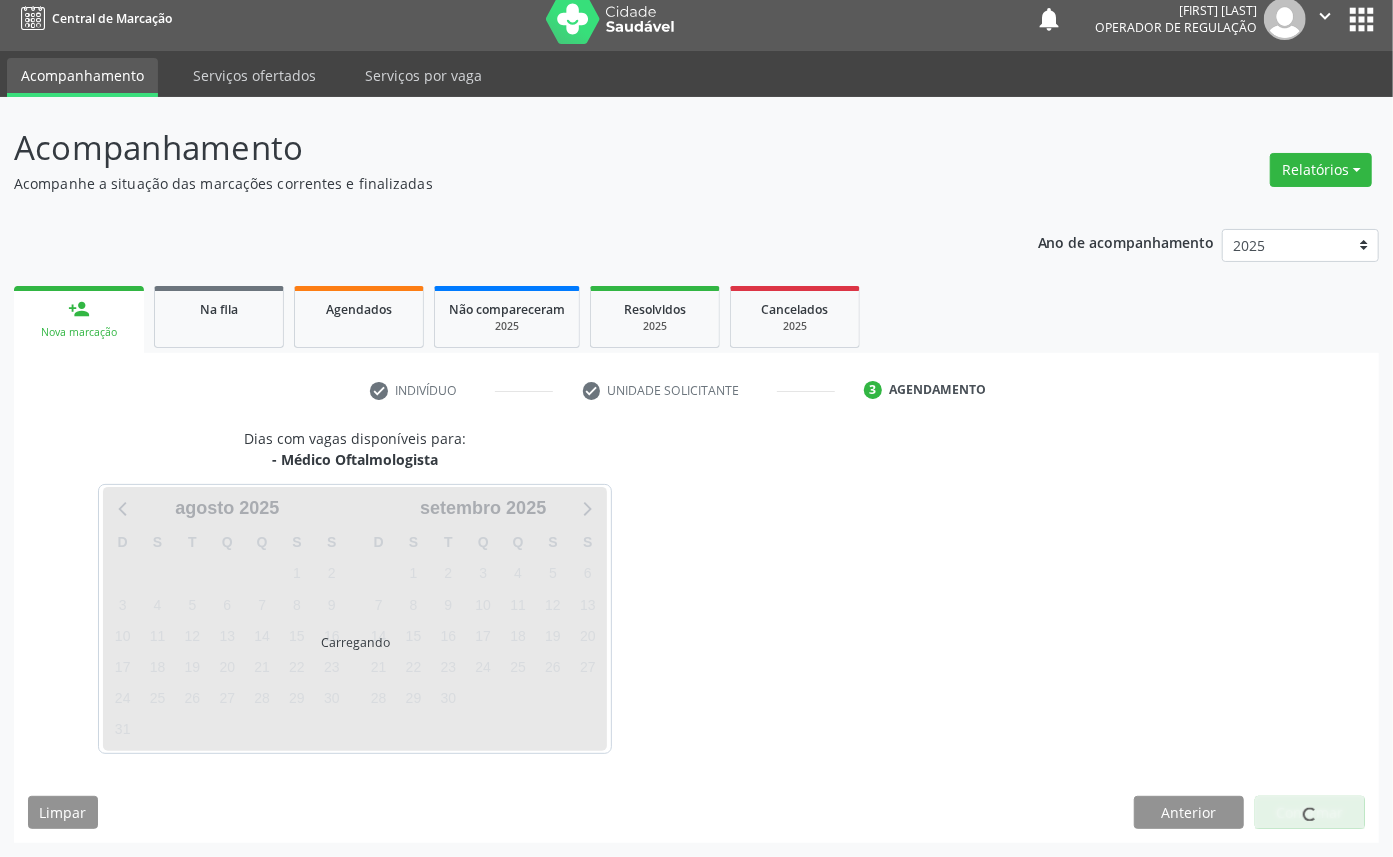 scroll, scrollTop: 12, scrollLeft: 0, axis: vertical 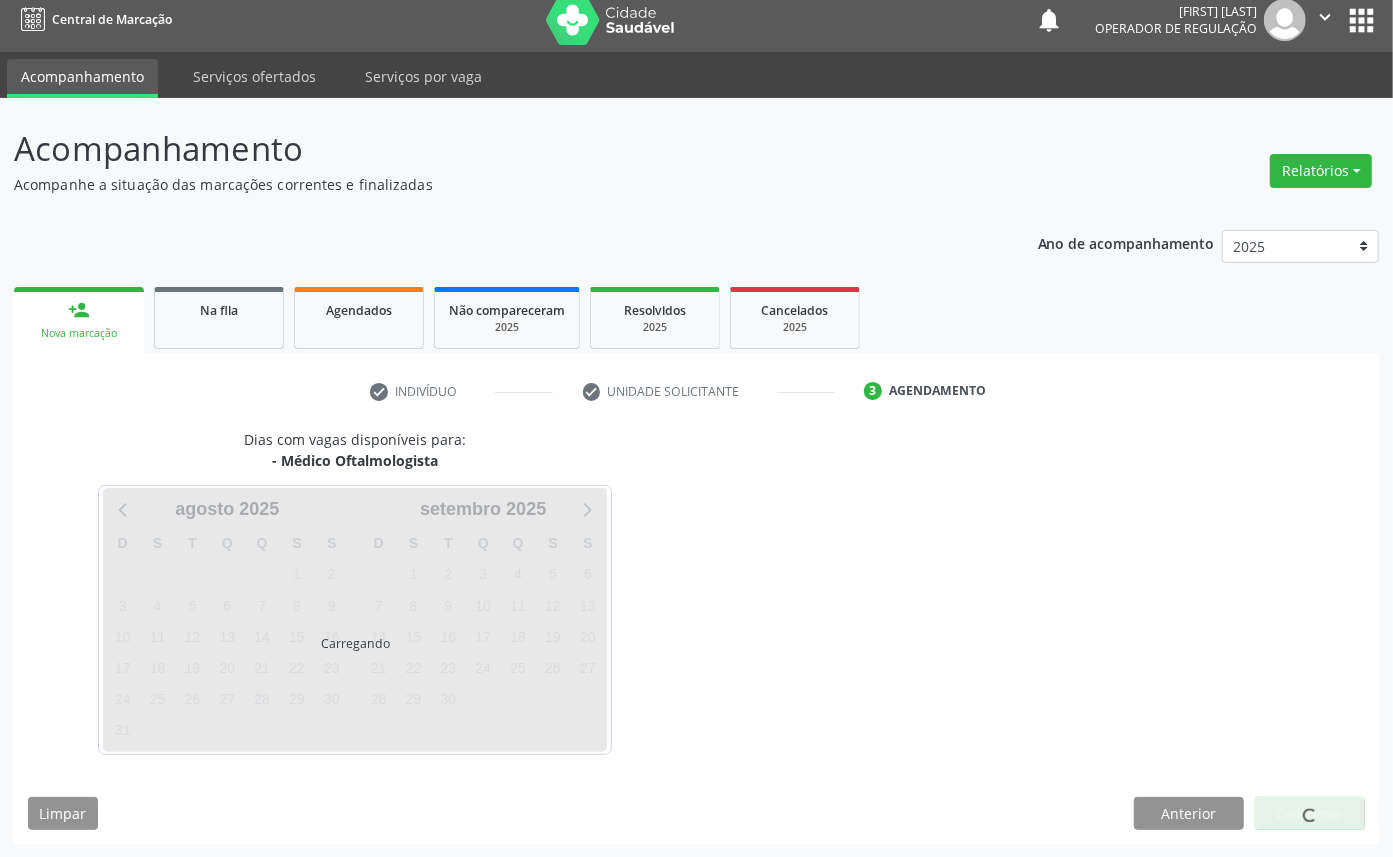click on "Carregando" at bounding box center (355, 620) 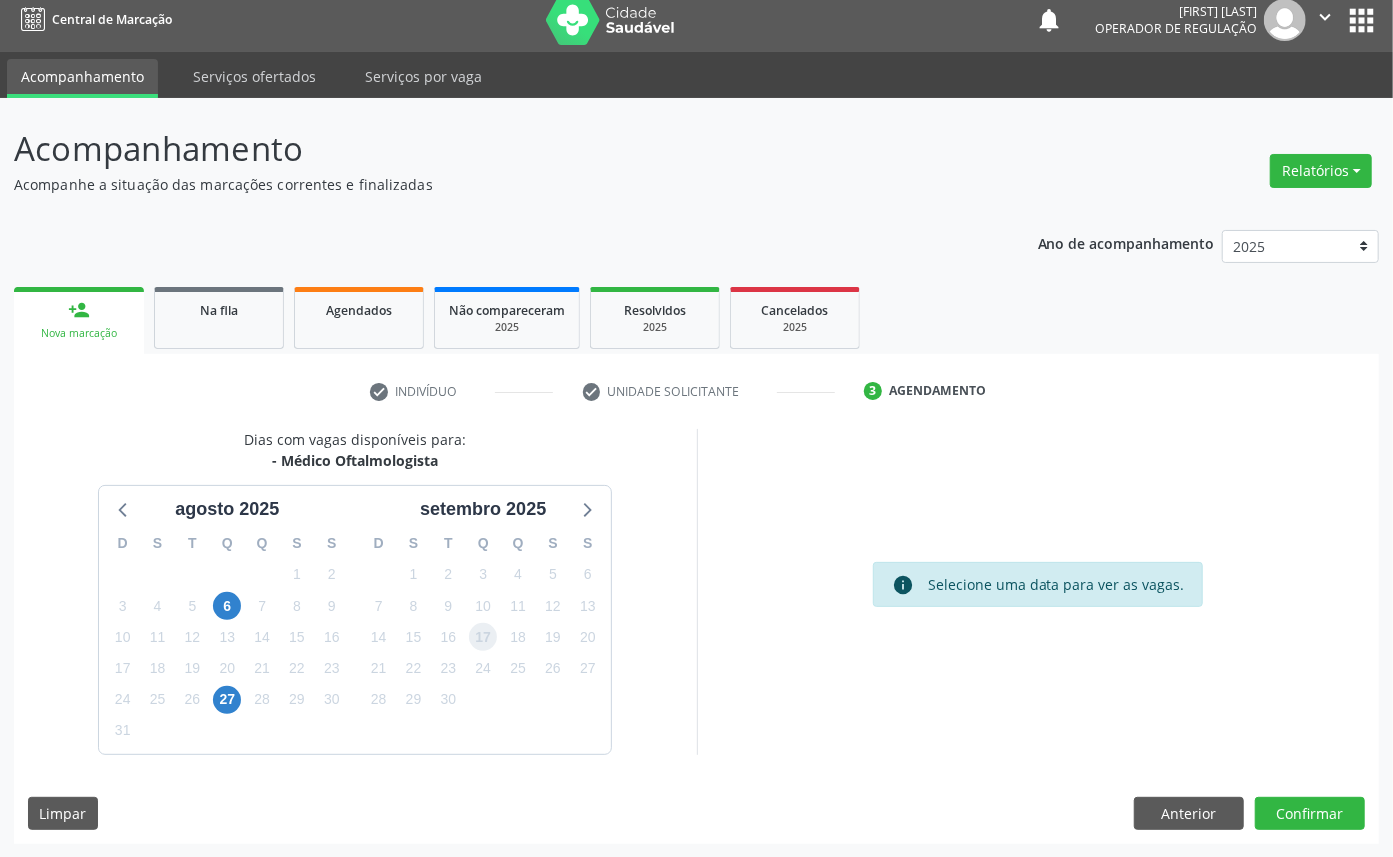 drag, startPoint x: 496, startPoint y: 633, endPoint x: 967, endPoint y: 728, distance: 480.48517 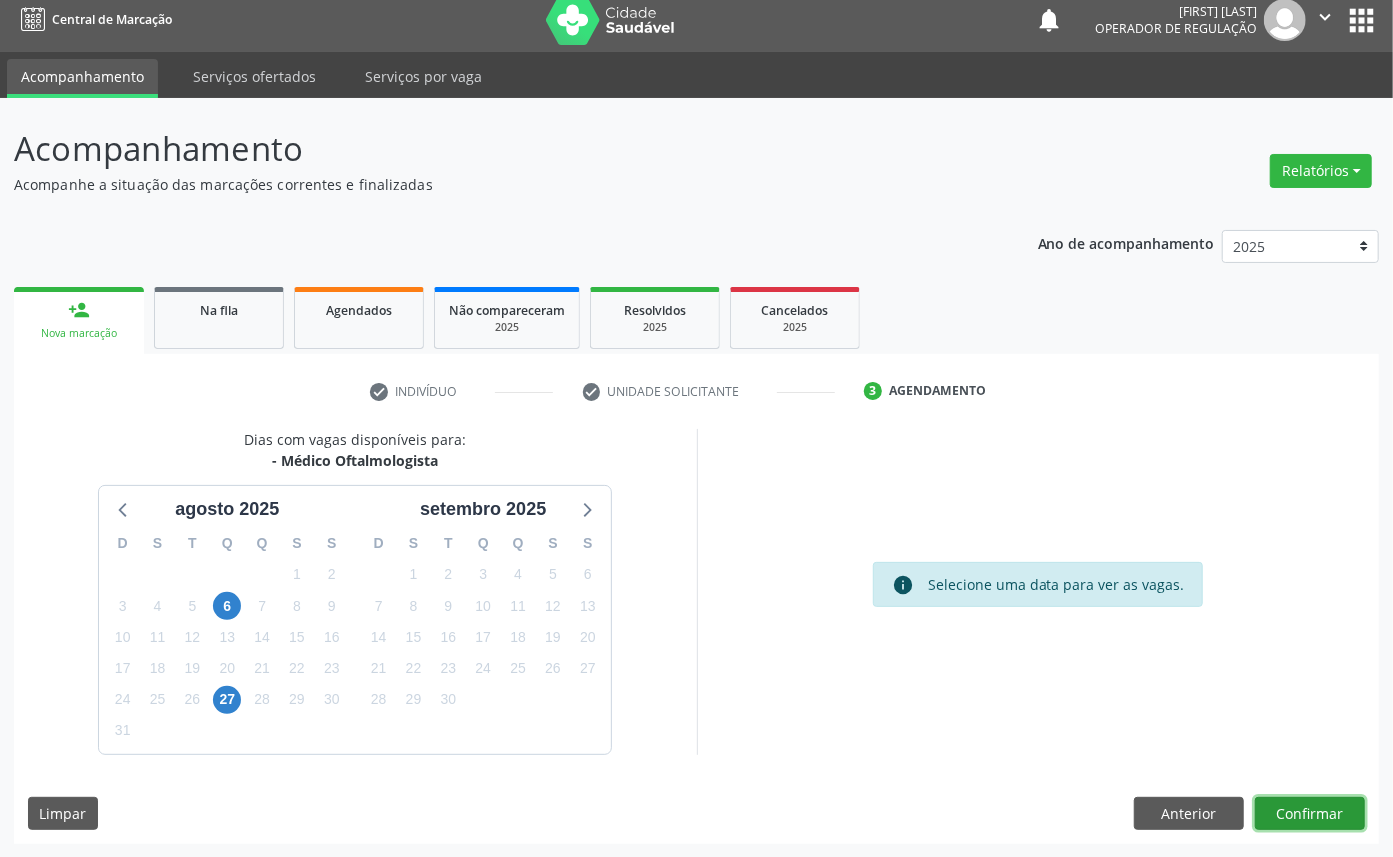 click on "Confirmar" at bounding box center (1310, 814) 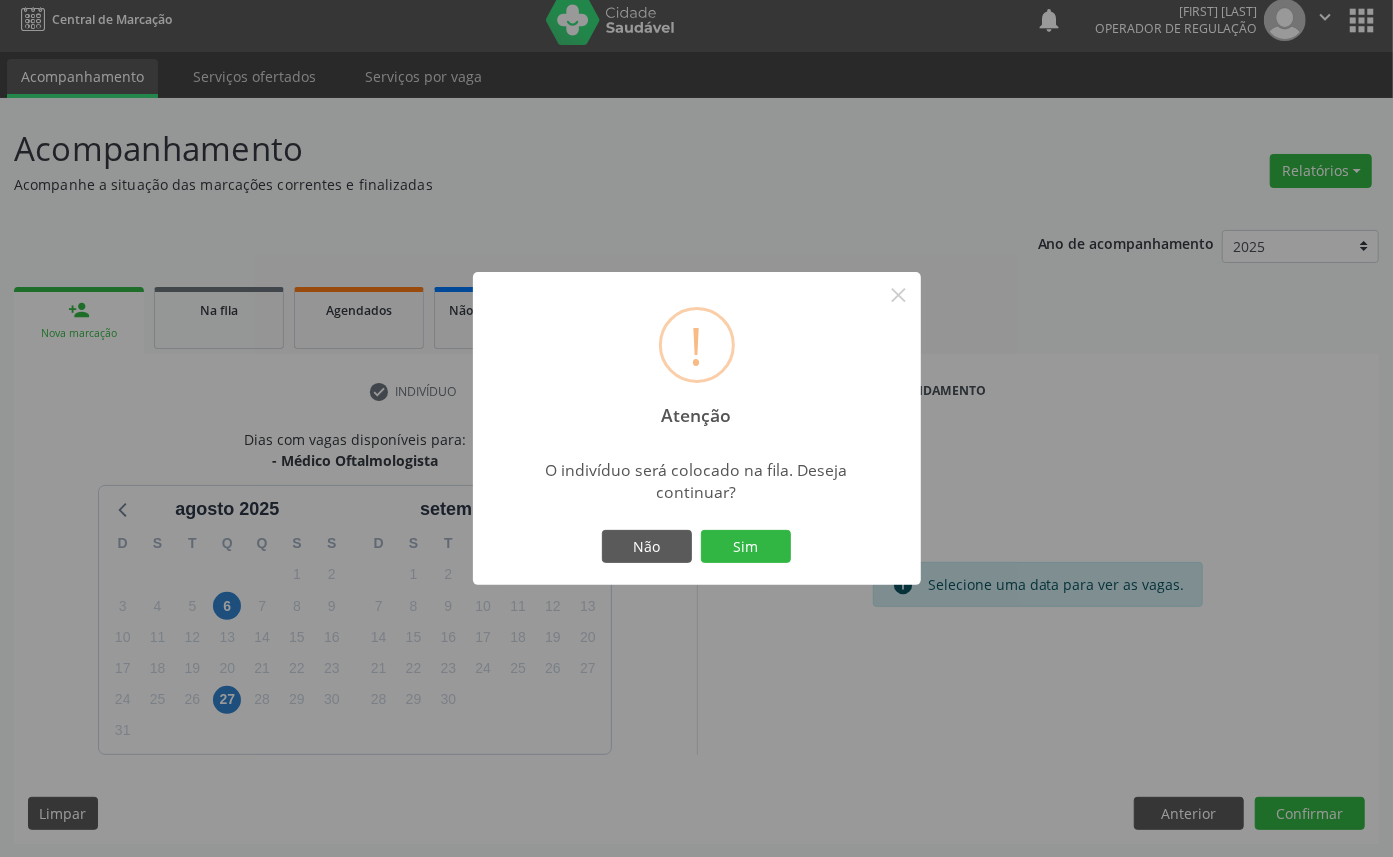 type 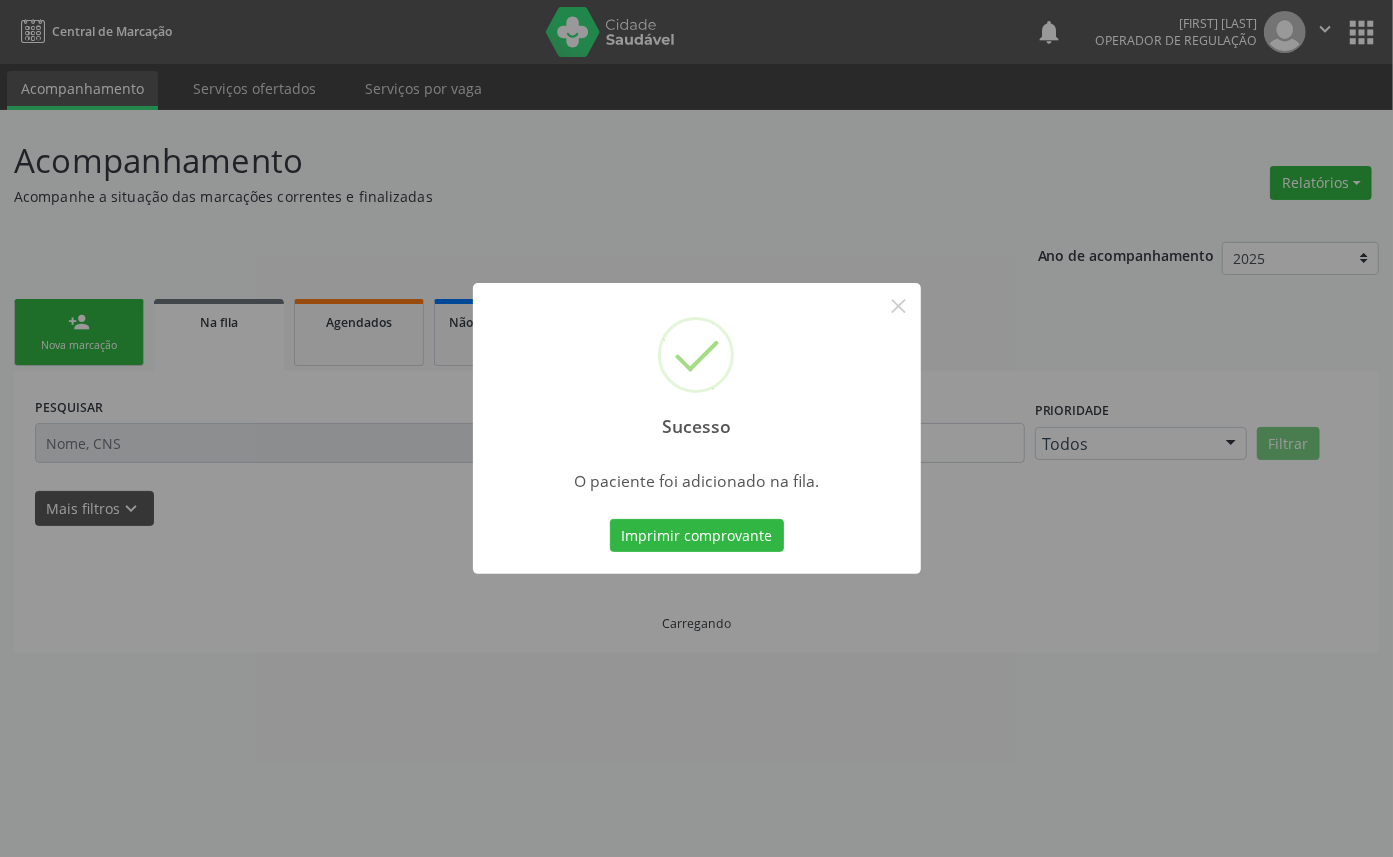 scroll, scrollTop: 0, scrollLeft: 0, axis: both 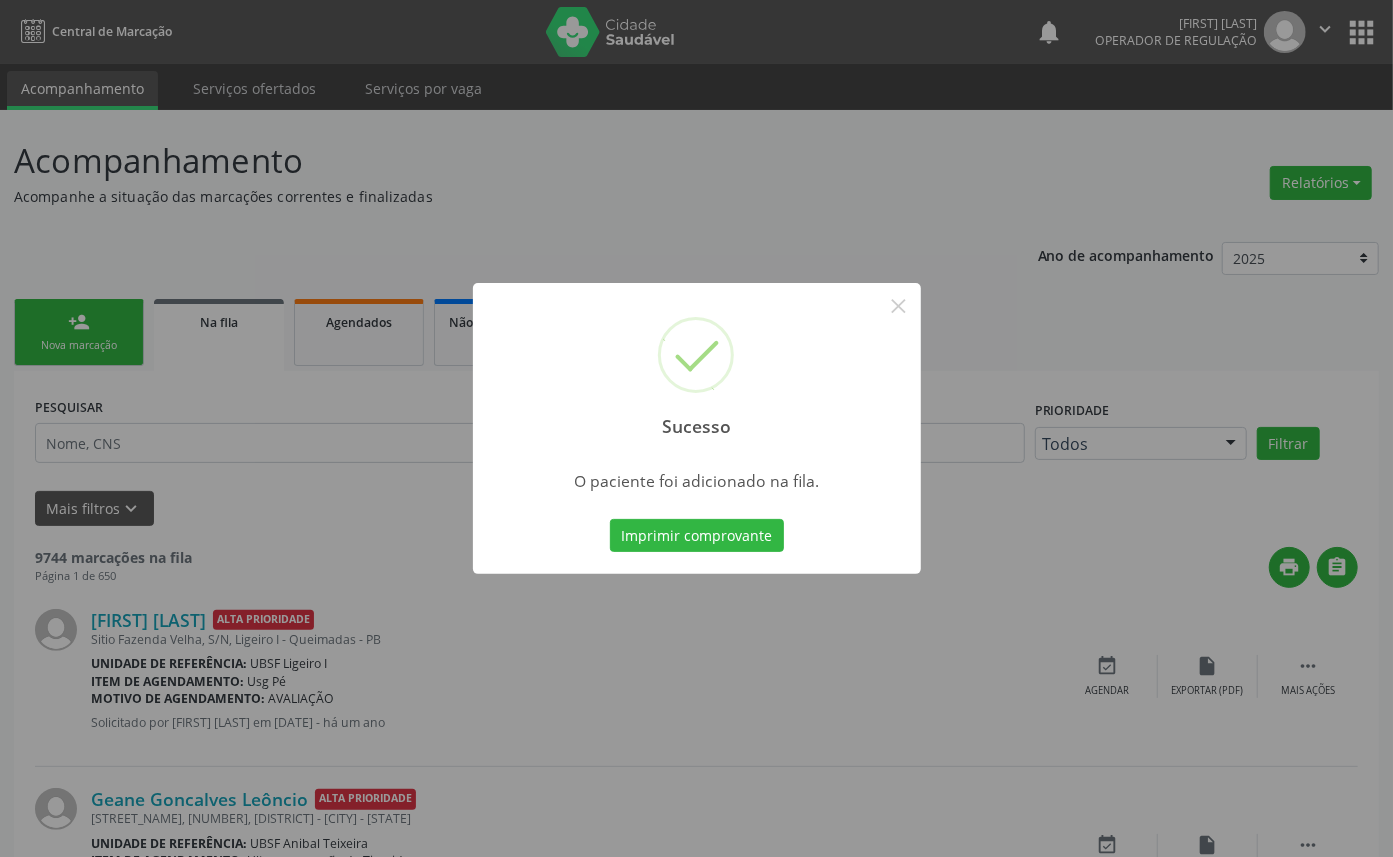 type 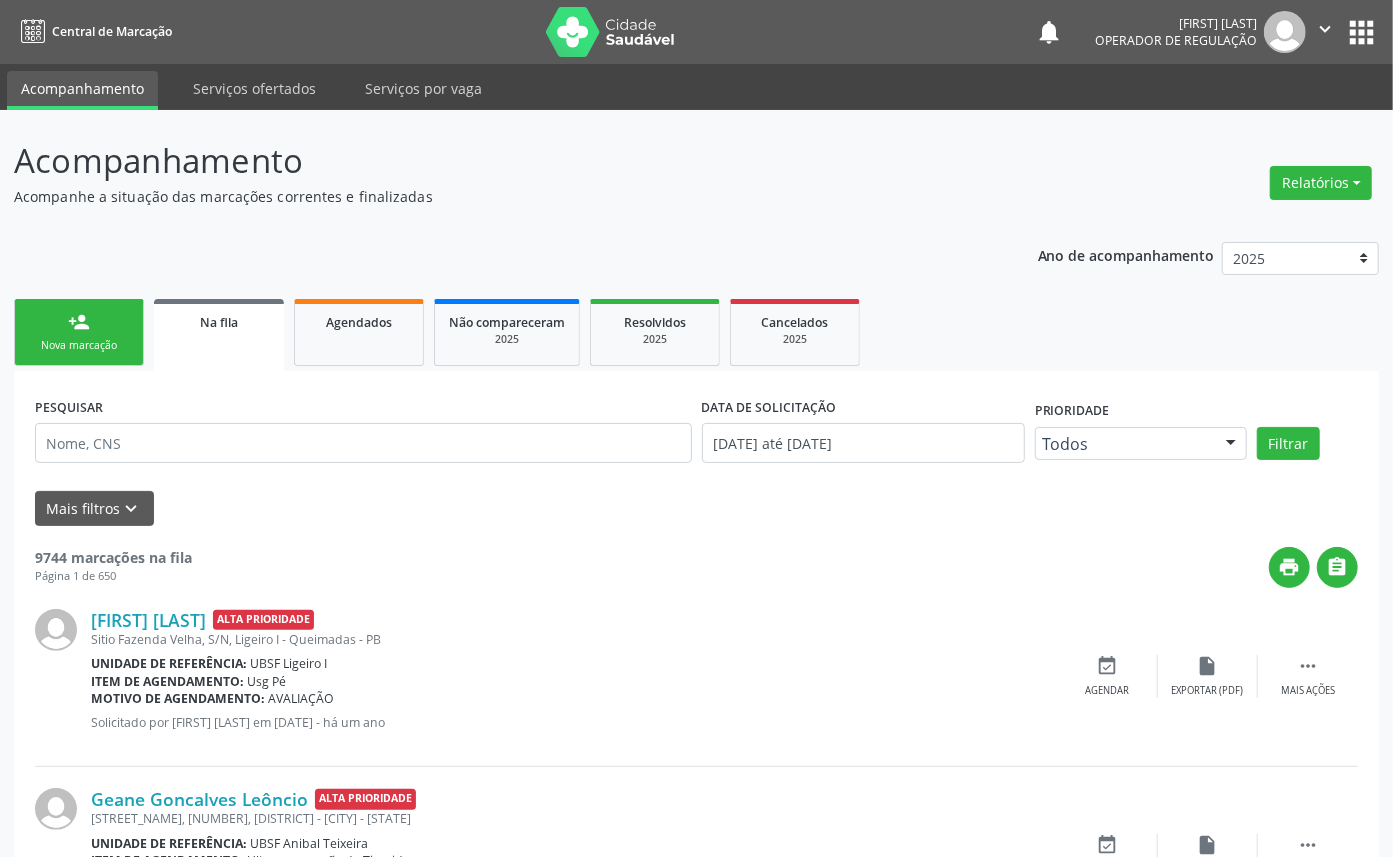 click on "Nova marcação" at bounding box center (79, 345) 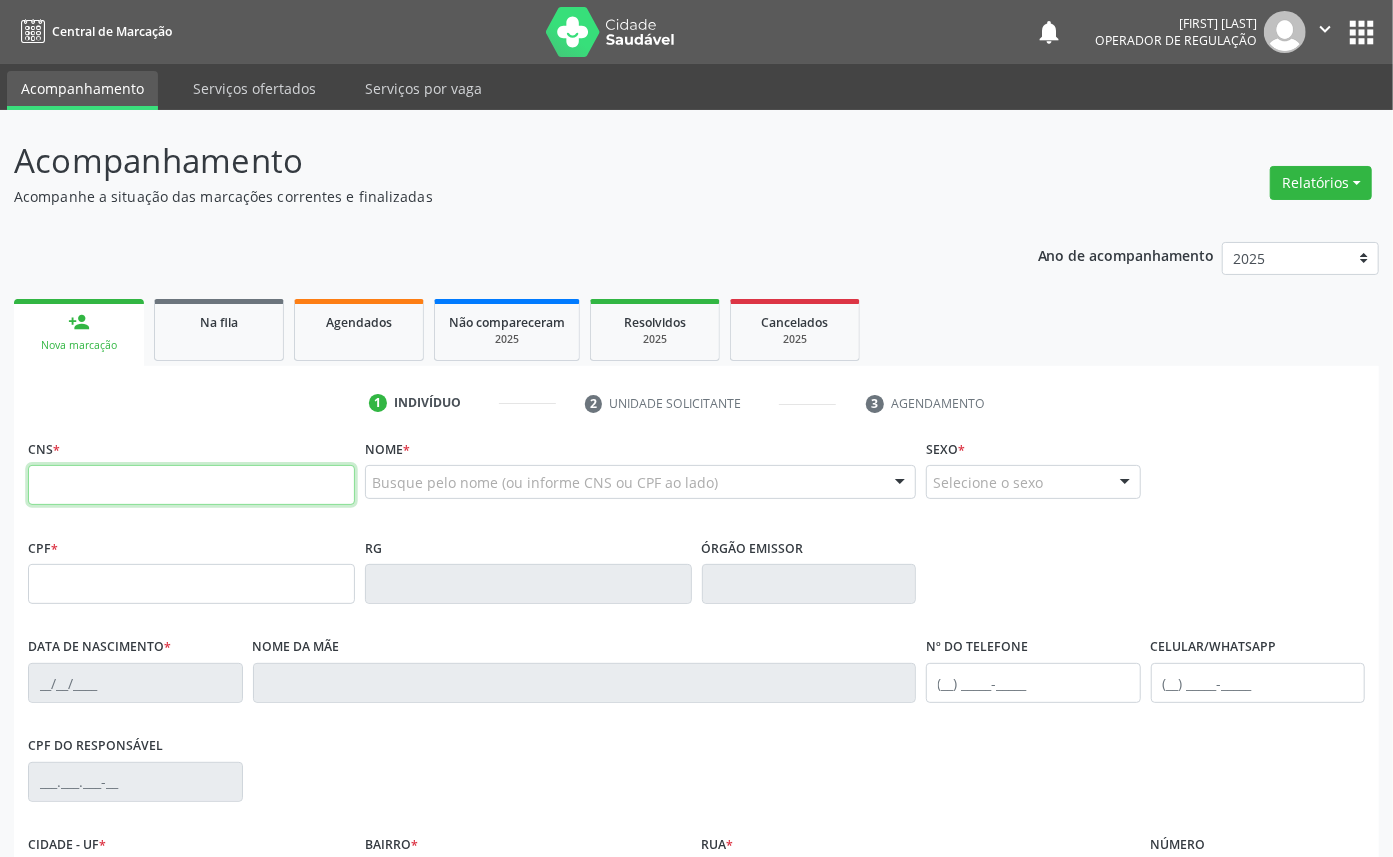 click at bounding box center (191, 485) 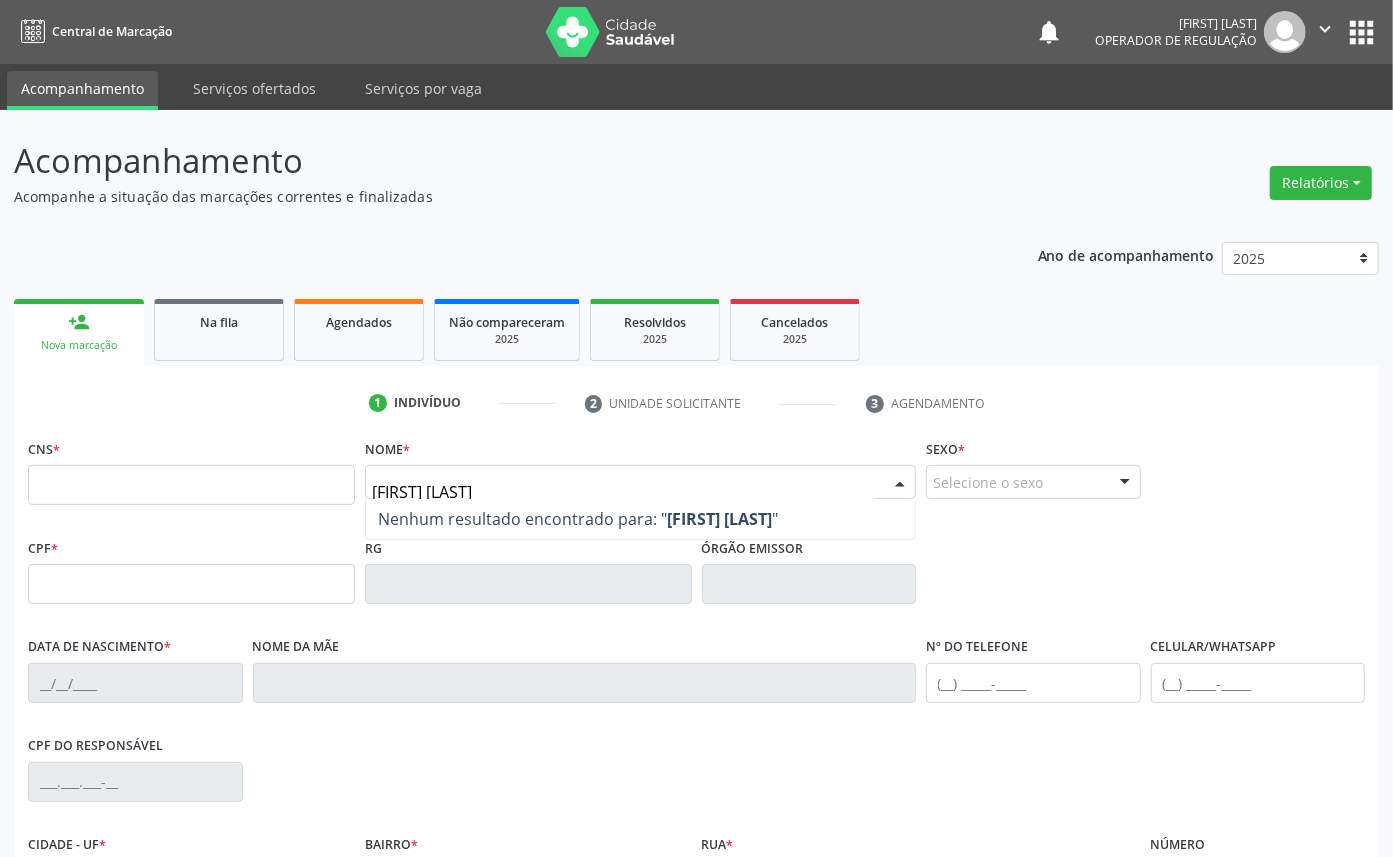 type on "JOSÉ COSME DE ARA" 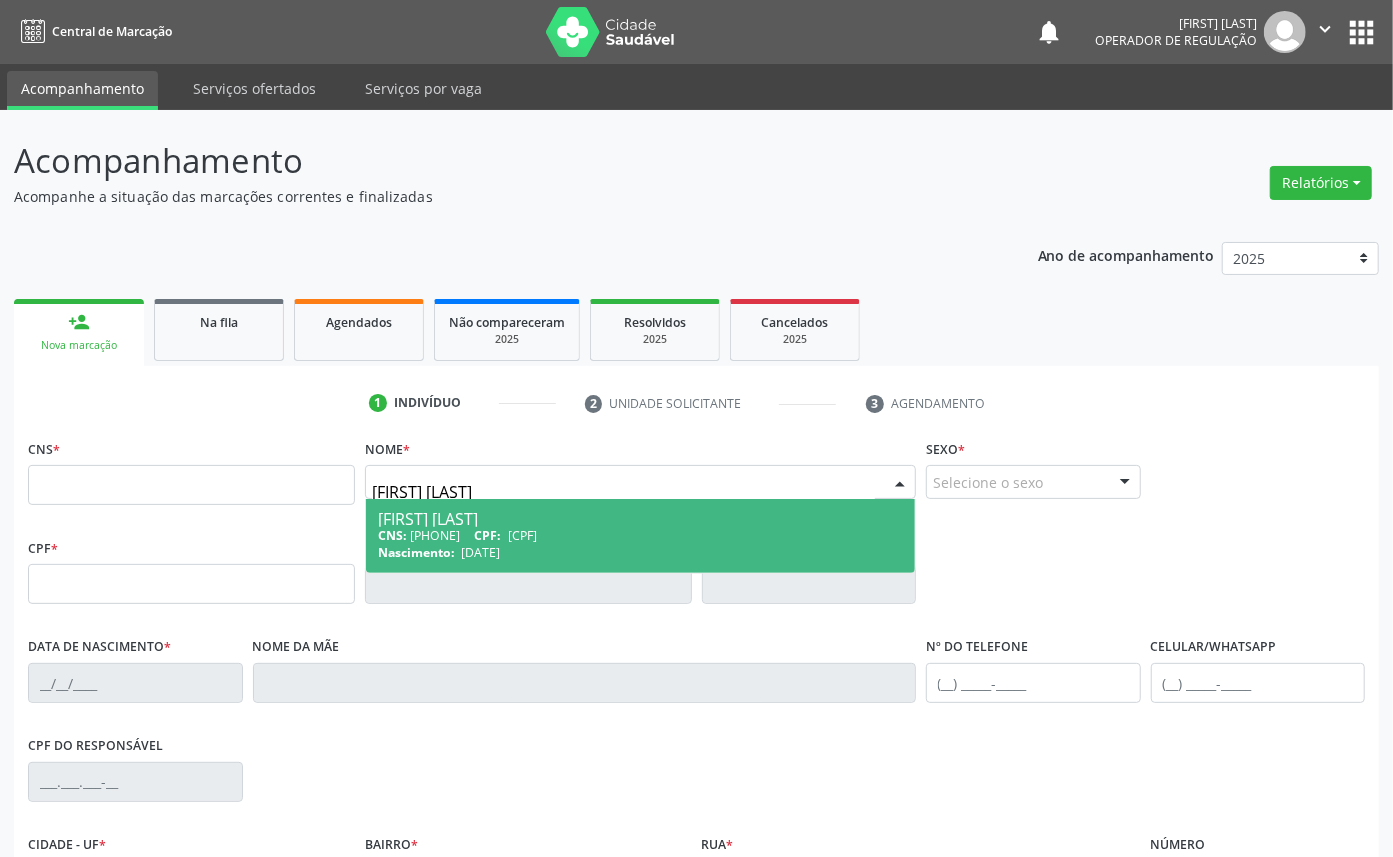 click on "Nascimento:
25/11/1938" at bounding box center (640, 552) 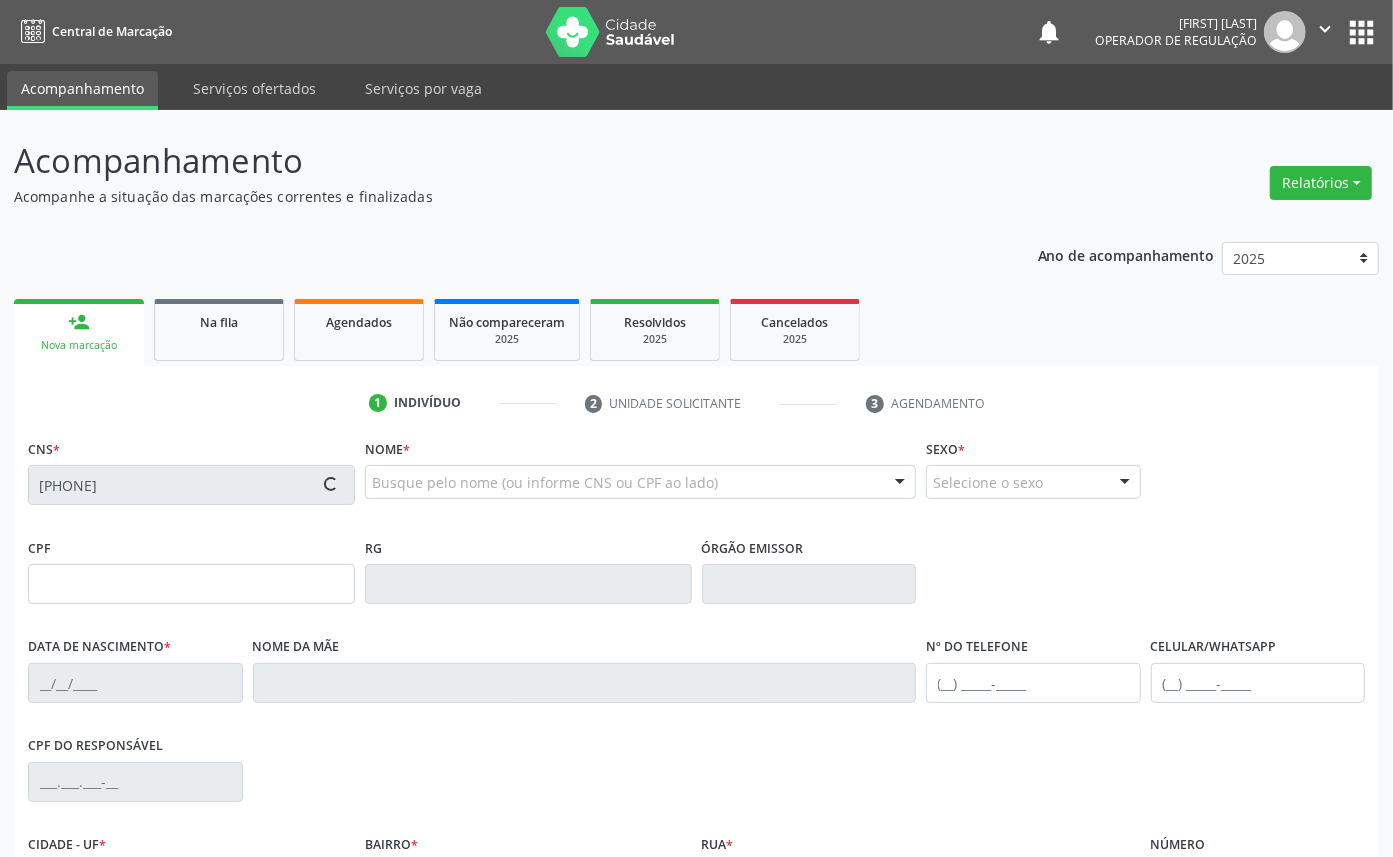 type on "035.846.954-65" 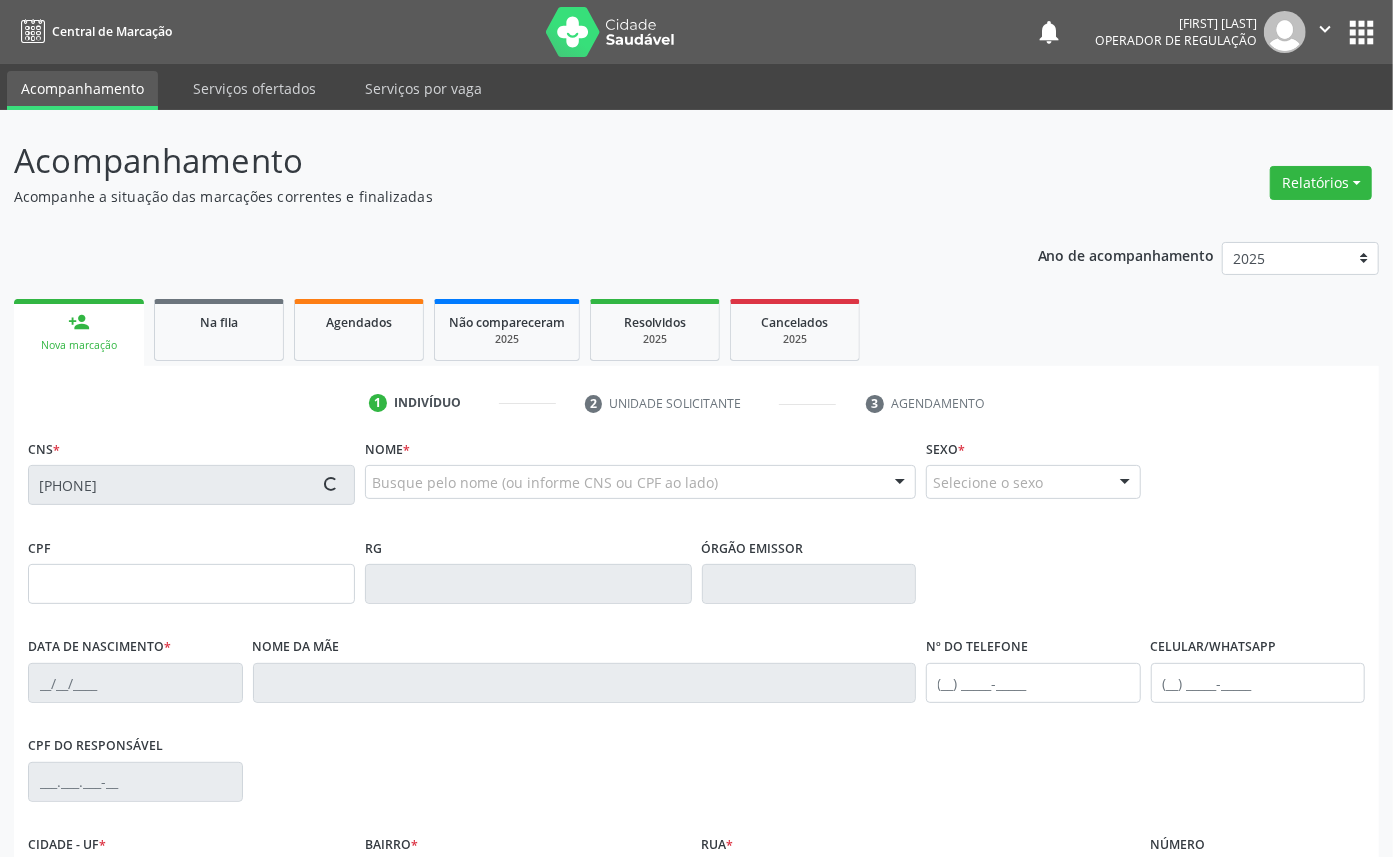 type on "25/11/1938" 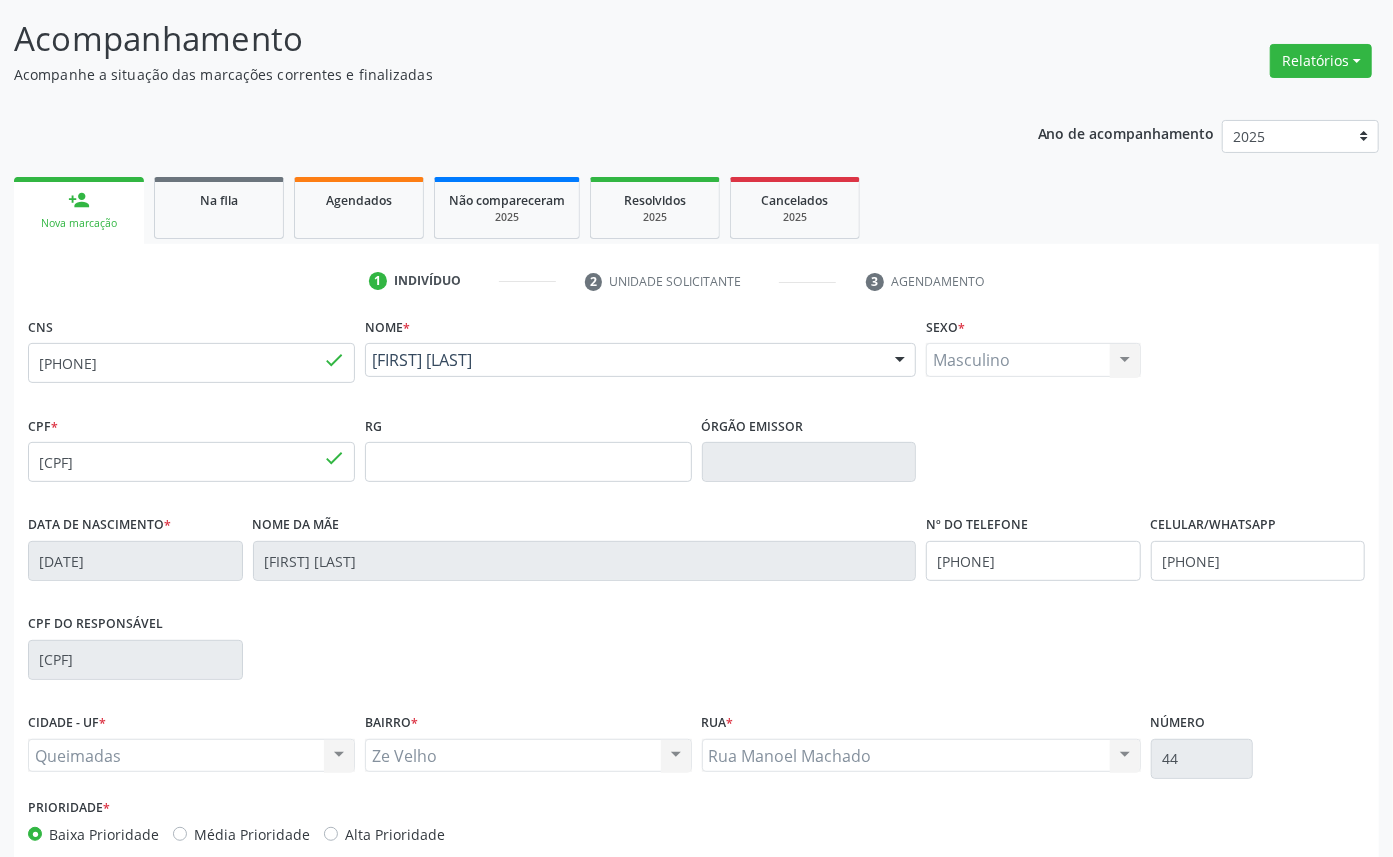 scroll, scrollTop: 225, scrollLeft: 0, axis: vertical 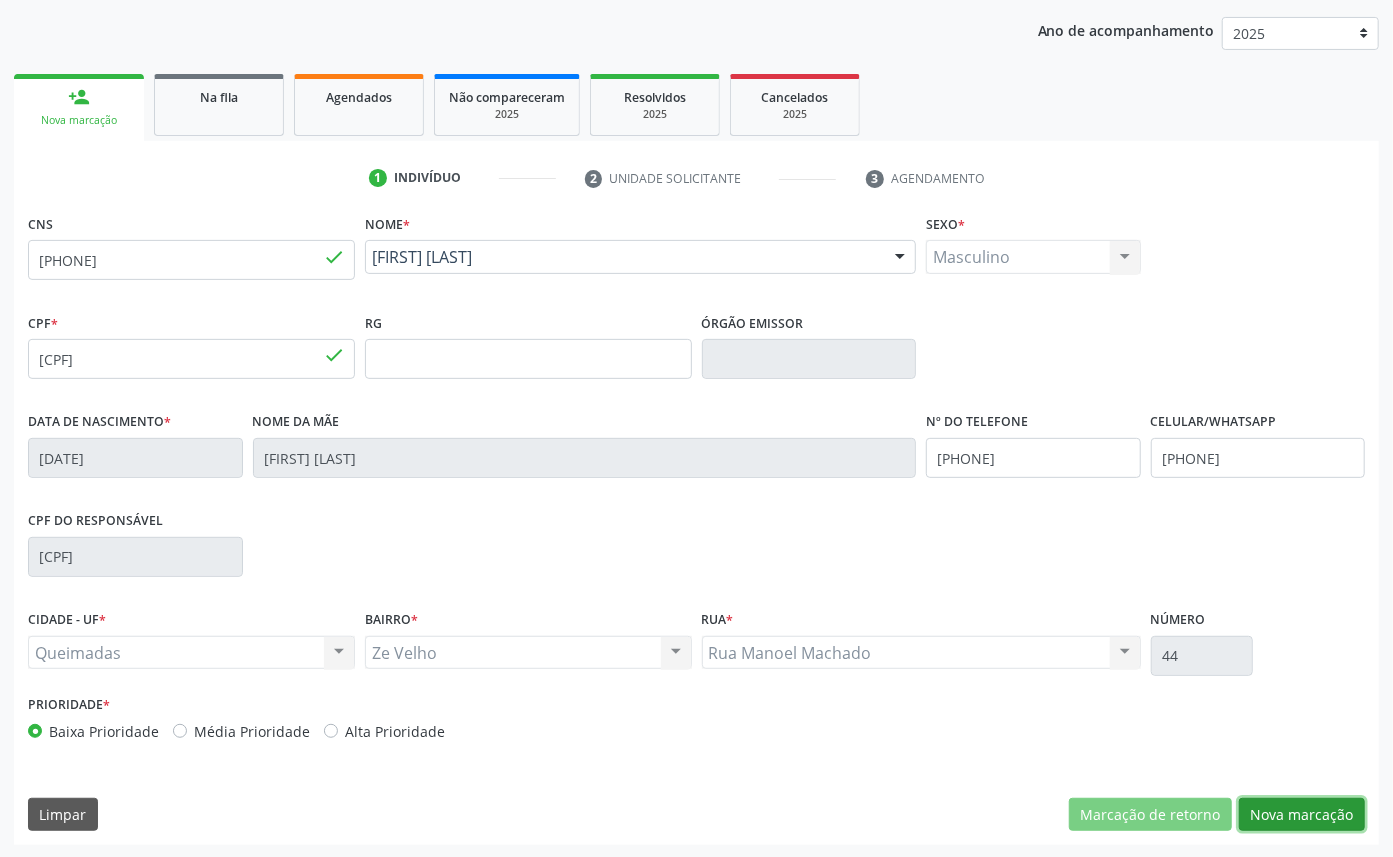 drag, startPoint x: 1273, startPoint y: 810, endPoint x: 693, endPoint y: 621, distance: 610.0172 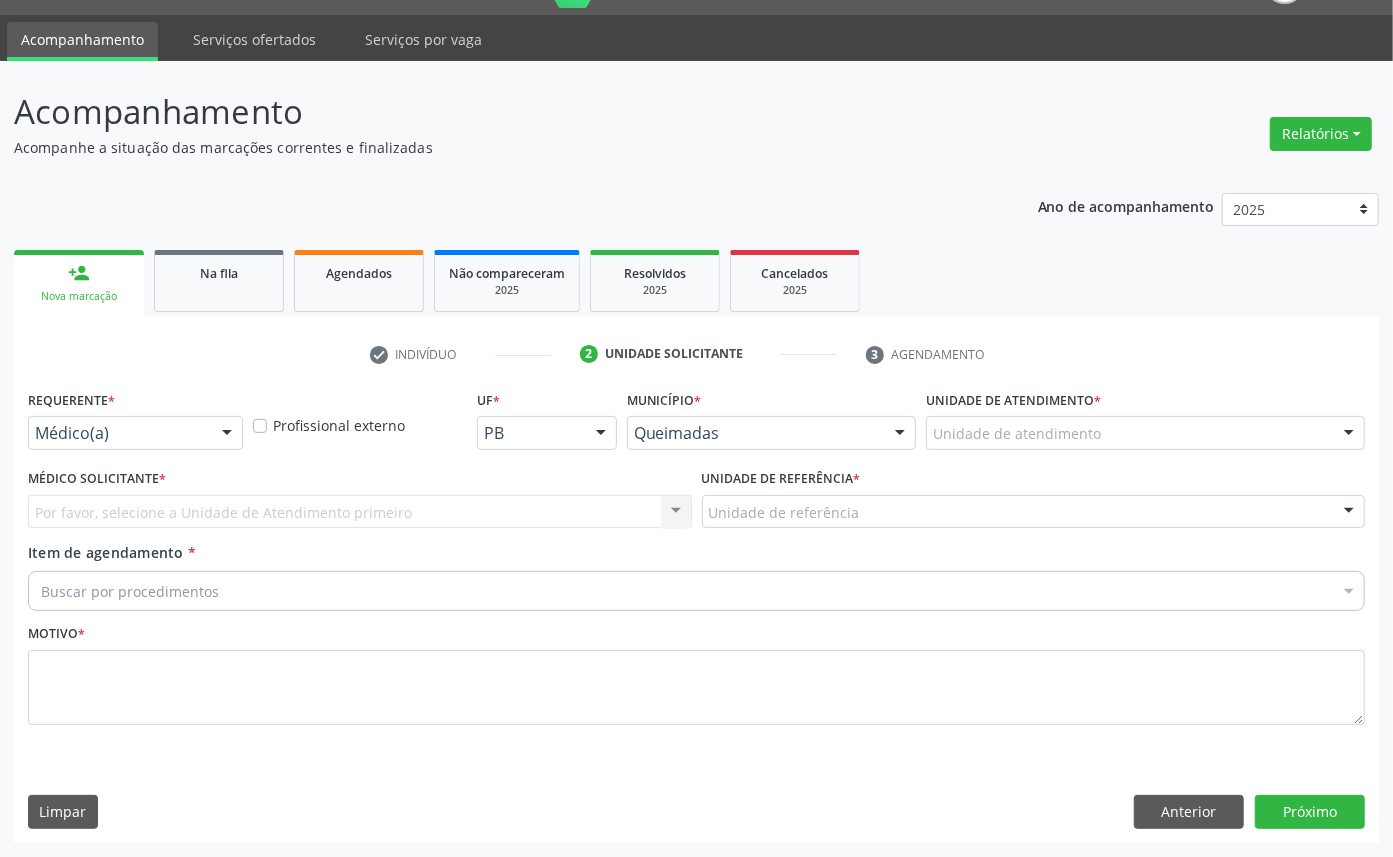 scroll, scrollTop: 47, scrollLeft: 0, axis: vertical 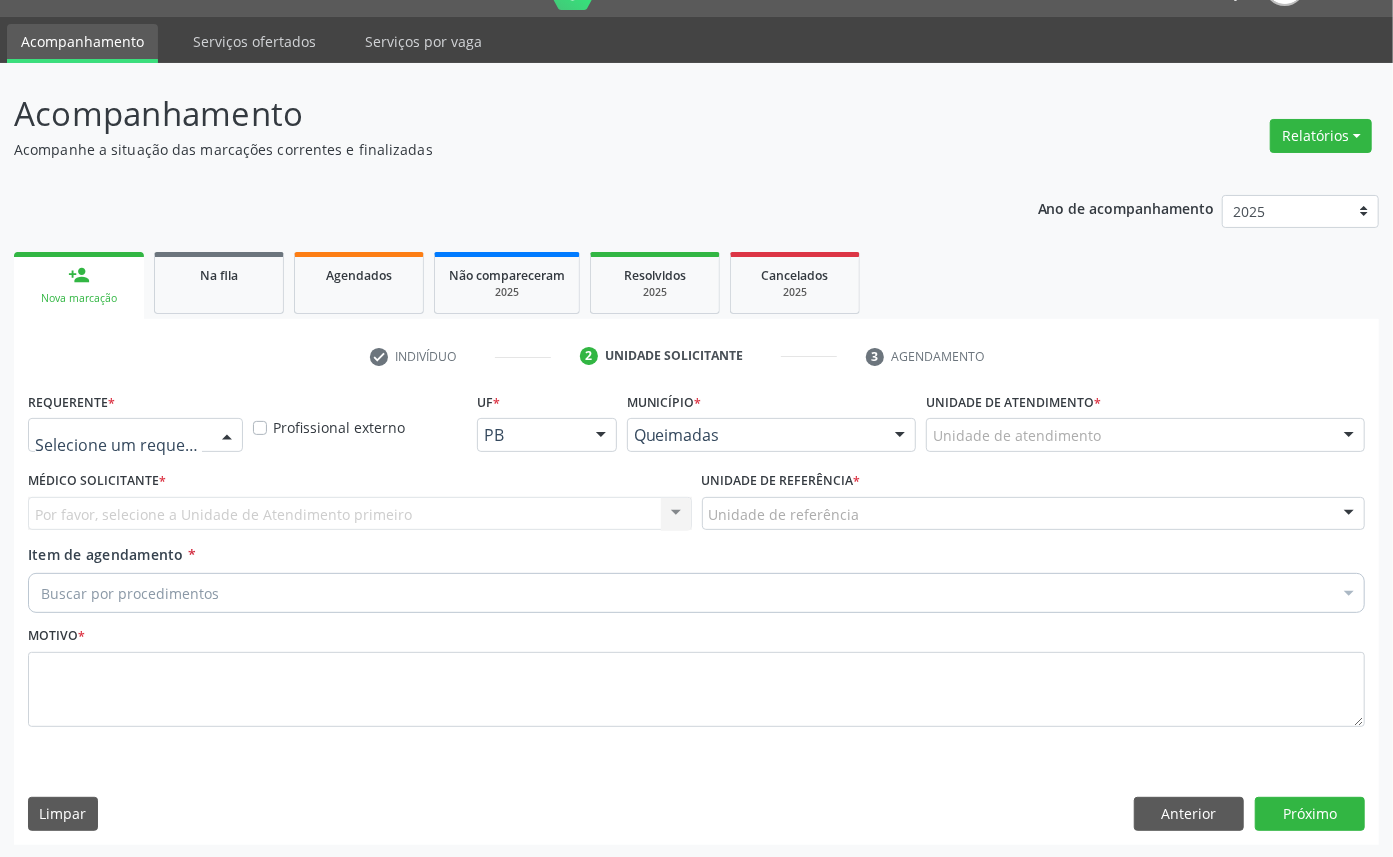 drag, startPoint x: 94, startPoint y: 430, endPoint x: 152, endPoint y: 584, distance: 164.56001 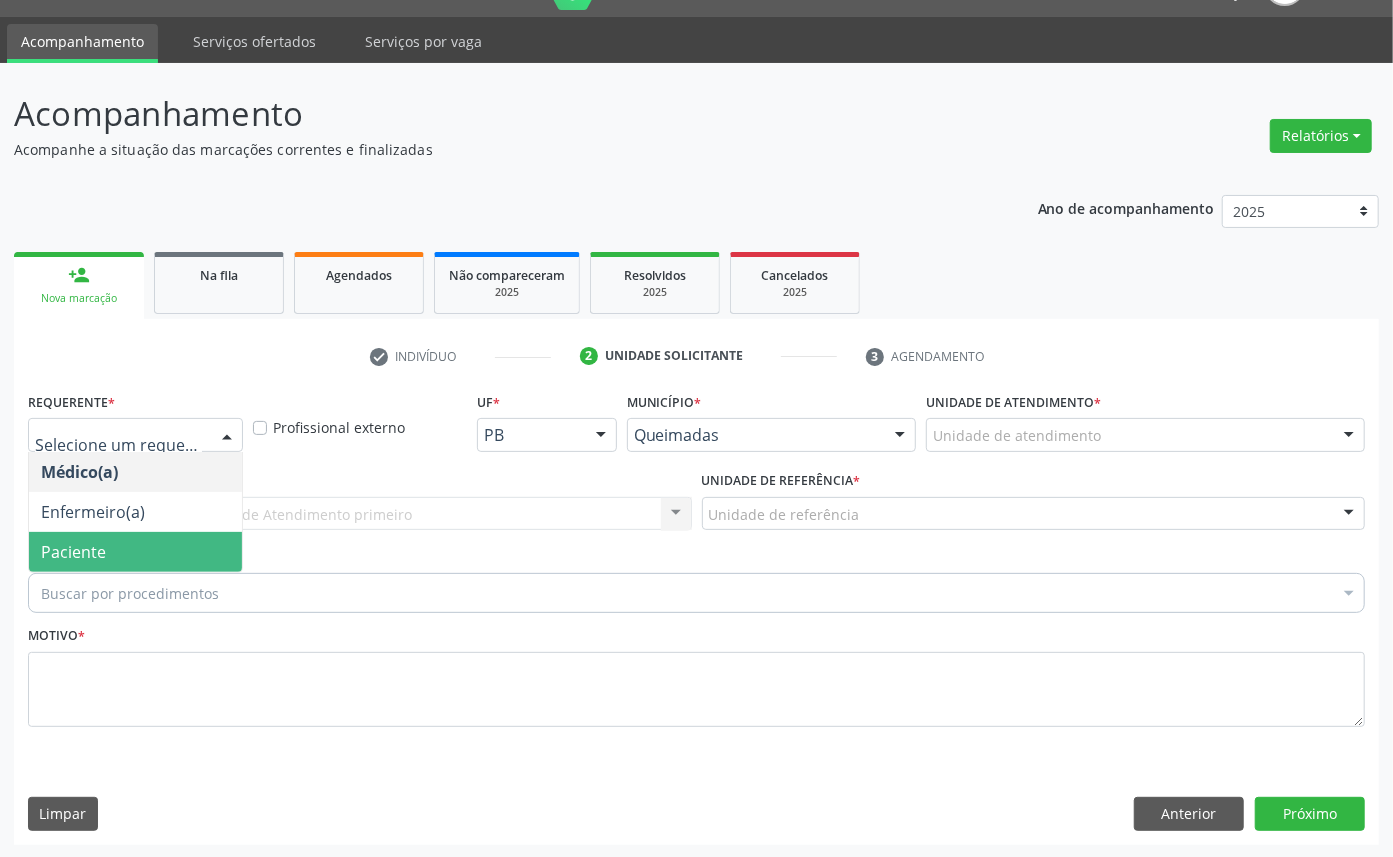 click on "Paciente" at bounding box center [135, 552] 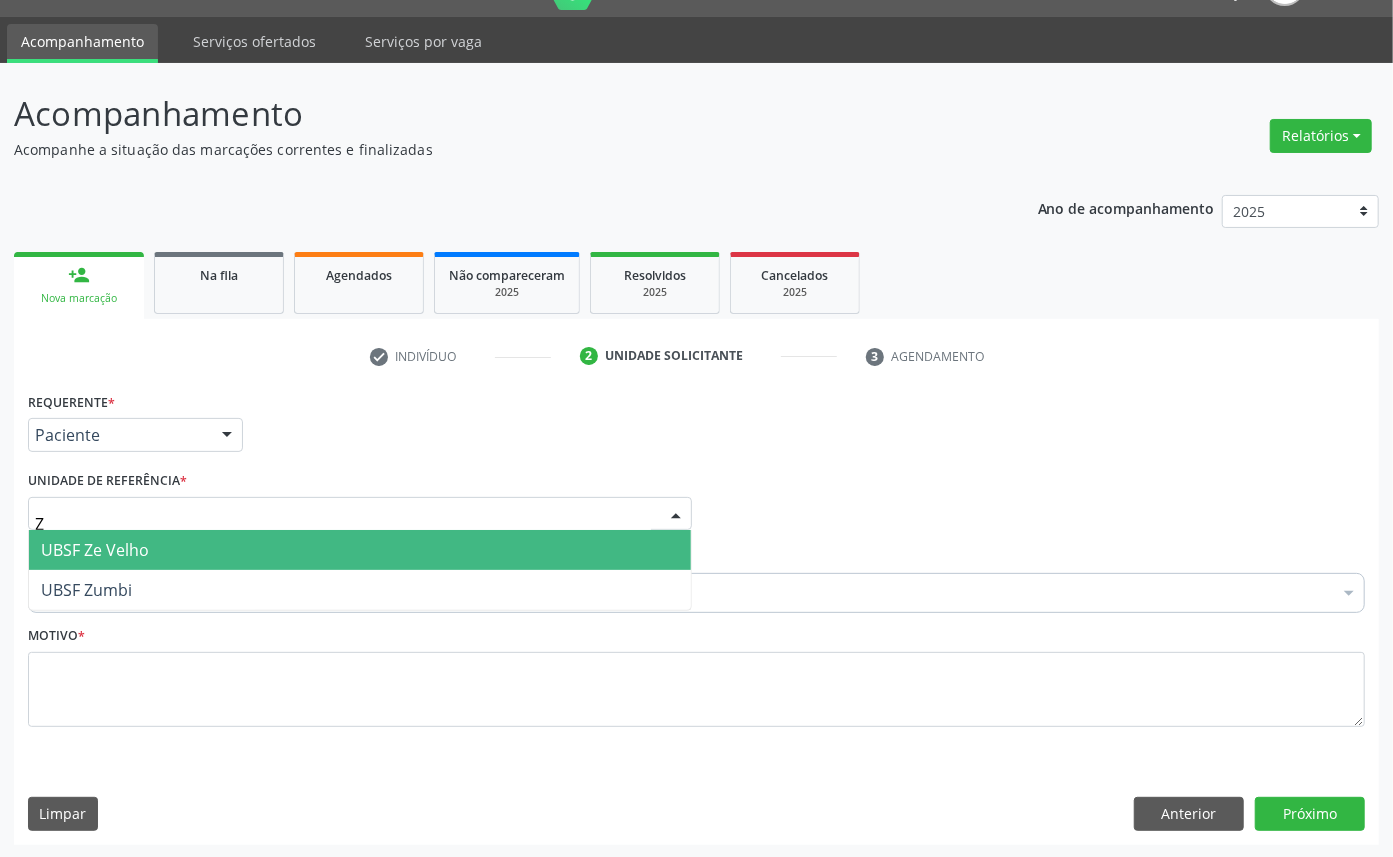 type on "ZE" 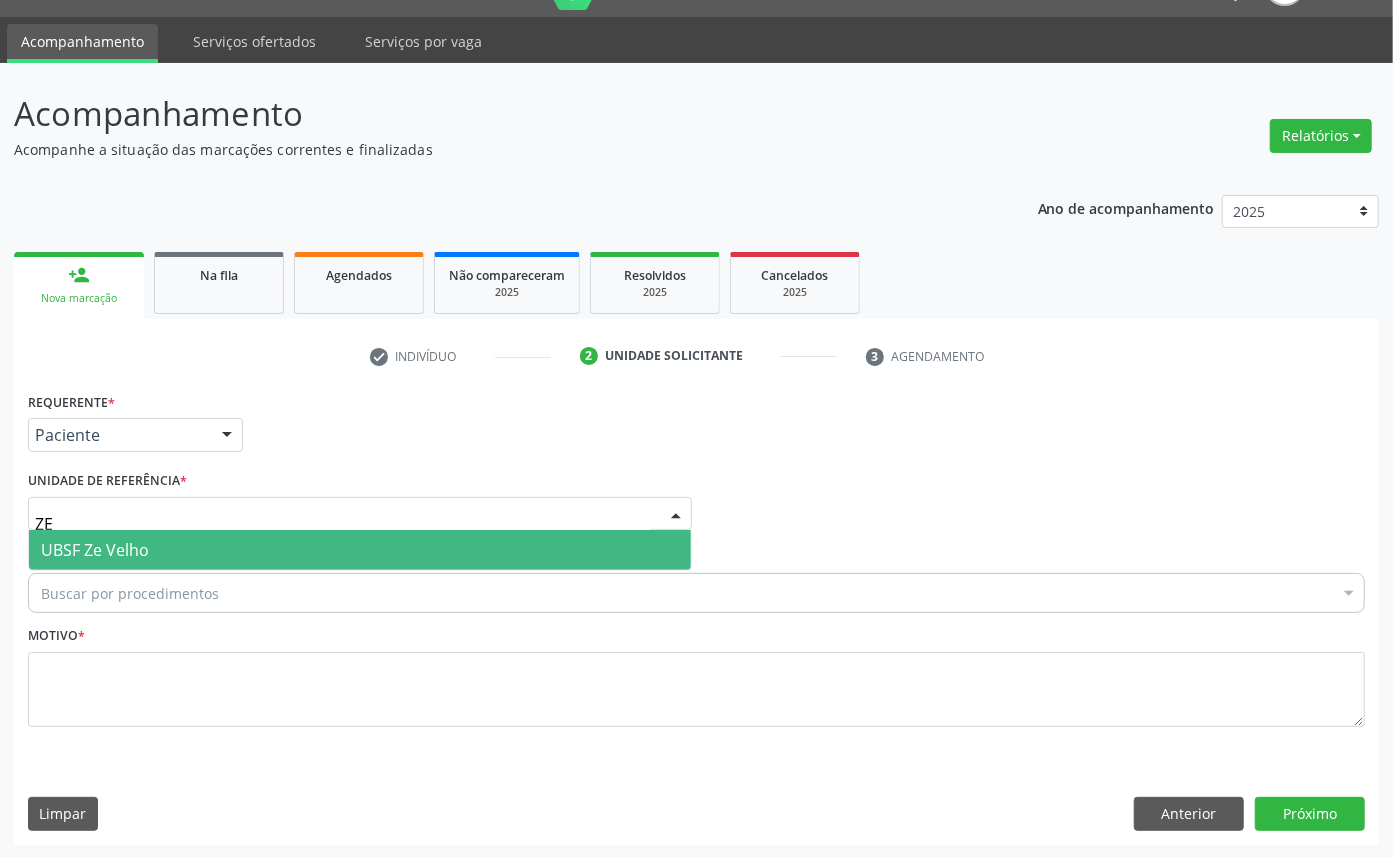 drag, startPoint x: 96, startPoint y: 535, endPoint x: 35, endPoint y: 467, distance: 91.350975 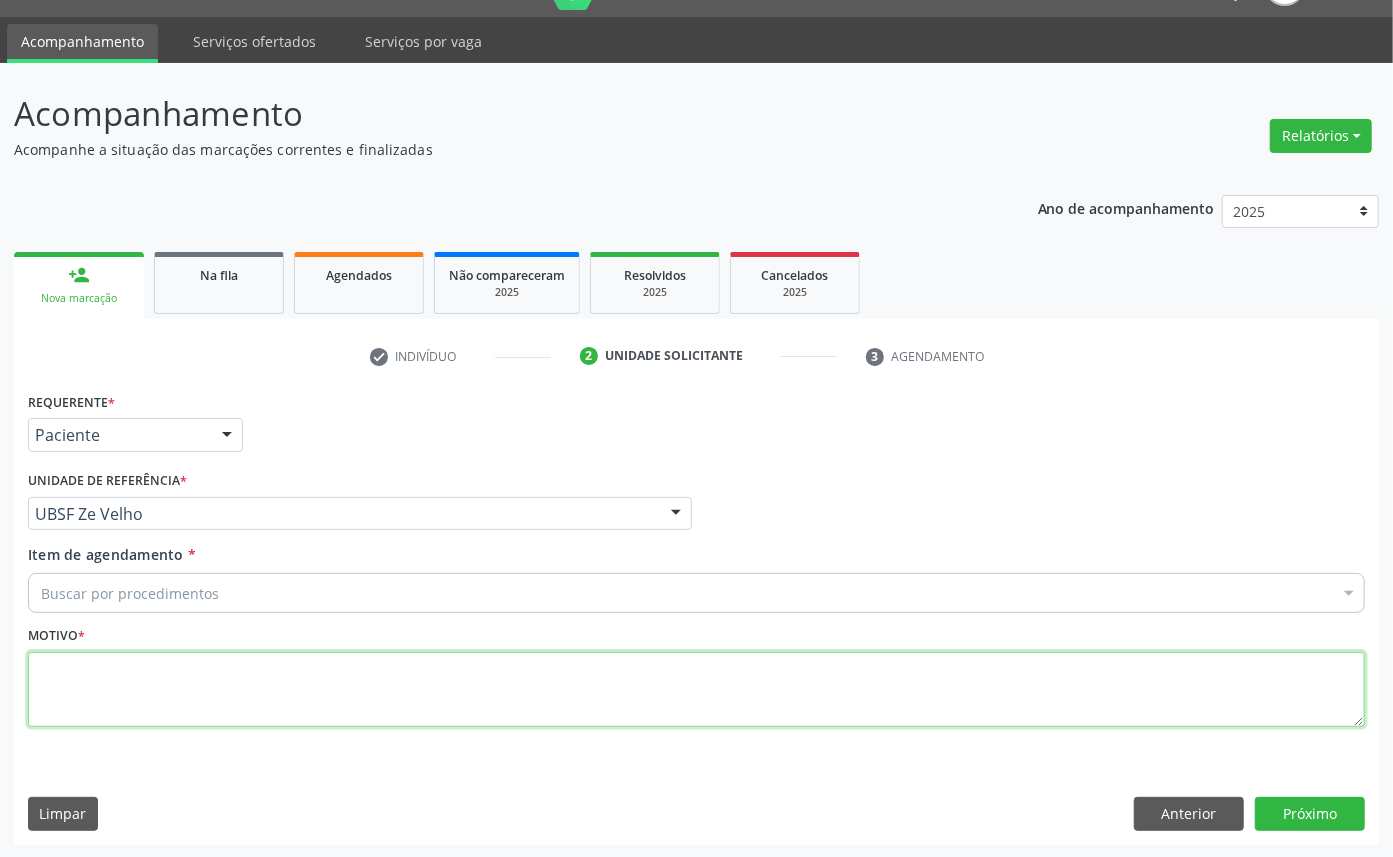 click at bounding box center (696, 690) 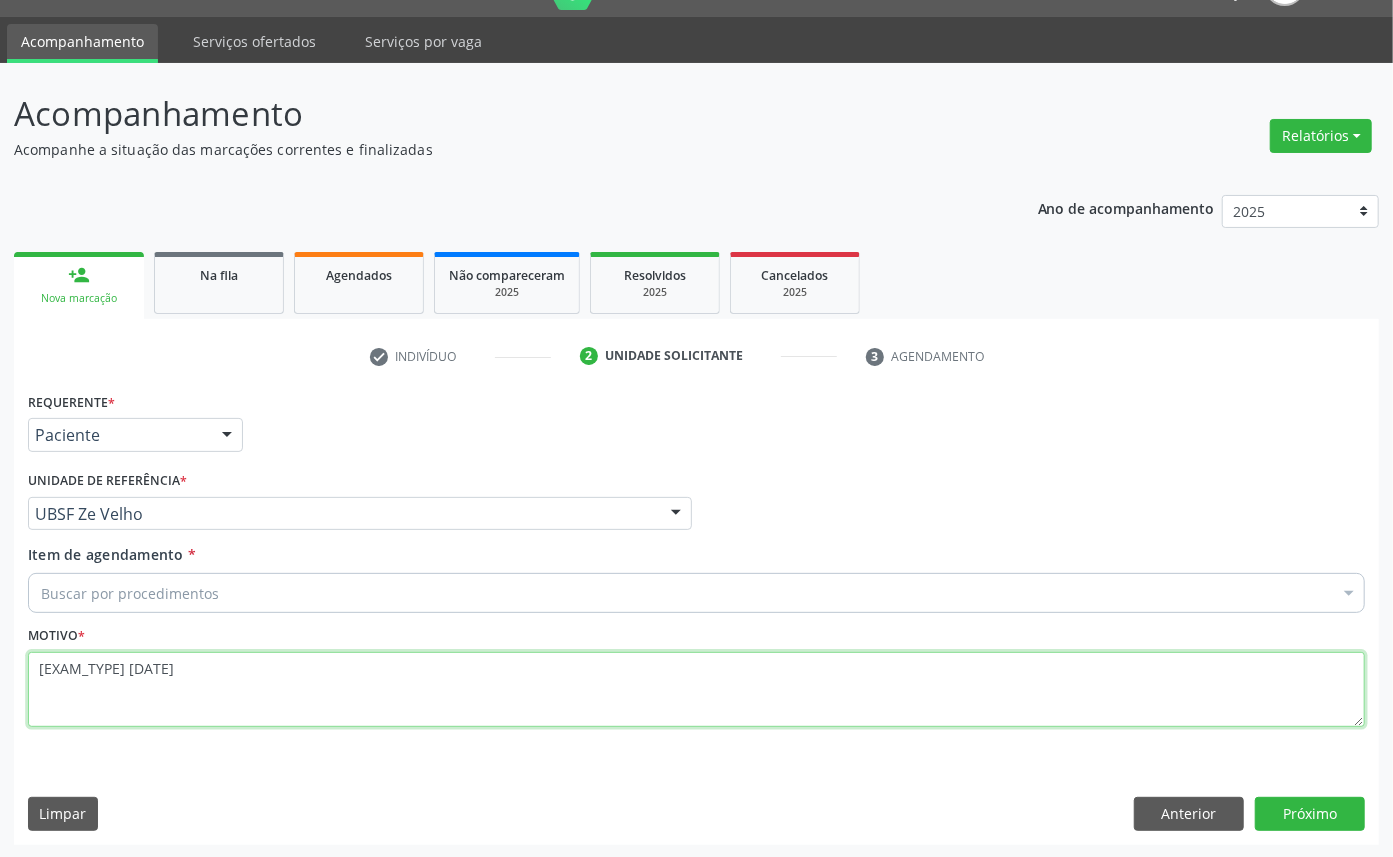 type on "EXAME OFTALMO [DATE]" 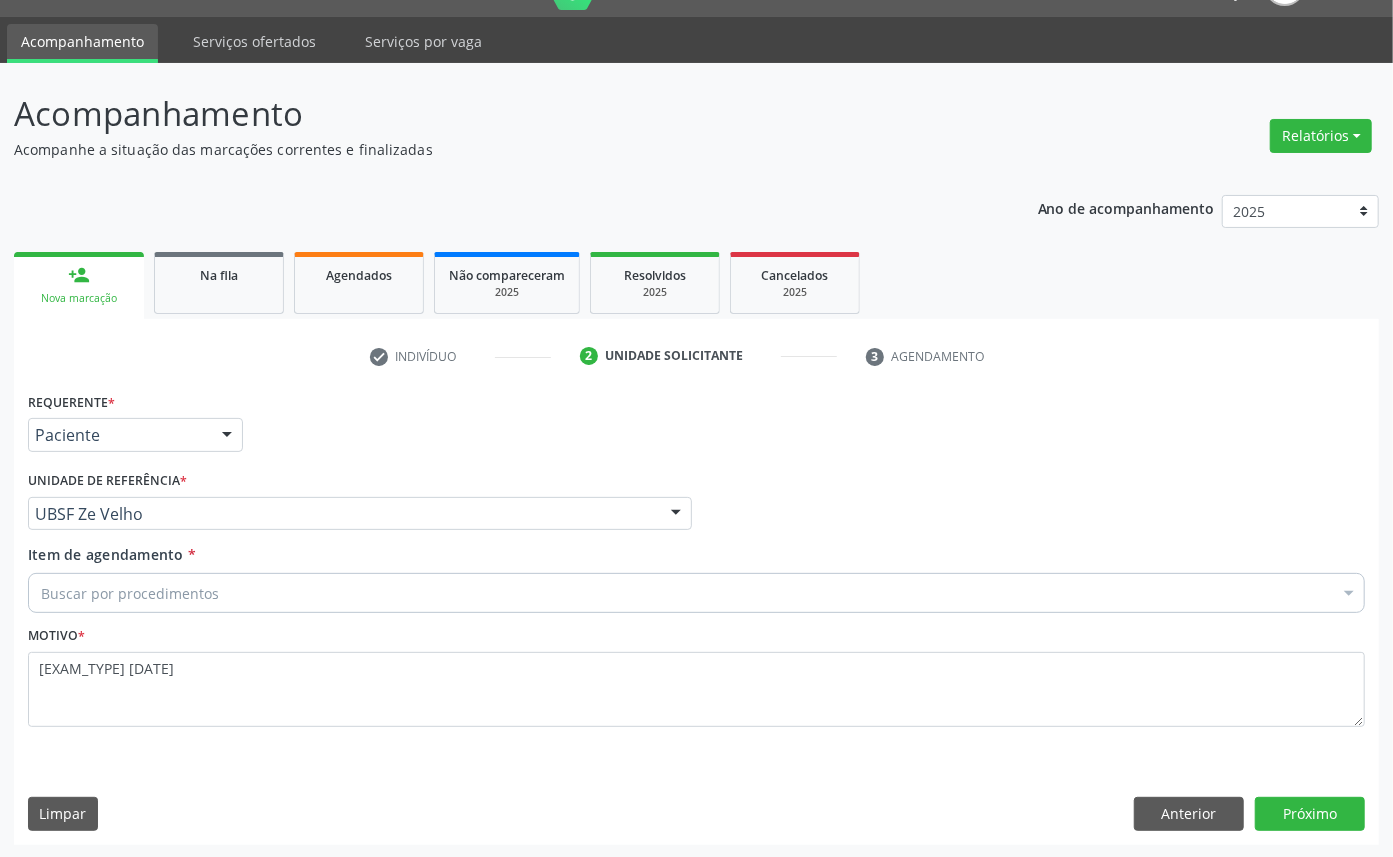 click on "Buscar por procedimentos" at bounding box center (696, 593) 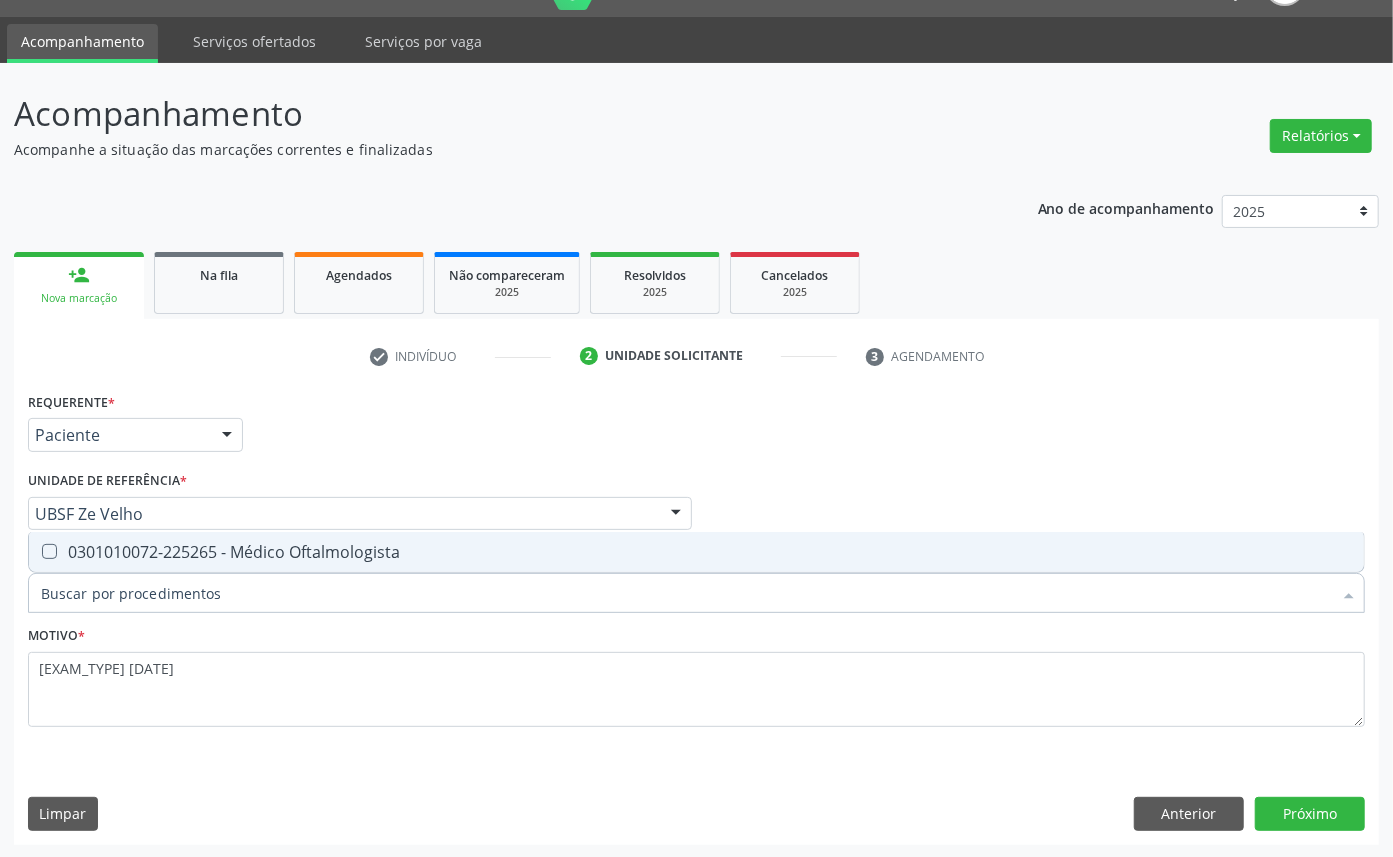 type on "OFTALMOLOGISTA" 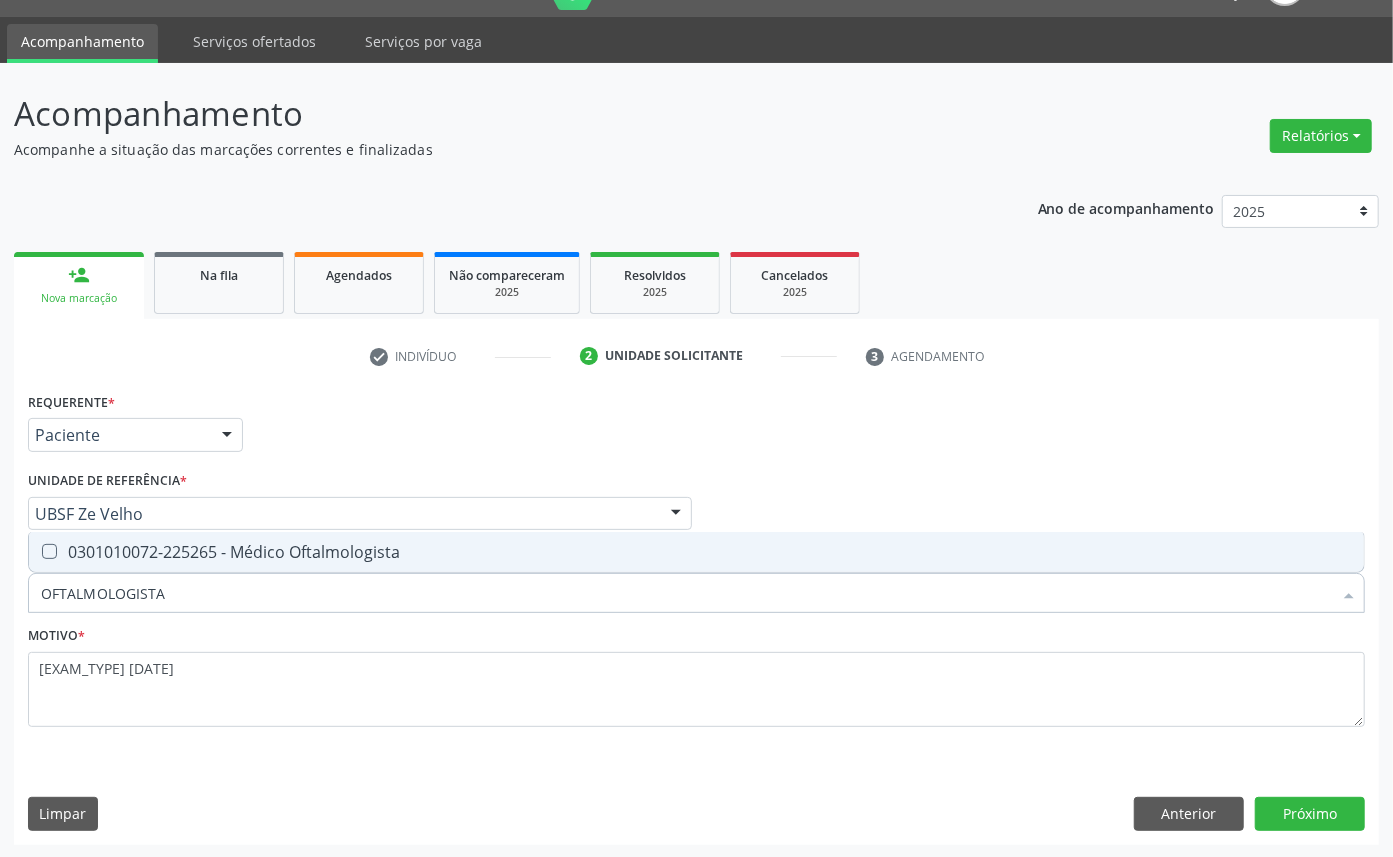 click on "0301010072-225265 - Médico Oftalmologista" at bounding box center (696, 552) 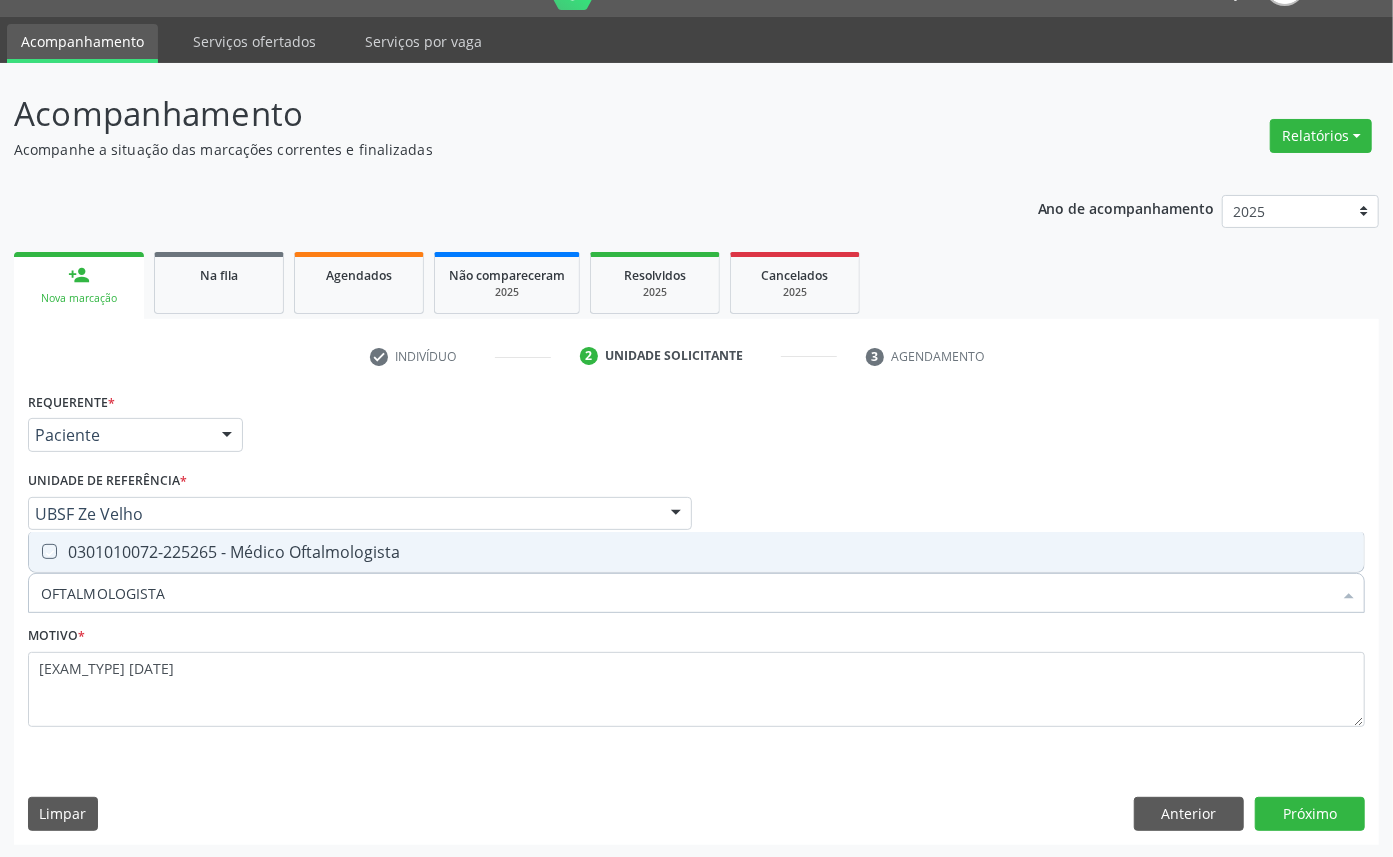 checkbox on "true" 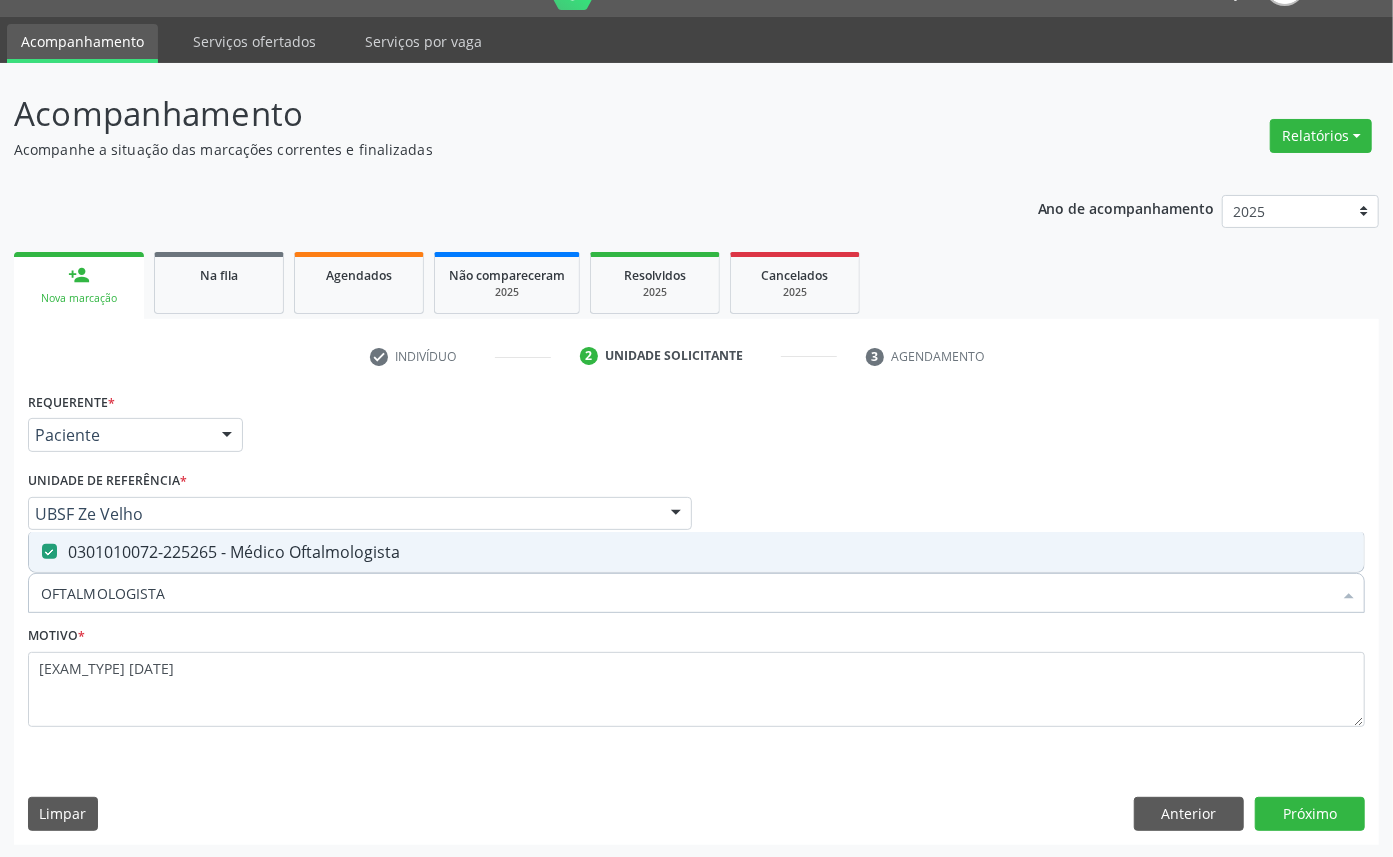 click on "Requerente
*
Paciente         Médico(a)   Enfermeiro(a)   Paciente
Nenhum resultado encontrado para: "   "
Não há nenhuma opção para ser exibida.
UF
PB         PB
Nenhum resultado encontrado para: "   "
Não há nenhuma opção para ser exibida.
Município
Queimadas         Campina Grande   Queimadas
Nenhum resultado encontrado para: "   "
Não há nenhuma opção para ser exibida.
Médico Solicitante
Por favor, selecione a Unidade de Atendimento primeiro
Nenhum resultado encontrado para: "   "
Não há nenhuma opção para ser exibida.
Unidade de referência
*
UBSF Ze Velho         UBSF Ligeiro II   UBSF Saulo Leal Ernesto de Melo   UBSF Castanho   UBSF Baixa Verde   UBSF Ze Velho   UBSF Boa Vista   UBSF Olho Dagua Salgado   UBSF Zumbi" at bounding box center (696, 615) 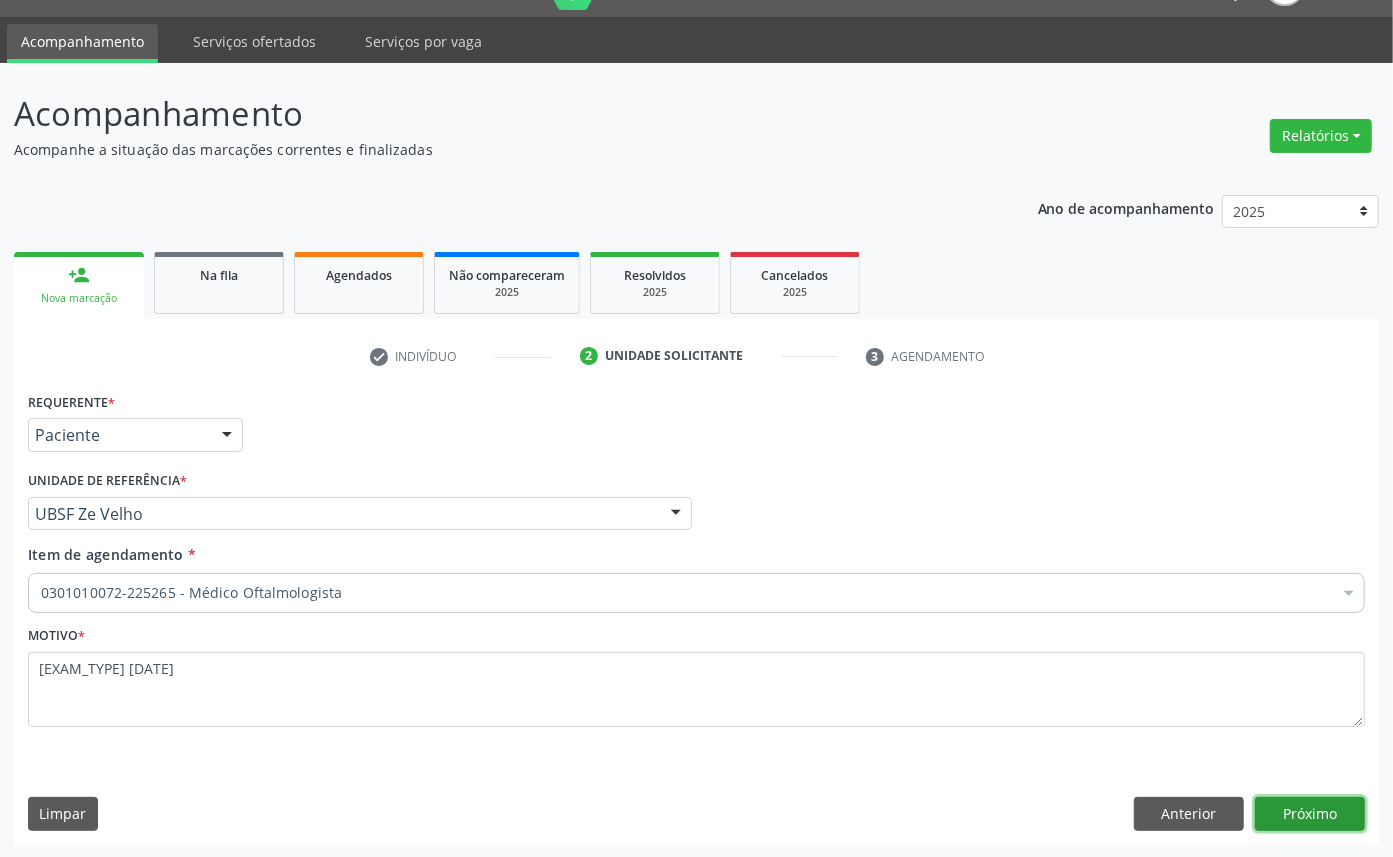 click on "Próximo" at bounding box center [1310, 814] 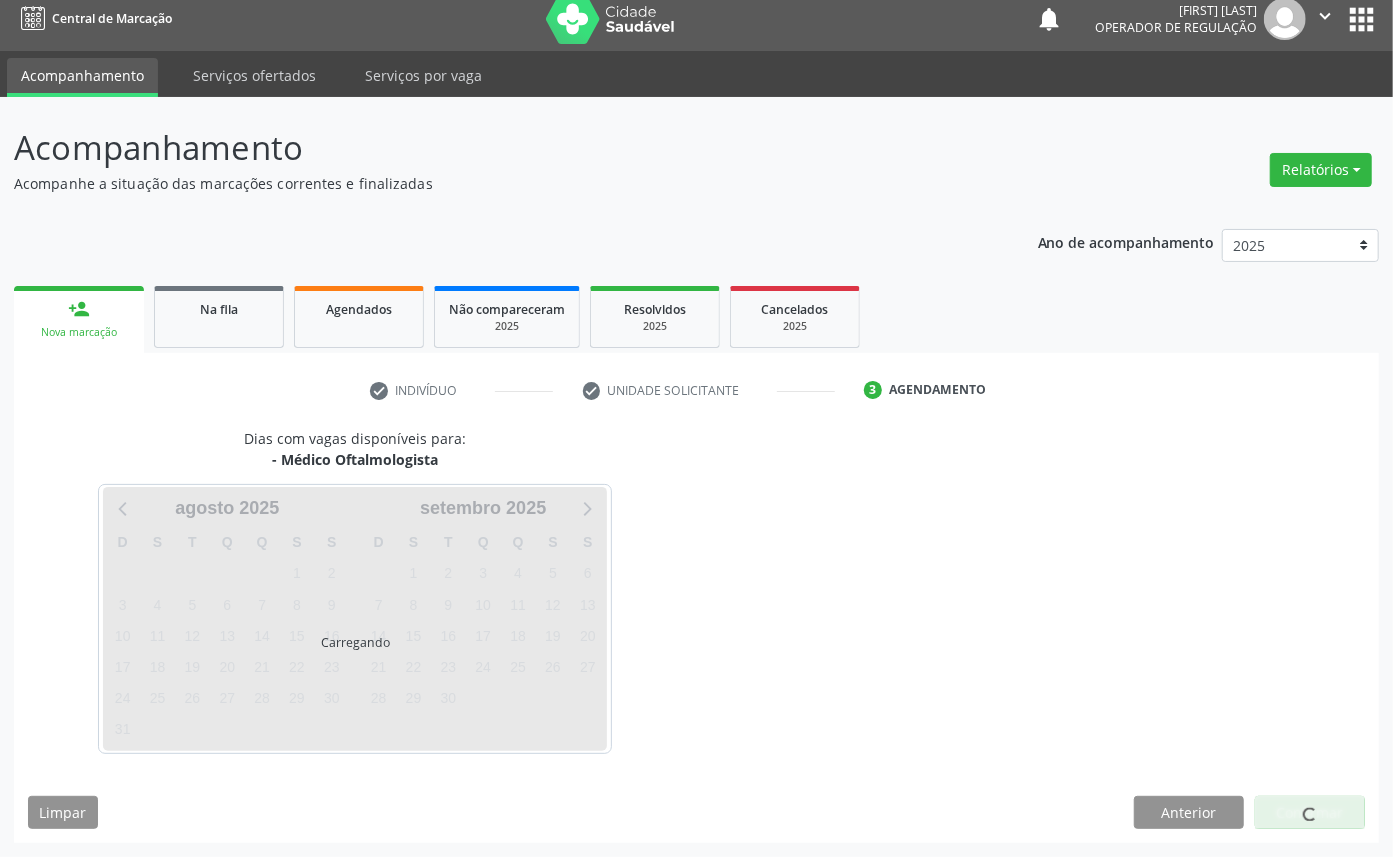 scroll, scrollTop: 12, scrollLeft: 0, axis: vertical 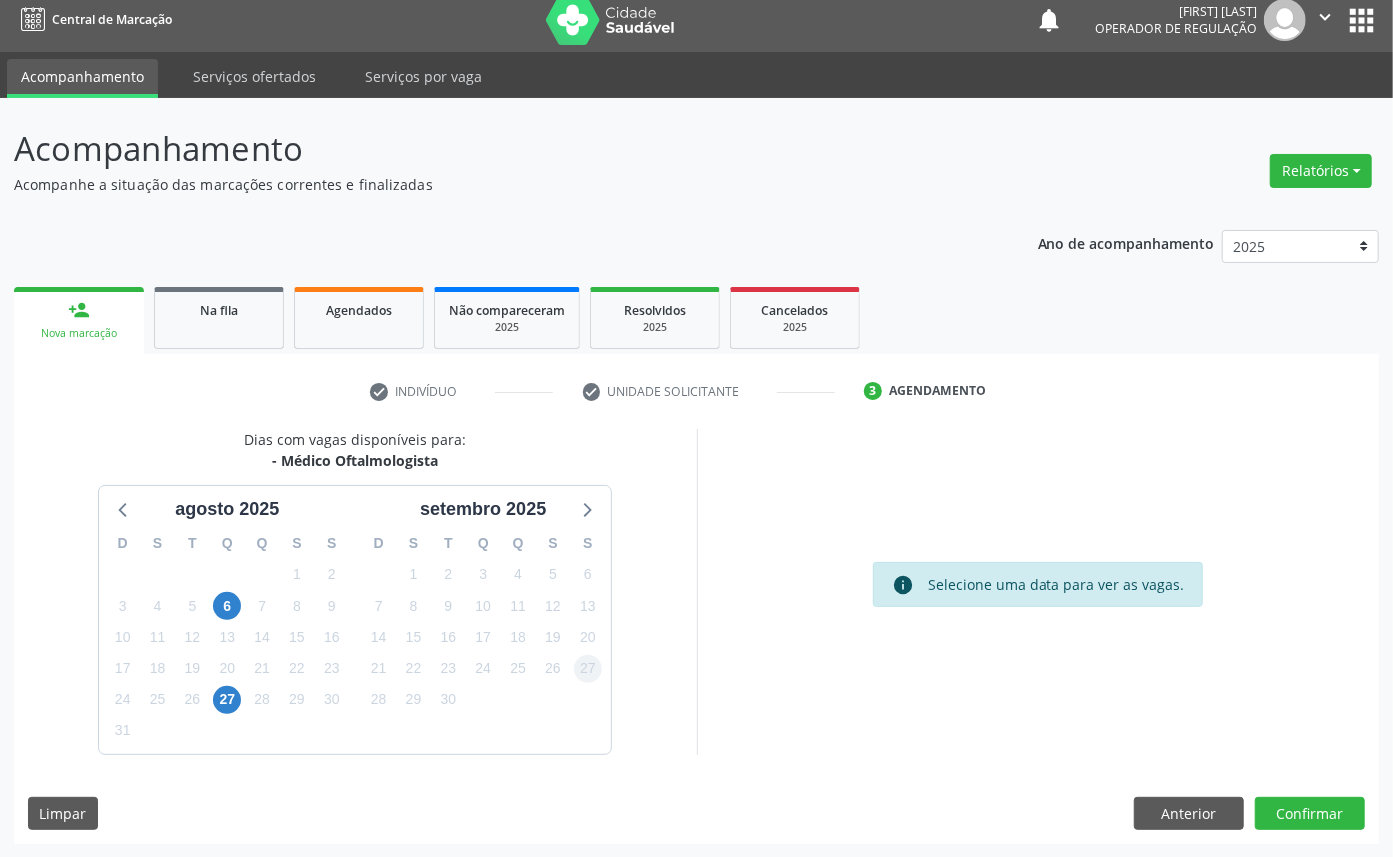 click on "27" at bounding box center [588, 668] 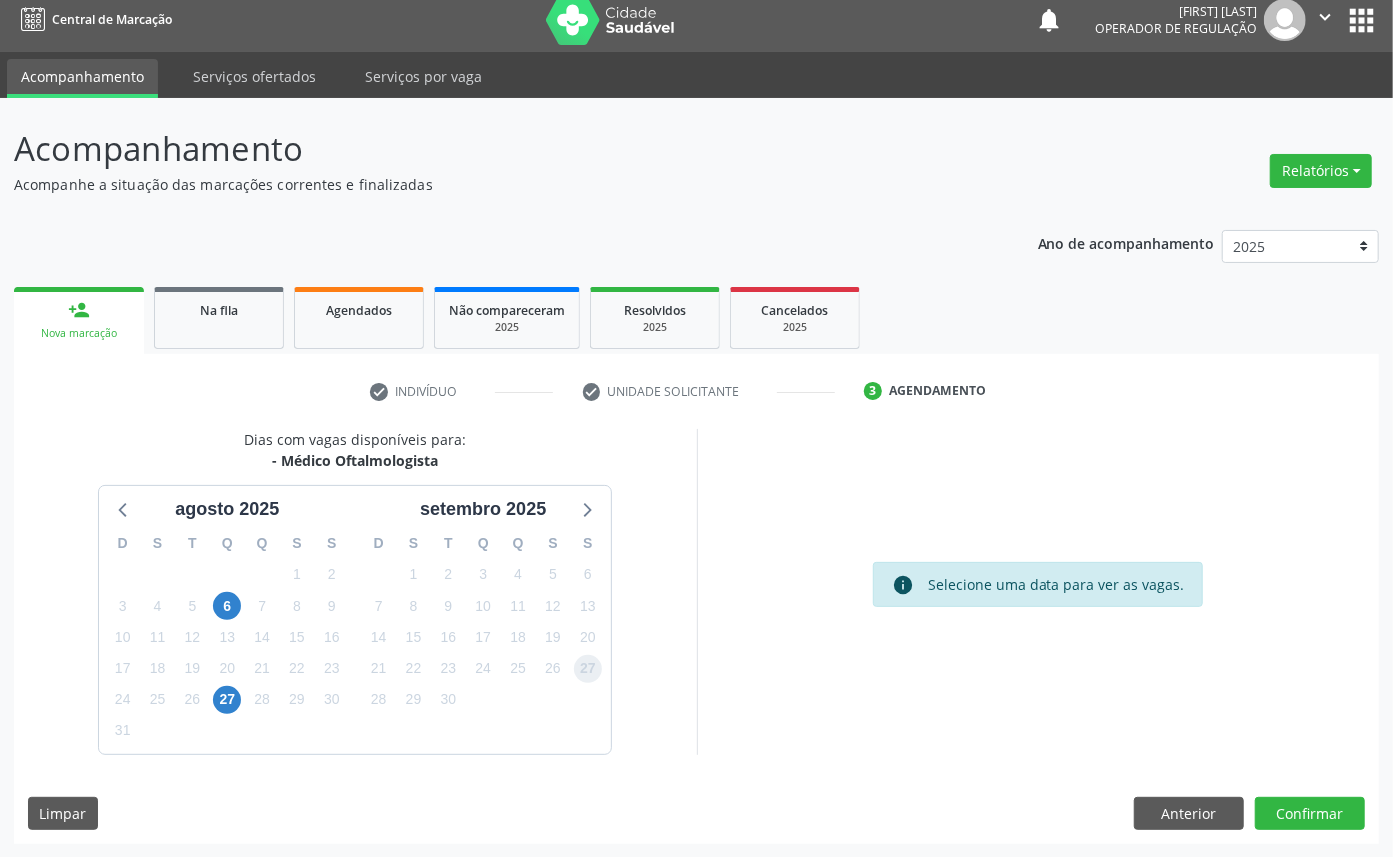 click on "27" at bounding box center (588, 669) 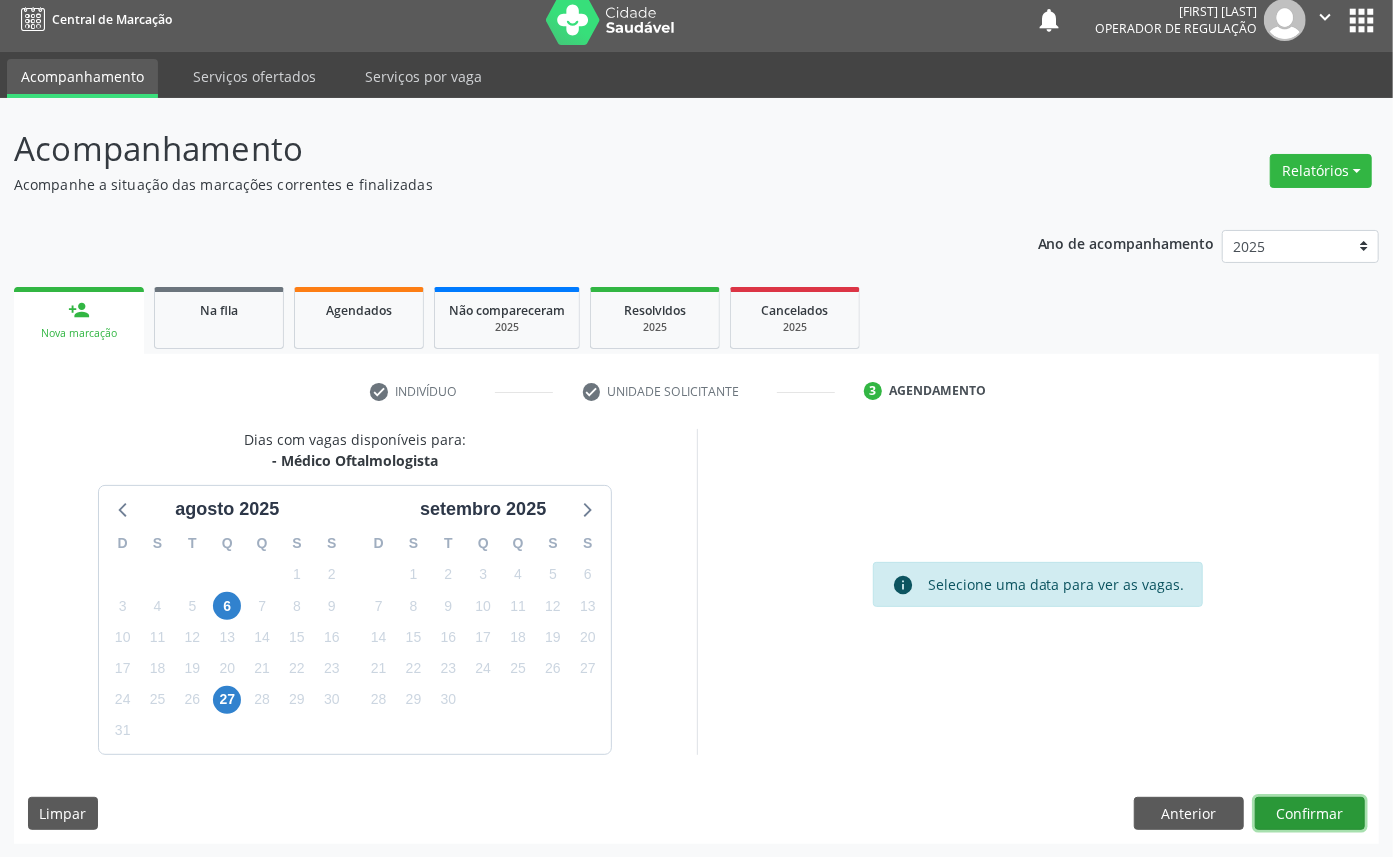 click on "Confirmar" at bounding box center (1310, 814) 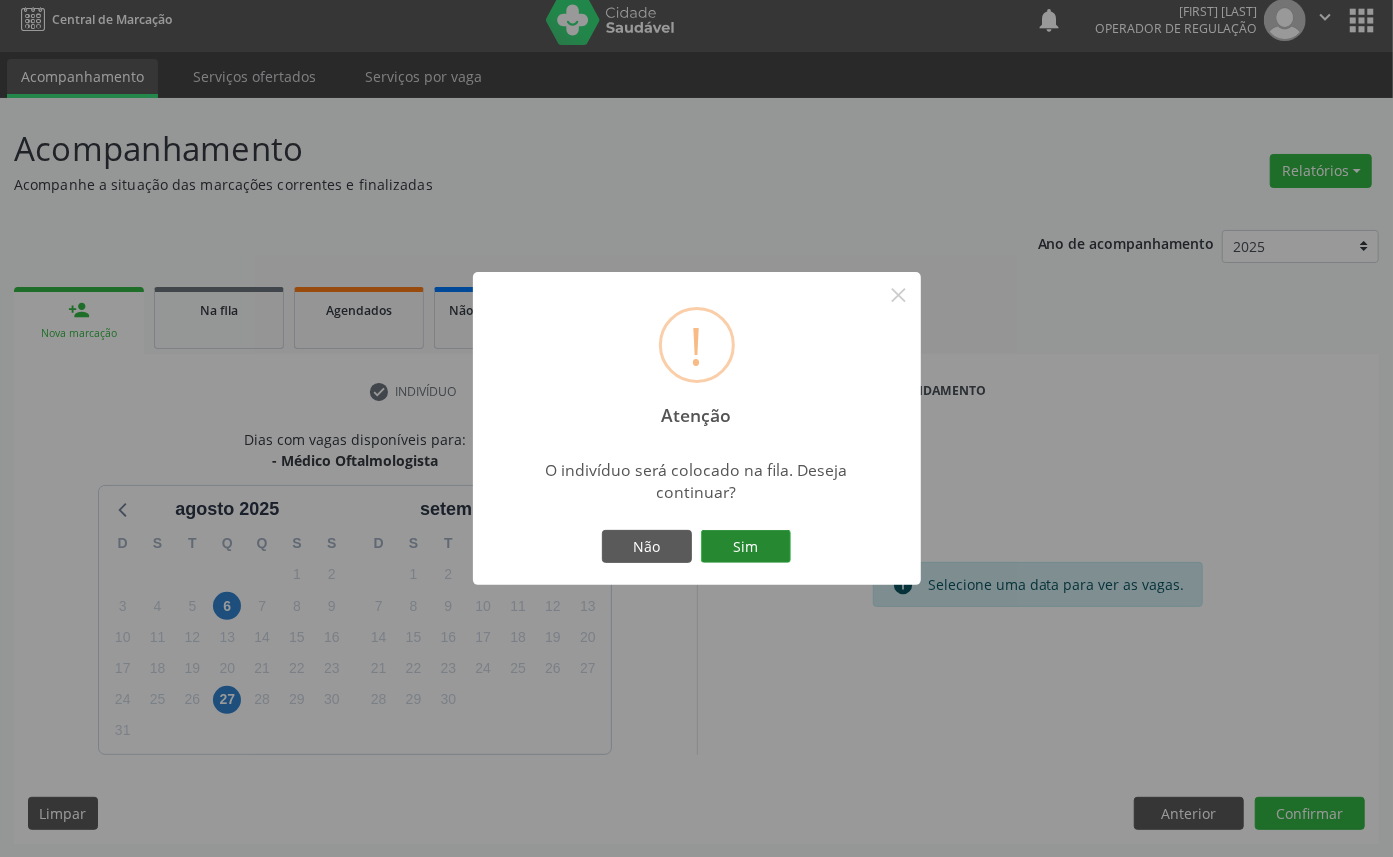 click on "Sim" at bounding box center [746, 547] 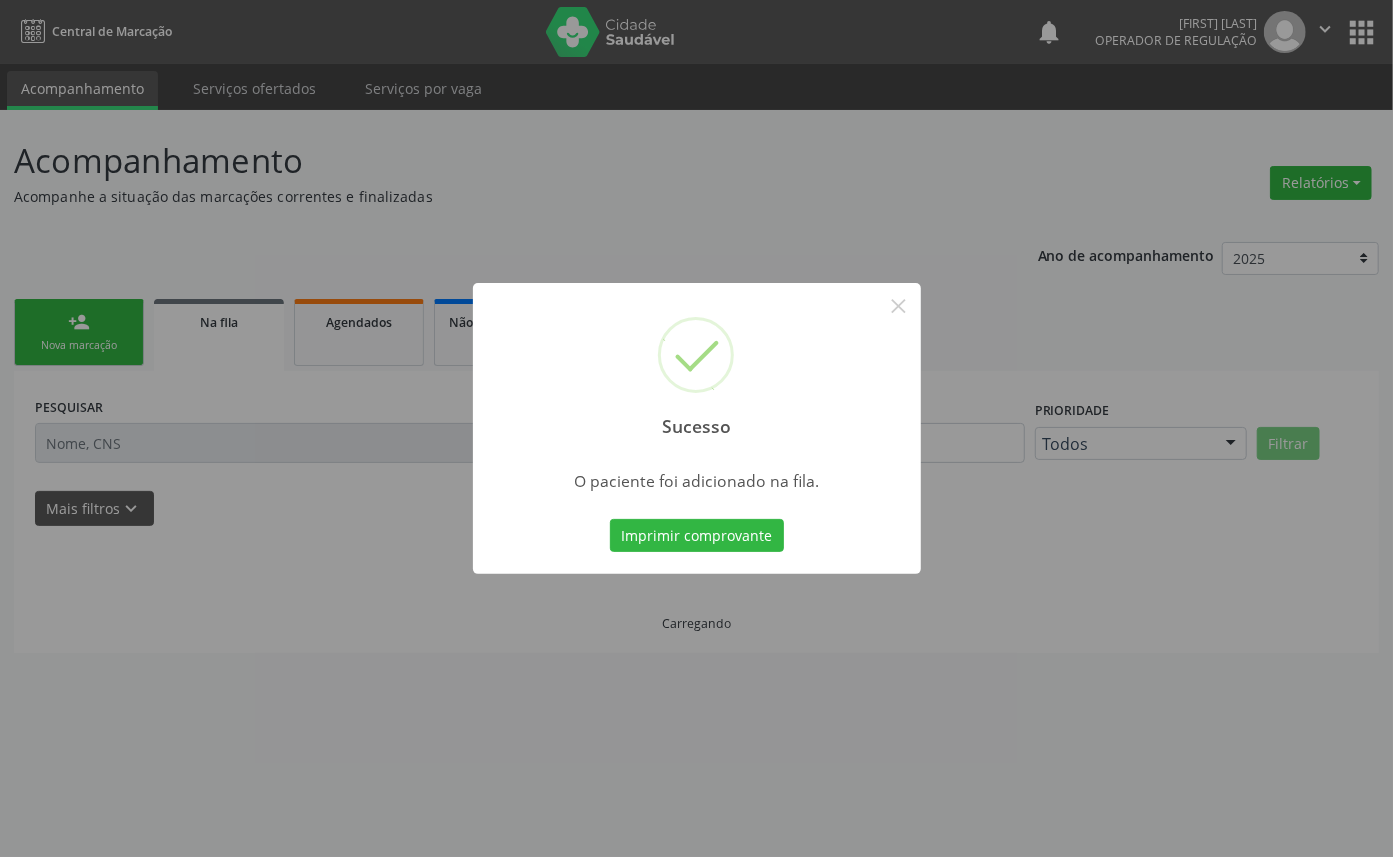 scroll, scrollTop: 0, scrollLeft: 0, axis: both 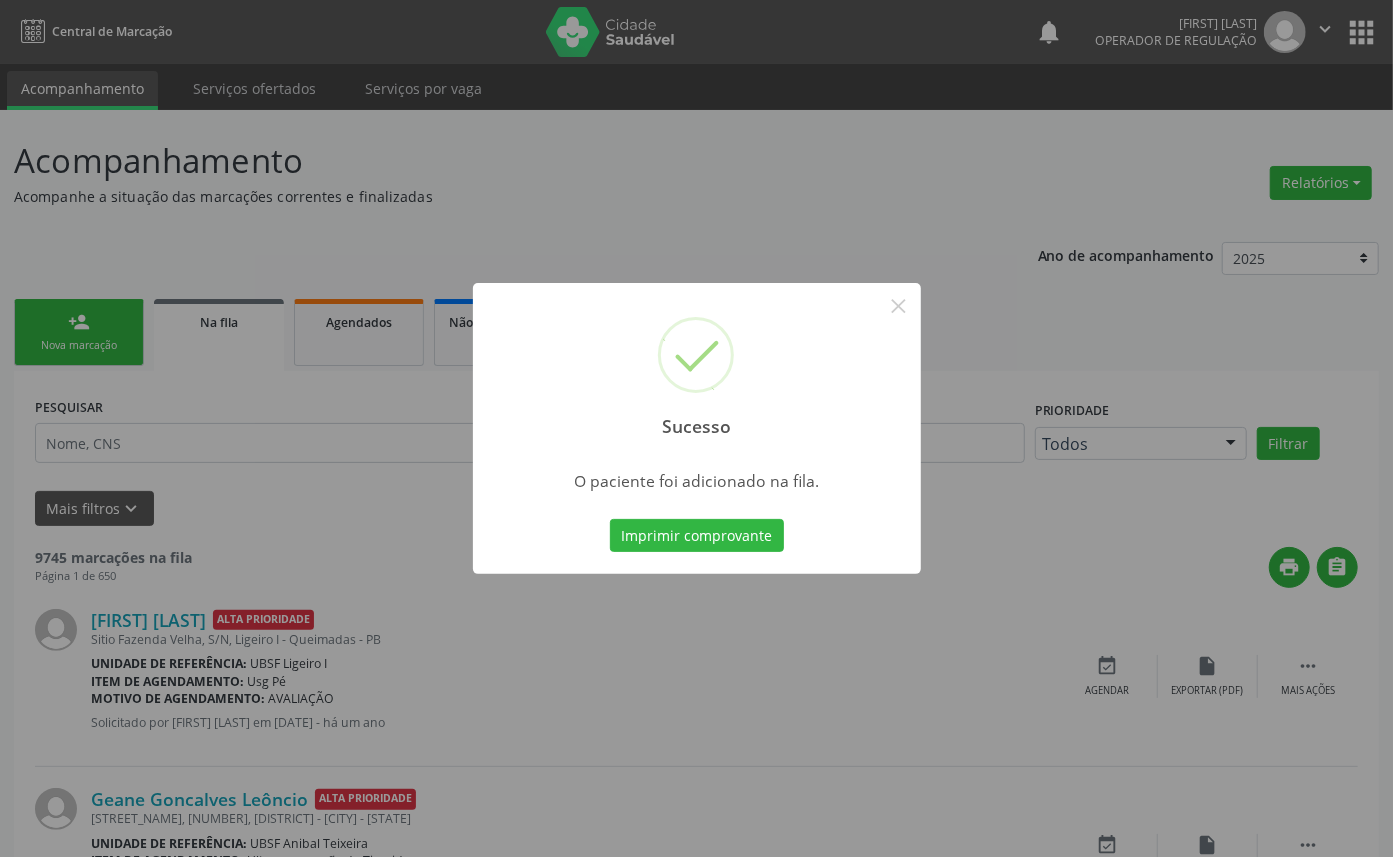 type 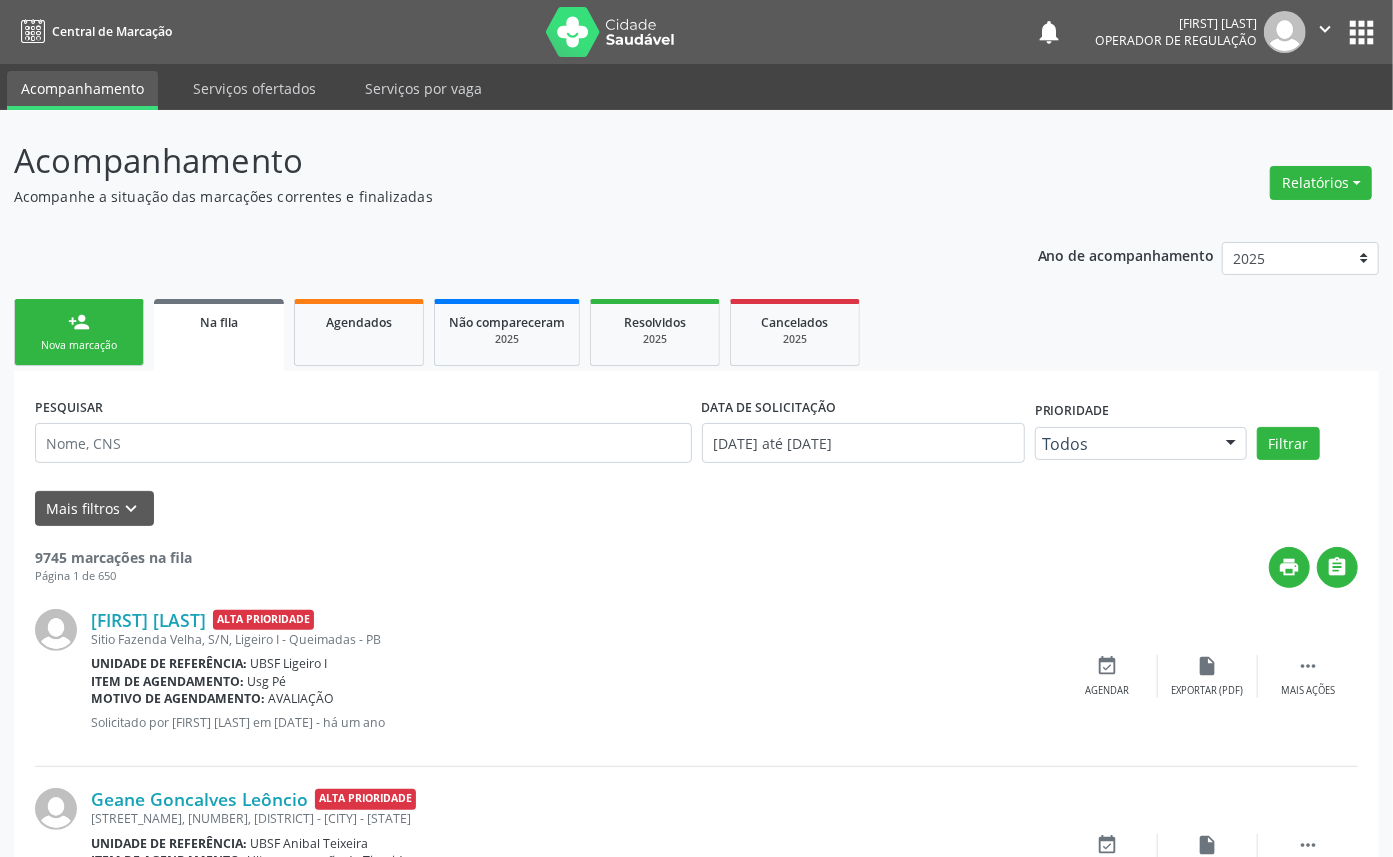 click on "Nova marcação" at bounding box center (79, 345) 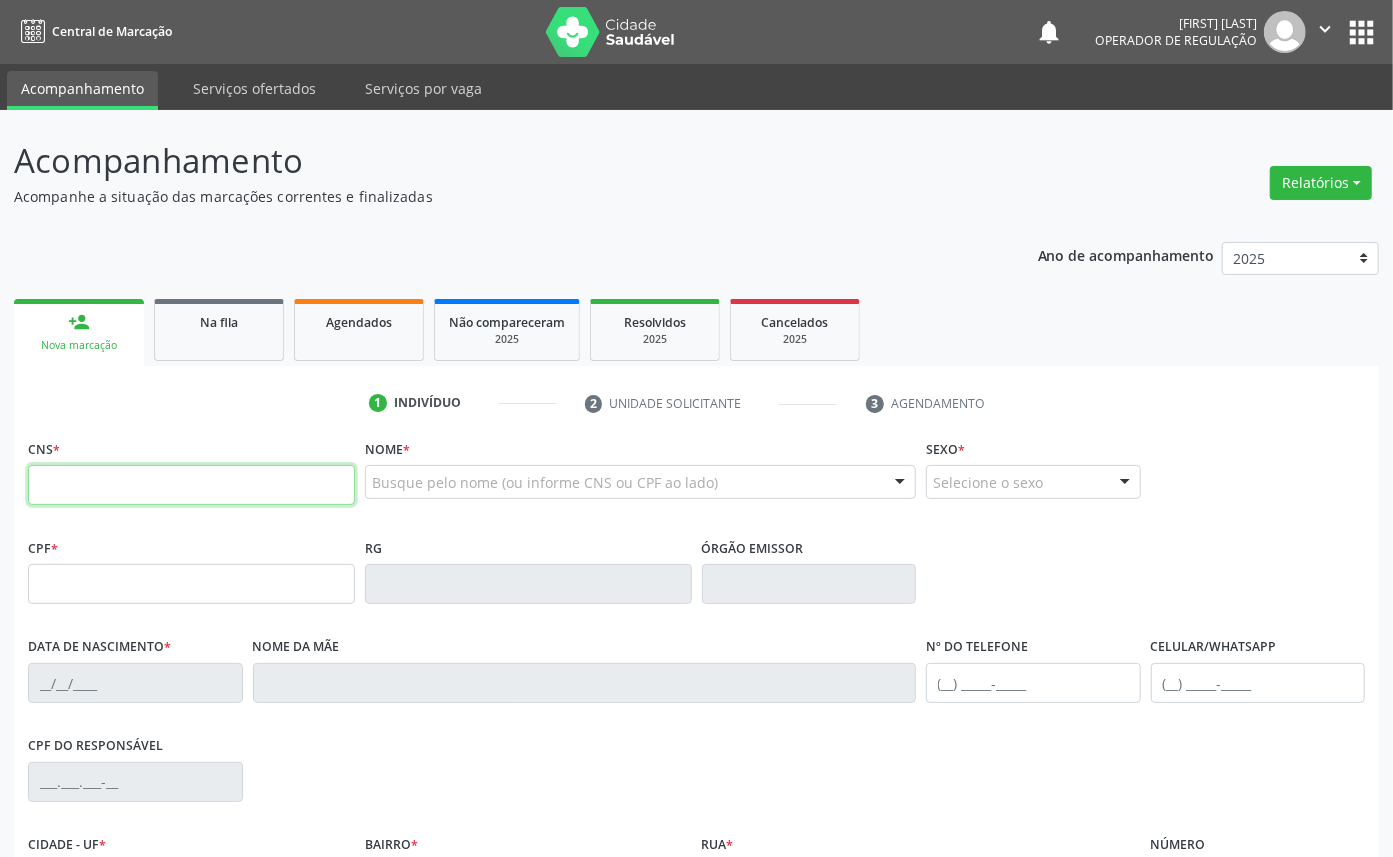 click at bounding box center [191, 485] 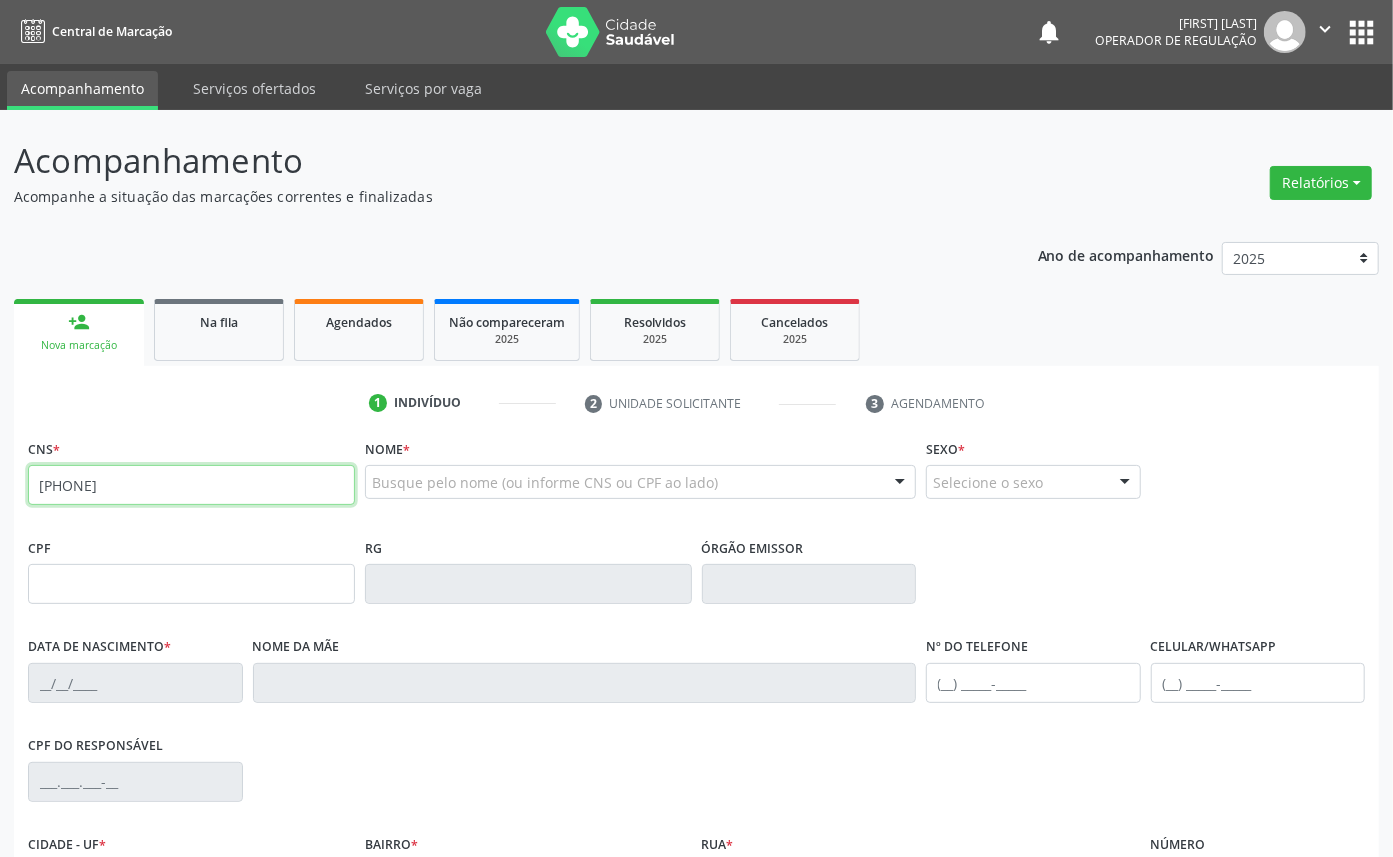 type on "700 0083 2155 4703" 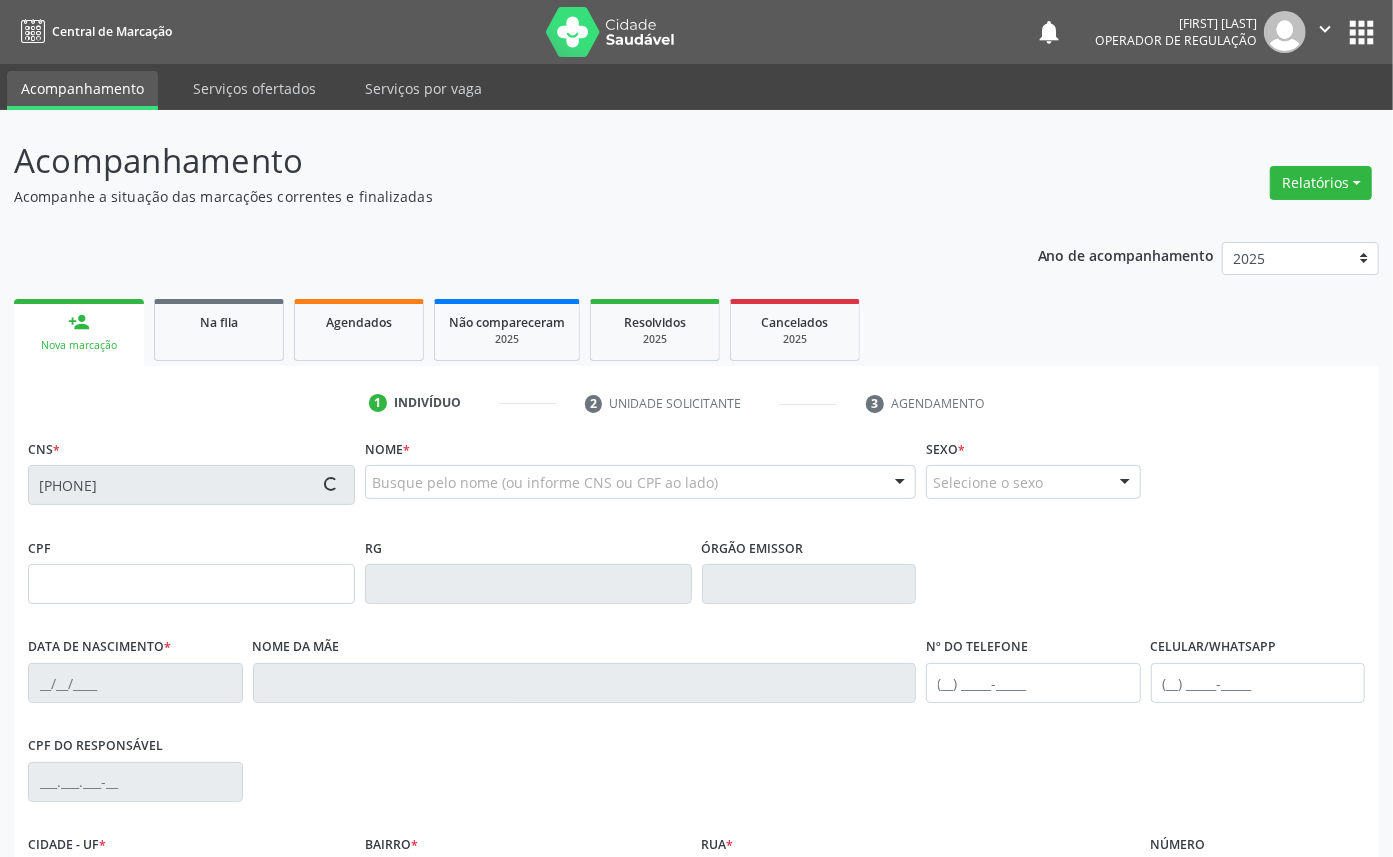 type on "031.126.364-06" 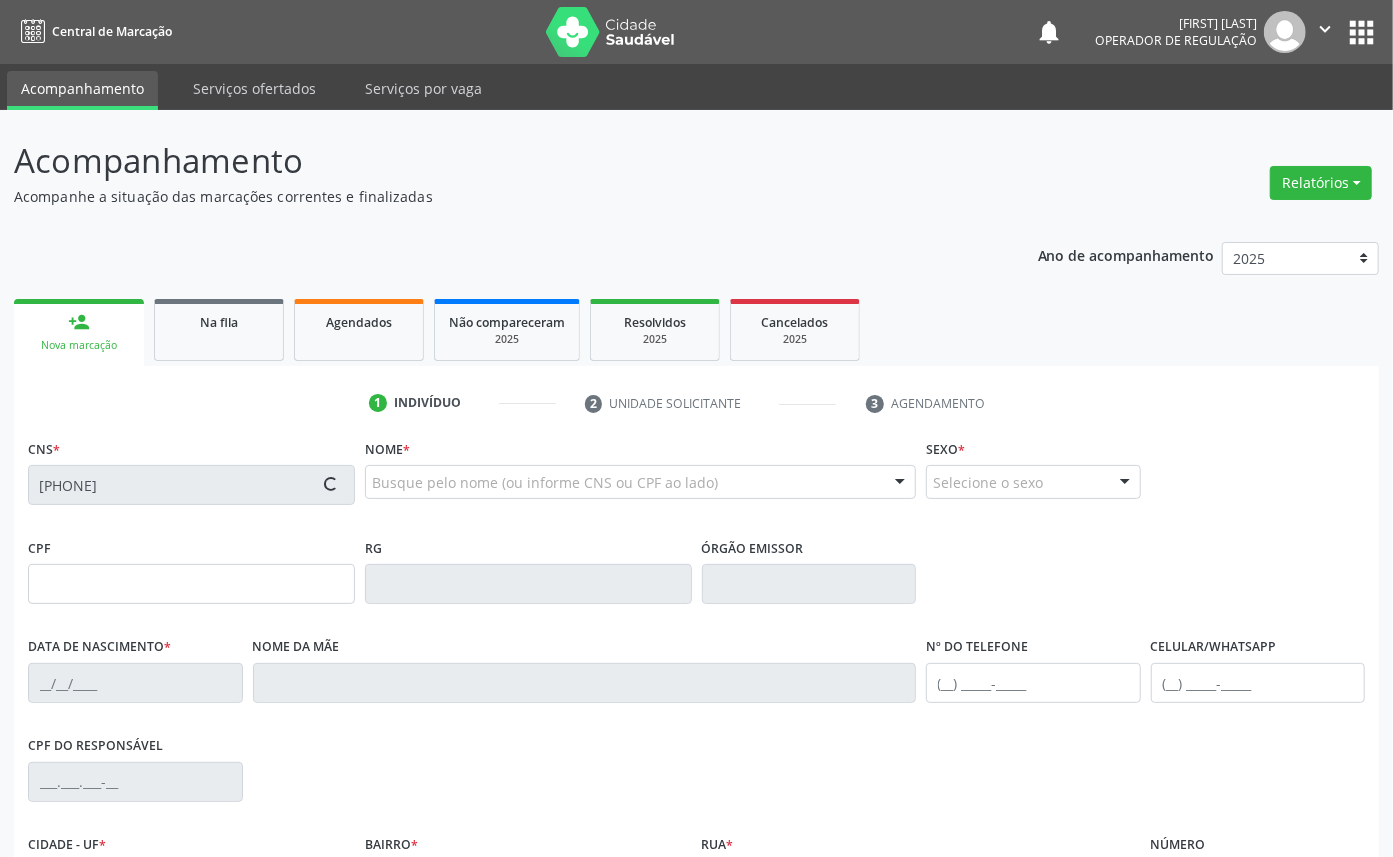 type on "28/11/1969" 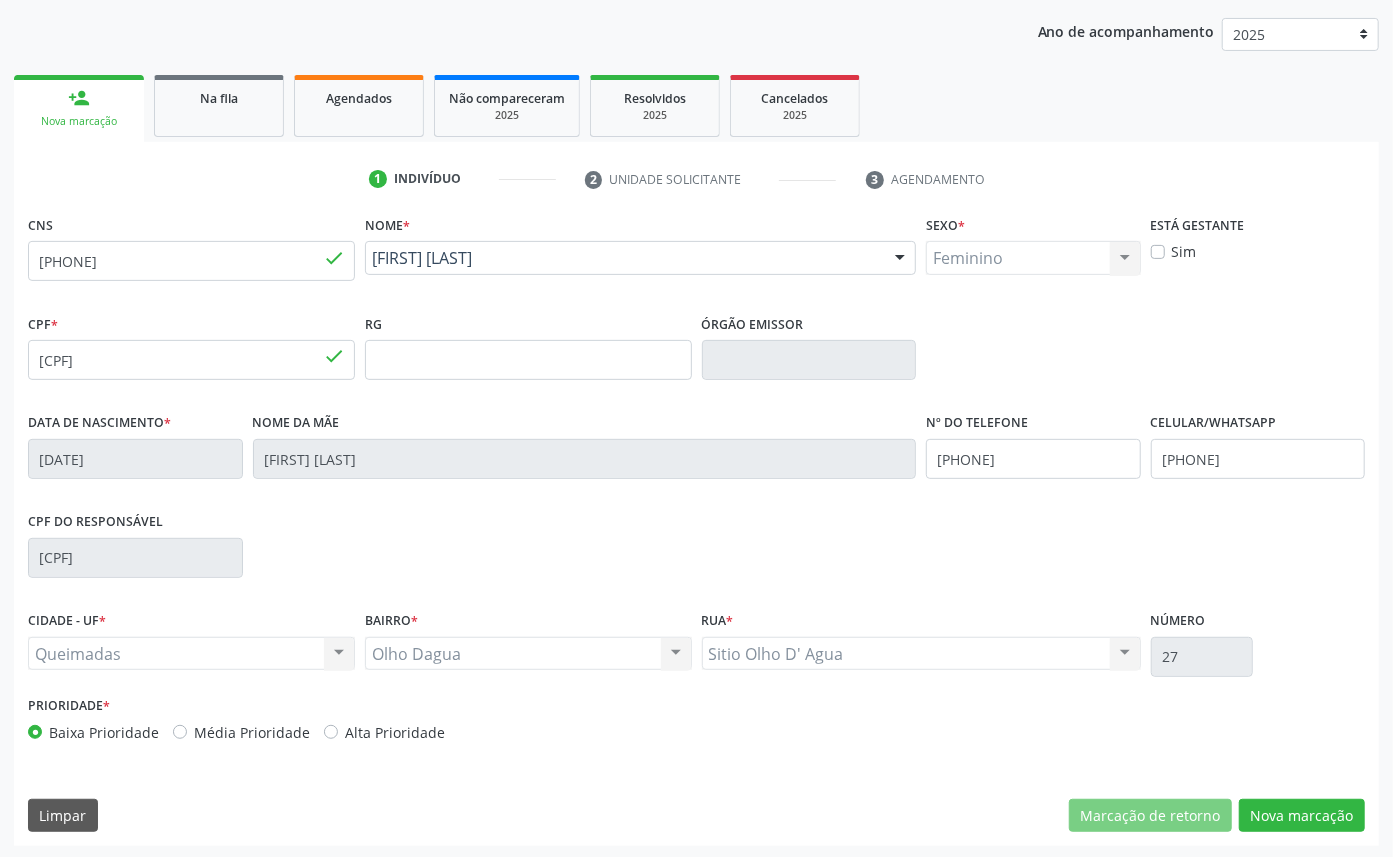 scroll, scrollTop: 225, scrollLeft: 0, axis: vertical 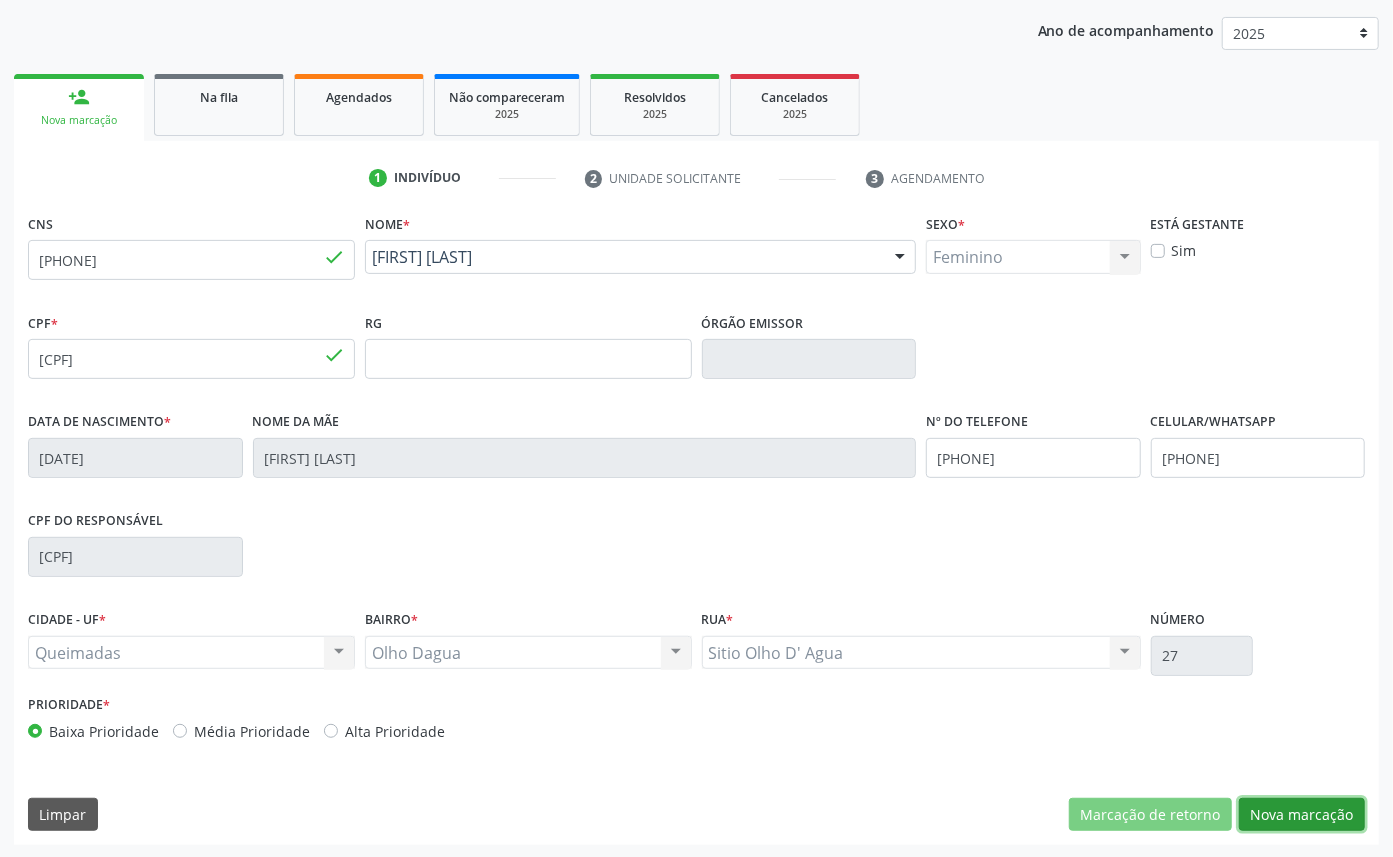 drag, startPoint x: 1356, startPoint y: 816, endPoint x: 1294, endPoint y: 820, distance: 62.1289 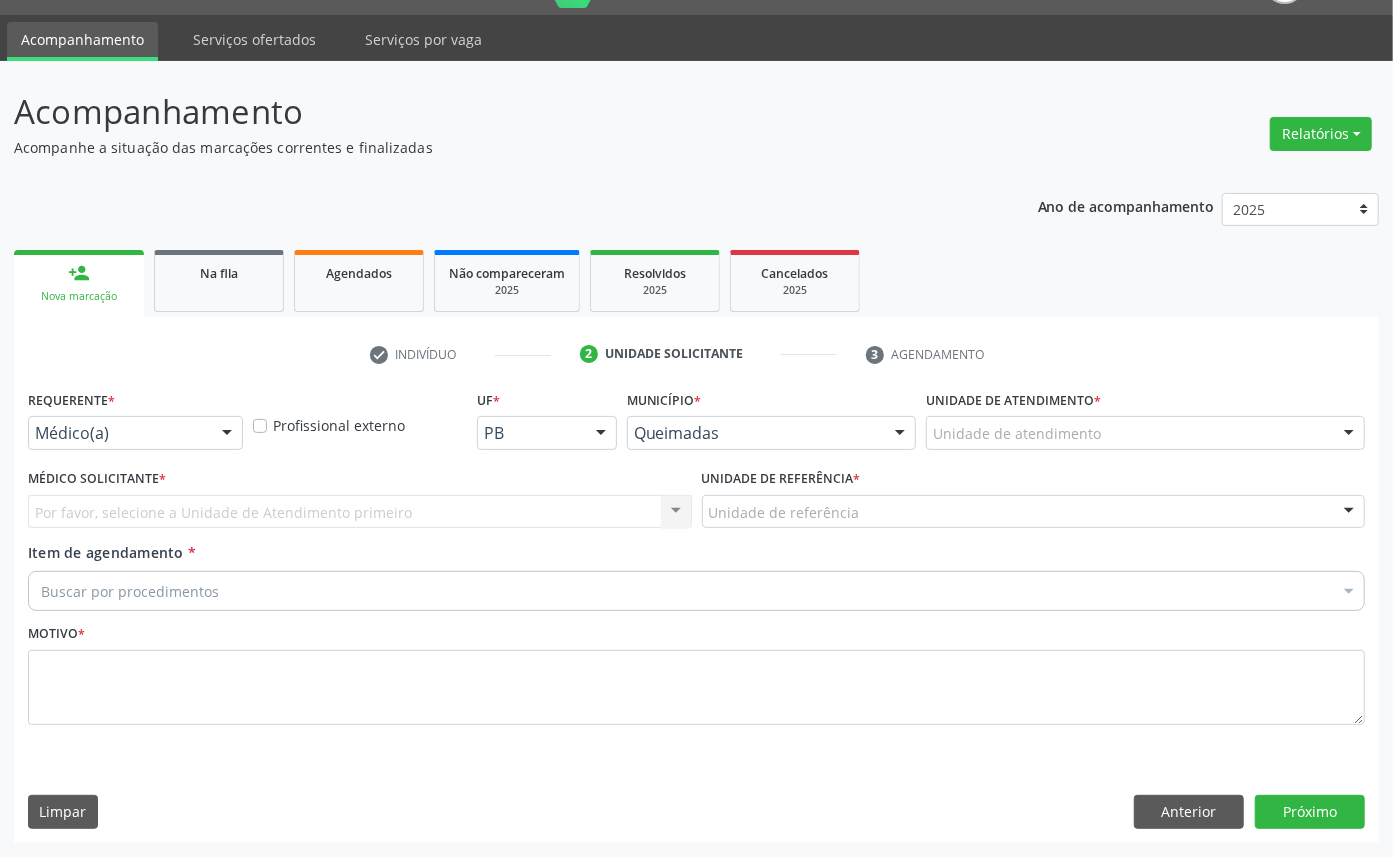 scroll, scrollTop: 47, scrollLeft: 0, axis: vertical 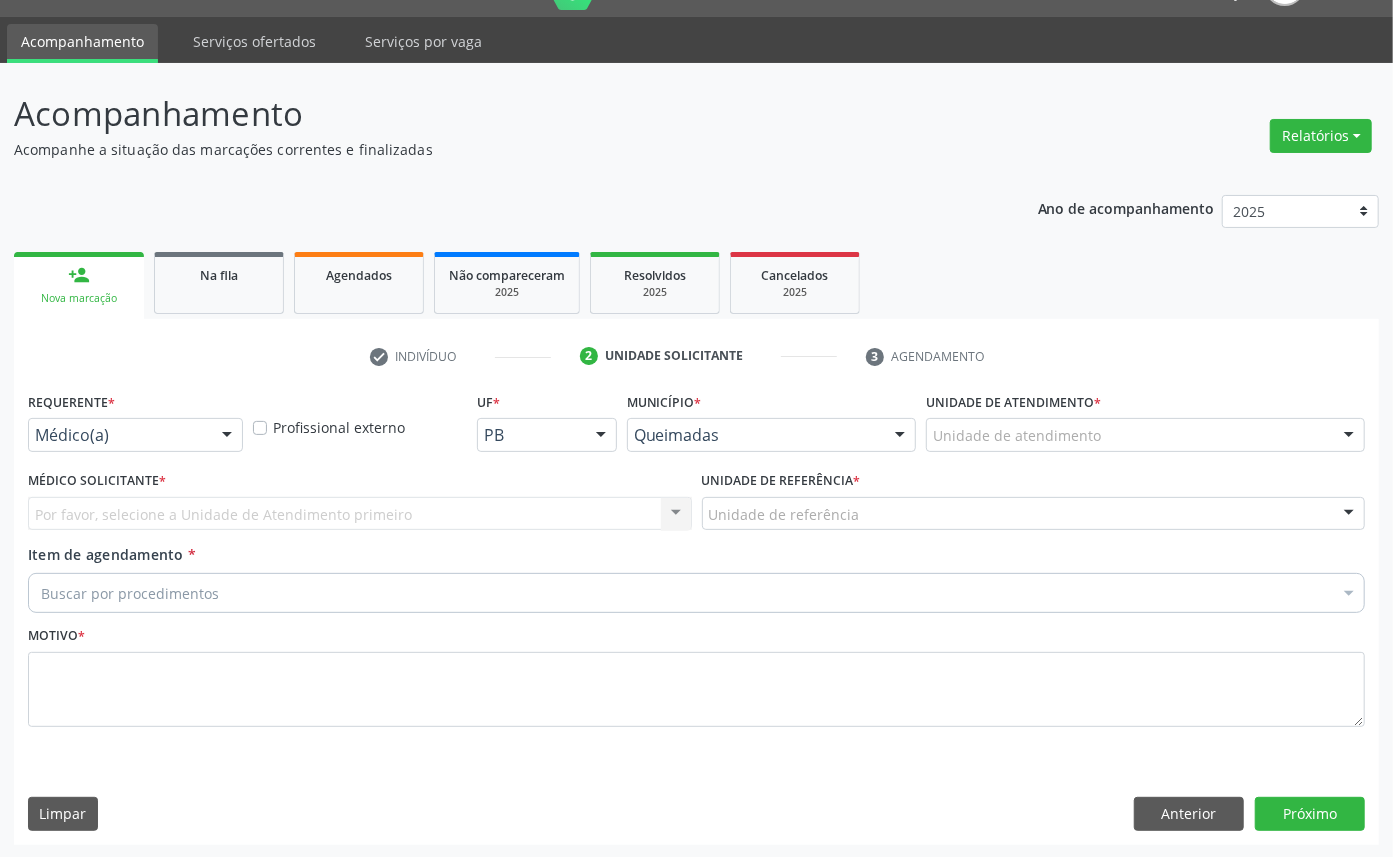 drag, startPoint x: 201, startPoint y: 427, endPoint x: 197, endPoint y: 440, distance: 13.601471 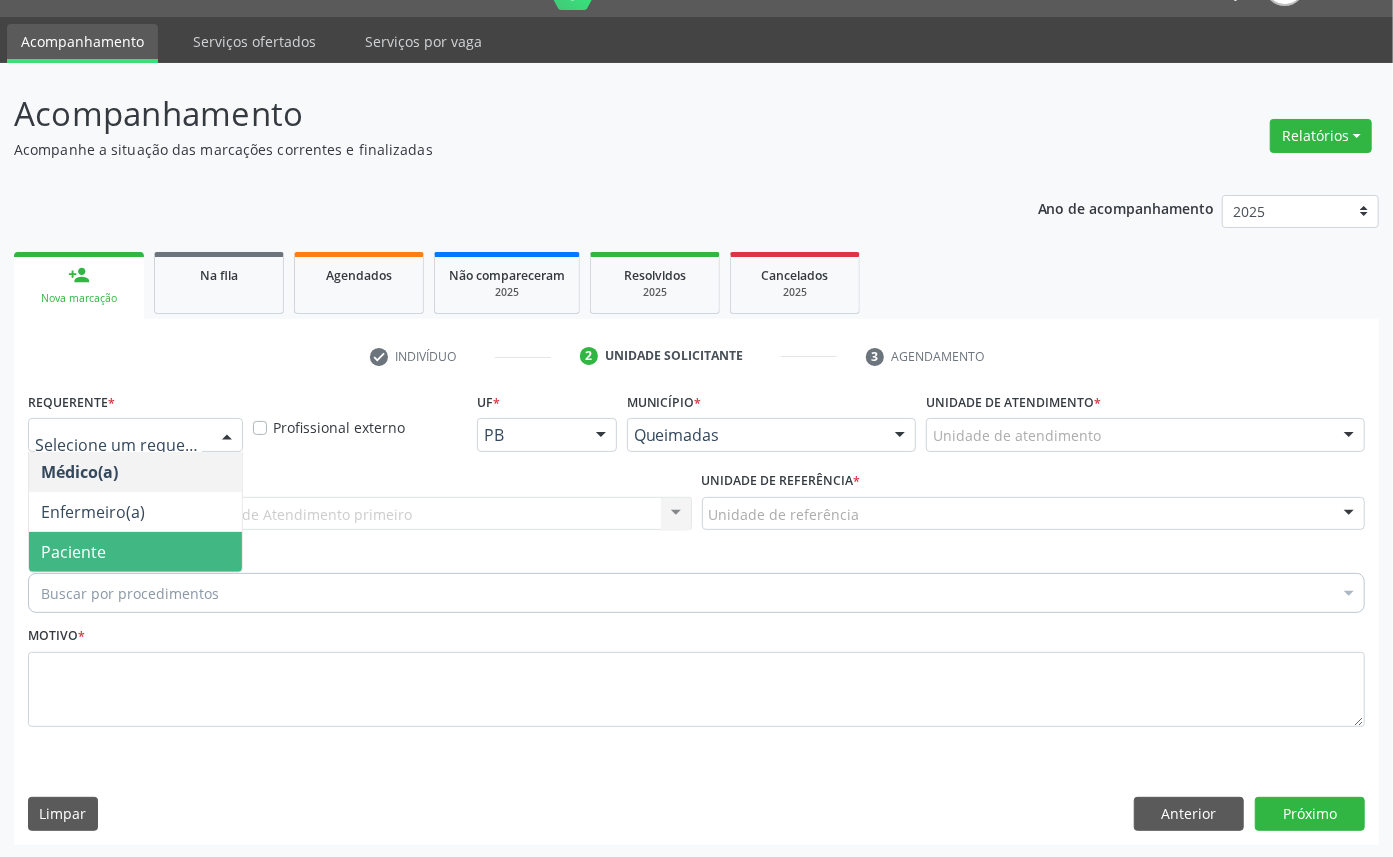 click on "Paciente" at bounding box center [135, 552] 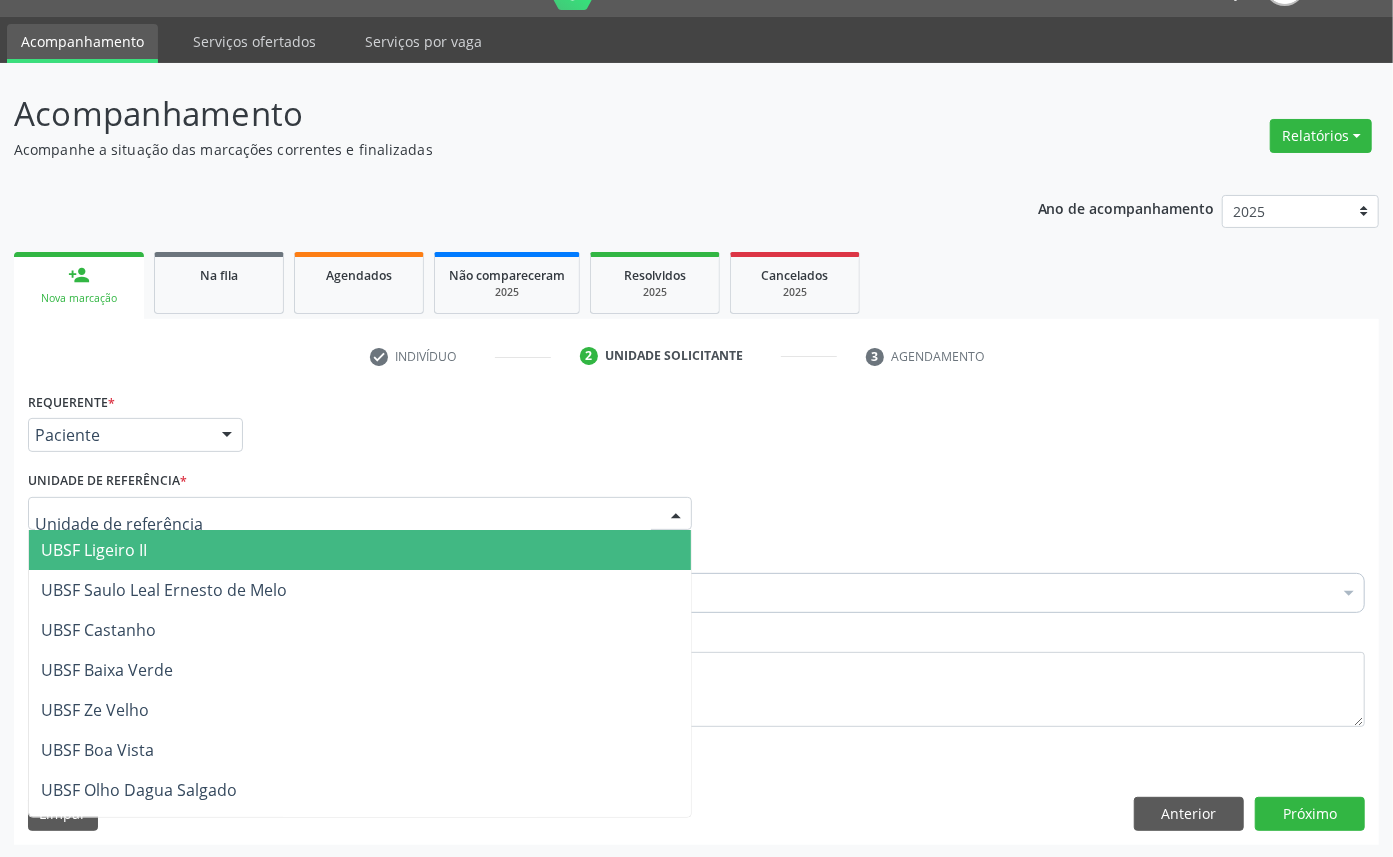 click at bounding box center [360, 514] 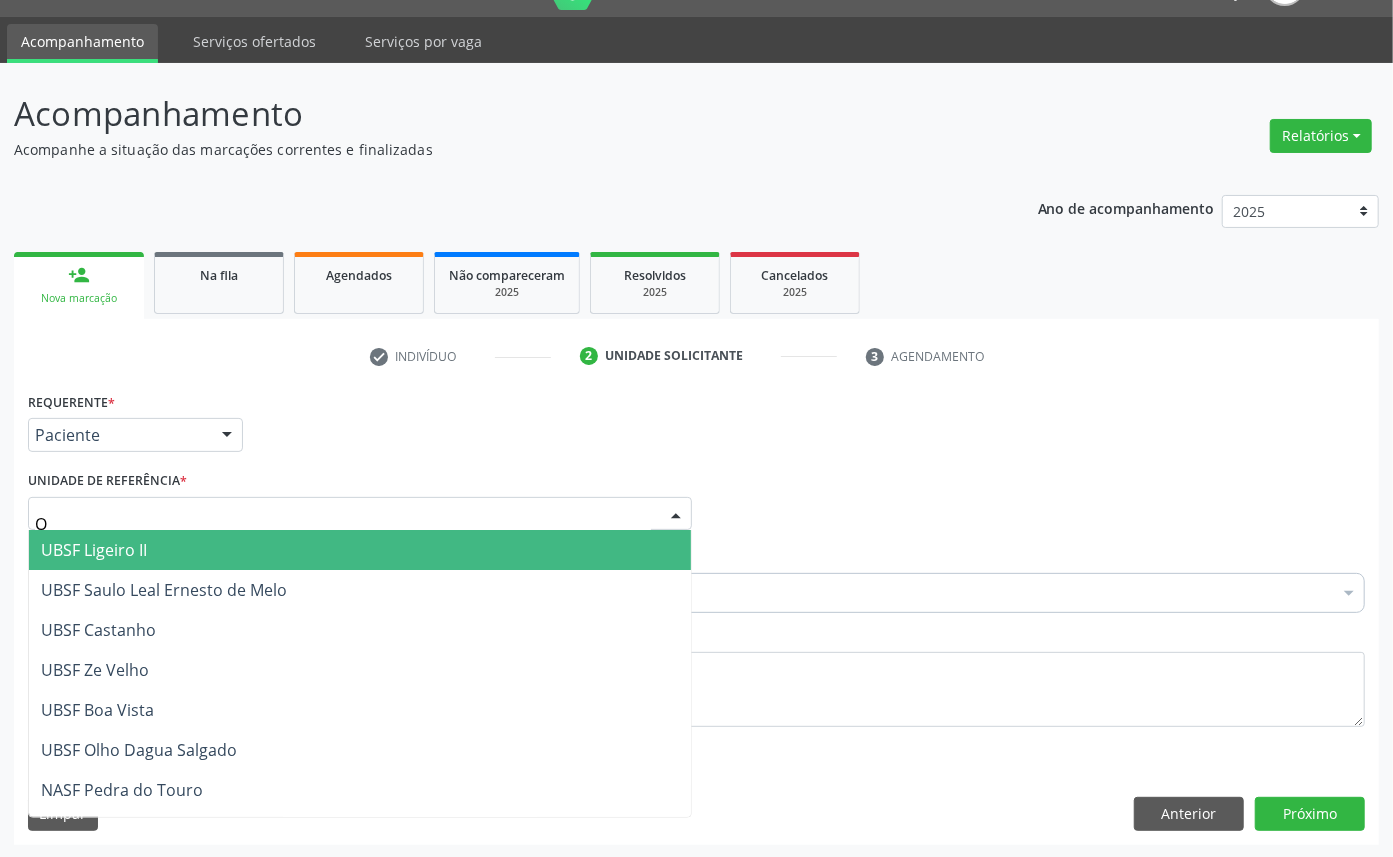 type on "OL" 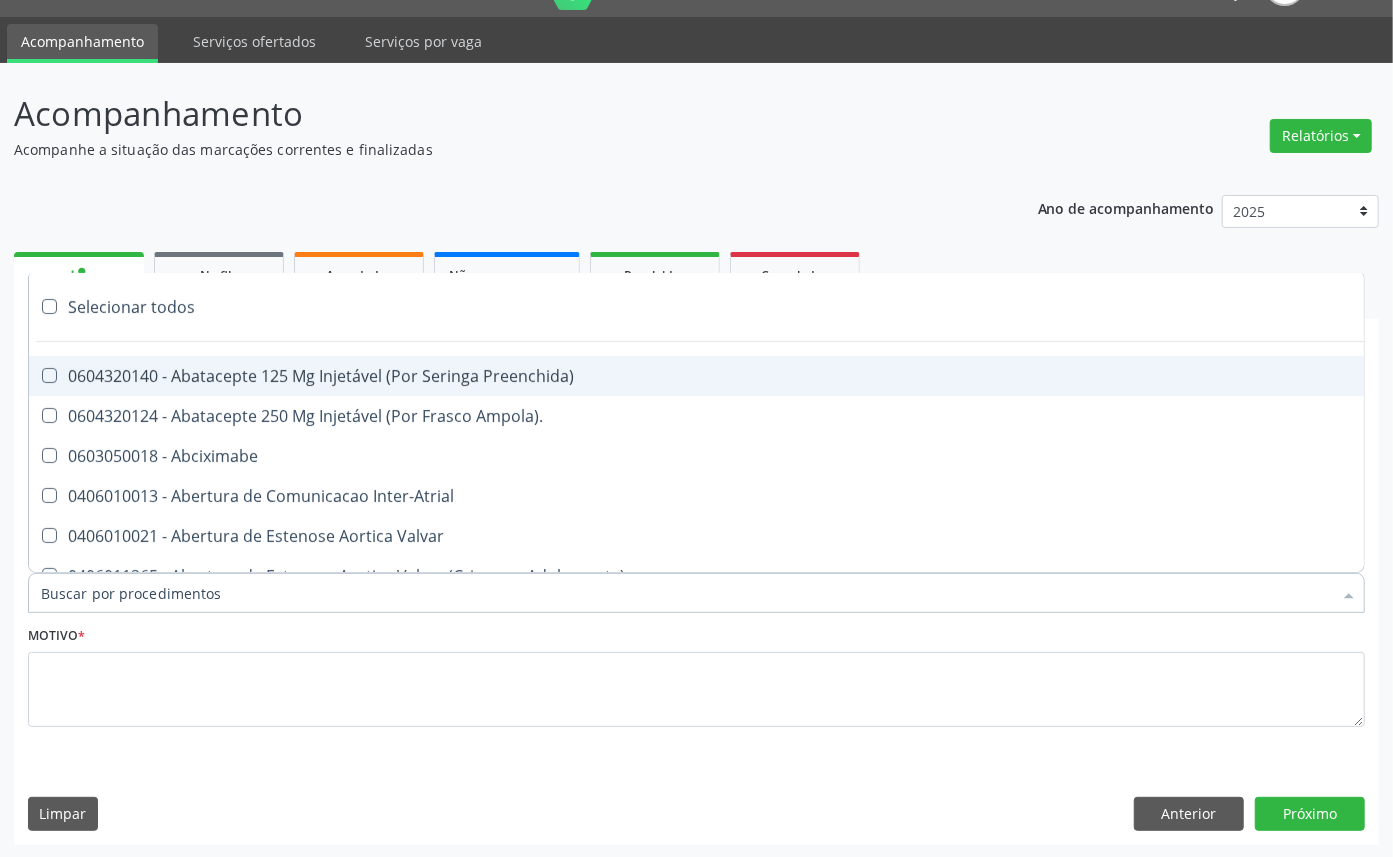 paste on "OFTALMOLOGISTA" 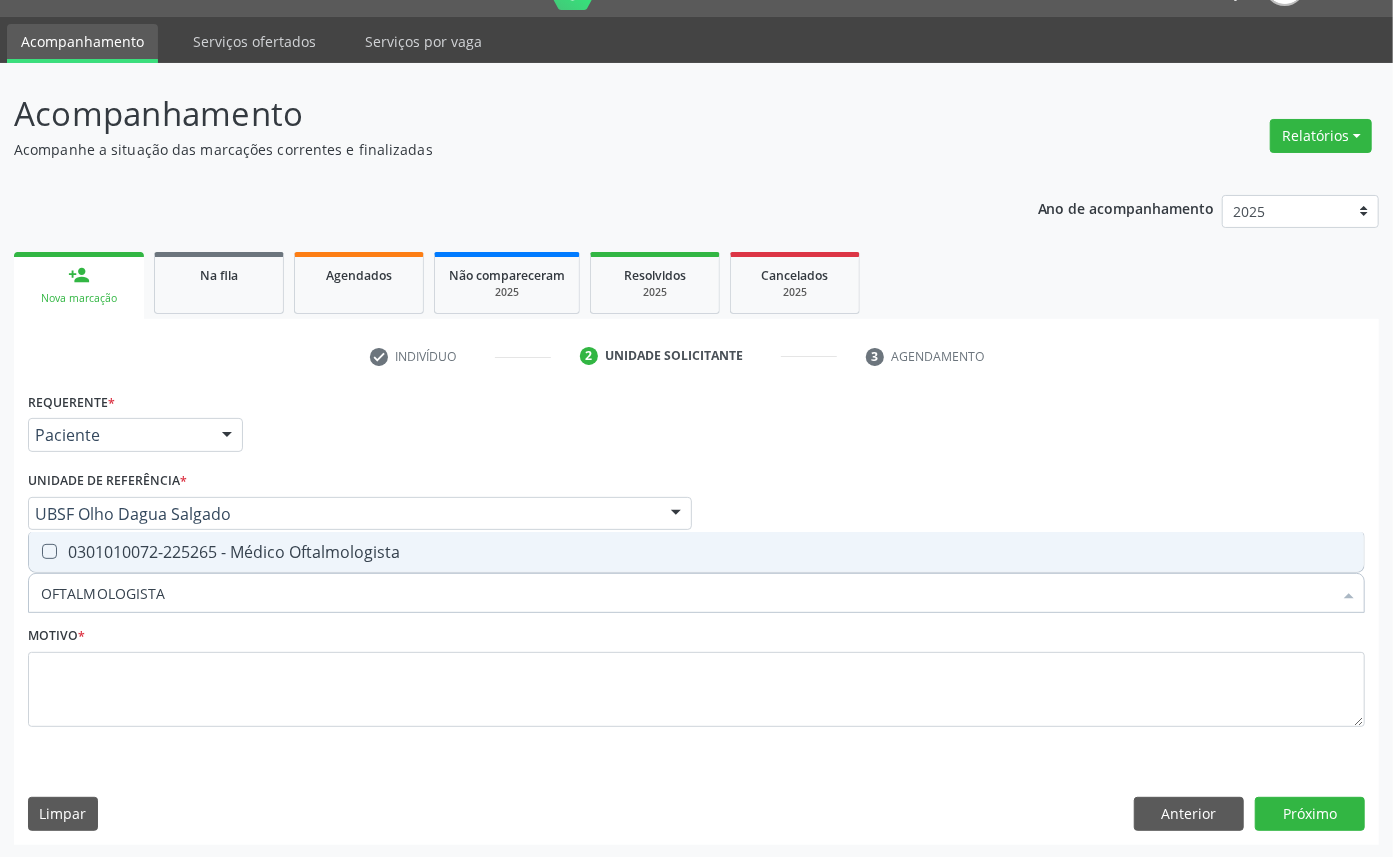 click on "0301010072-225265 - Médico Oftalmologista" at bounding box center (696, 552) 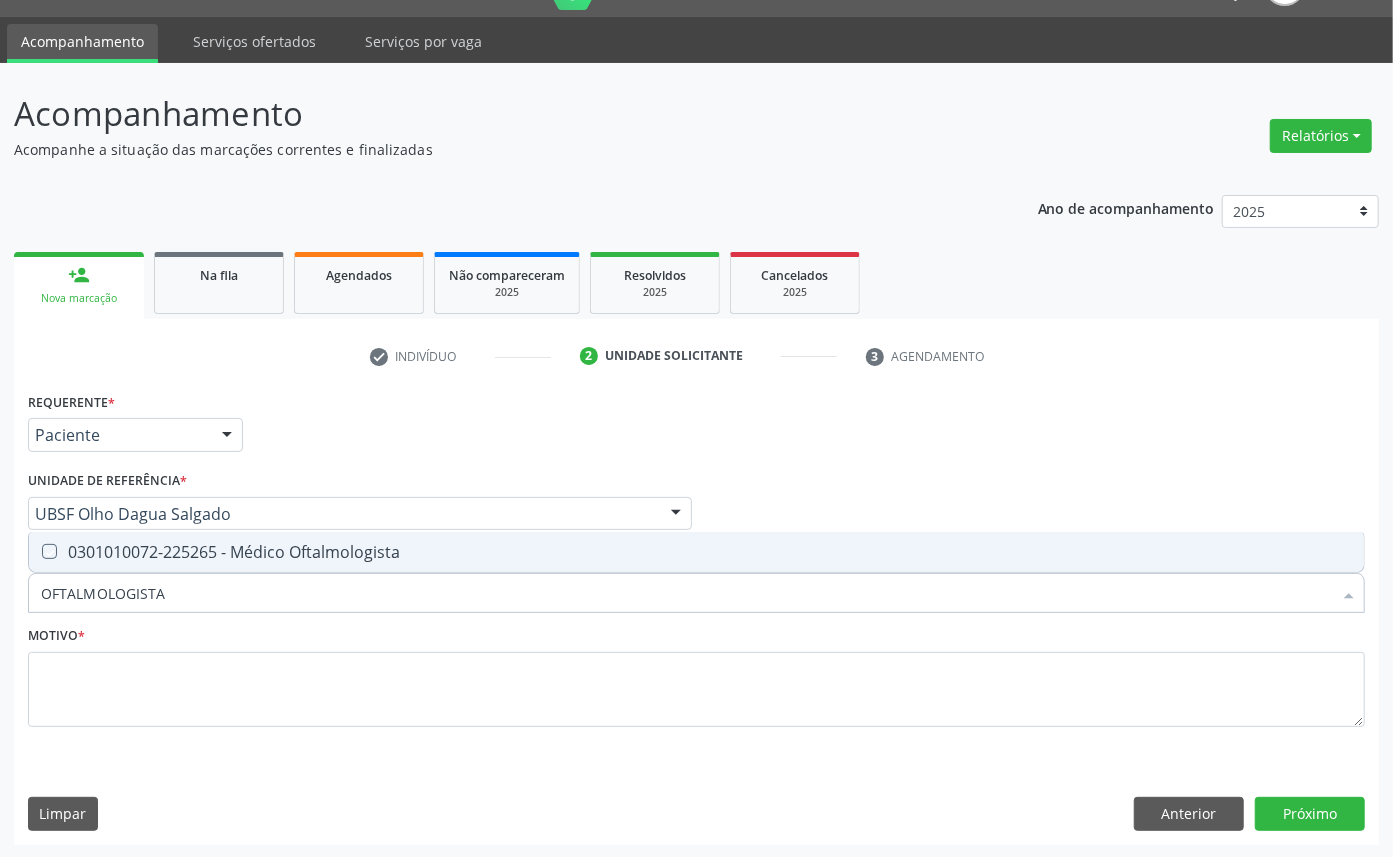 checkbox on "true" 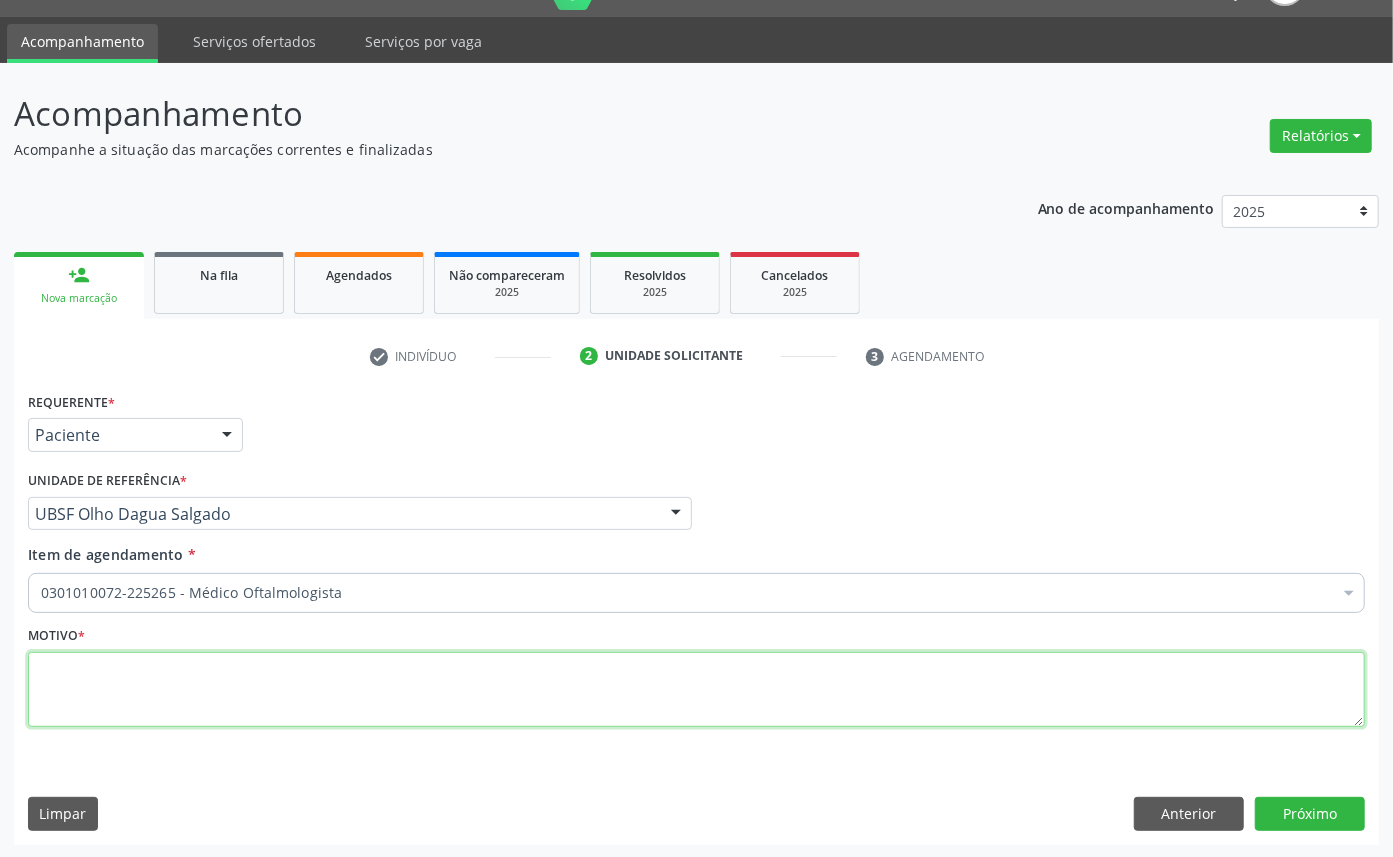 click at bounding box center [696, 690] 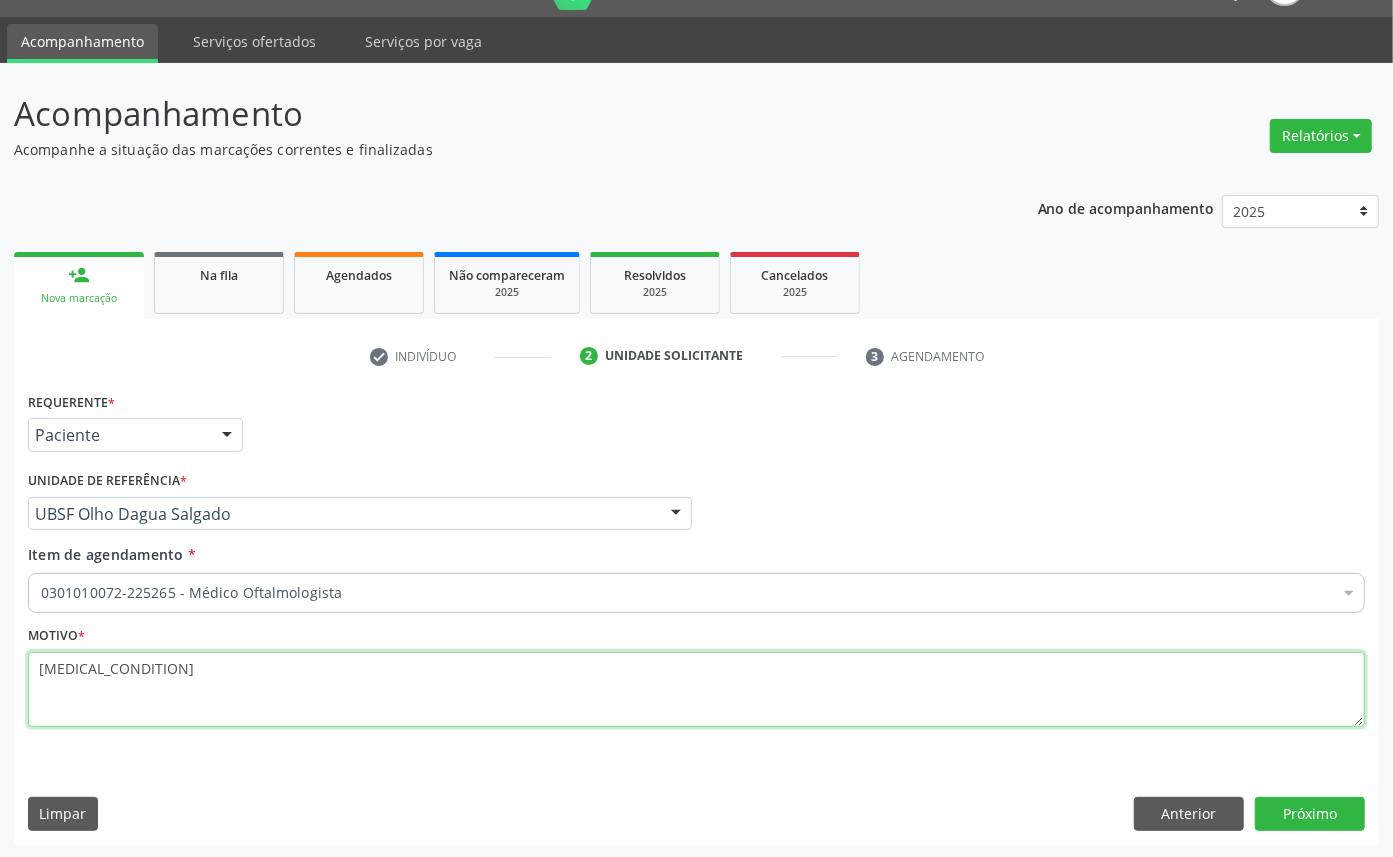 paste on "EXAME OFTALMO [DATE]" 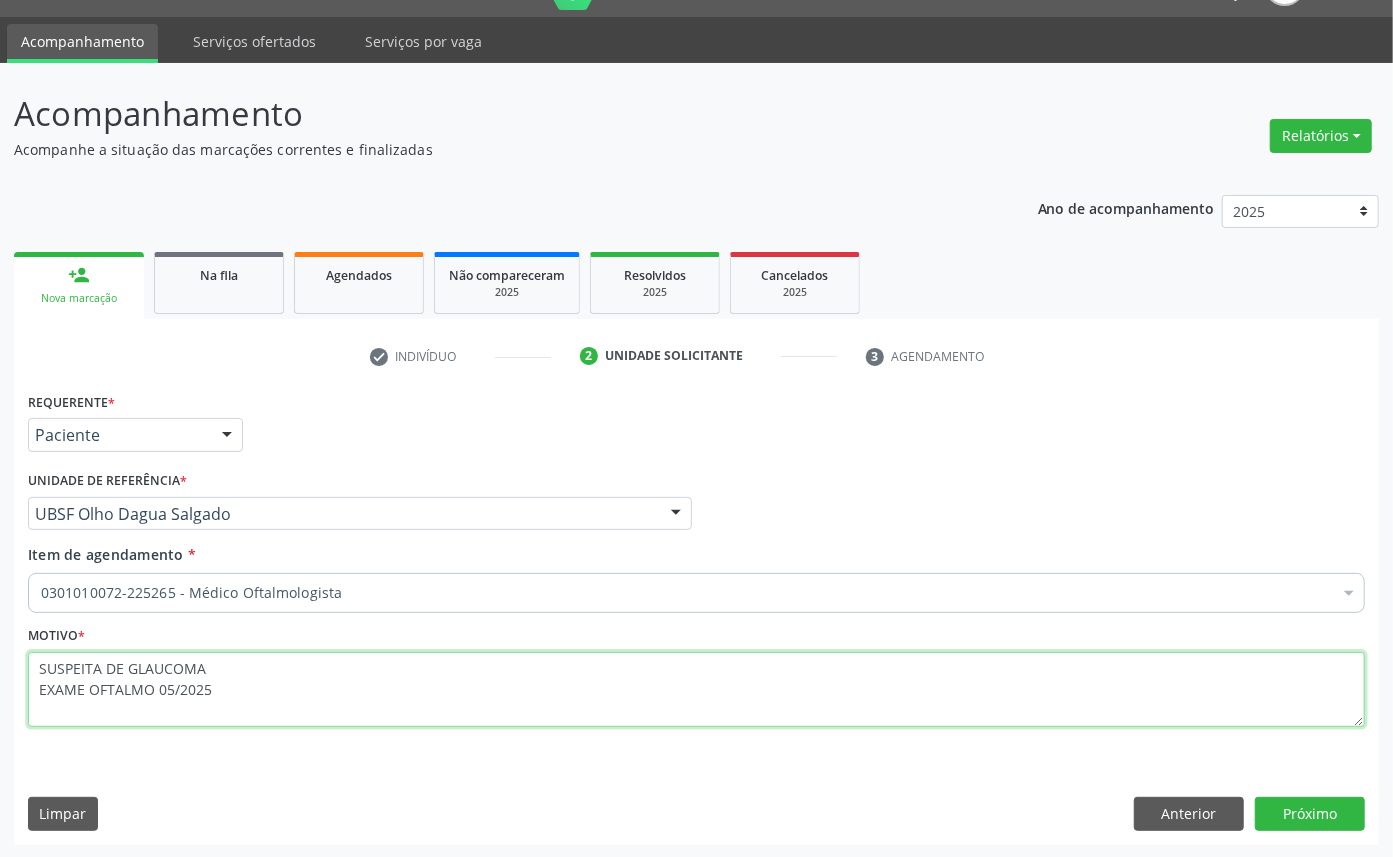 type on "SUSPEITA DE GLAUCOMA
EXAME OFTALMO 05/2025" 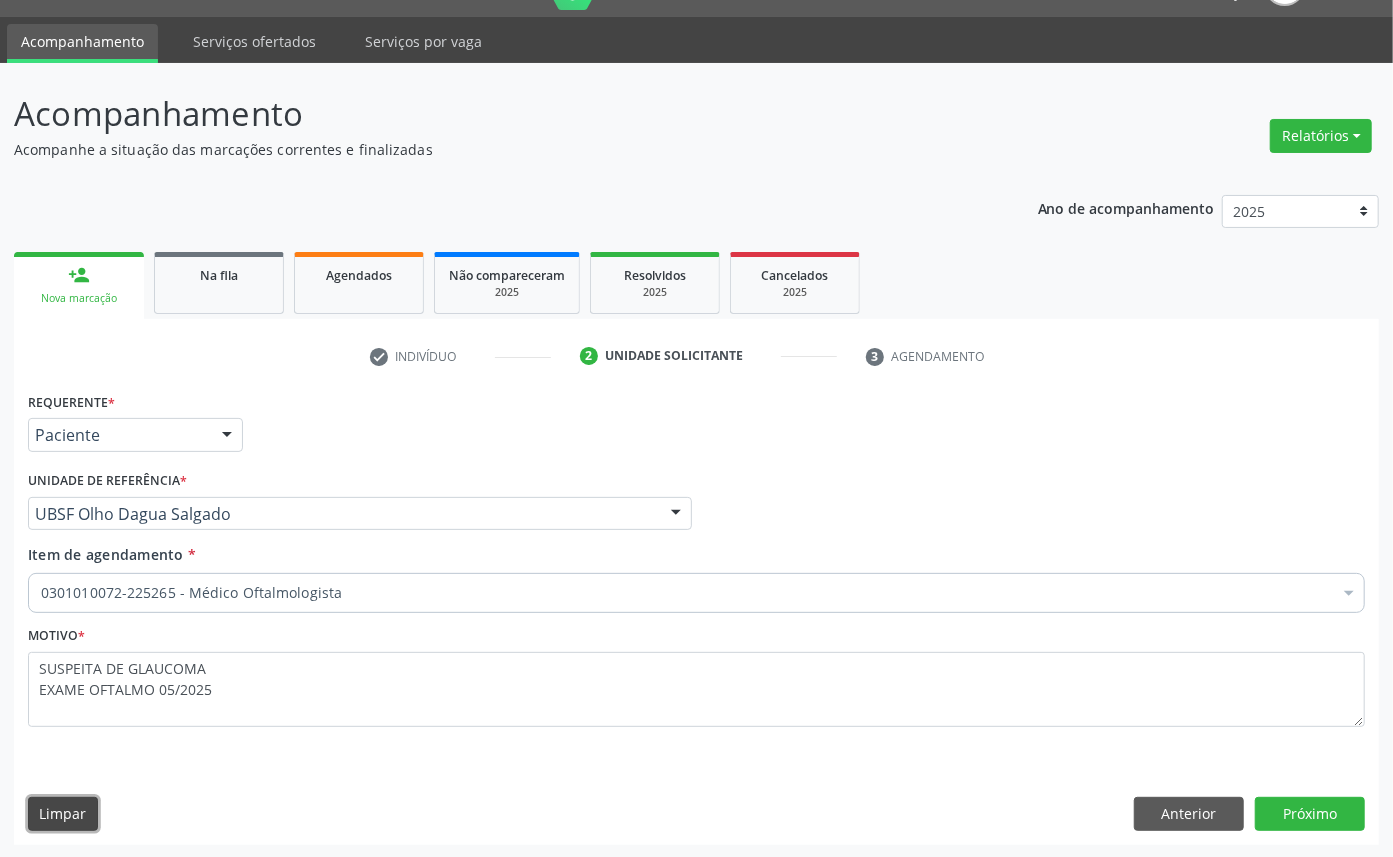 type 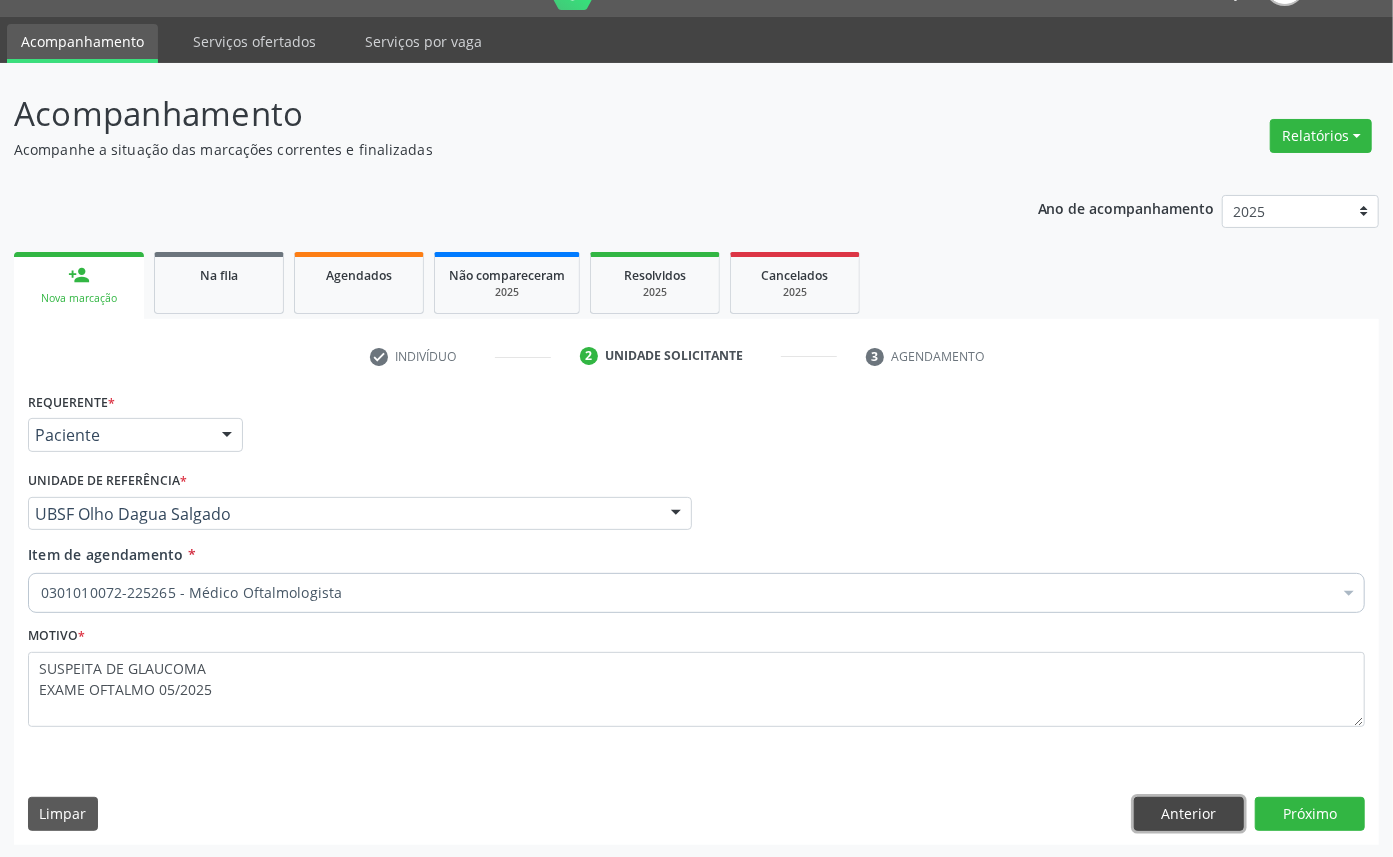 type 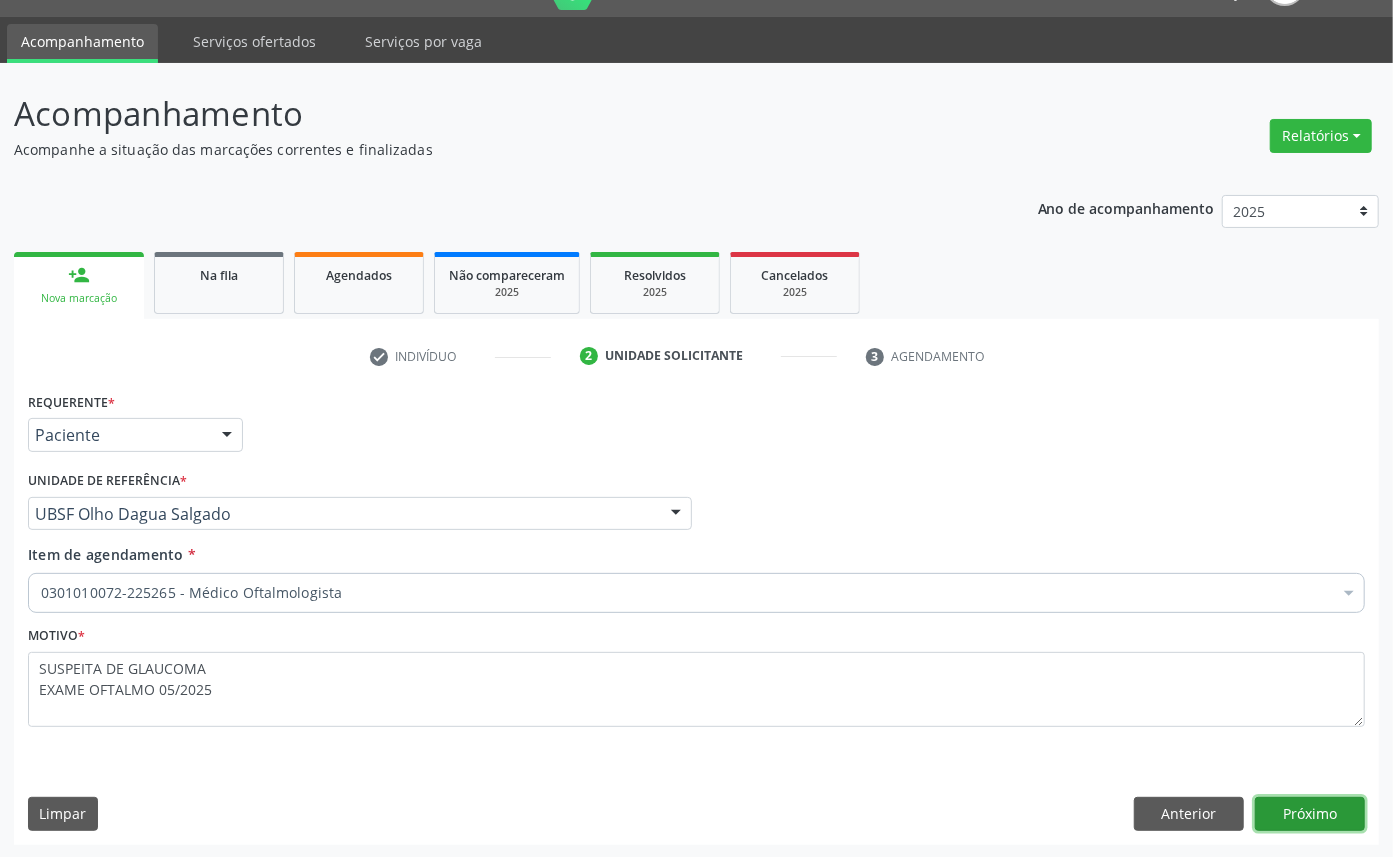 type 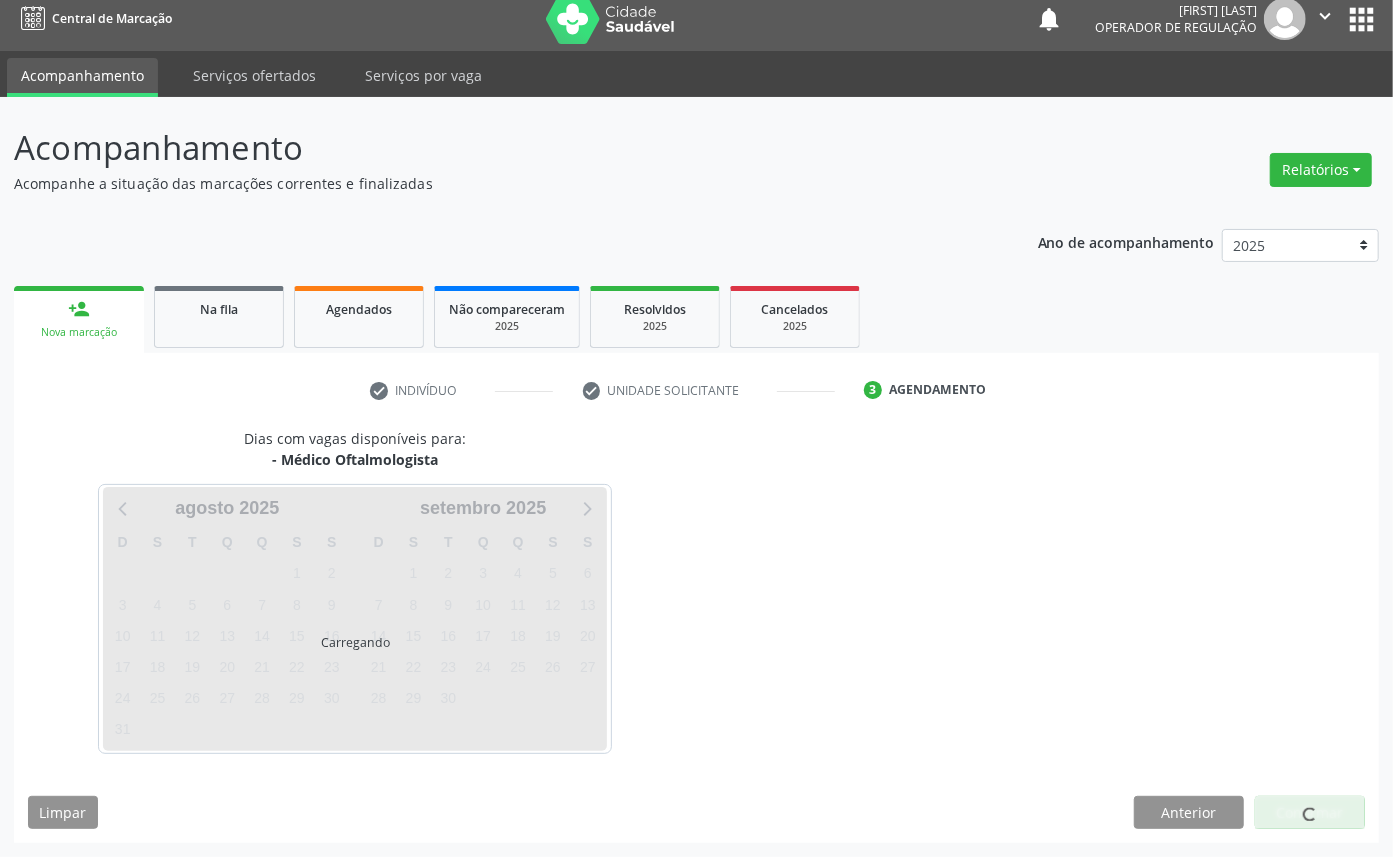 scroll, scrollTop: 12, scrollLeft: 0, axis: vertical 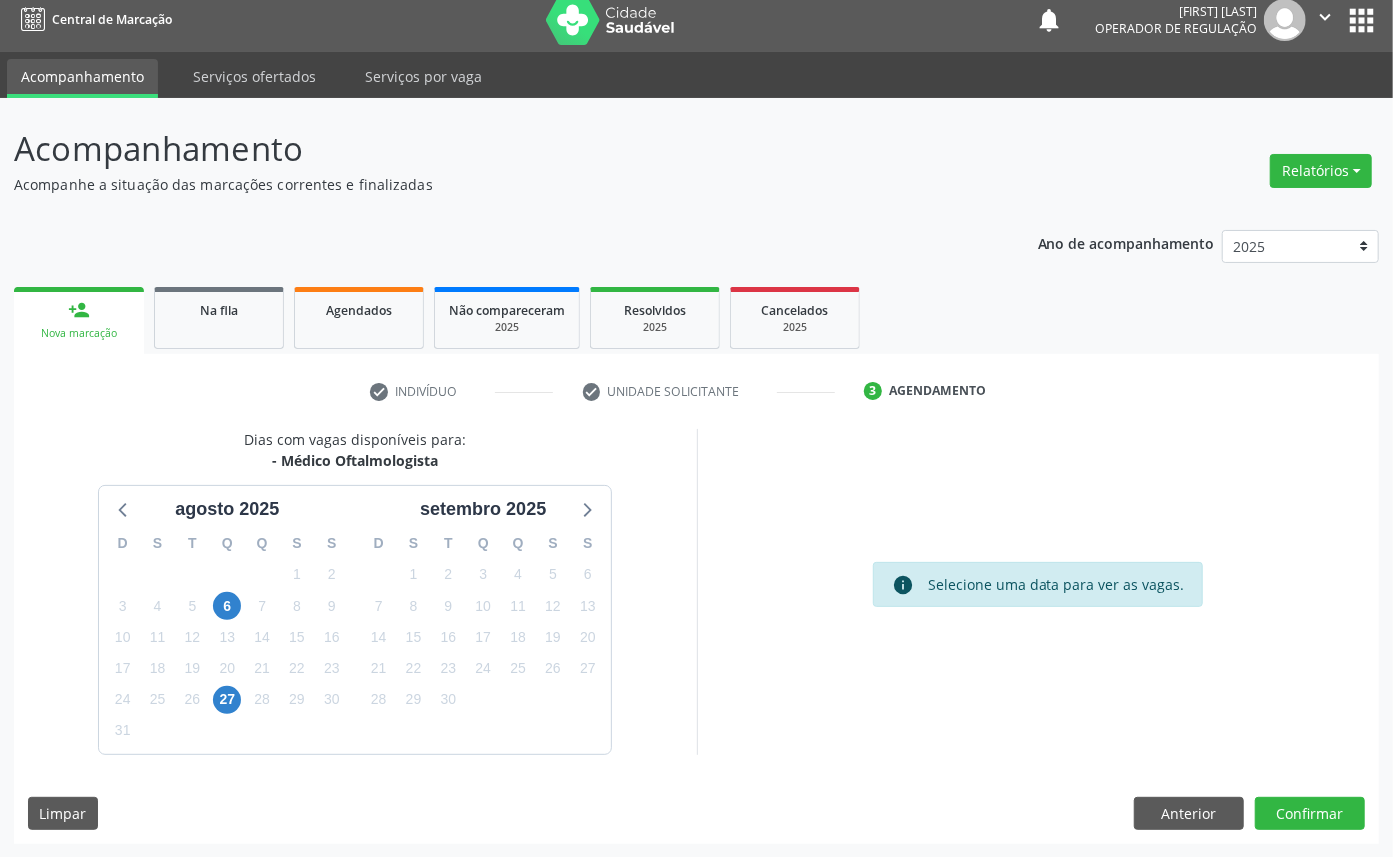 click on "20" at bounding box center (587, 637) 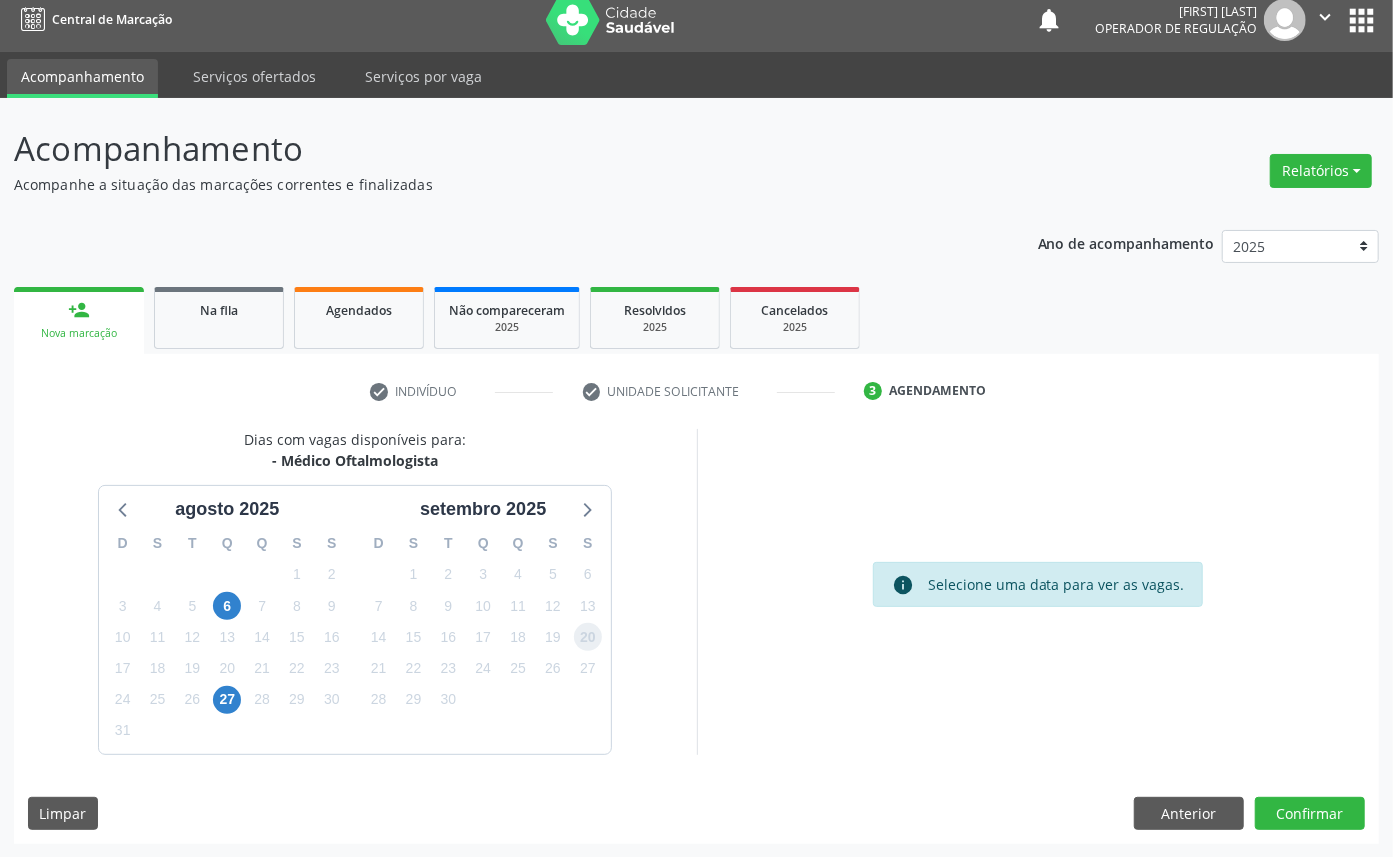 click on "20" at bounding box center [588, 637] 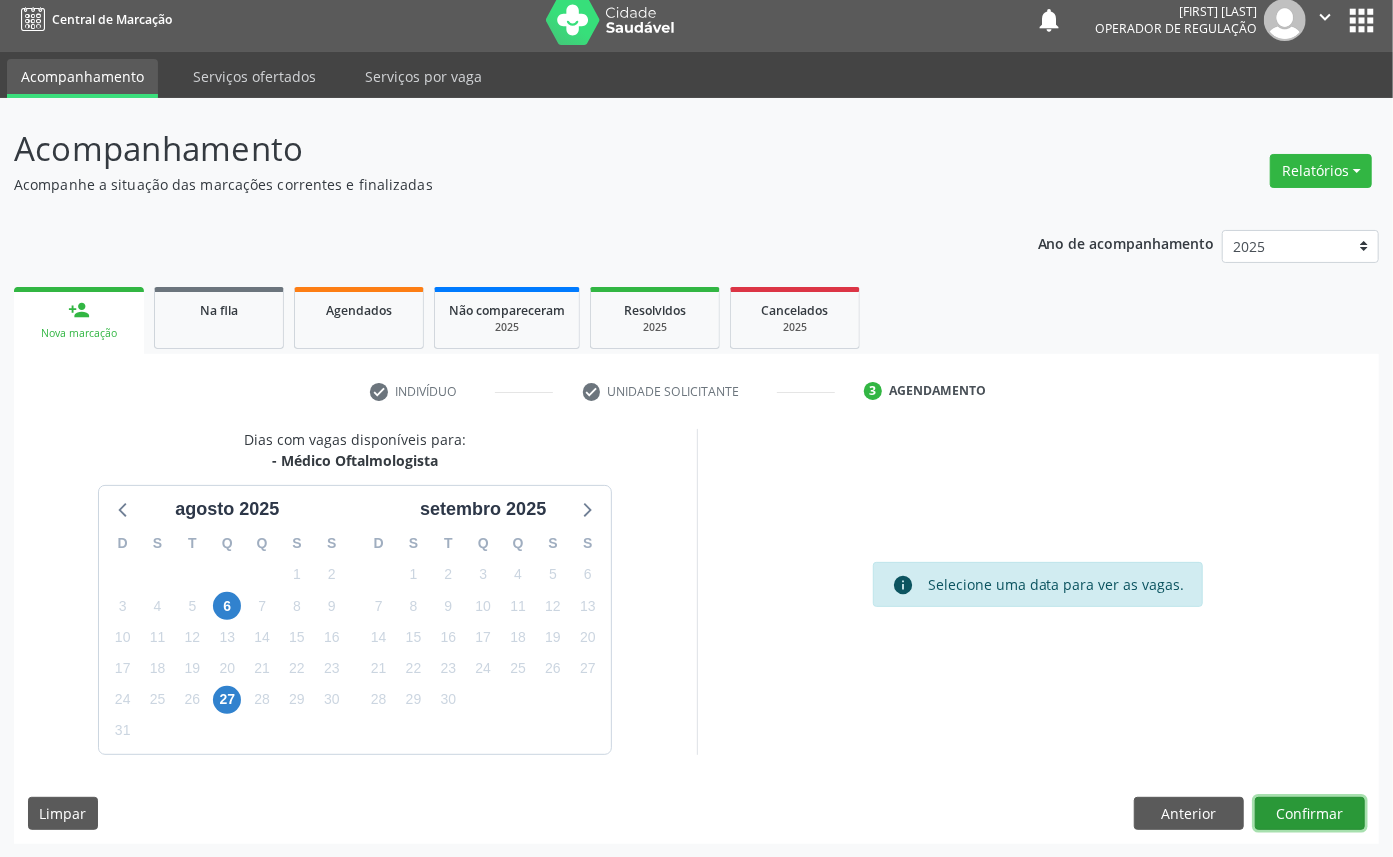 click on "Confirmar" at bounding box center [1310, 814] 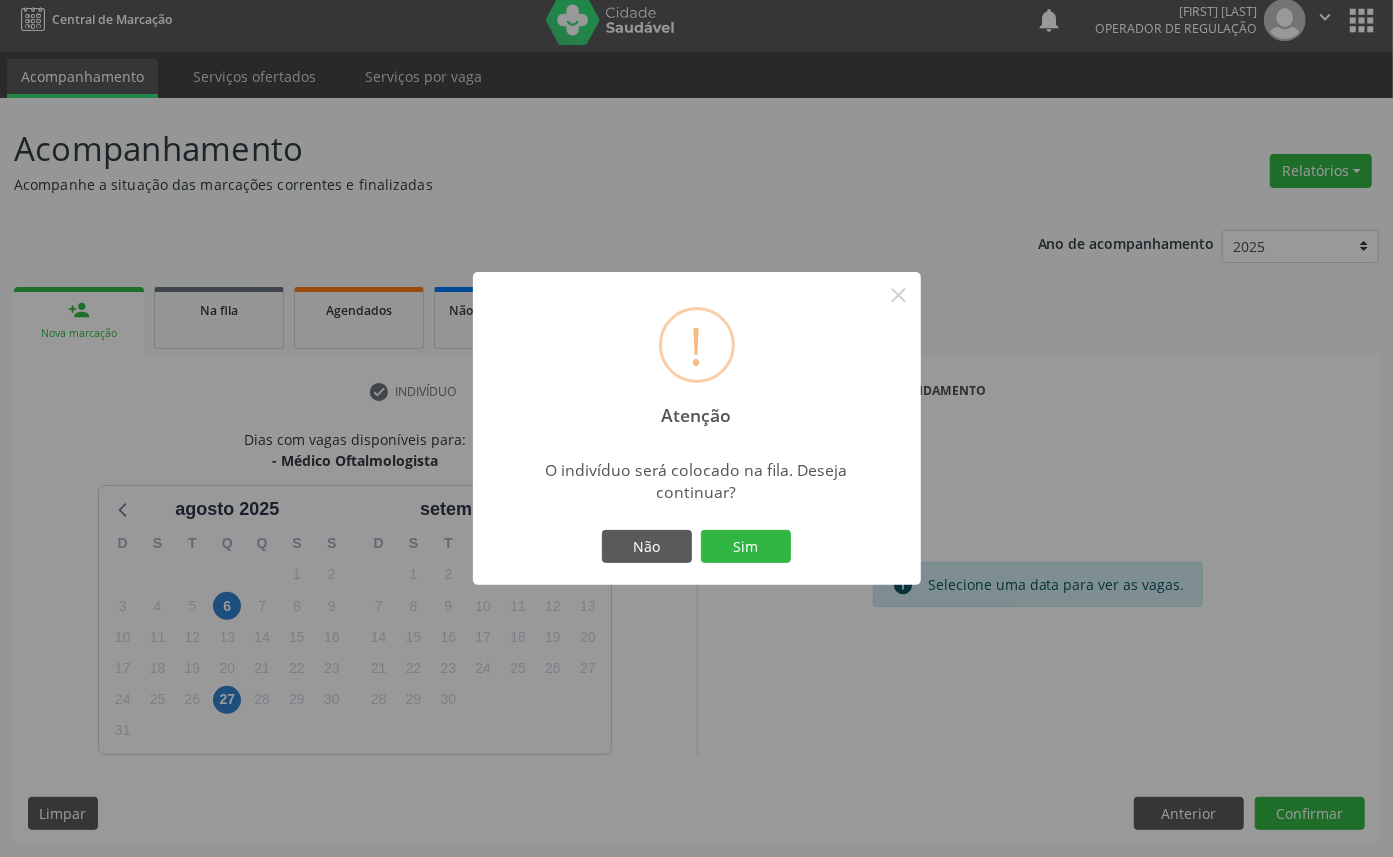 type 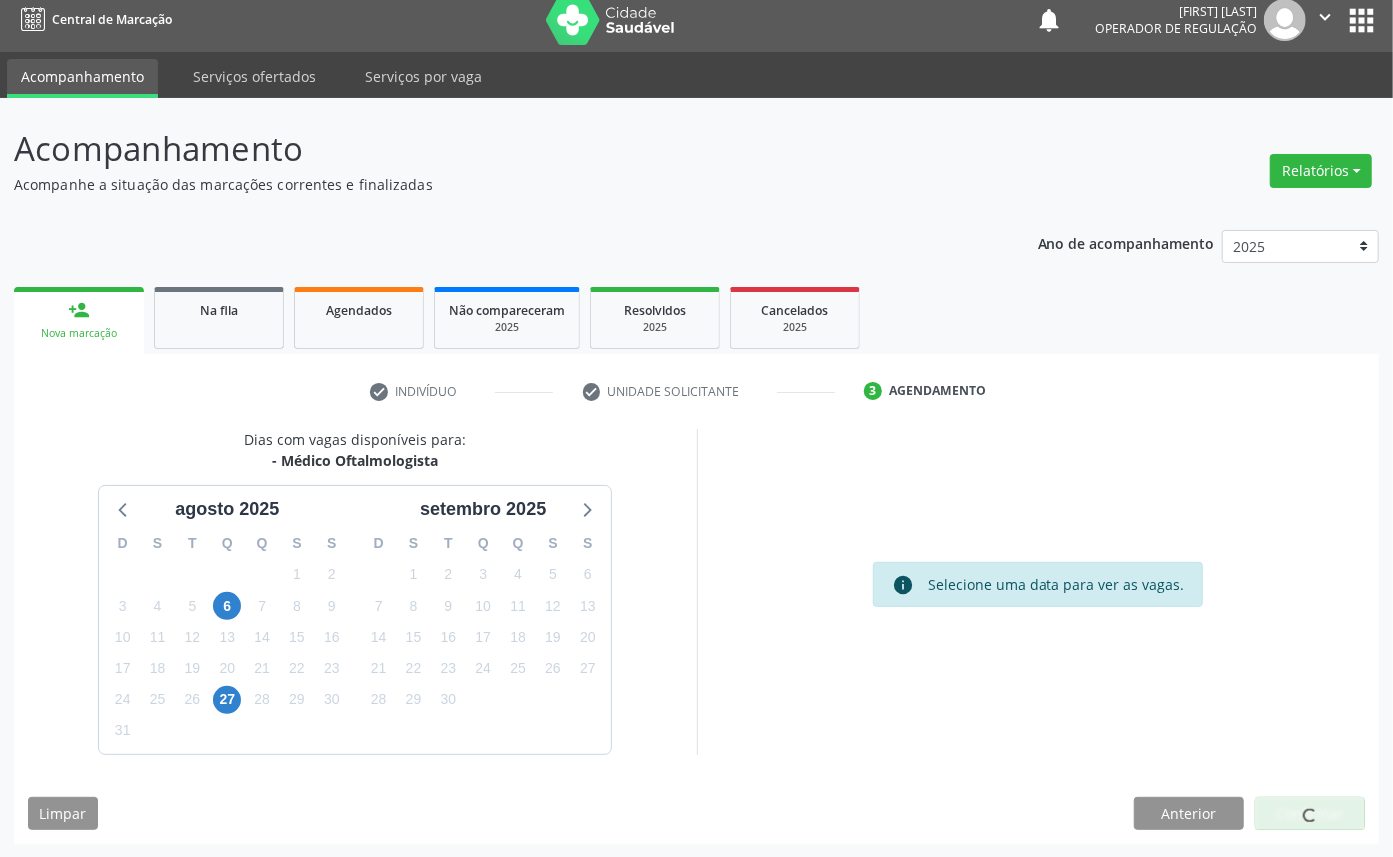 scroll, scrollTop: 0, scrollLeft: 0, axis: both 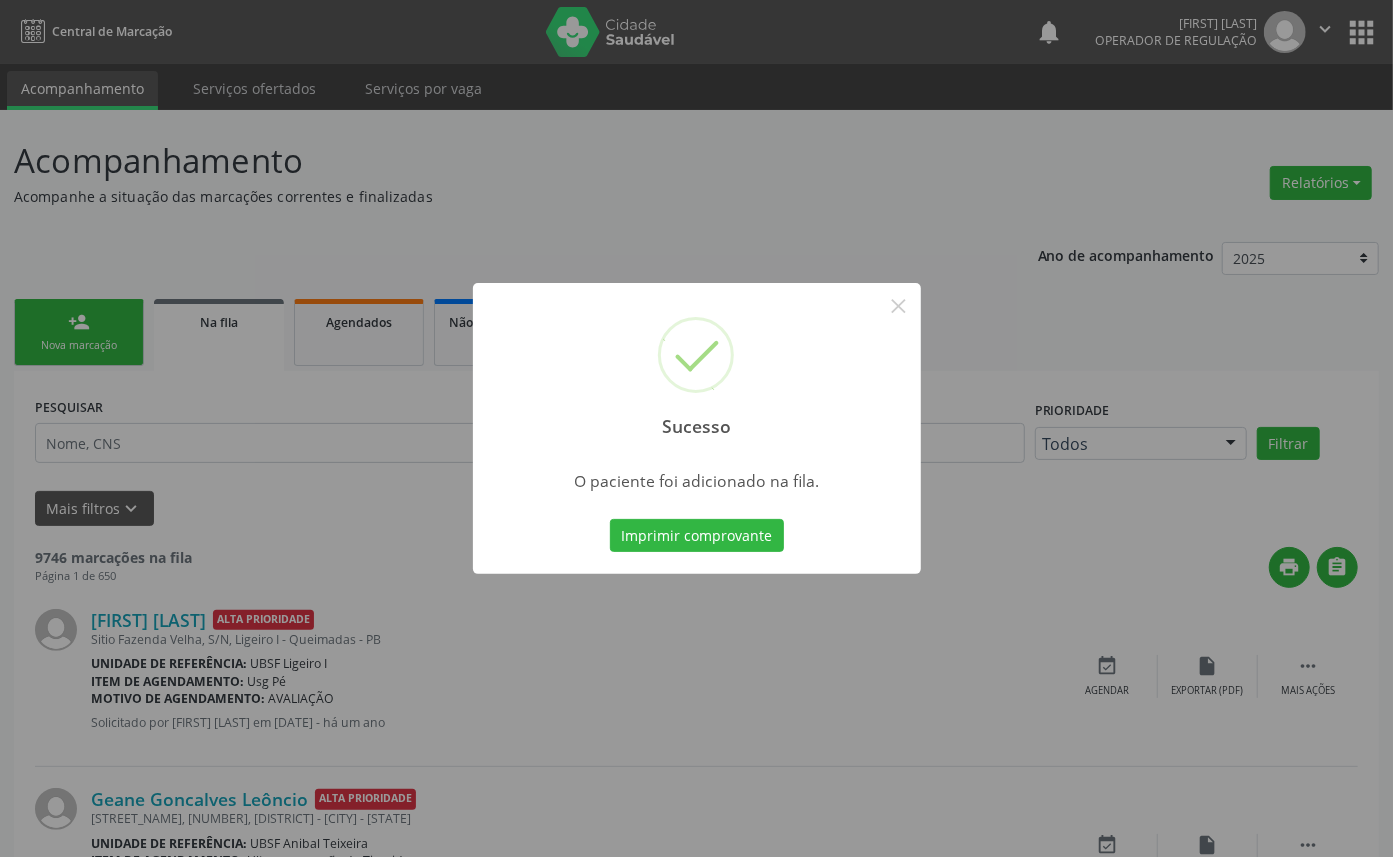 type 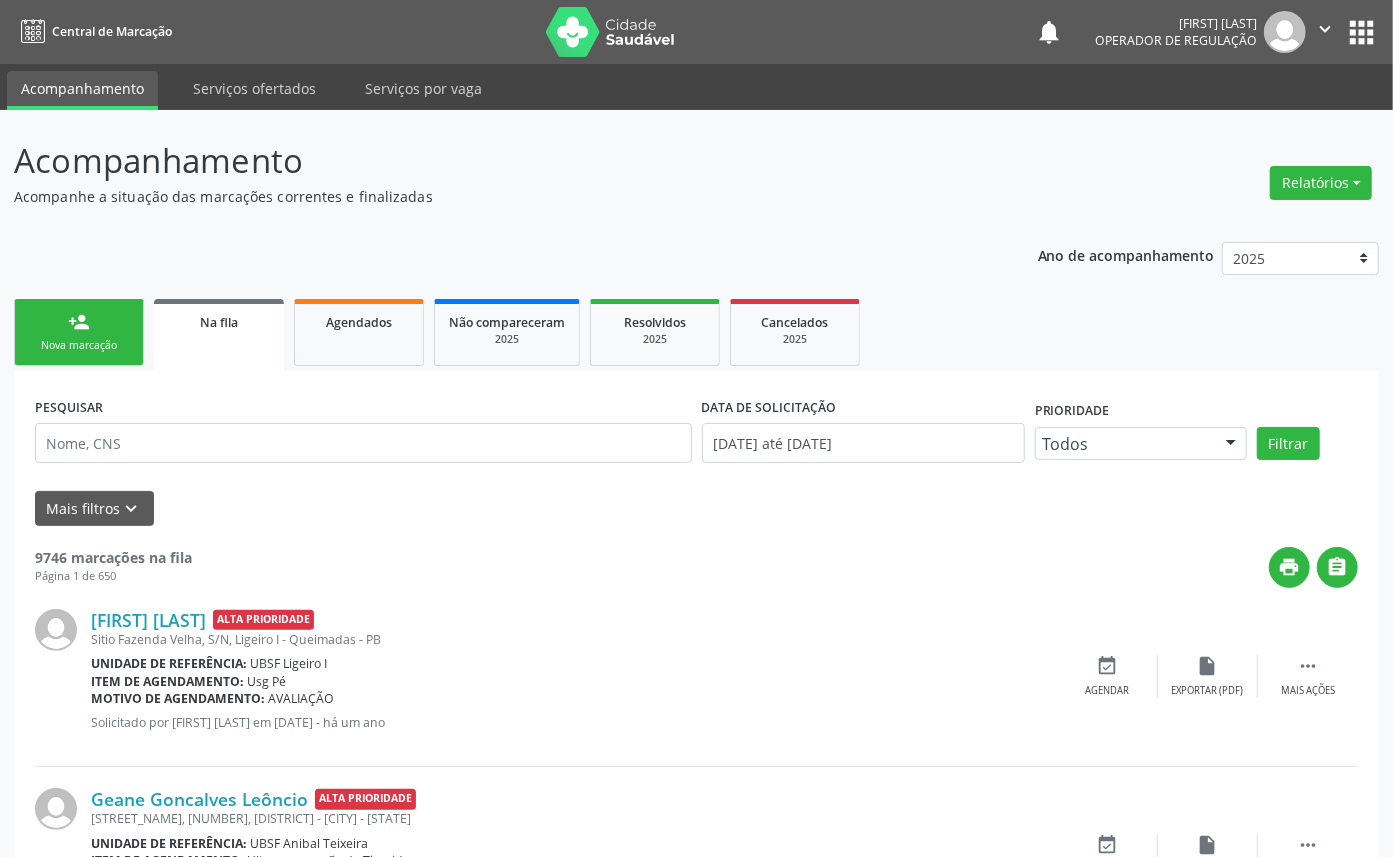 click on "person_add" at bounding box center (79, 322) 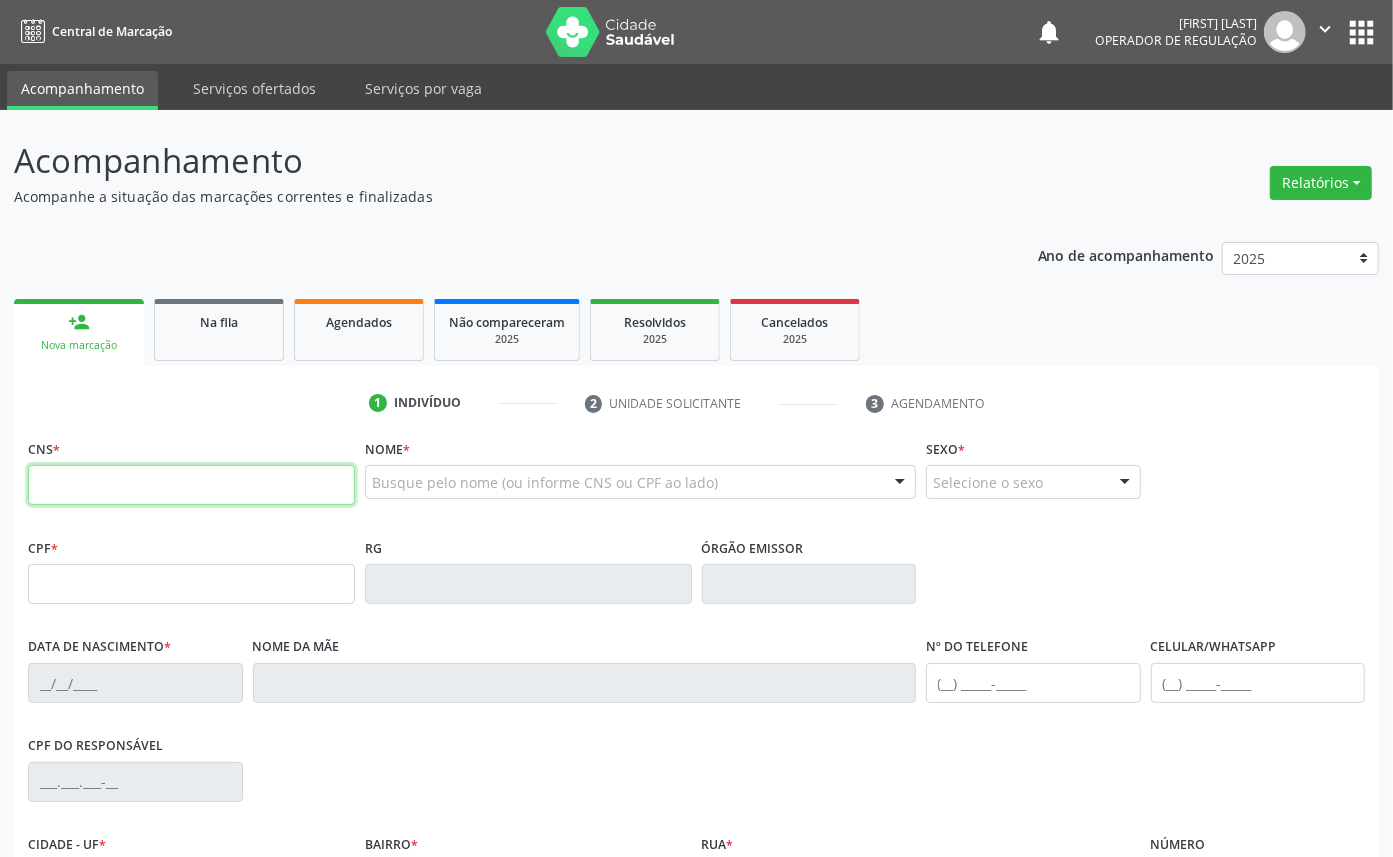 click at bounding box center [191, 485] 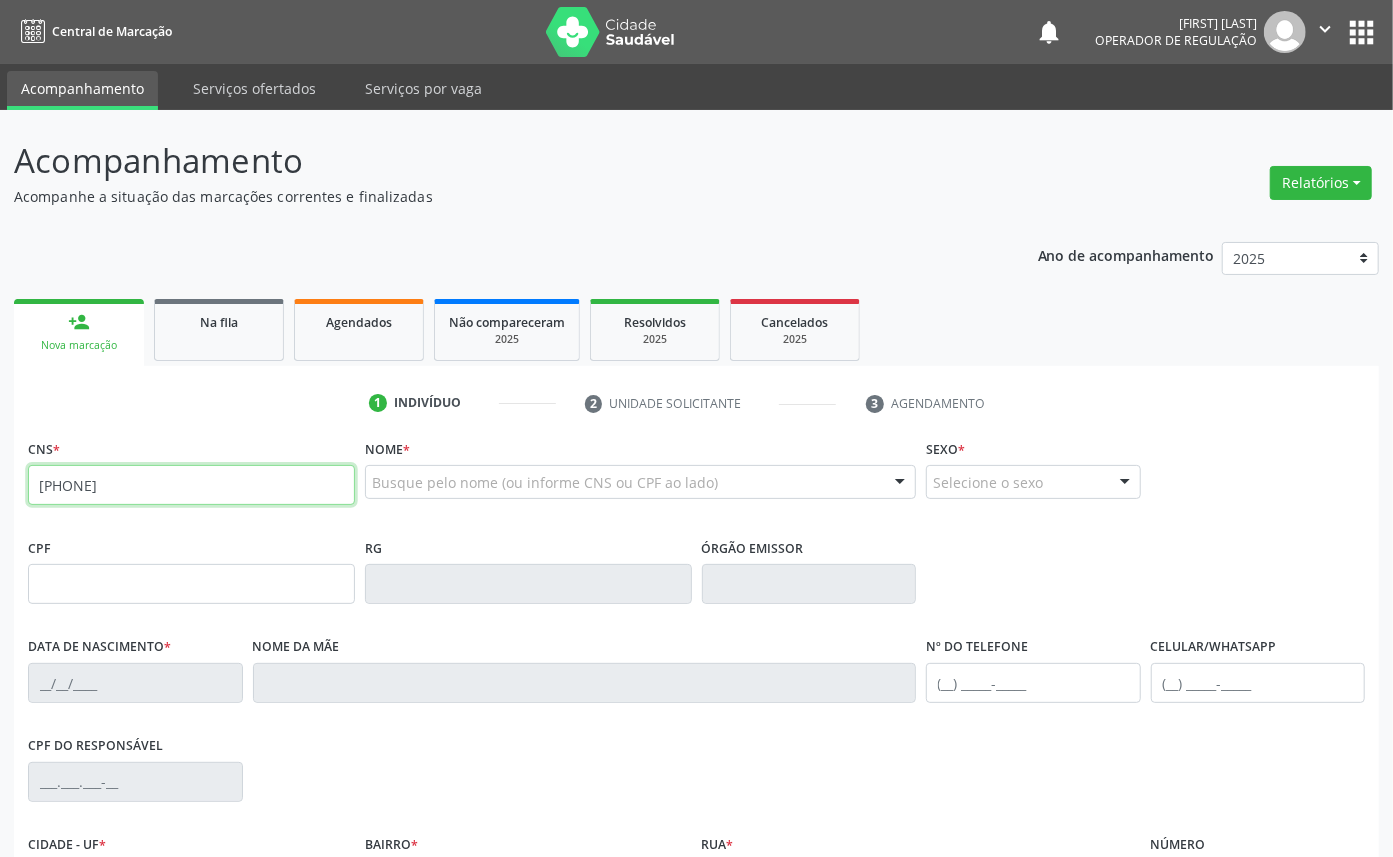type on "700 5071 3714 6651" 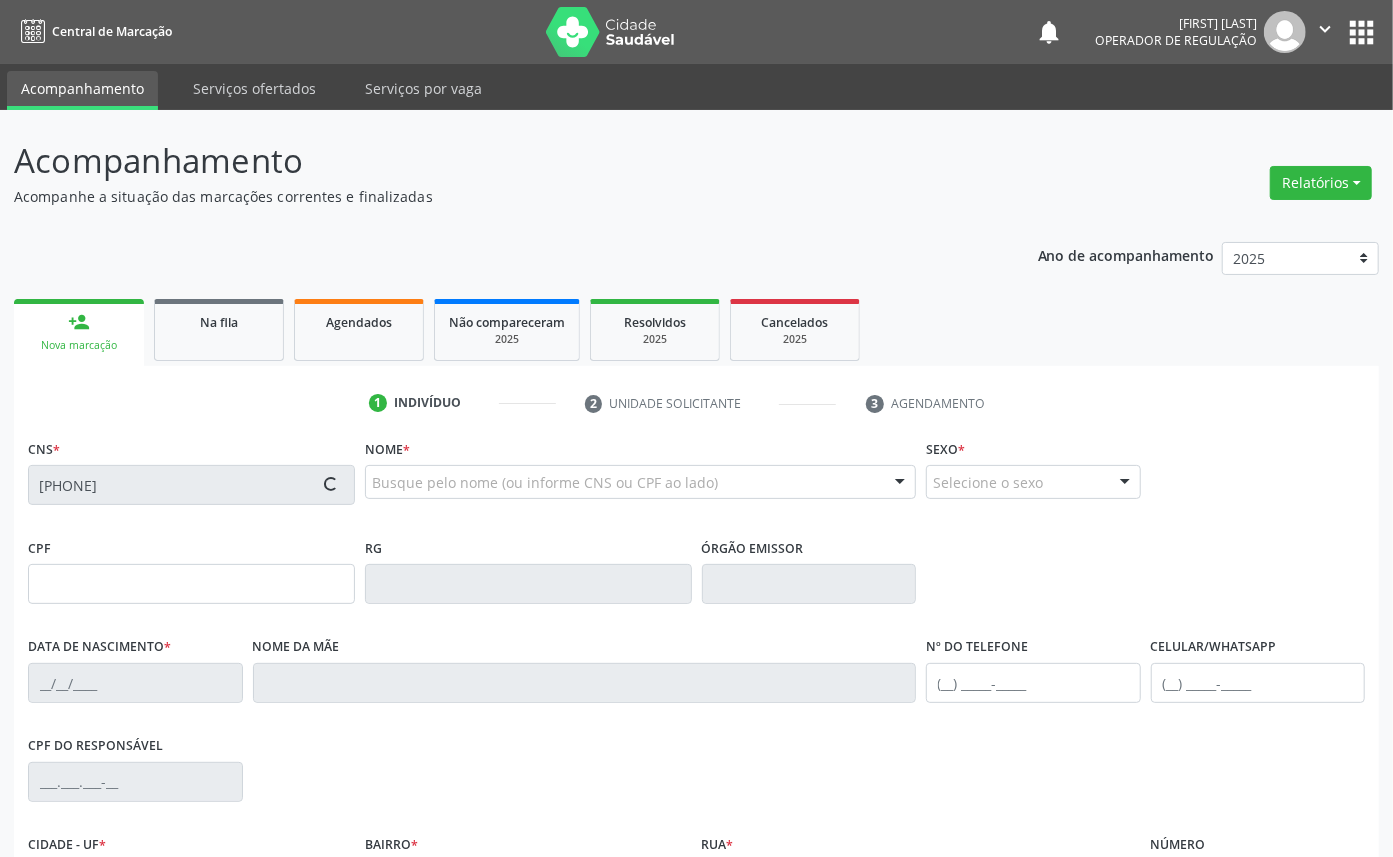 type on "023.994.874-27" 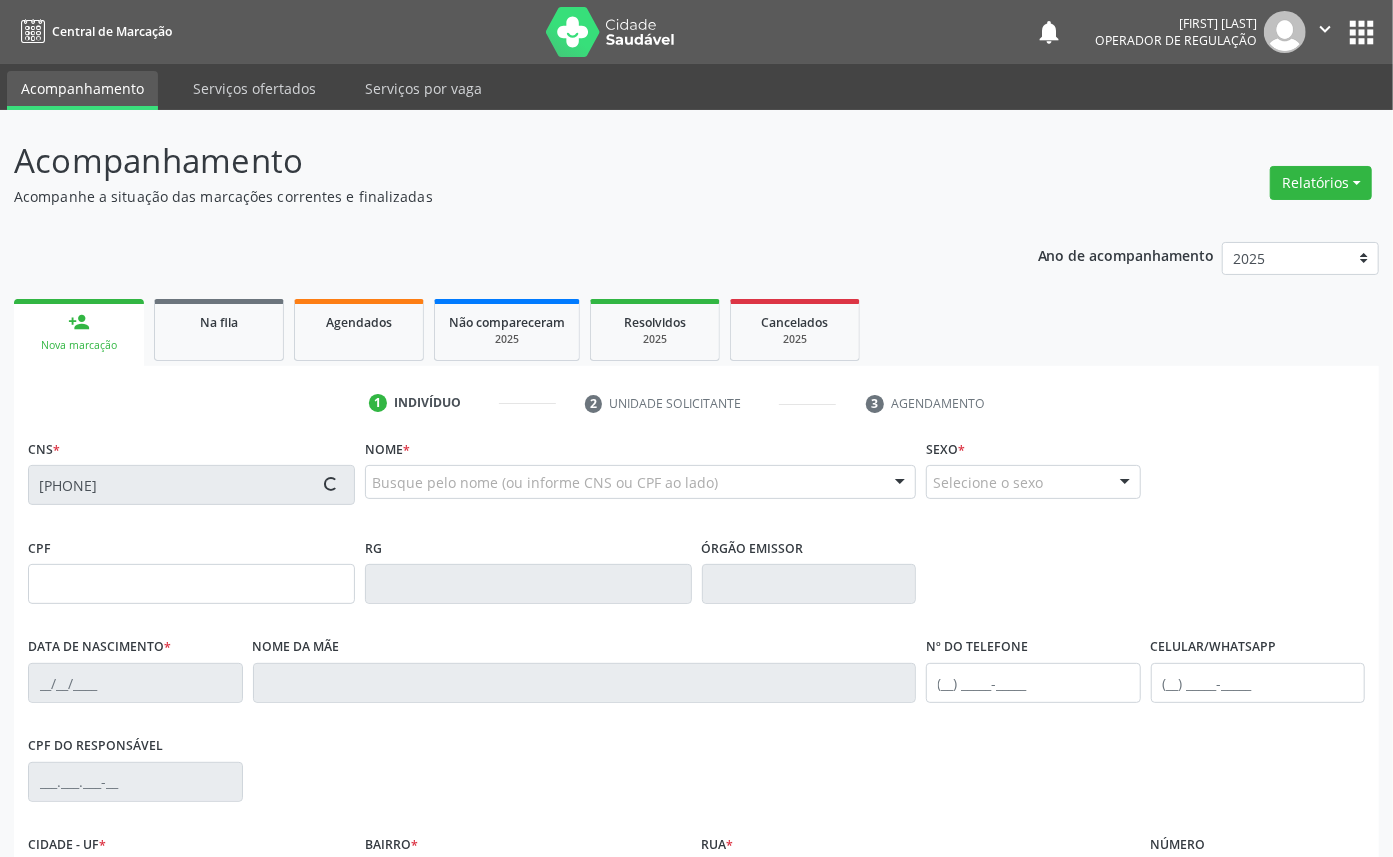 type on "12/01/1953" 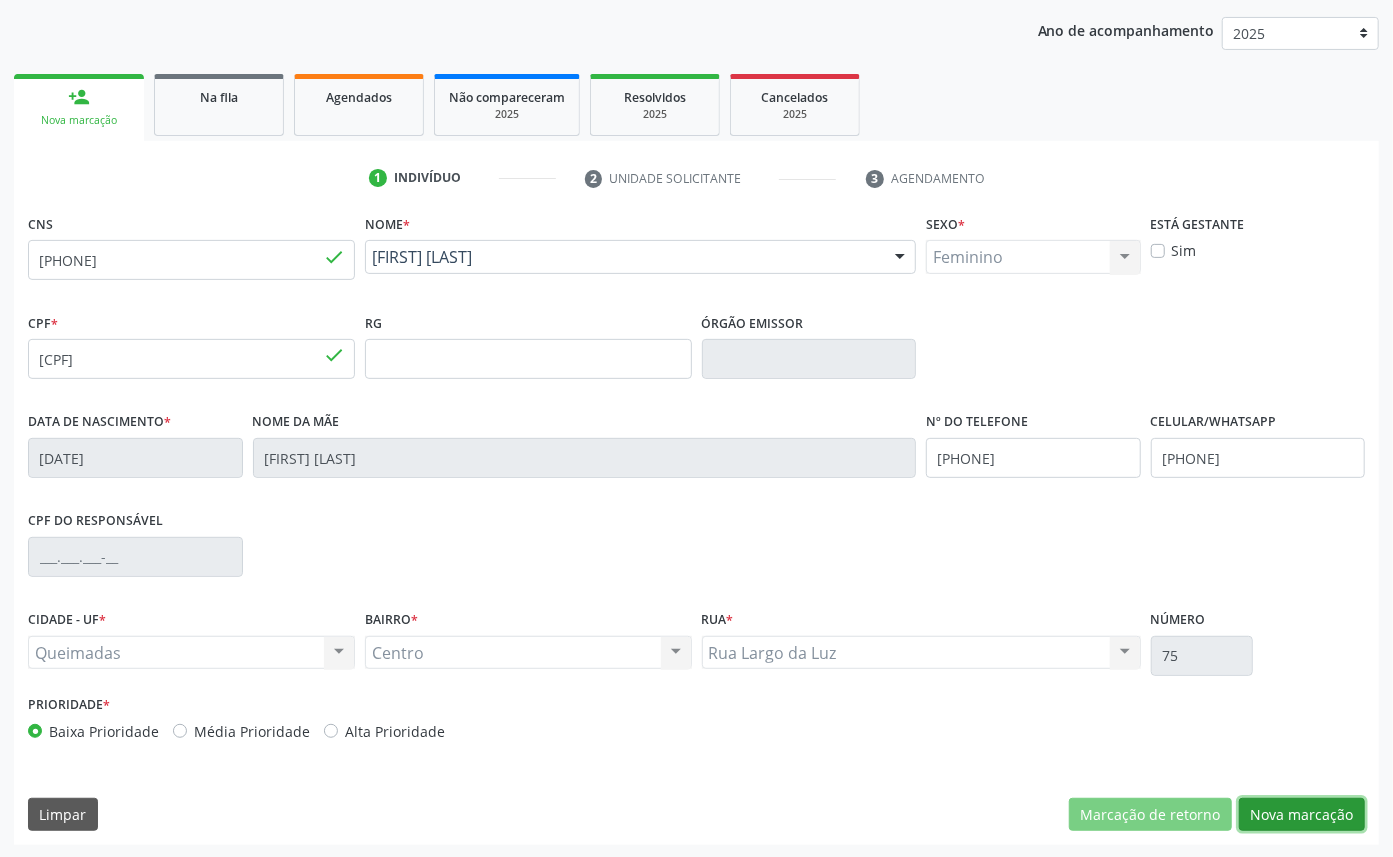 click on "Nova marcação" at bounding box center (1302, 815) 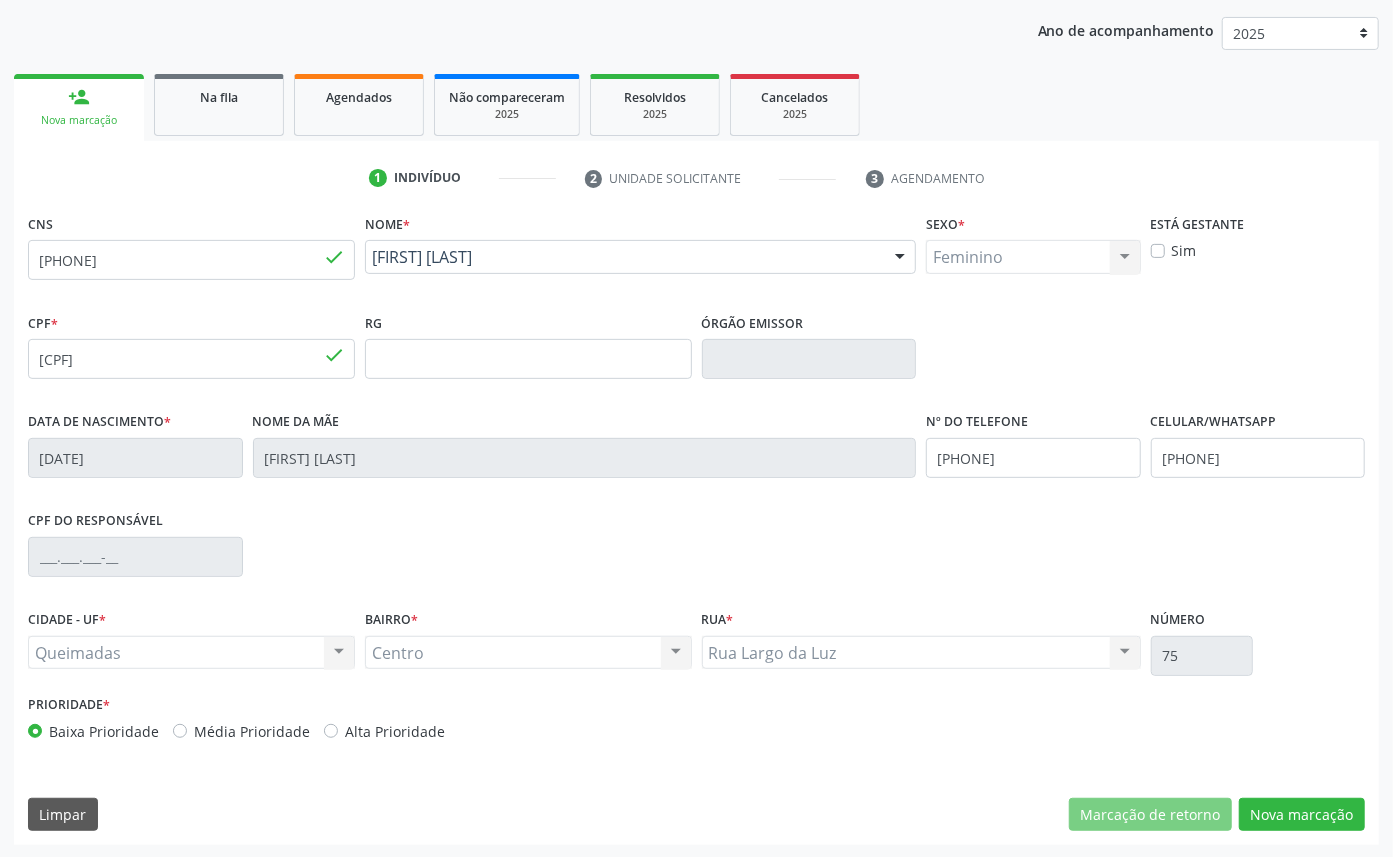 scroll, scrollTop: 47, scrollLeft: 0, axis: vertical 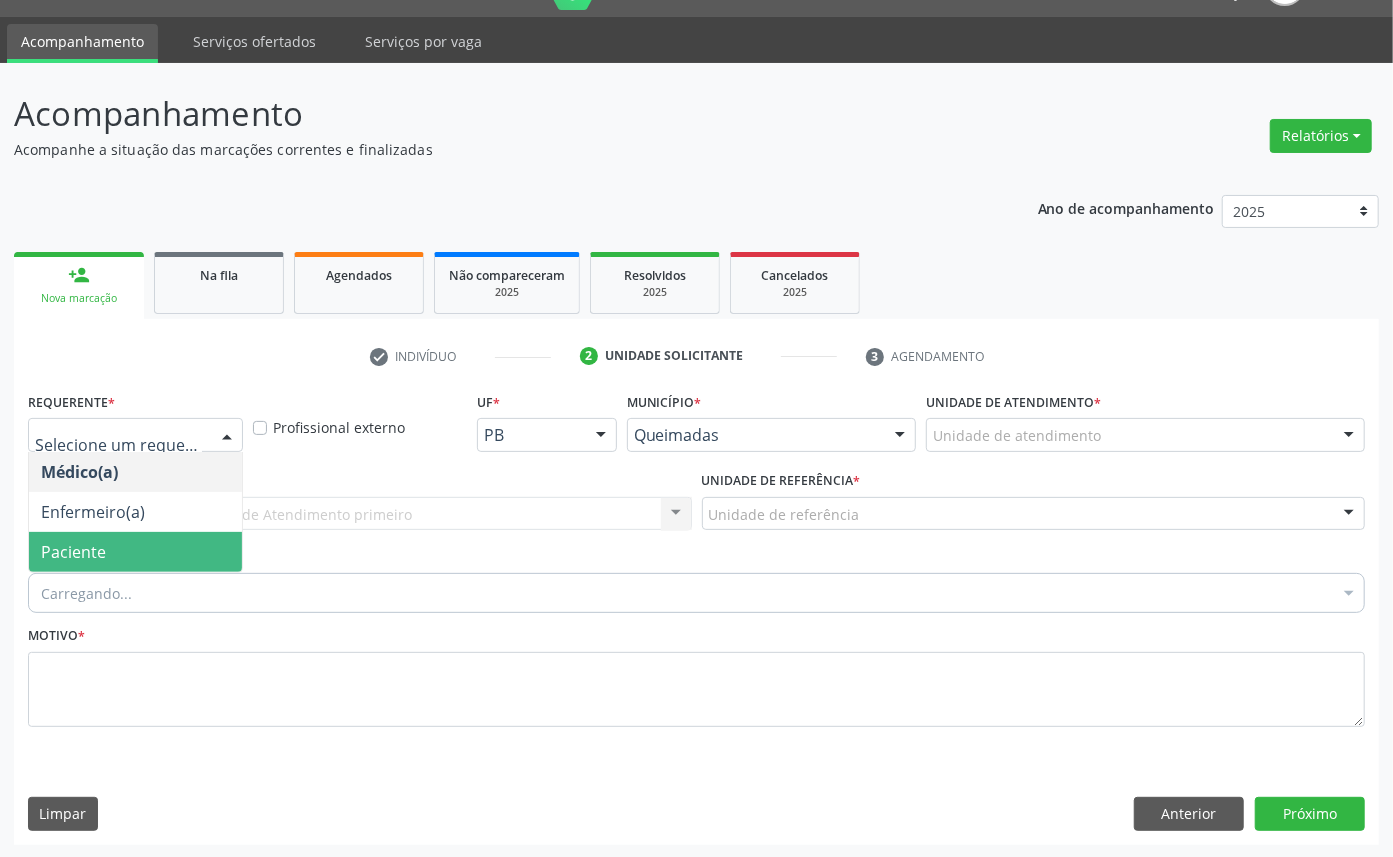 drag, startPoint x: 111, startPoint y: 547, endPoint x: 122, endPoint y: 537, distance: 14.866069 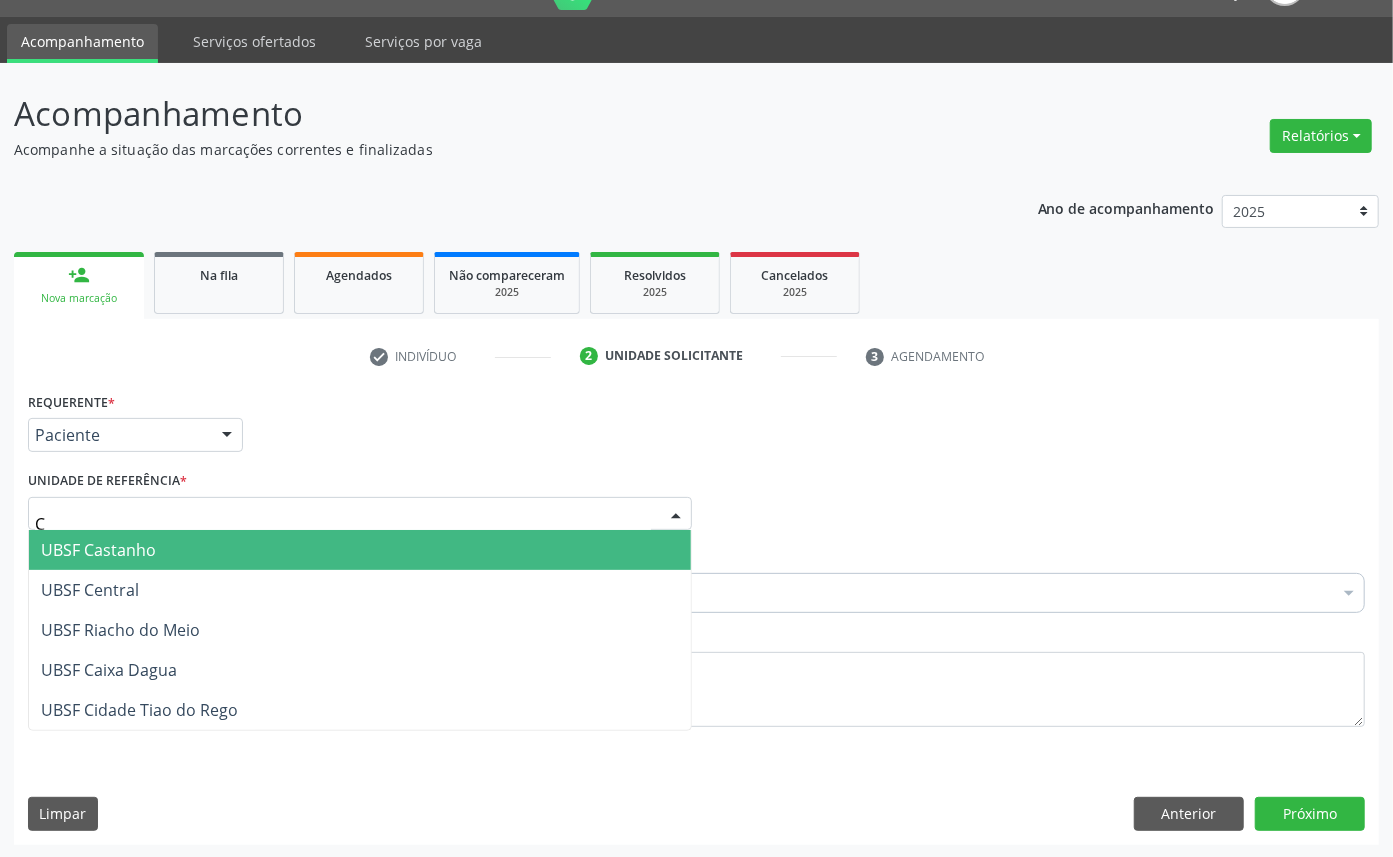 type on "CE" 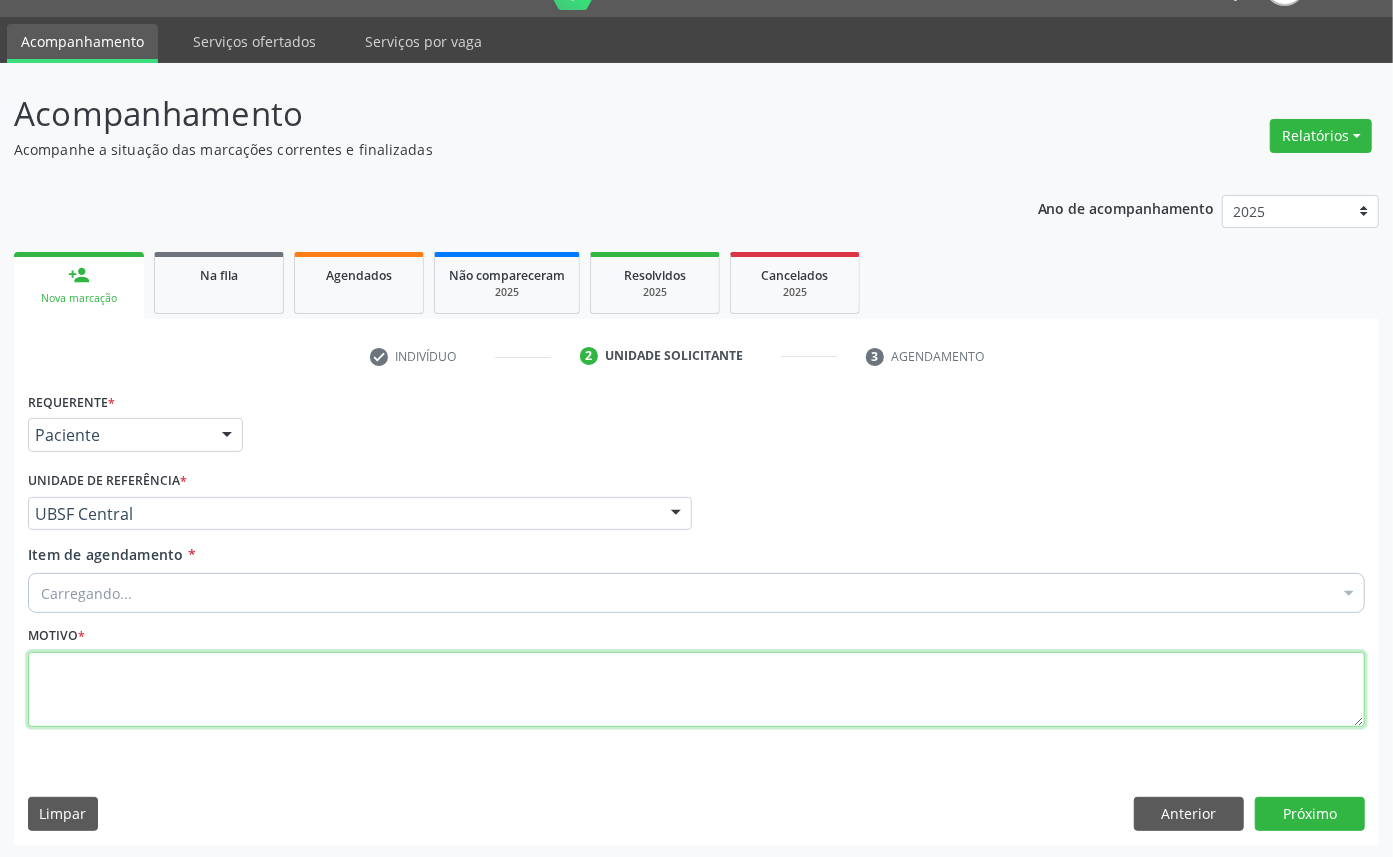 paste on "EXAME OFTALMO [DATE]" 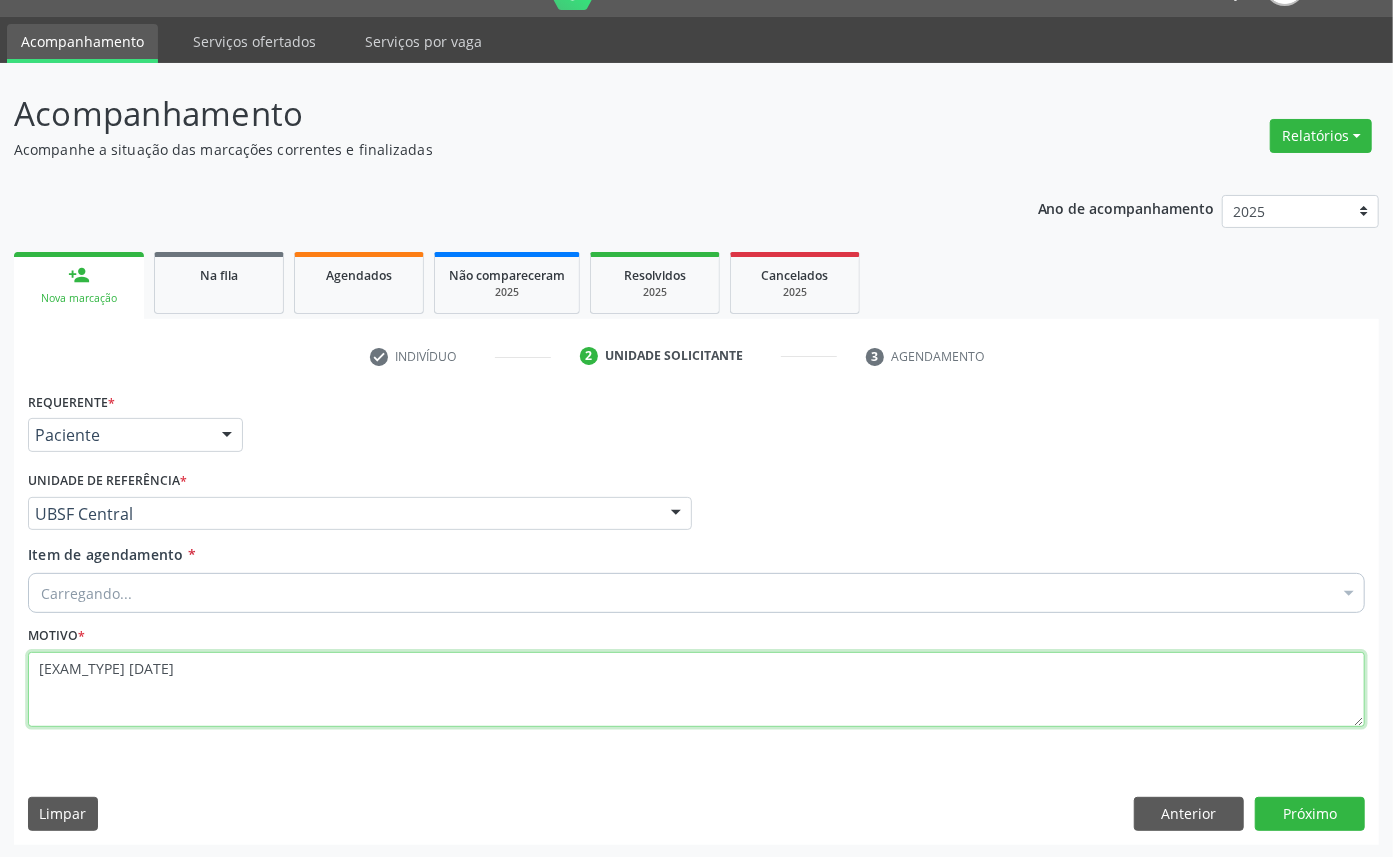 type on "EXAME OFTALMO [DATE]" 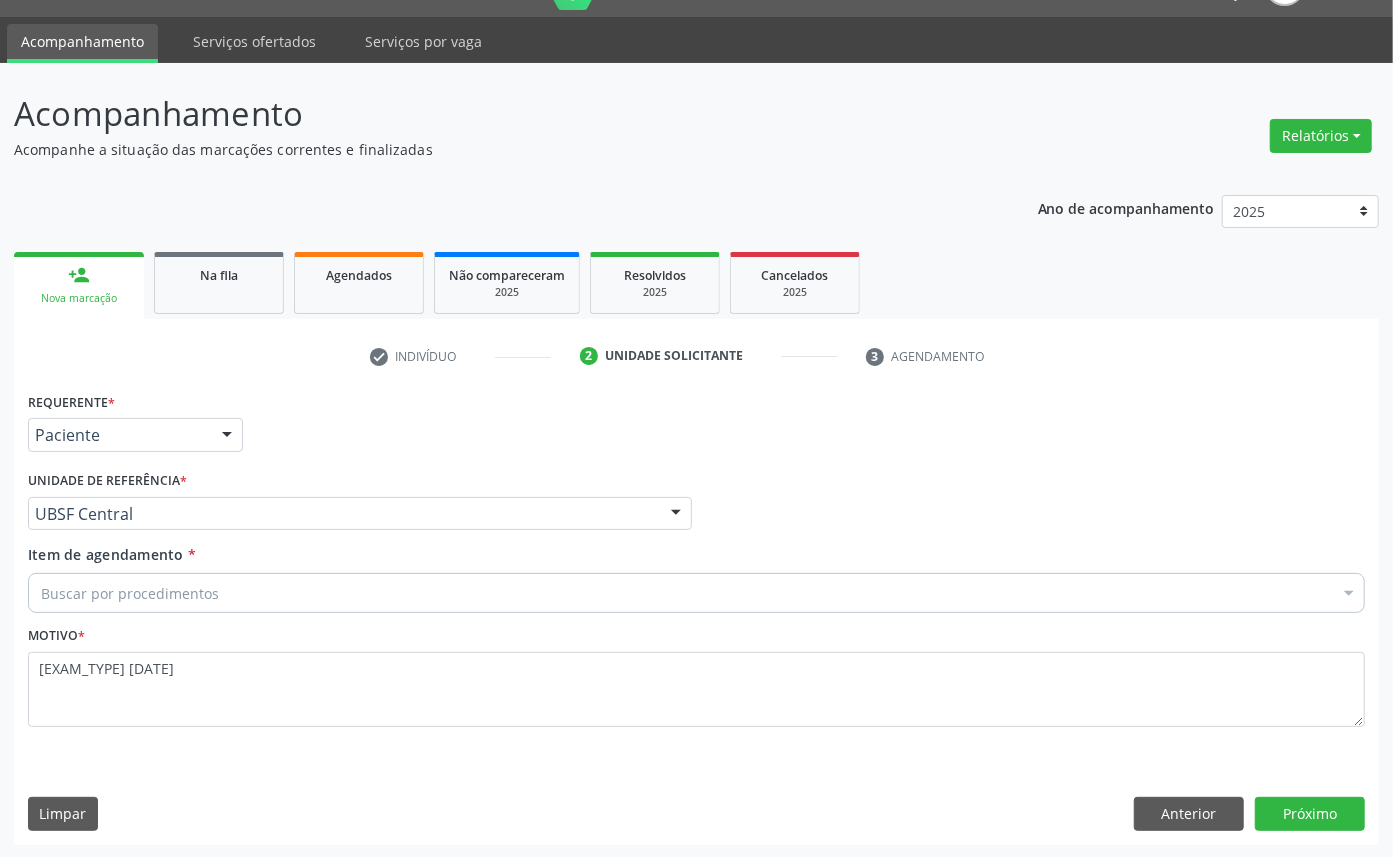 click on "Buscar por procedimentos" at bounding box center (696, 593) 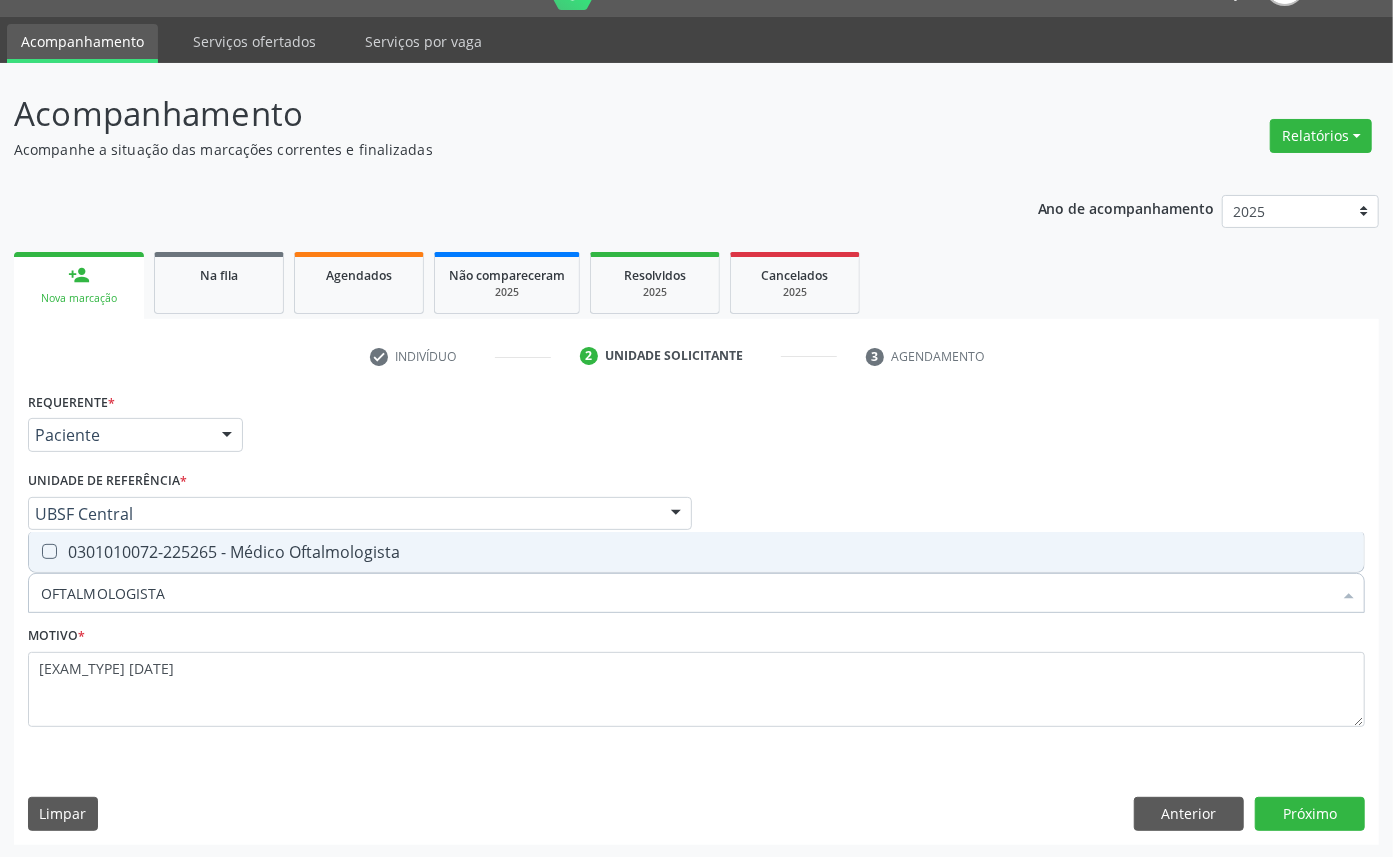 click on "0301010072-225265 - Médico Oftalmologista" at bounding box center (696, 552) 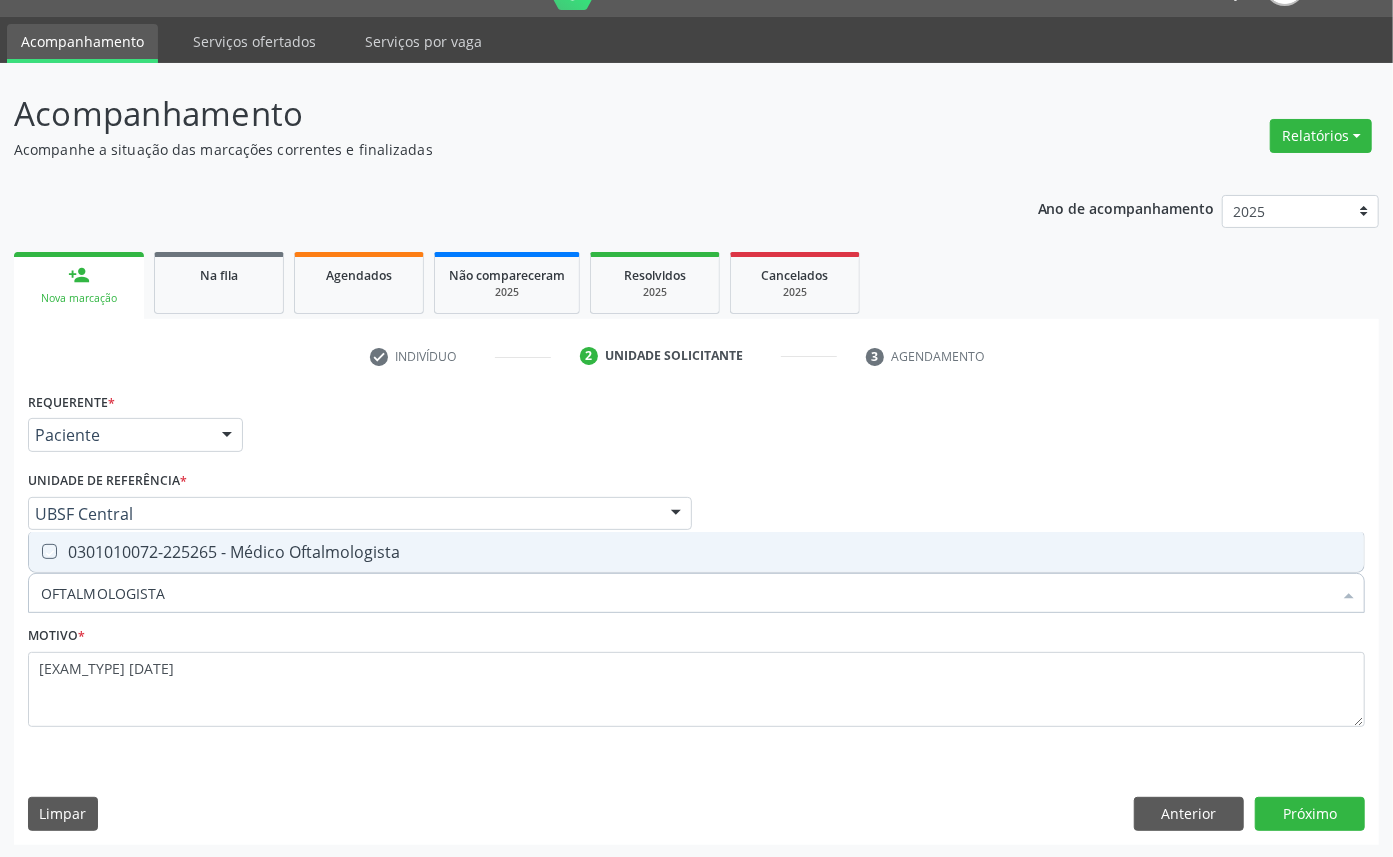 checkbox on "true" 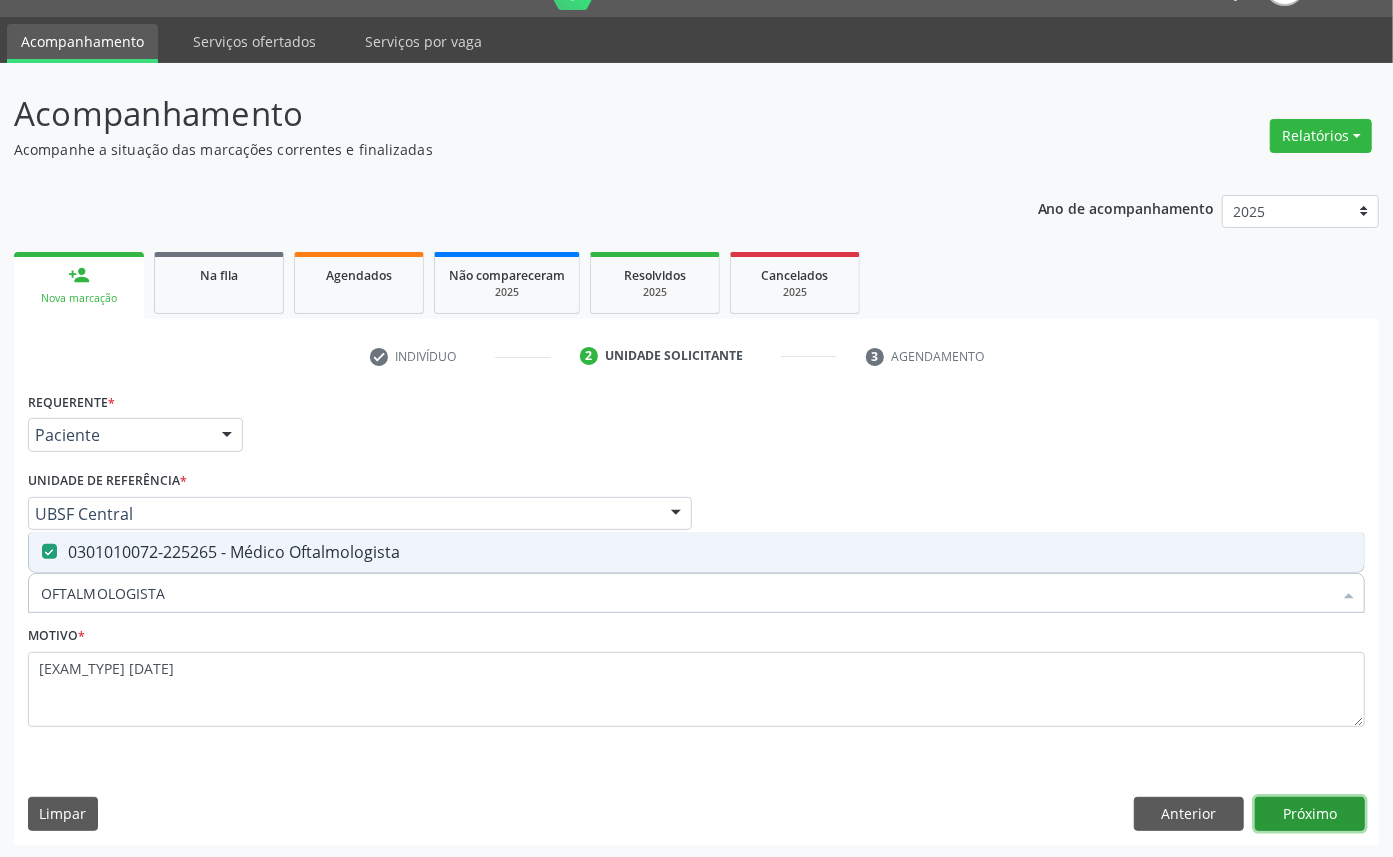 click on "Próximo" at bounding box center [1310, 814] 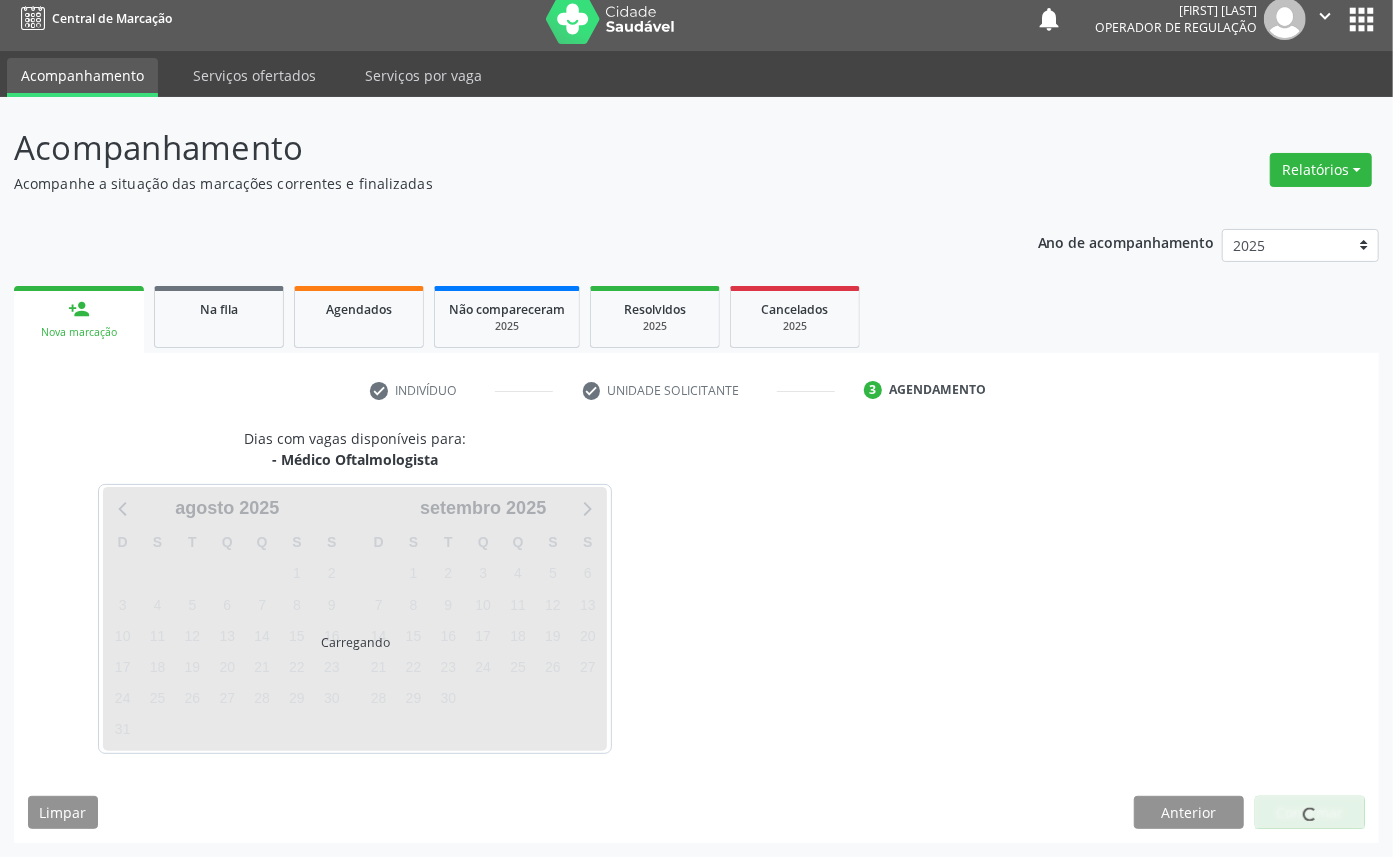 scroll, scrollTop: 12, scrollLeft: 0, axis: vertical 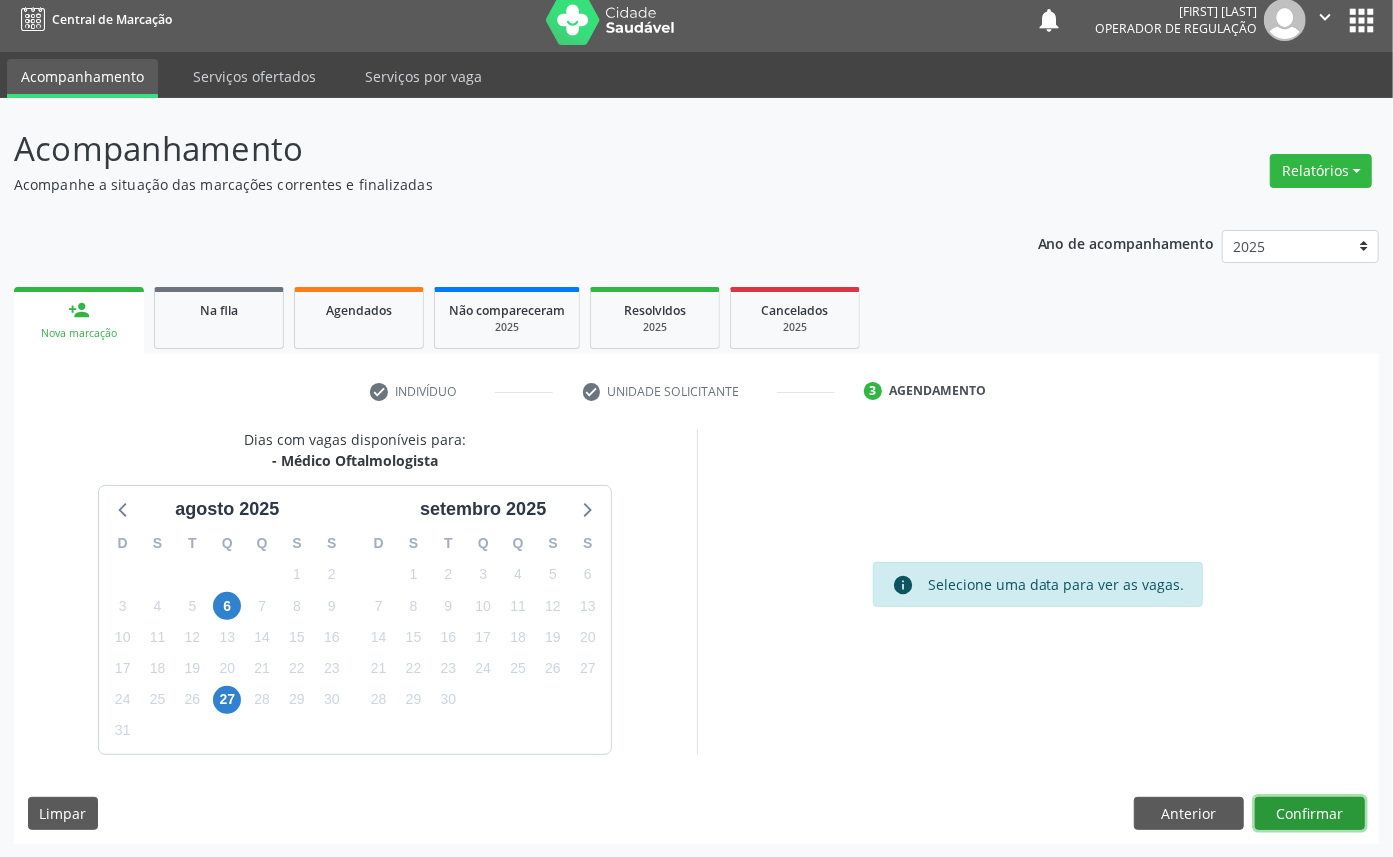click on "Confirmar" at bounding box center (1310, 814) 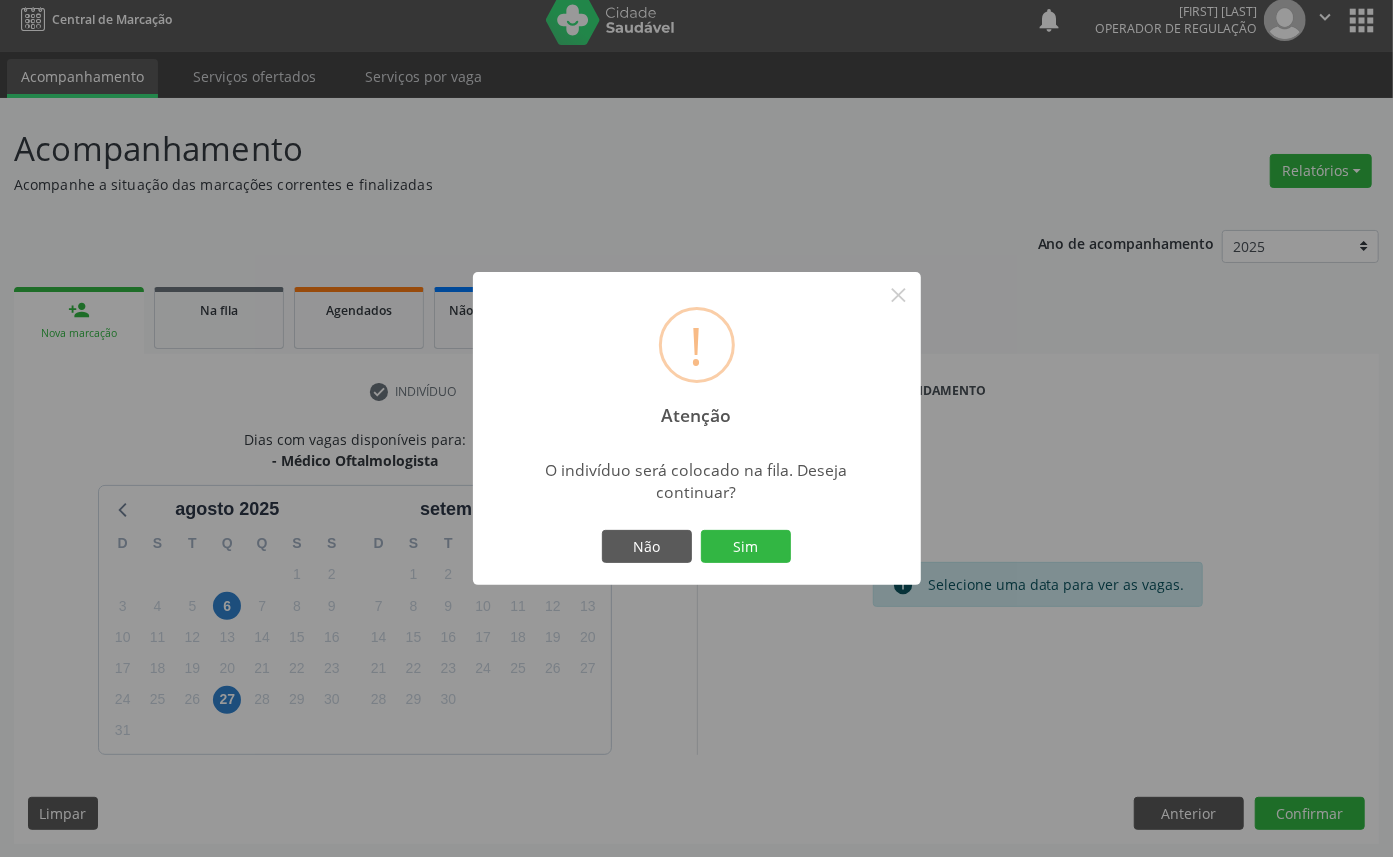 type 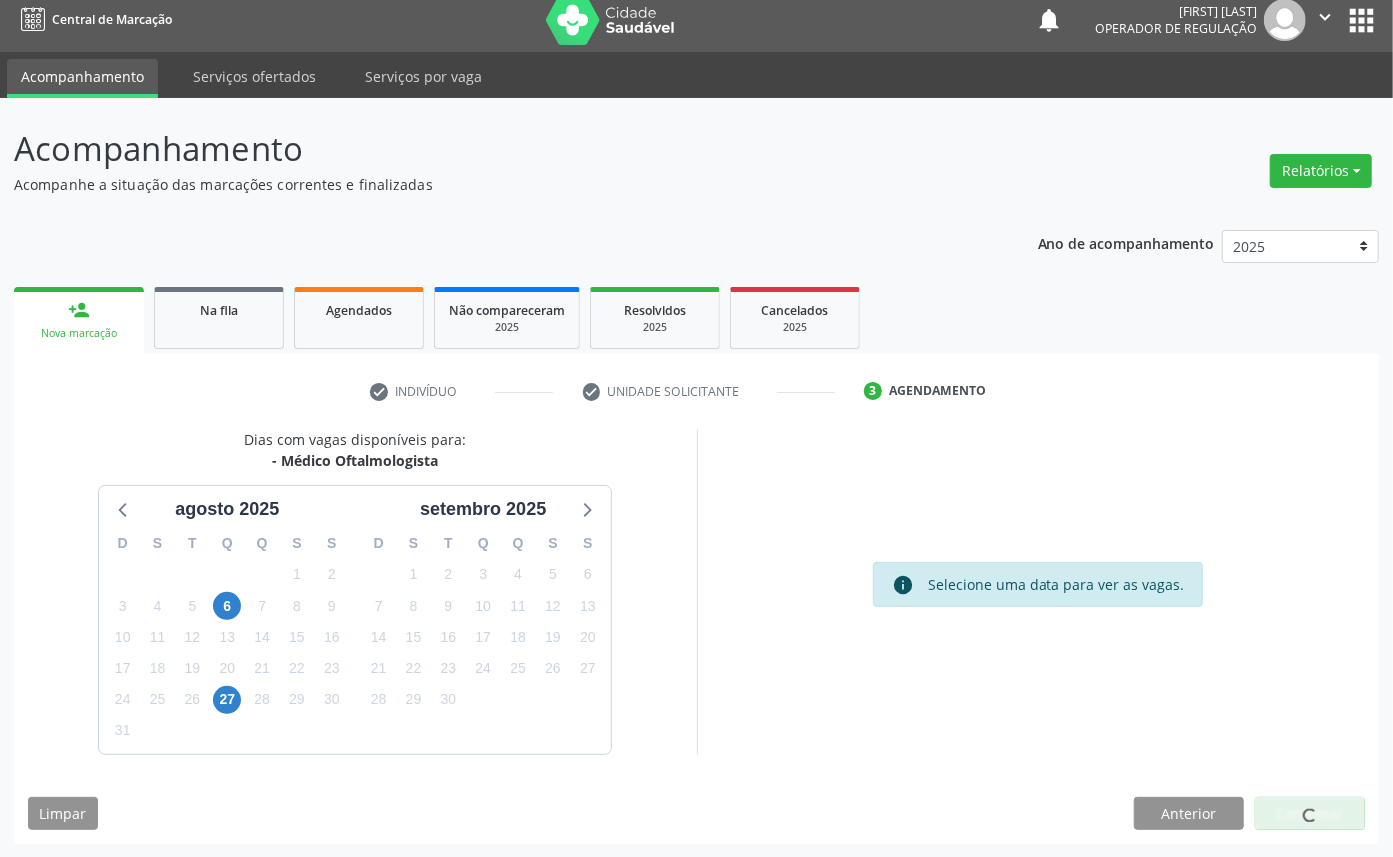 scroll, scrollTop: 0, scrollLeft: 0, axis: both 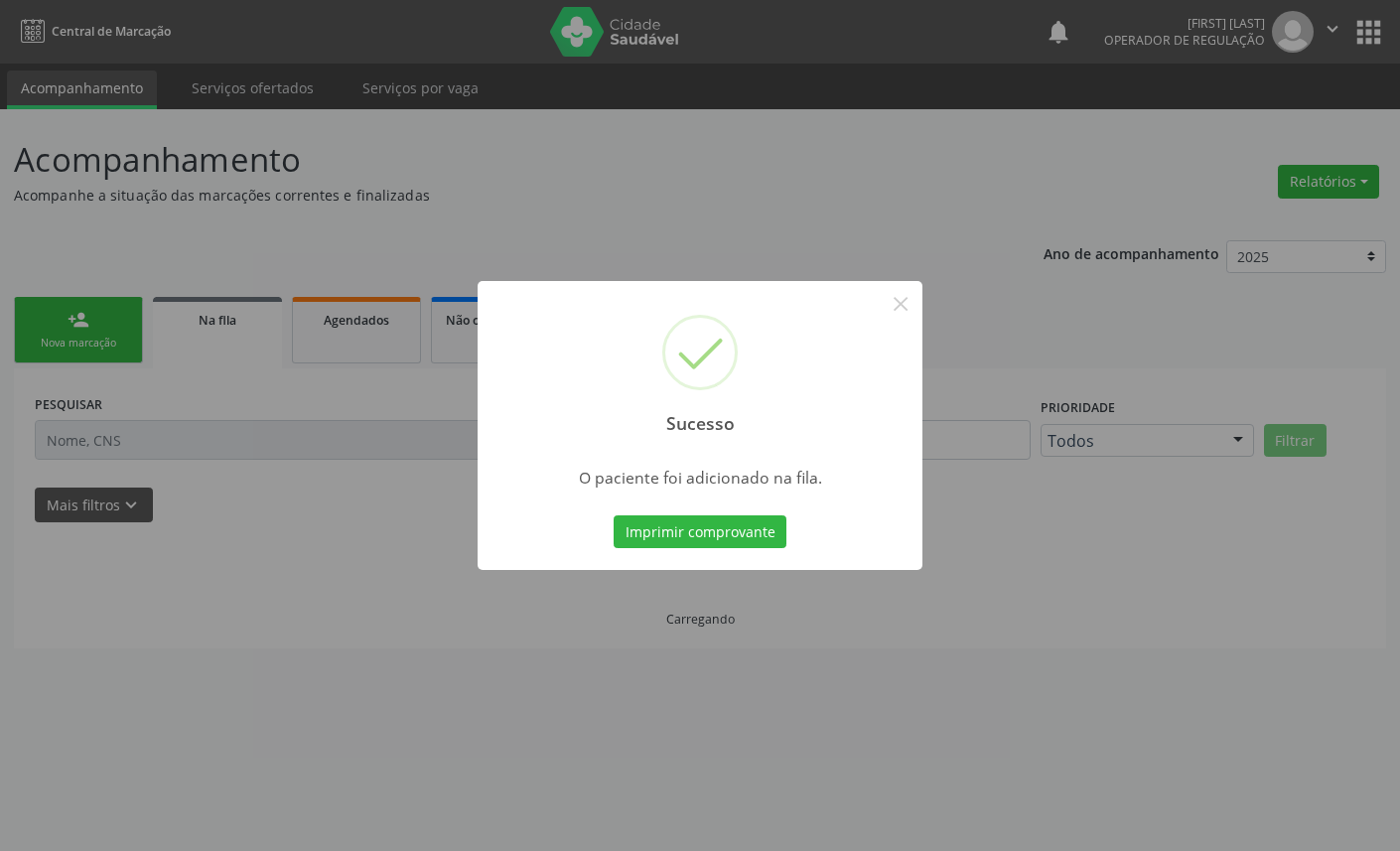 type 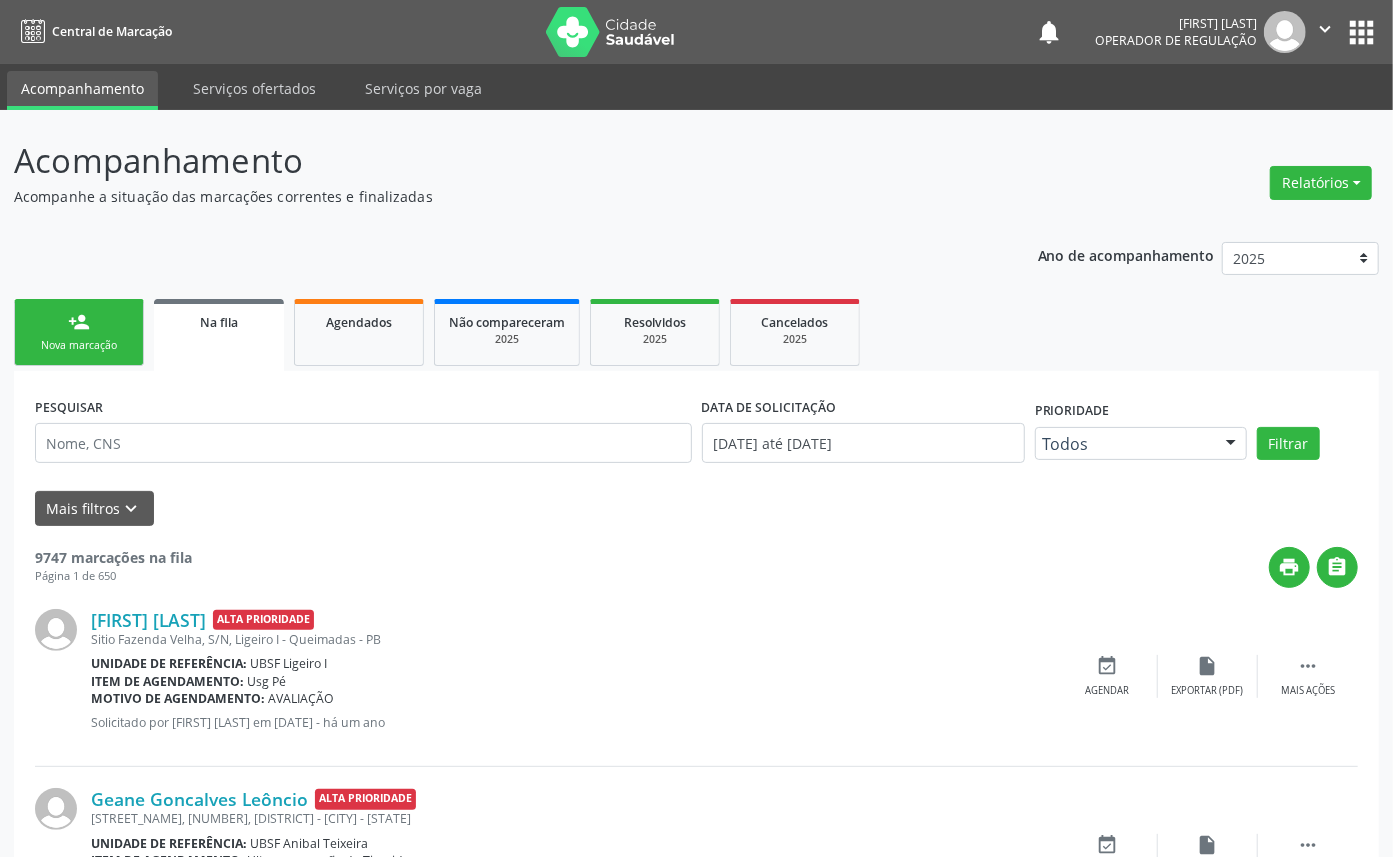 drag, startPoint x: 64, startPoint y: 366, endPoint x: 37, endPoint y: 338, distance: 38.8973 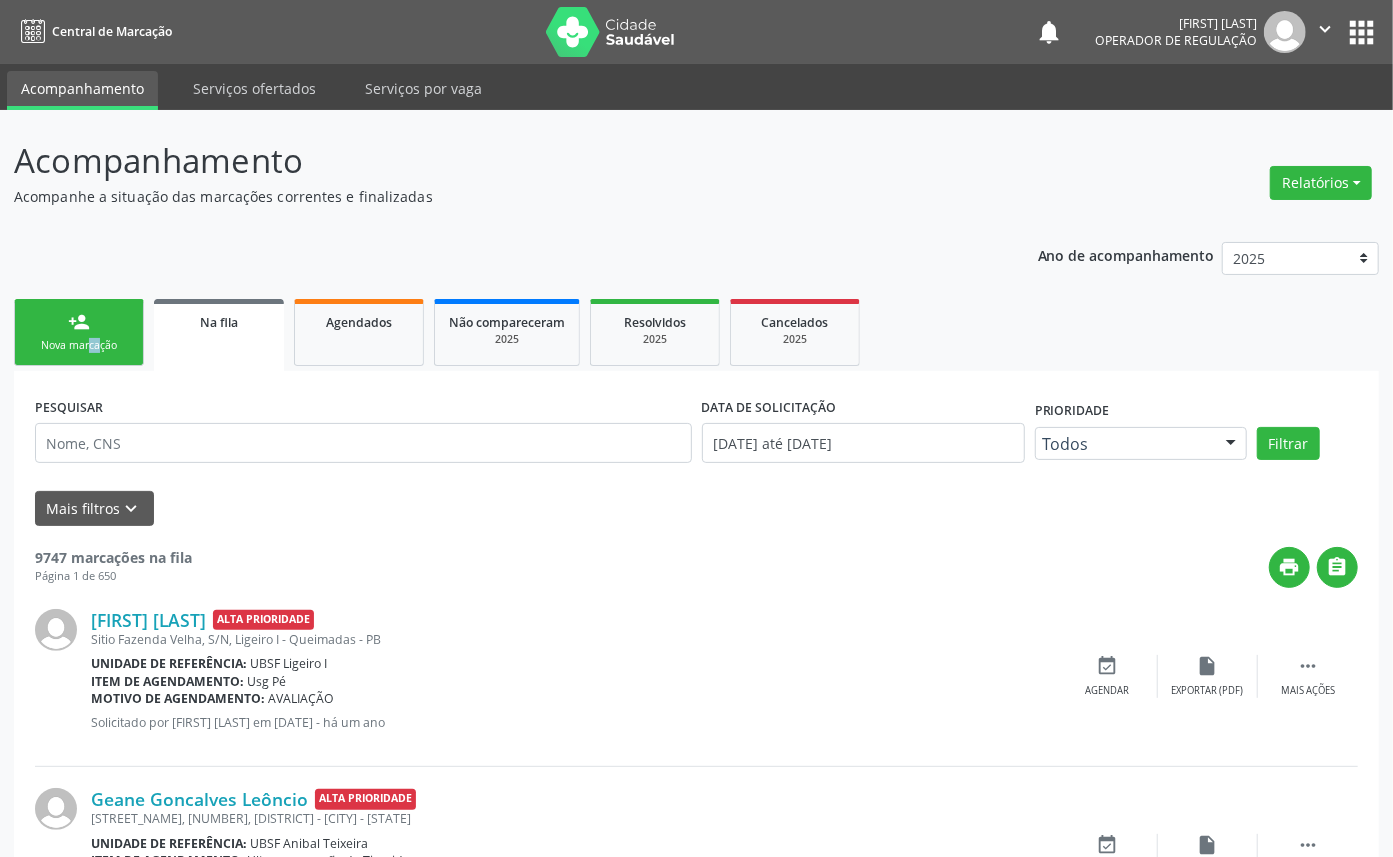 click on "Nova marcação" at bounding box center [79, 345] 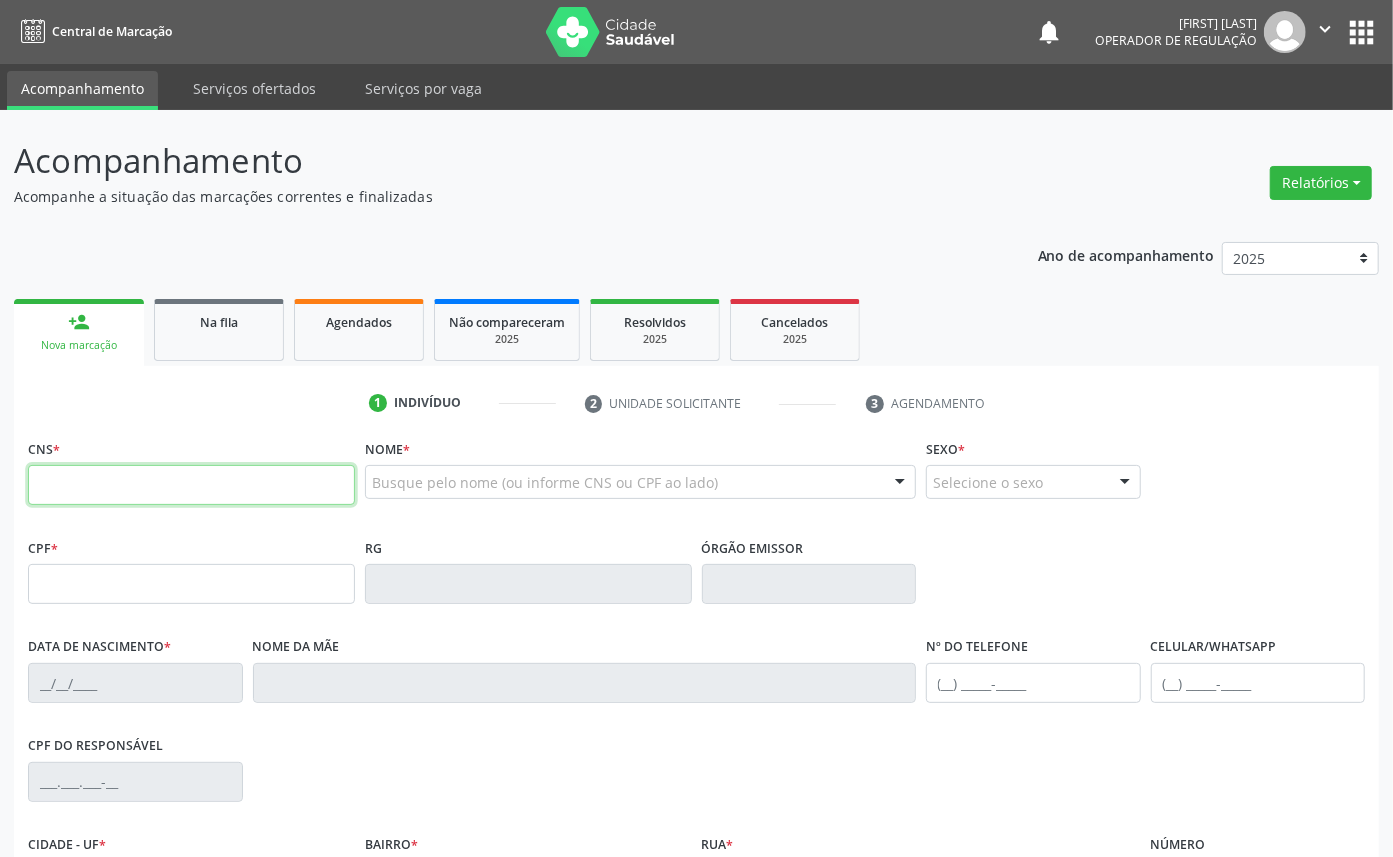 click at bounding box center [191, 485] 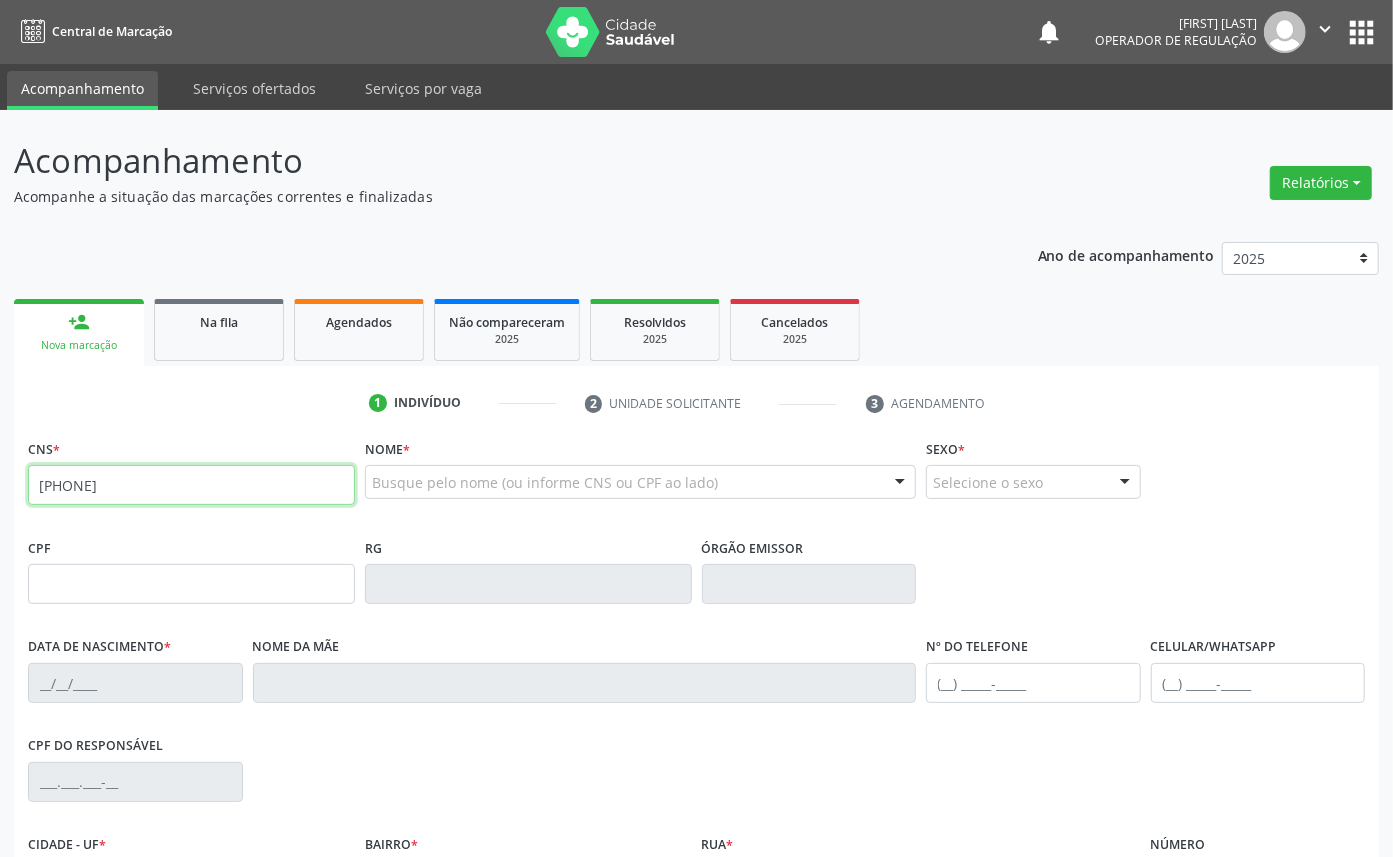 type on "703 2016 1336 4099" 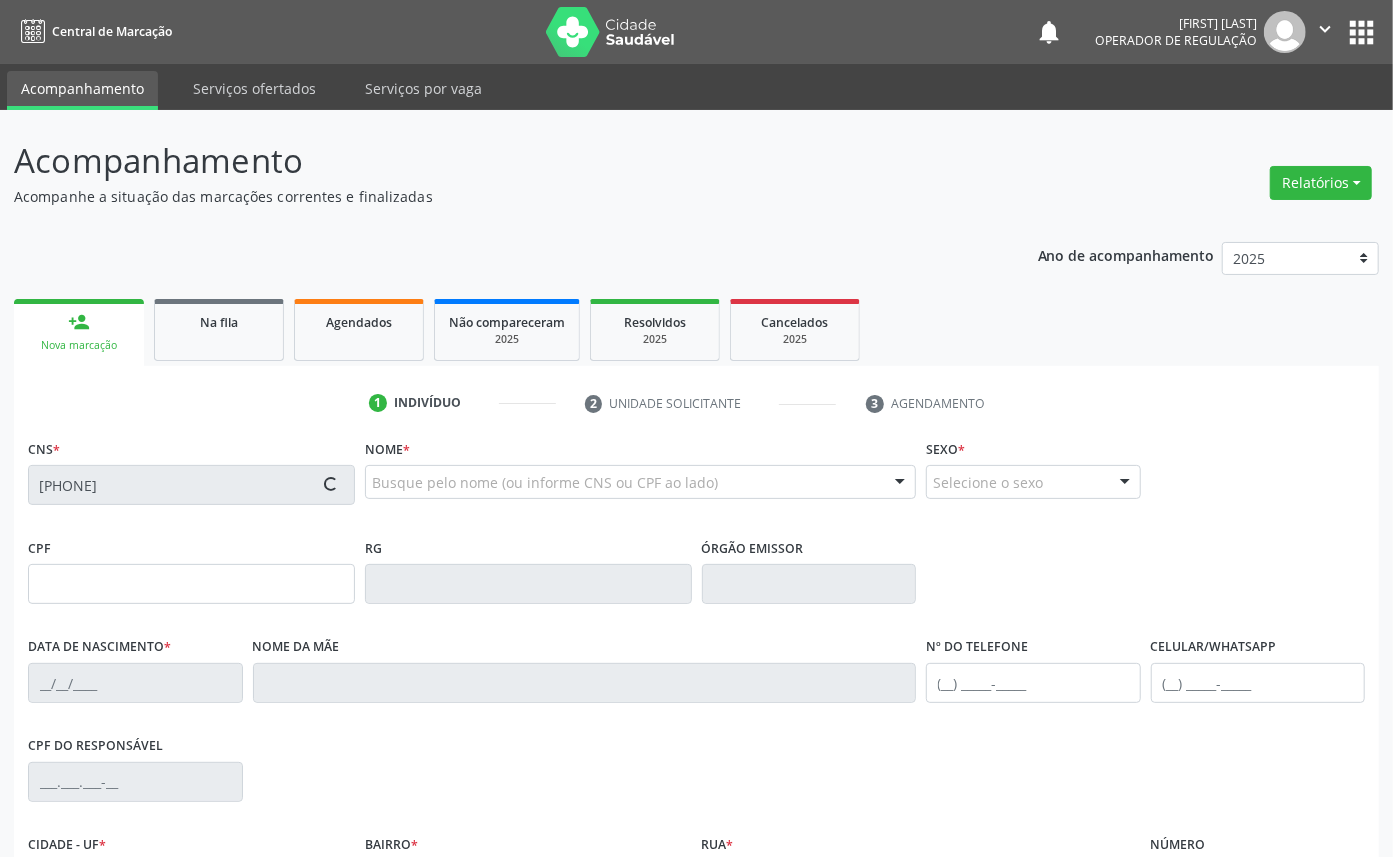 type on "062.944.817-59" 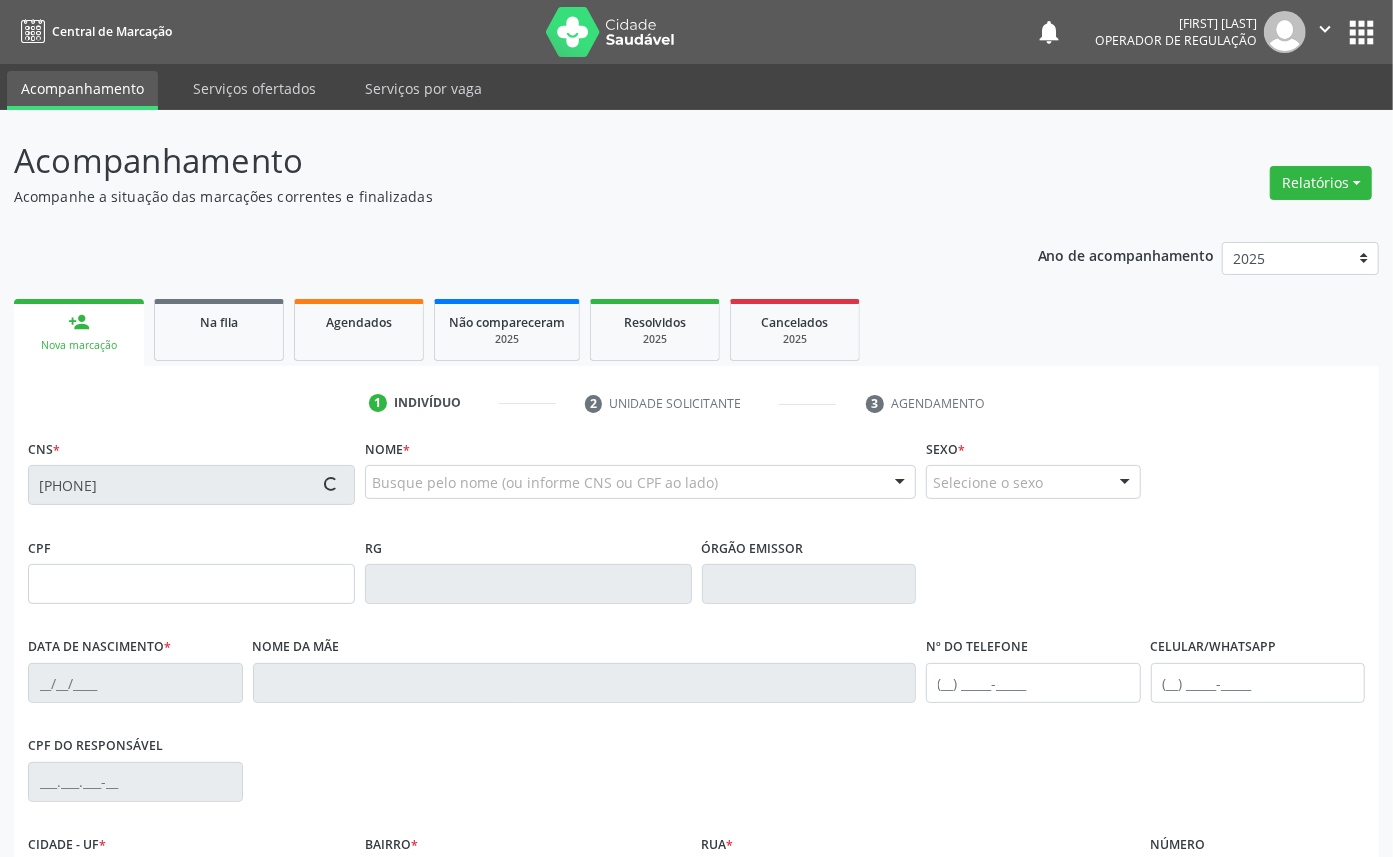 type on "15/08/1996" 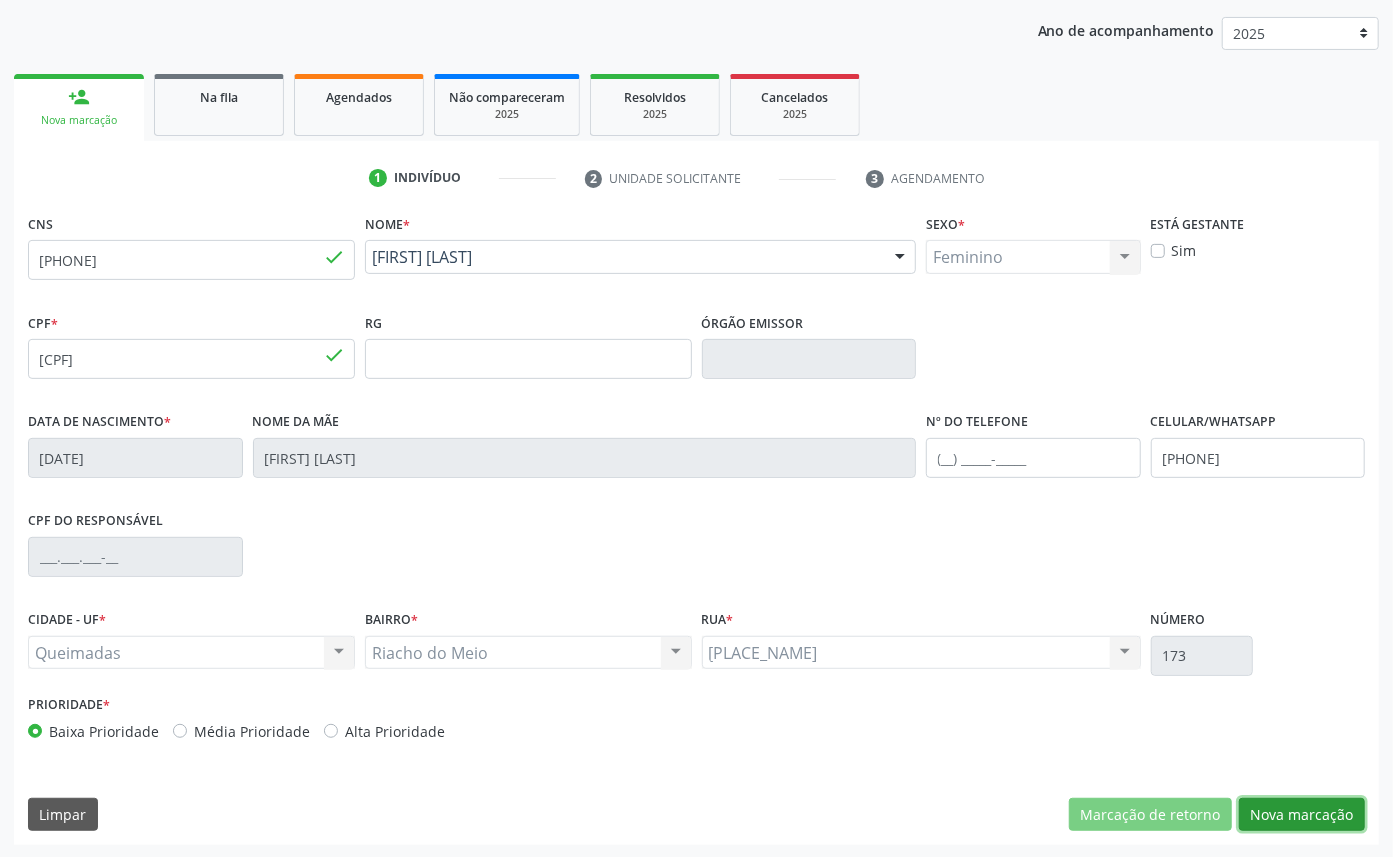 click on "Nova marcação" at bounding box center (1302, 815) 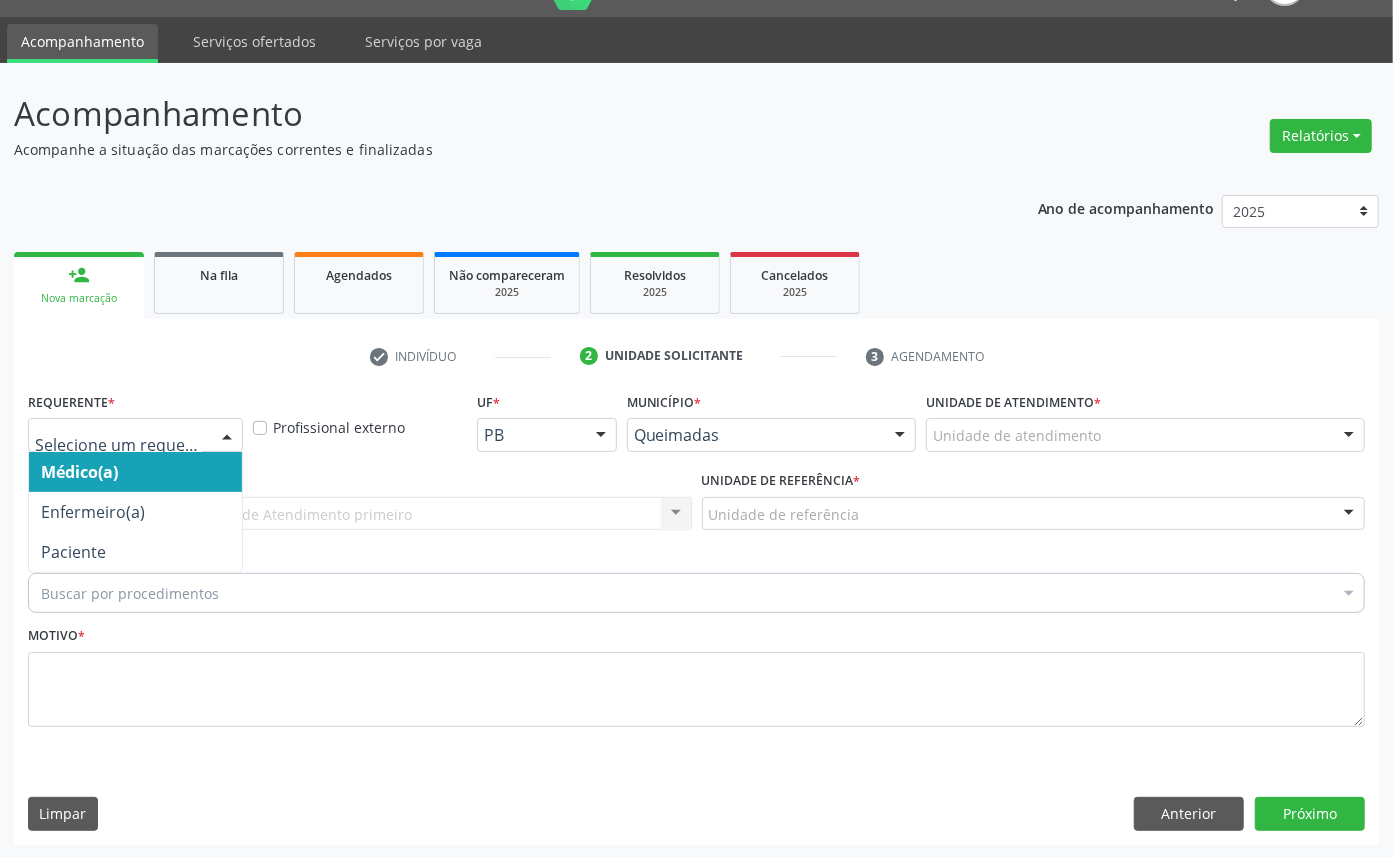 click on "Médico(a)   Enfermeiro(a)   Paciente
Nenhum resultado encontrado para: "   "
Não há nenhuma opção para ser exibida." at bounding box center (135, 435) 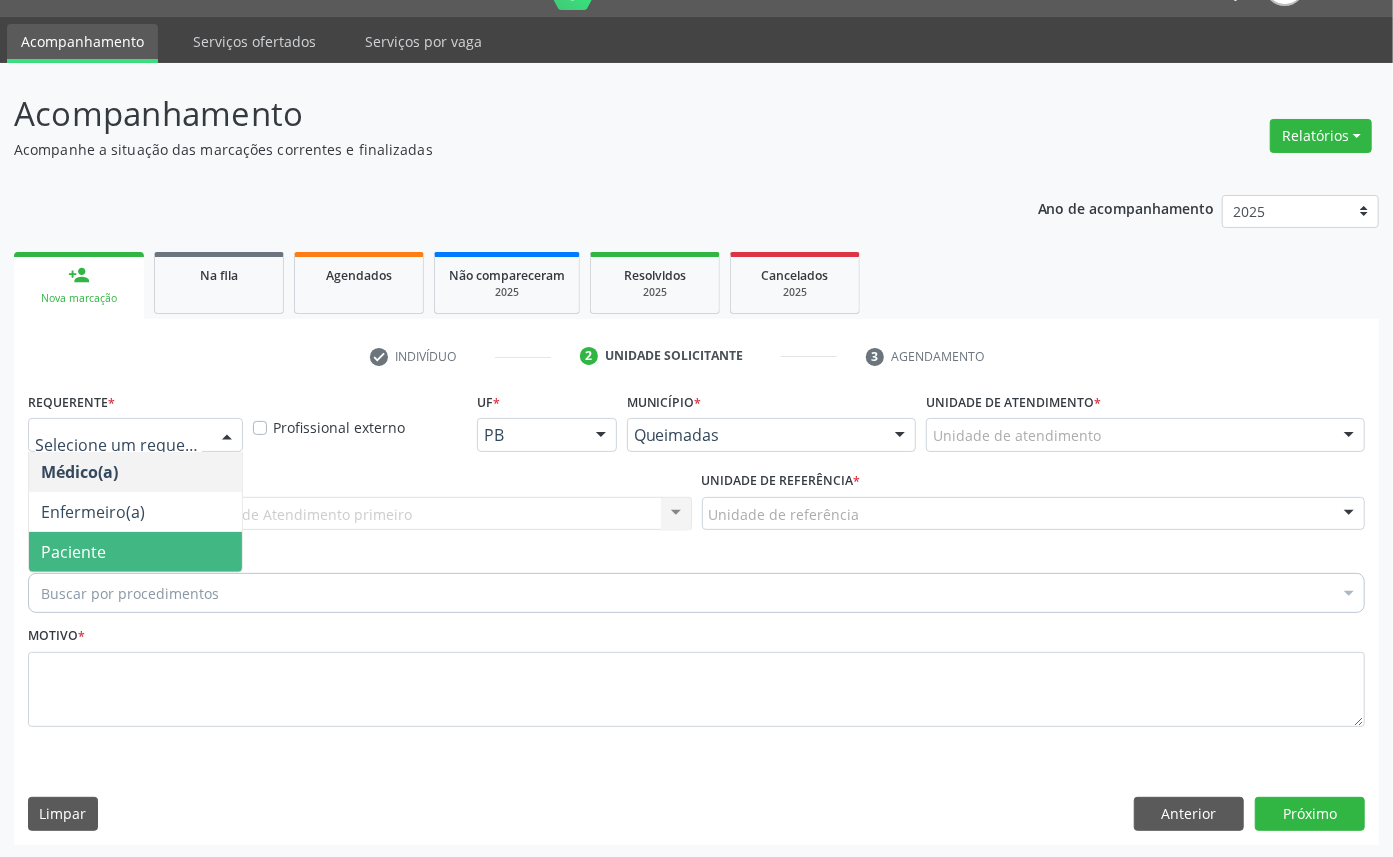 click on "Paciente" at bounding box center [73, 552] 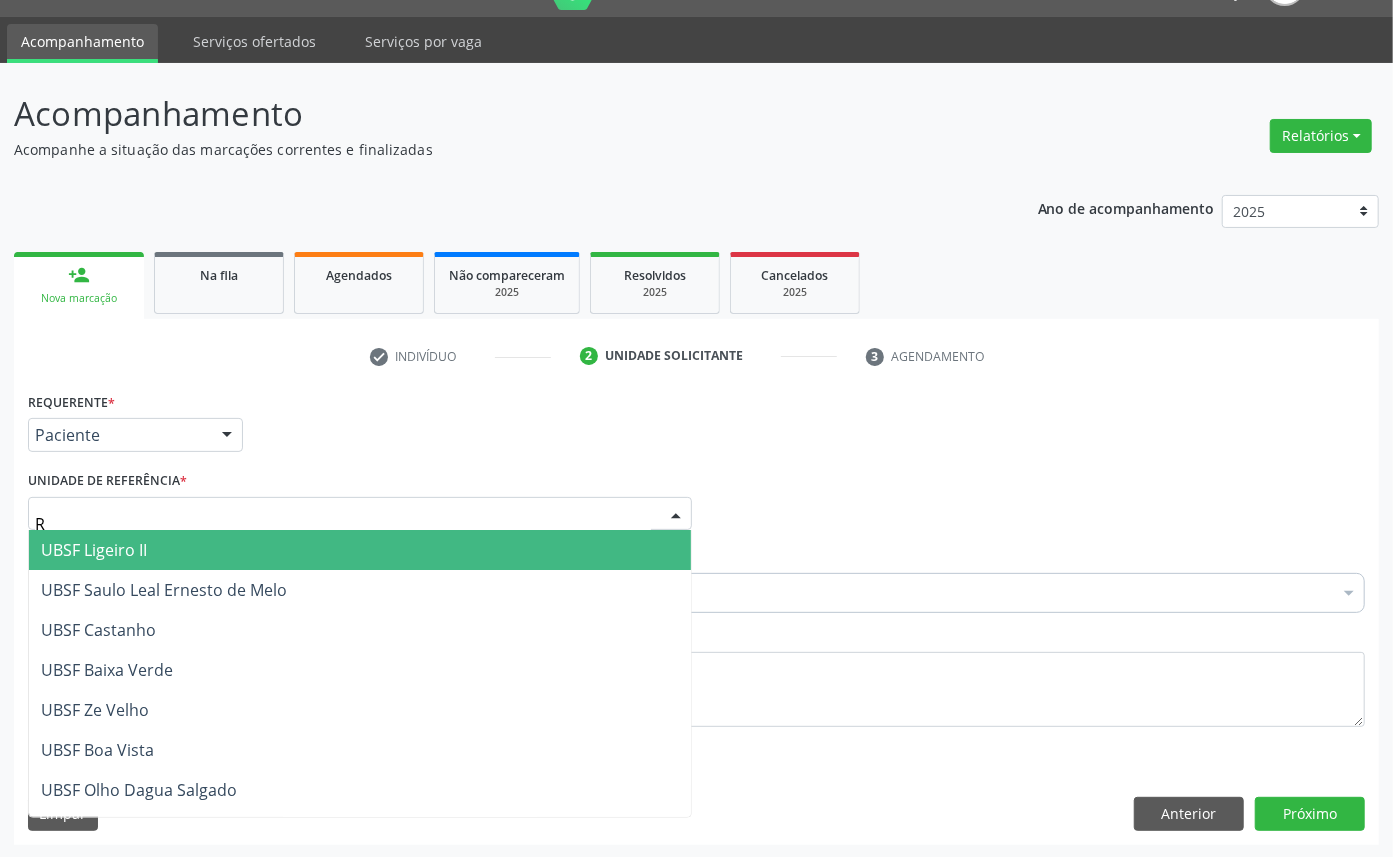 type on "RI" 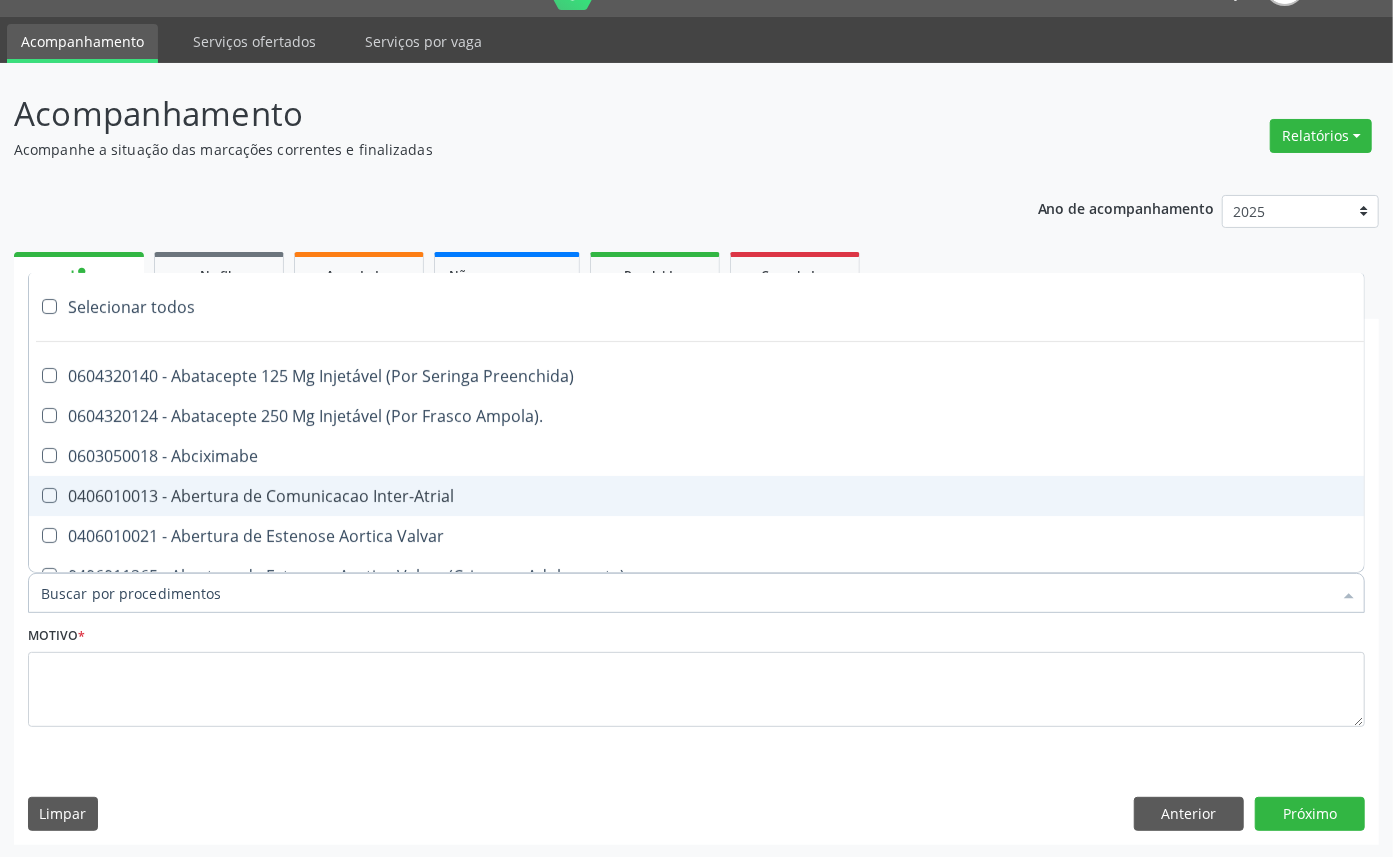 paste on "OFTALMOLOGISTA" 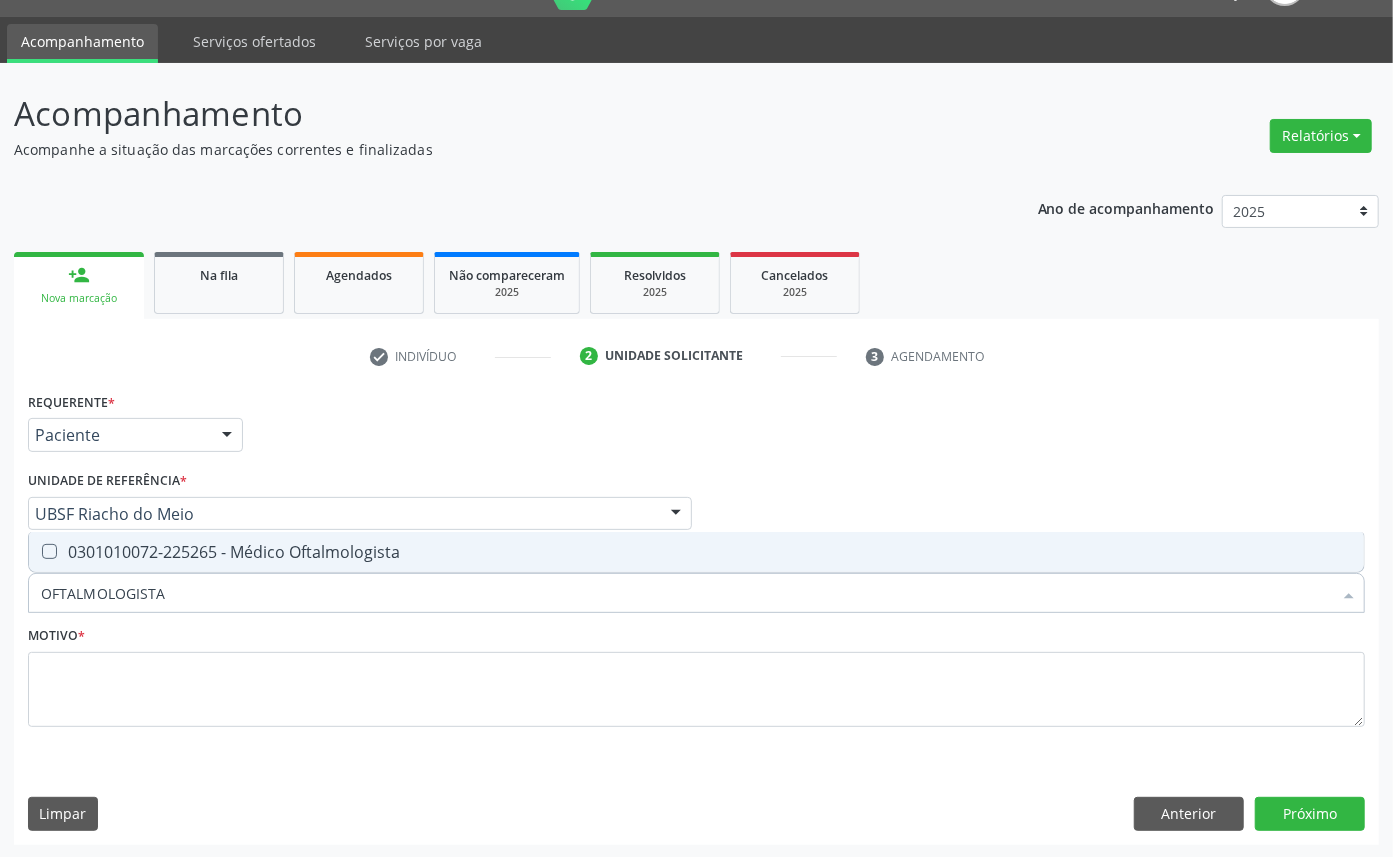 drag, startPoint x: 163, startPoint y: 546, endPoint x: 190, endPoint y: 514, distance: 41.868843 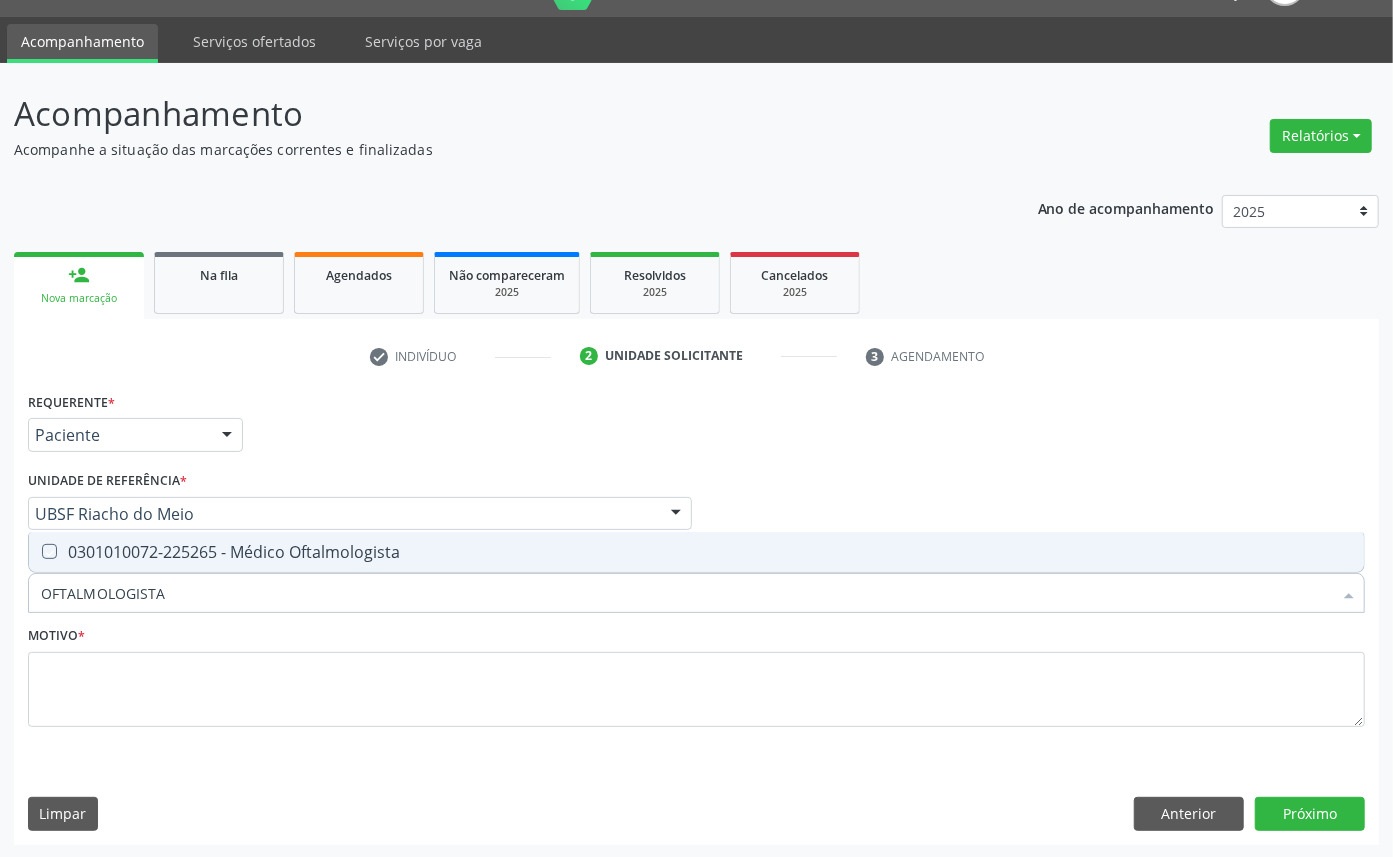 checkbox on "true" 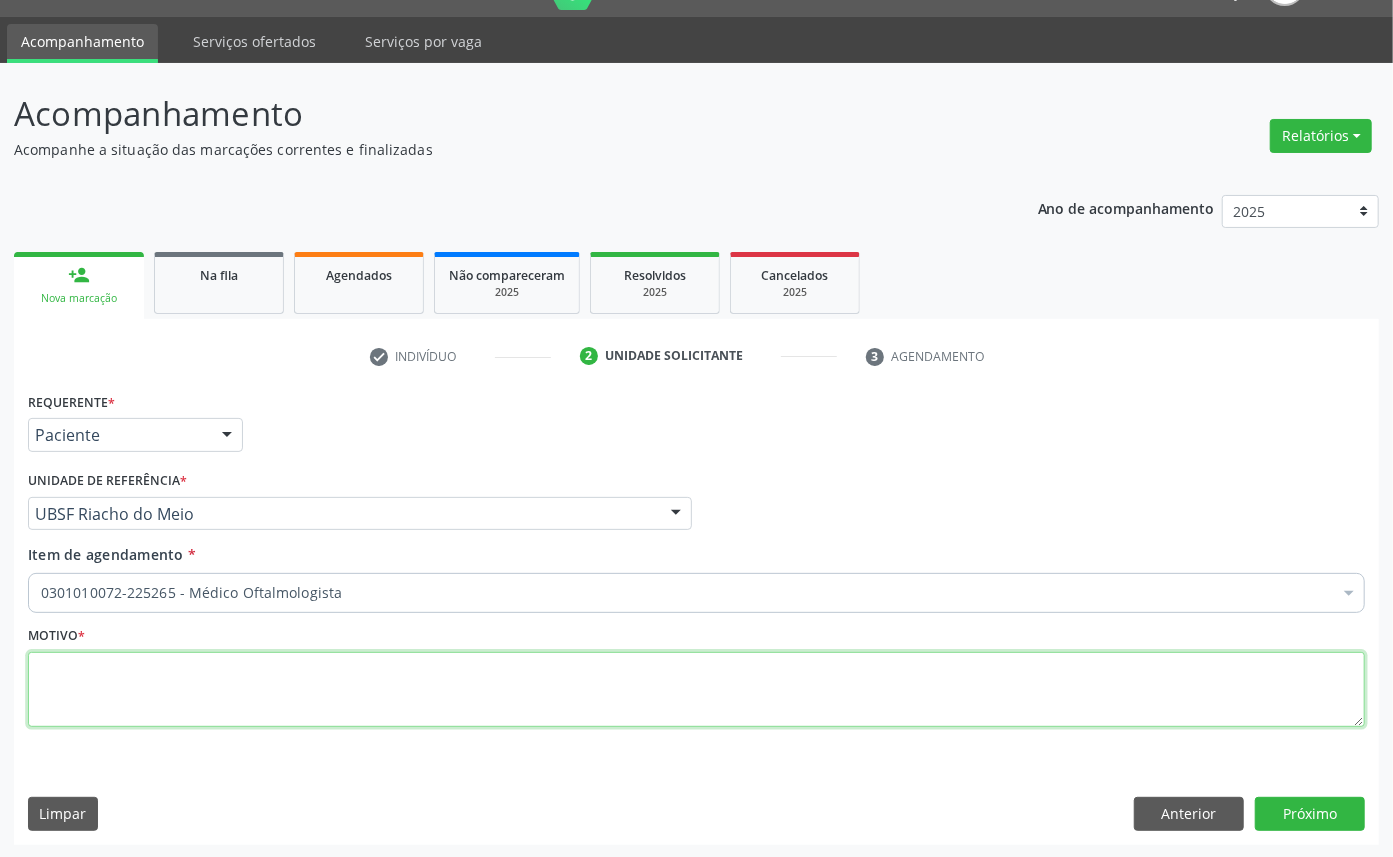 click at bounding box center [696, 690] 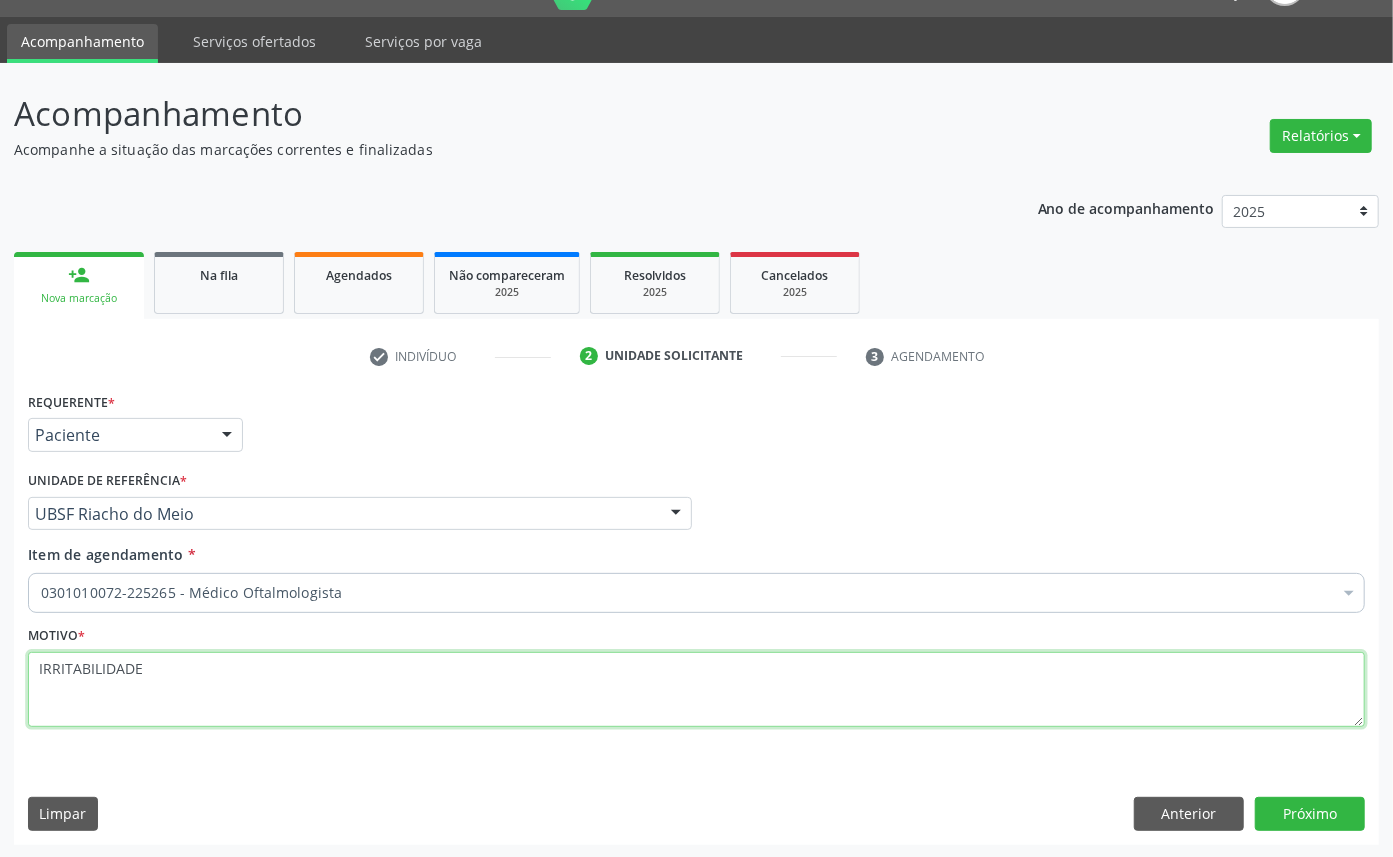 paste on "EXAME OFTALMO [DATE]" 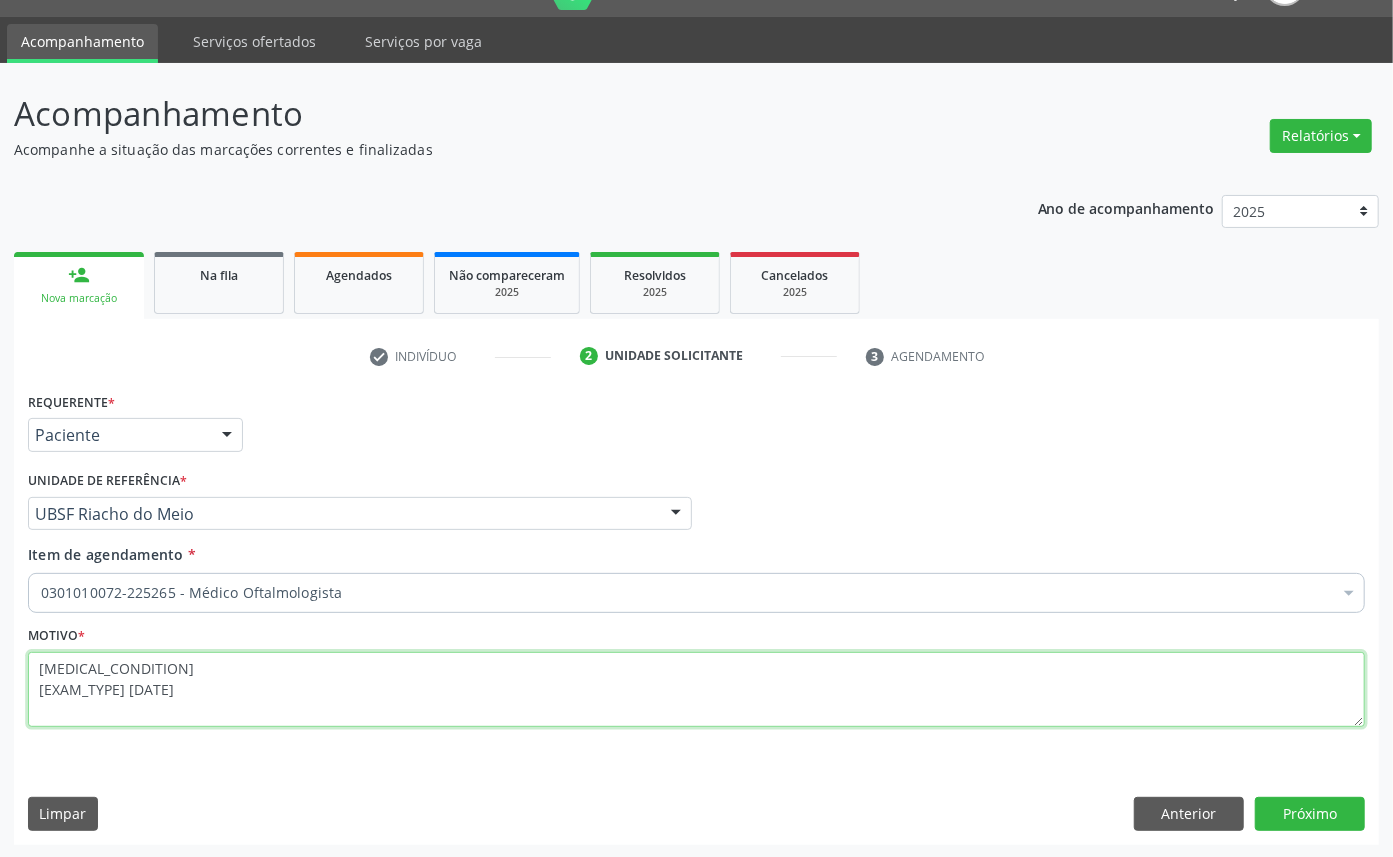 type on "IRRITABILIDADE
EXAME OFTALMO 05/2025" 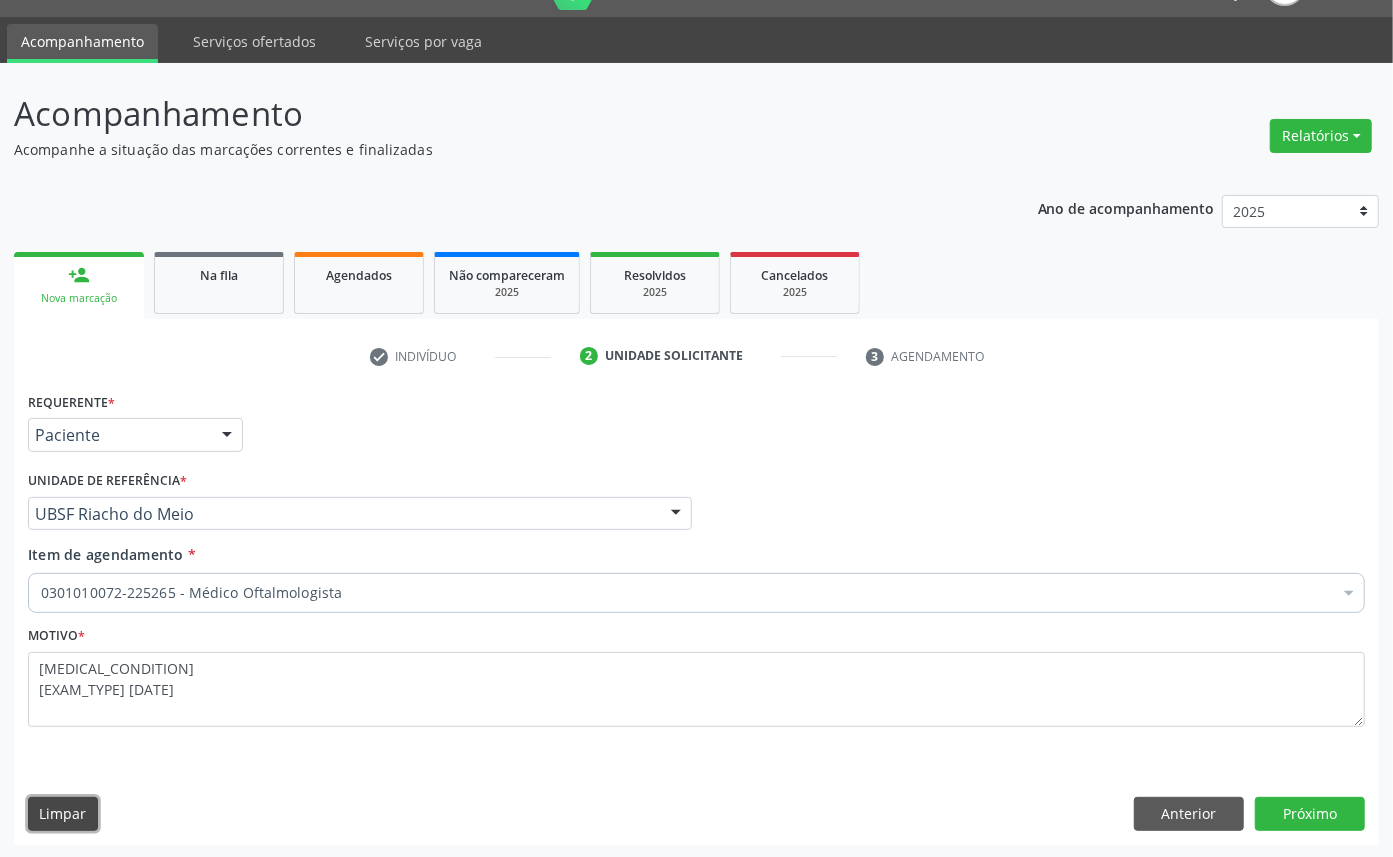 type 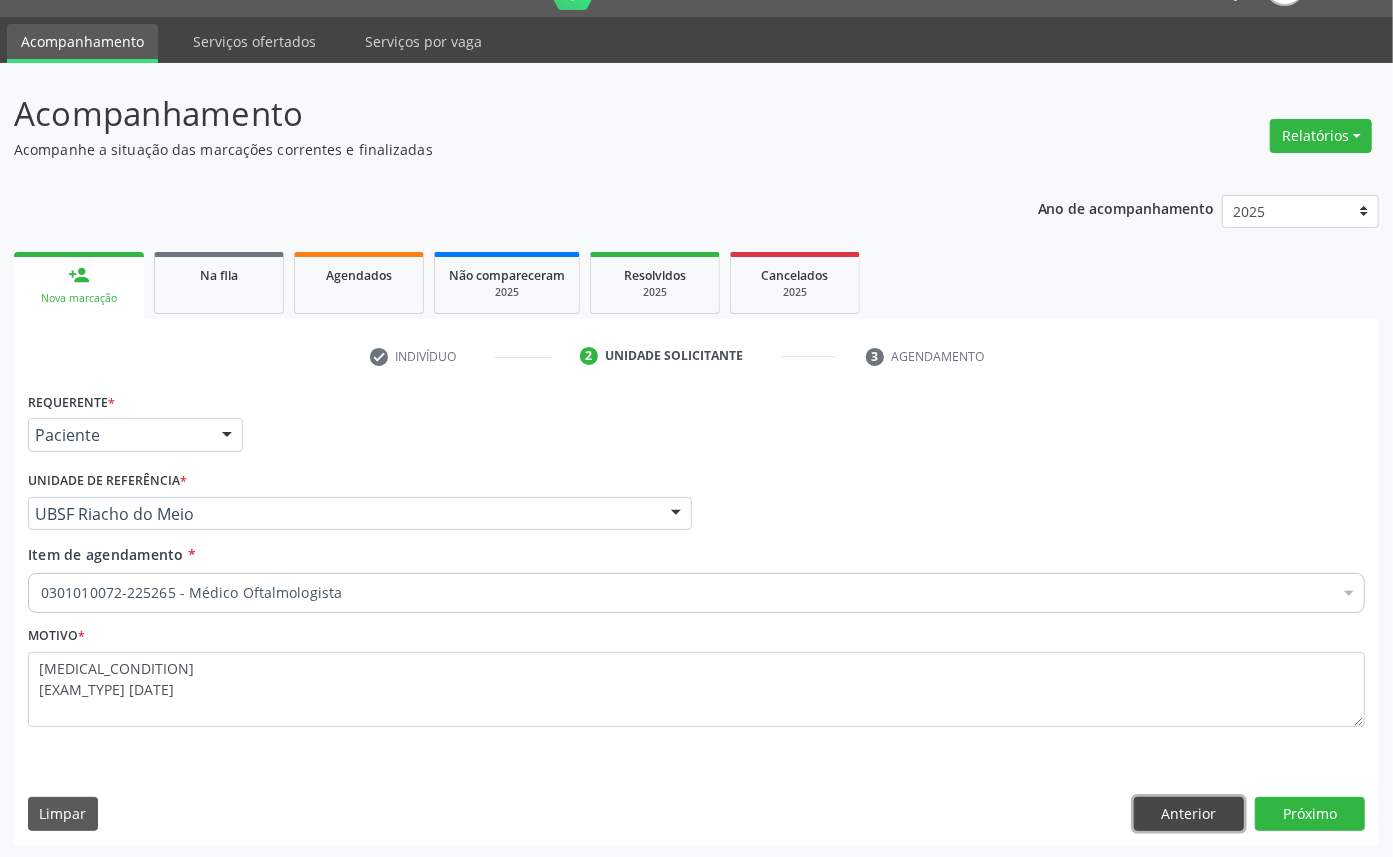 type 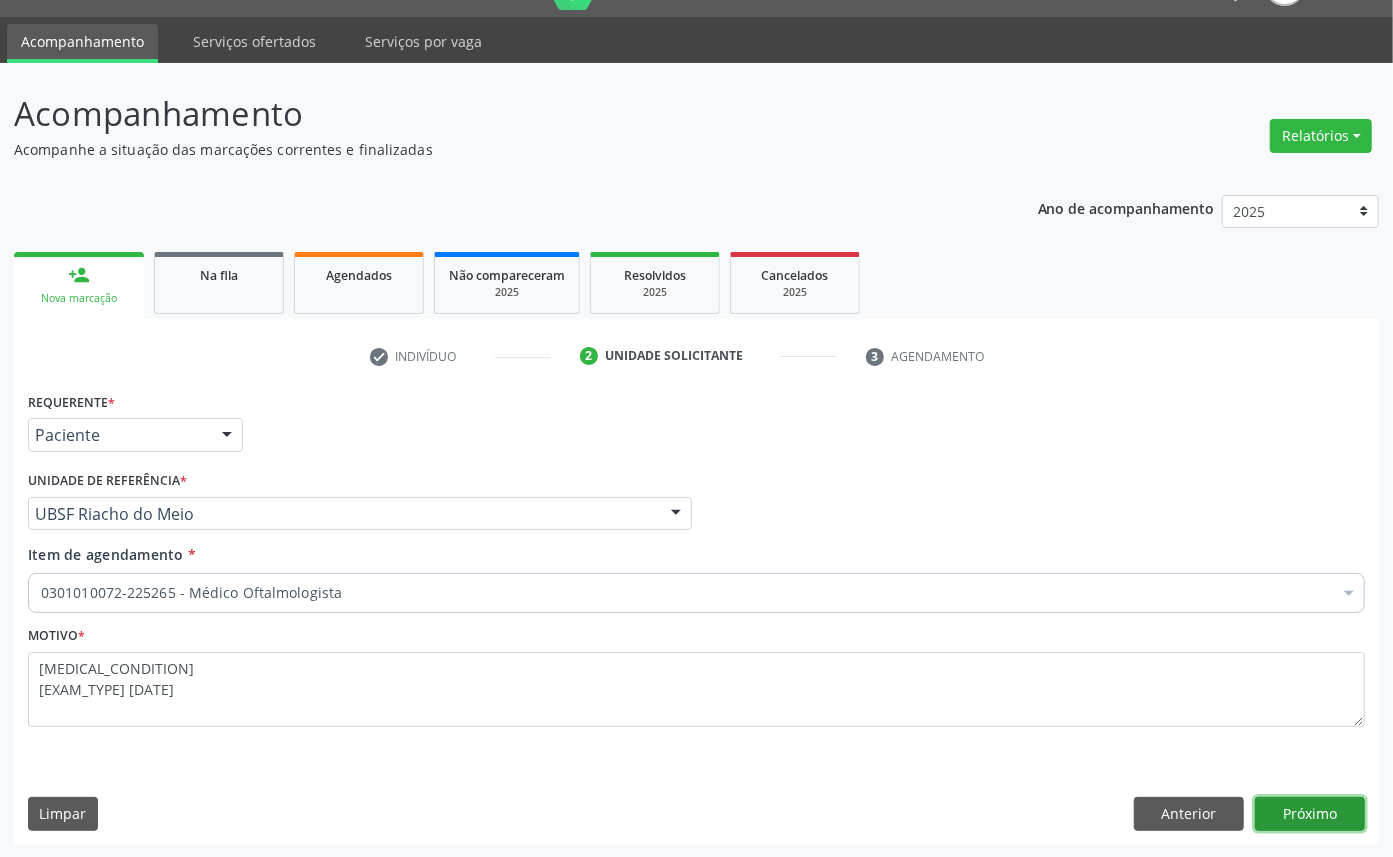 type 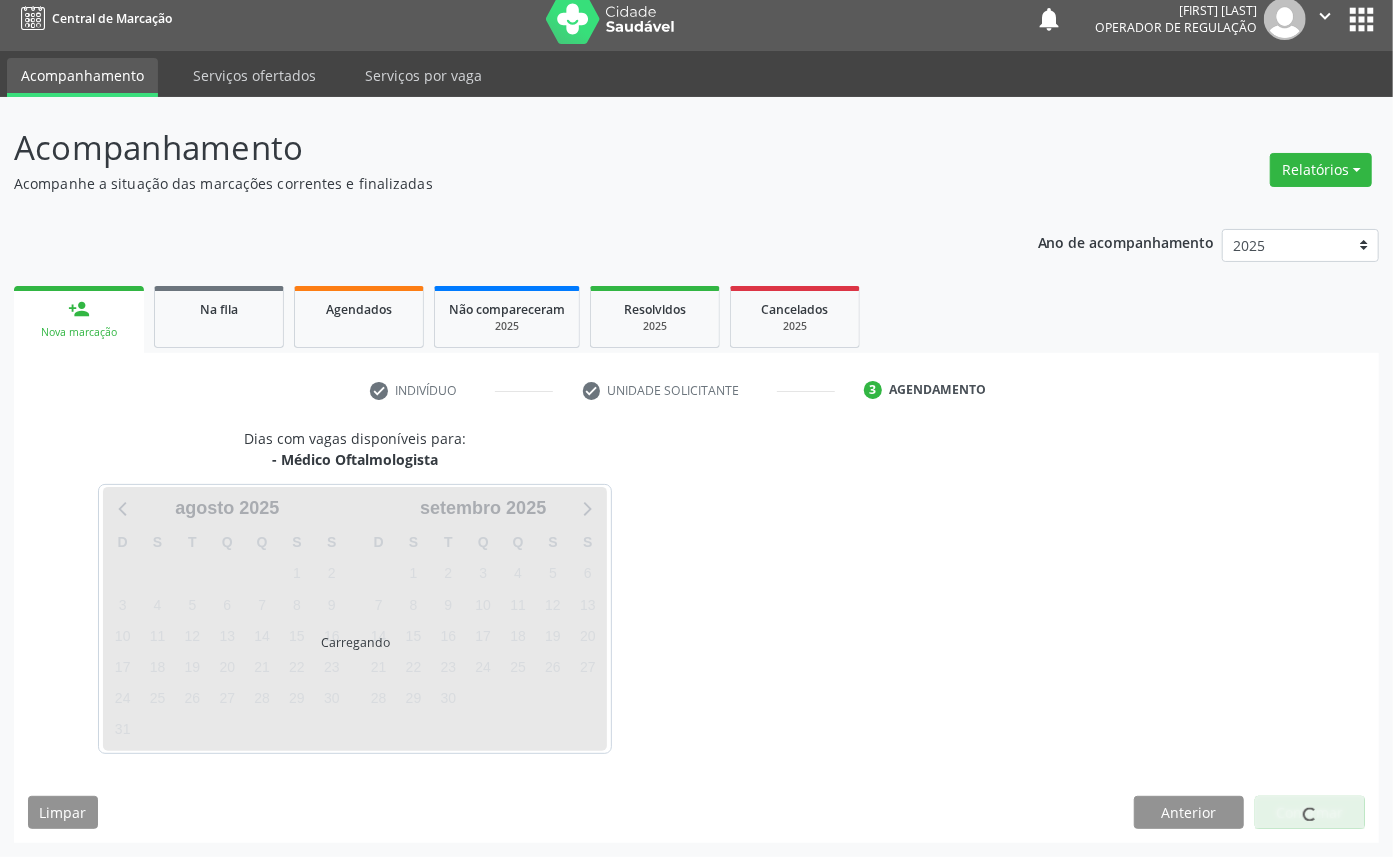 scroll, scrollTop: 12, scrollLeft: 0, axis: vertical 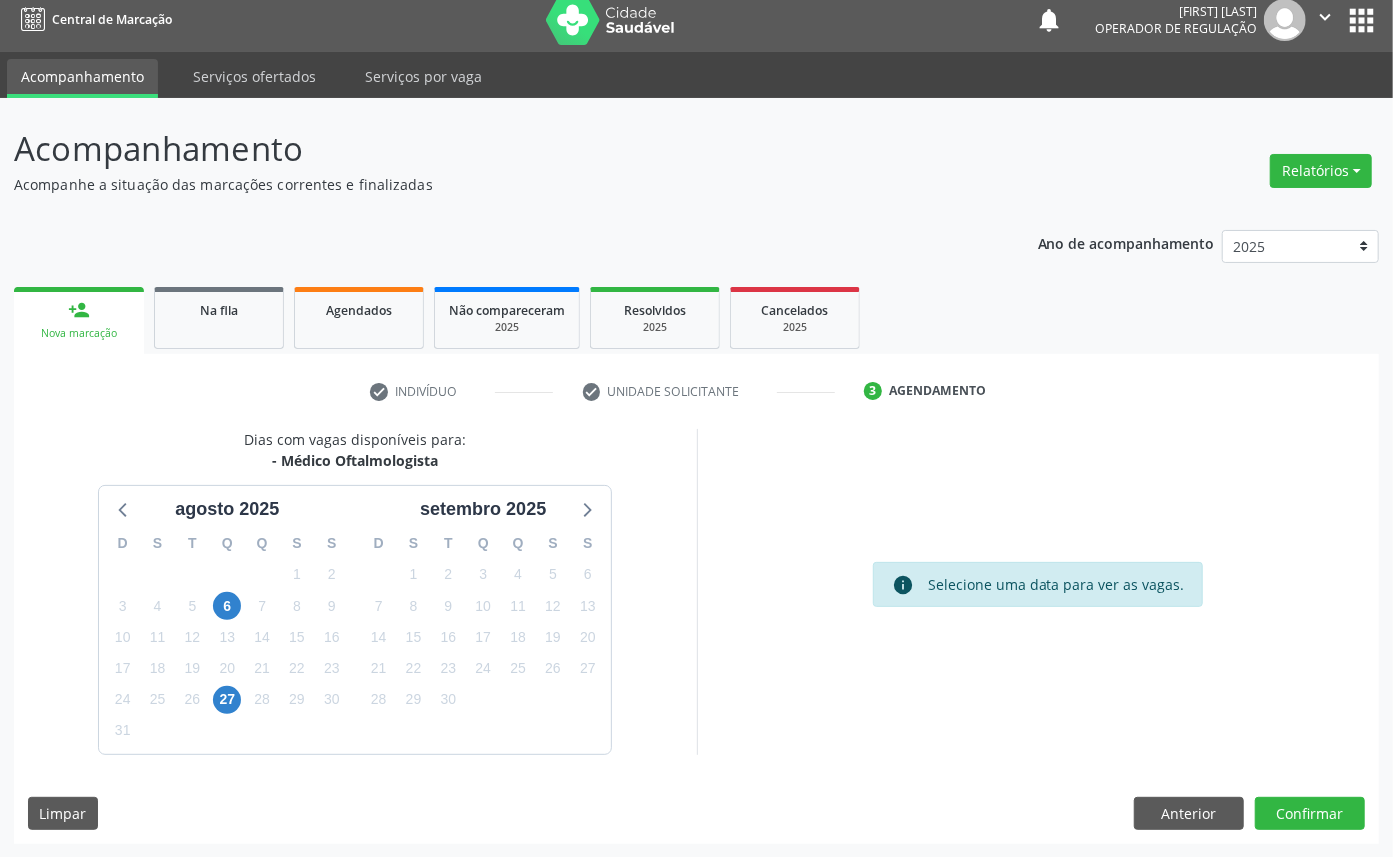 click on "23" at bounding box center (448, 668) 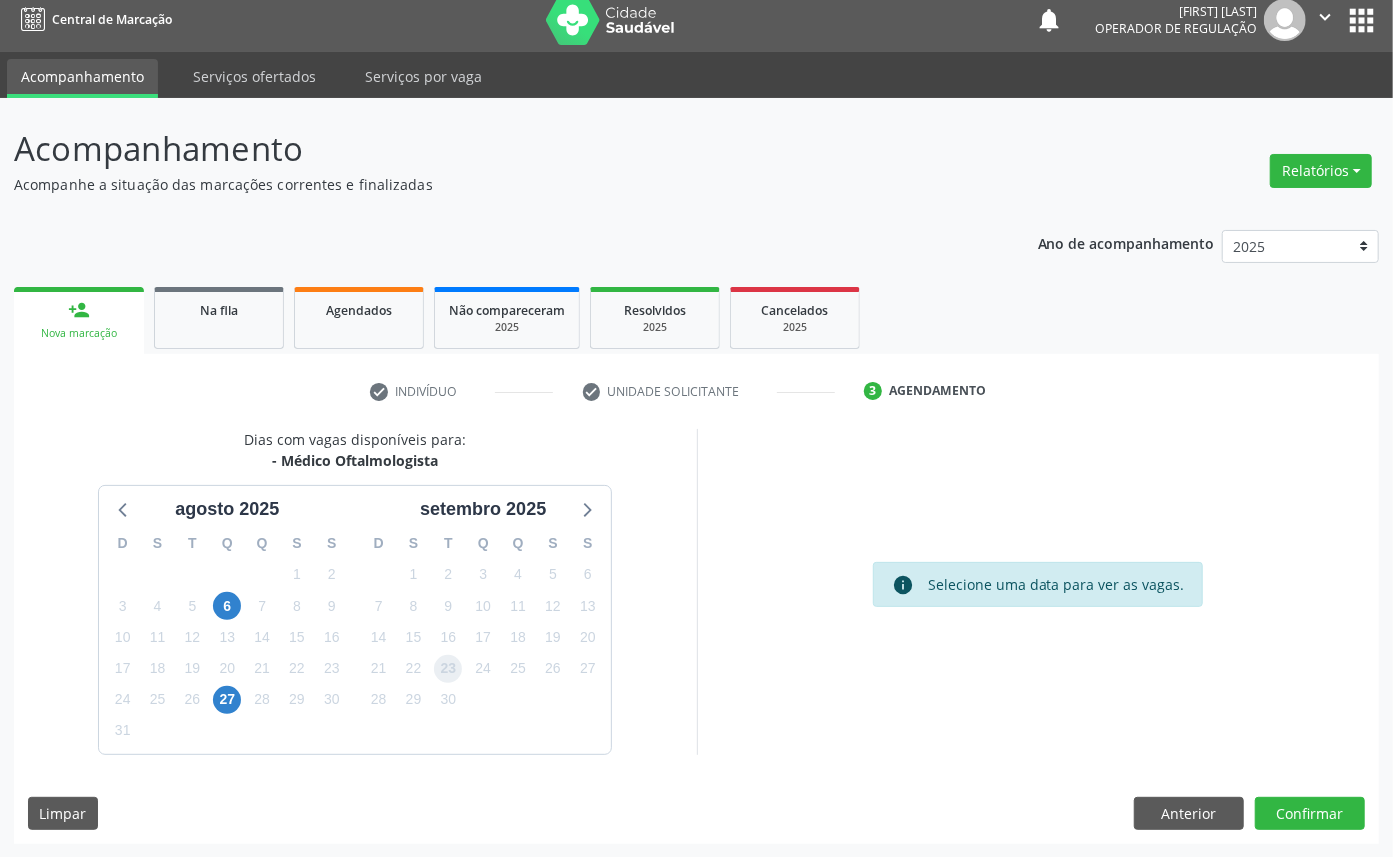 click on "23" at bounding box center [448, 669] 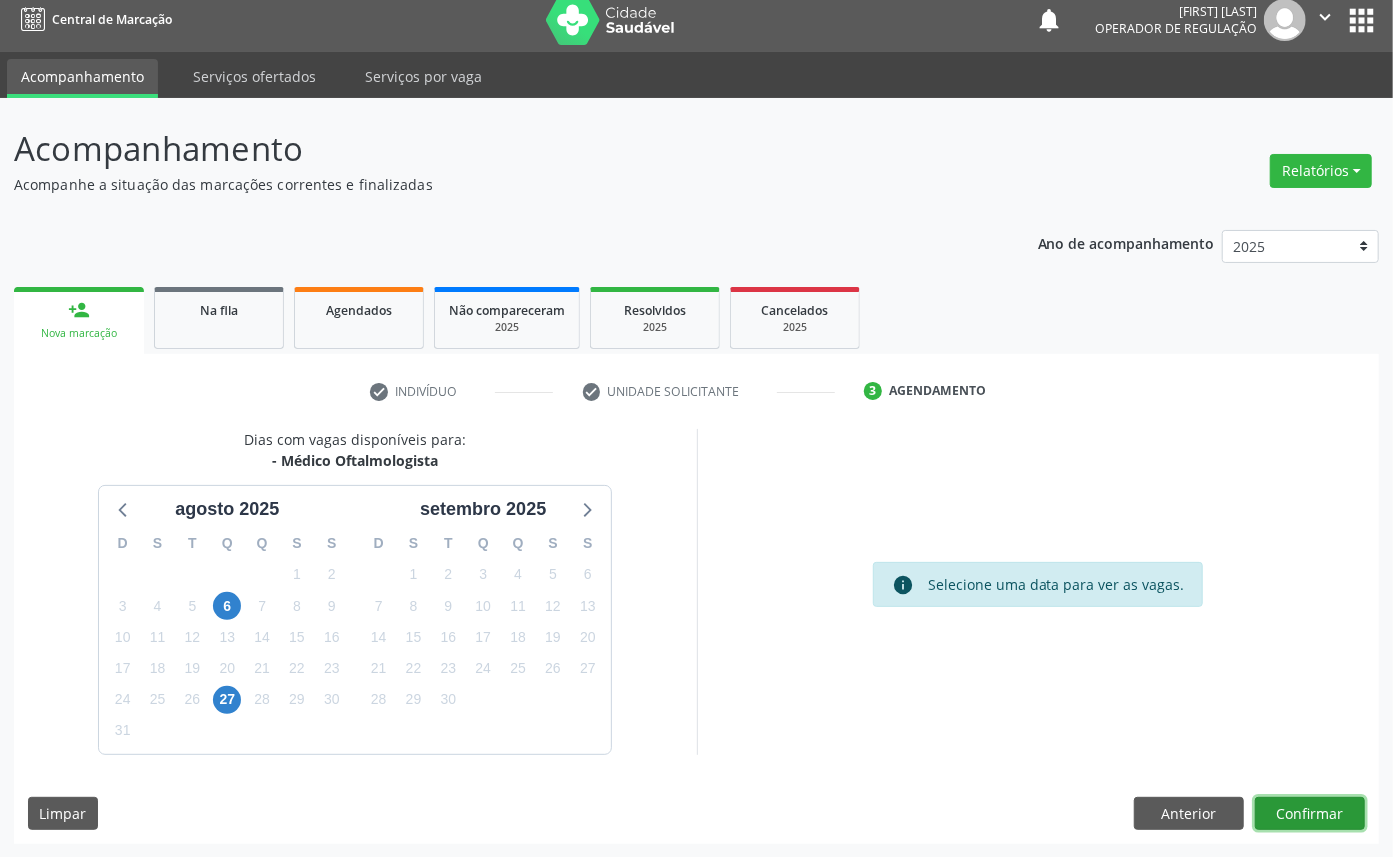 click on "Confirmar" at bounding box center (1310, 814) 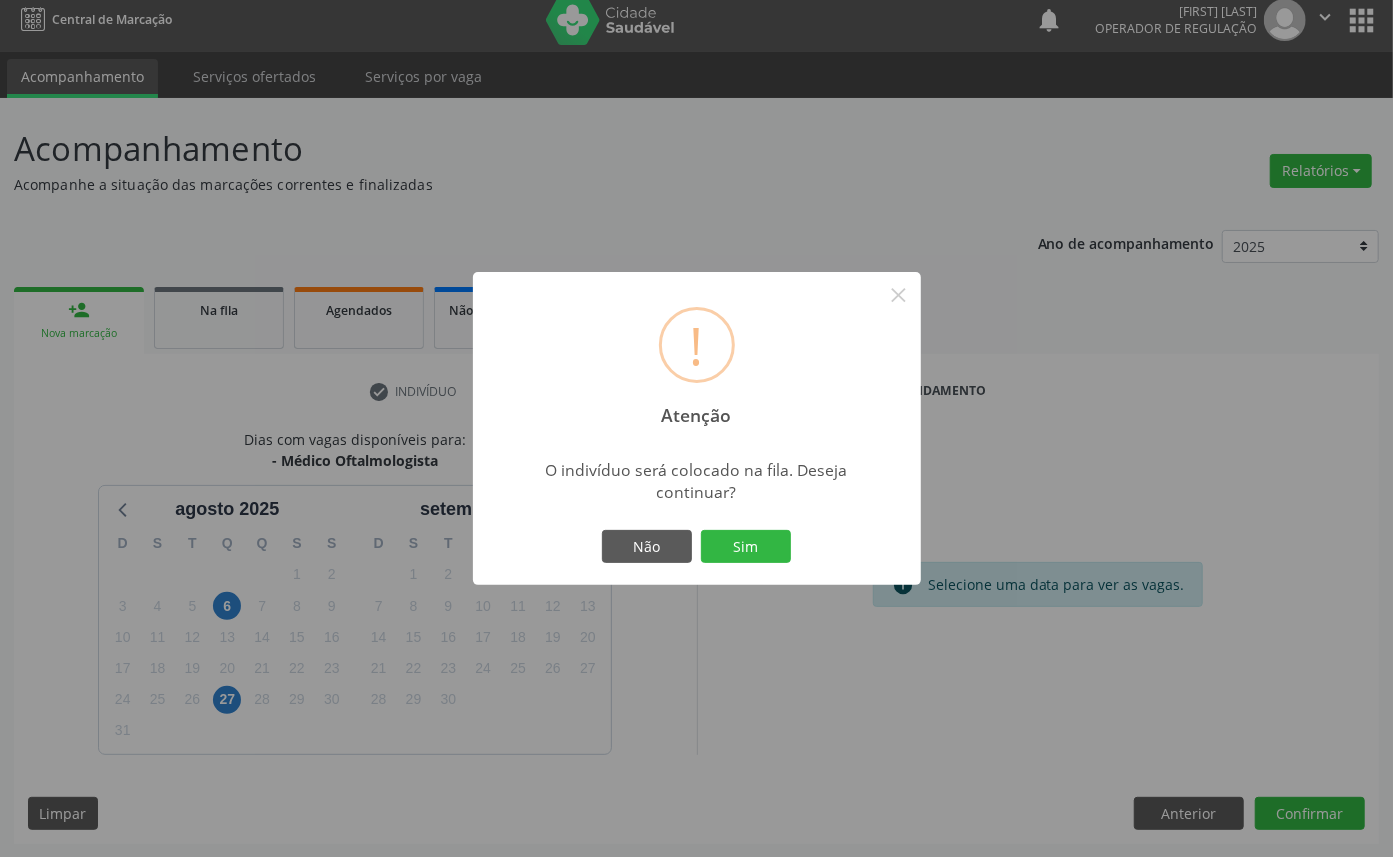 type 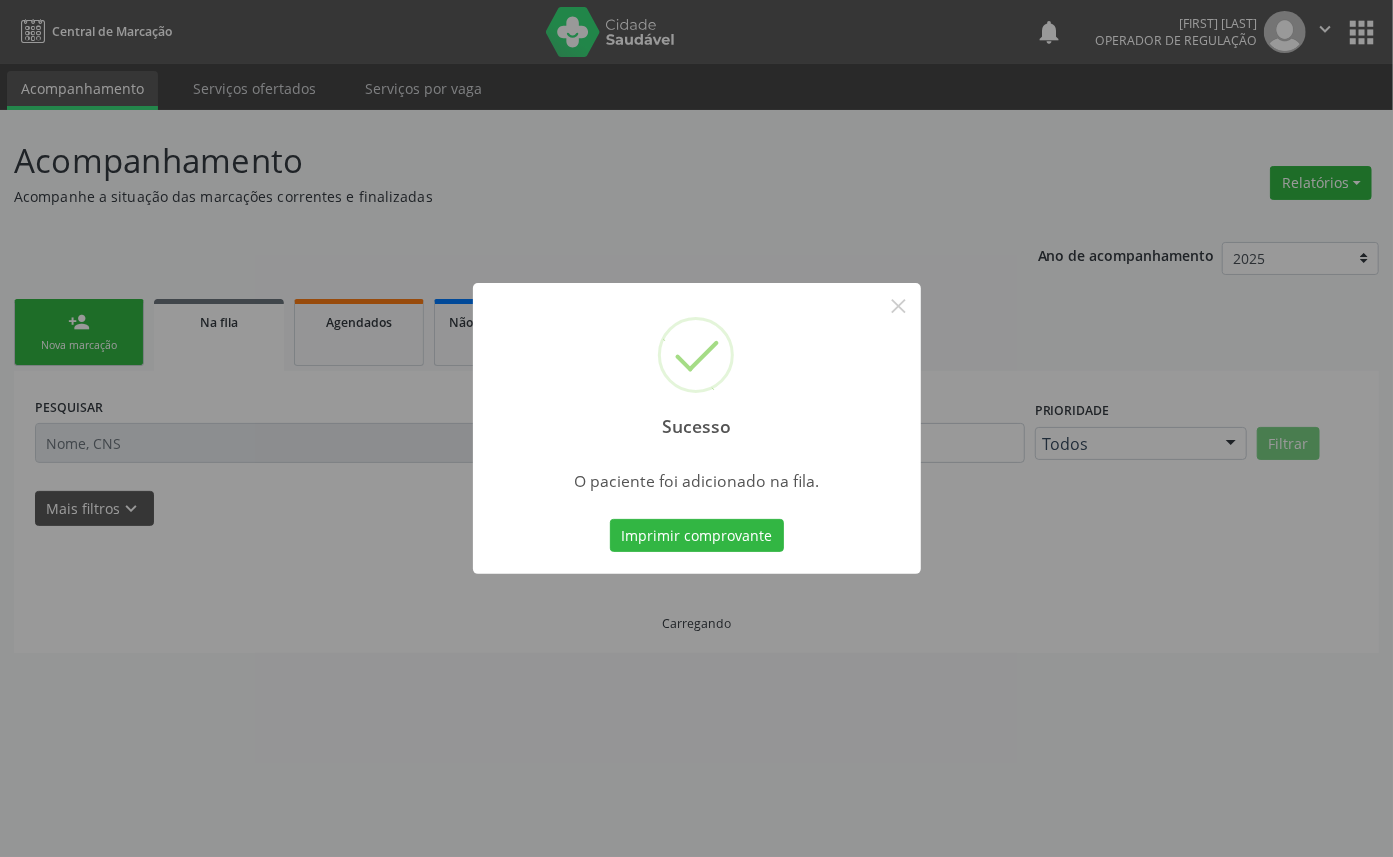 scroll, scrollTop: 0, scrollLeft: 0, axis: both 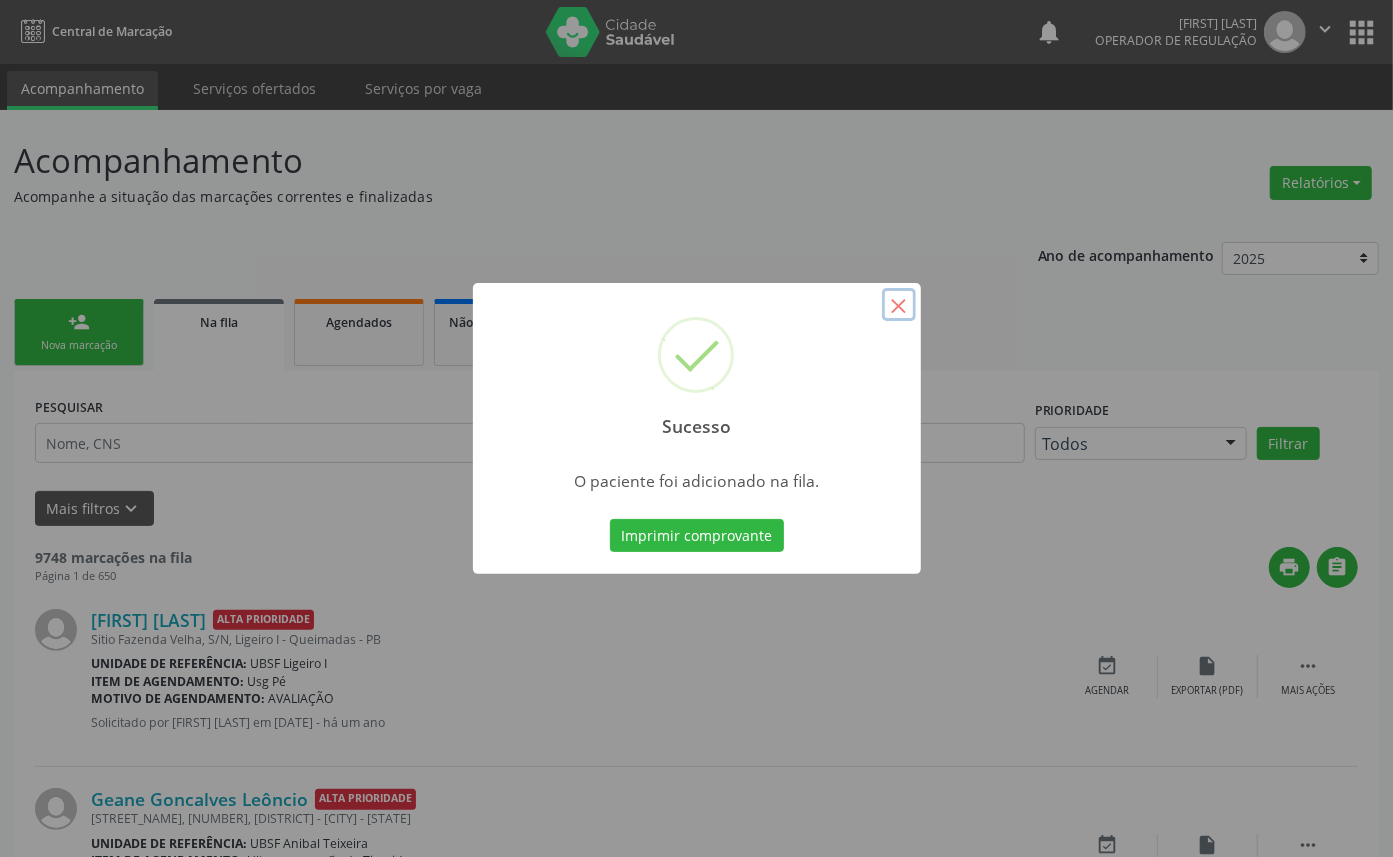 click on "×" at bounding box center [899, 305] 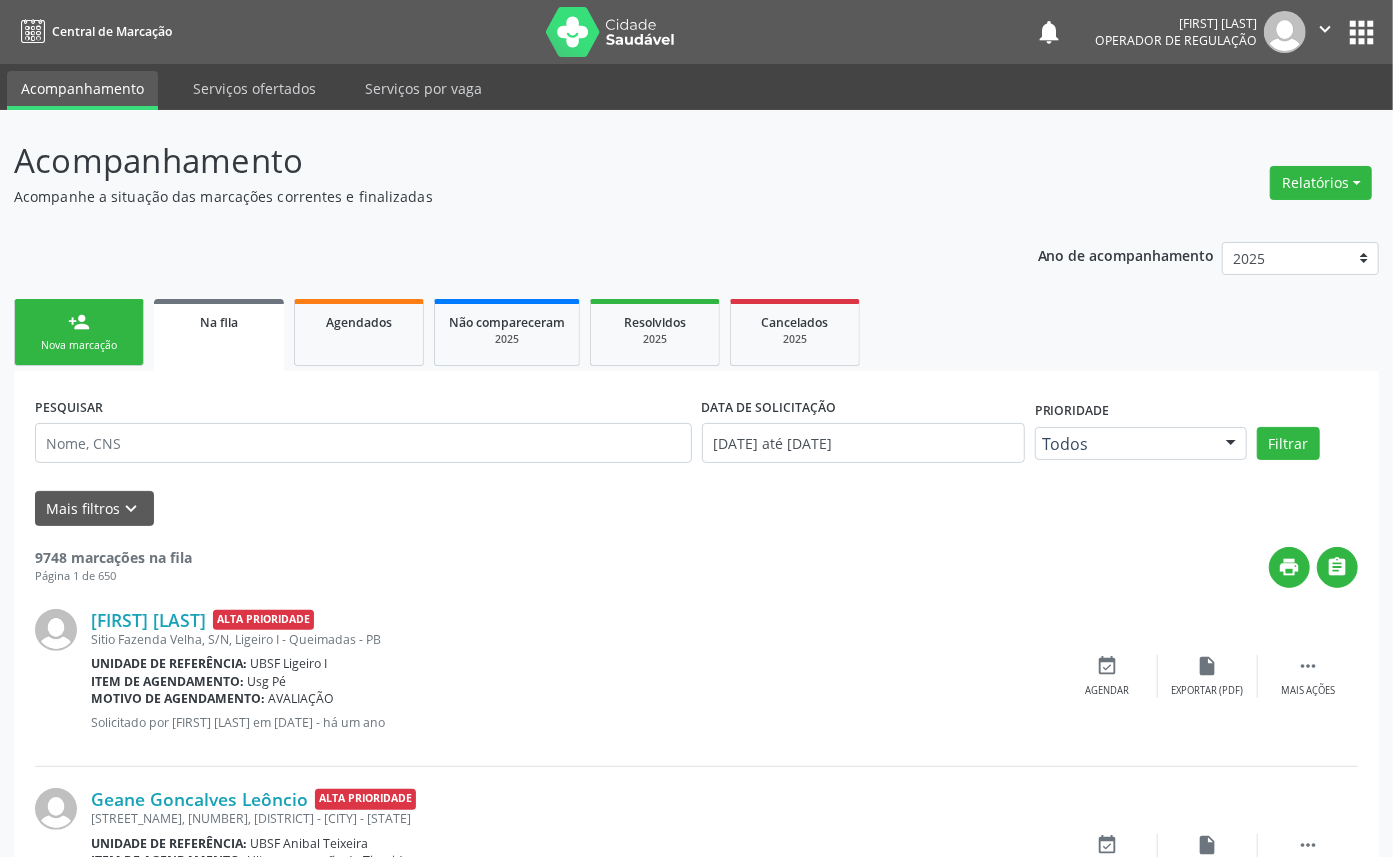 click on "person_add
Nova marcação" at bounding box center (79, 332) 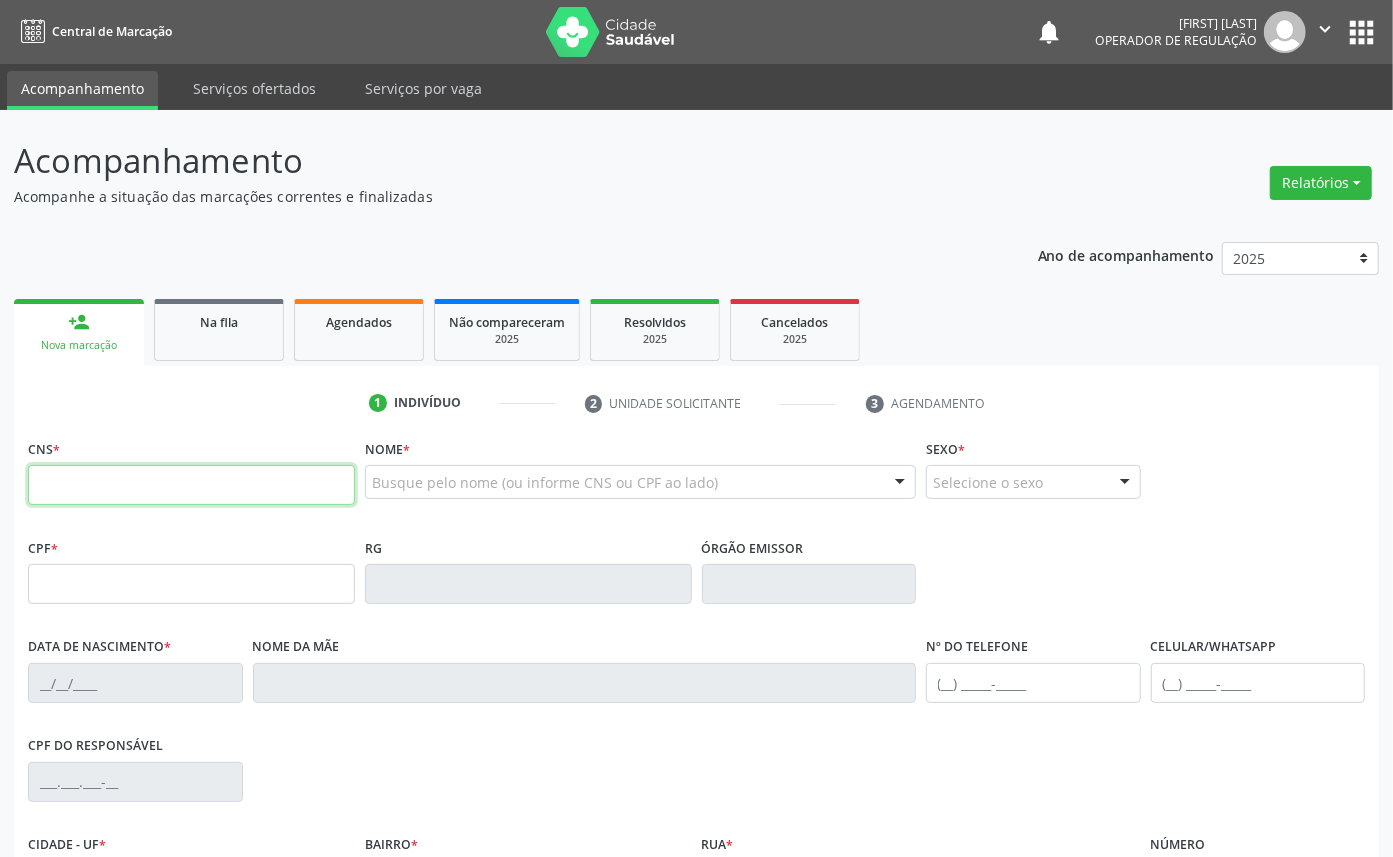 click at bounding box center (191, 485) 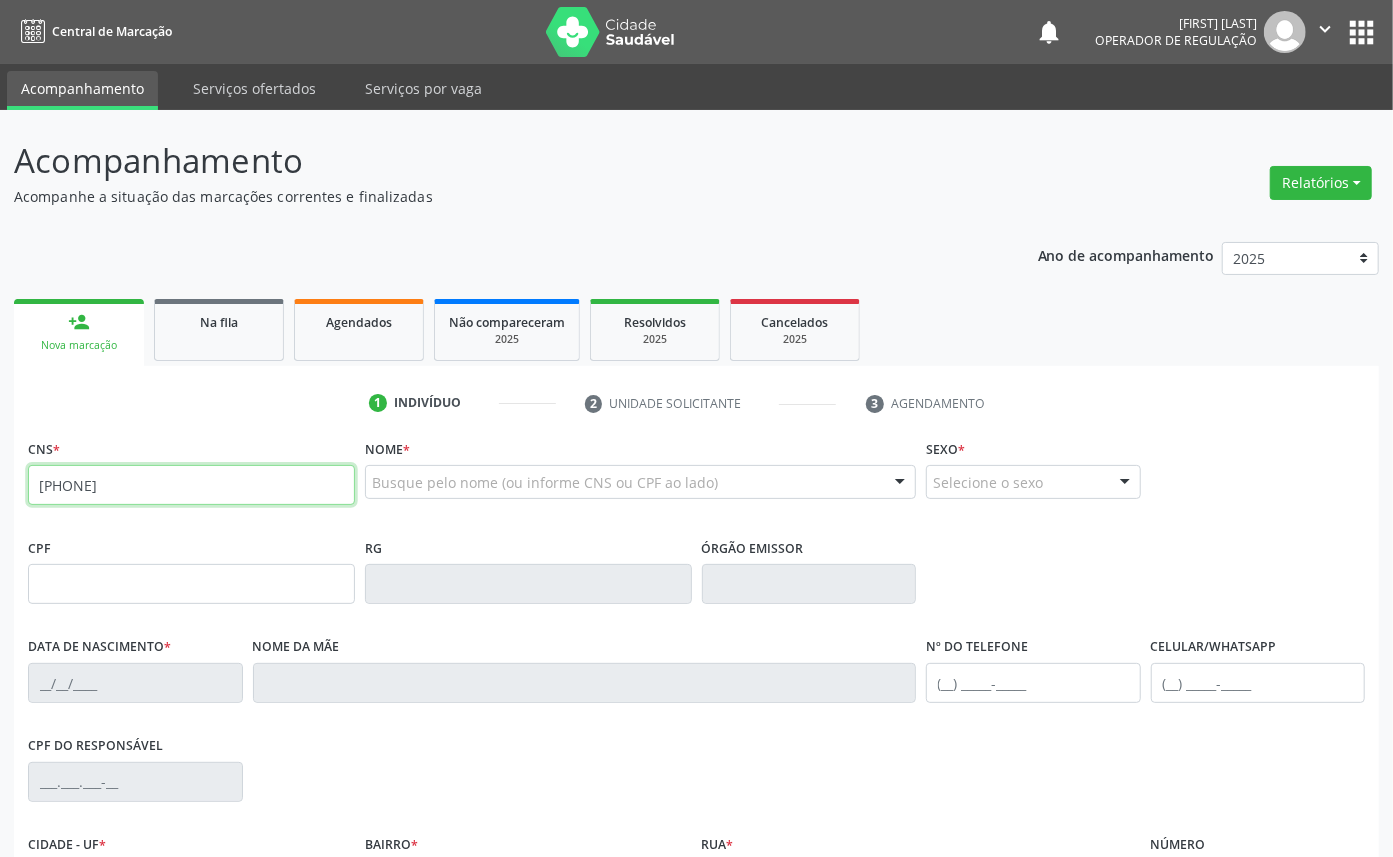 type on "701 2040 6262 6315" 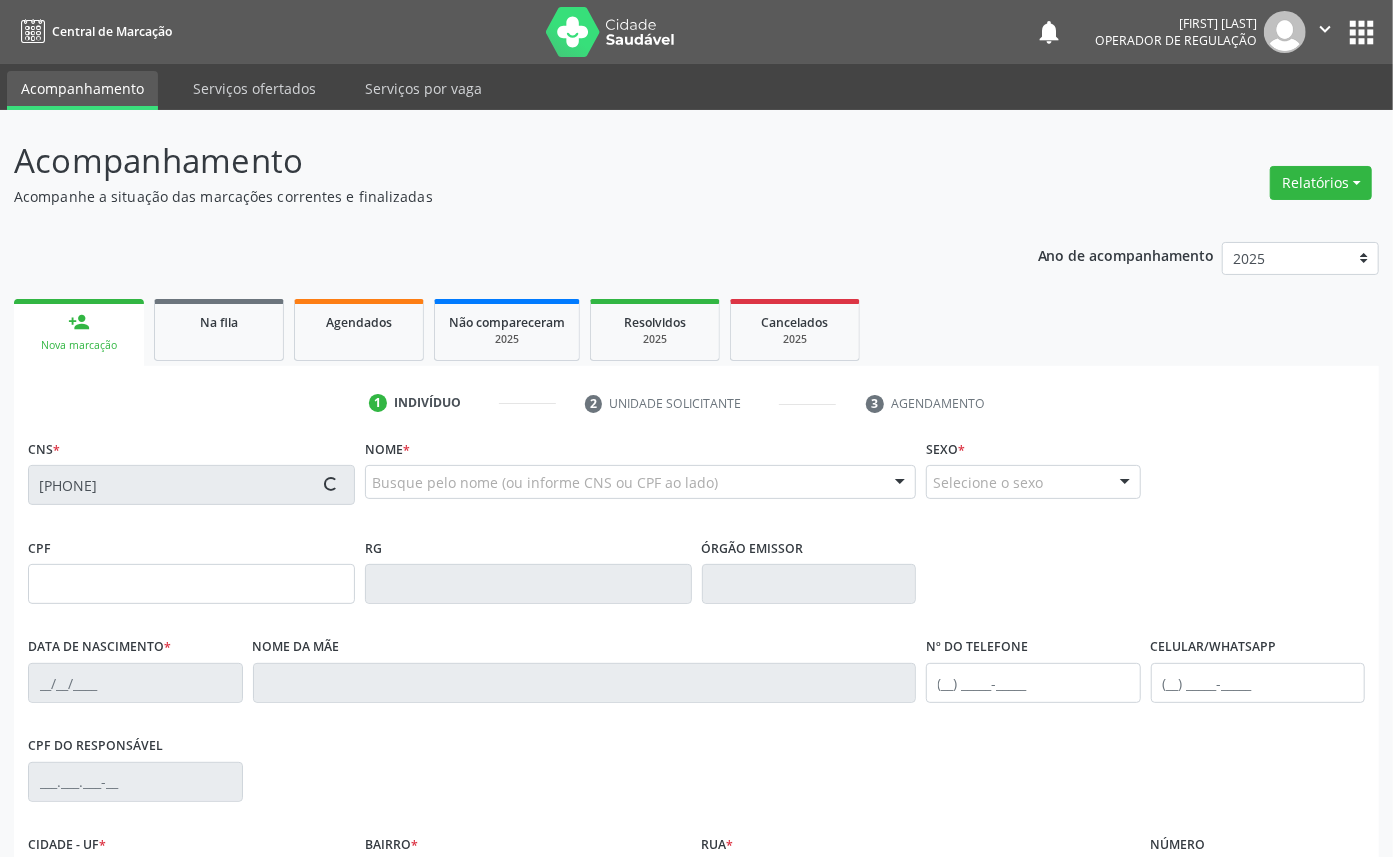 type on "174.730.358-51" 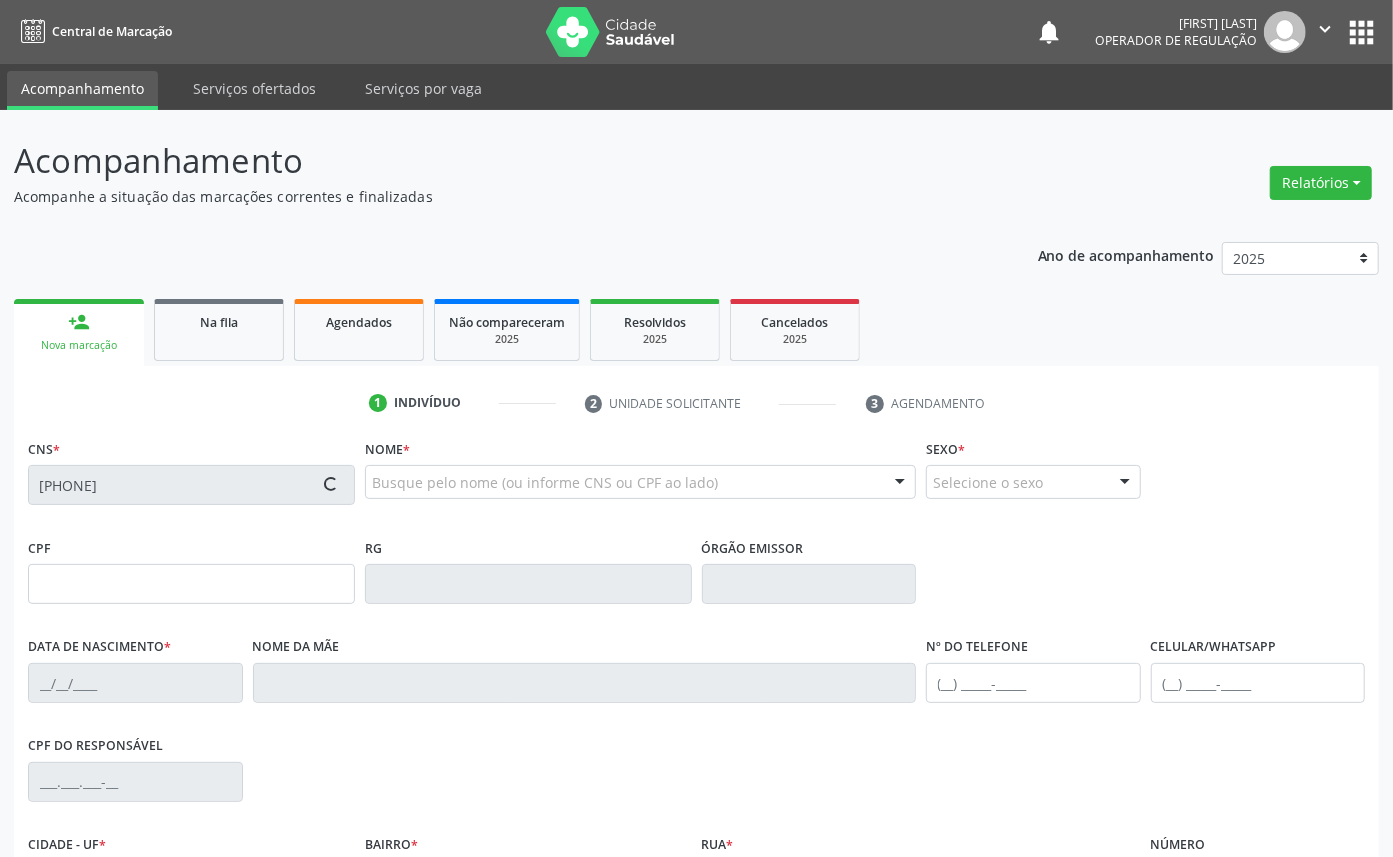 type on "02/06/1968" 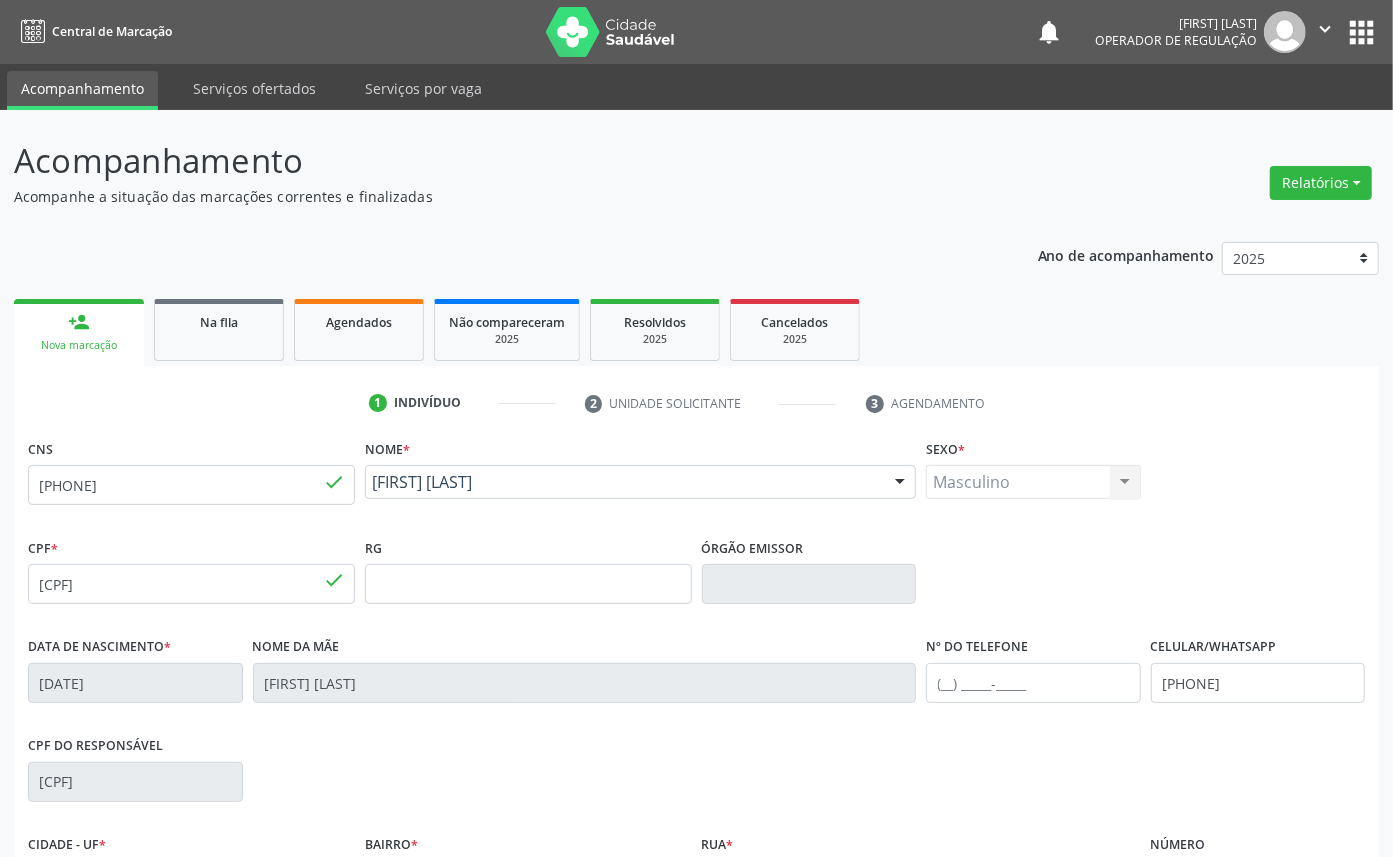 scroll, scrollTop: 225, scrollLeft: 0, axis: vertical 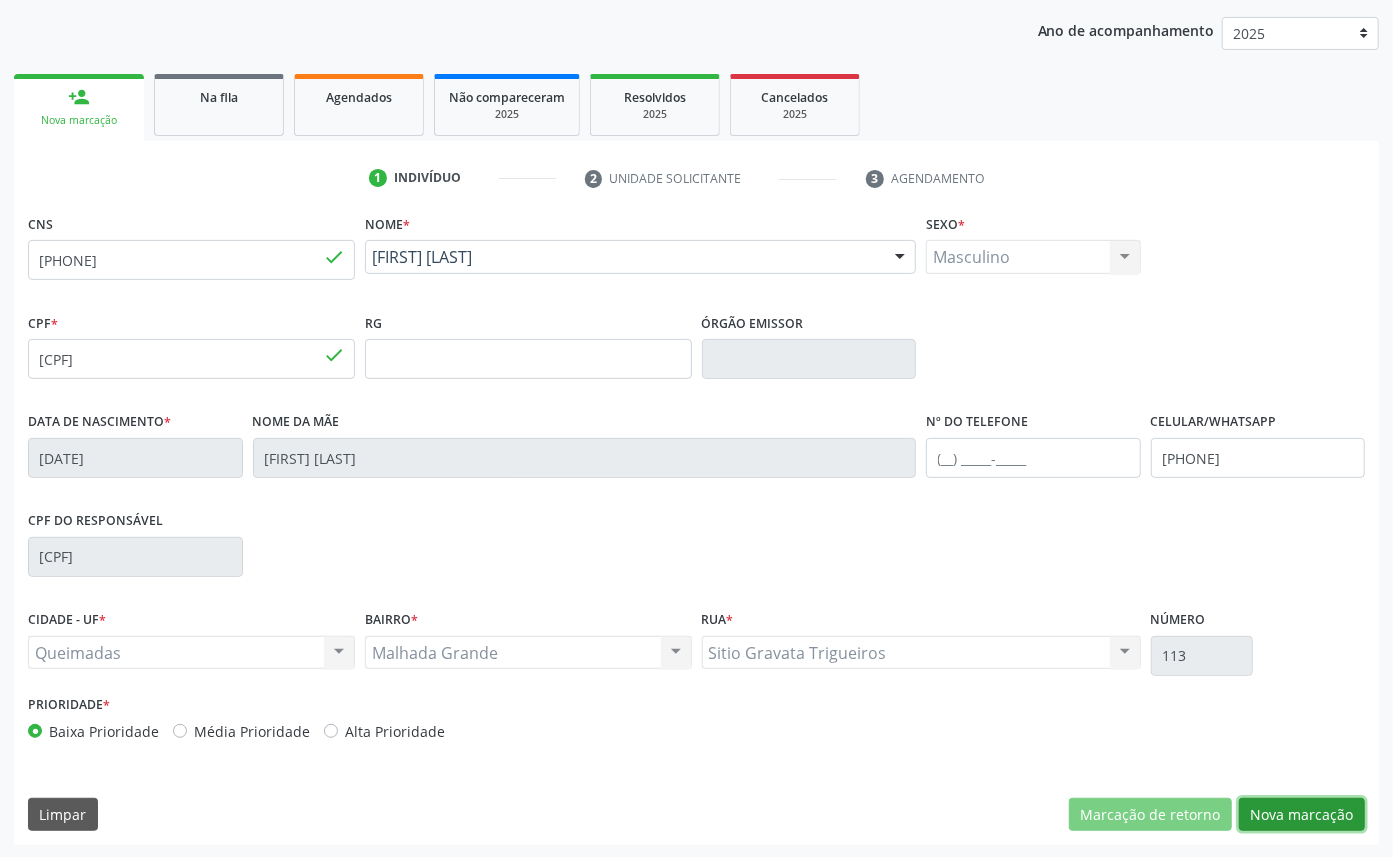 click on "Nova marcação" at bounding box center (1302, 815) 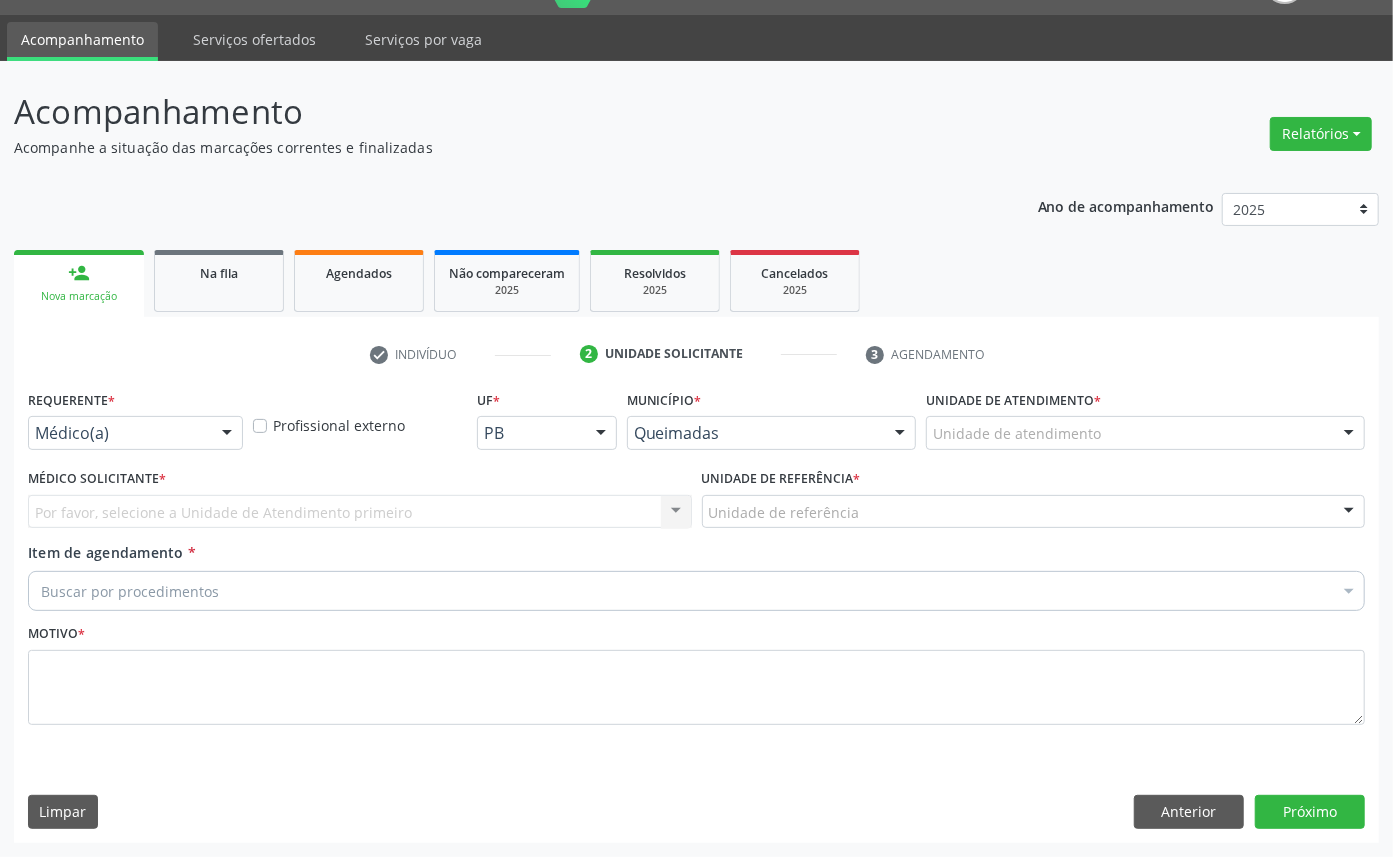 scroll, scrollTop: 47, scrollLeft: 0, axis: vertical 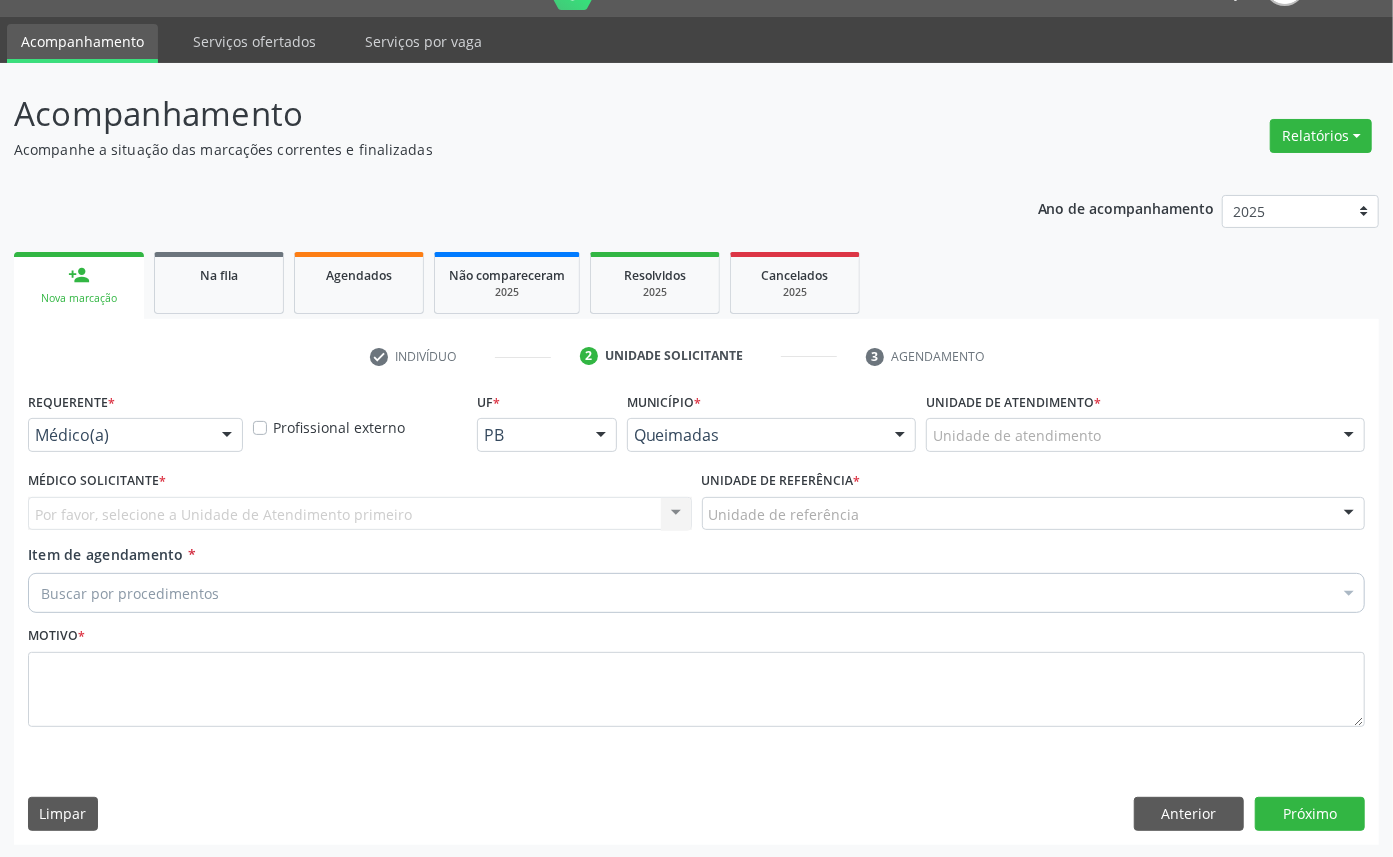 drag, startPoint x: 226, startPoint y: 442, endPoint x: 217, endPoint y: 478, distance: 37.107952 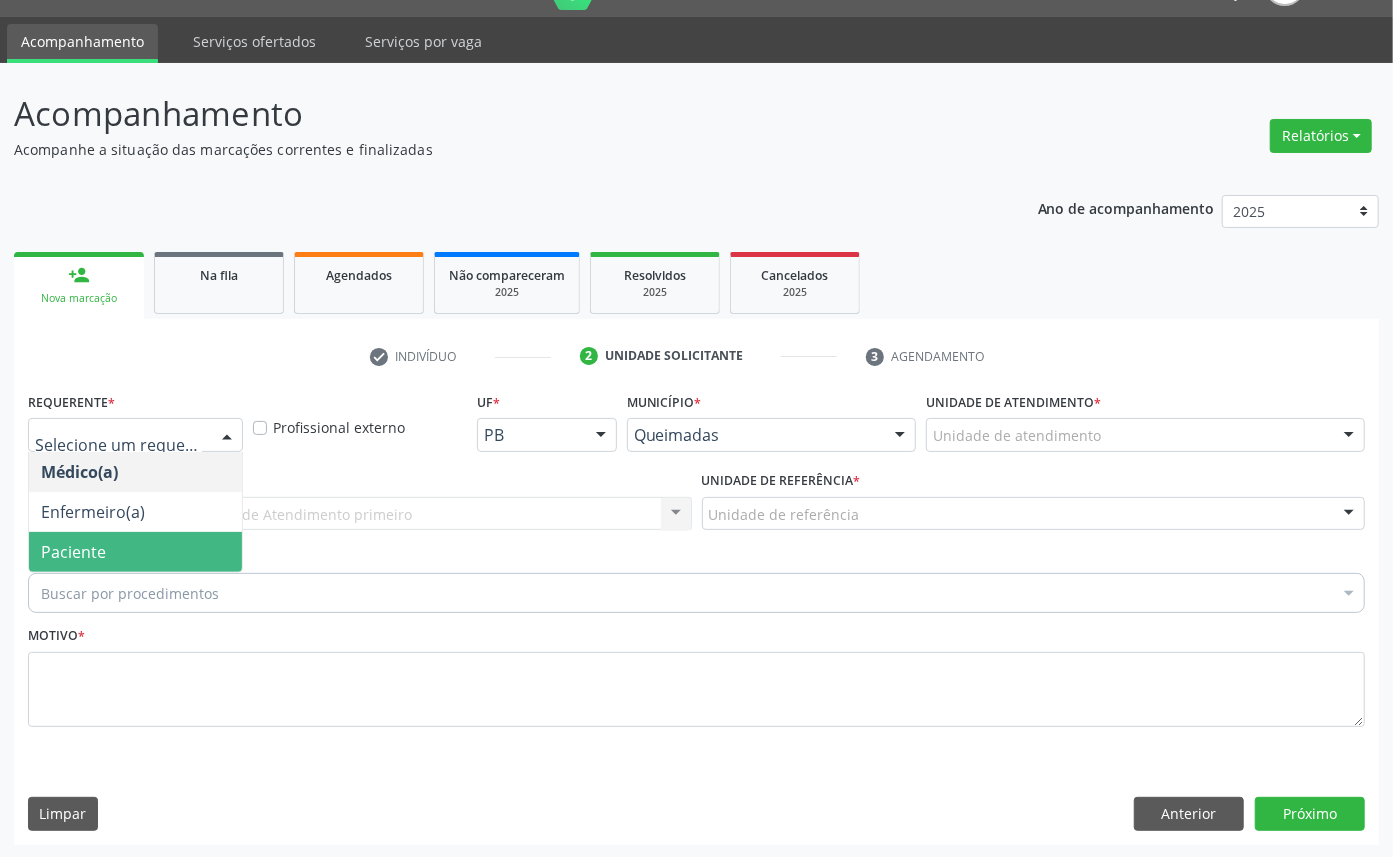 click on "Paciente" at bounding box center (135, 552) 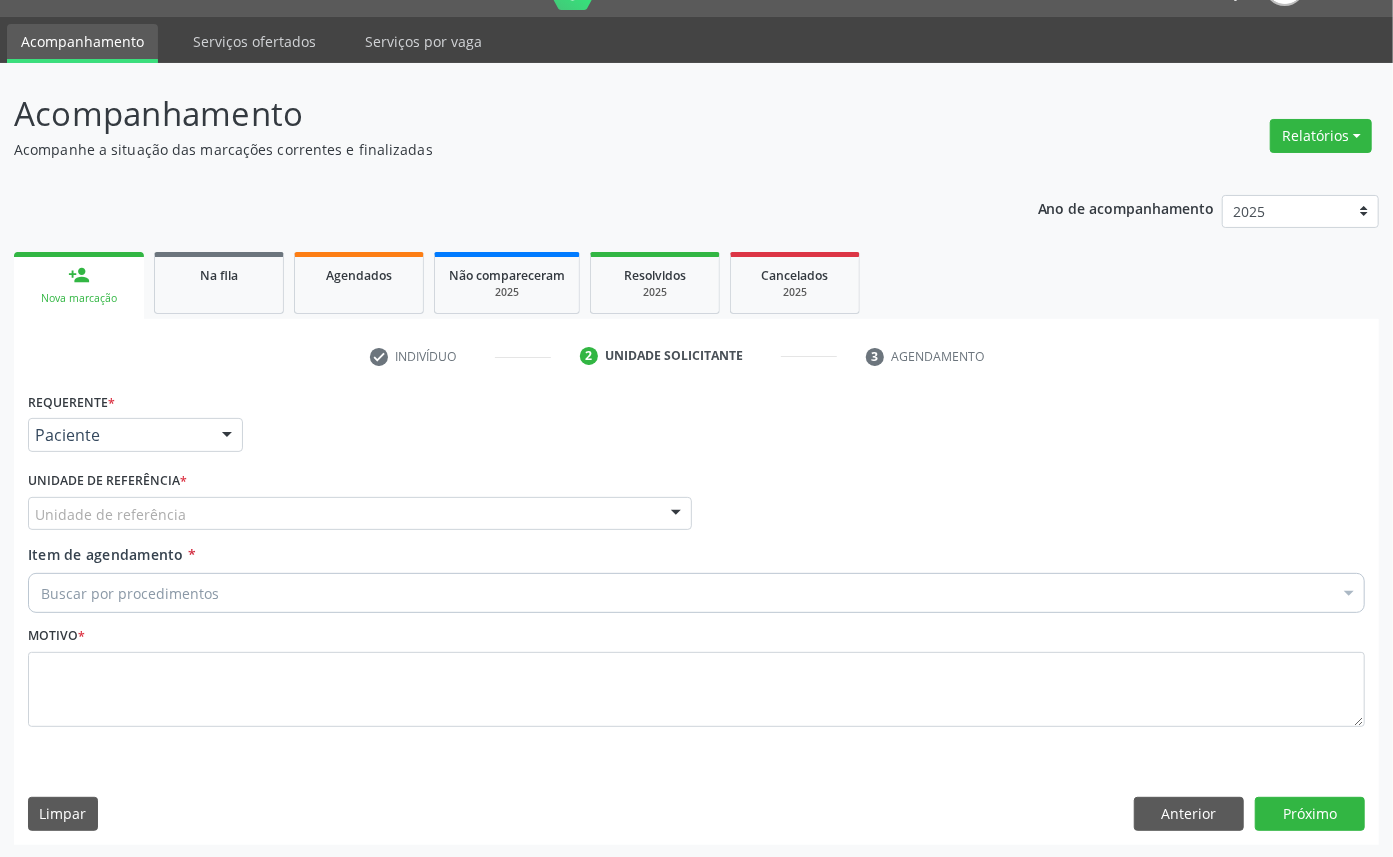 click on "Unidade de referência" at bounding box center [360, 514] 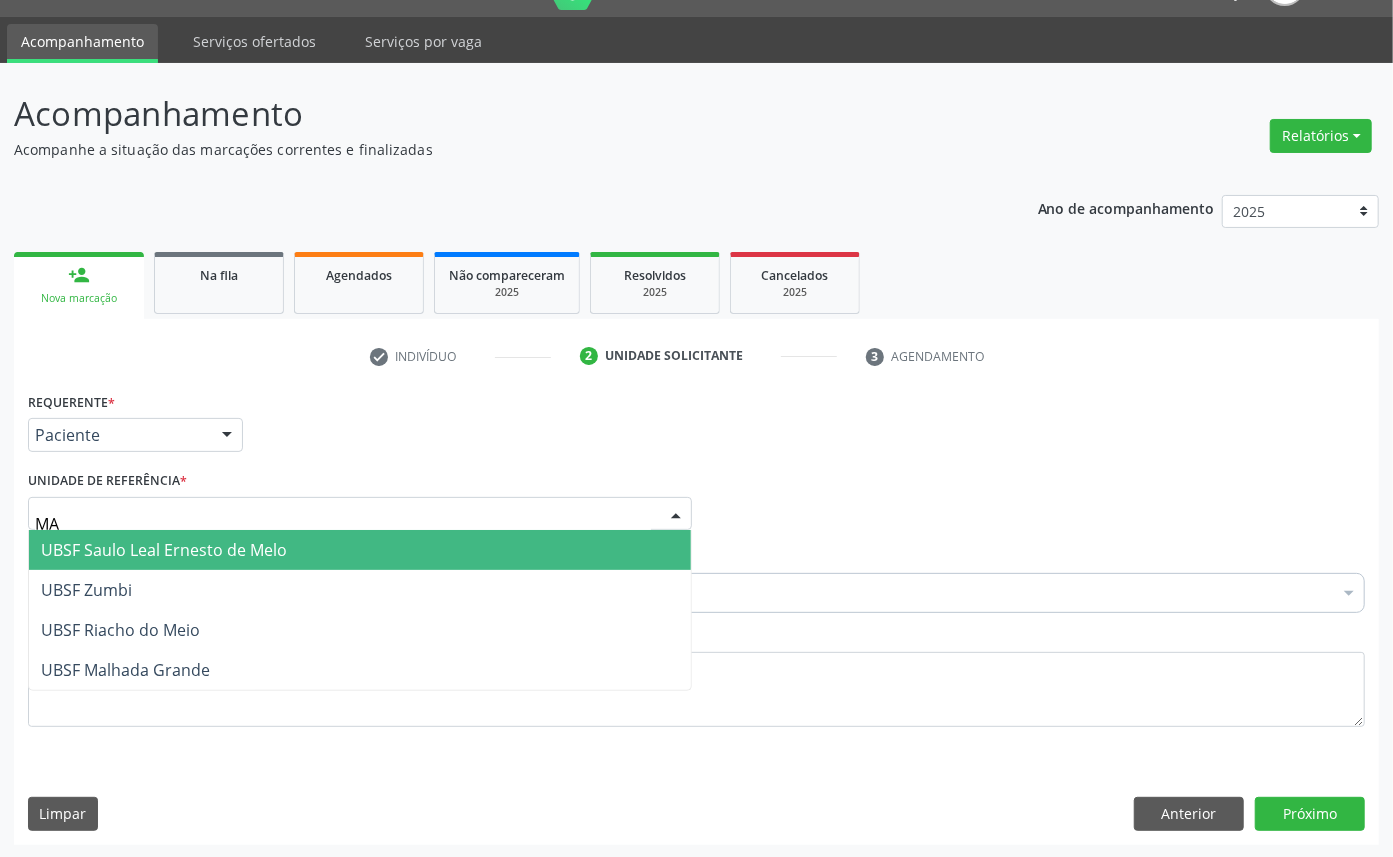 type on "MAL" 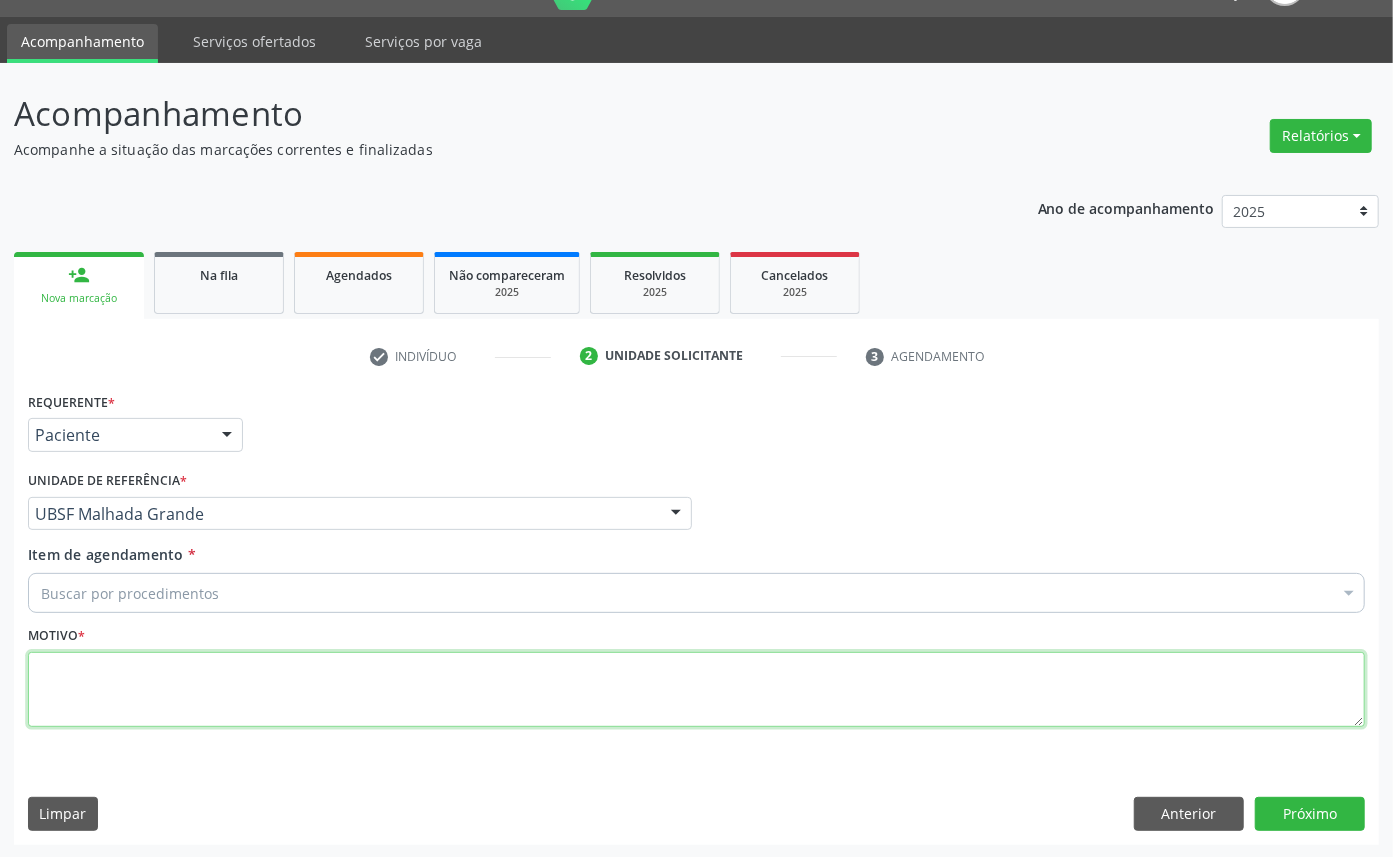 paste on "EXAME OFTALMO [DATE]" 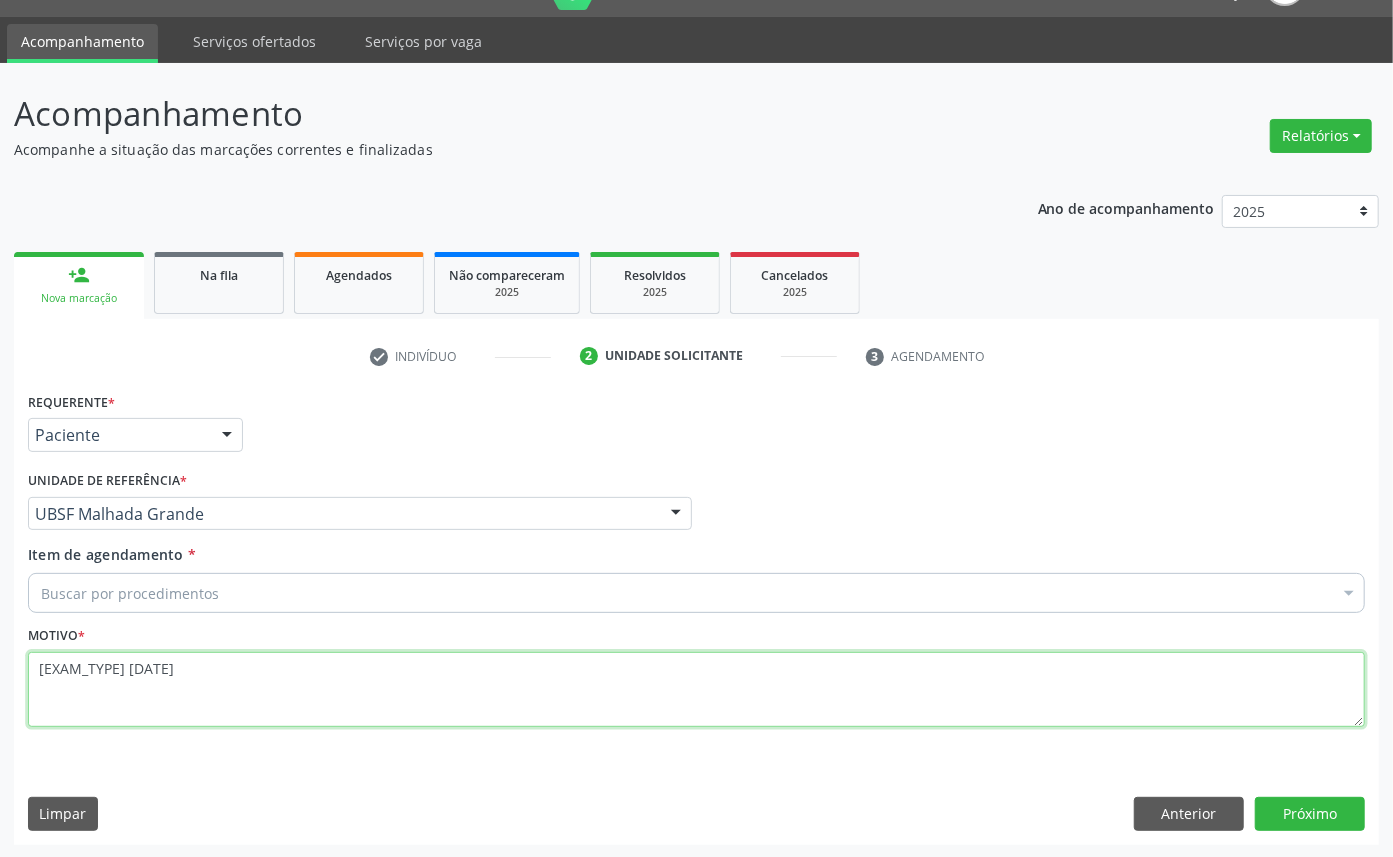 type on "EXAME OFTALMO [DATE]" 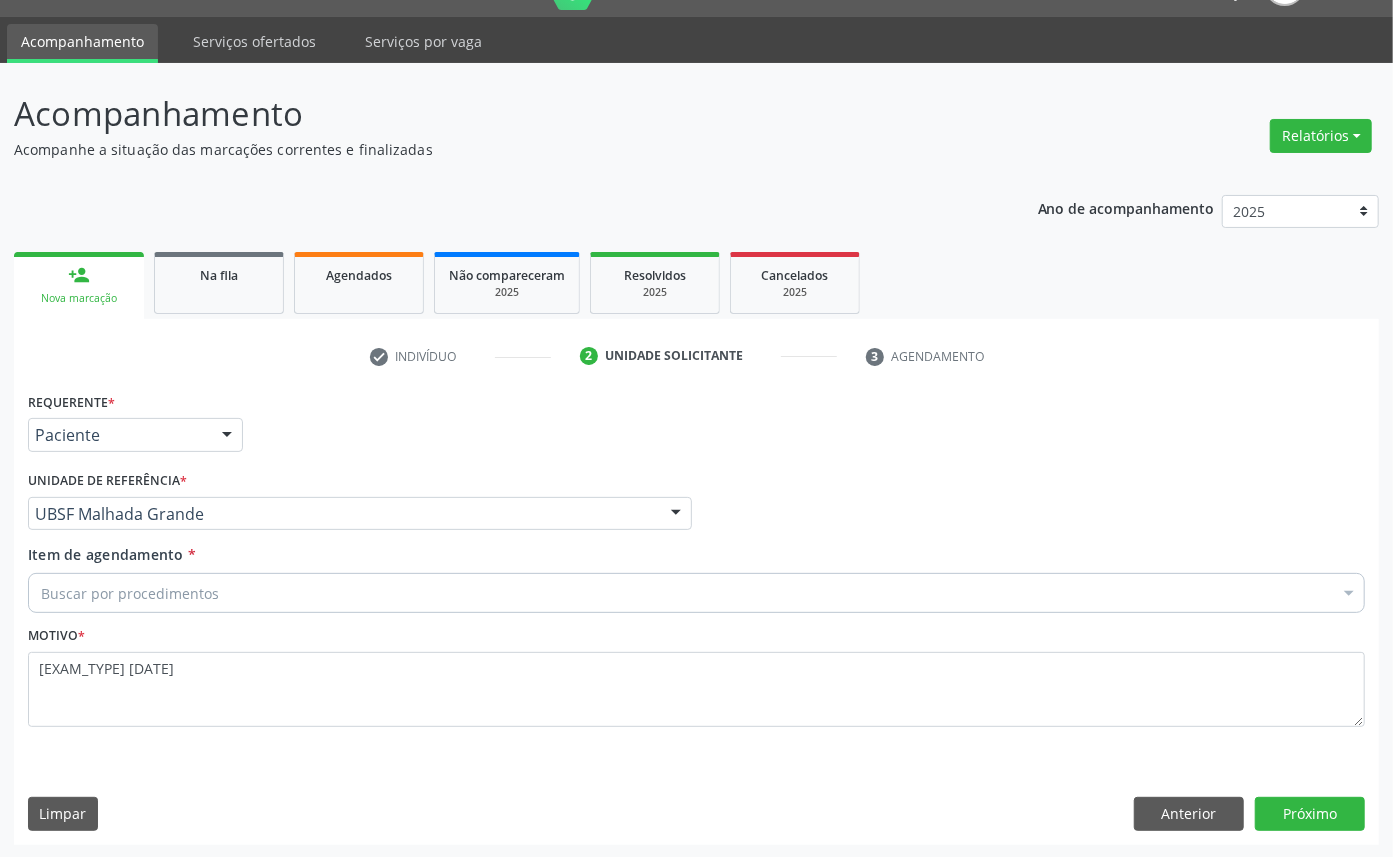 drag, startPoint x: 202, startPoint y: 551, endPoint x: 201, endPoint y: 571, distance: 20.024984 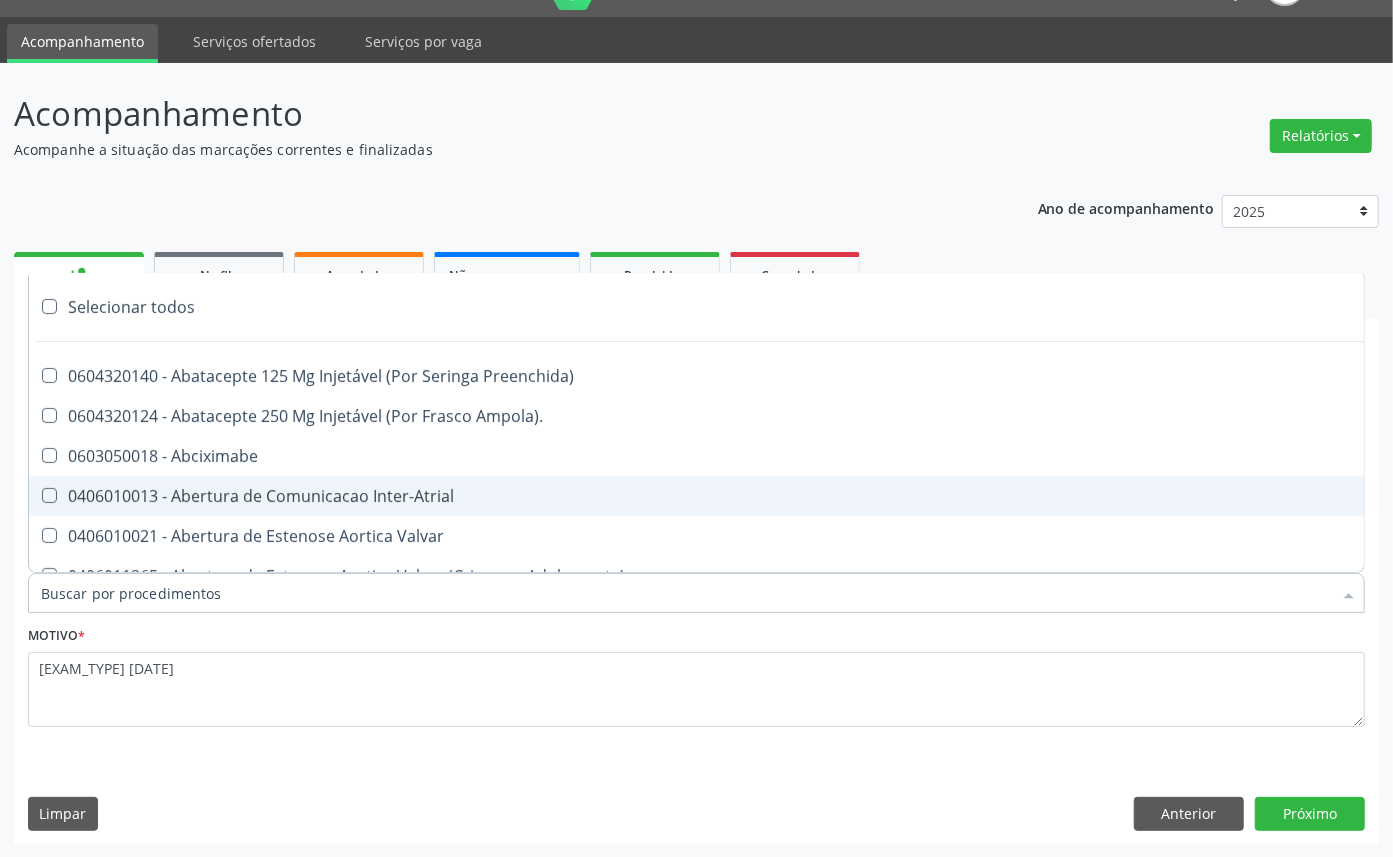 click on "Item de agendamento
*" at bounding box center (686, 593) 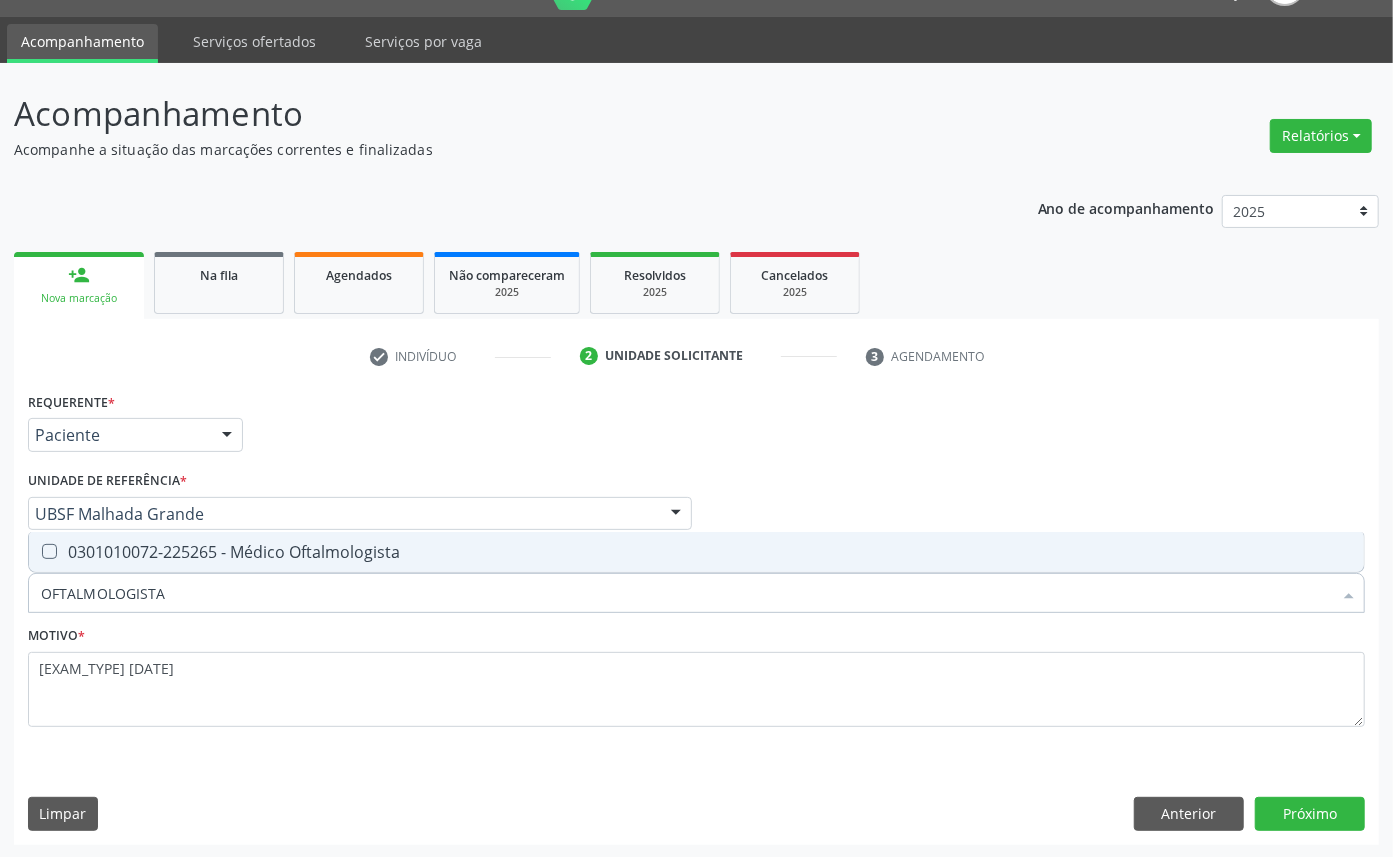 drag, startPoint x: 198, startPoint y: 550, endPoint x: 112, endPoint y: 636, distance: 121.62237 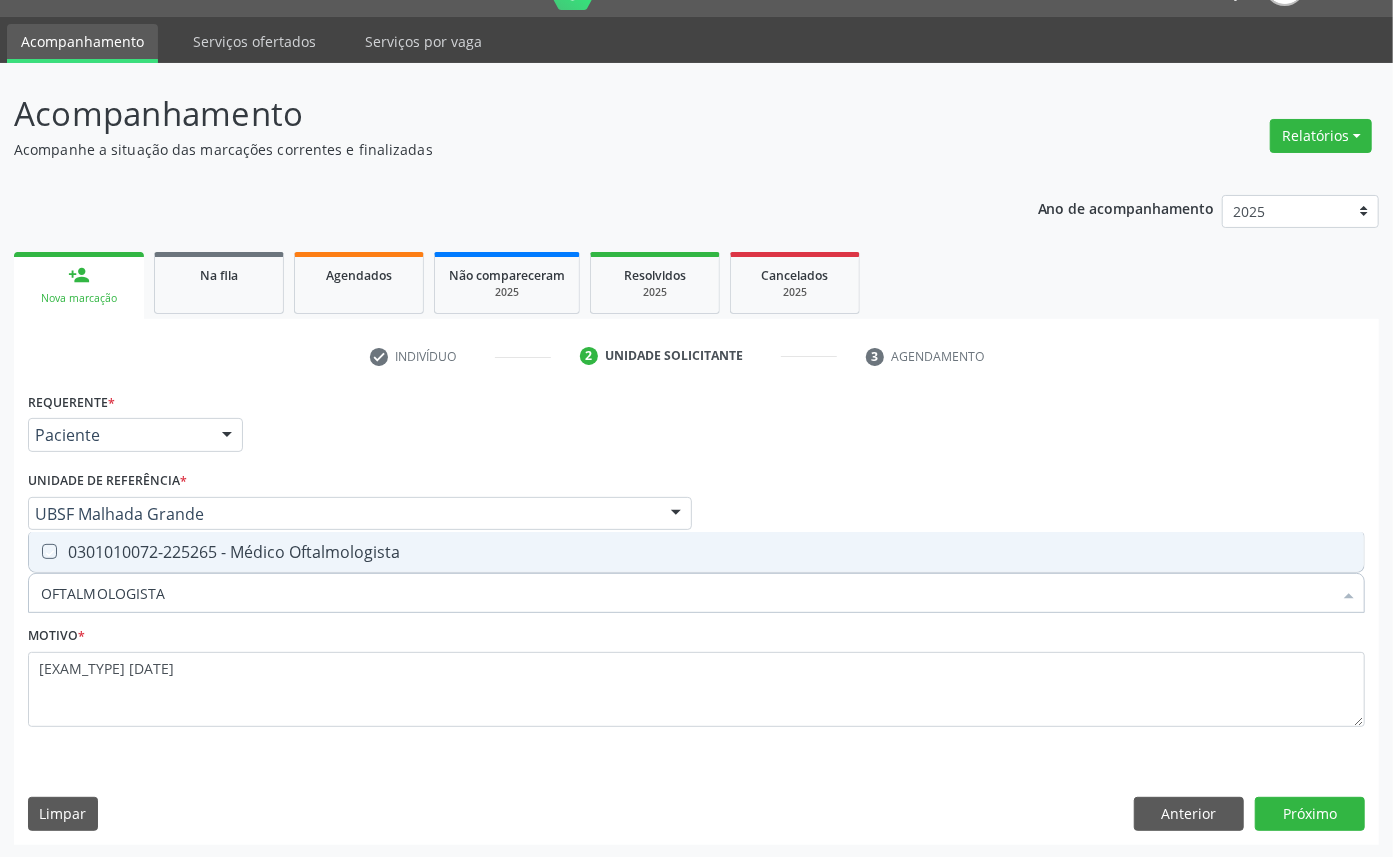 checkbox on "true" 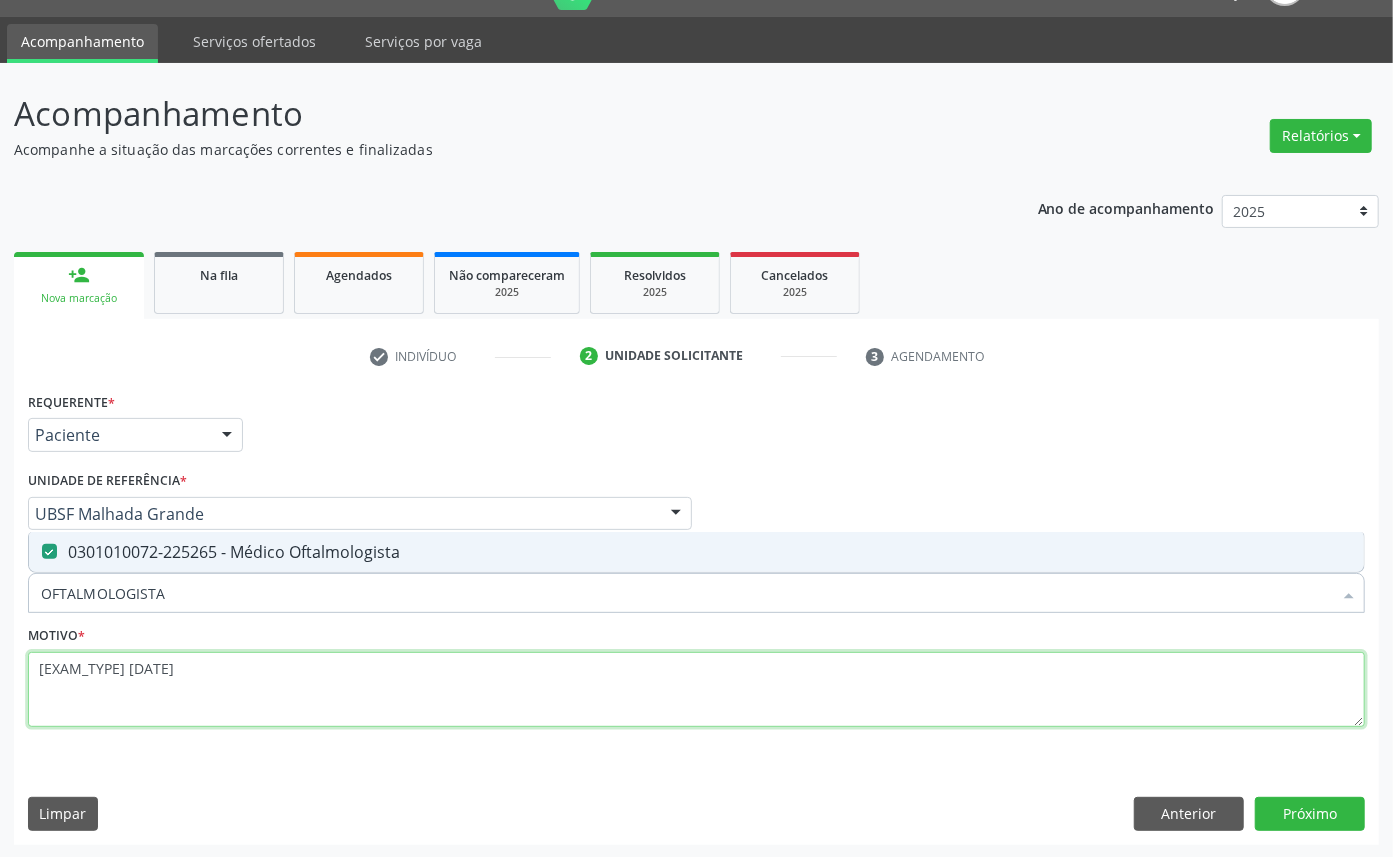 click on "EXAME OFTALMO [DATE]" at bounding box center (696, 690) 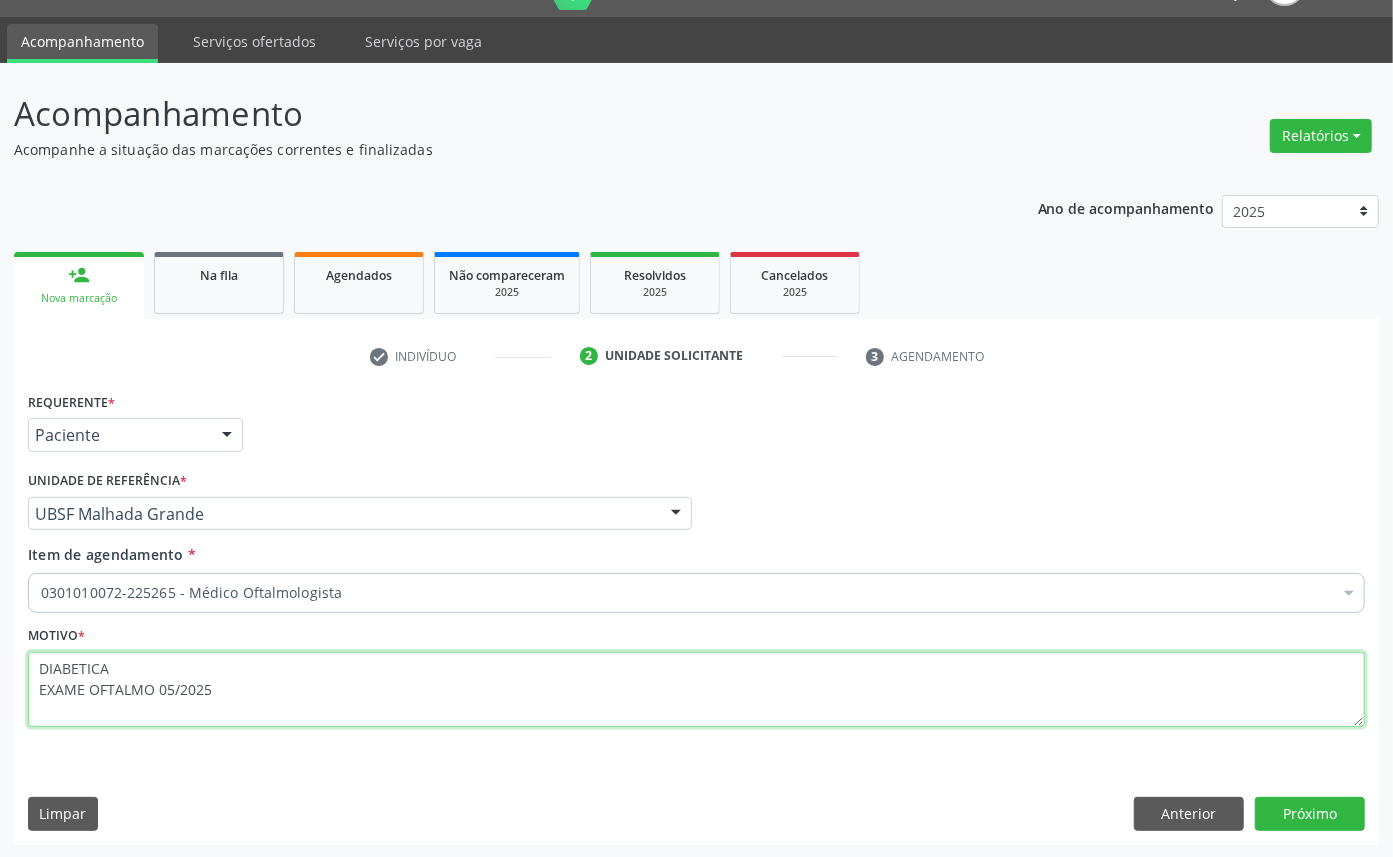 type on "DIABETICA
EXAME OFTALMO 05/2025" 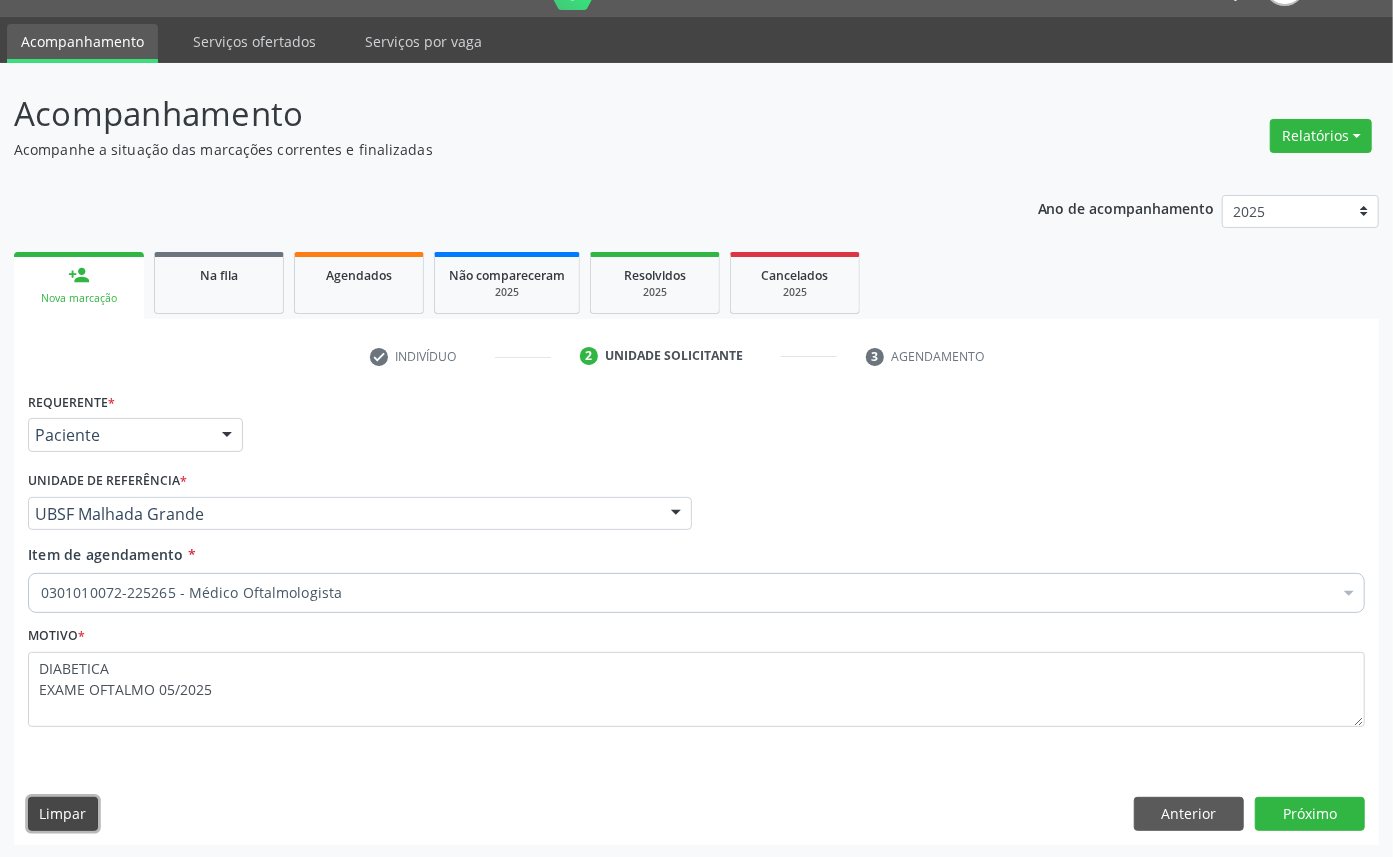 type 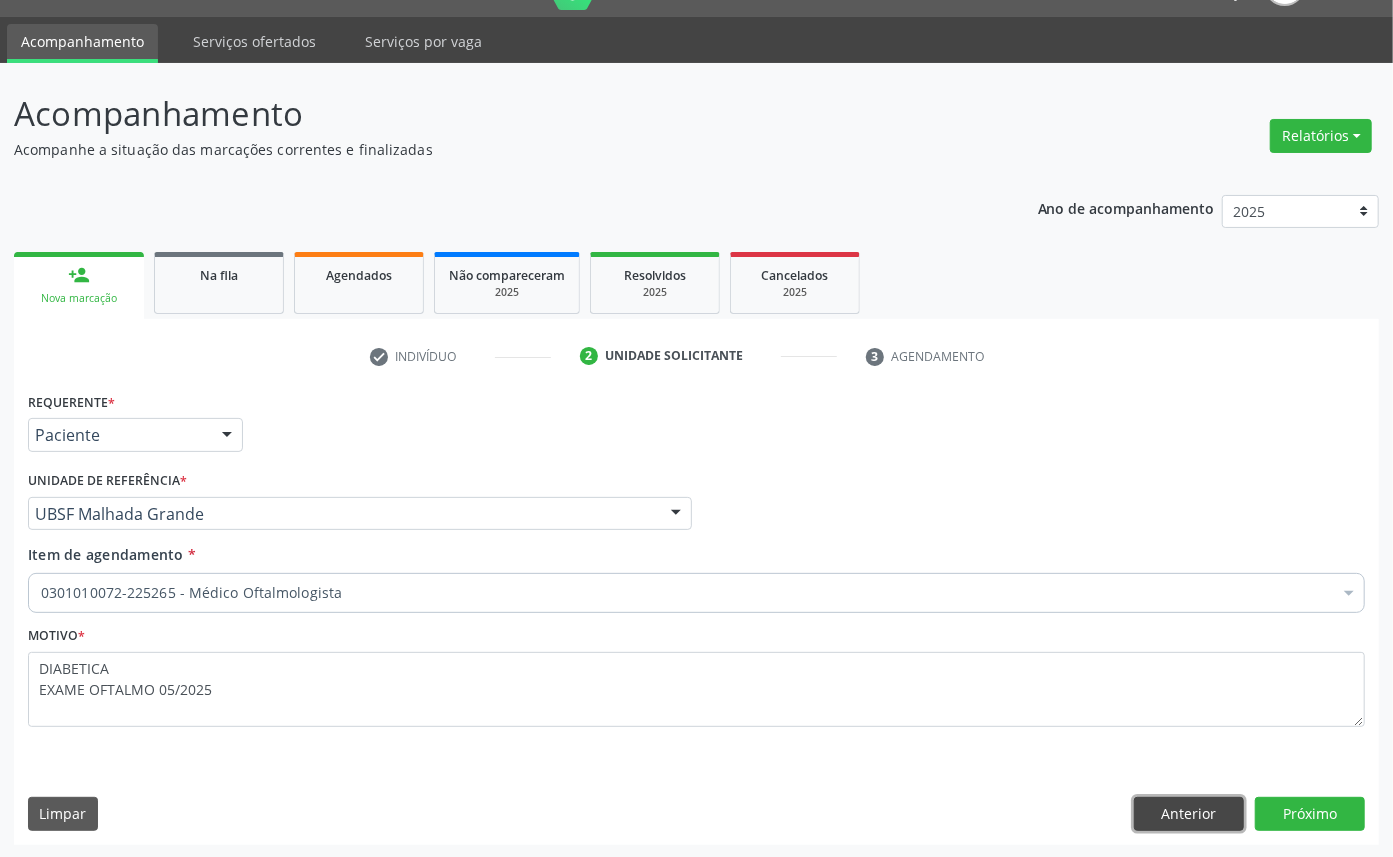 type 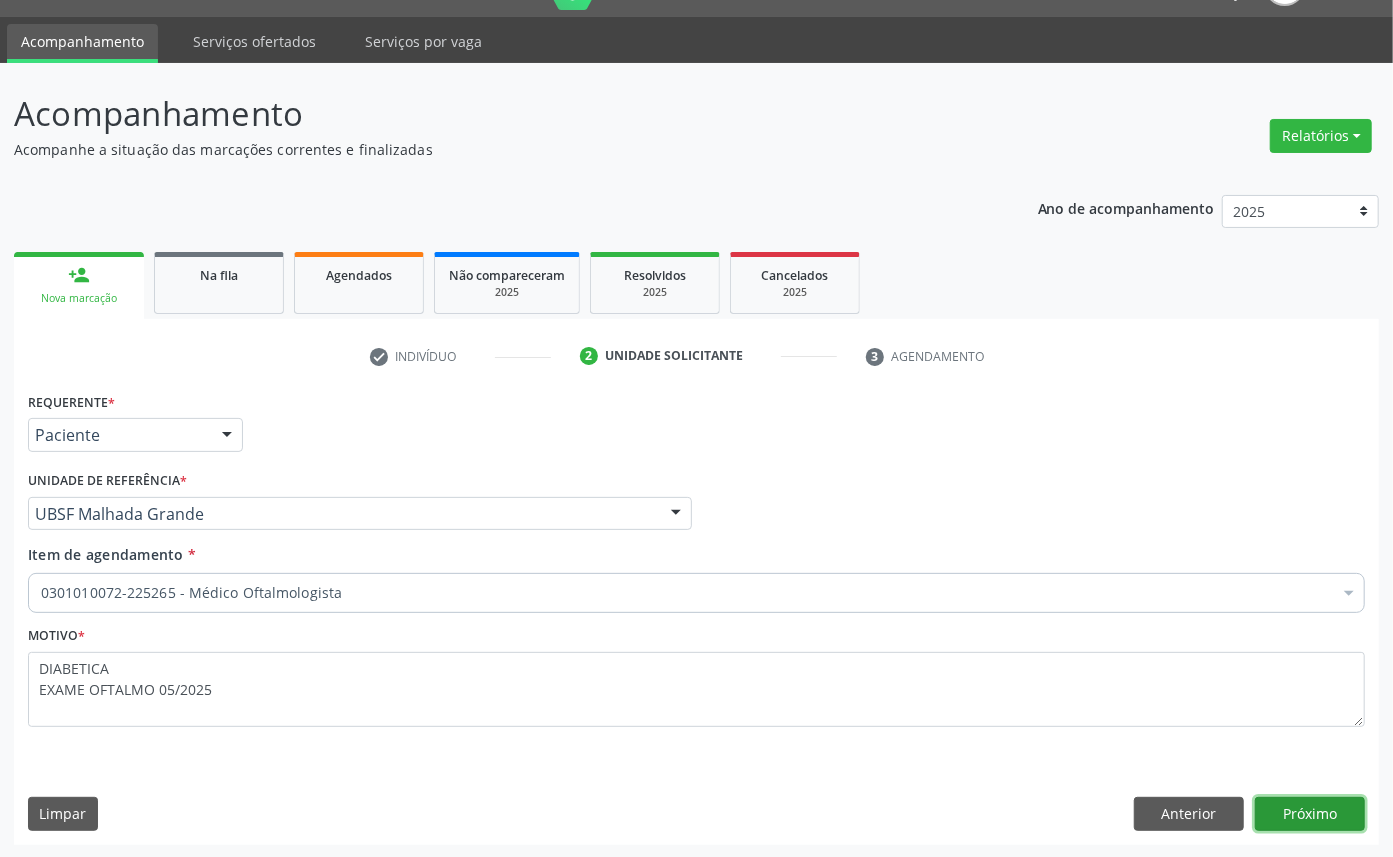 type 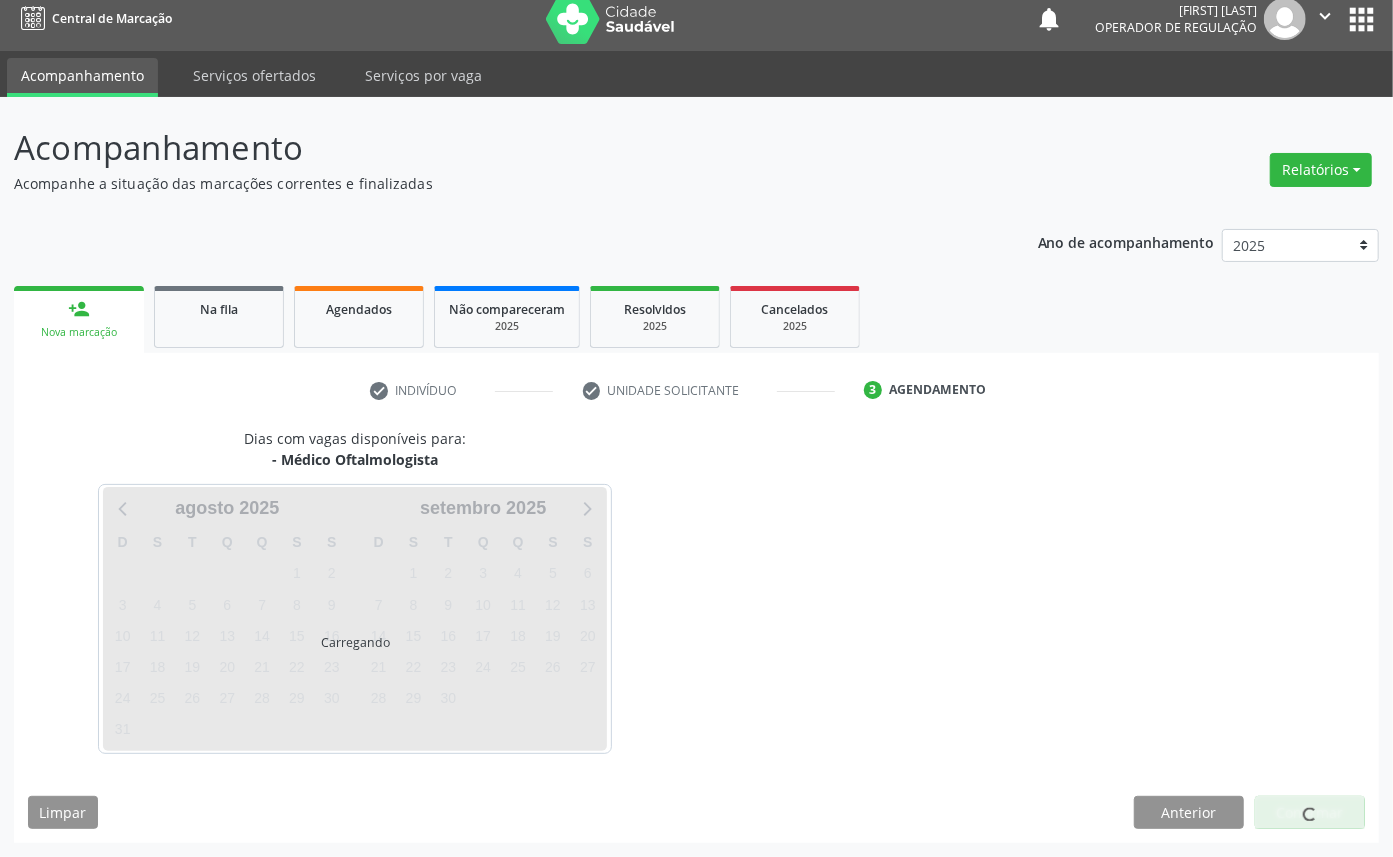 scroll, scrollTop: 12, scrollLeft: 0, axis: vertical 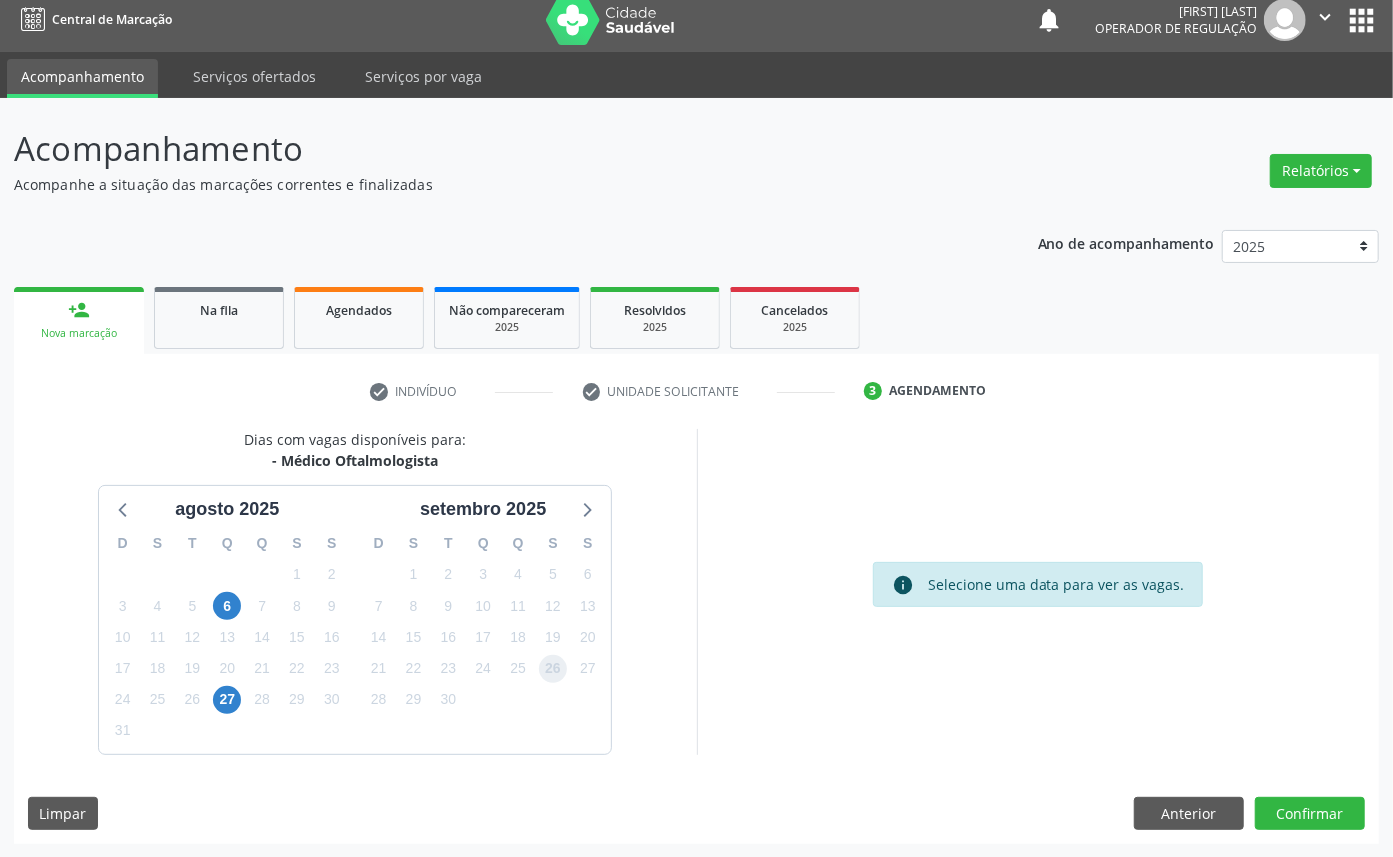 click on "26" at bounding box center (553, 669) 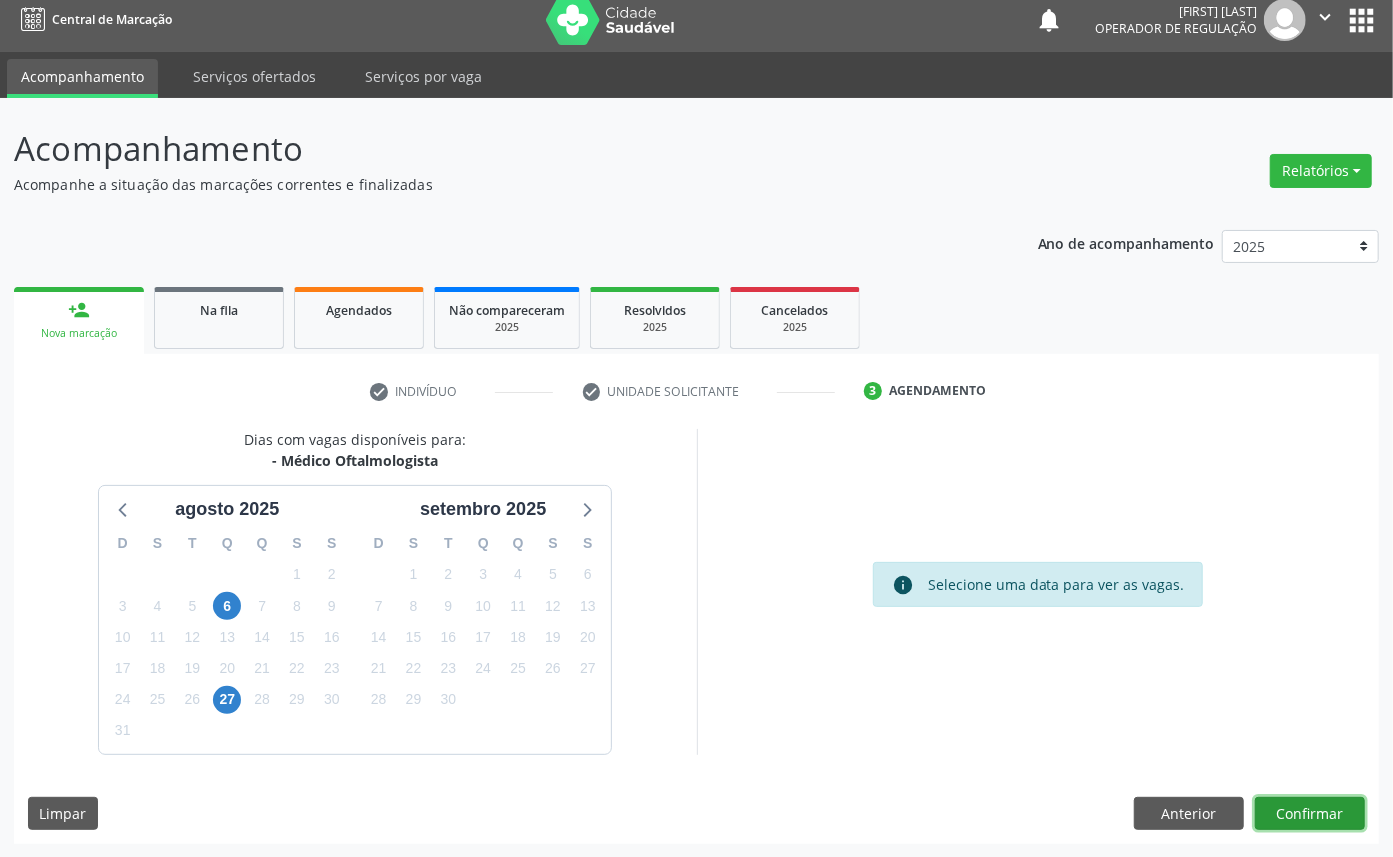 click on "Confirmar" at bounding box center (1310, 814) 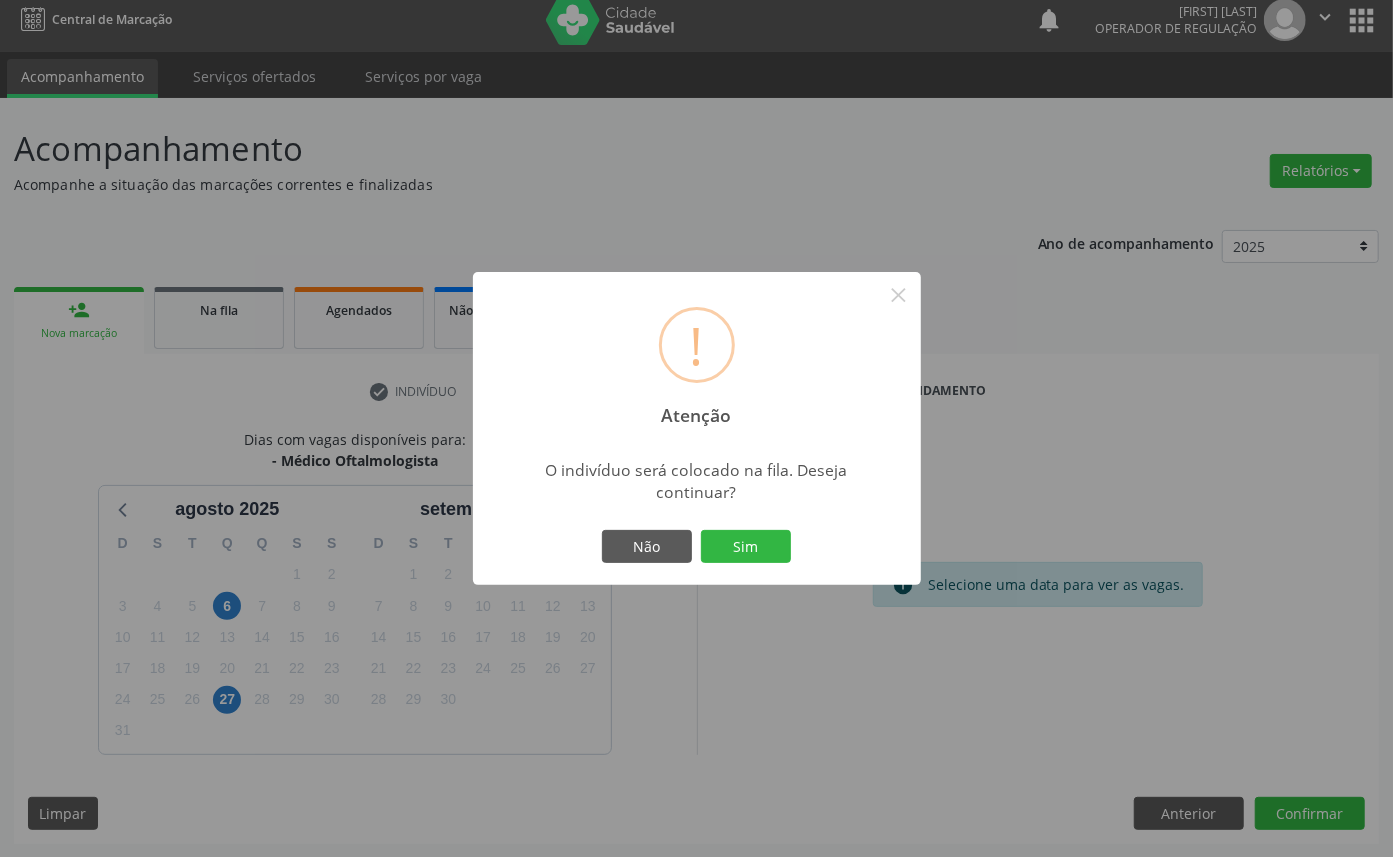 type 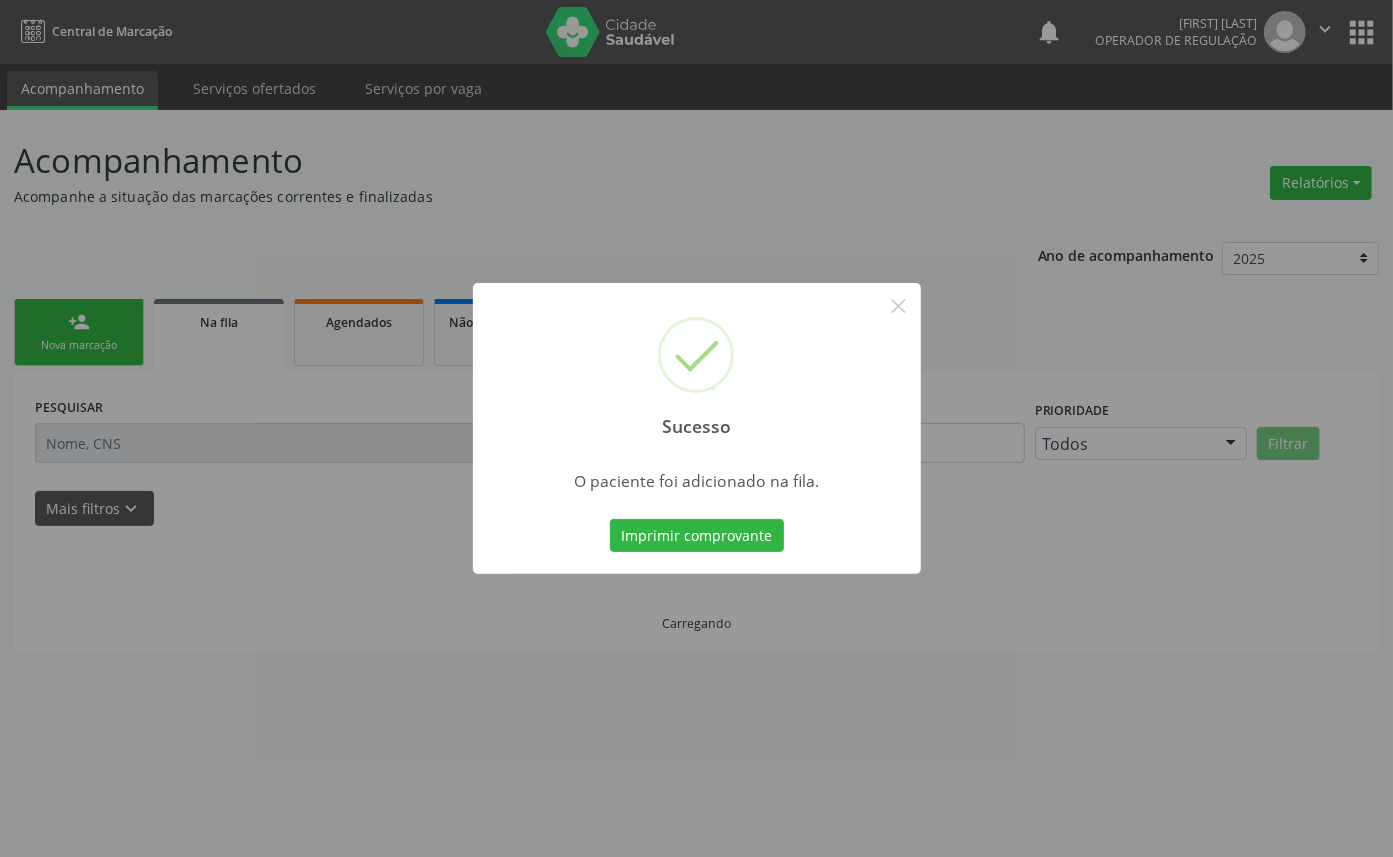 scroll, scrollTop: 0, scrollLeft: 0, axis: both 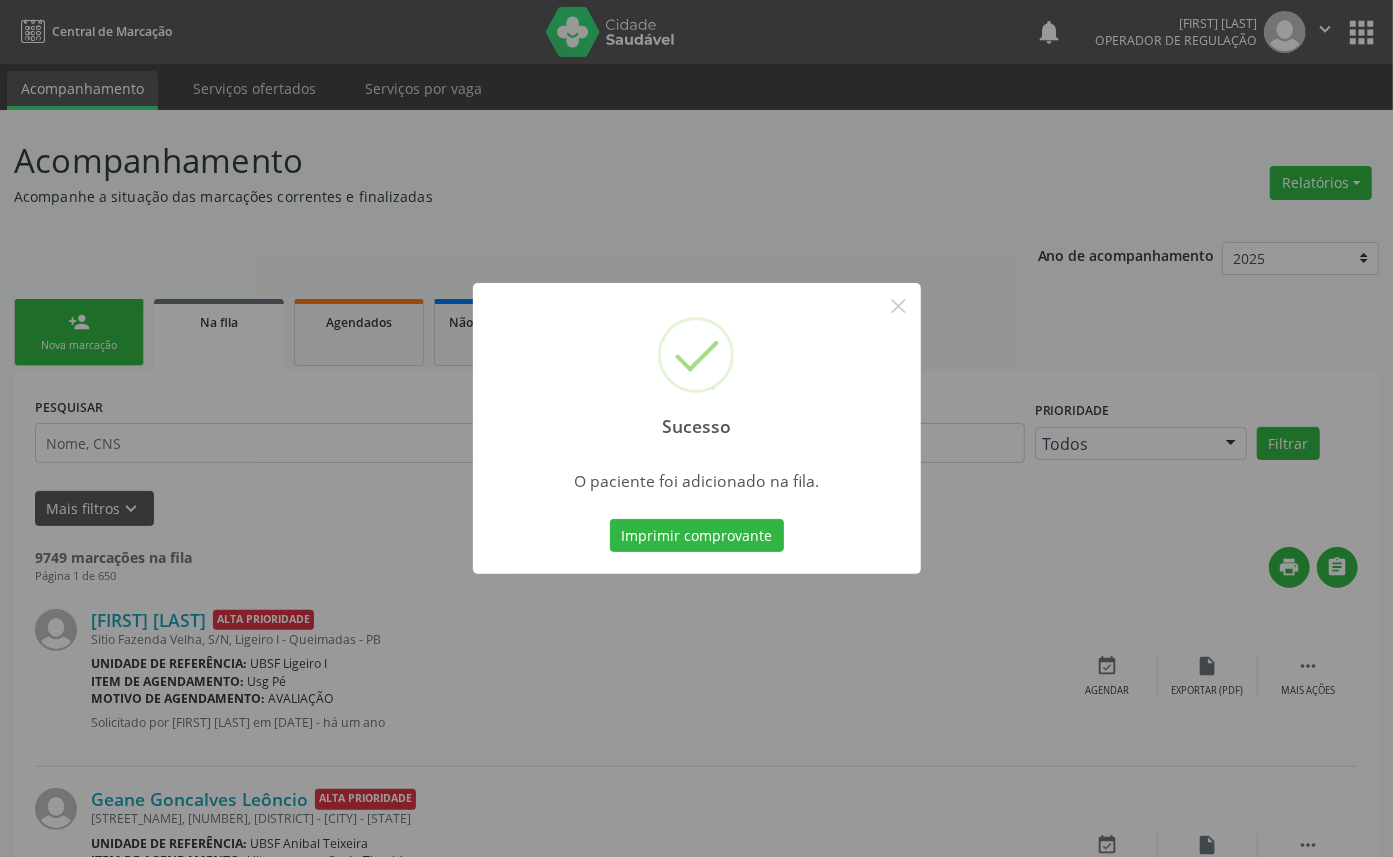 type 